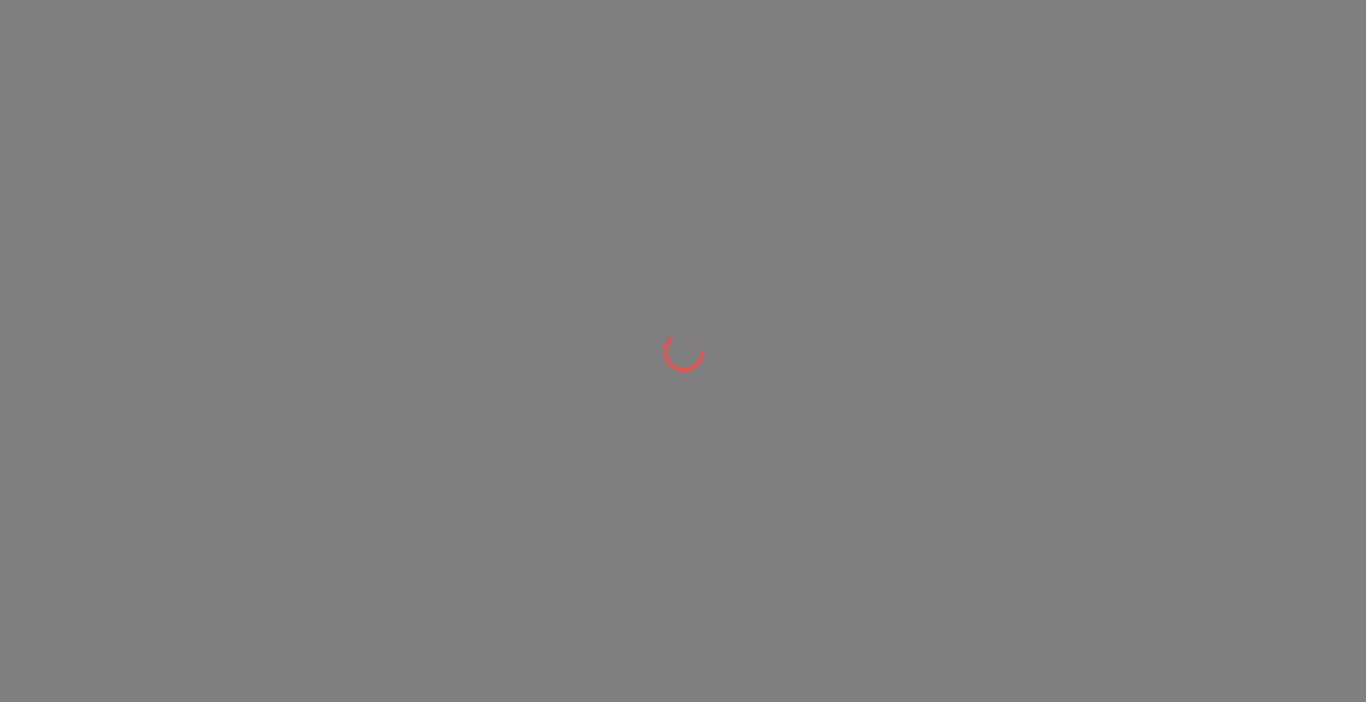 scroll, scrollTop: 0, scrollLeft: 0, axis: both 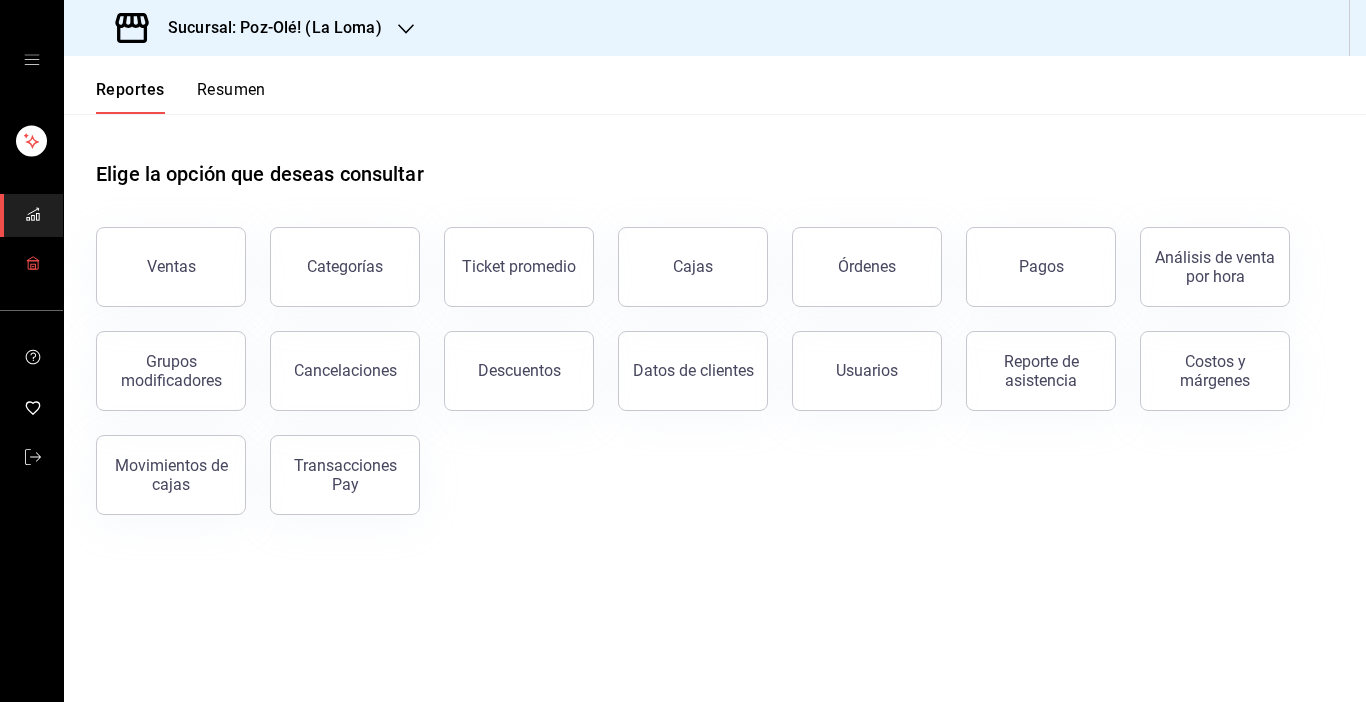 click 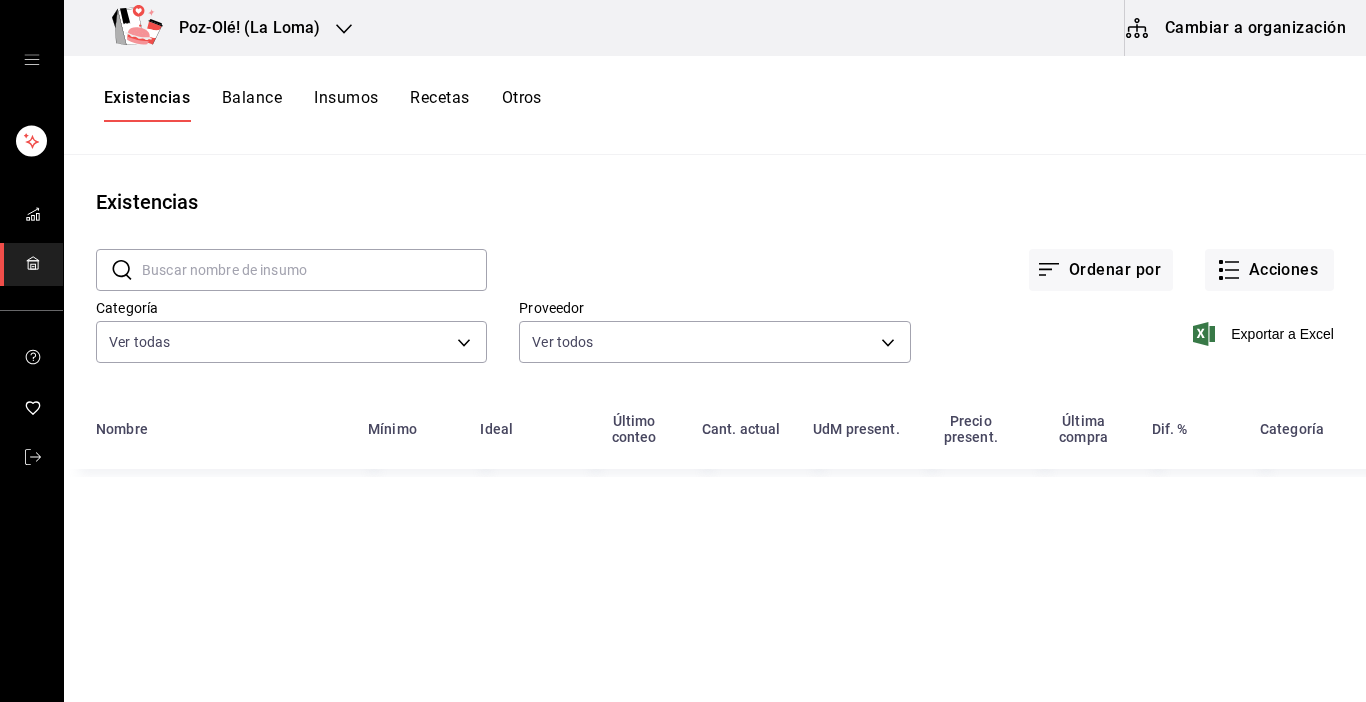 click on "Cambiar a organización" at bounding box center [1237, 28] 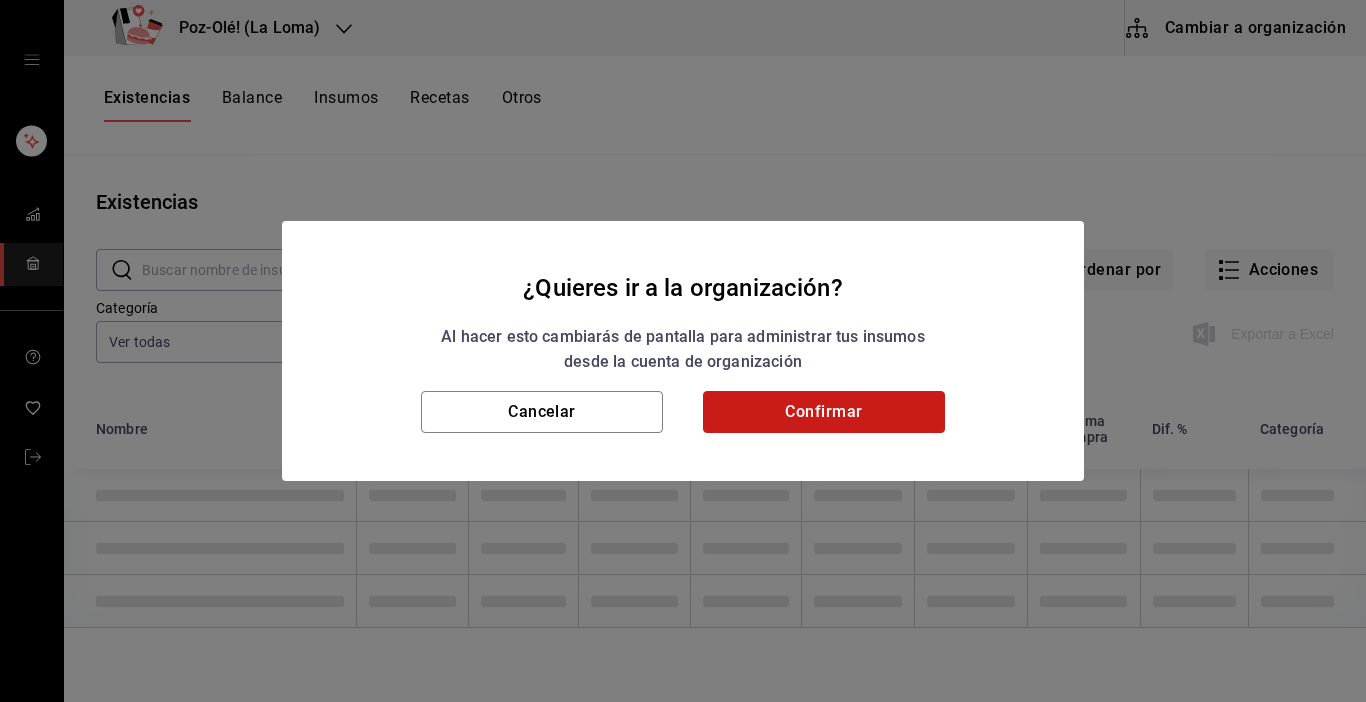 click on "Confirmar" at bounding box center (824, 412) 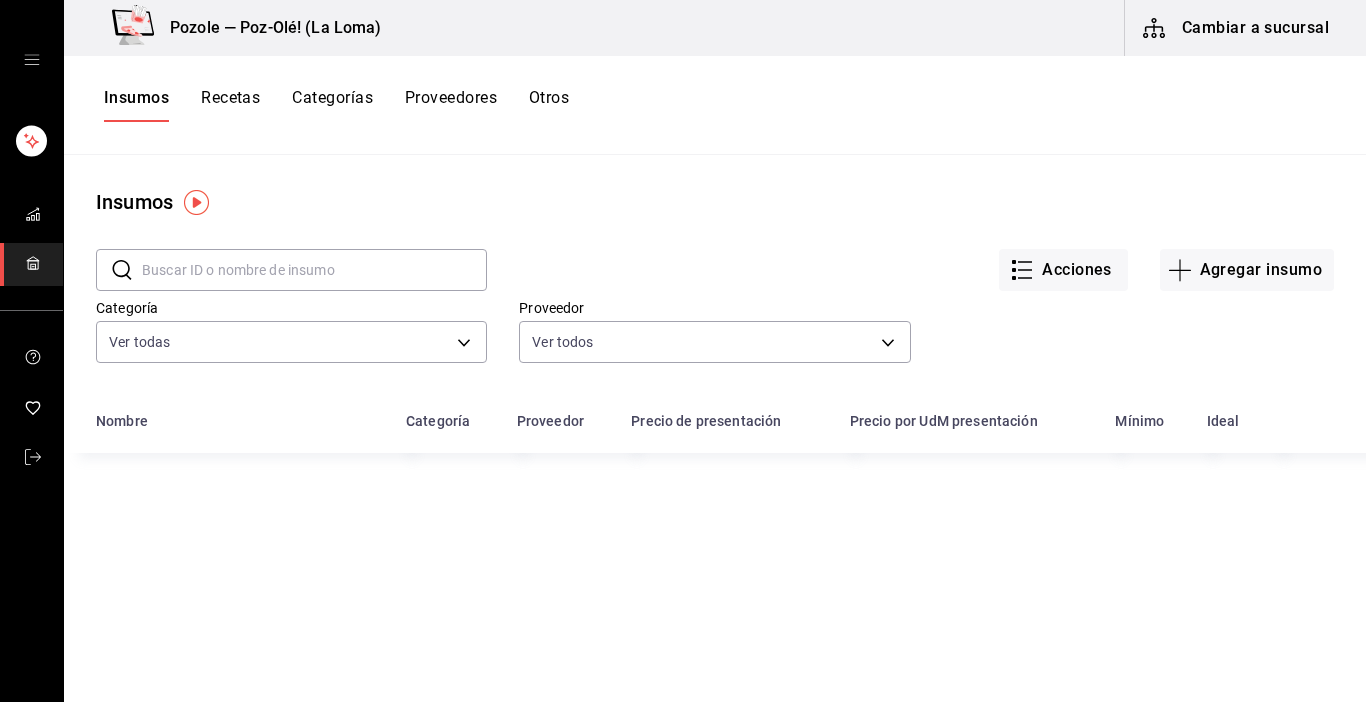click on "Otros" at bounding box center (549, 105) 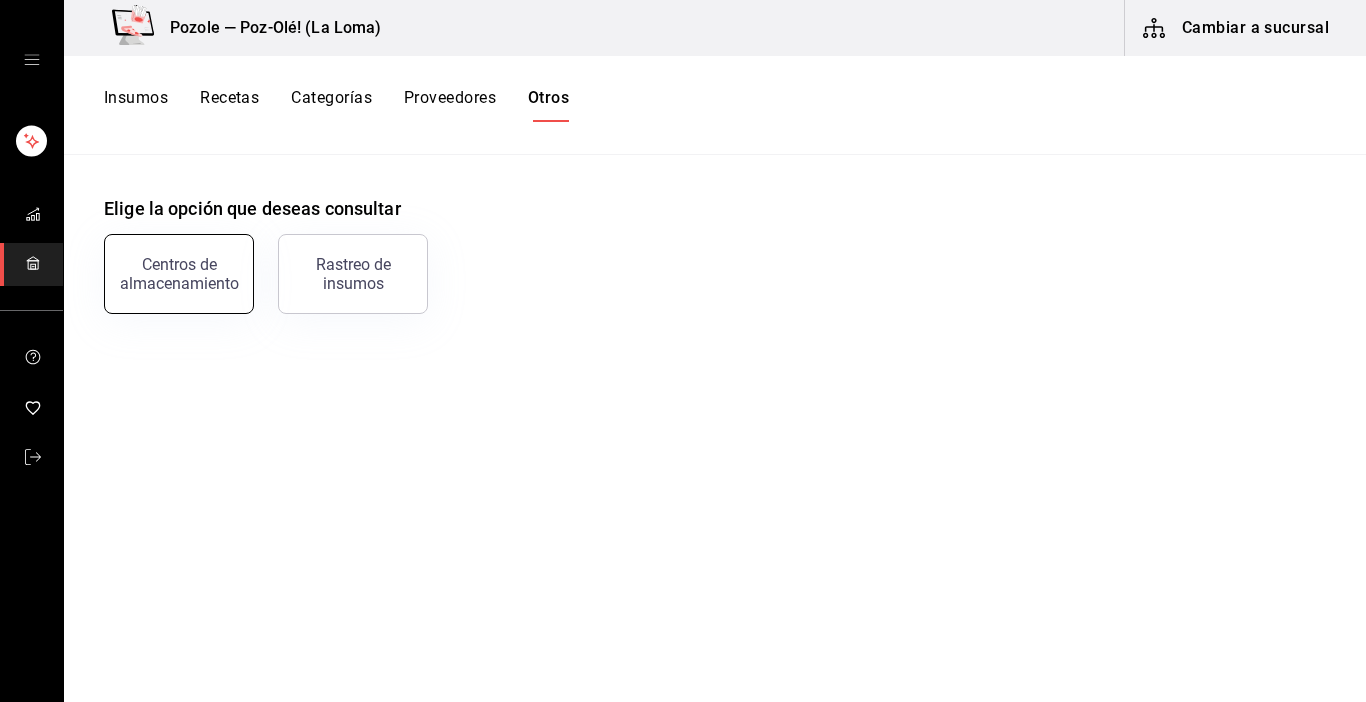 click on "Centros de almacenamiento" at bounding box center (179, 274) 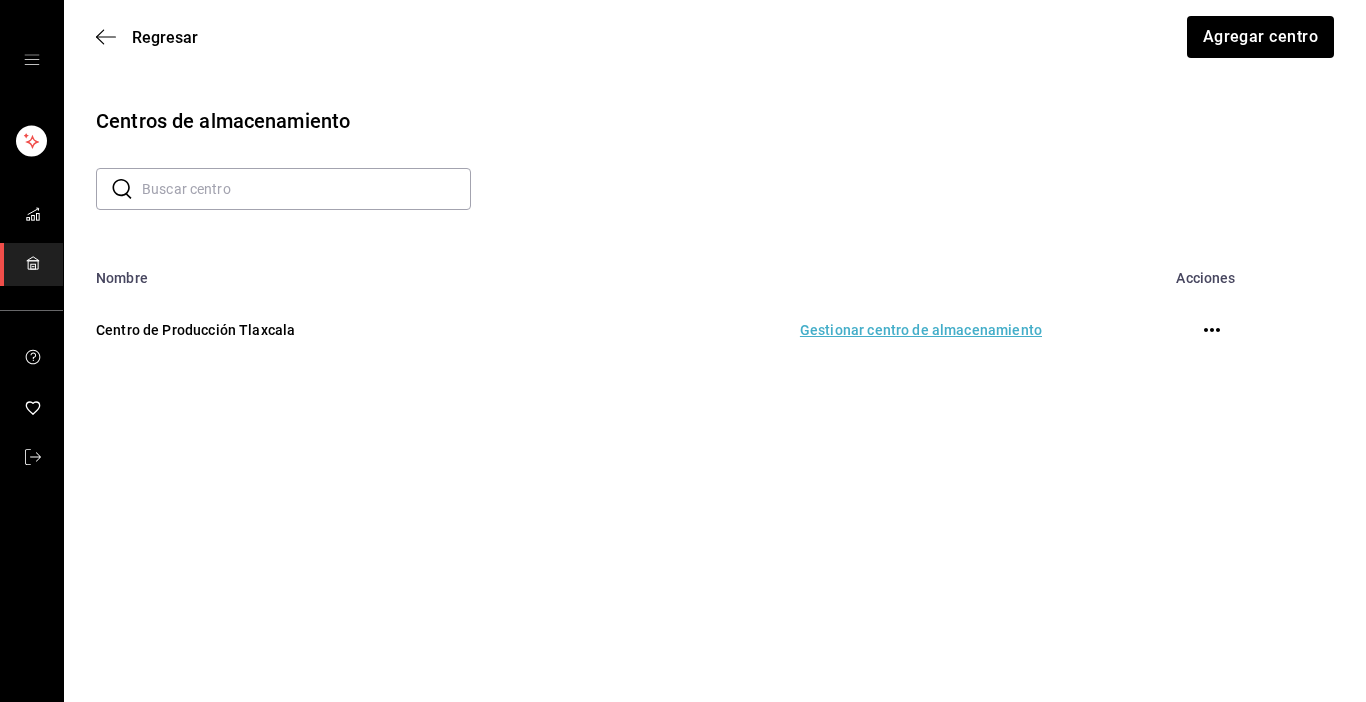 click on "Gestionar centro de almacenamiento" at bounding box center [799, 330] 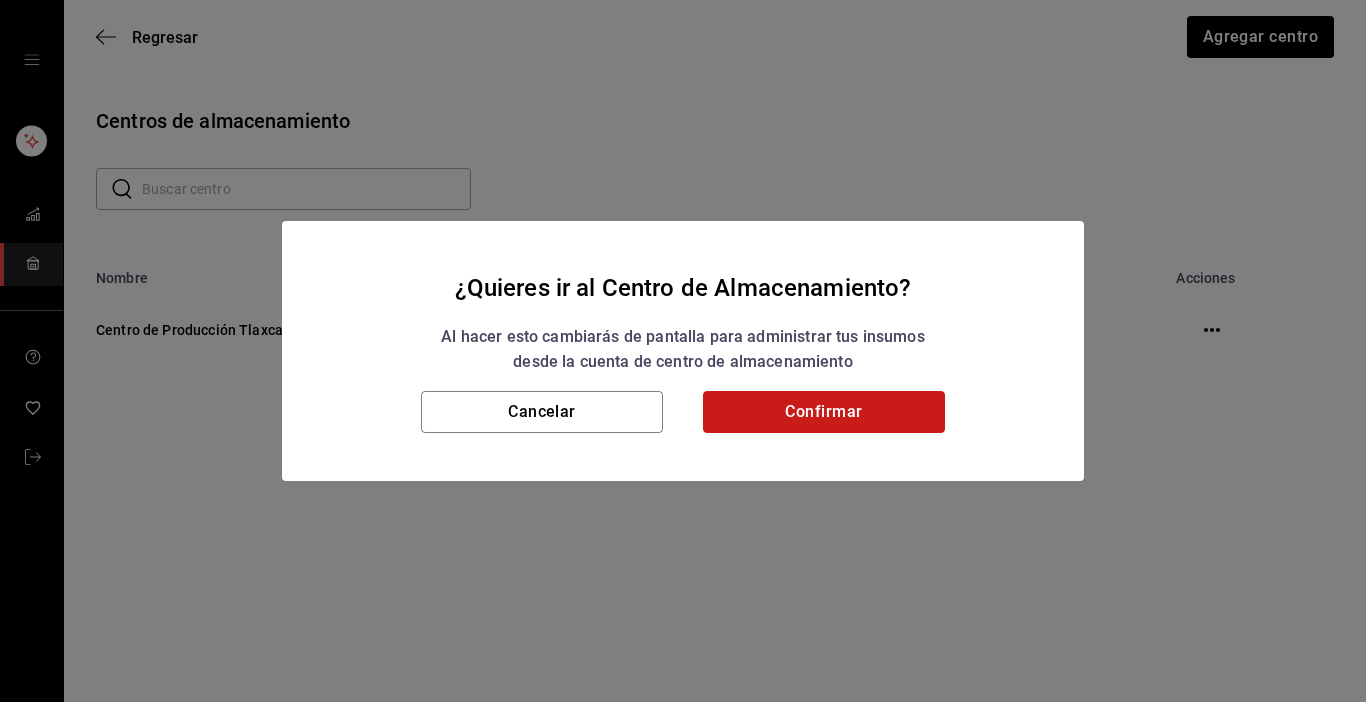 click on "Confirmar" at bounding box center (824, 412) 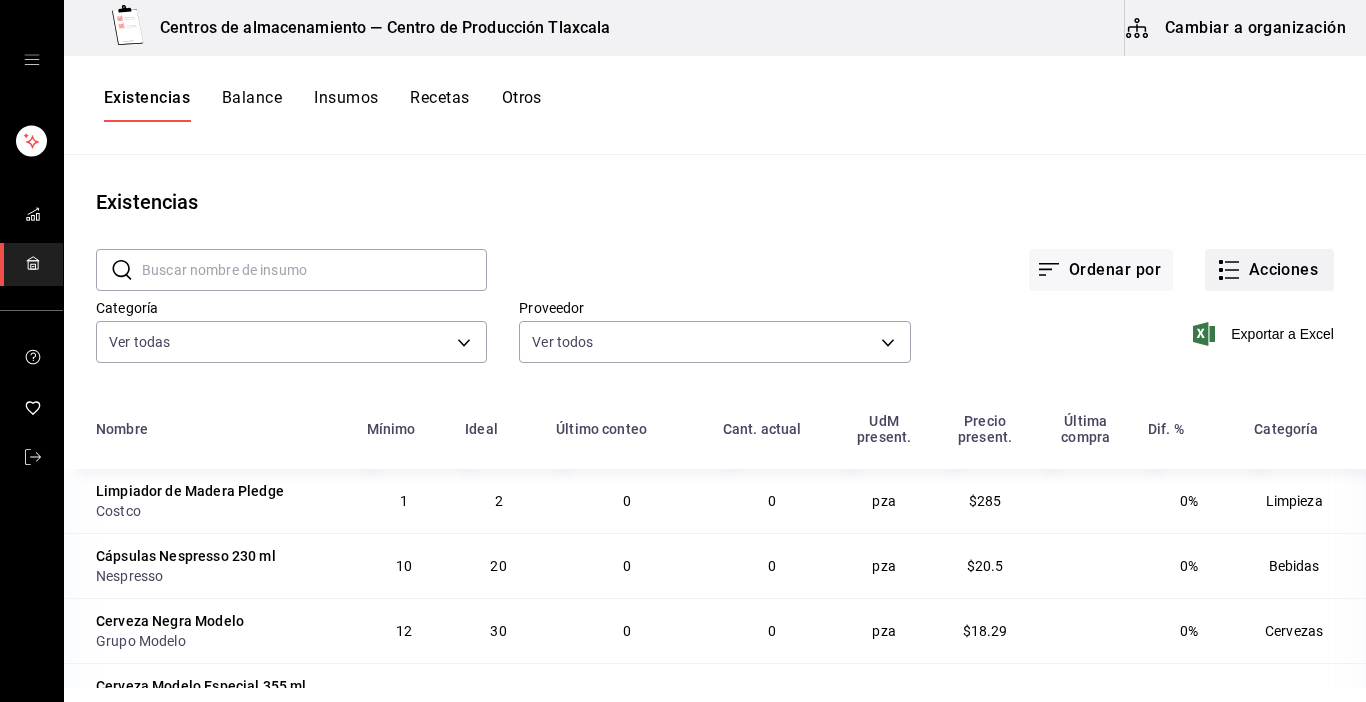 click 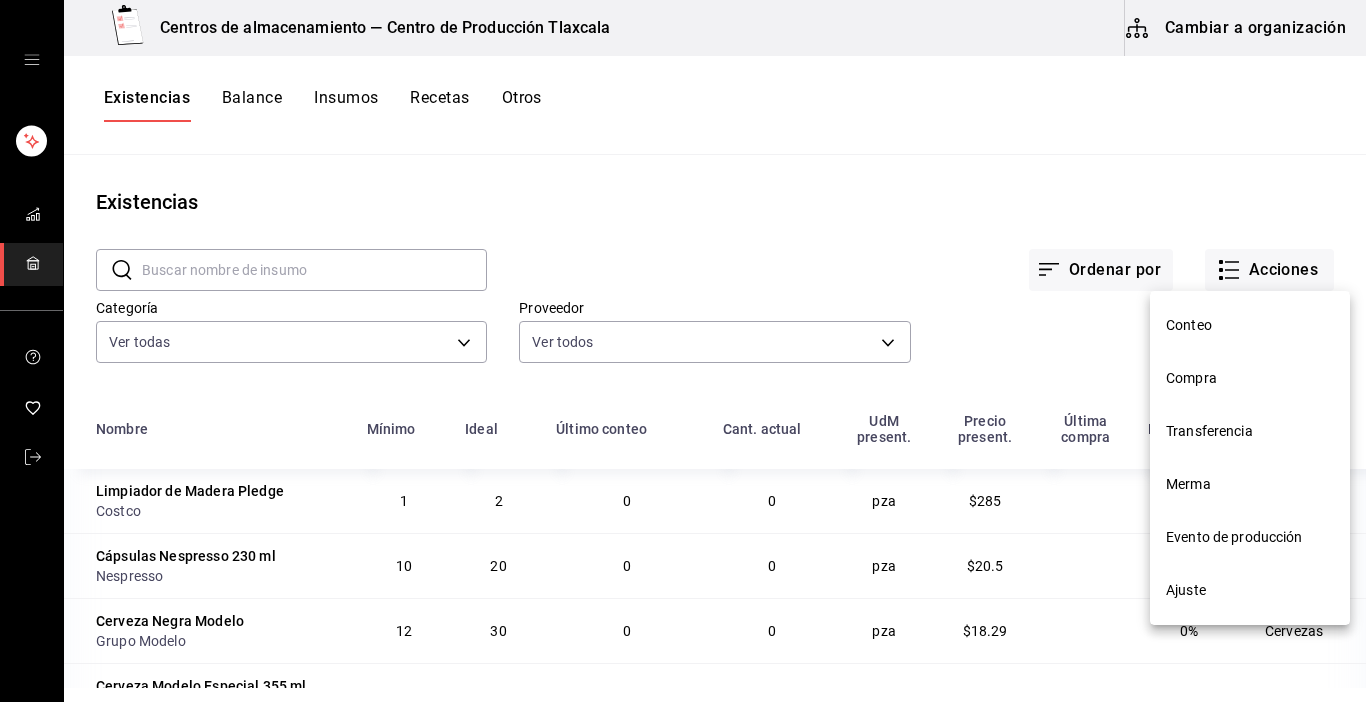 click on "Compra" at bounding box center [1250, 378] 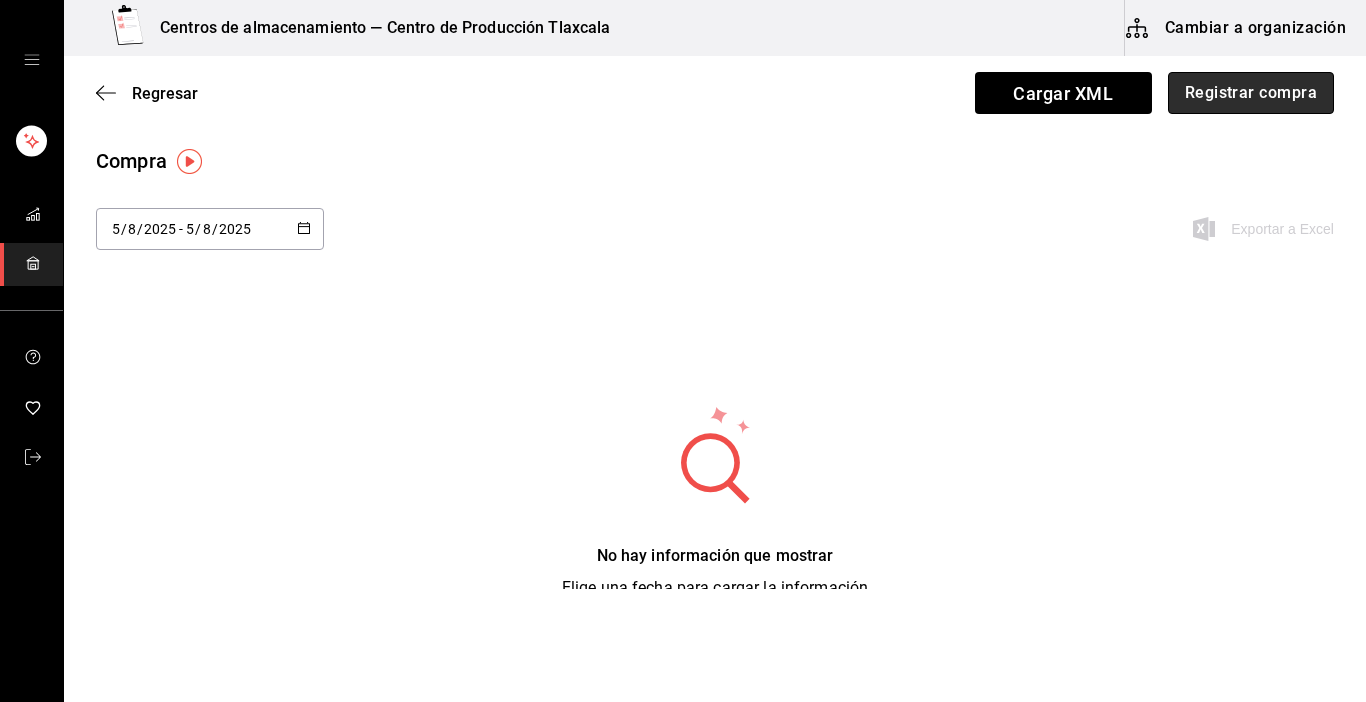 click on "Registrar compra" at bounding box center (1251, 93) 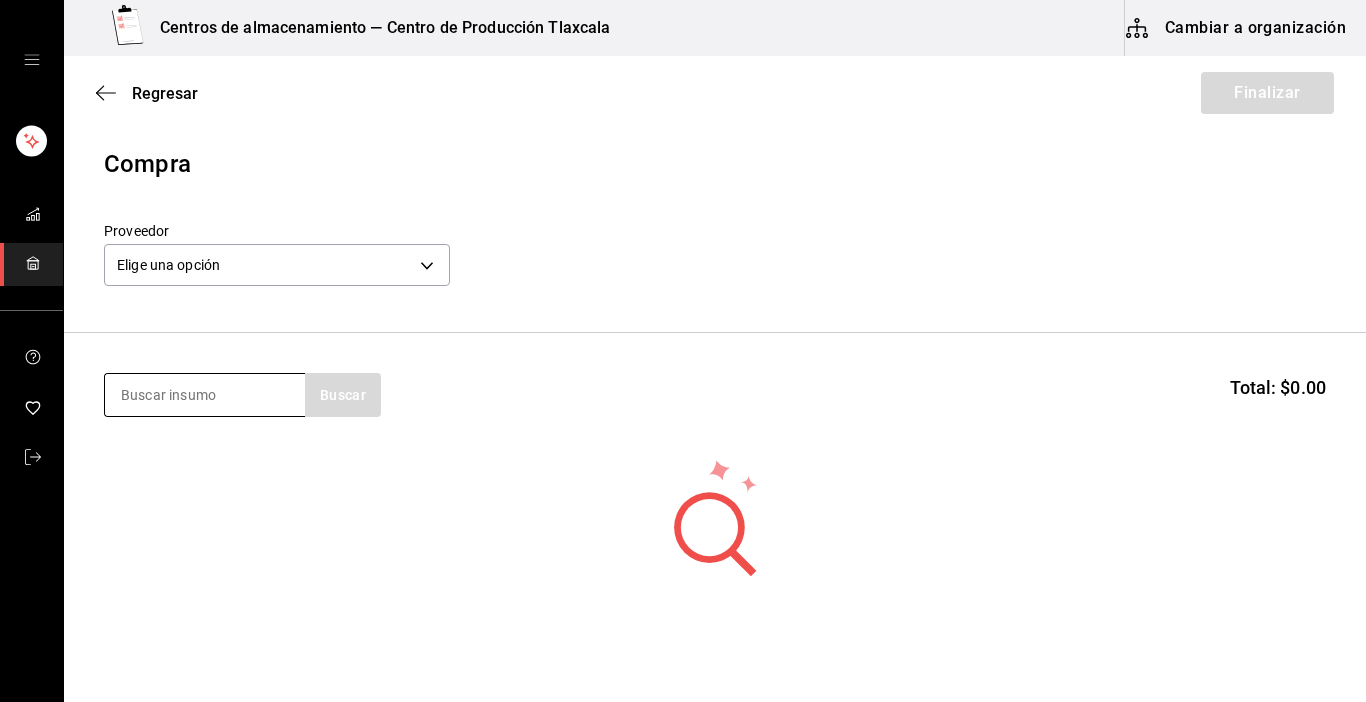 click at bounding box center [205, 395] 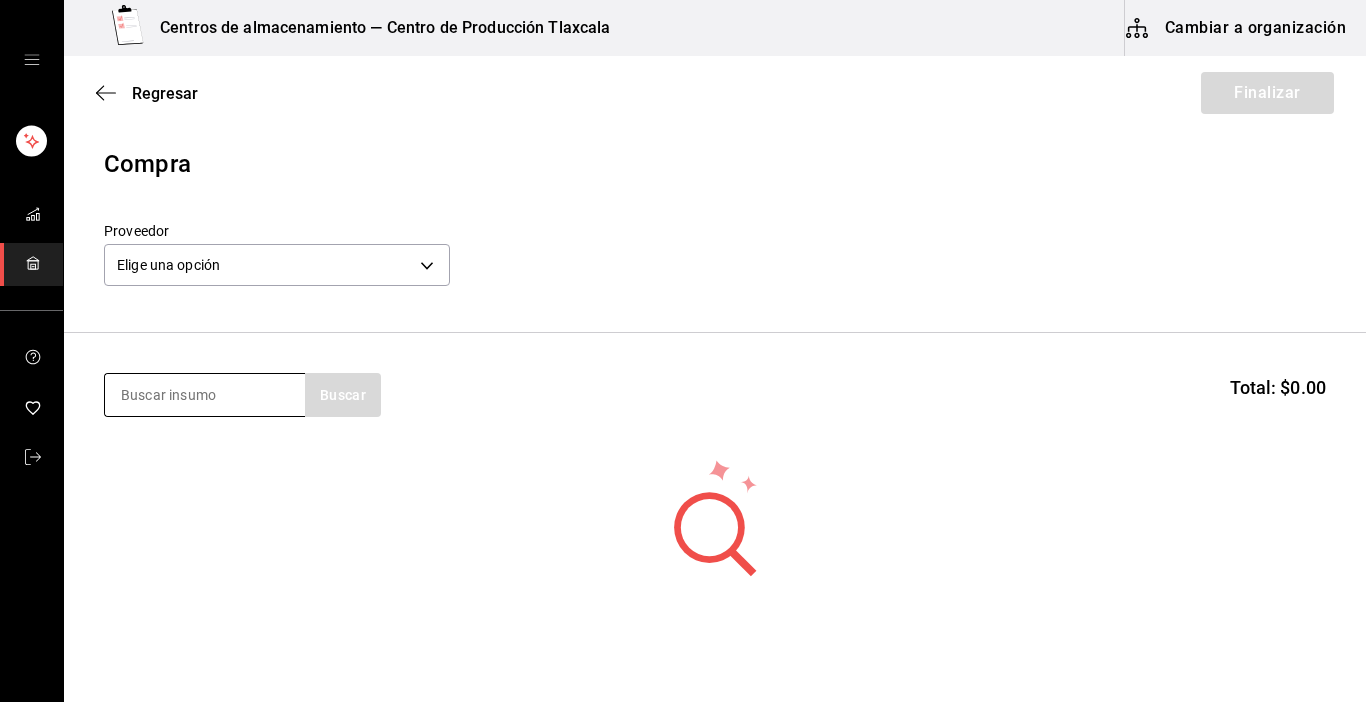 click at bounding box center [205, 395] 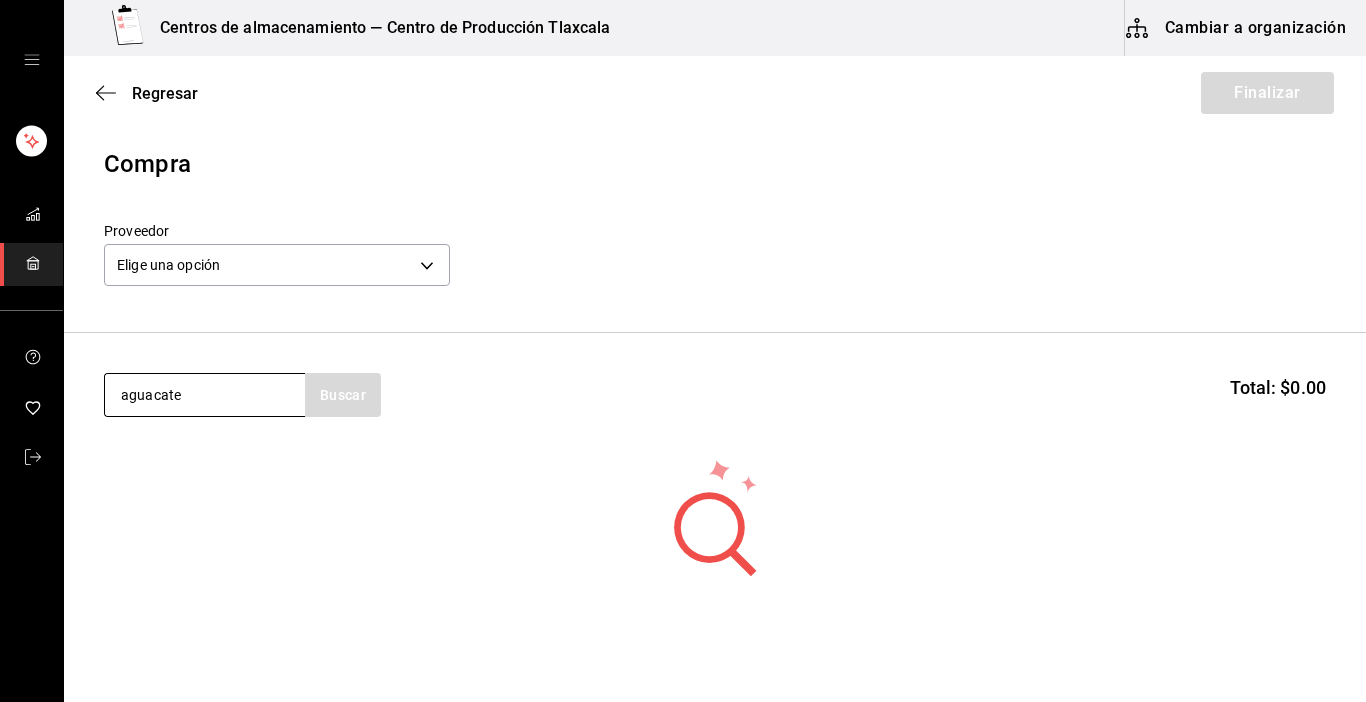 type on "aguacate" 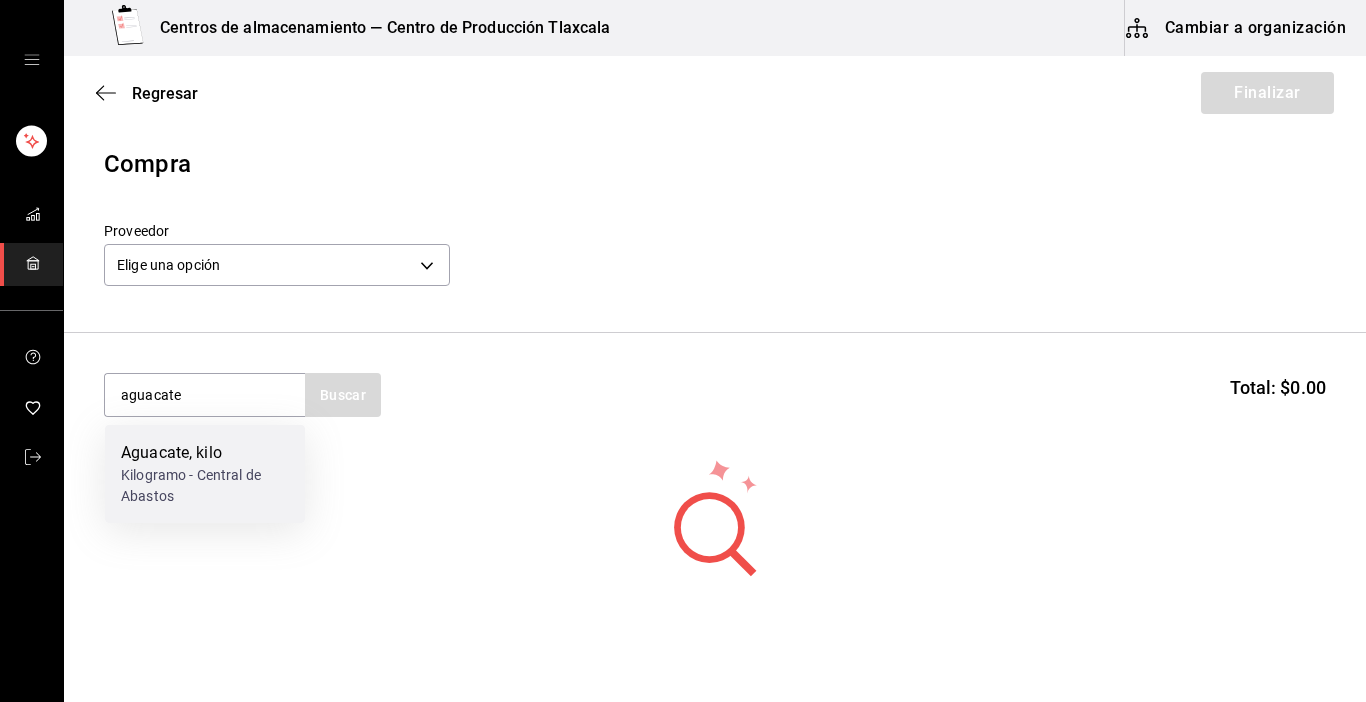 click on "Aguacate, kilo" at bounding box center [205, 453] 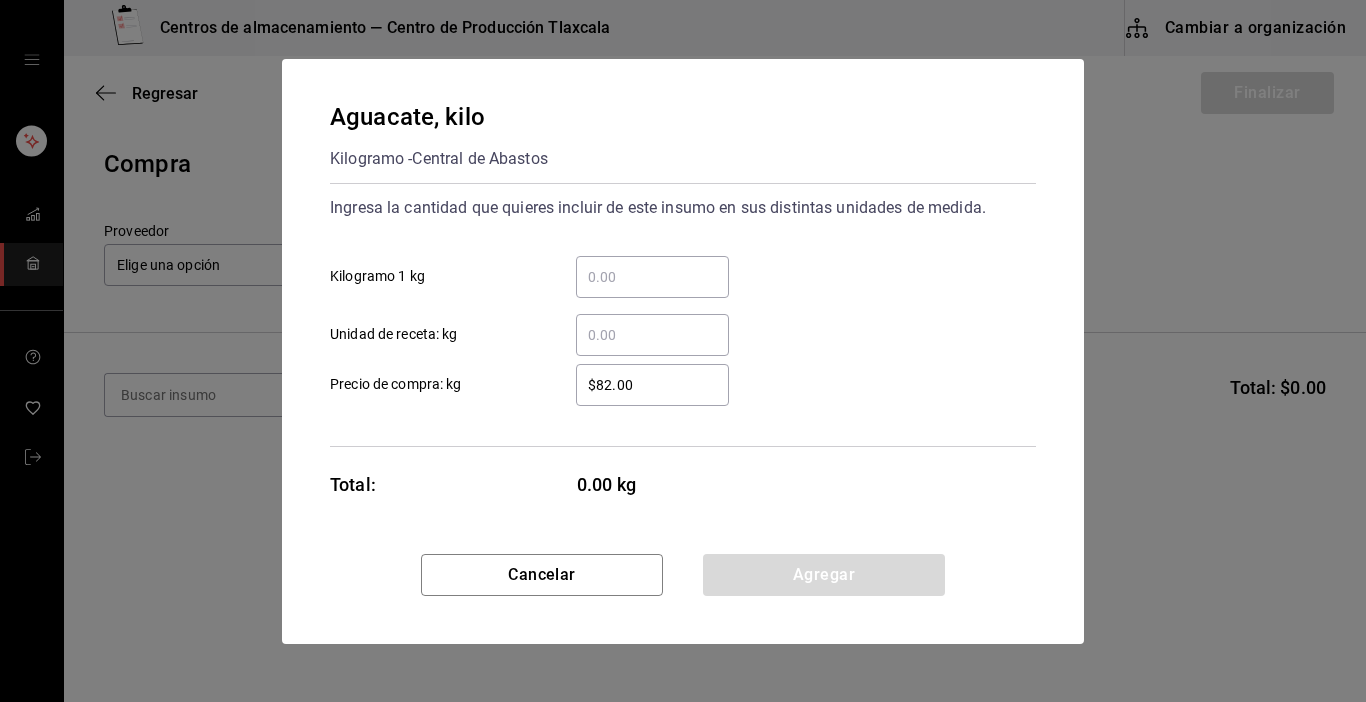 click on "​ Kilogramo 1 kg" at bounding box center [675, 269] 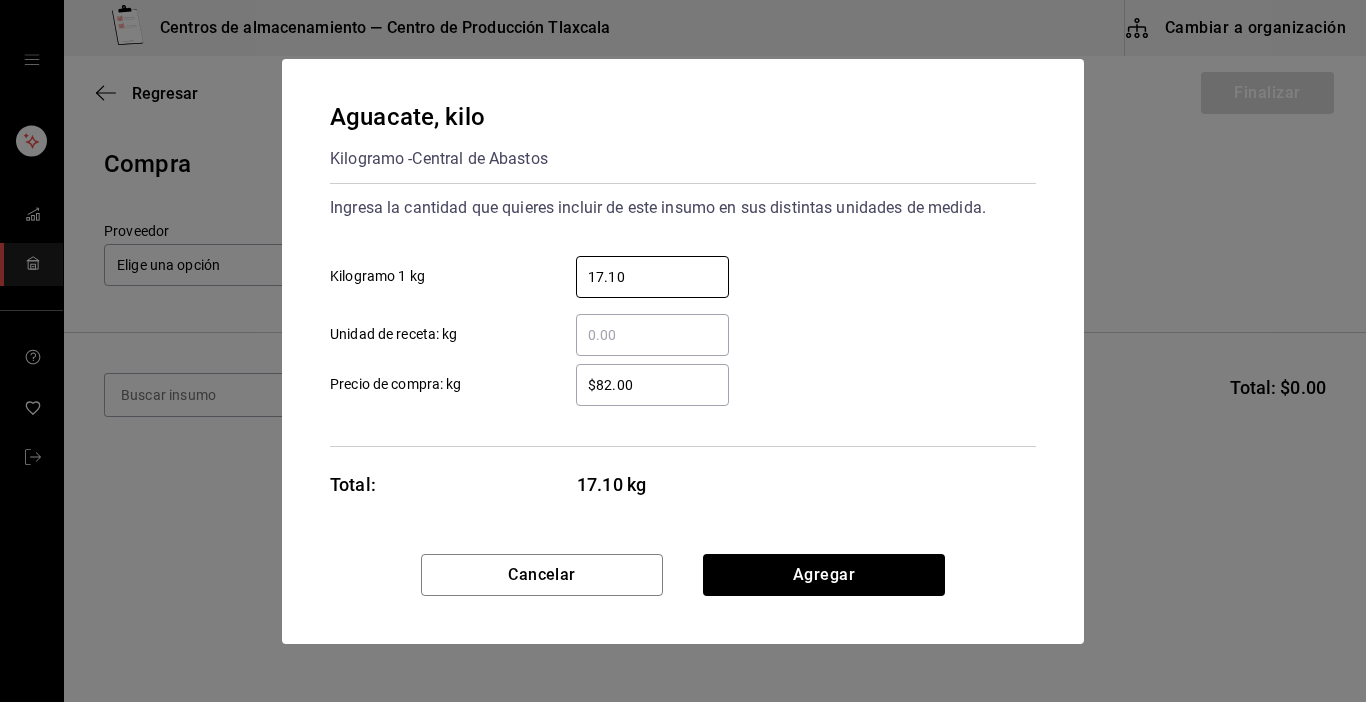 type on "17.10" 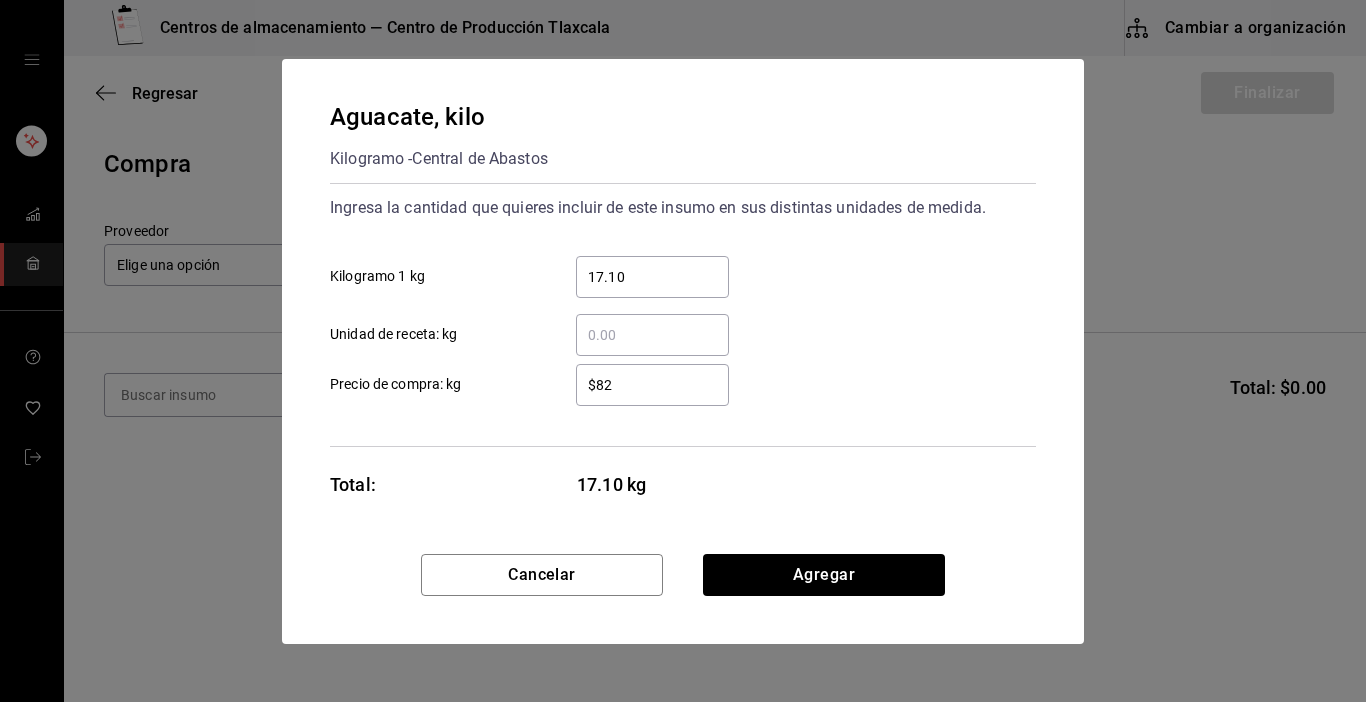 type on "$8" 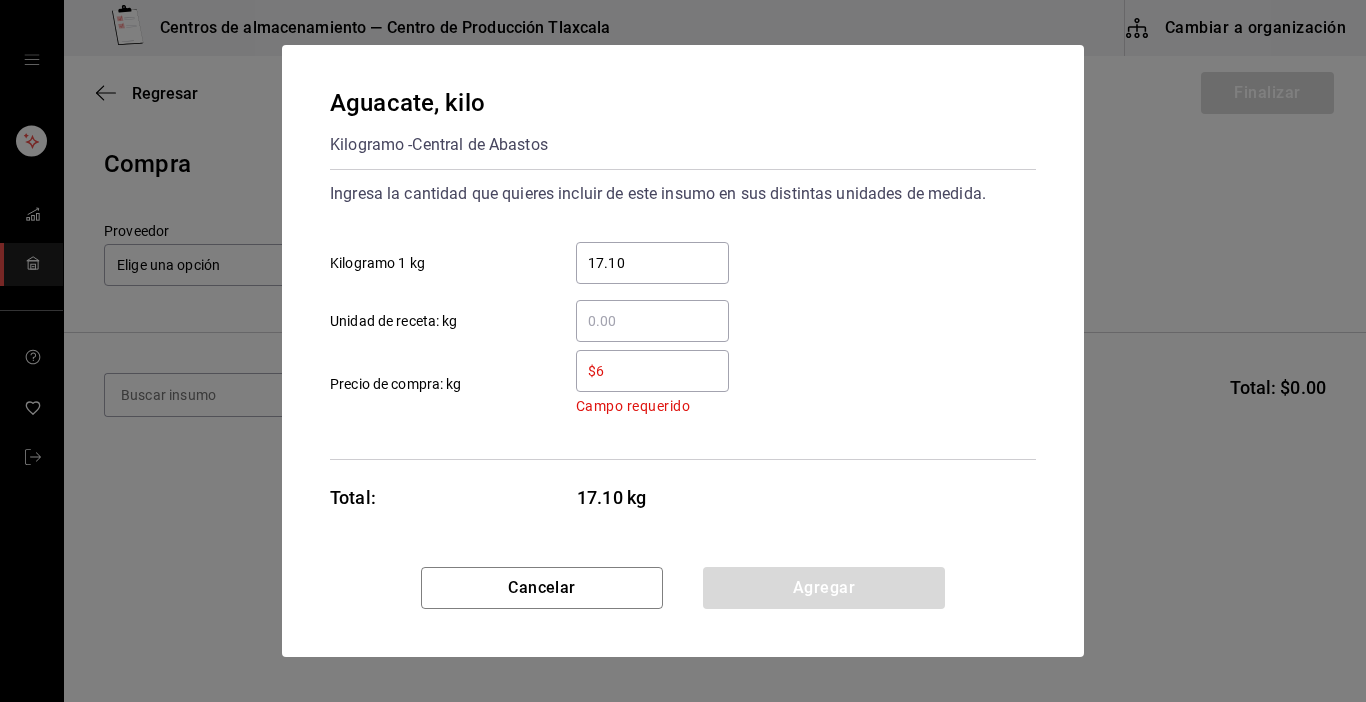 type on "$65" 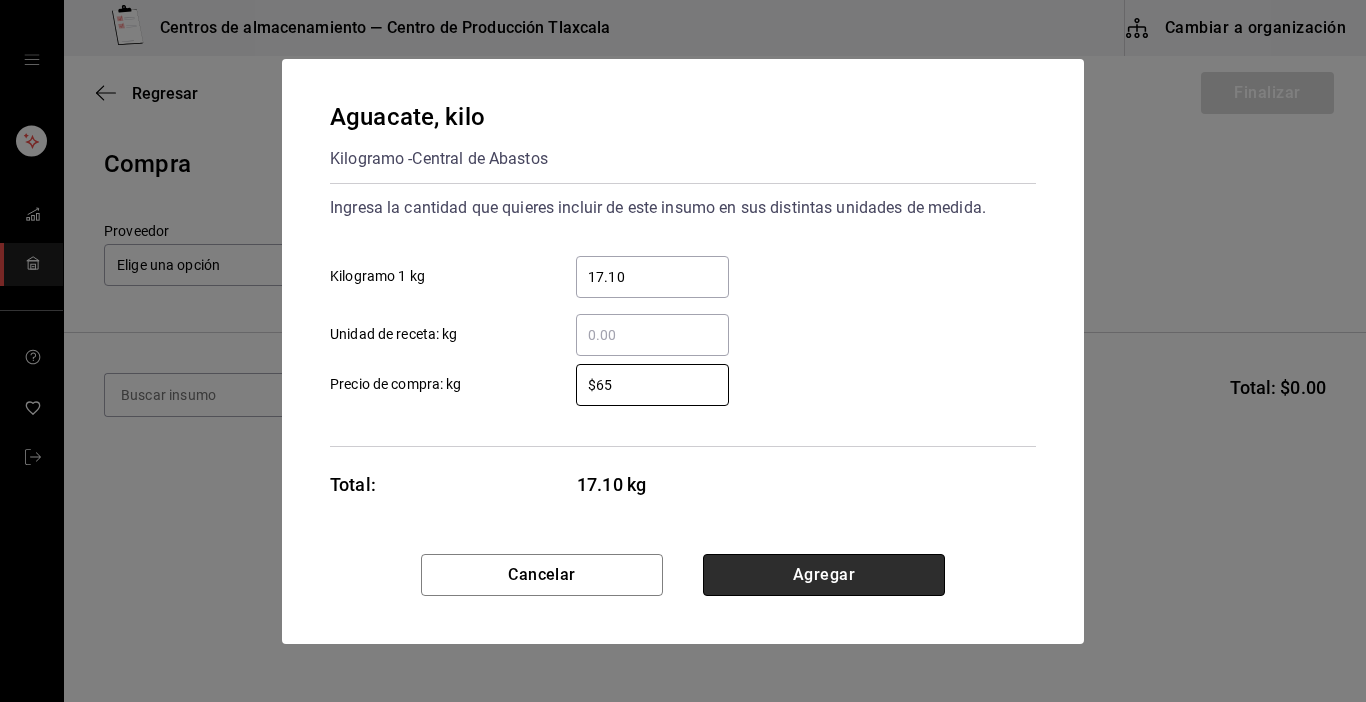 click on "Agregar" at bounding box center [824, 575] 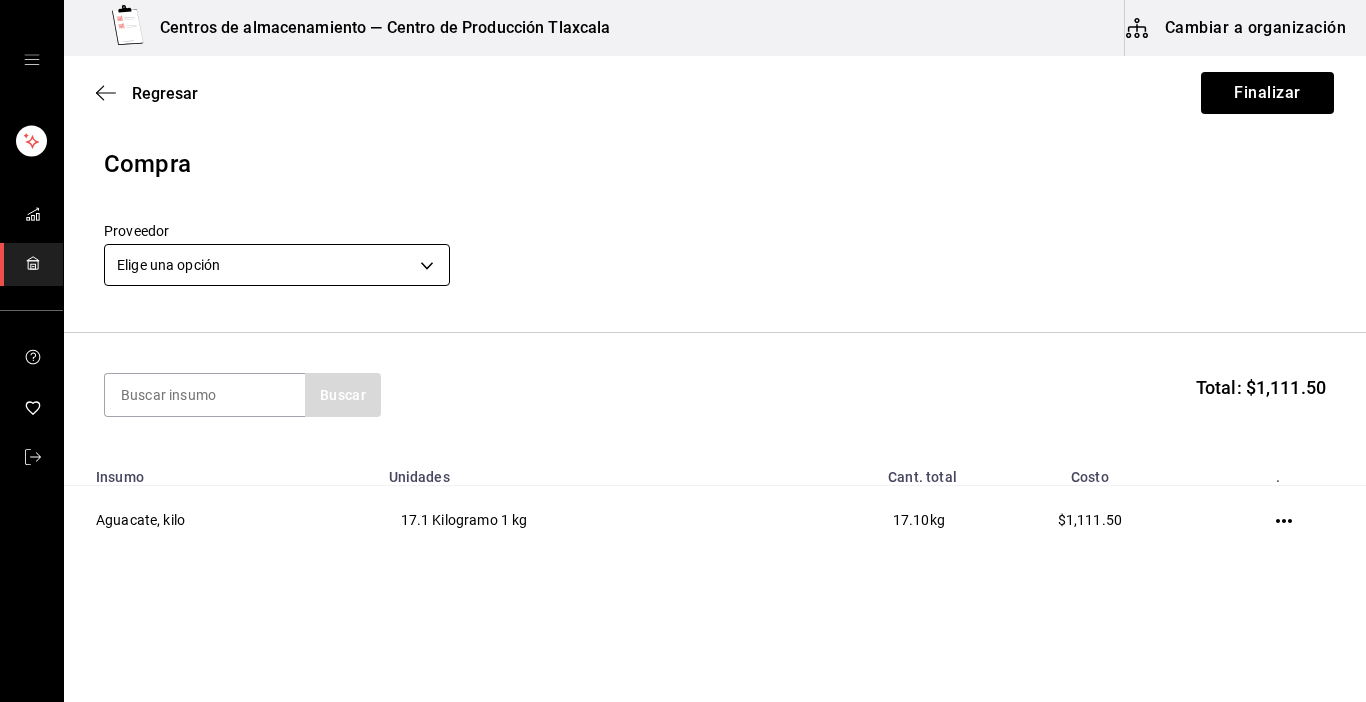 click on "Centros de almacenamiento — Centro de Producción Tlaxcala Cambiar a organización Regresar Finalizar Compra Proveedor Elige una opción default Buscar Total: $1,111.50 Insumo Unidades Cant. total Costo  .  Aguacate, kilo 17.1 Kilogramo 1 kg 17.10  kg $1,111.50 GANA 1 MES GRATIS EN TU SUSCRIPCIÓN AQUÍ ¿Recuerdas cómo empezó tu restaurante?
Hoy puedes ayudar a un colega a tener el mismo cambio que tú viviste.
Recomienda Parrot directamente desde tu Portal Administrador.
Es fácil y rápido.
🎁 Por cada restaurante que se una, ganas 1 mes gratis. Ver video tutorial Ir a video Editar Eliminar Visitar centro de ayuda ([PHONE]) [EMAIL] Visitar centro de ayuda ([PHONE]) [EMAIL]" at bounding box center [683, 294] 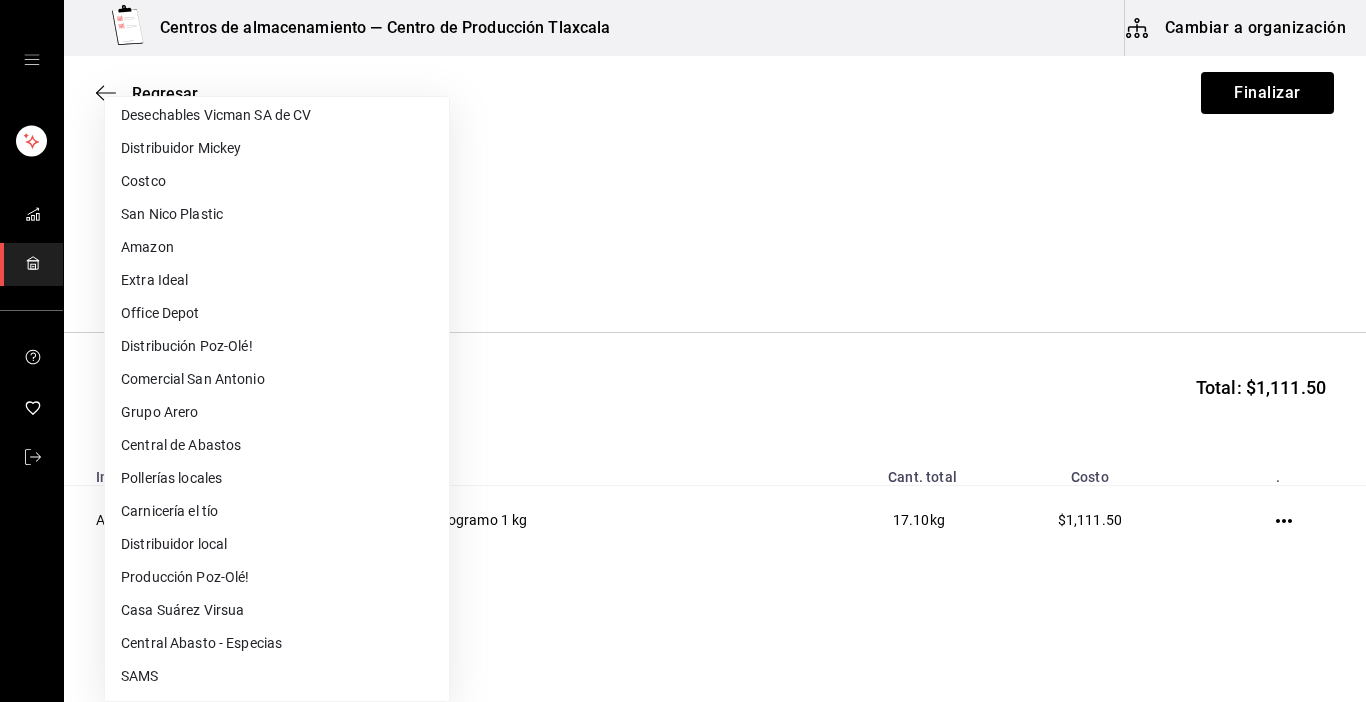 scroll, scrollTop: 240, scrollLeft: 0, axis: vertical 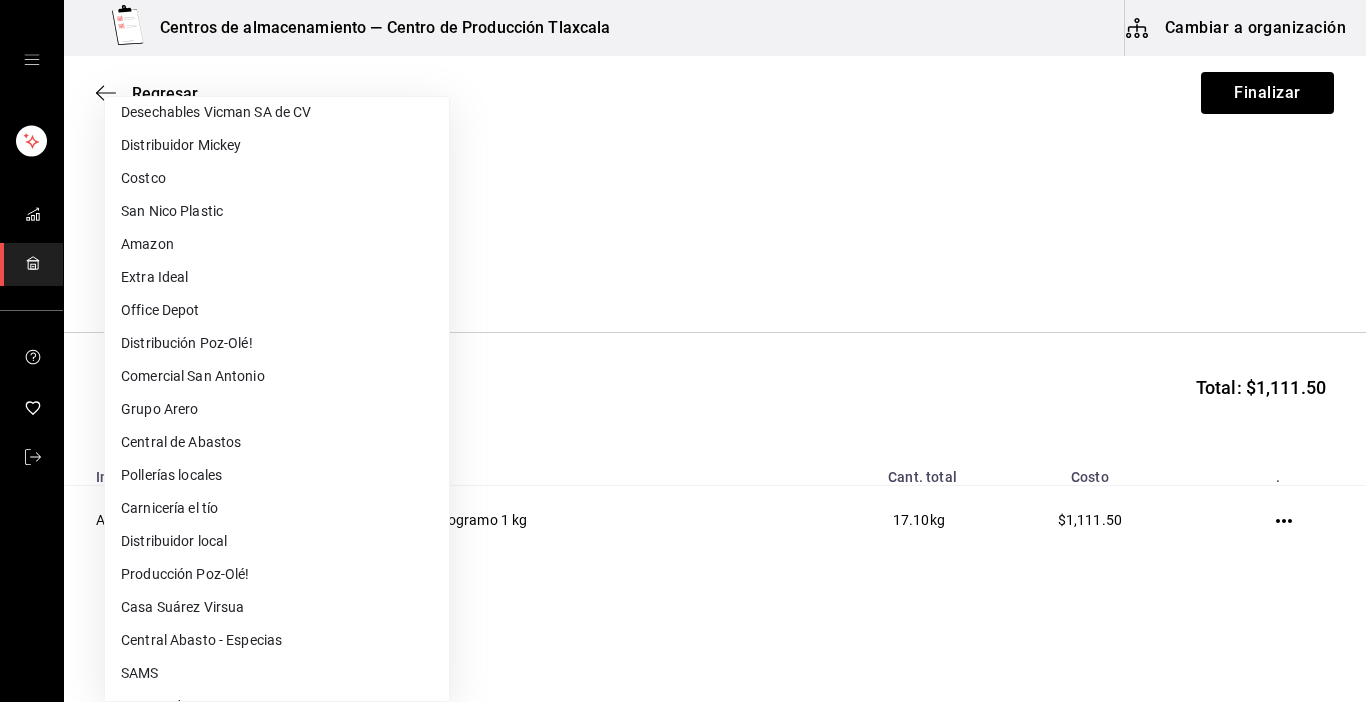 click on "Central de Abastos" at bounding box center [277, 442] 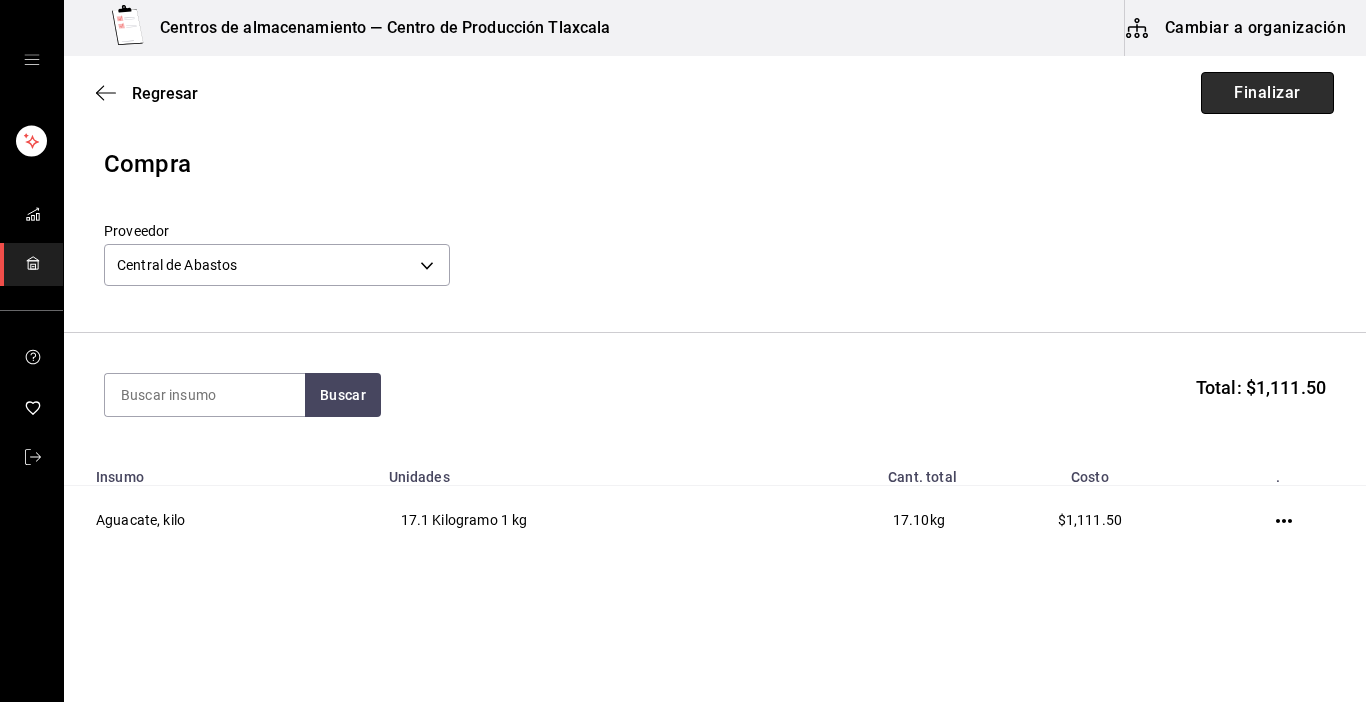 click on "Finalizar" at bounding box center (1267, 93) 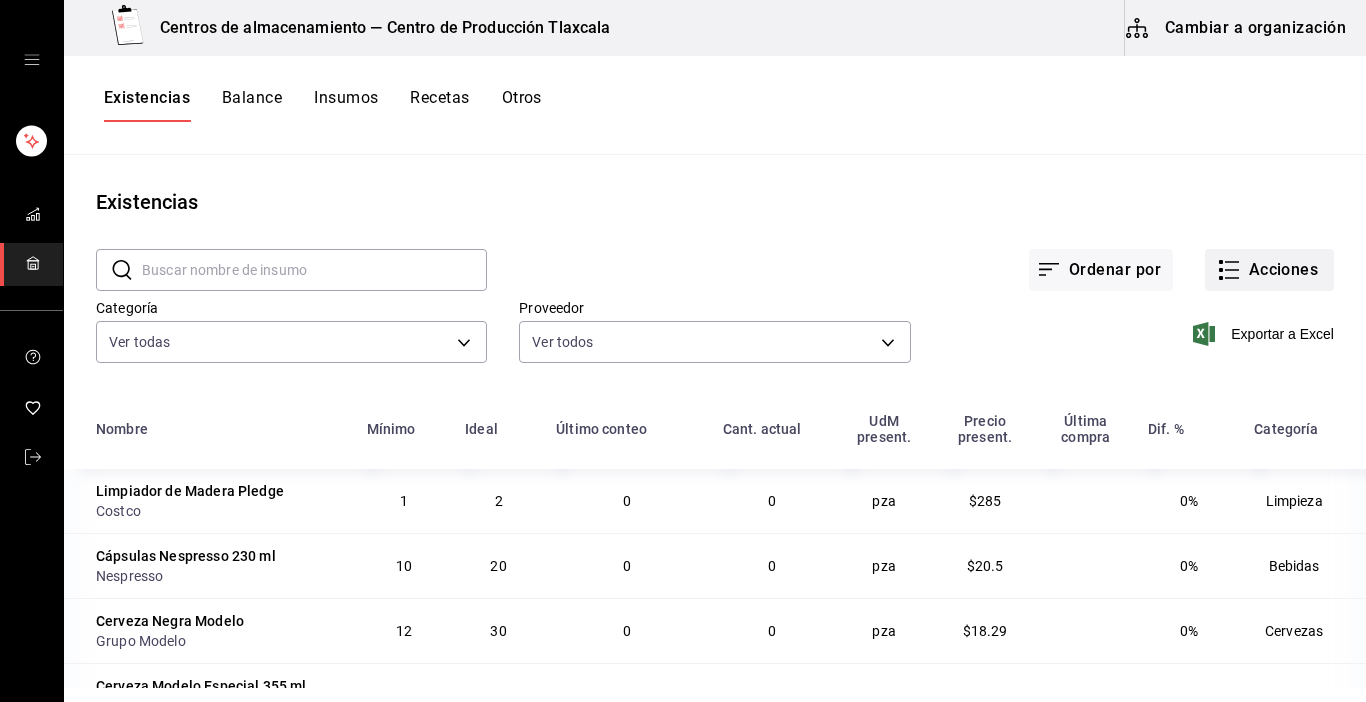 click 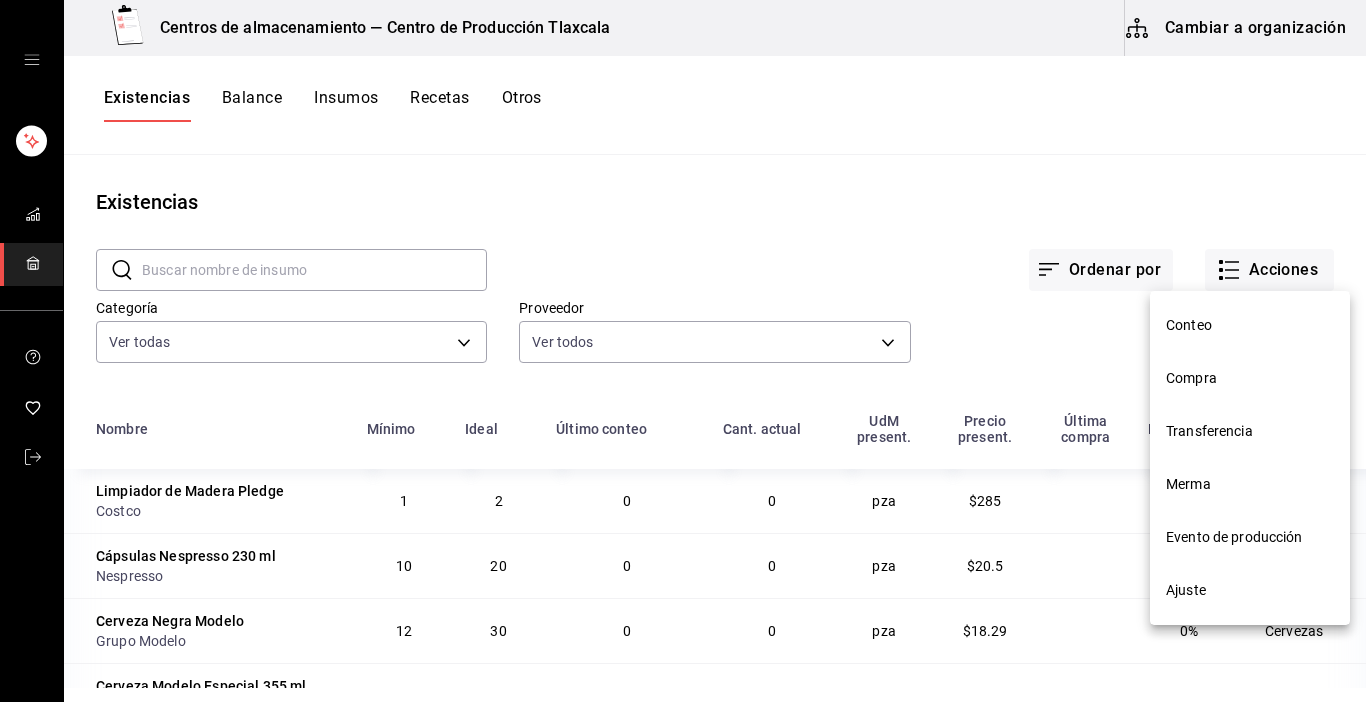 click on "Compra" at bounding box center [1250, 378] 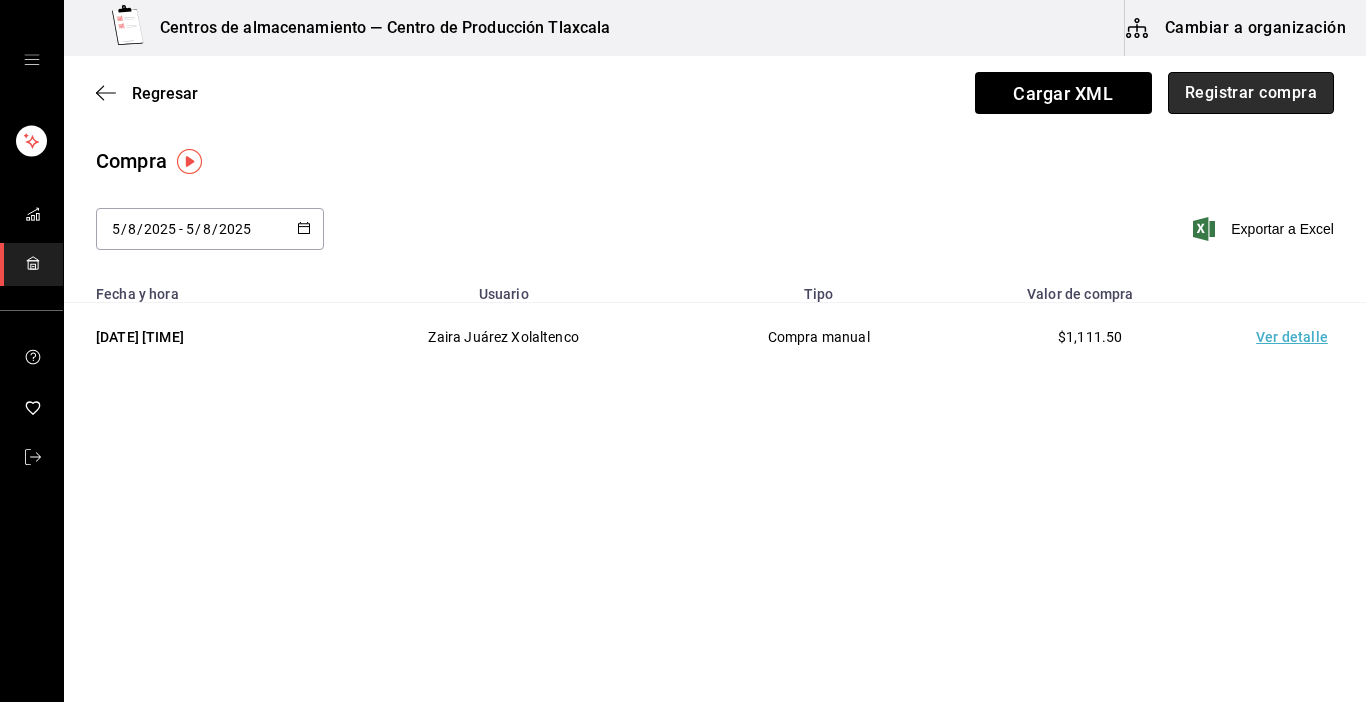 click on "Registrar compra" at bounding box center (1251, 93) 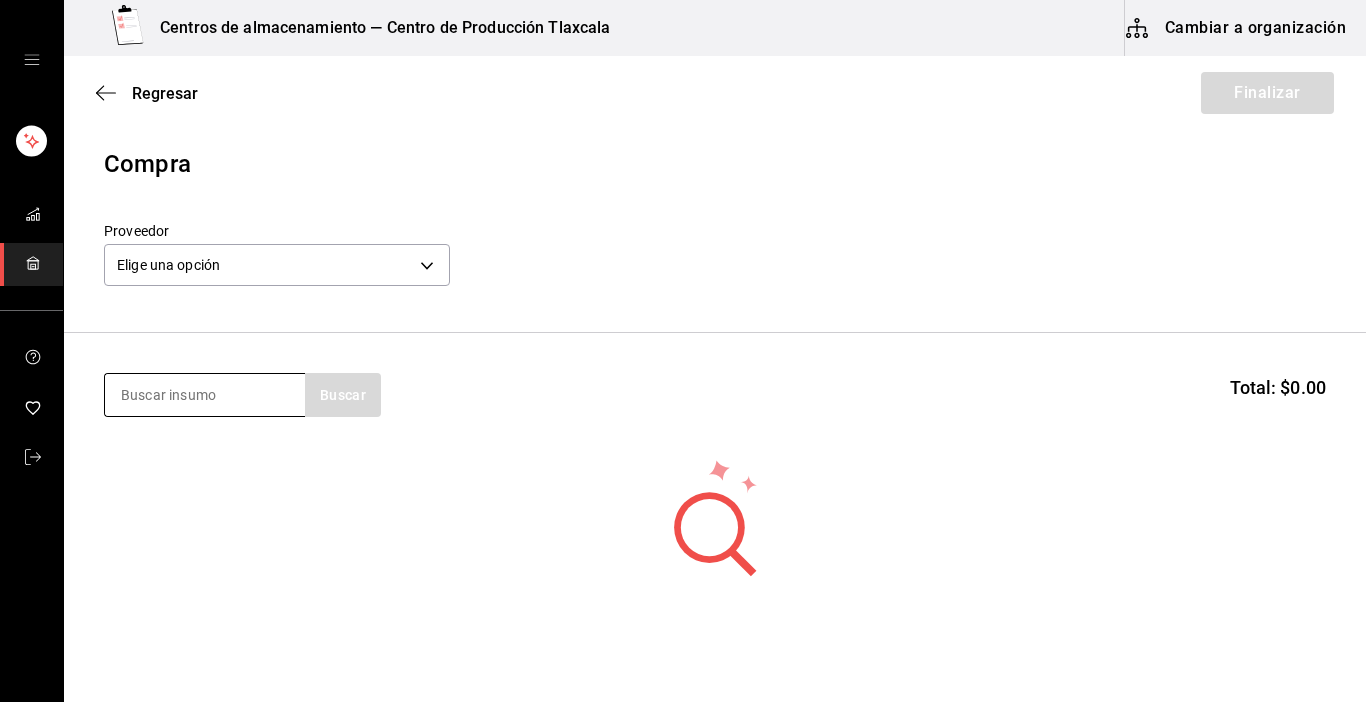 click at bounding box center (205, 395) 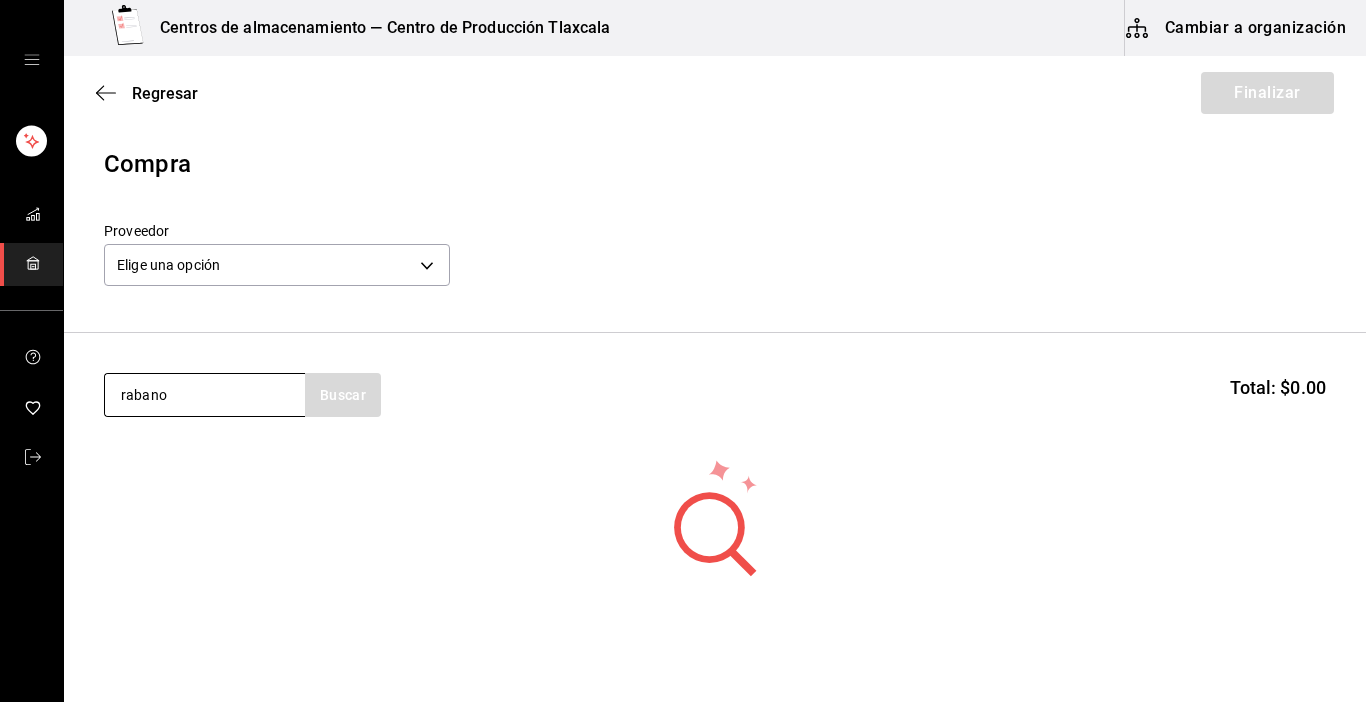 type on "rabano" 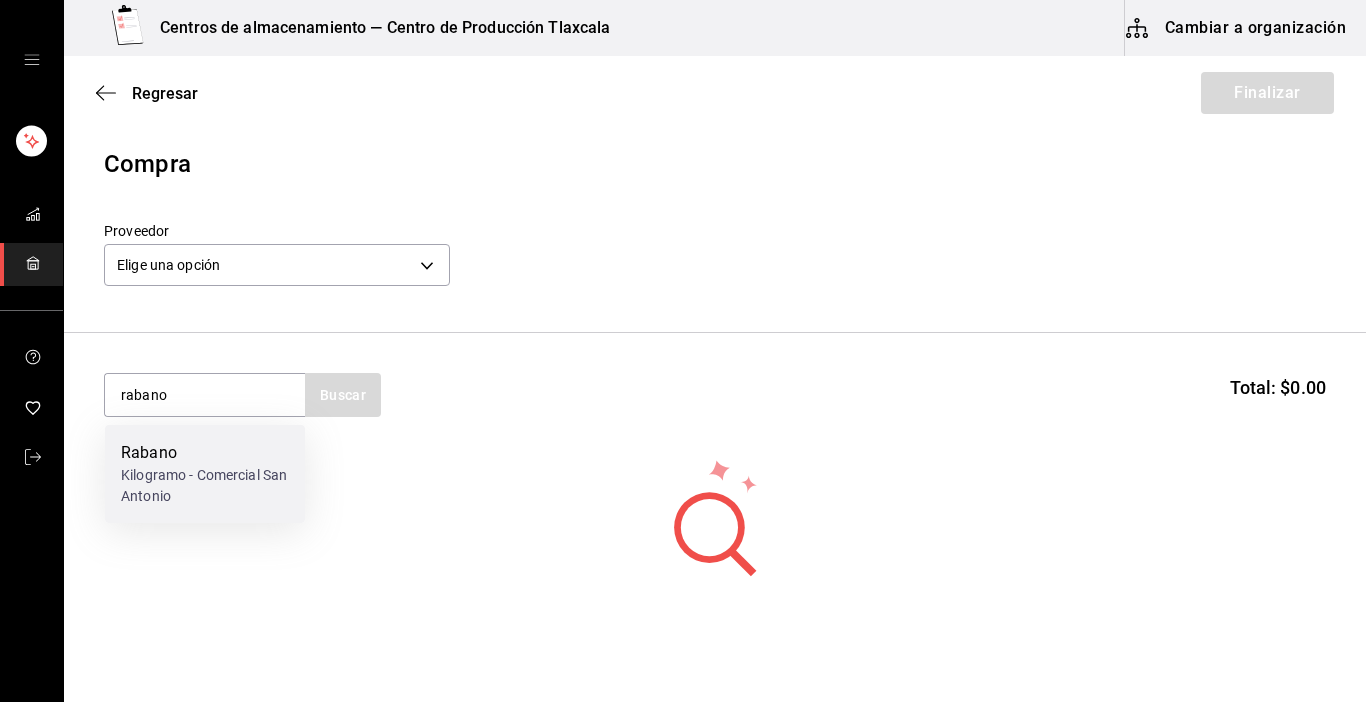 click on "Kilogramo - Comercial San Antonio" at bounding box center (205, 486) 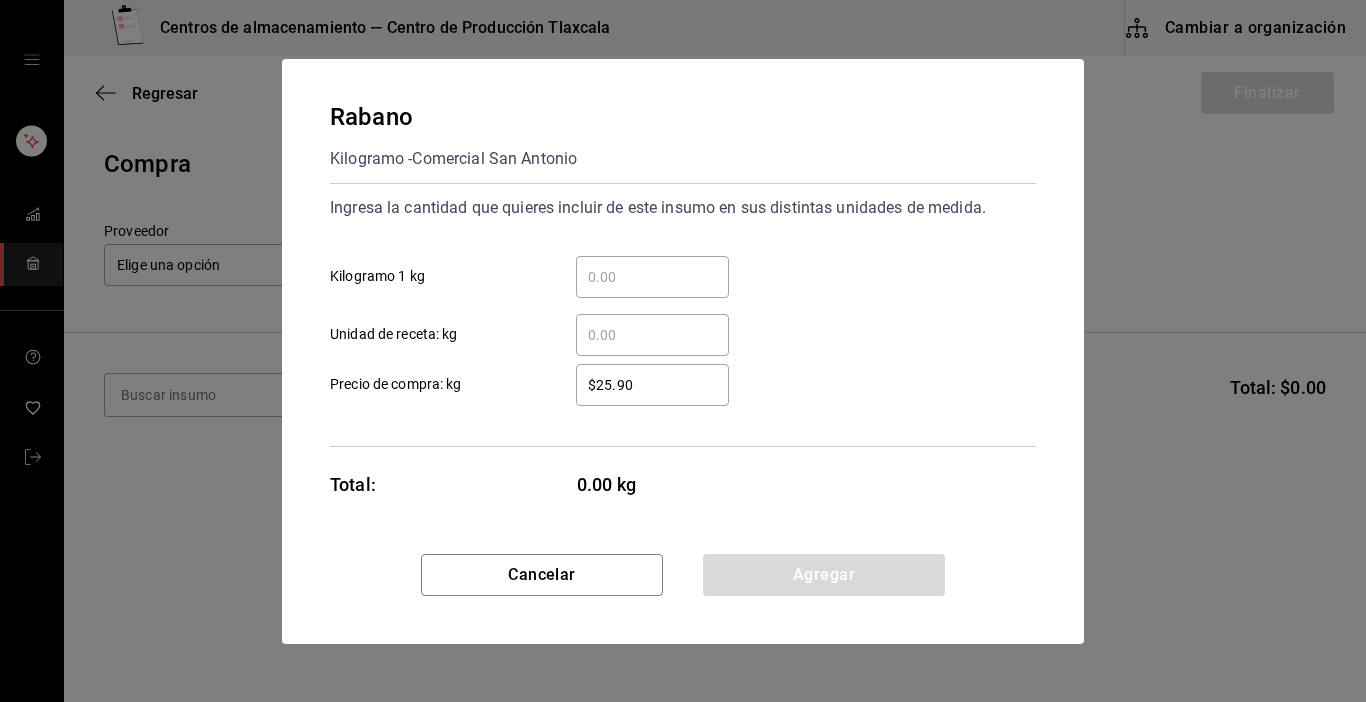 click on "​ Kilogramo 1 kg" at bounding box center (652, 277) 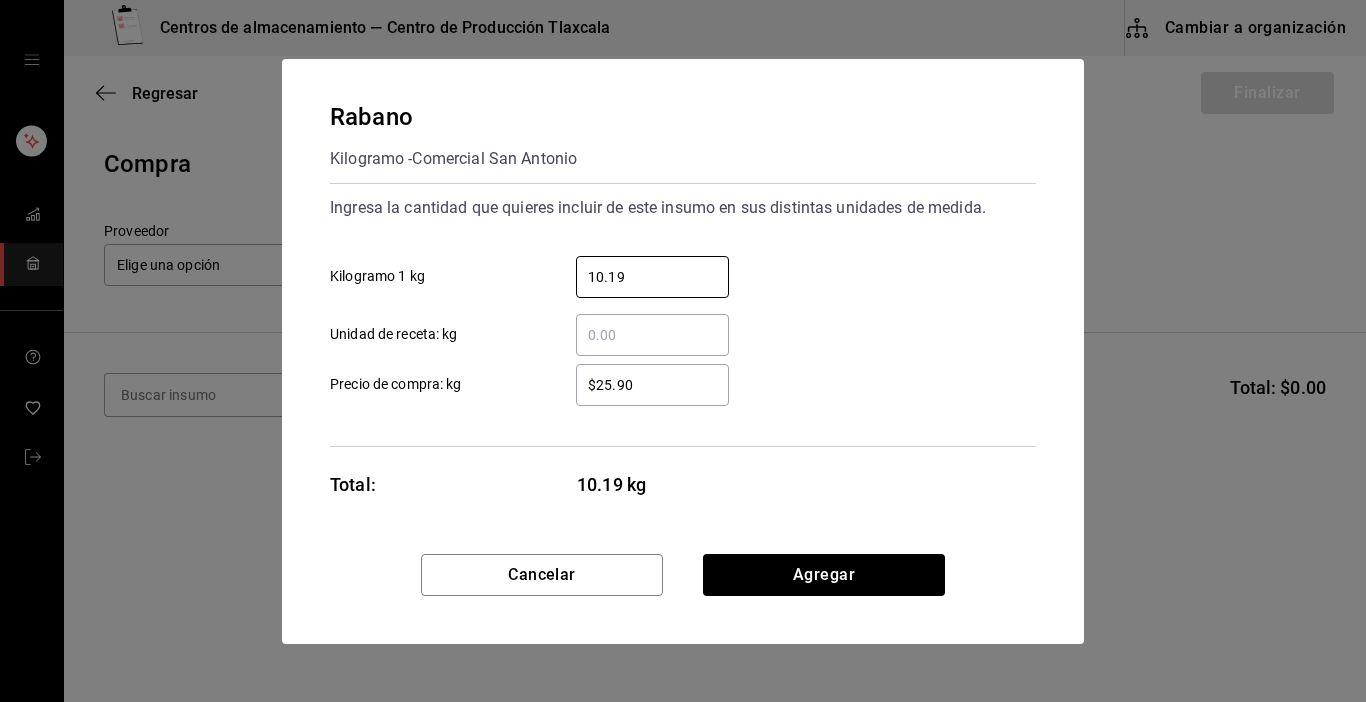 type on "10.19" 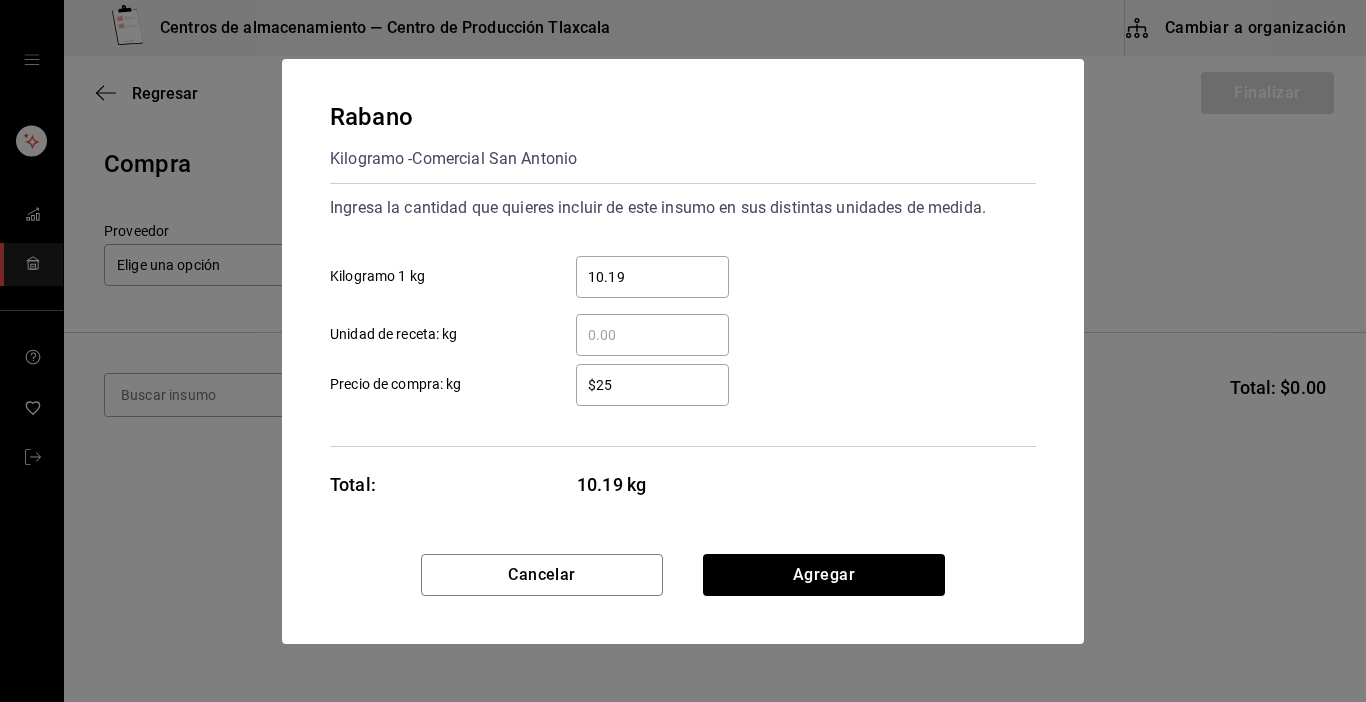 type on "$2" 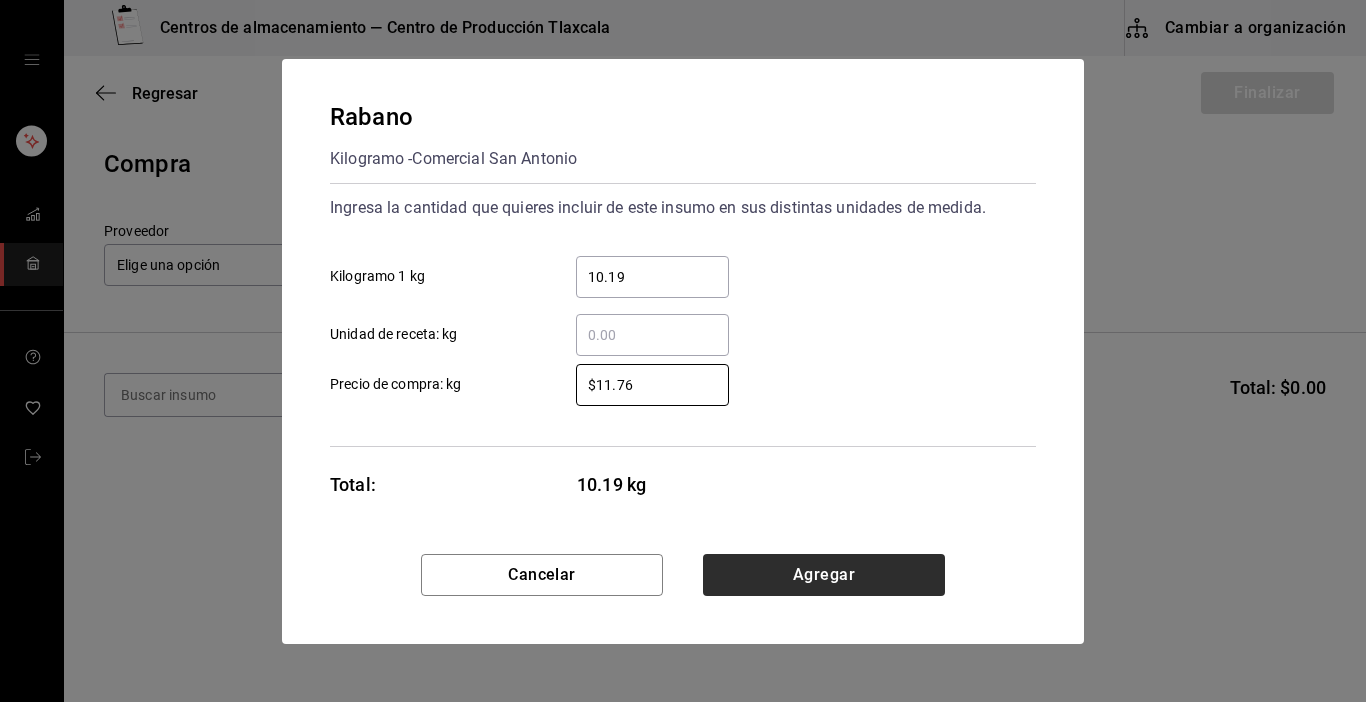 type on "$11.76" 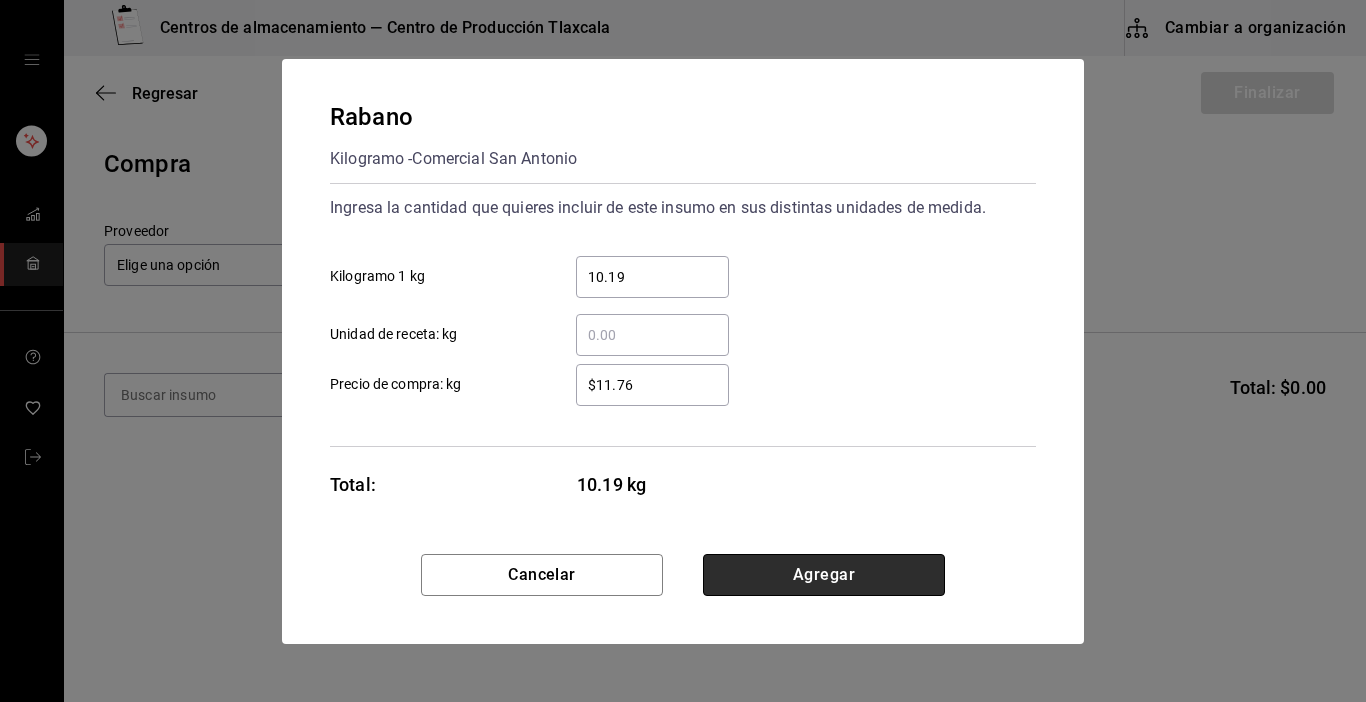 click on "Agregar" at bounding box center (824, 575) 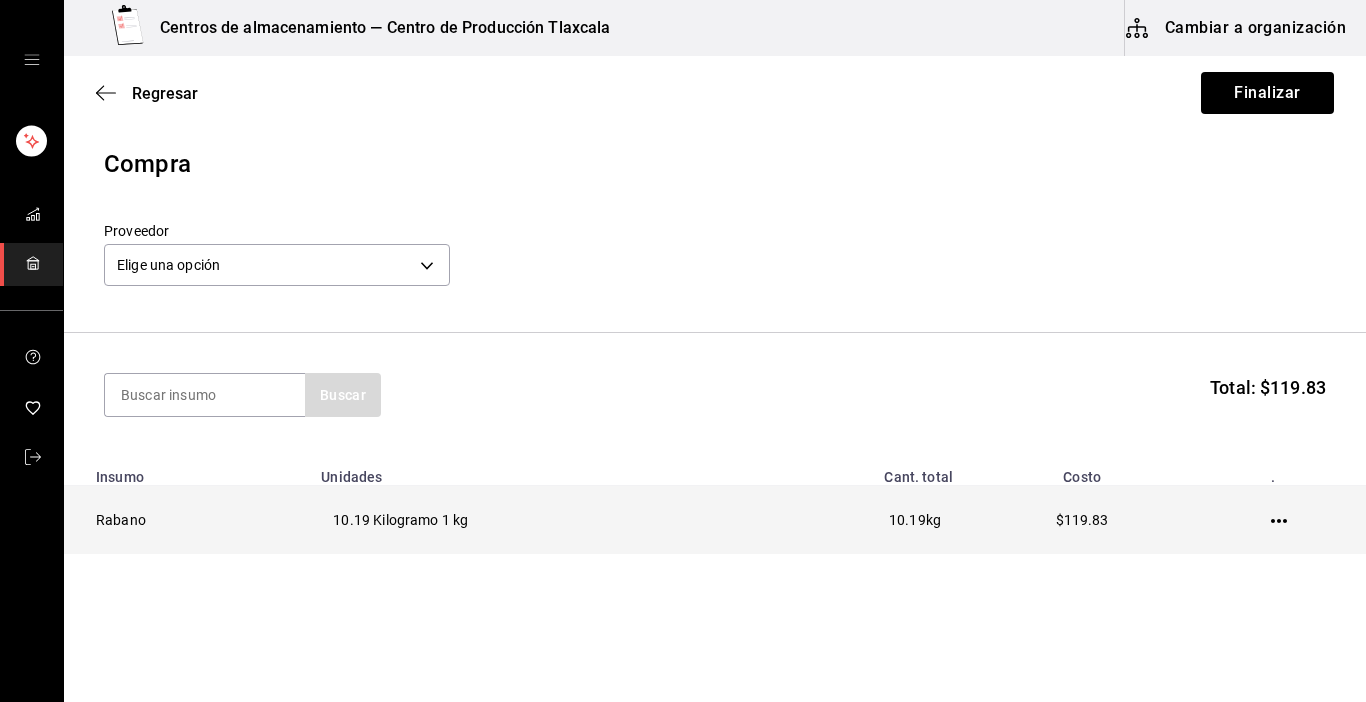 click at bounding box center (1282, 520) 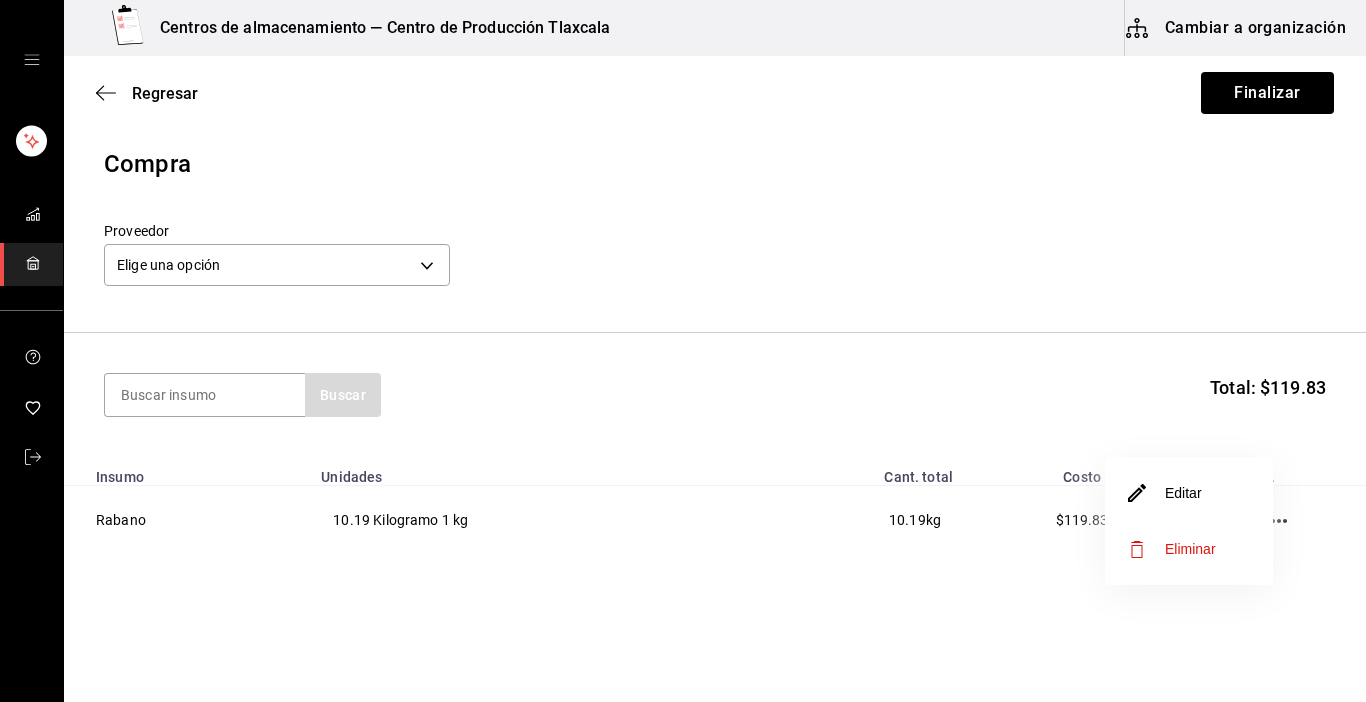 click on "Editar" at bounding box center (1189, 493) 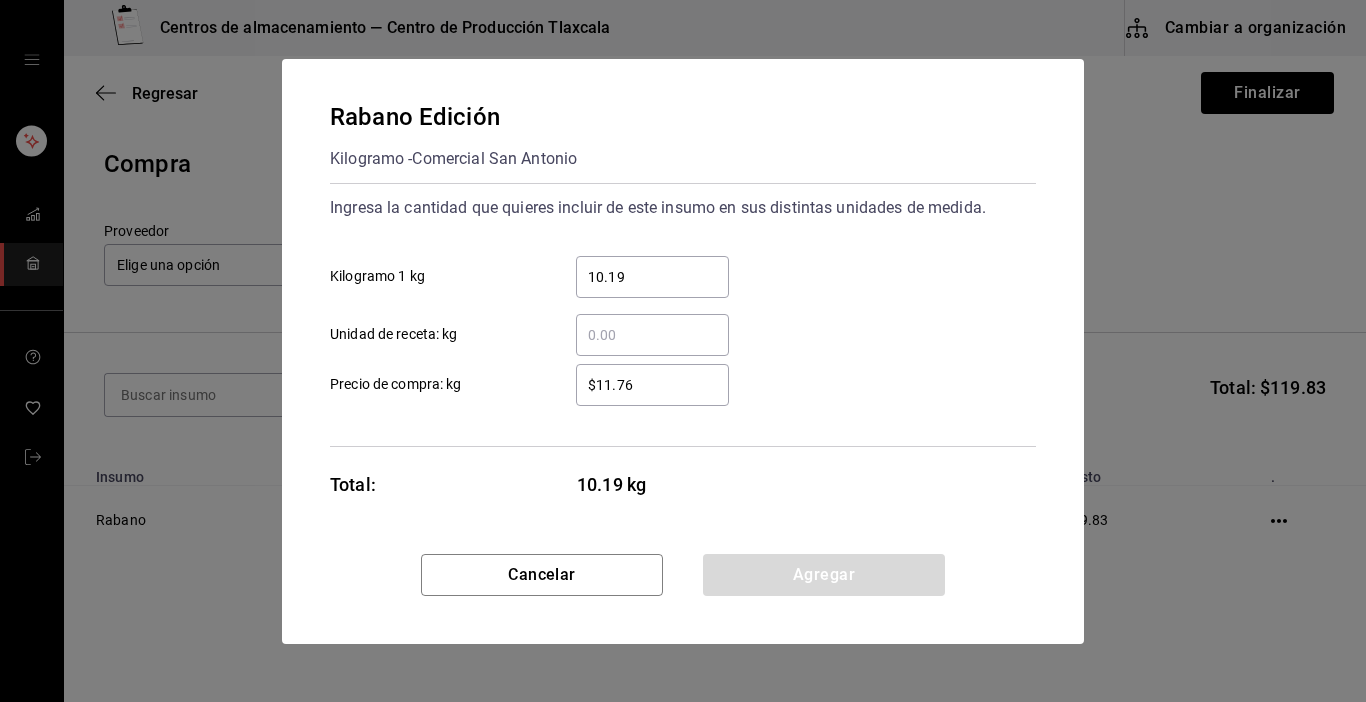 click on "$11.76" at bounding box center [652, 385] 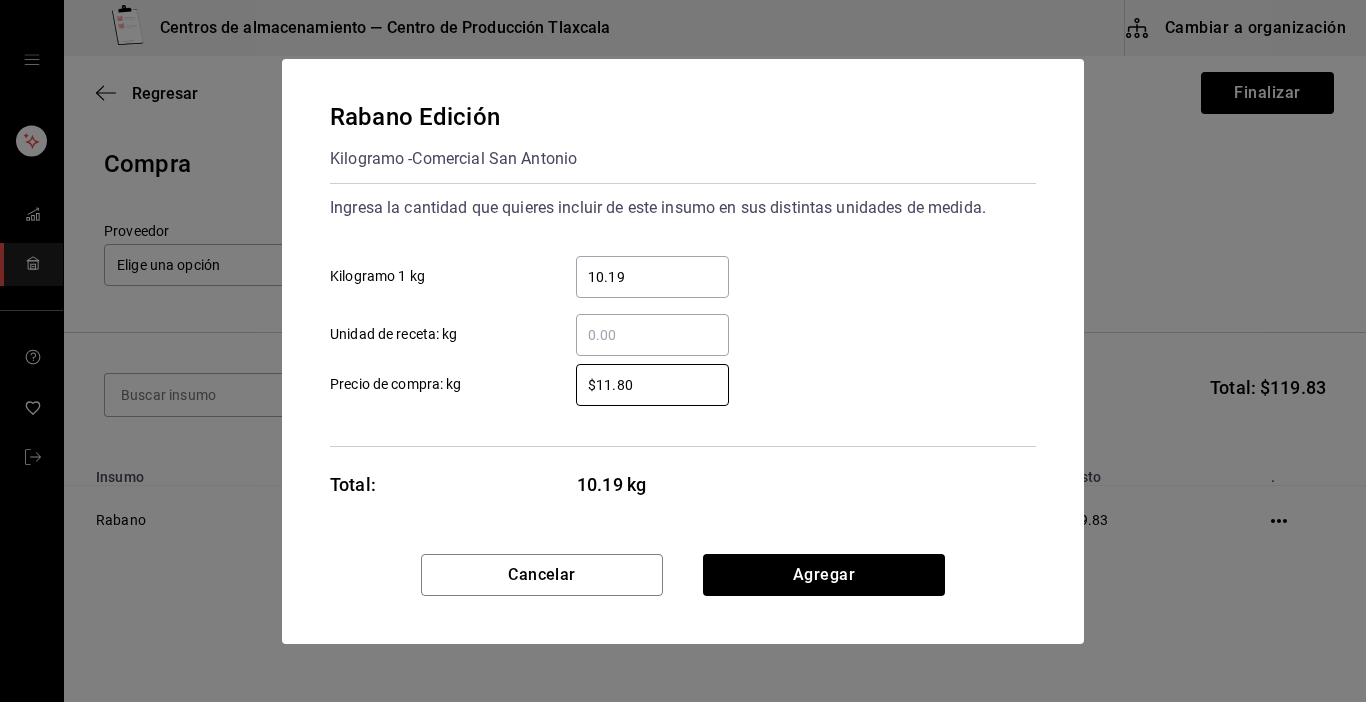 type on "$11.80" 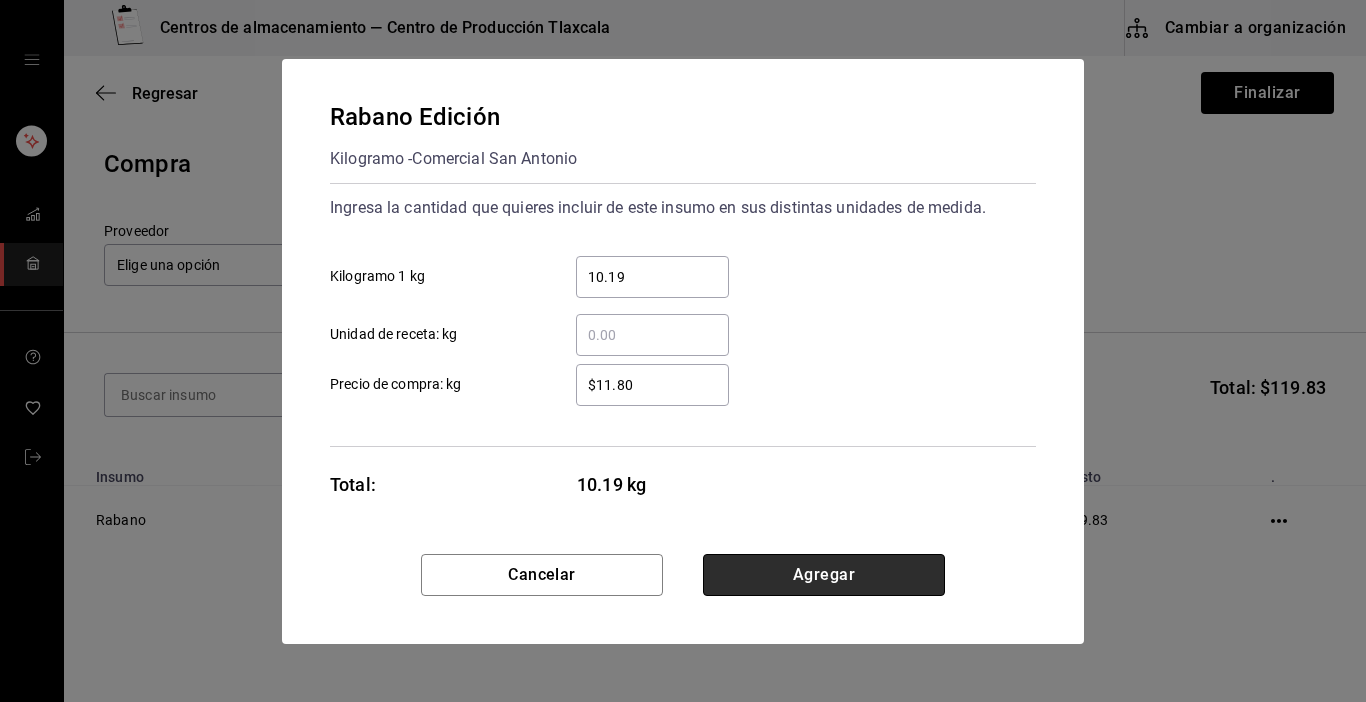 click on "Agregar" at bounding box center [824, 575] 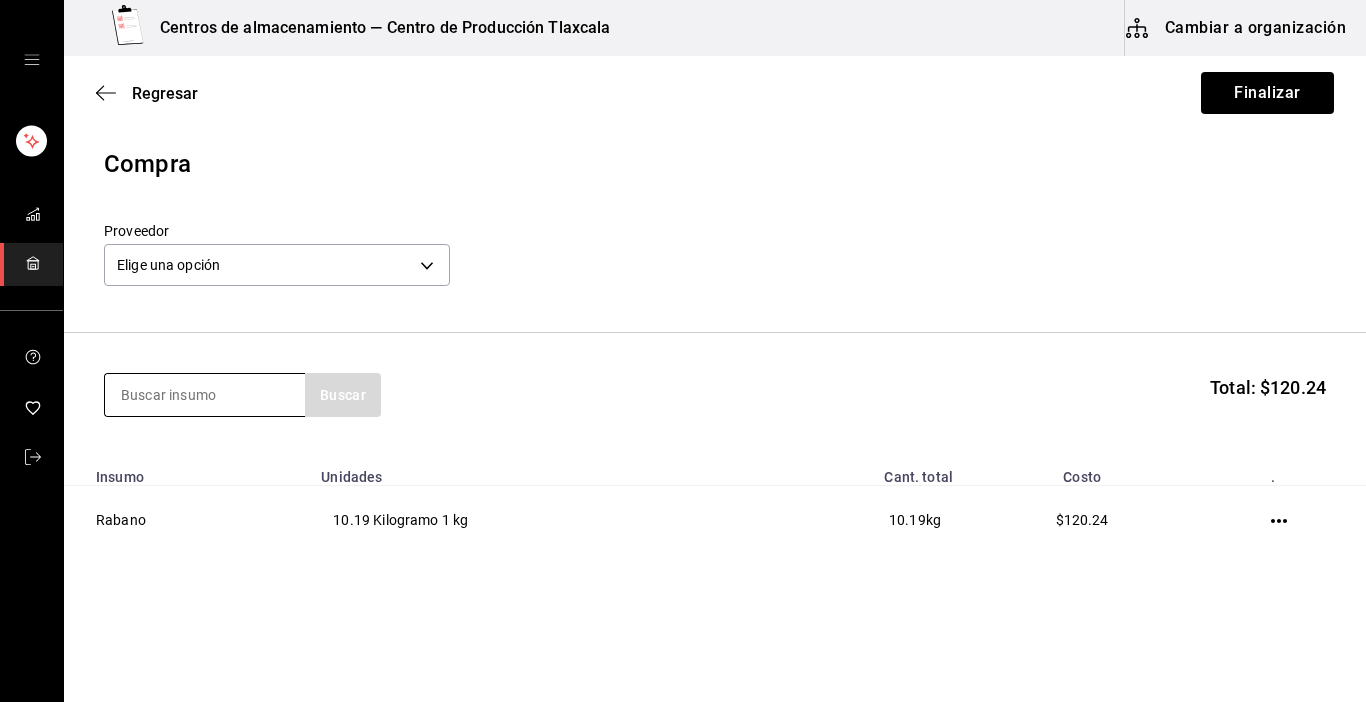 click at bounding box center [205, 395] 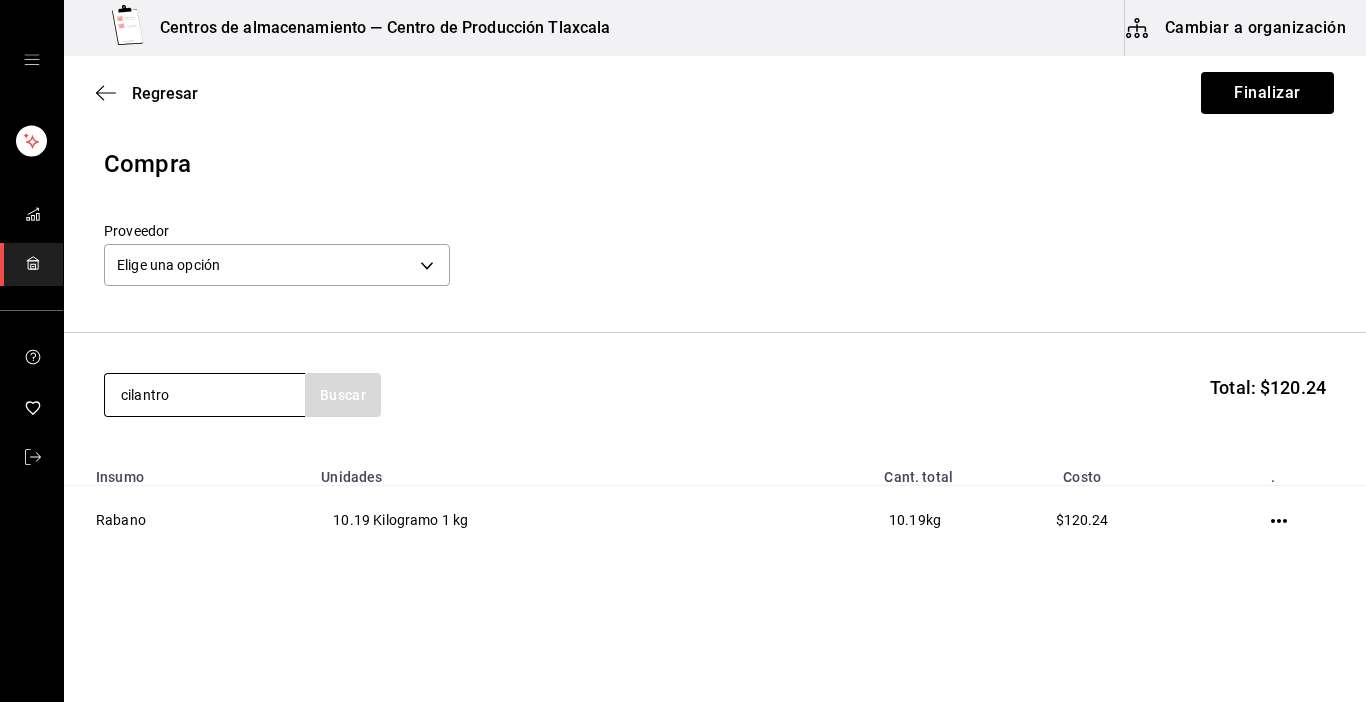 type on "cilantro" 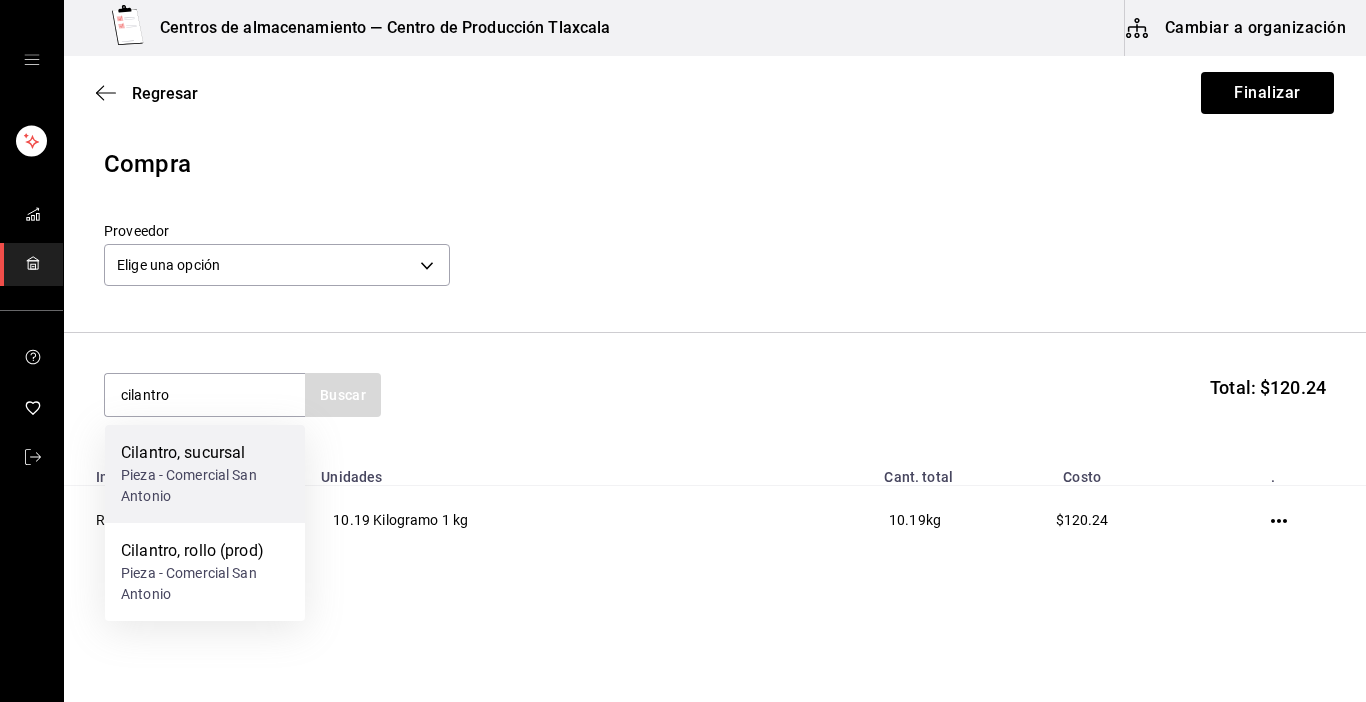 click on "Pieza - Comercial San Antonio" at bounding box center [205, 486] 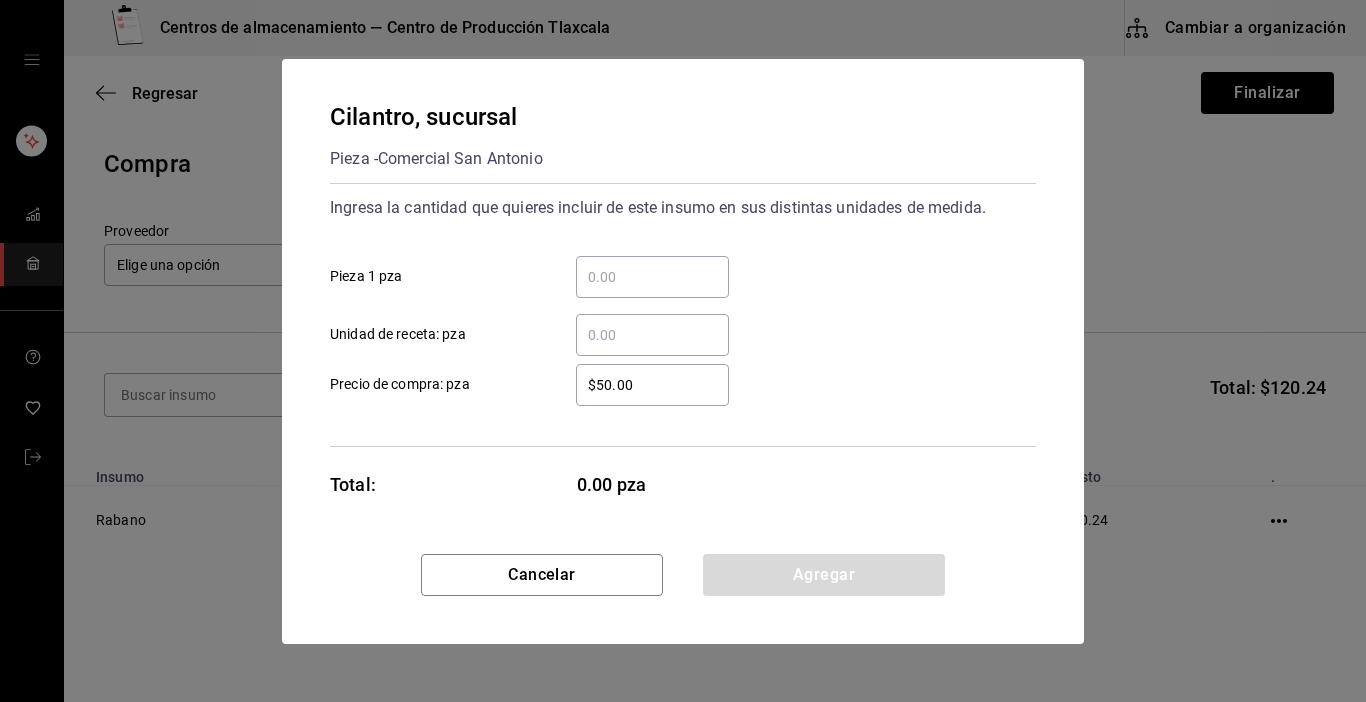 click on "​ Pieza 1 pza" at bounding box center (652, 277) 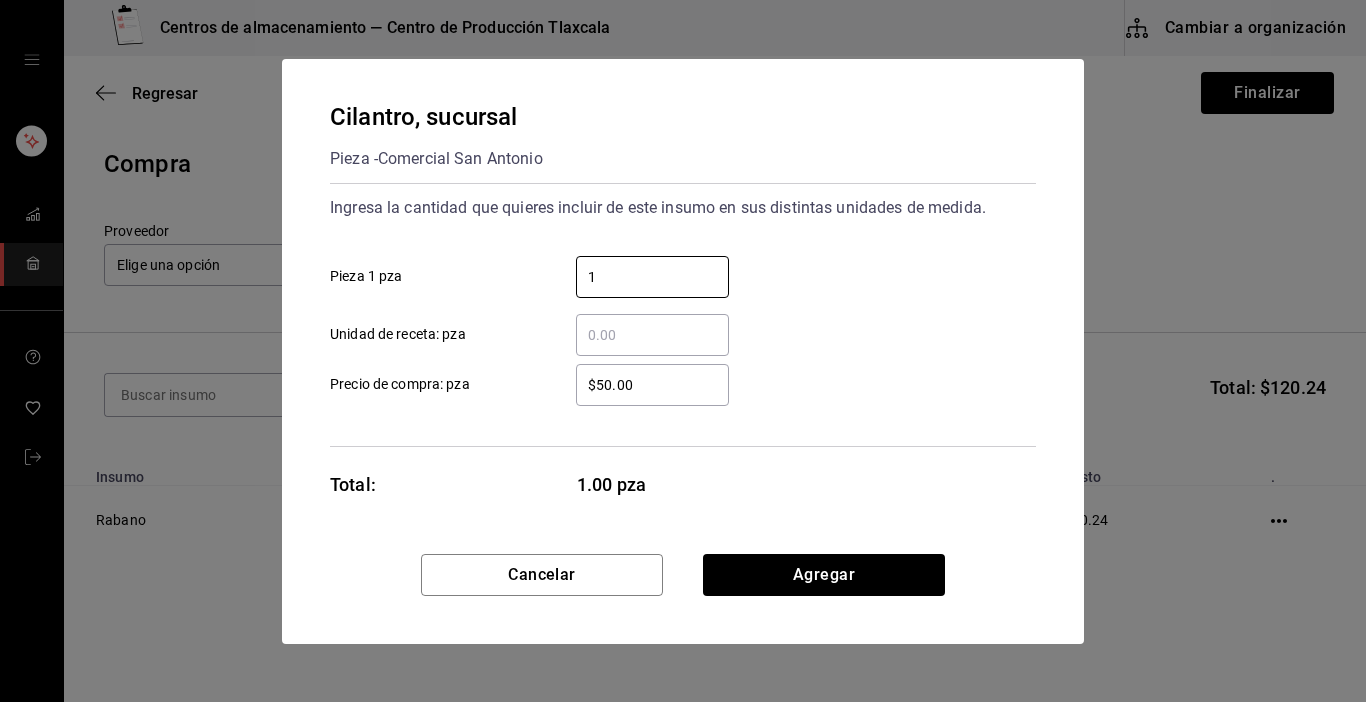type on "1" 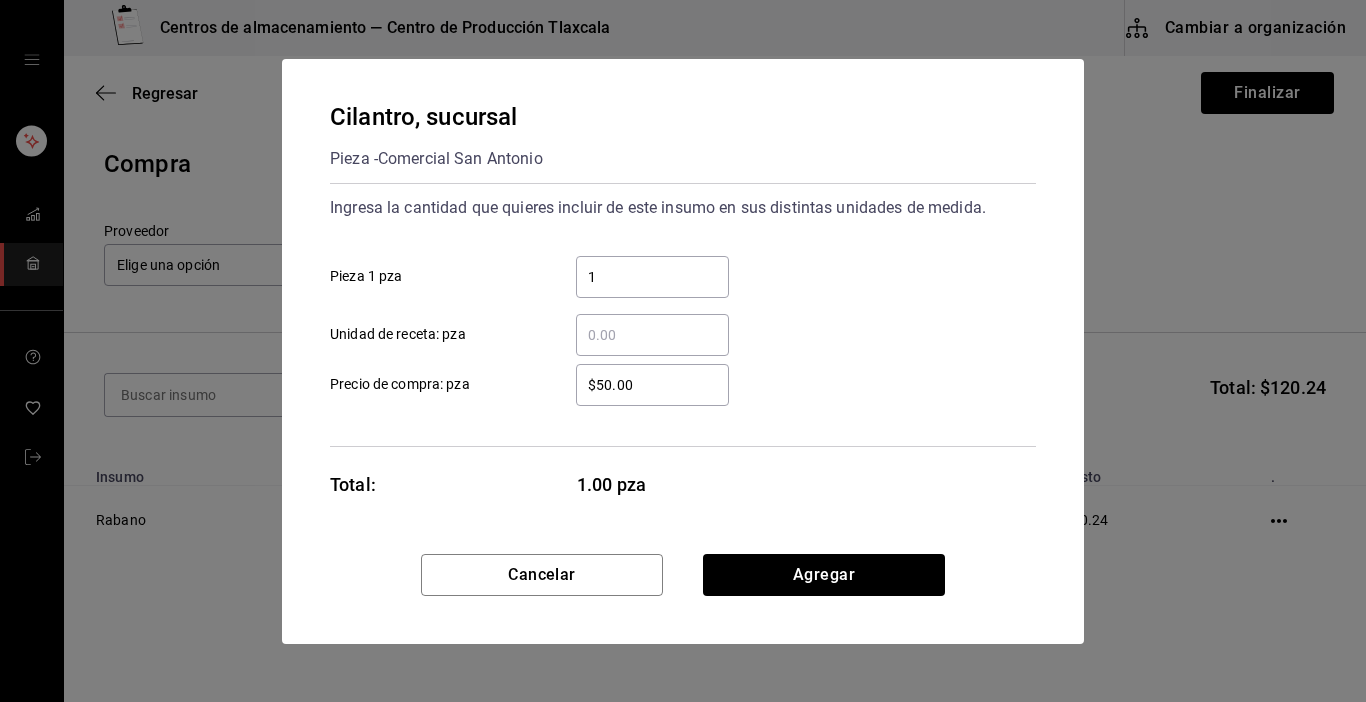 click on "$50.00 ​ Precio de compra: pza" at bounding box center [675, 377] 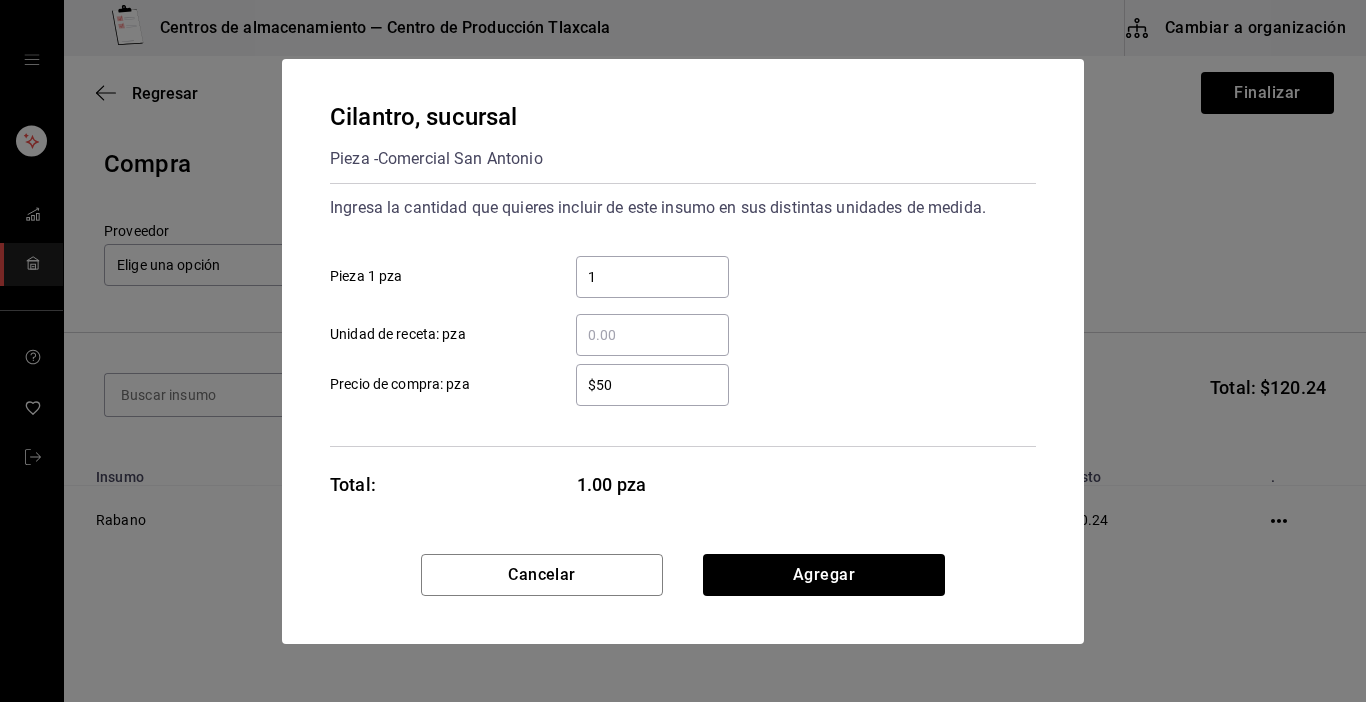 type on "$5" 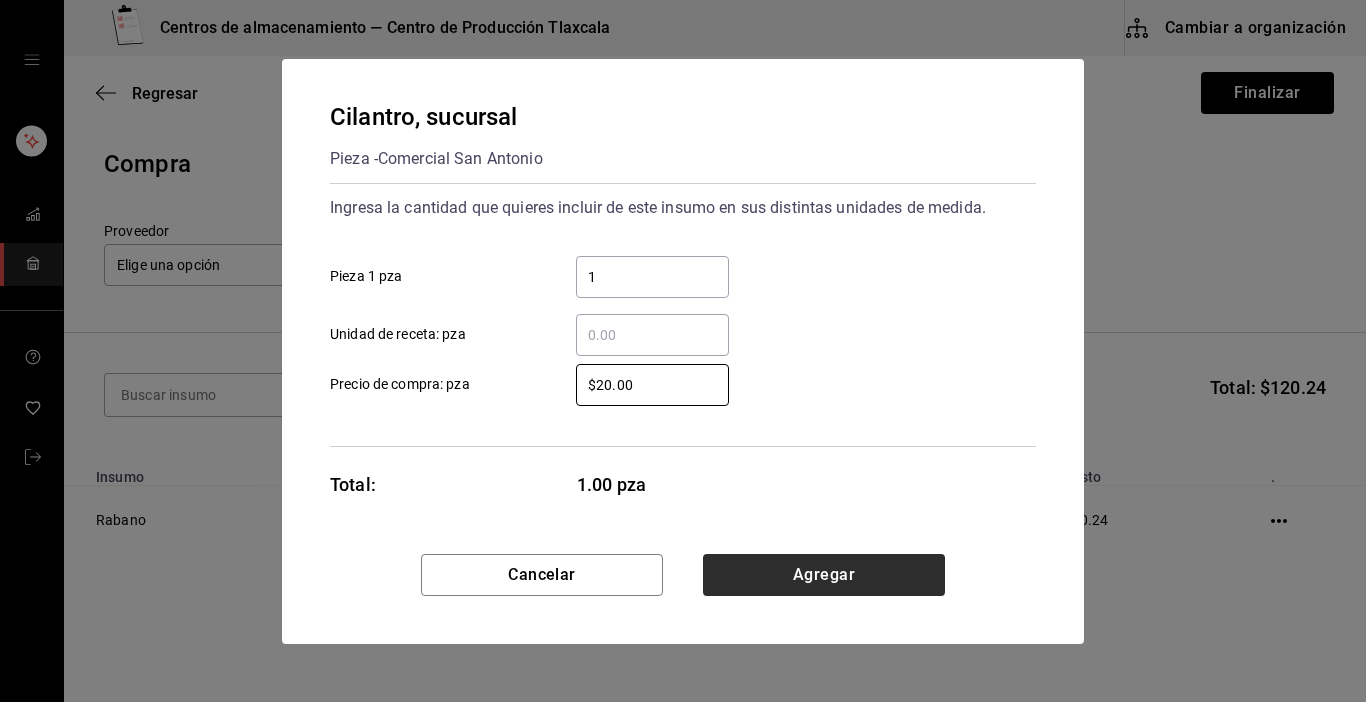 type on "$20.00" 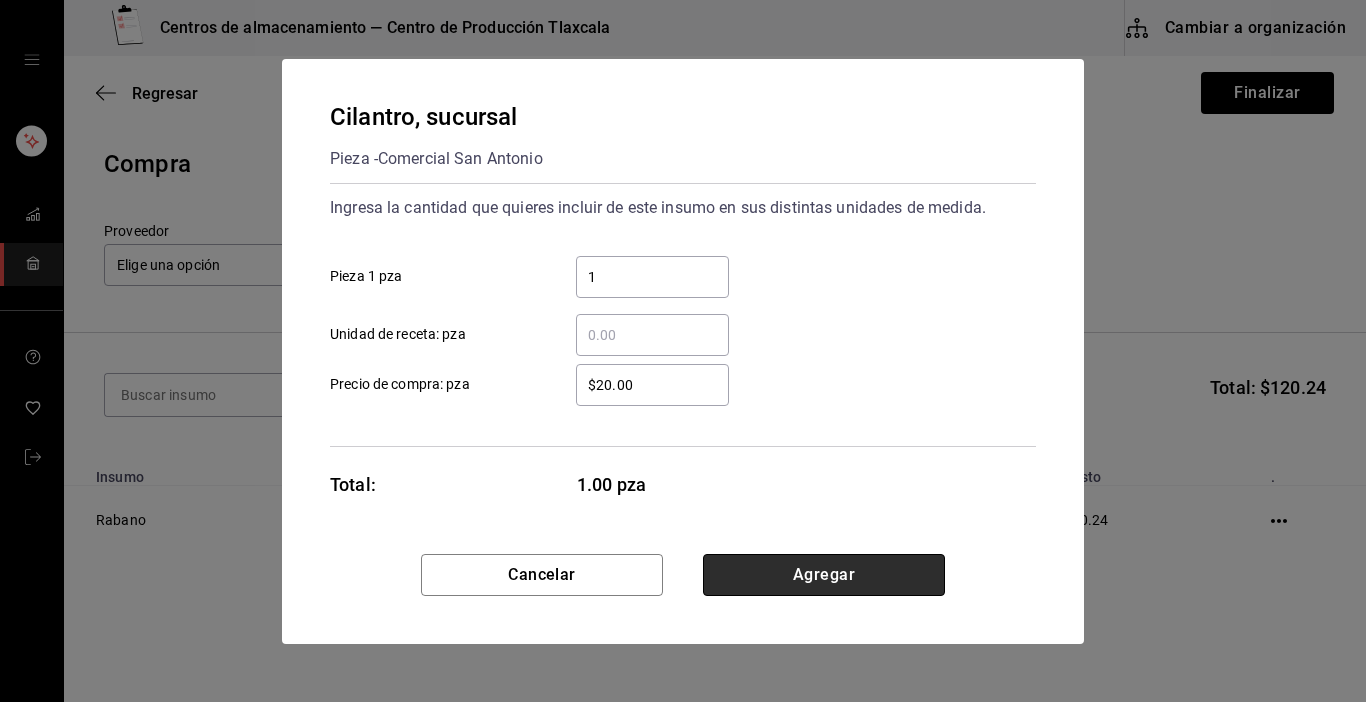 click on "Agregar" at bounding box center [824, 575] 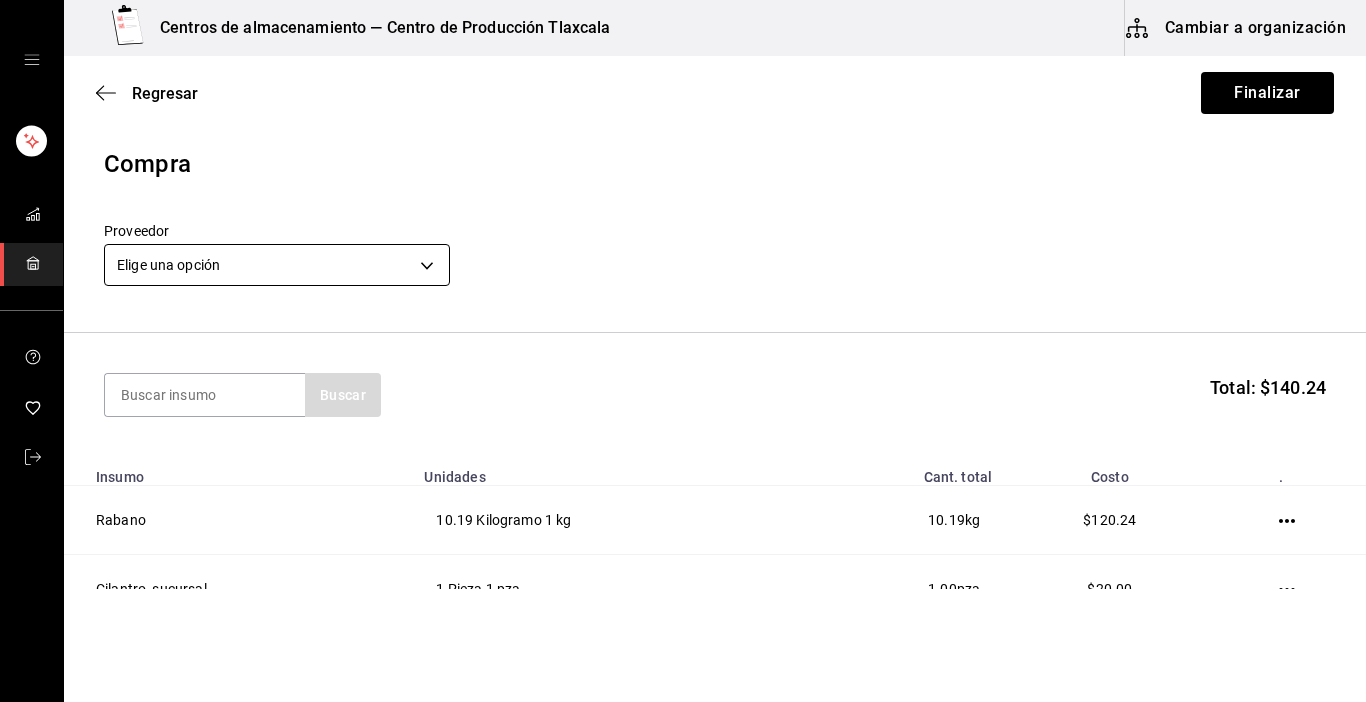 click on "Centros de almacenamiento — Centro de Producción Tlaxcala Cambiar a organización Regresar Finalizar Compra Proveedor Elige una opción default Buscar Total: $140.24 Insumo Unidades Cant. total Costo  .  Rabano 10.19 Kilogramo 1 kg 10.19  kg $120.24 Cilantro, sucursal 1 Pieza 1 pza 1.00  pza $20.00 GANA 1 MES GRATIS EN TU SUSCRIPCIÓN AQUÍ ¿Recuerdas cómo empezó tu restaurante?
Hoy puedes ayudar a un colega a tener el mismo cambio que tú viviste.
Recomienda Parrot directamente desde tu Portal Administrador.
Es fácil y rápido.
🎁 Por cada restaurante que se una, ganas 1 mes gratis. Ver video tutorial Ir a video Editar Eliminar Visitar centro de ayuda ([PHONE]) [EMAIL] Visitar centro de ayuda ([PHONE]) [EMAIL]" at bounding box center (683, 294) 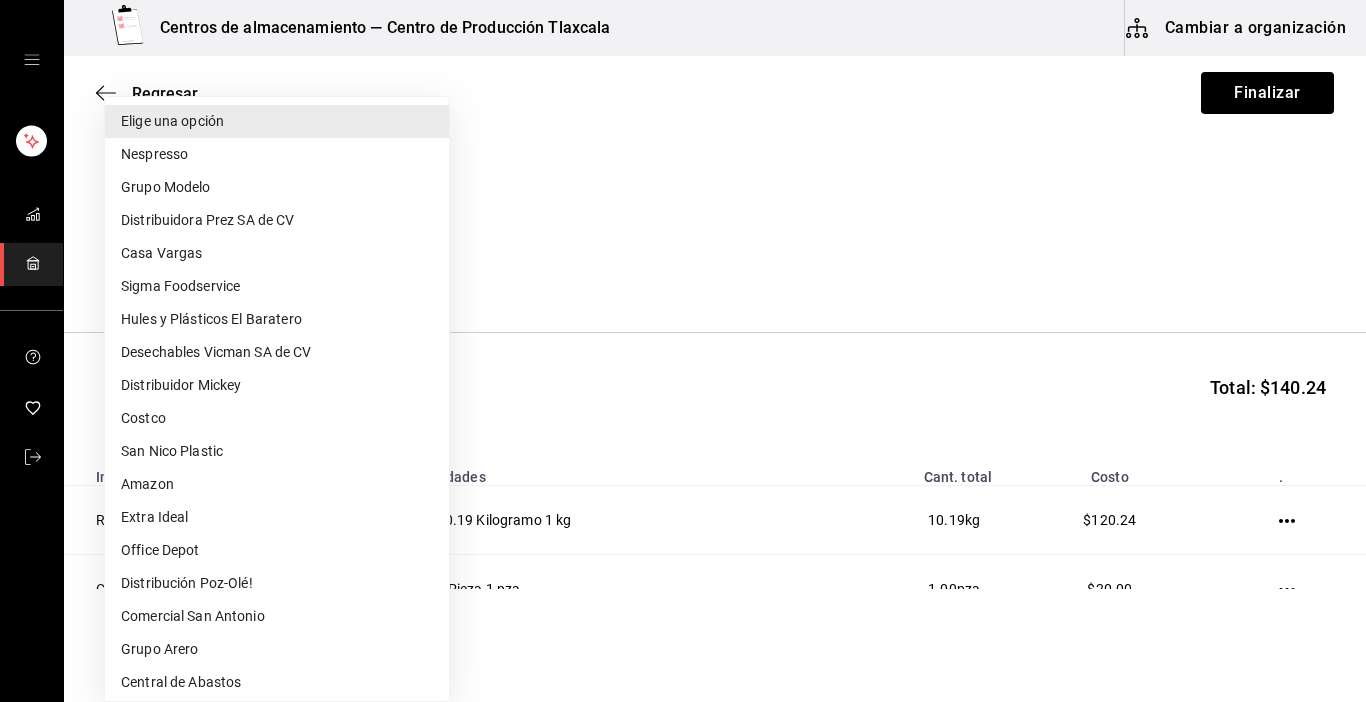 click on "Central de Abastos" at bounding box center [277, 682] 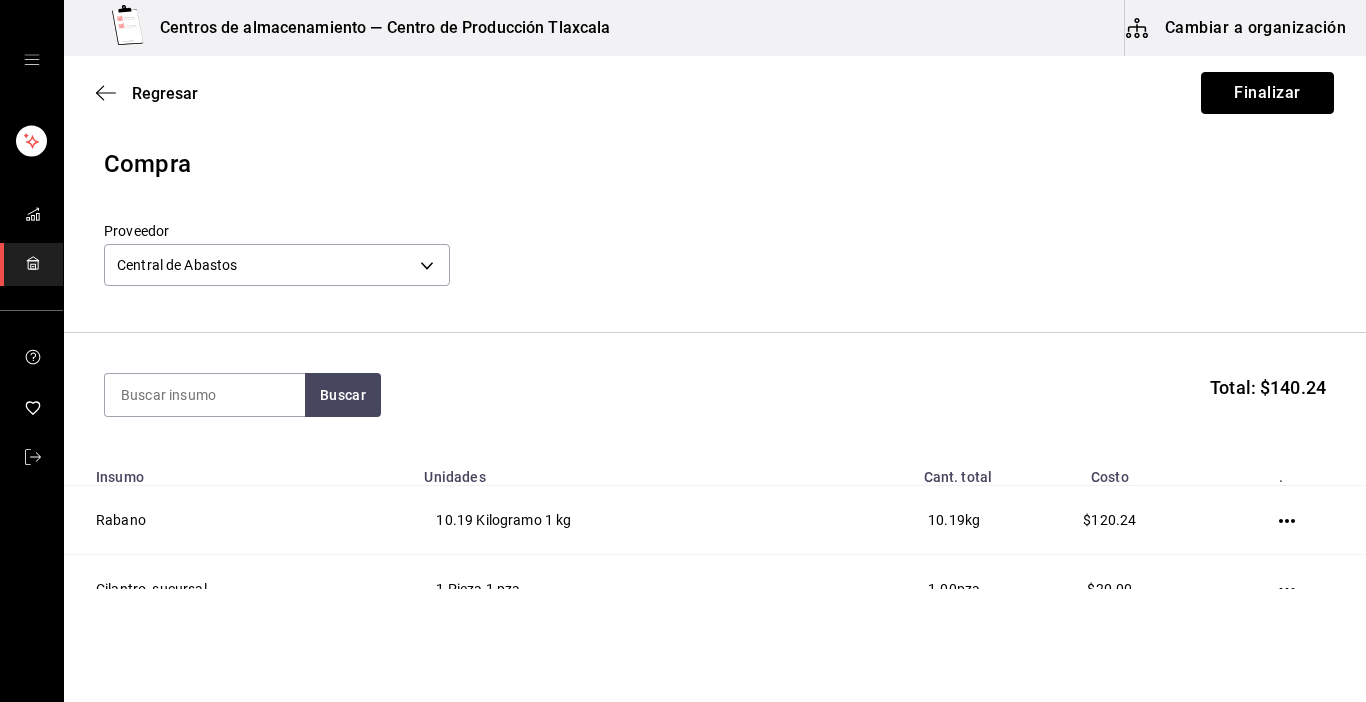 click on "Finalizar" at bounding box center [1267, 93] 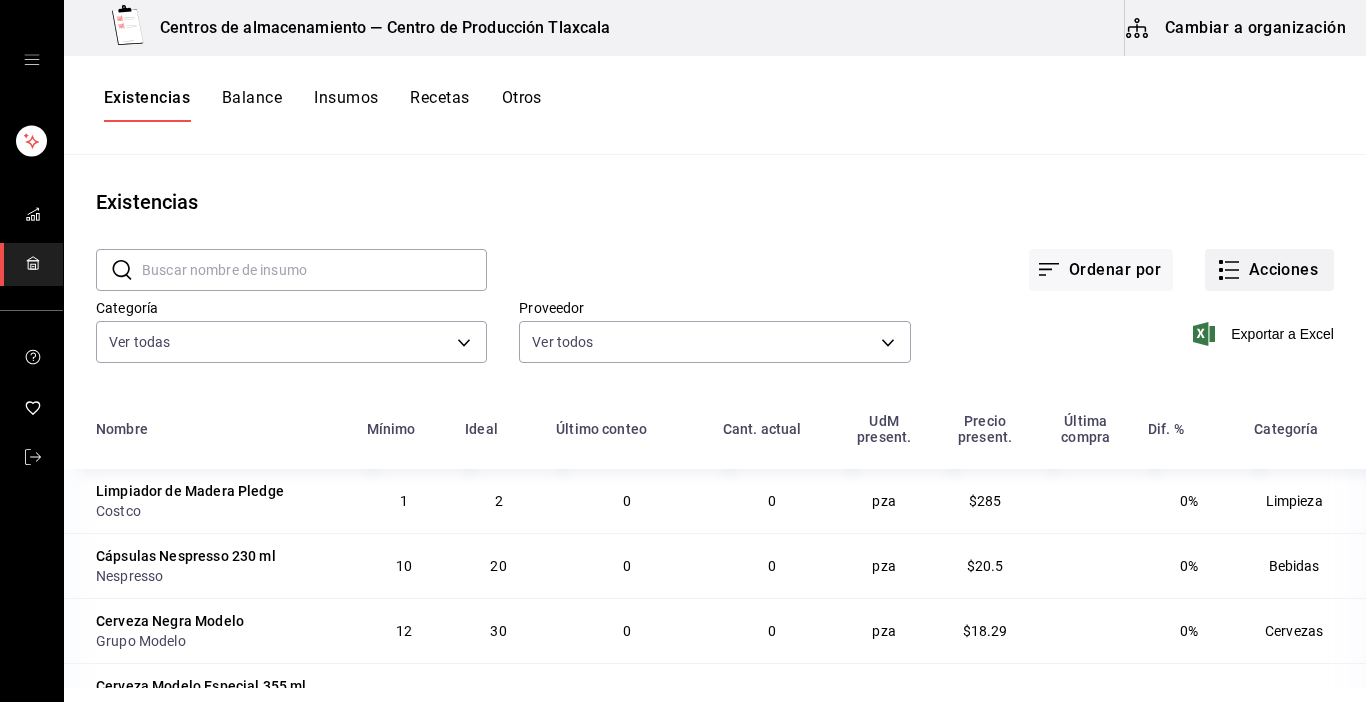 click on "Acciones" at bounding box center (1269, 270) 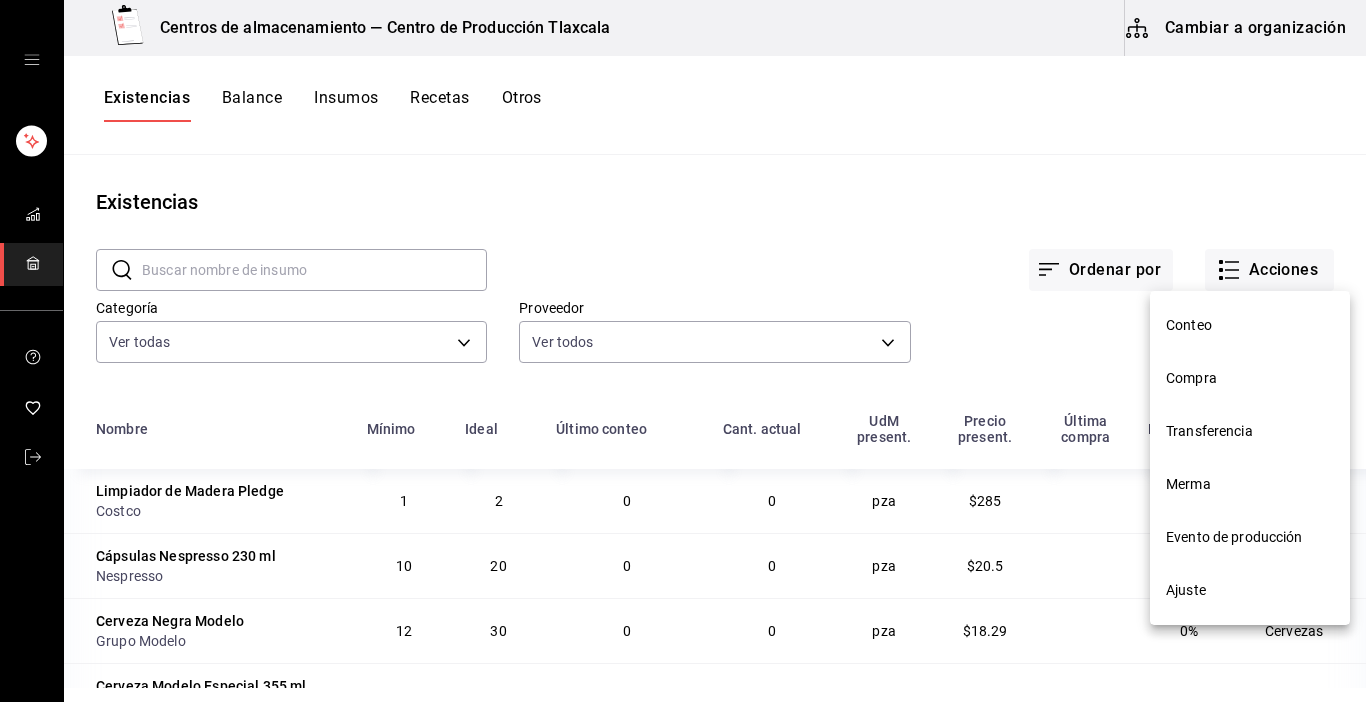 click on "Compra" at bounding box center [1250, 378] 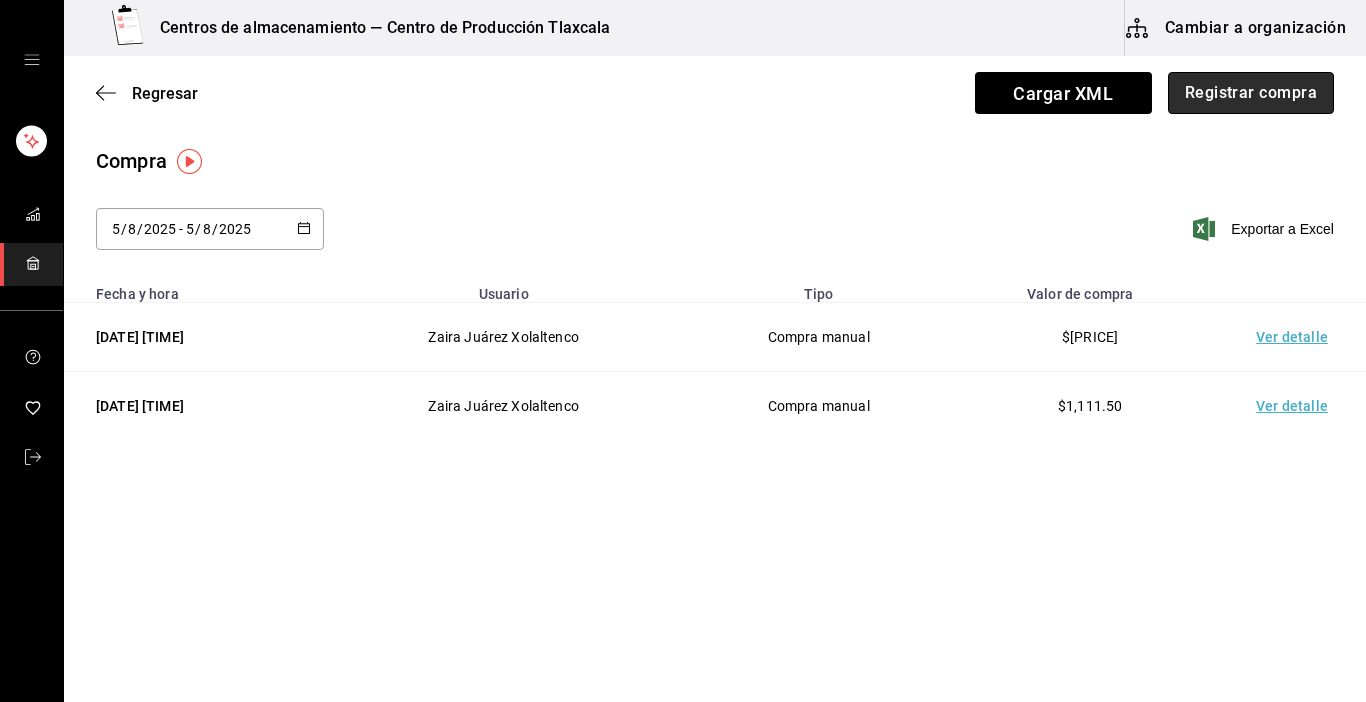 click on "Registrar compra" at bounding box center (1251, 93) 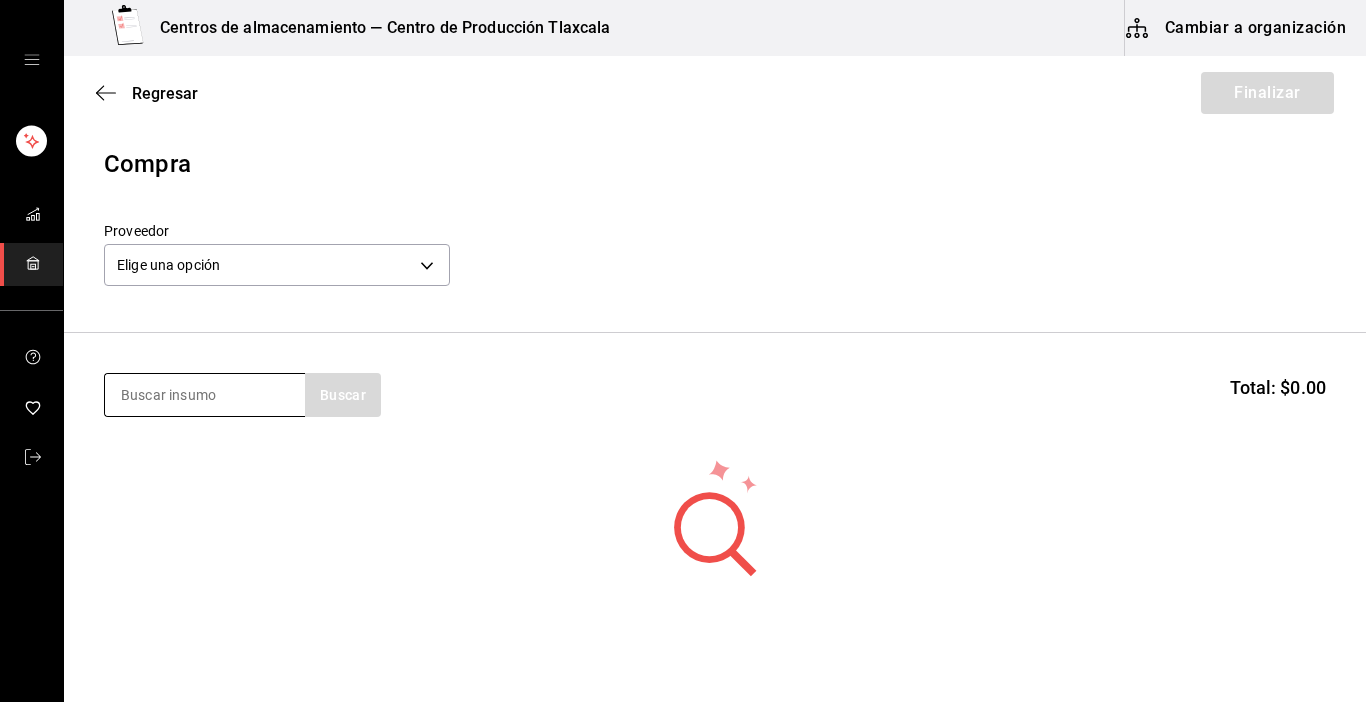 click at bounding box center (205, 395) 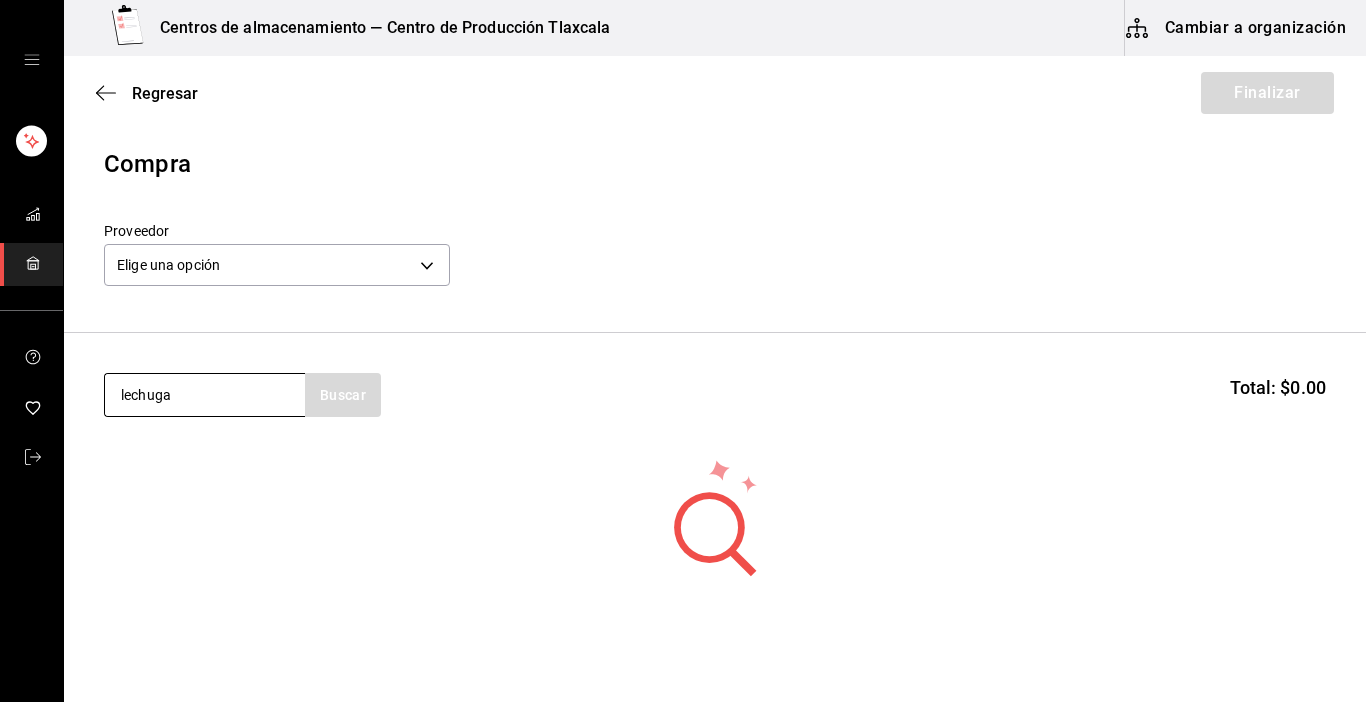type on "lechuga" 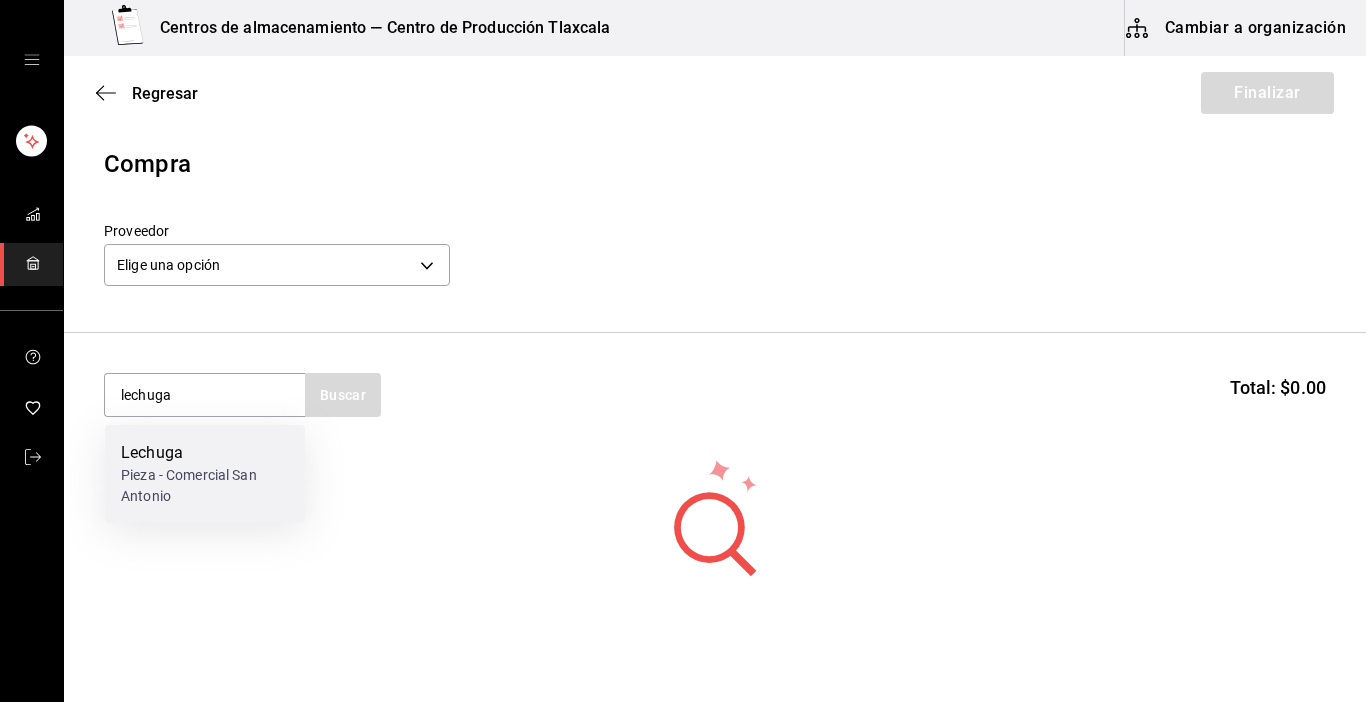 click on "Pieza - Comercial San Antonio" at bounding box center (205, 486) 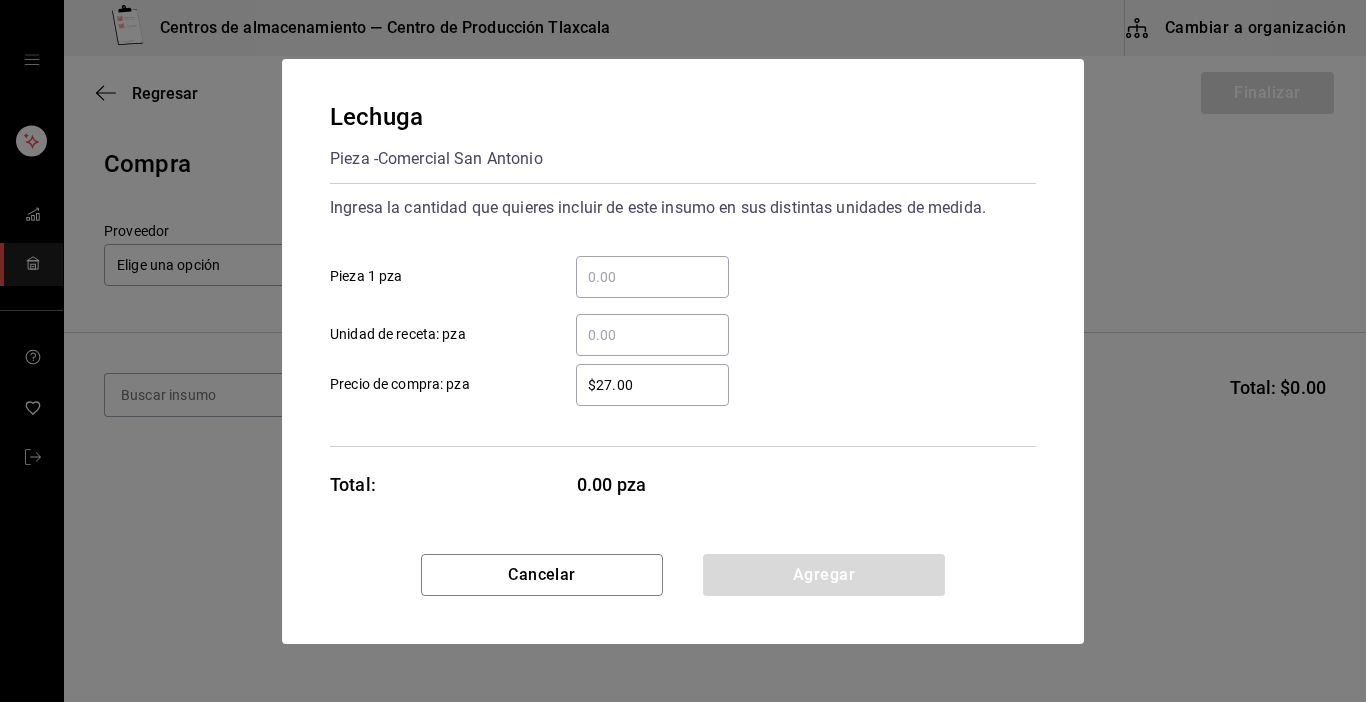 click on "​ Pieza 1 pza" at bounding box center [652, 277] 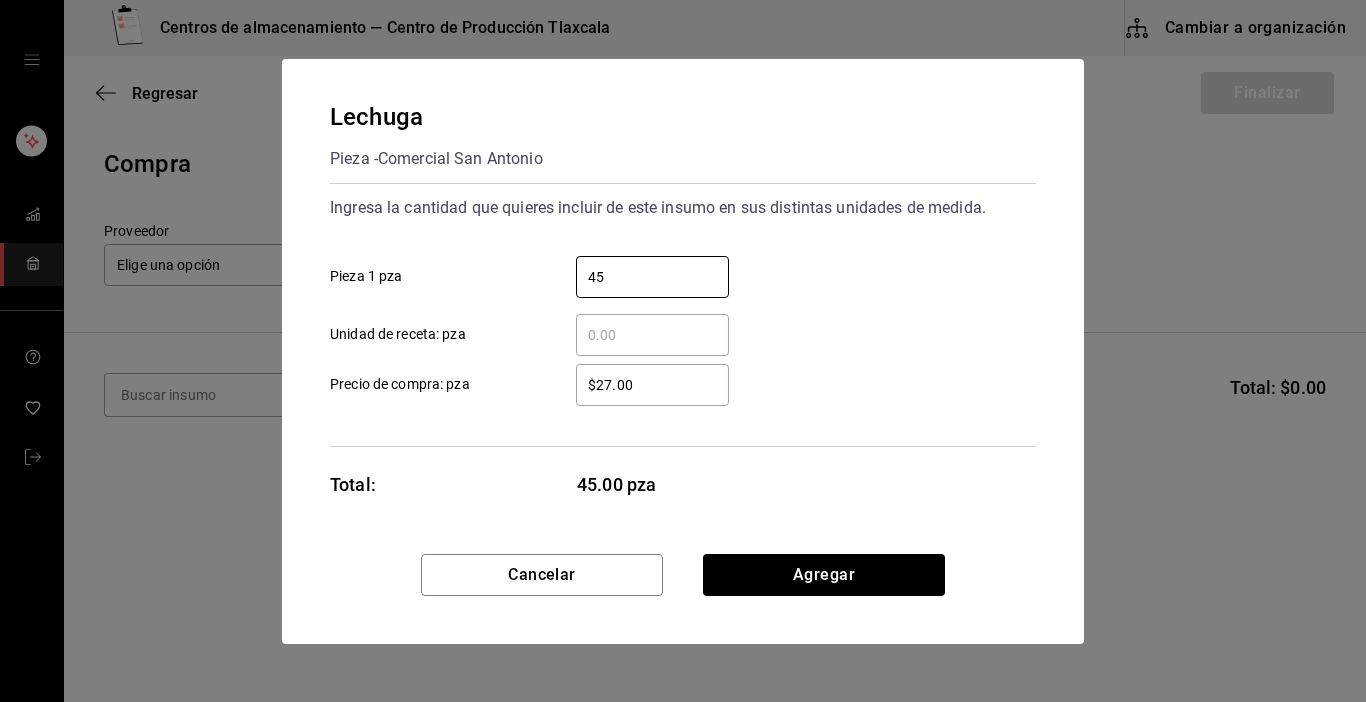 type on "45" 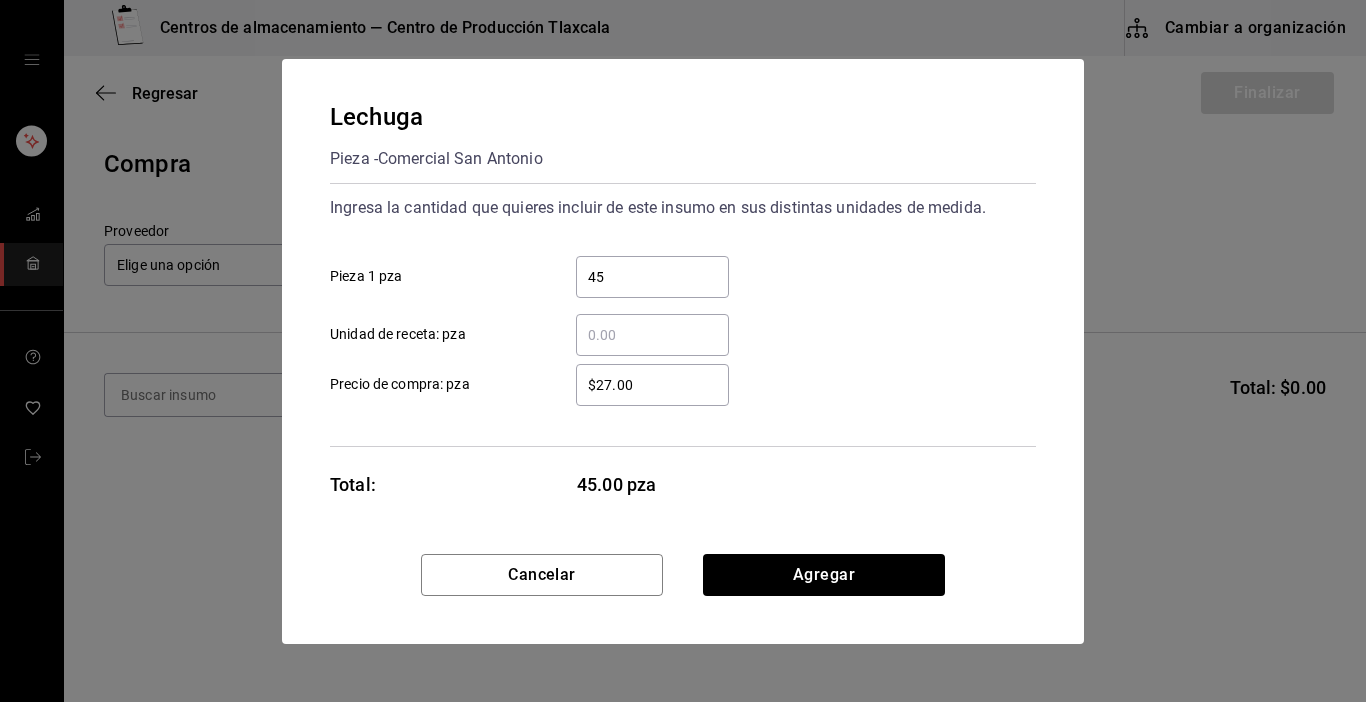 click on "$27.00 ​" at bounding box center [652, 385] 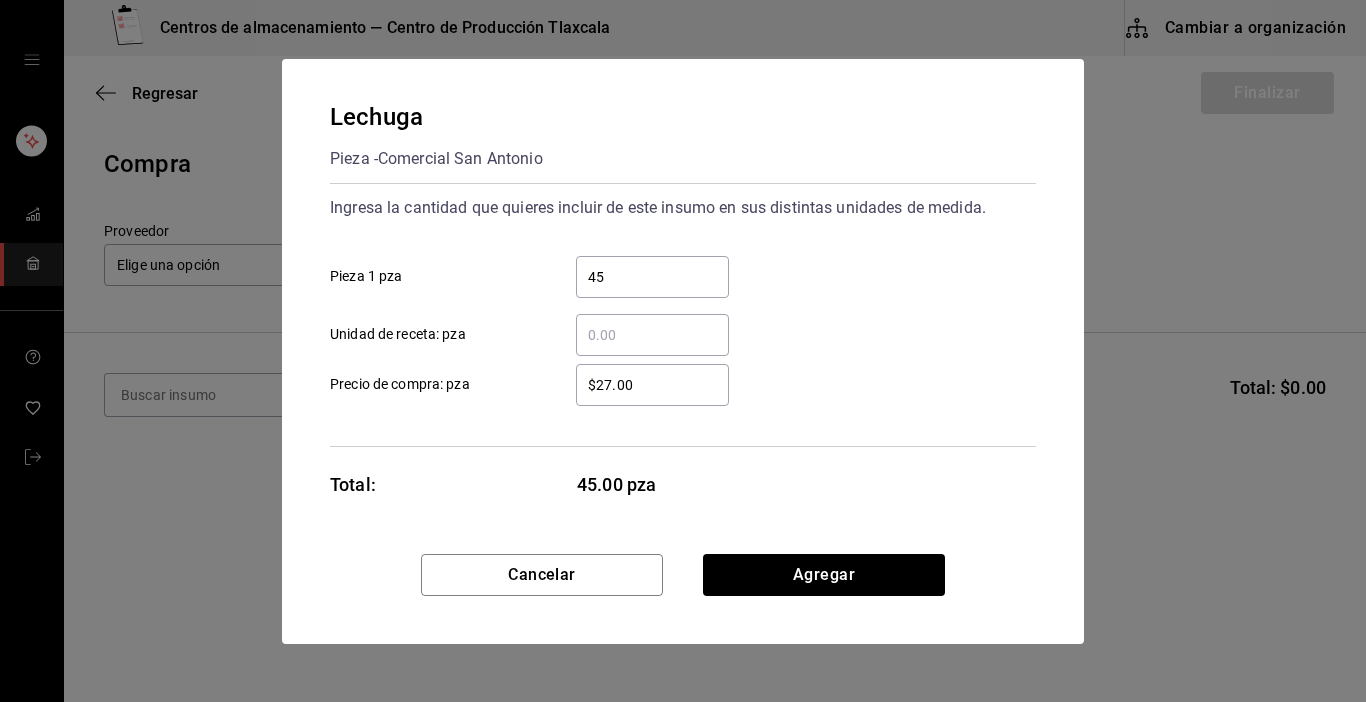 type on "$2.00" 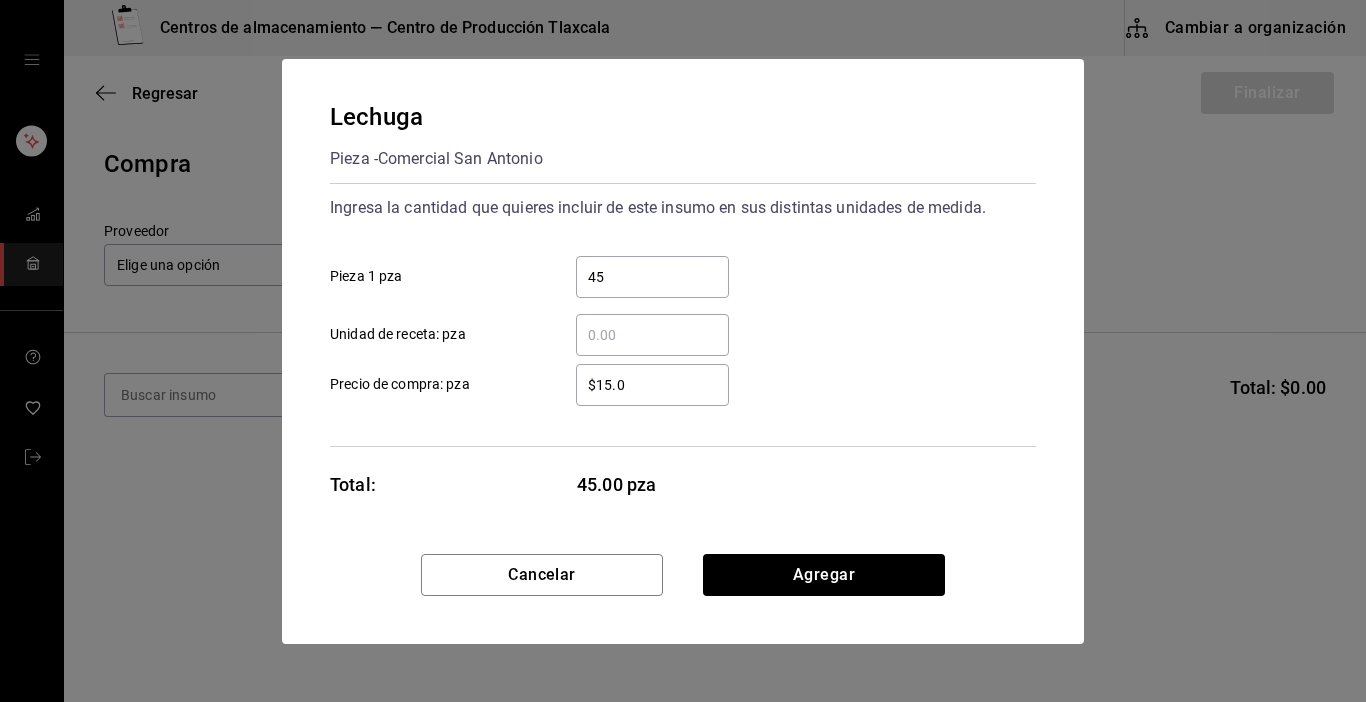type on "$15.00" 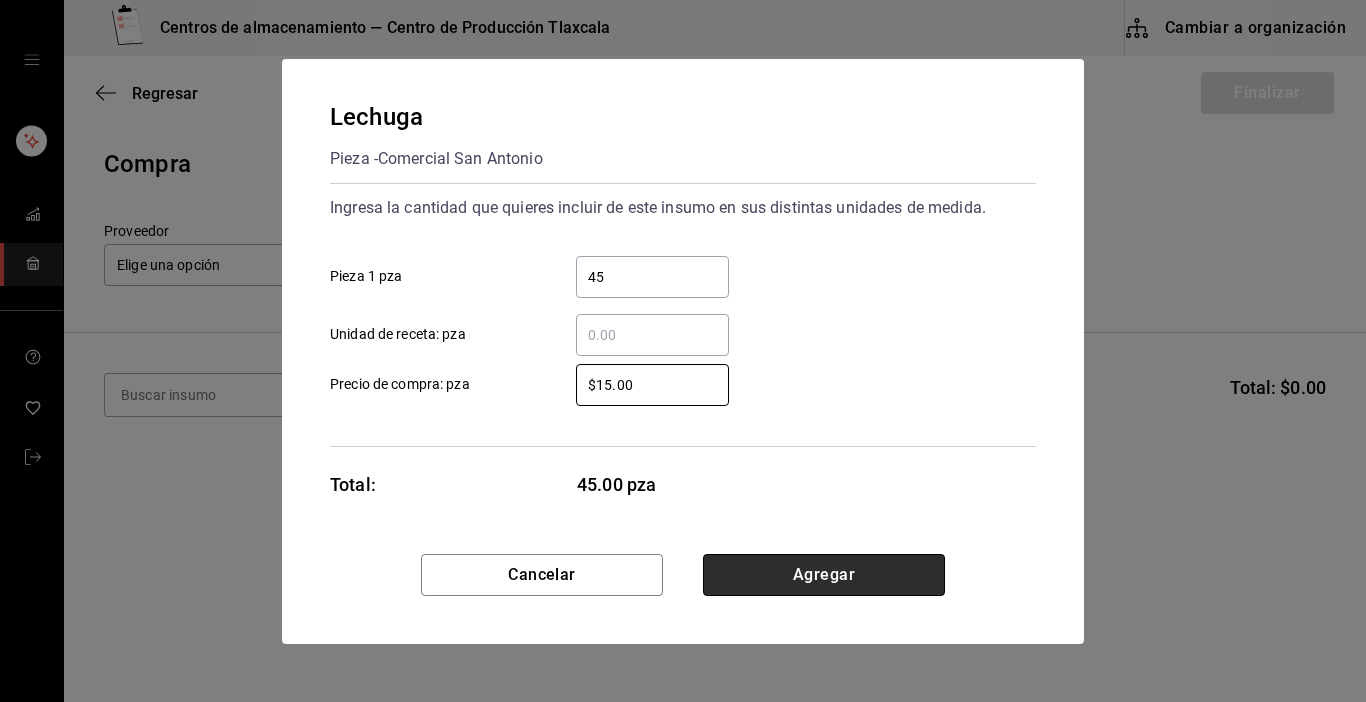 click on "Agregar" at bounding box center (824, 575) 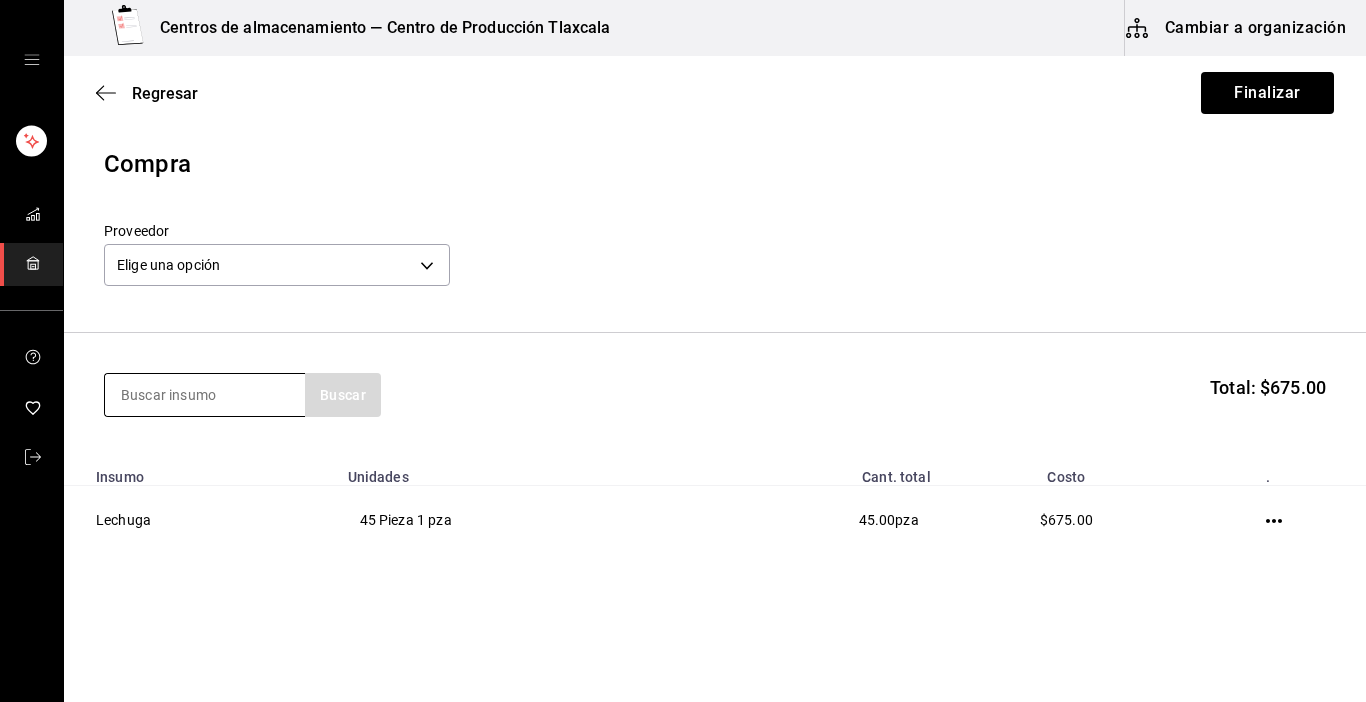 click at bounding box center [205, 395] 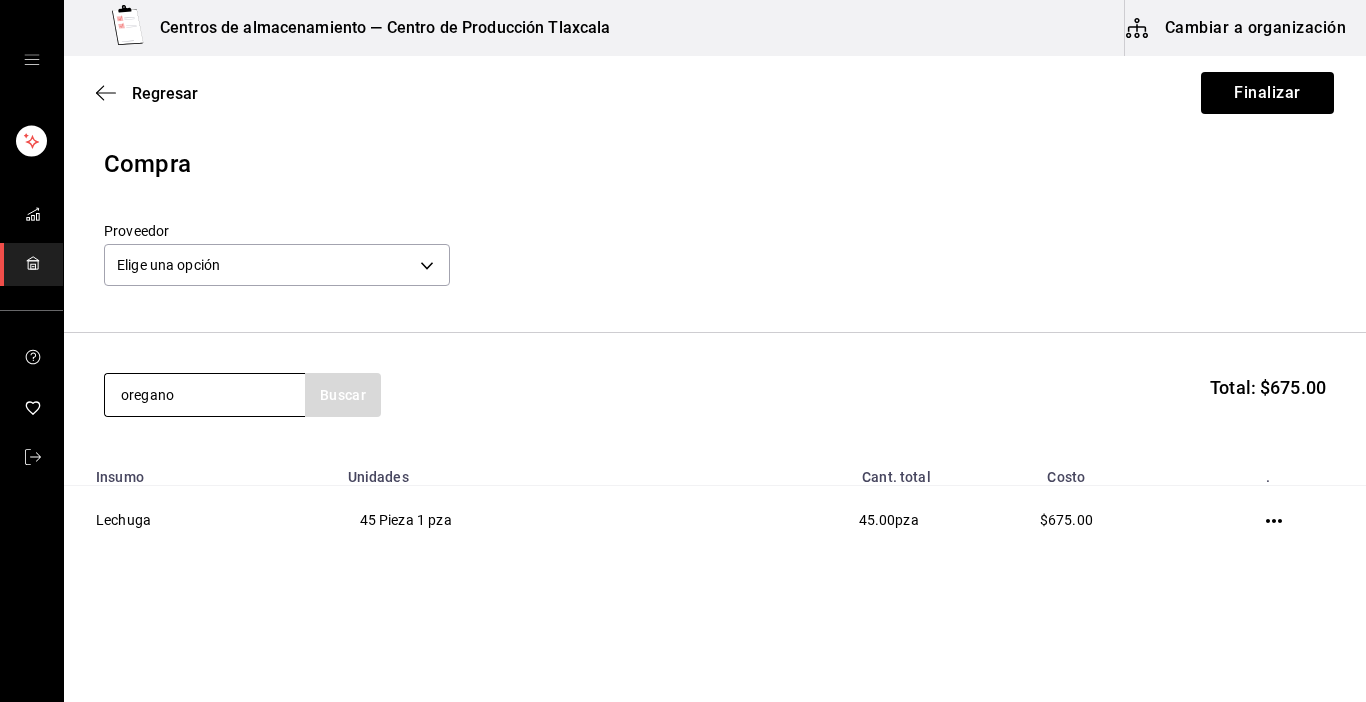 type on "oregano" 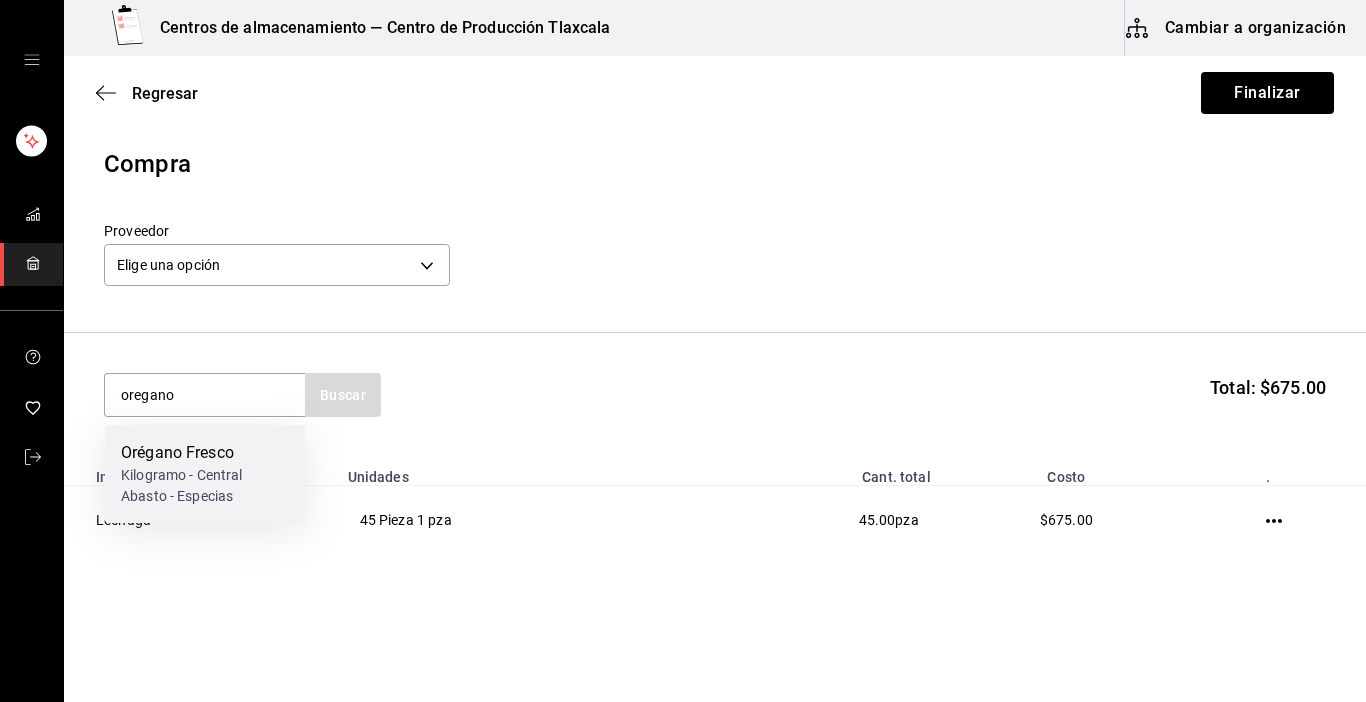 click on "Orégano Fresco" at bounding box center [205, 453] 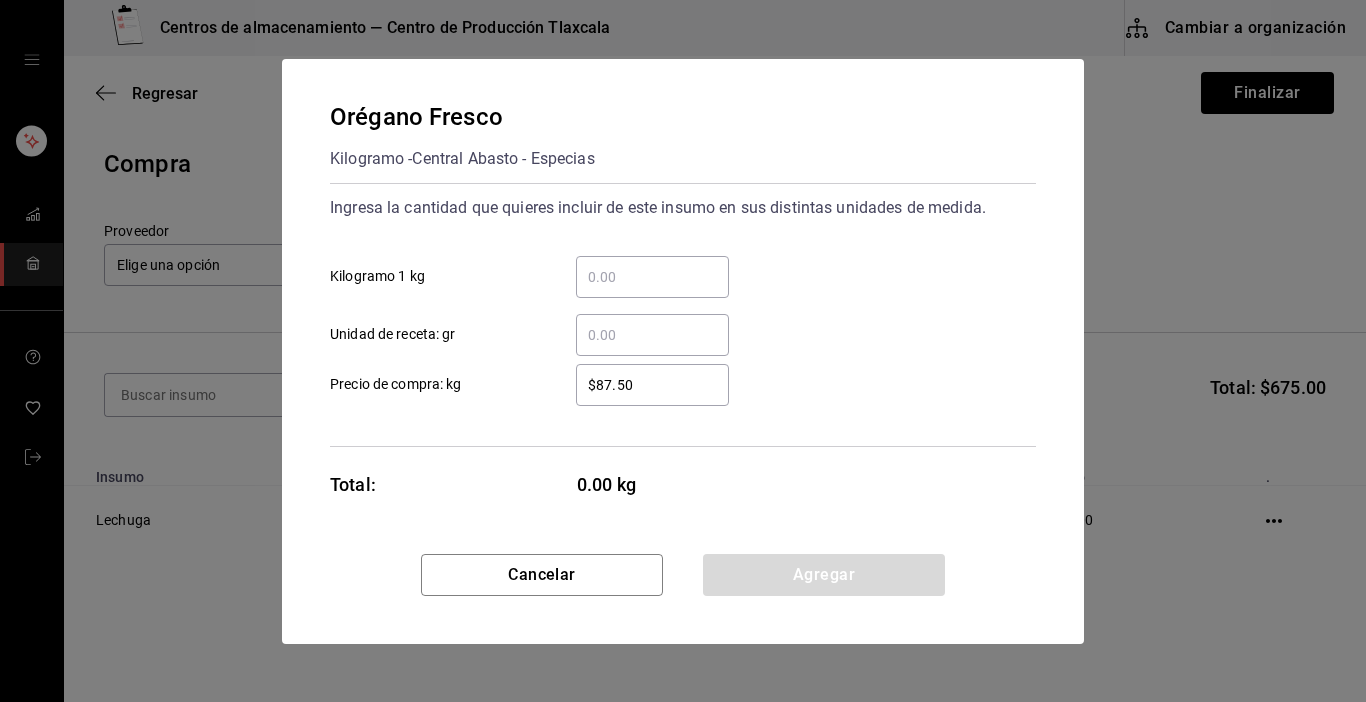 click on "​ Kilogramo 1 kg" at bounding box center [652, 277] 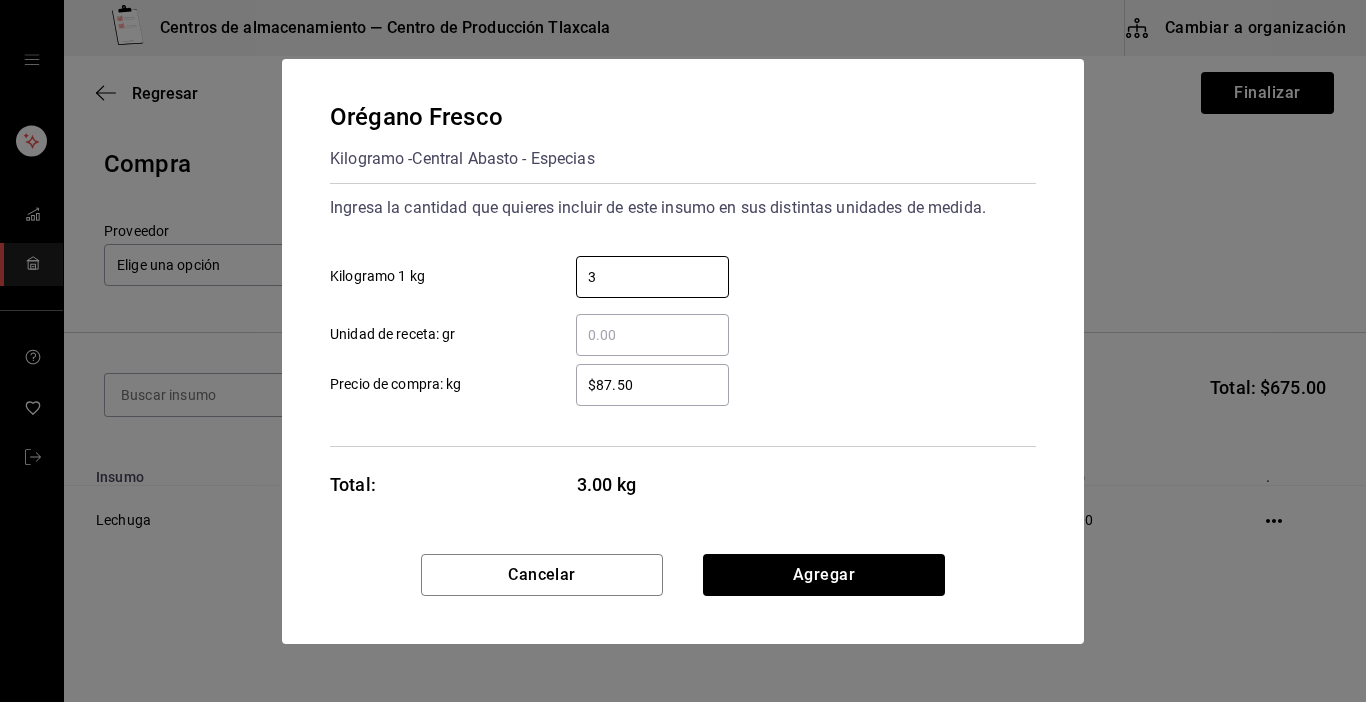 type on "3" 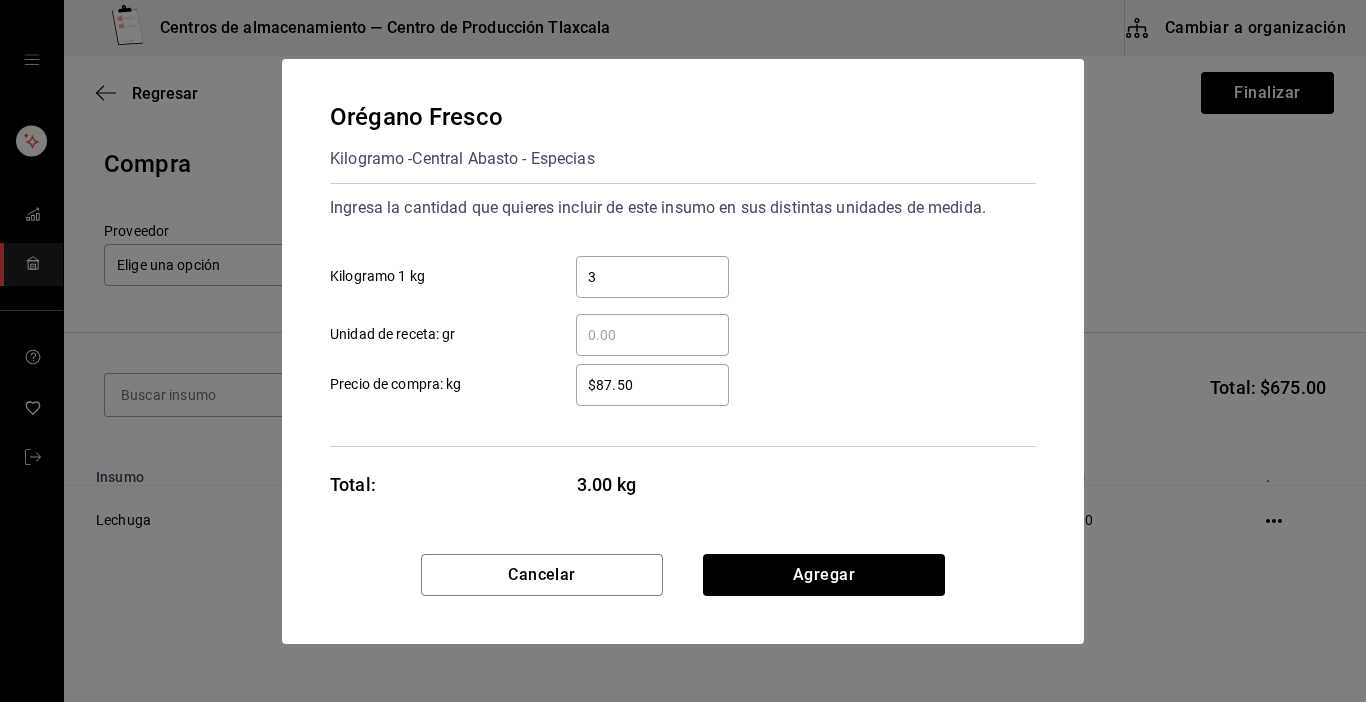 click on "$87.50" at bounding box center (652, 385) 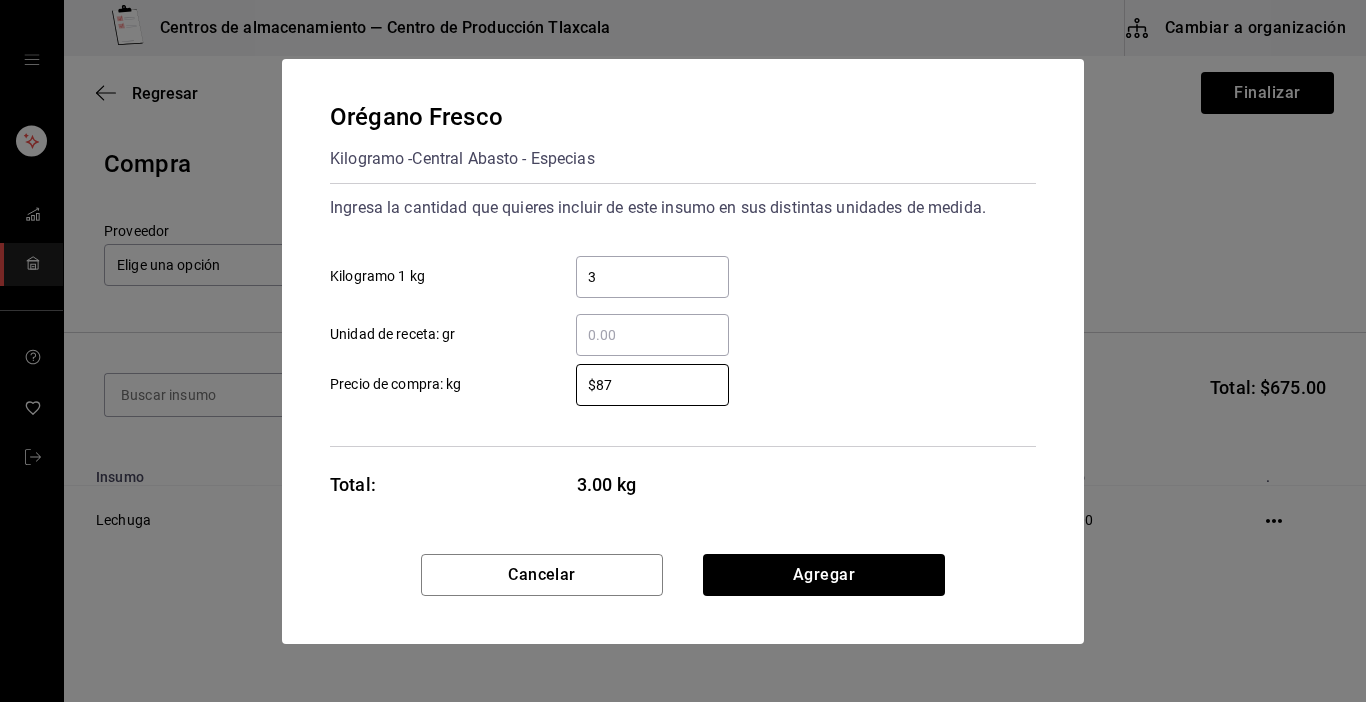 type on "$8" 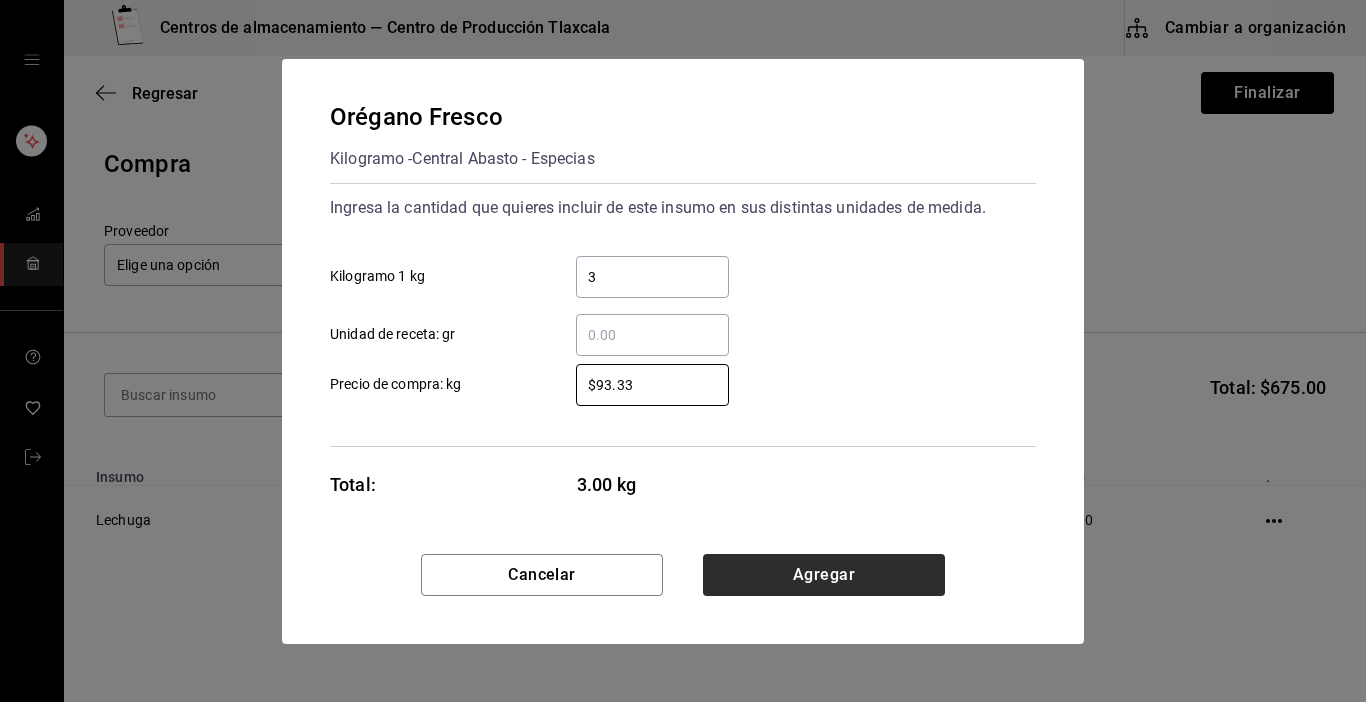 type on "$93.33" 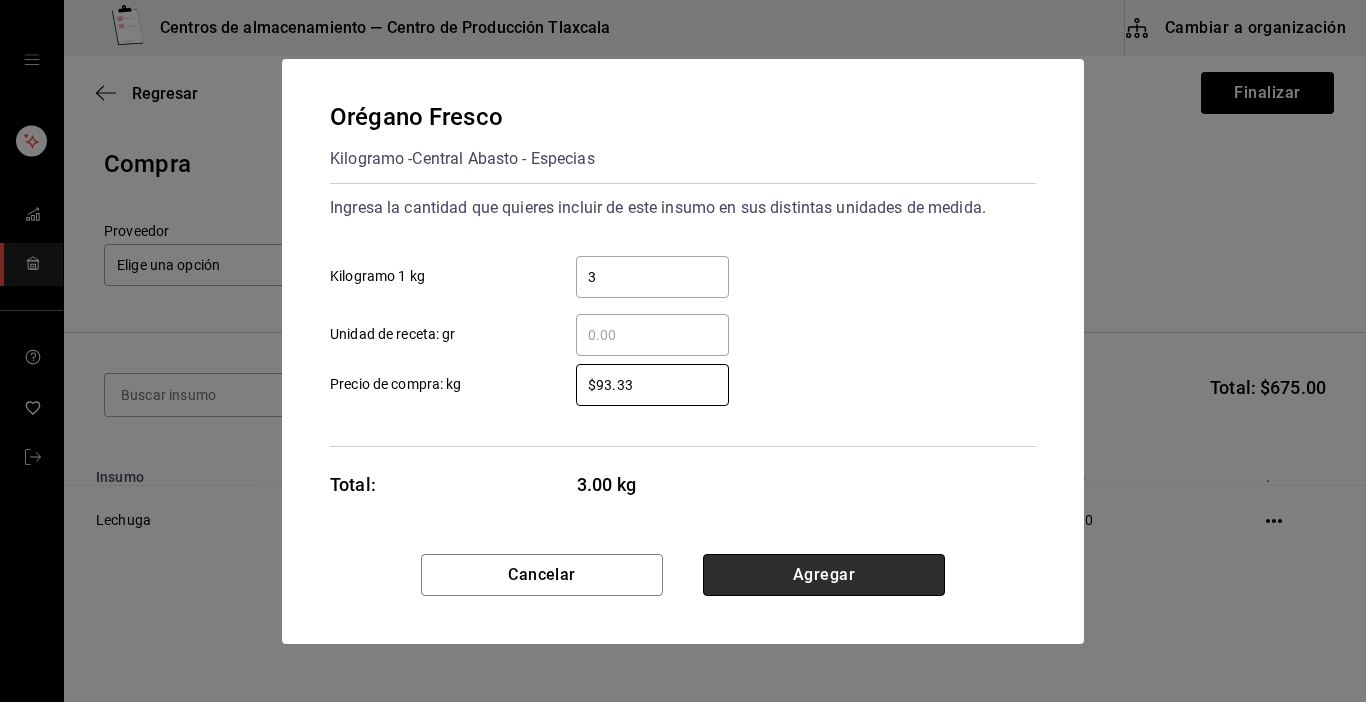 click on "Agregar" at bounding box center [824, 575] 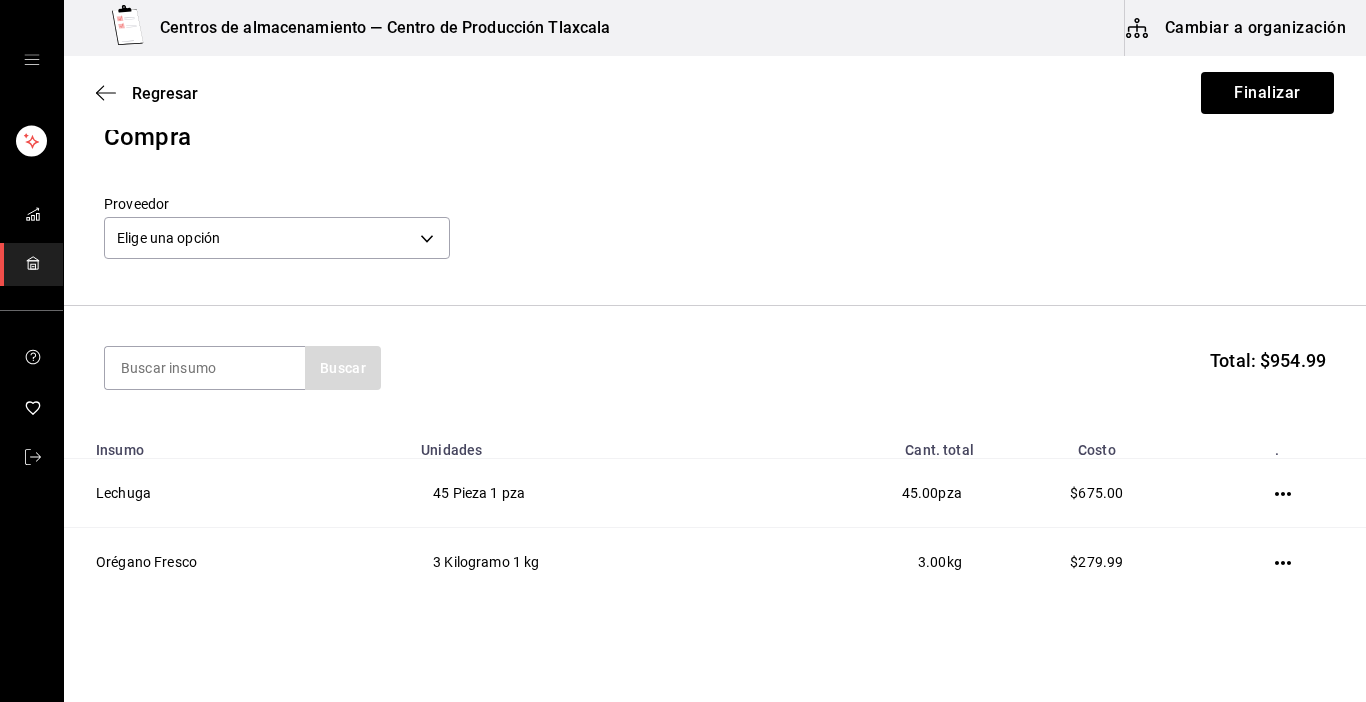 scroll, scrollTop: 40, scrollLeft: 0, axis: vertical 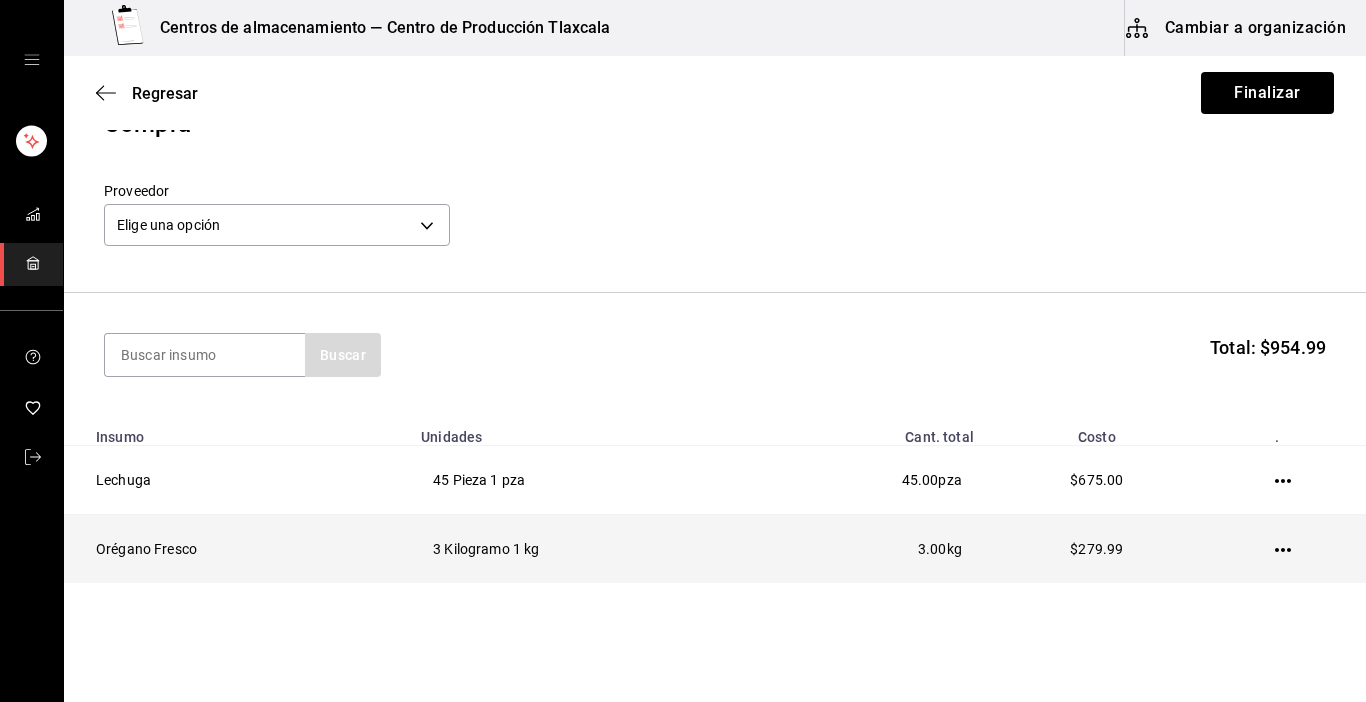click 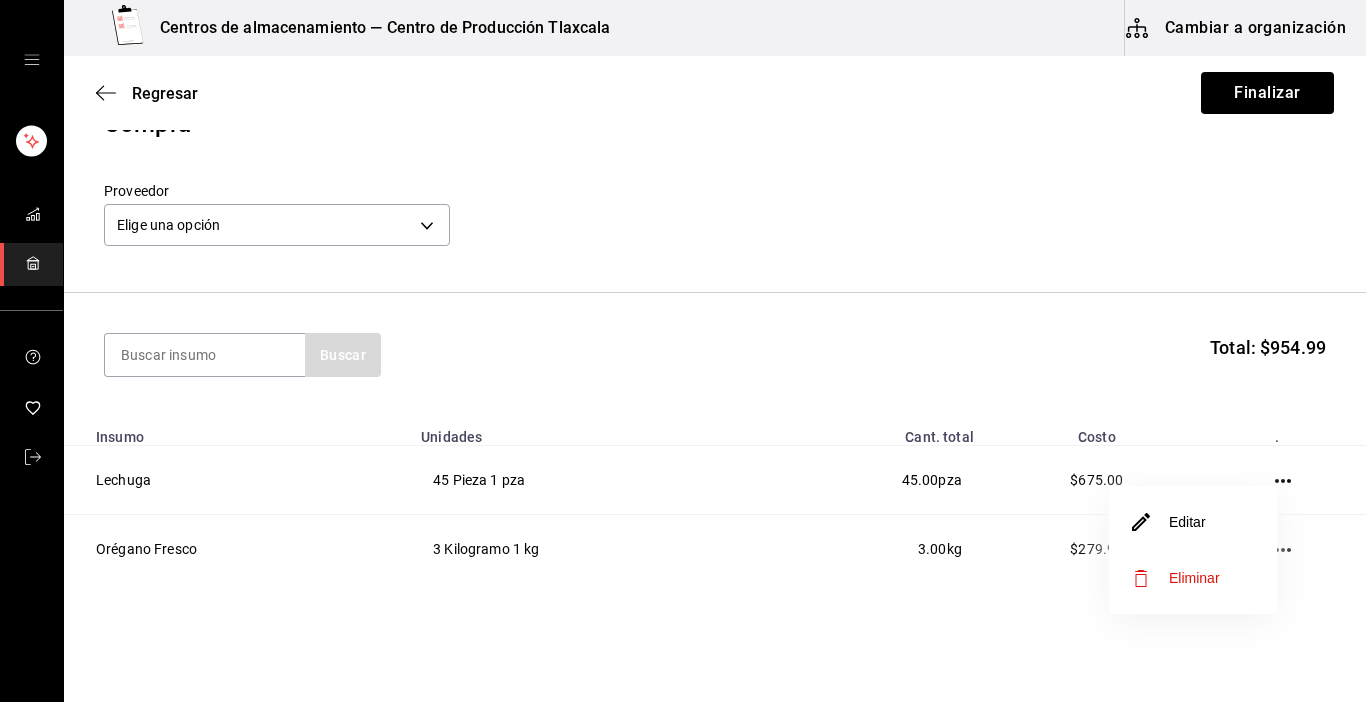 click at bounding box center [683, 351] 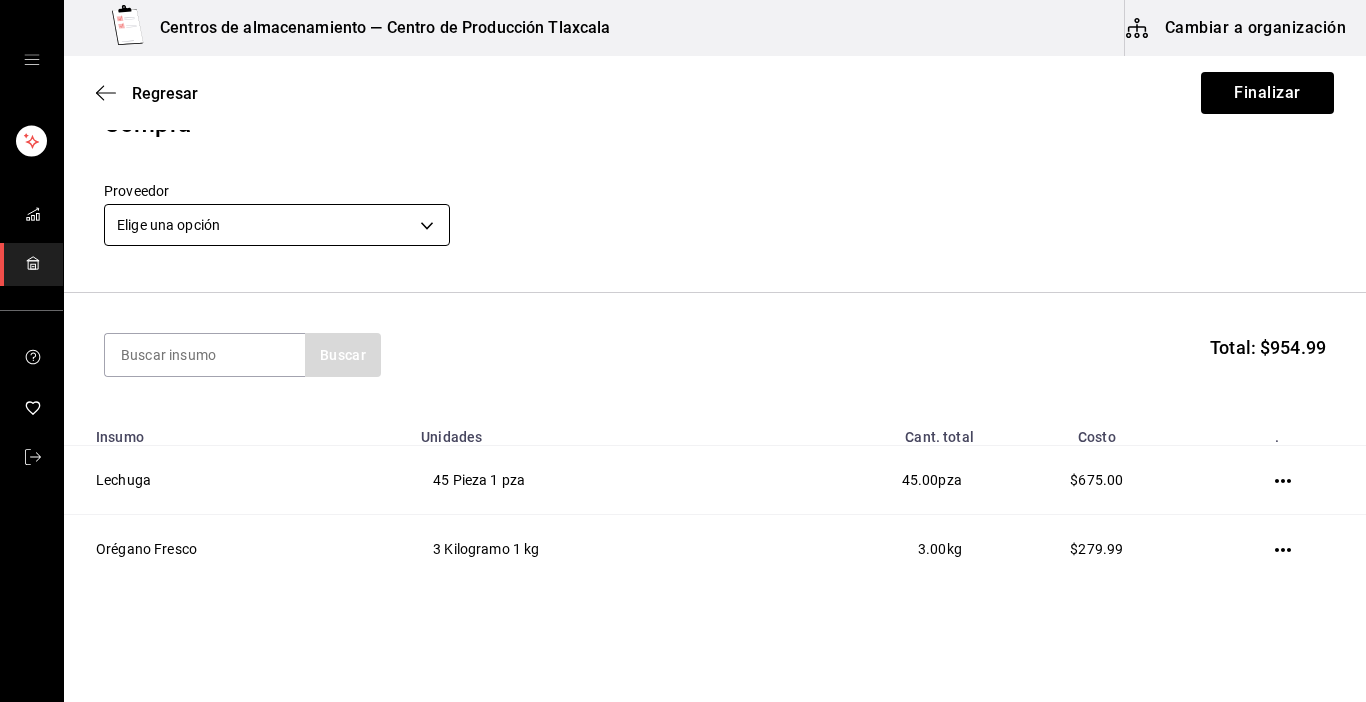 click on "Centros de almacenamiento — Centro de Producción Tlaxcala Cambiar a organización Regresar Finalizar Compra Proveedor Elige una opción default Buscar Total: $954.99 Insumo Unidades Cant. total Costo  .  Lechuga 45 Pieza 1 pza 45.00  pza $675.00 Orégano Fresco 3 Kilogramo 1 kg 3.00  kg $279.99 GANA 1 MES GRATIS EN TU SUSCRIPCIÓN AQUÍ ¿Recuerdas cómo empezó tu restaurante?
Hoy puedes ayudar a un colega a tener el mismo cambio que tú viviste.
Recomienda Parrot directamente desde tu Portal Administrador.
Es fácil y rápido.
🎁 Por cada restaurante que se una, ganas 1 mes gratis. Ver video tutorial Ir a video Editar Eliminar Visitar centro de ayuda ([PHONE]) [EMAIL] Visitar centro de ayuda ([PHONE]) [EMAIL]" at bounding box center (683, 294) 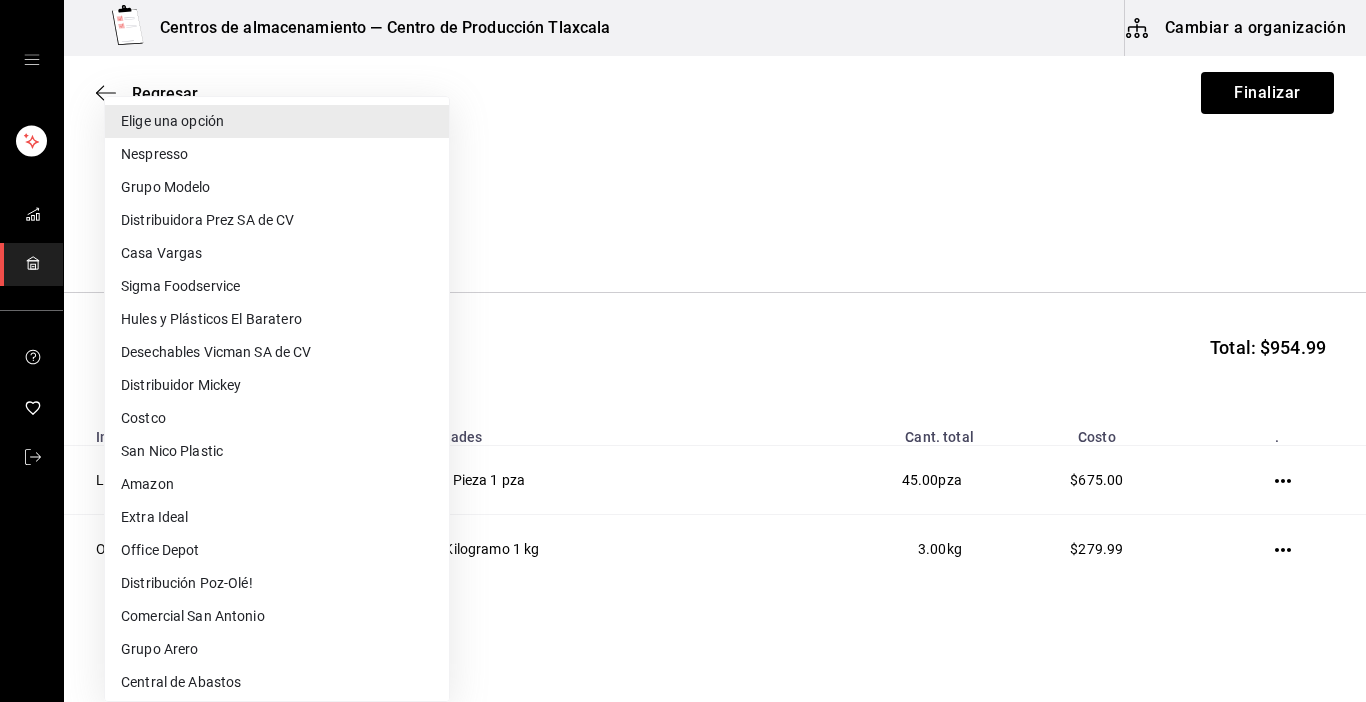 click on "Central de Abastos" at bounding box center (277, 682) 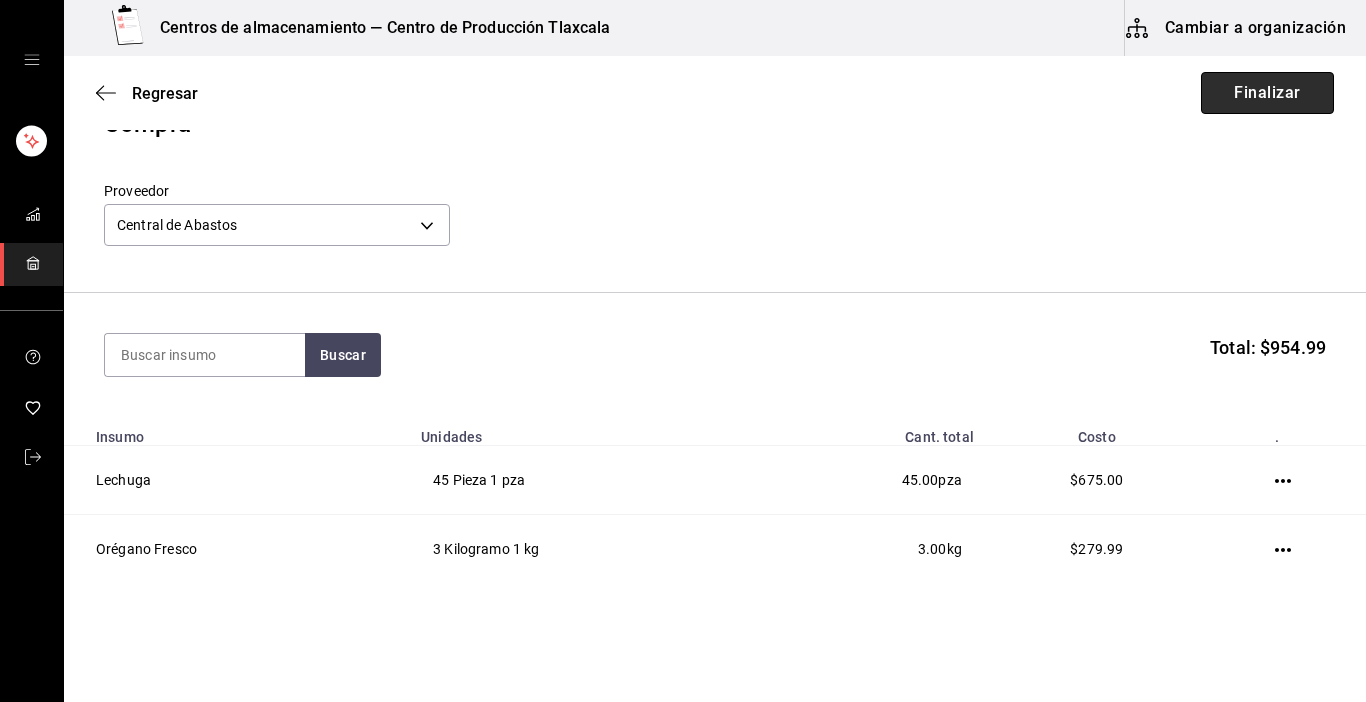 click on "Finalizar" at bounding box center [1267, 93] 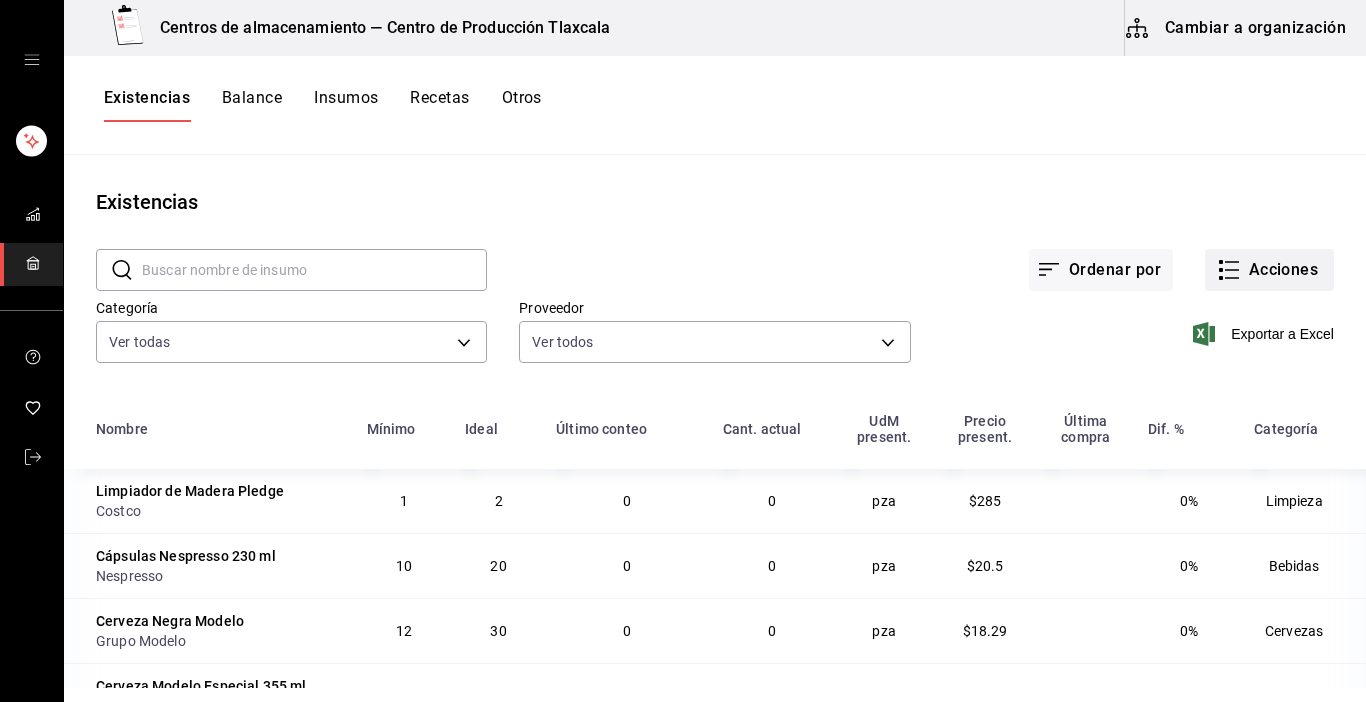 click 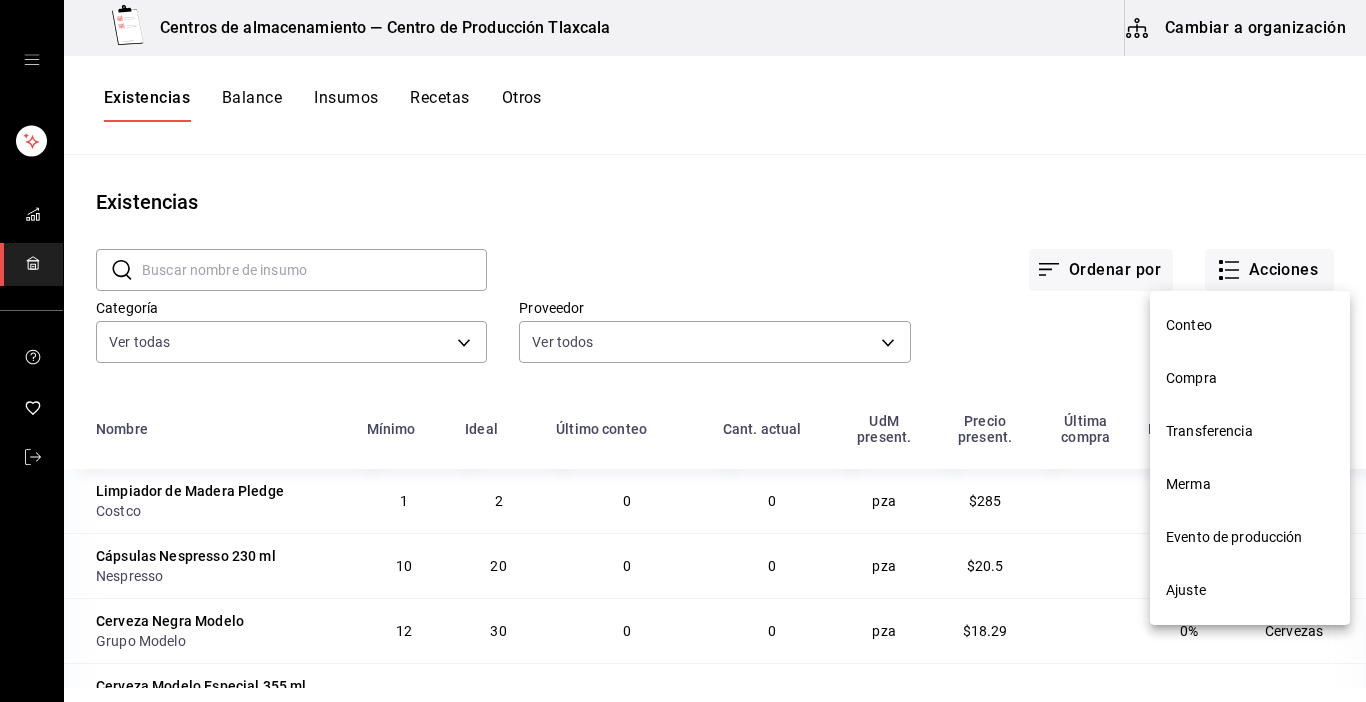 click on "Compra" at bounding box center (1250, 378) 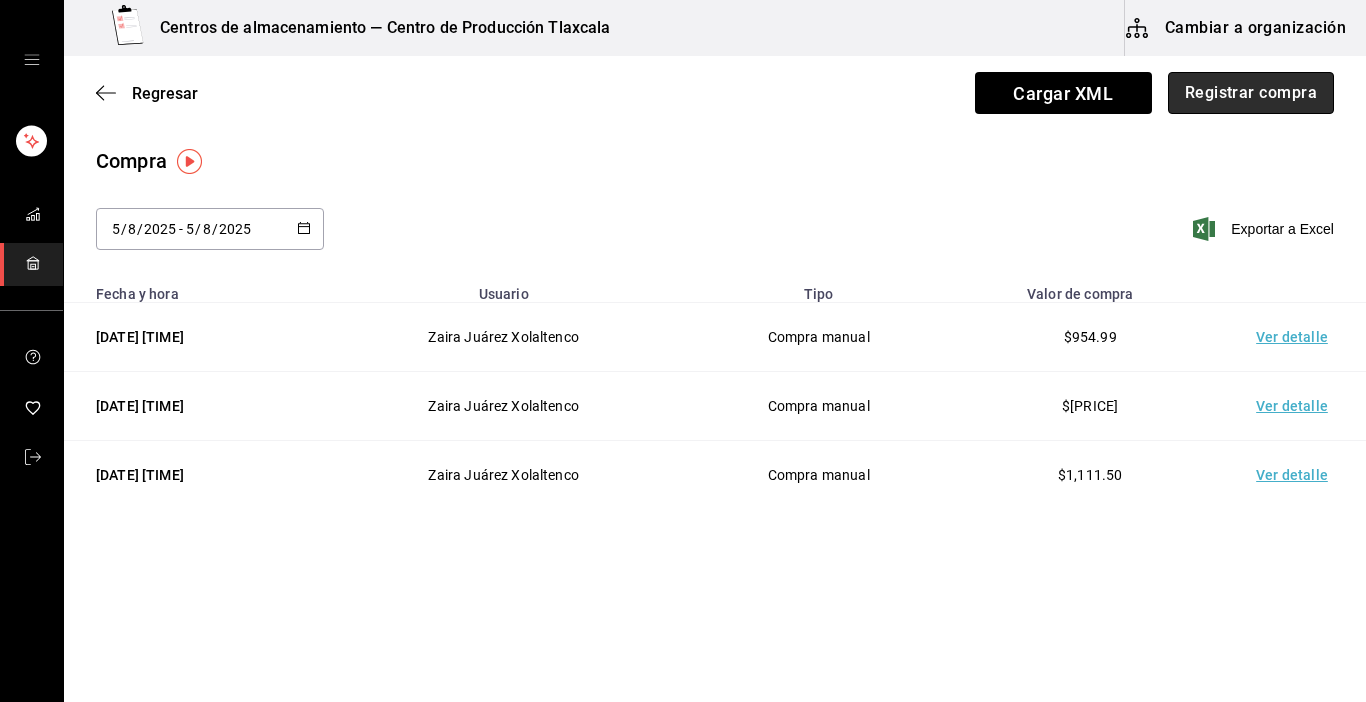 click on "Registrar compra" at bounding box center [1251, 93] 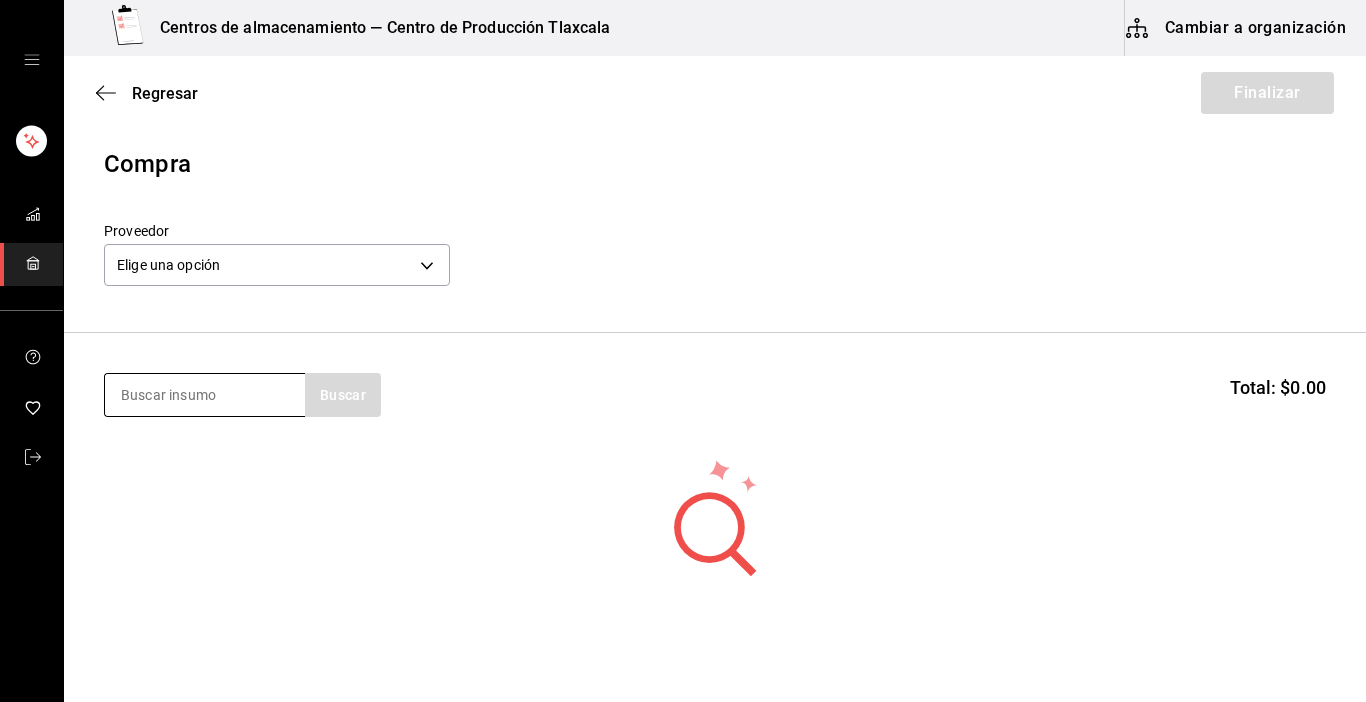 click at bounding box center [205, 395] 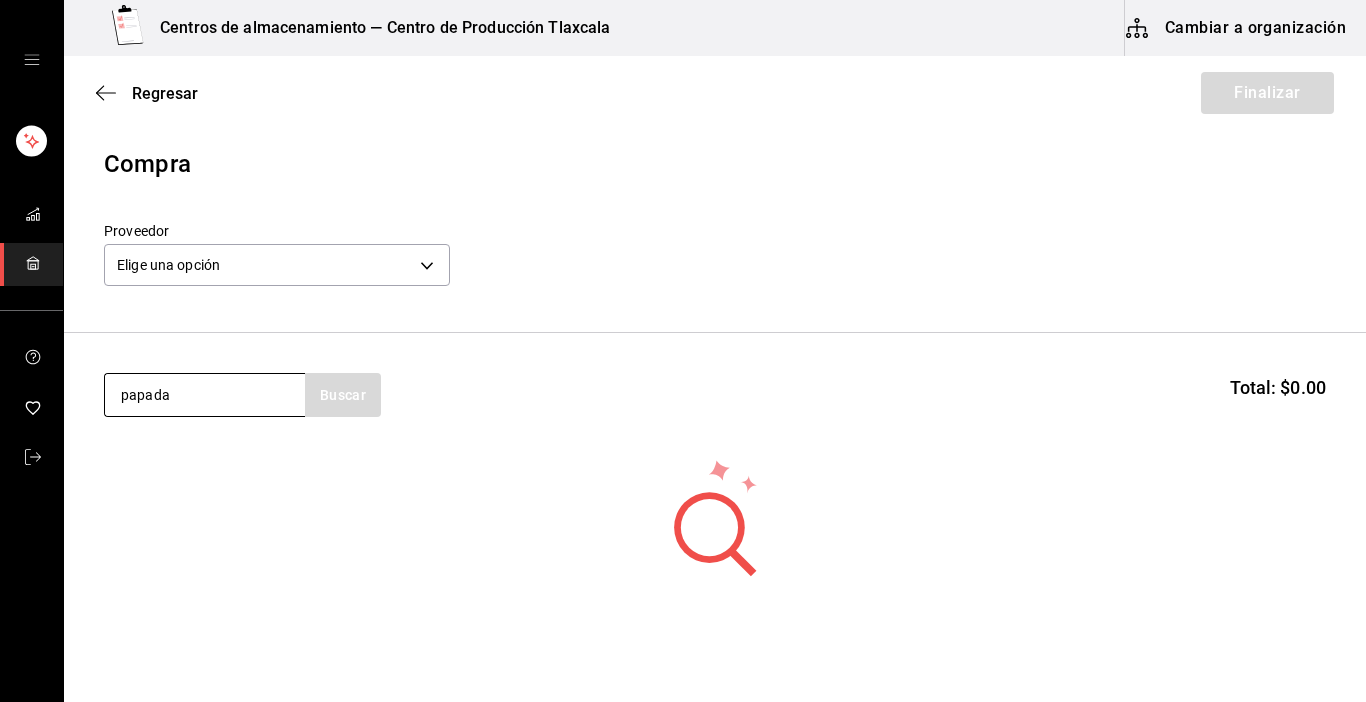 type on "papada" 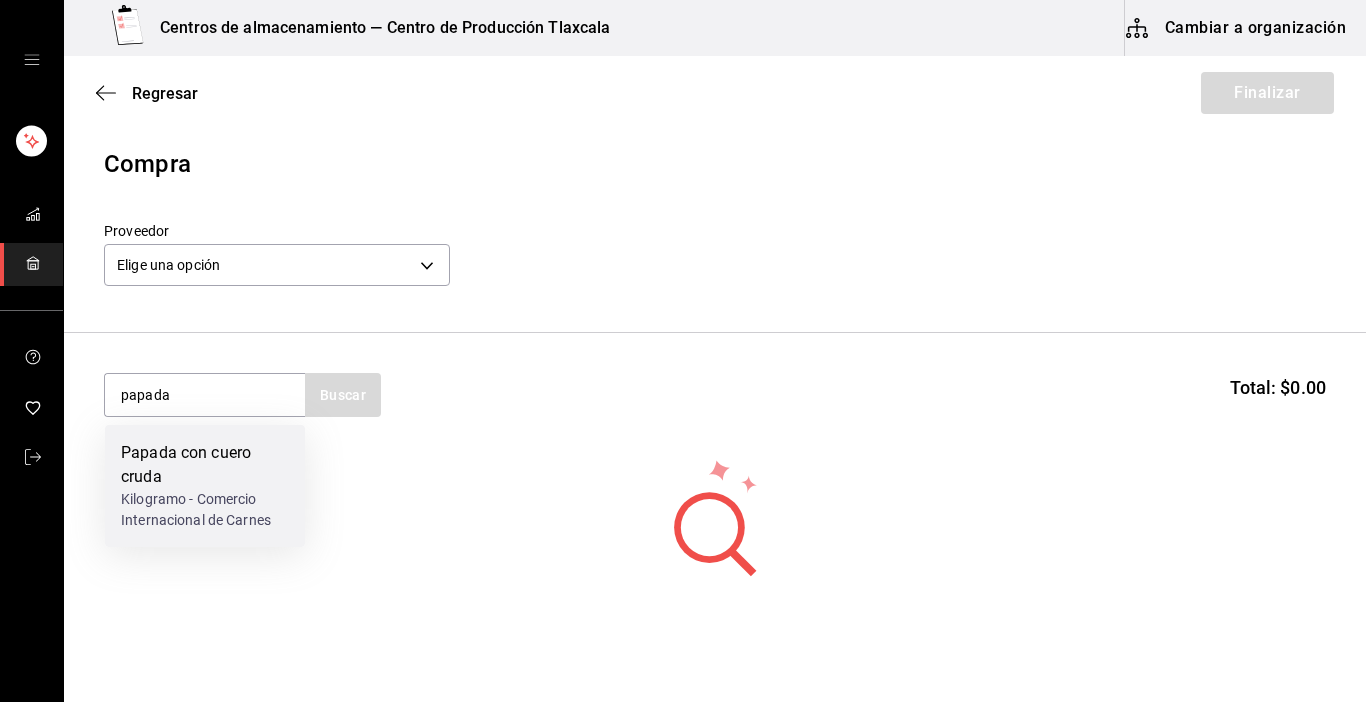 click on "Papada con cuero cruda" at bounding box center [205, 465] 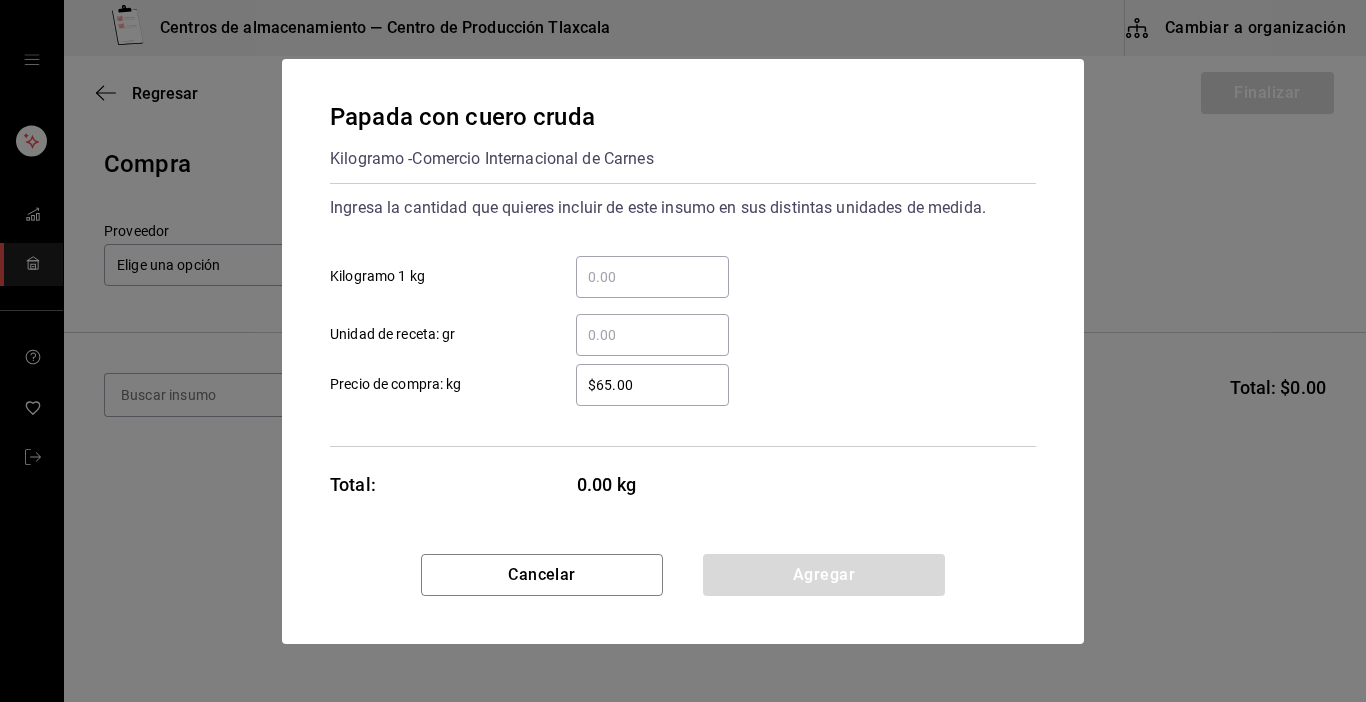 click on "​ Kilogramo 1 kg" at bounding box center [652, 277] 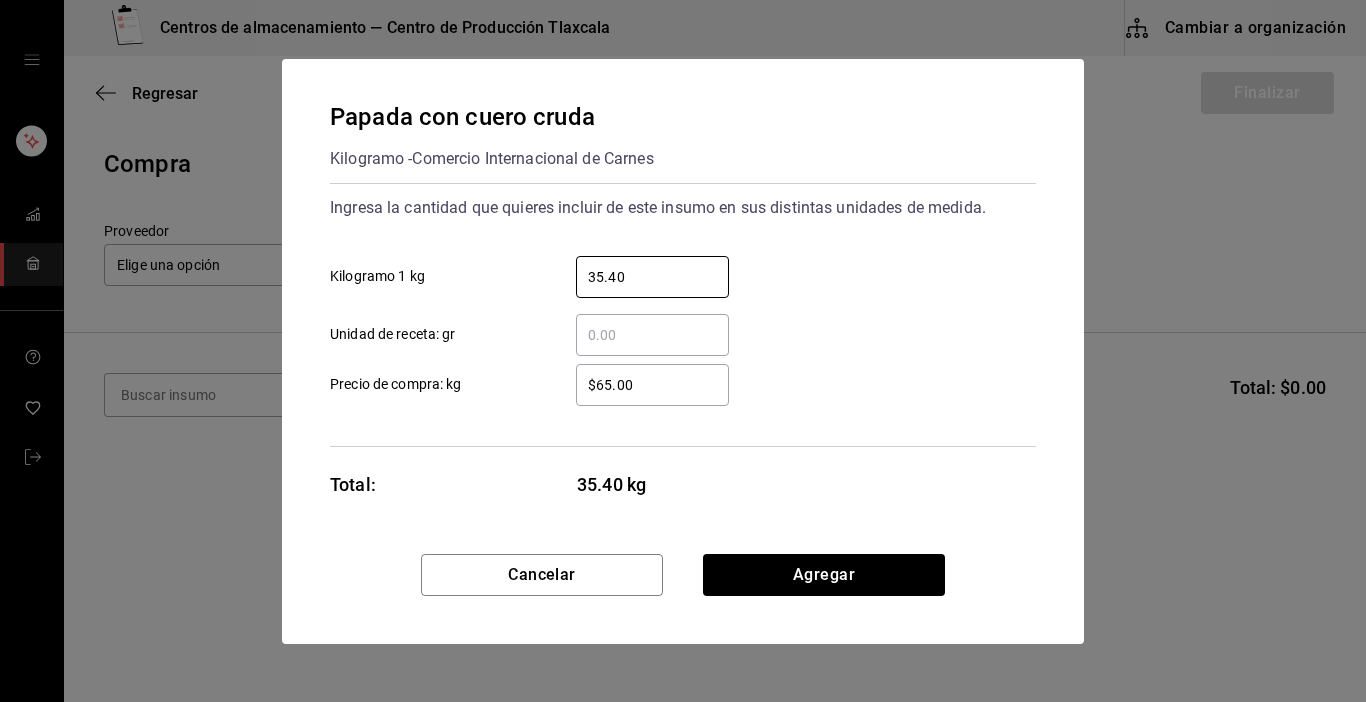 type on "35.40" 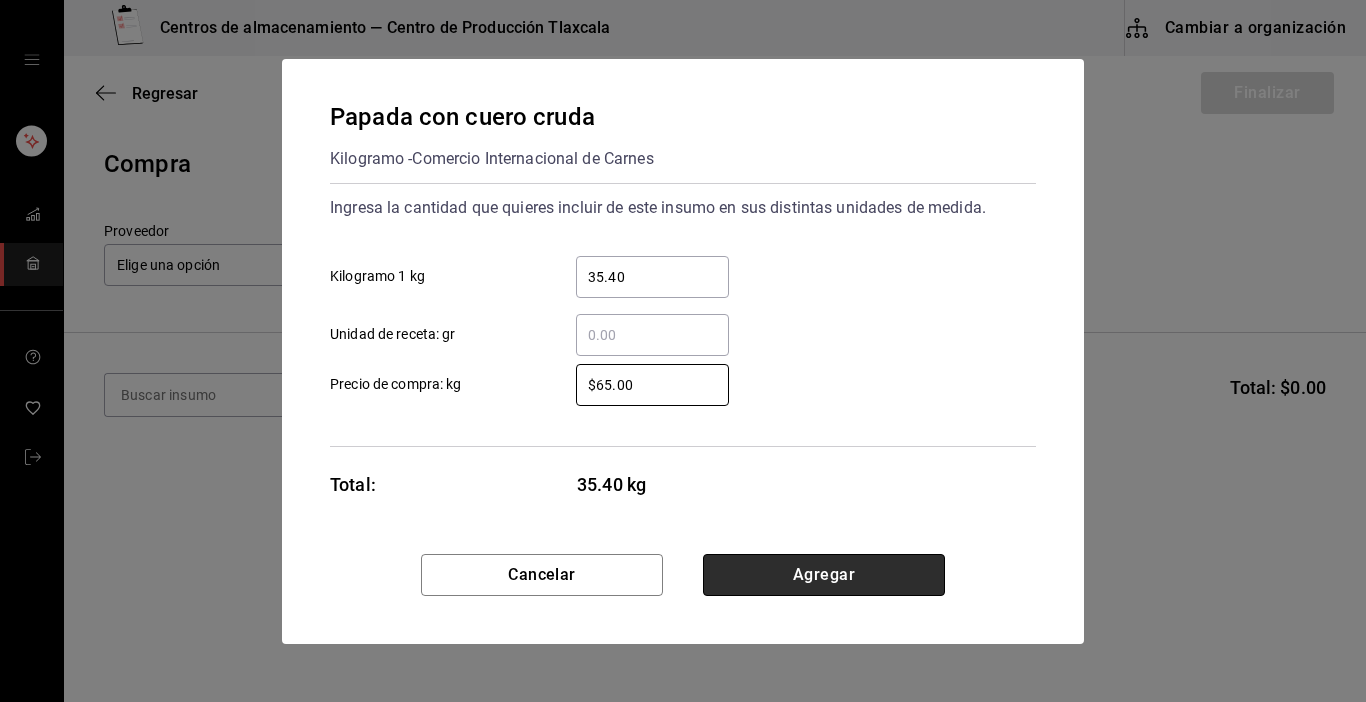 click on "Agregar" at bounding box center [824, 575] 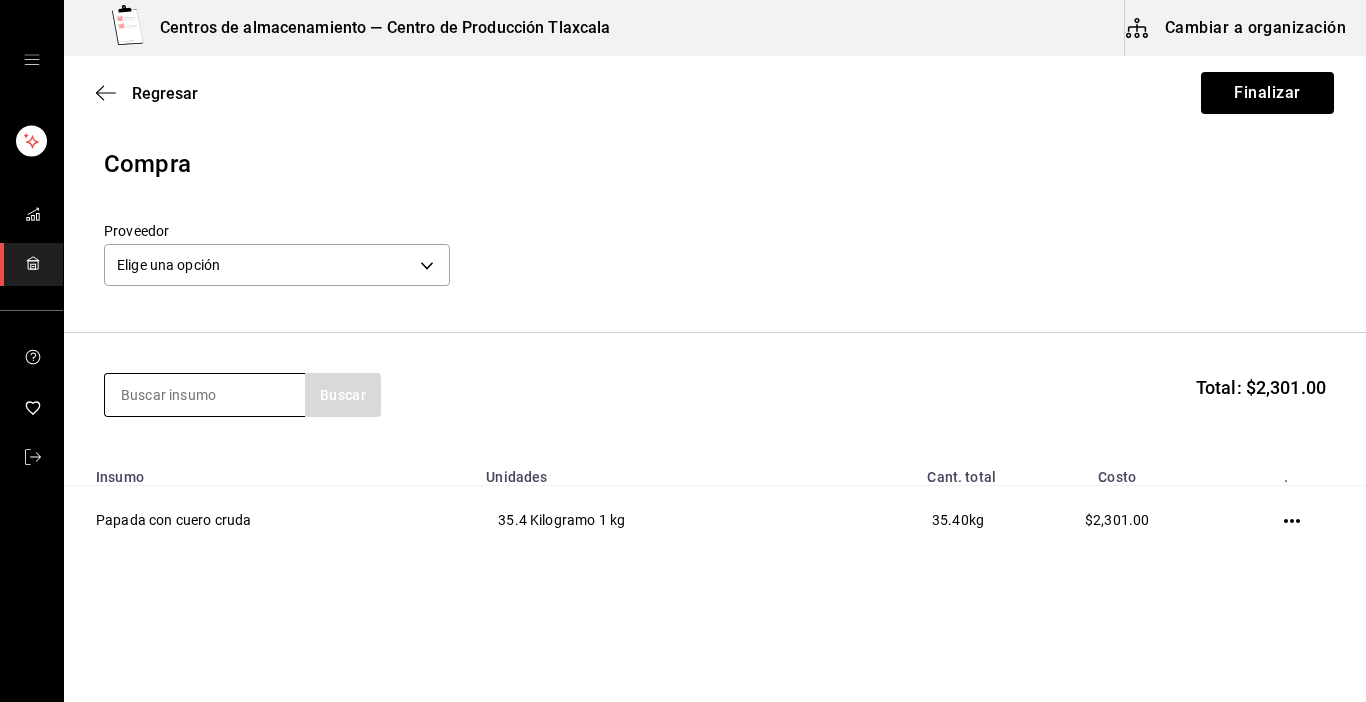 click at bounding box center [205, 395] 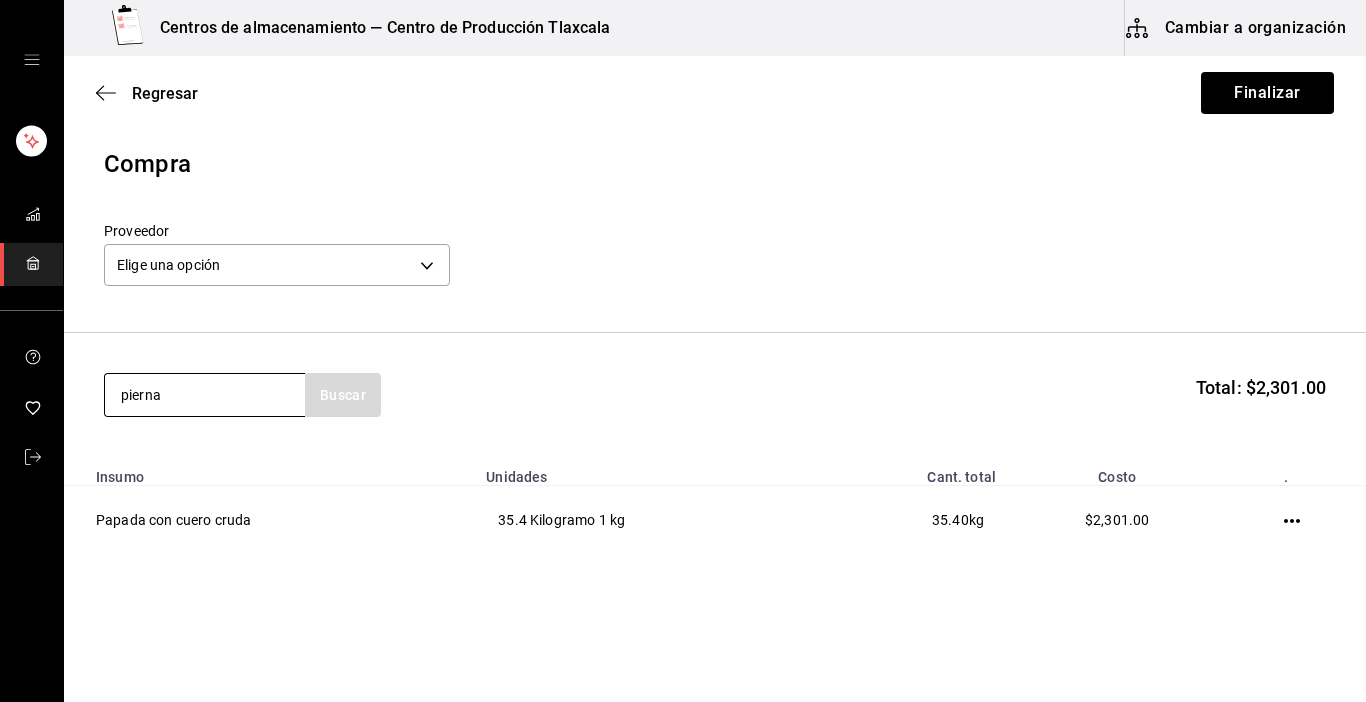 type on "pierna" 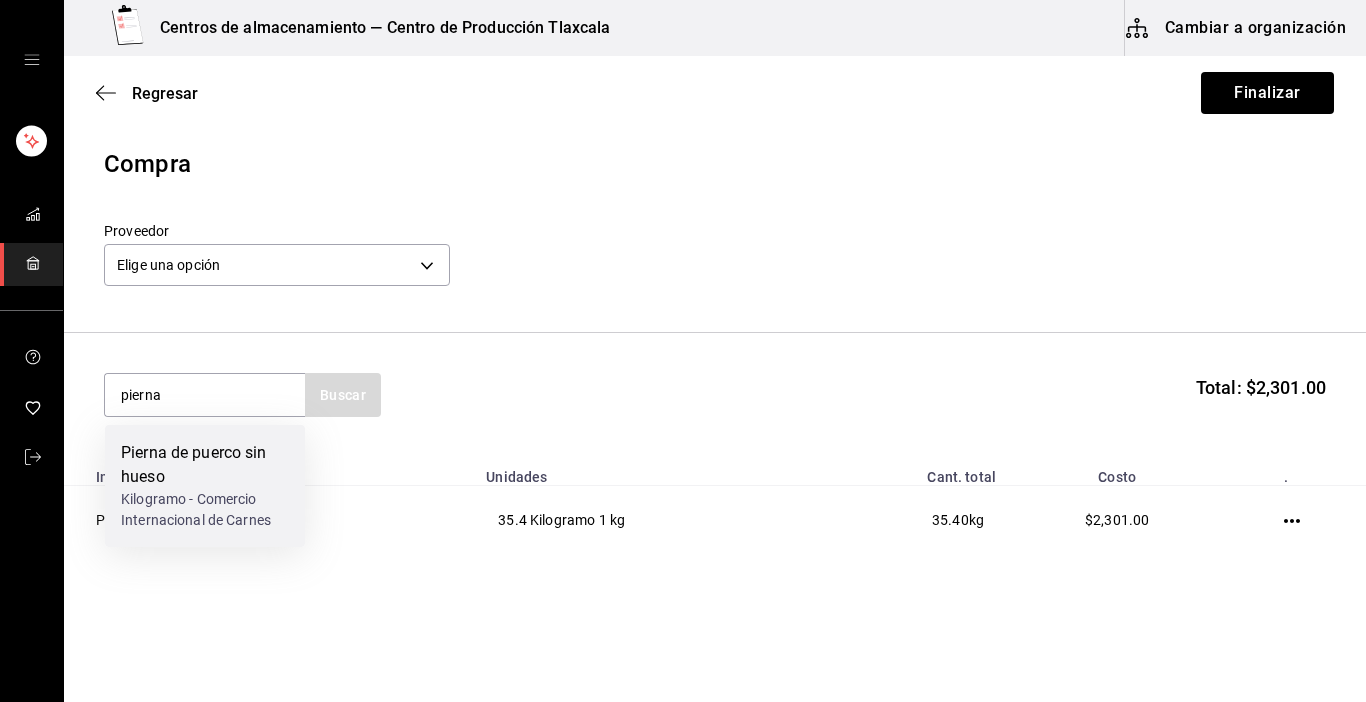 click on "Kilogramo - Comercio Internacional de Carnes" at bounding box center [205, 510] 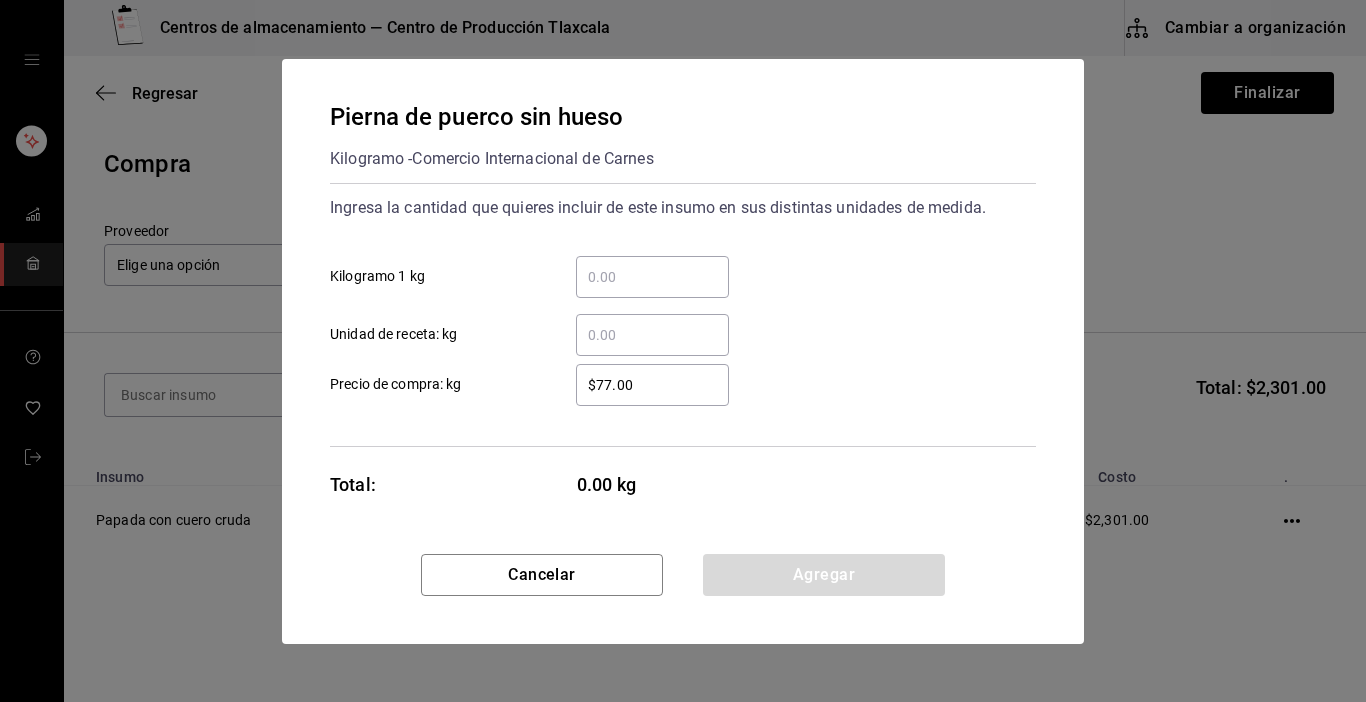 click on "​" at bounding box center (652, 277) 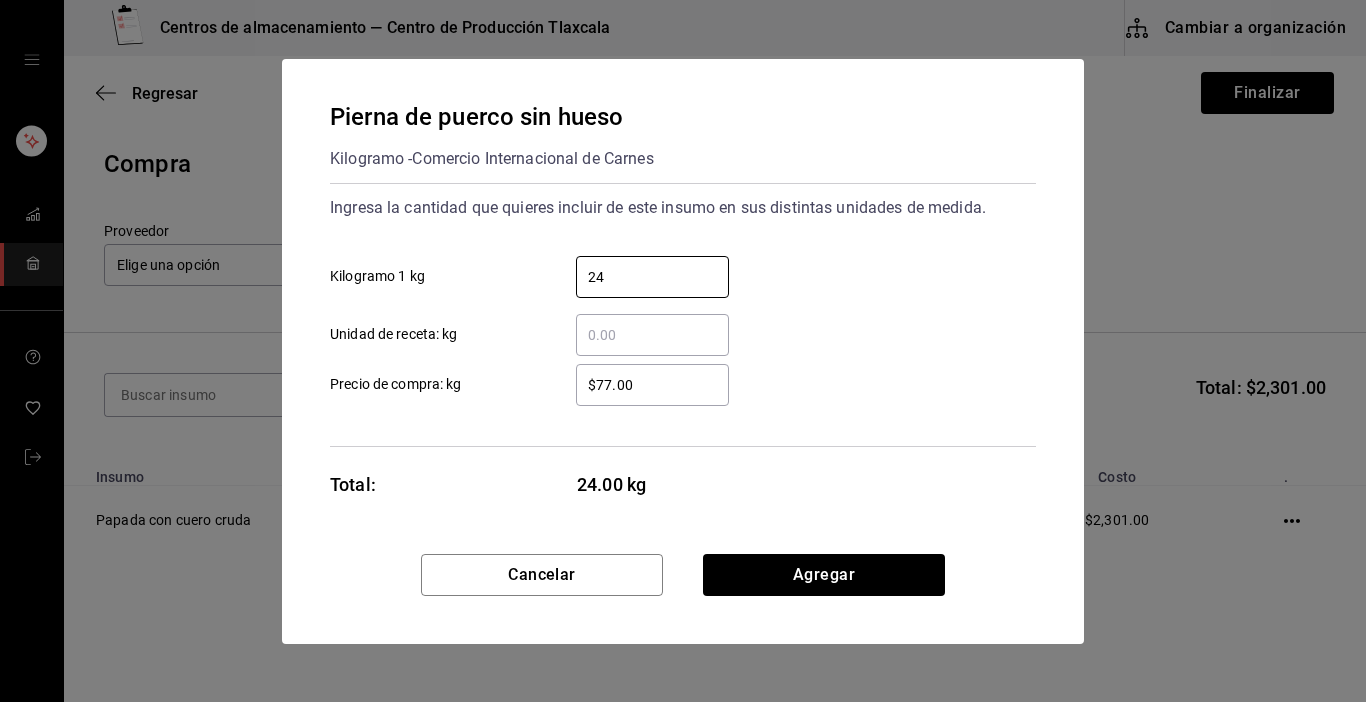 type on "24" 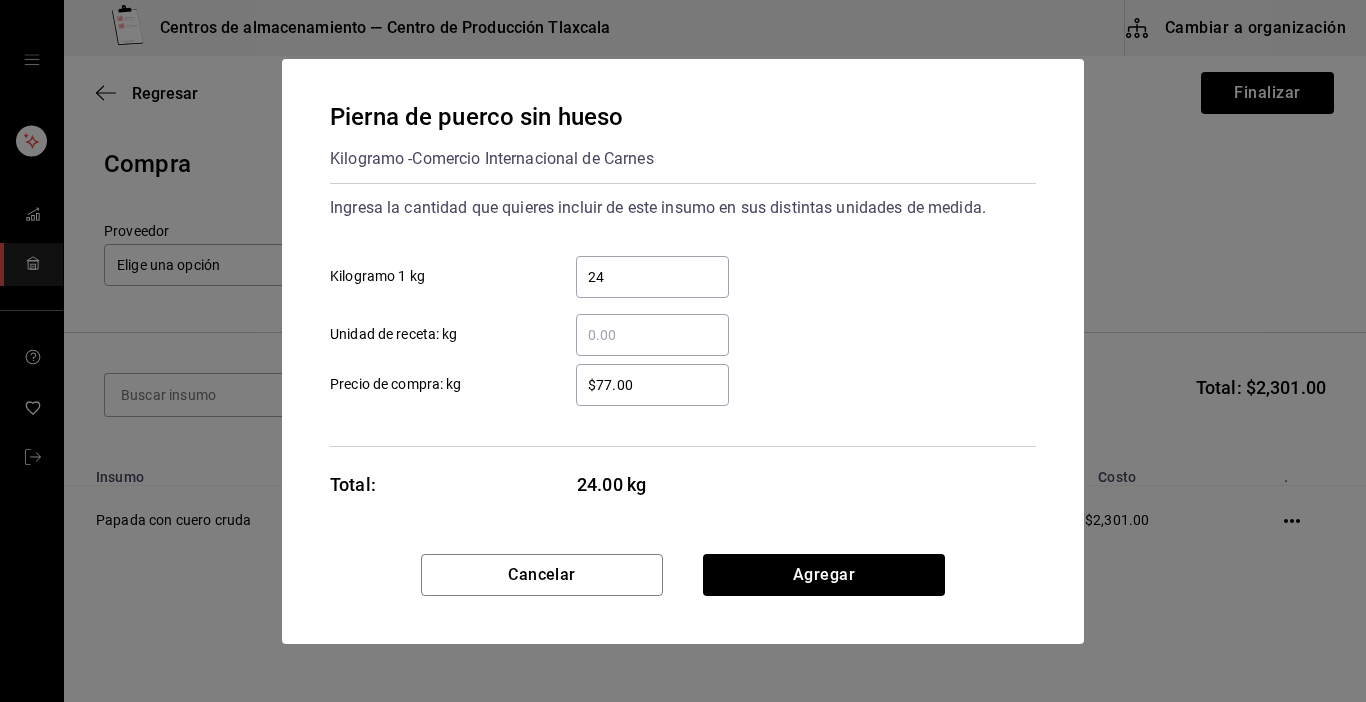 click on "$77.00 ​" at bounding box center (652, 385) 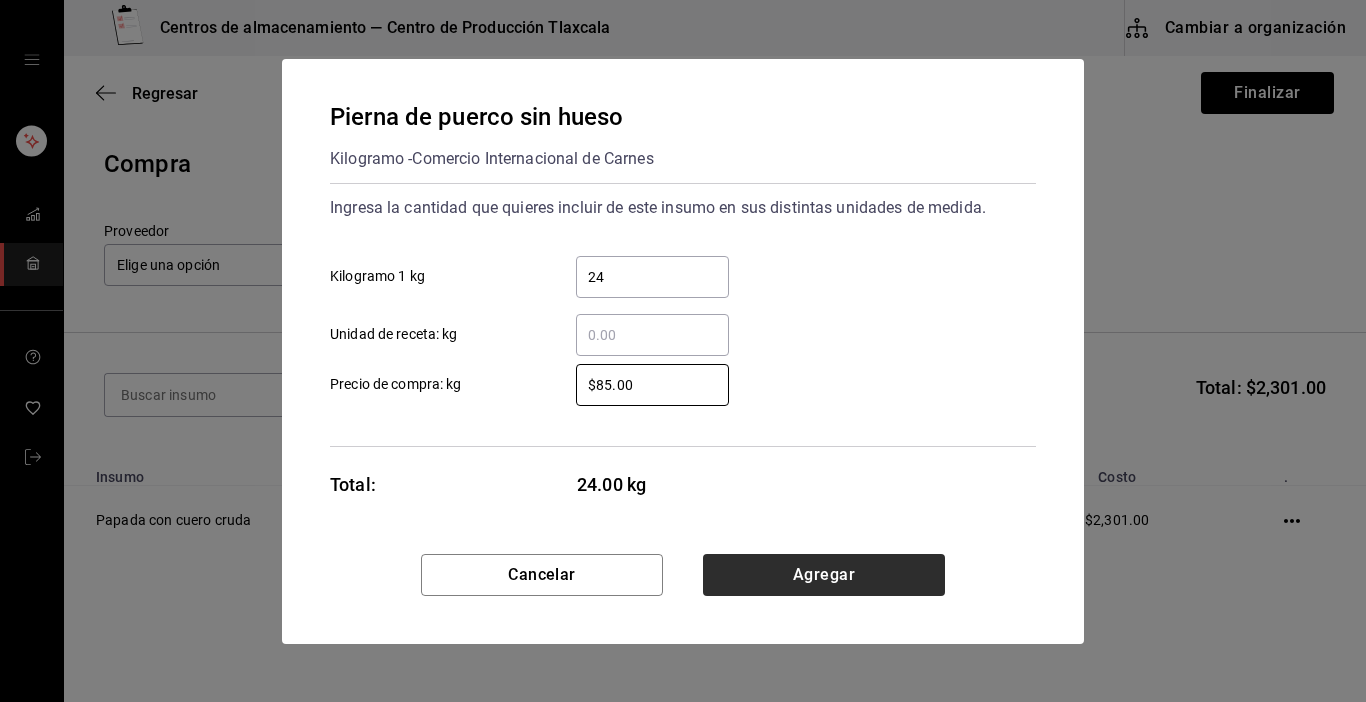 type on "$85.00" 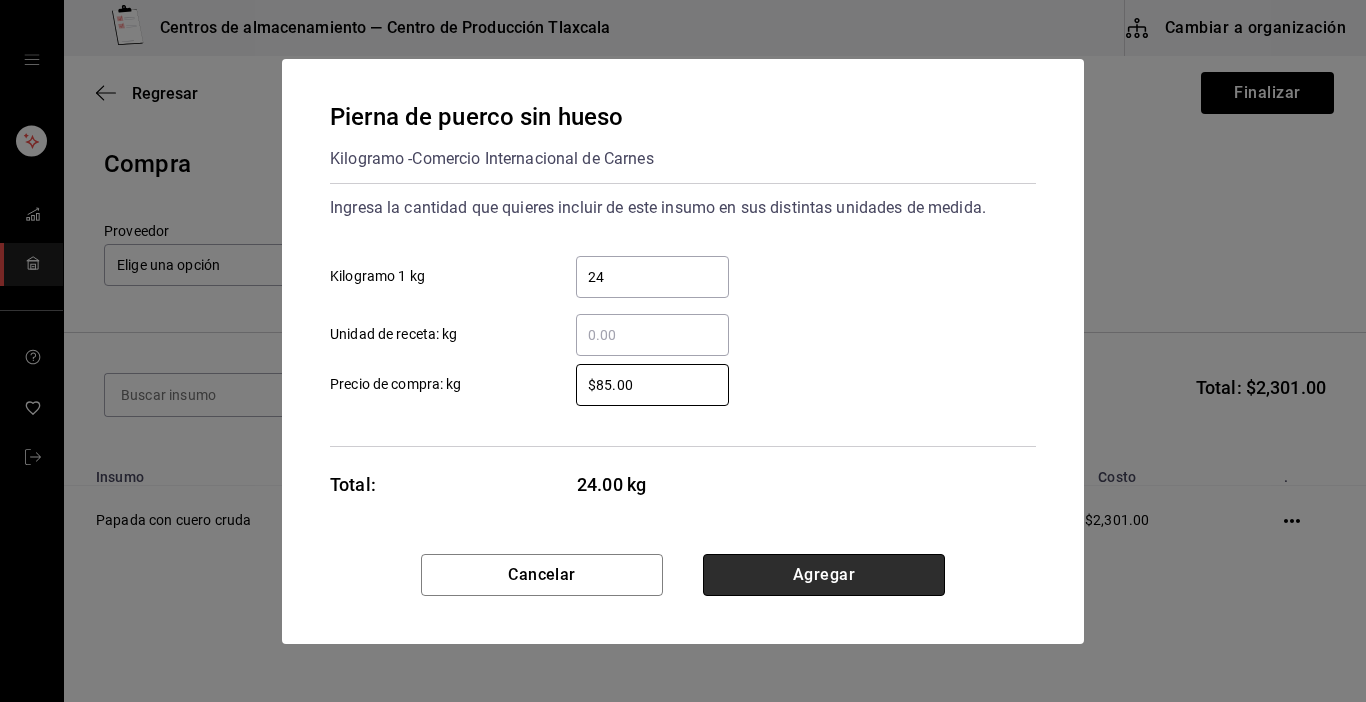 click on "Agregar" at bounding box center (824, 575) 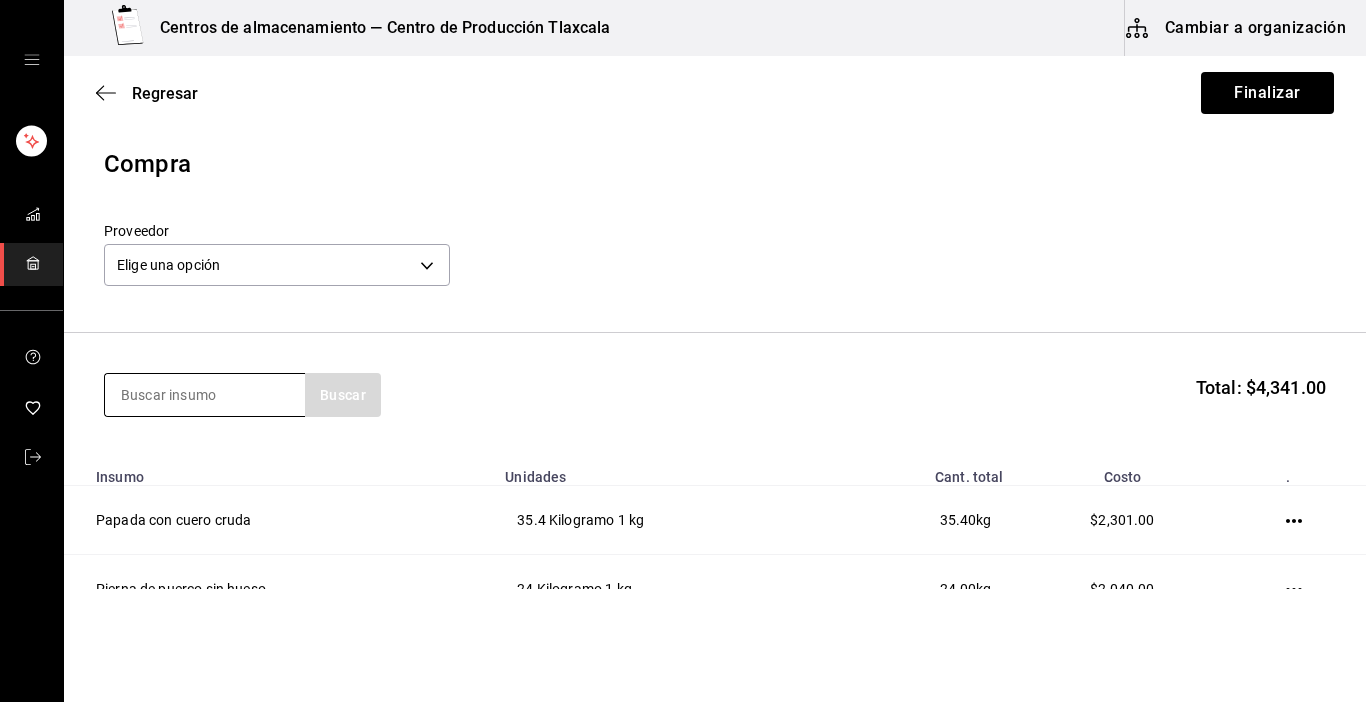 click at bounding box center [205, 395] 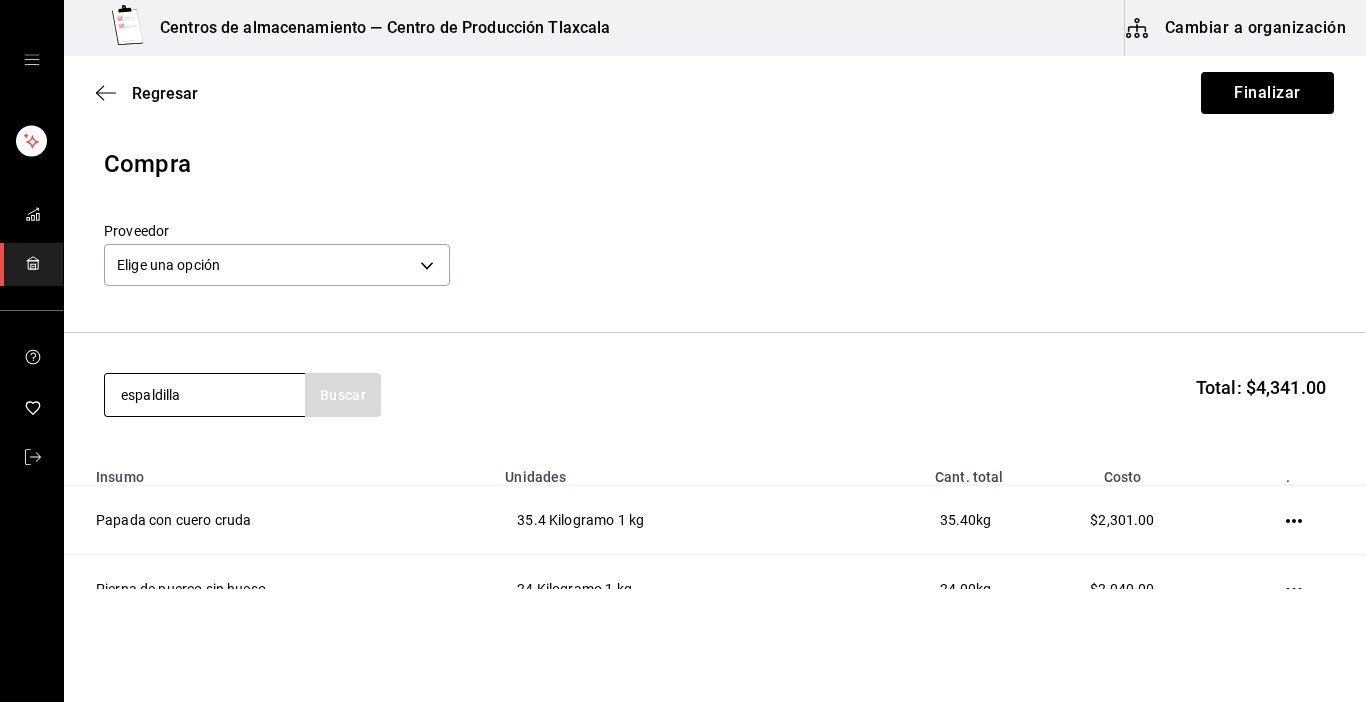 type on "espaldilla" 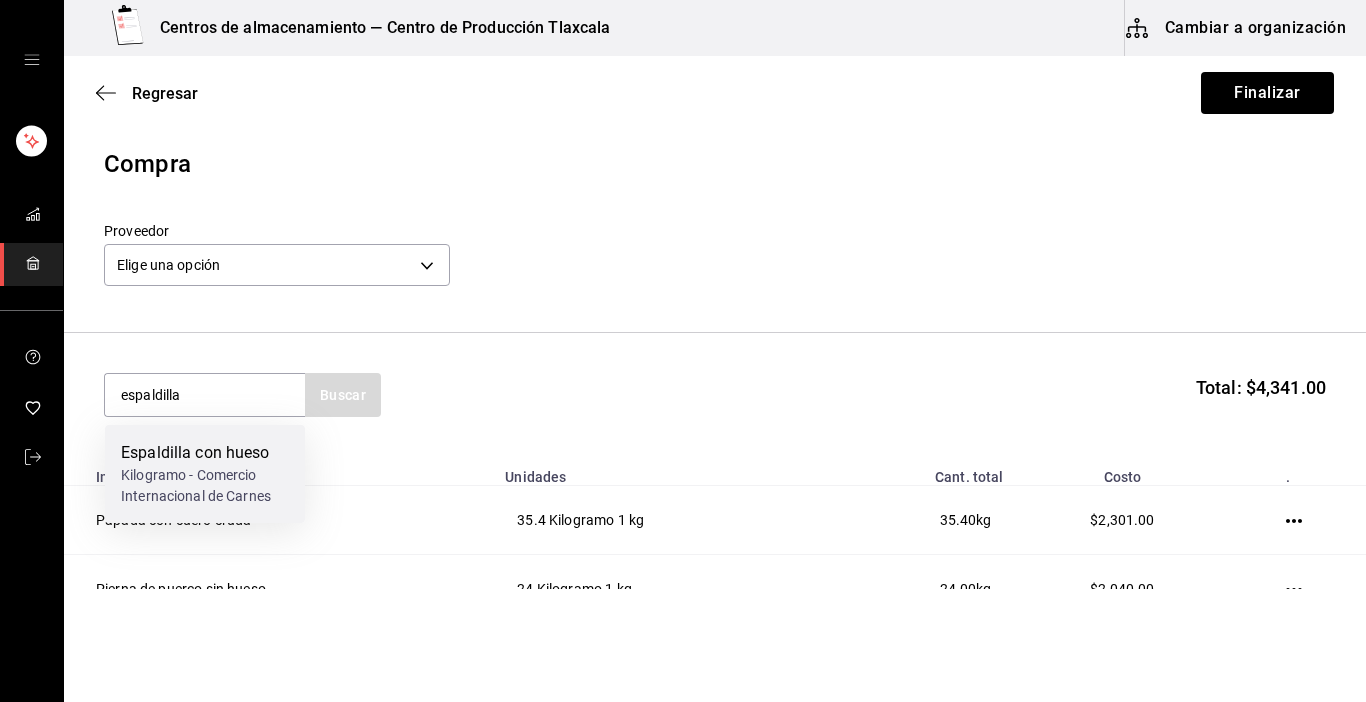 click on "Espaldilla con hueso" at bounding box center [205, 453] 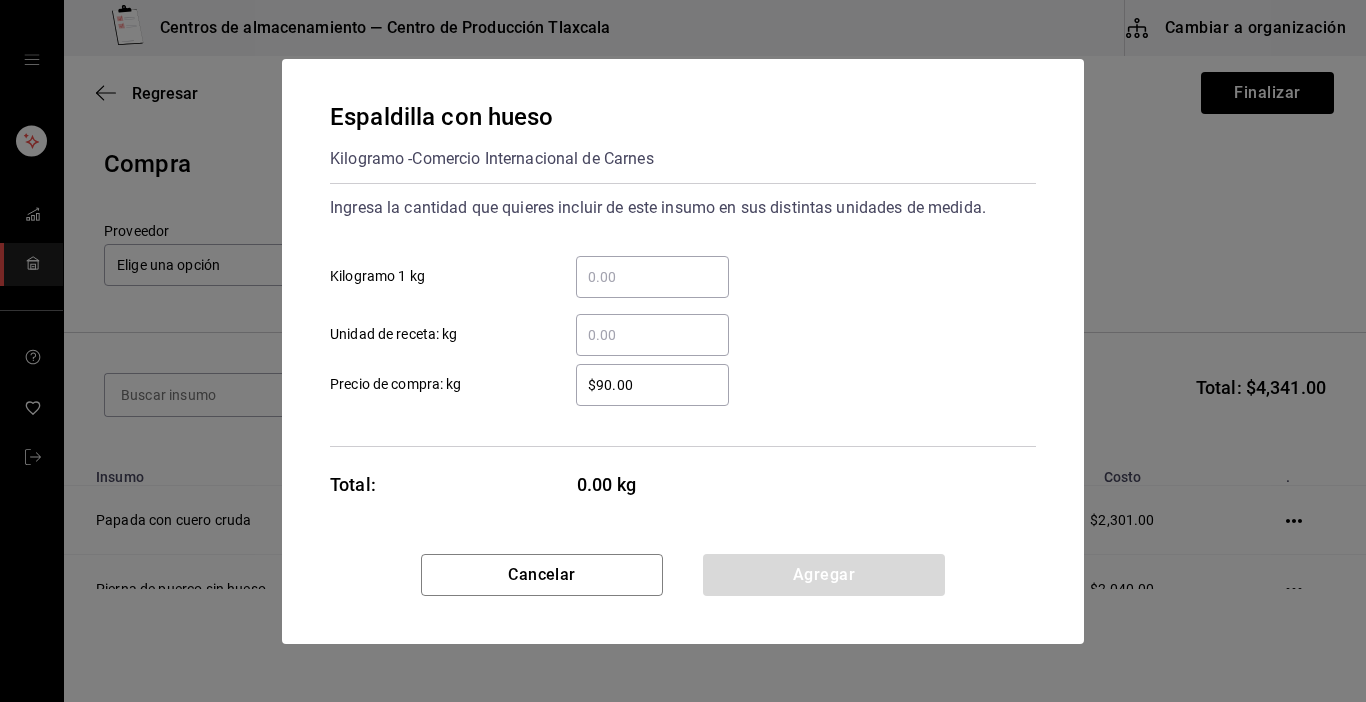 click on "​ Kilogramo 1 kg" at bounding box center [652, 277] 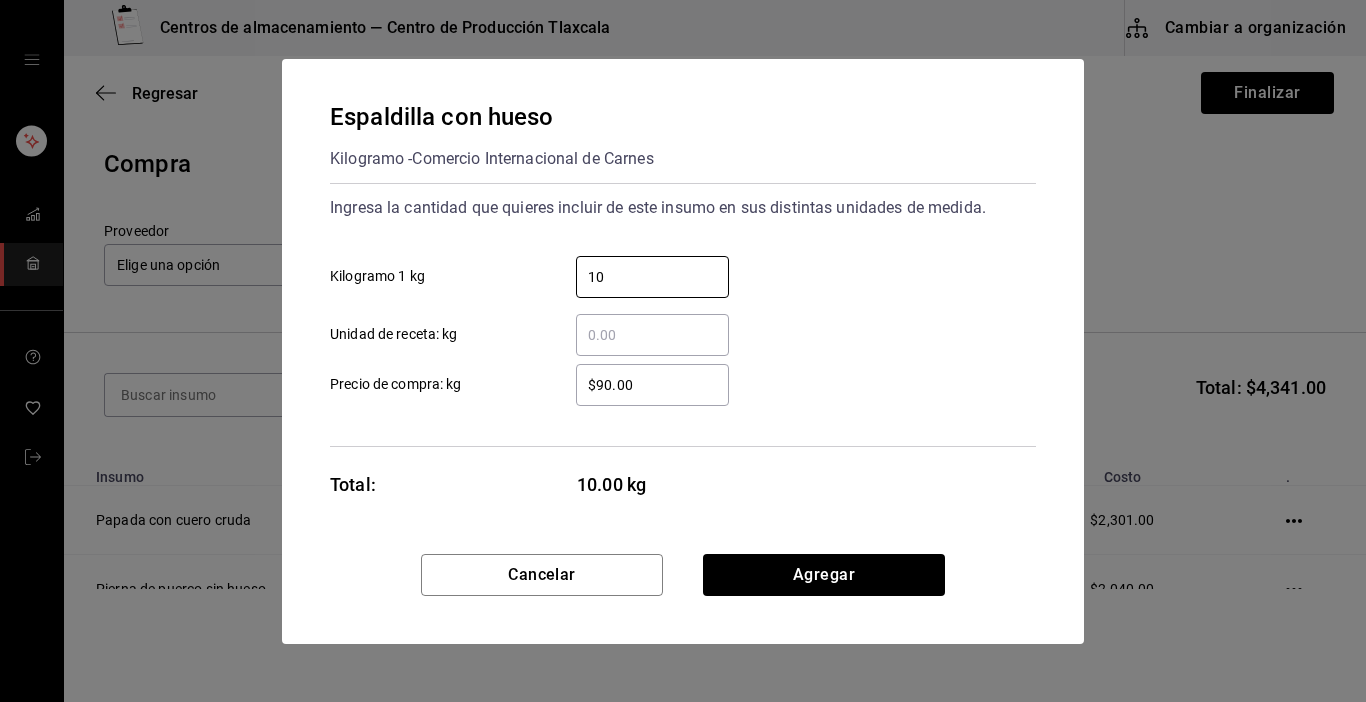 type on "10" 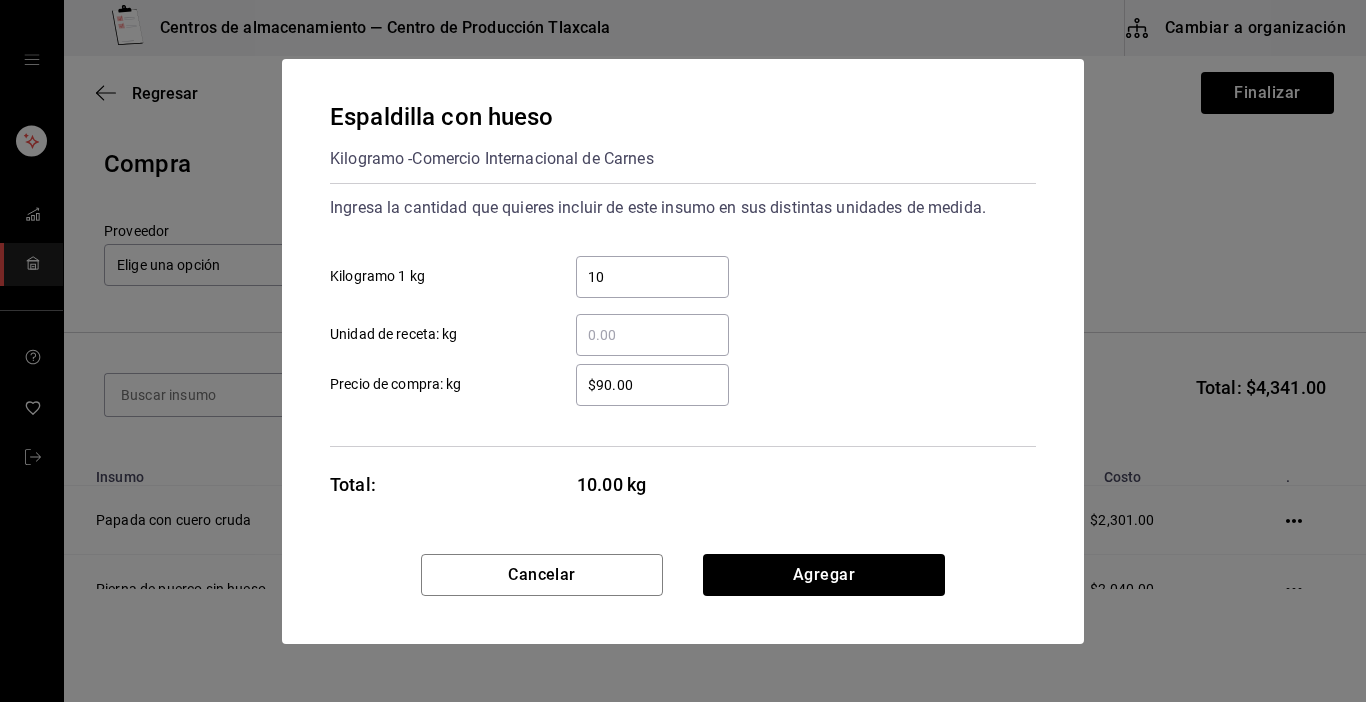 click on "$90.00" at bounding box center [652, 385] 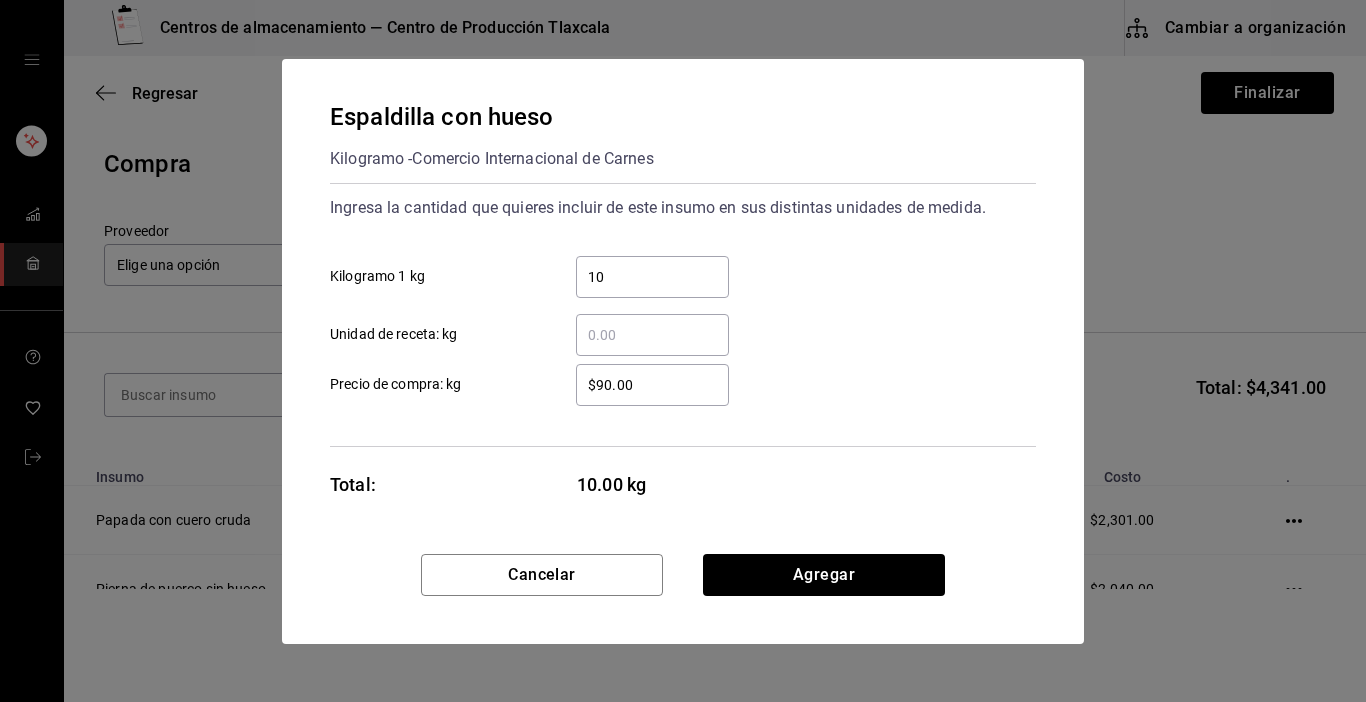 type on "$9.00" 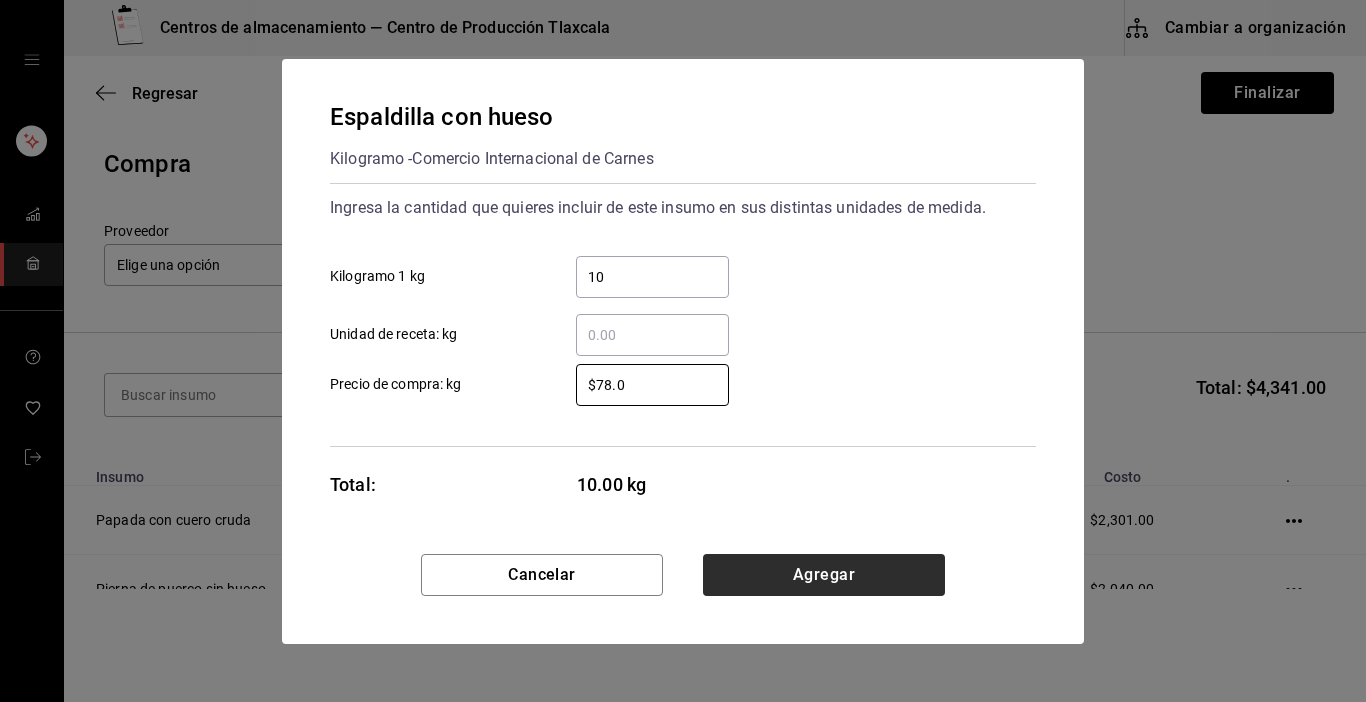 type on "$78.0" 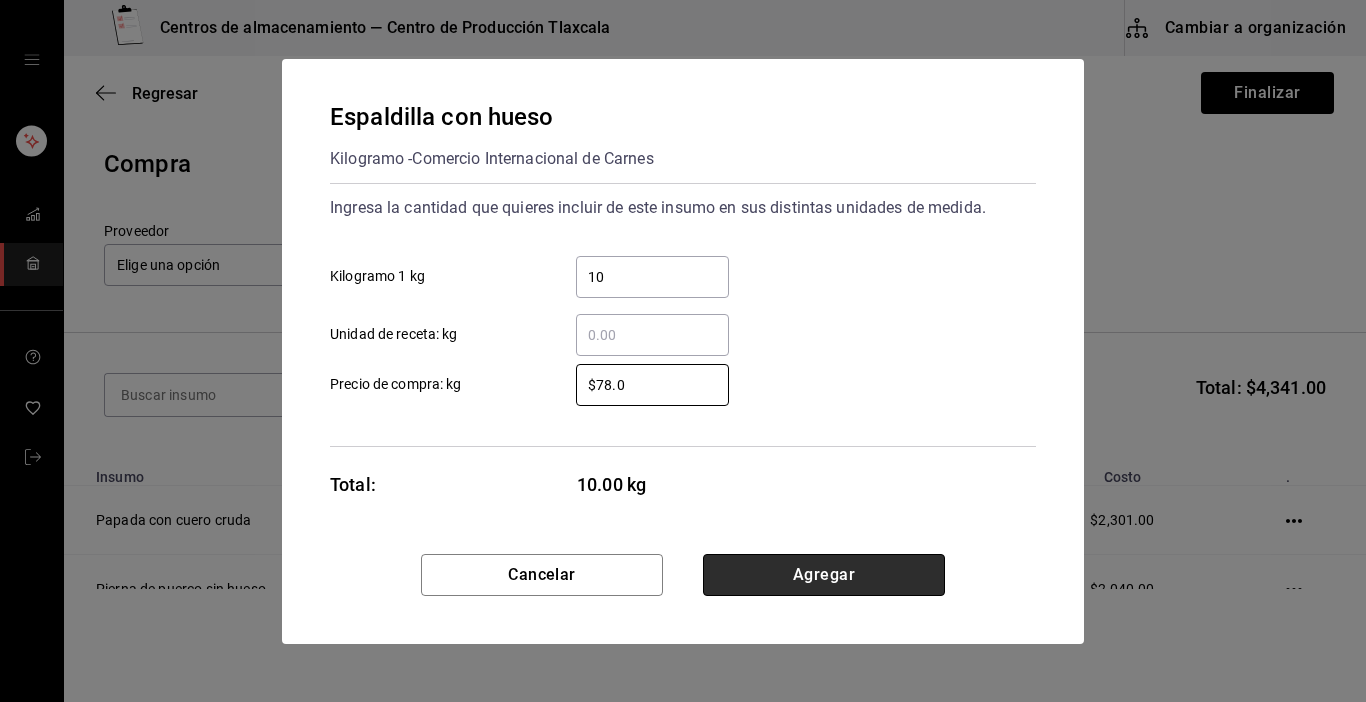 click on "Agregar" at bounding box center [824, 575] 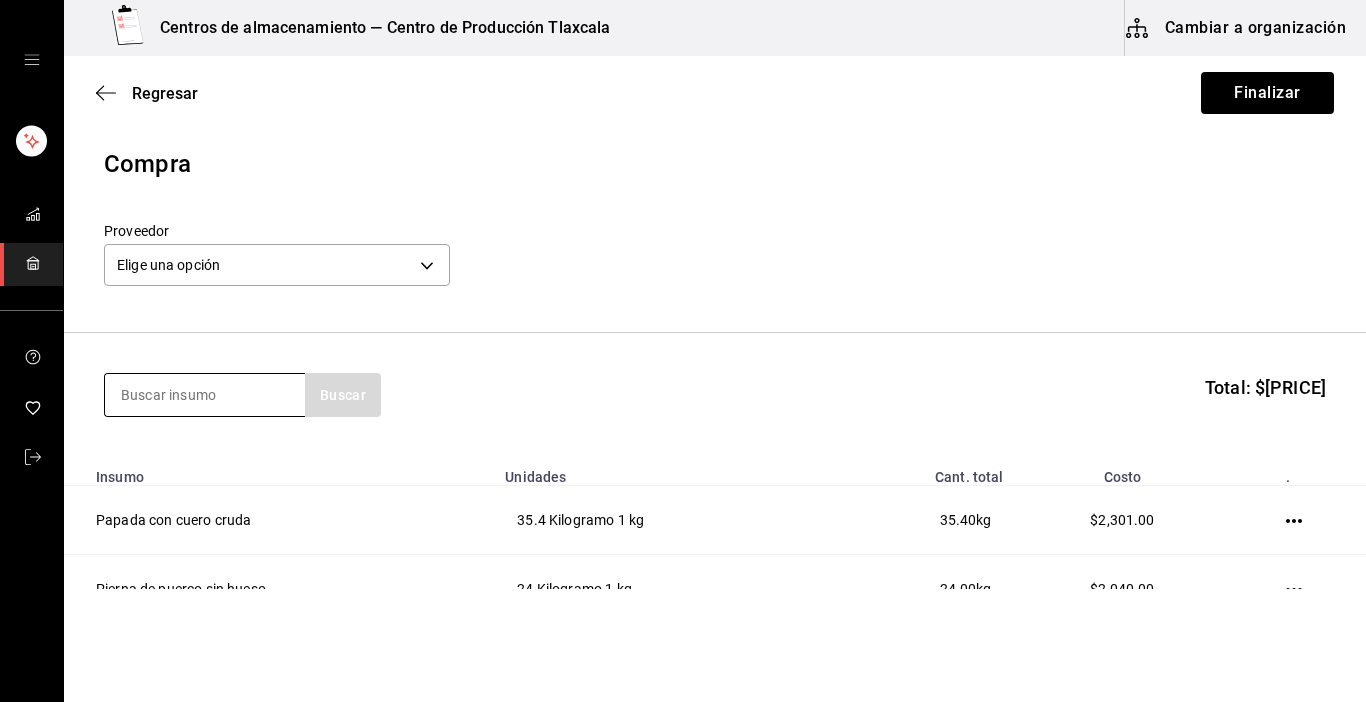click at bounding box center [205, 395] 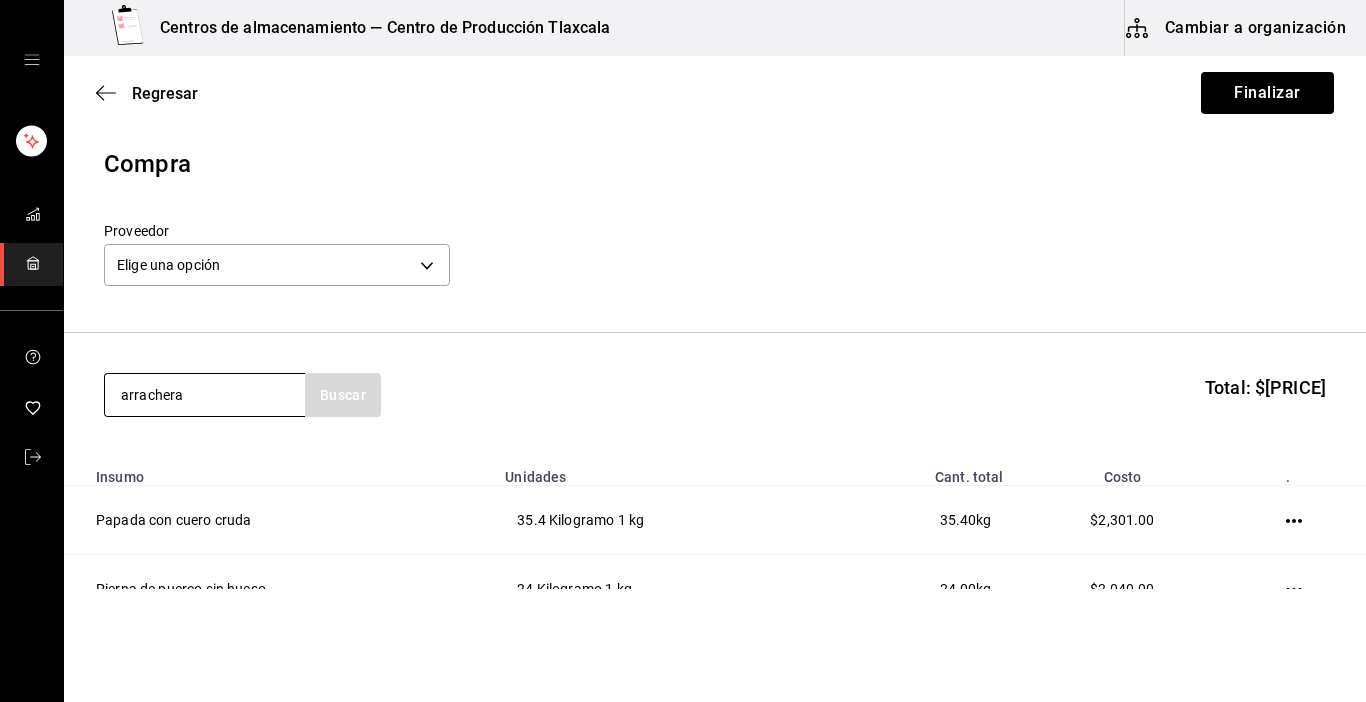 type on "arrachera" 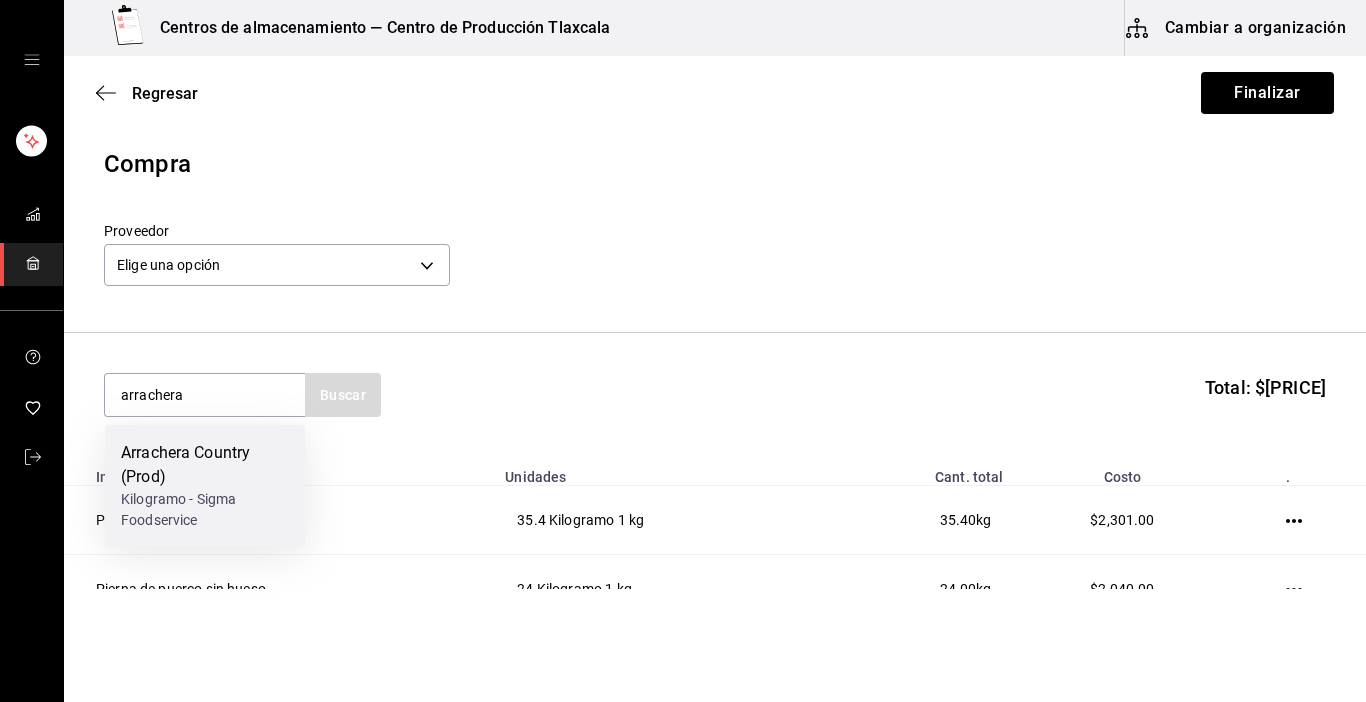 drag, startPoint x: 211, startPoint y: 543, endPoint x: 223, endPoint y: 519, distance: 26.832815 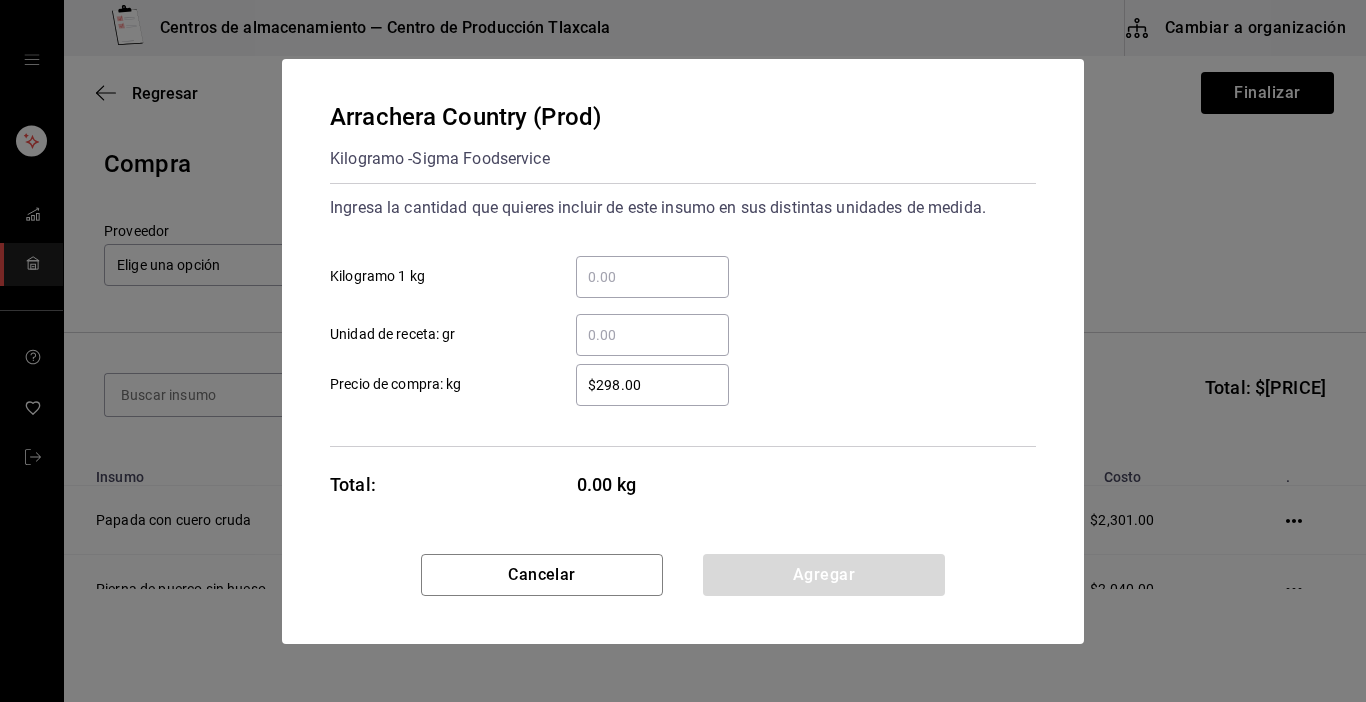 click on "​ Kilogramo 1 kg" at bounding box center [652, 277] 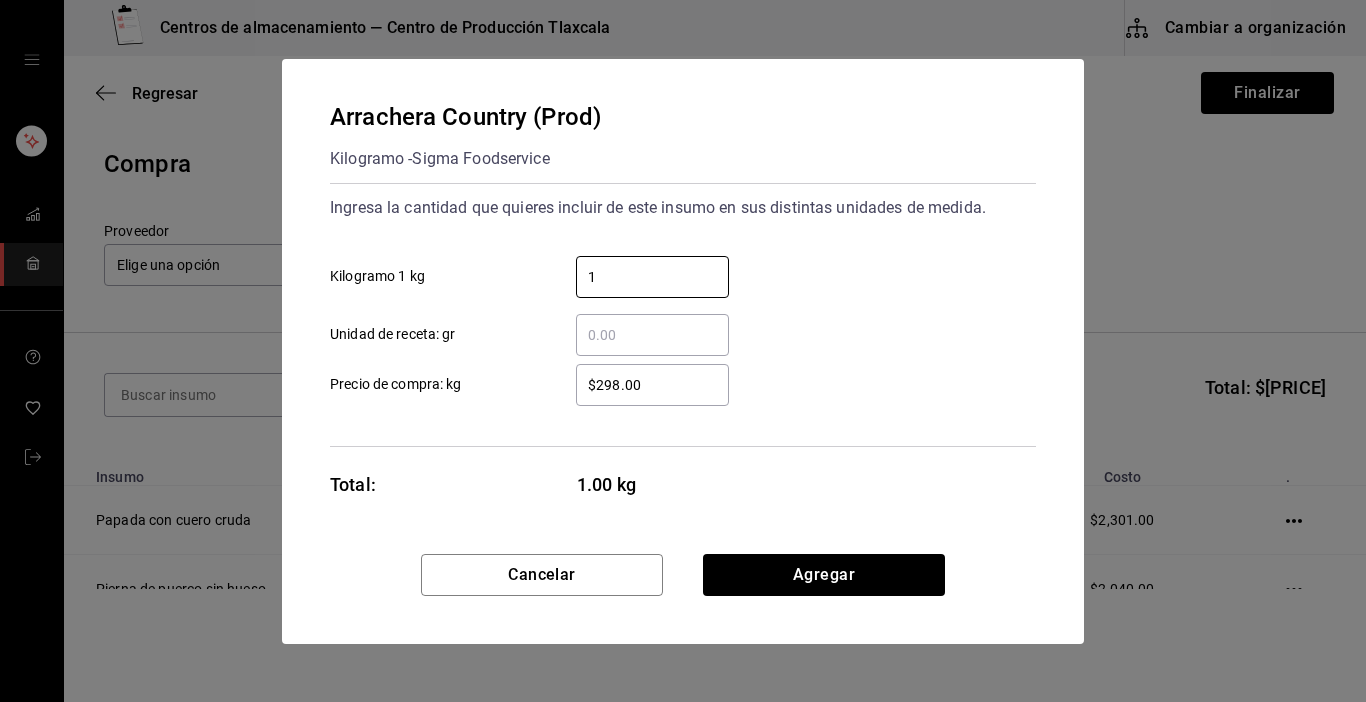 type on "1" 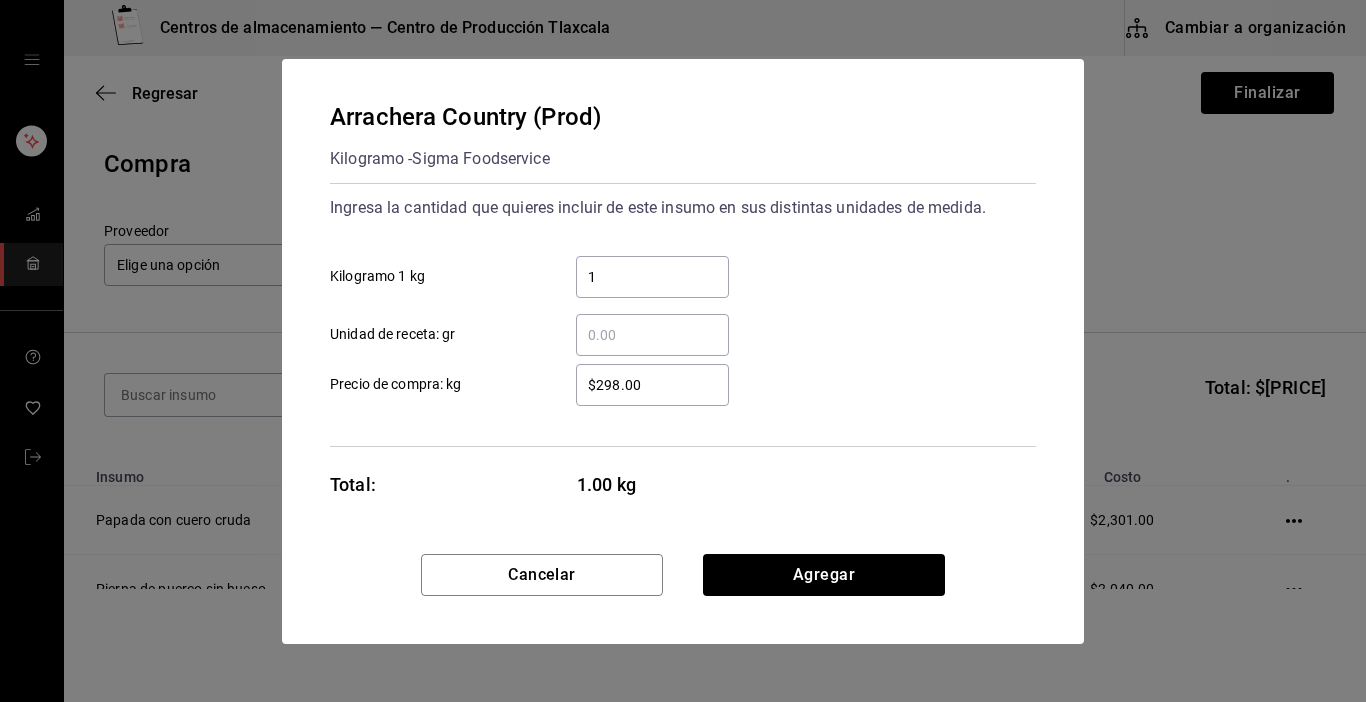 click on "$298.00 ​" at bounding box center [652, 385] 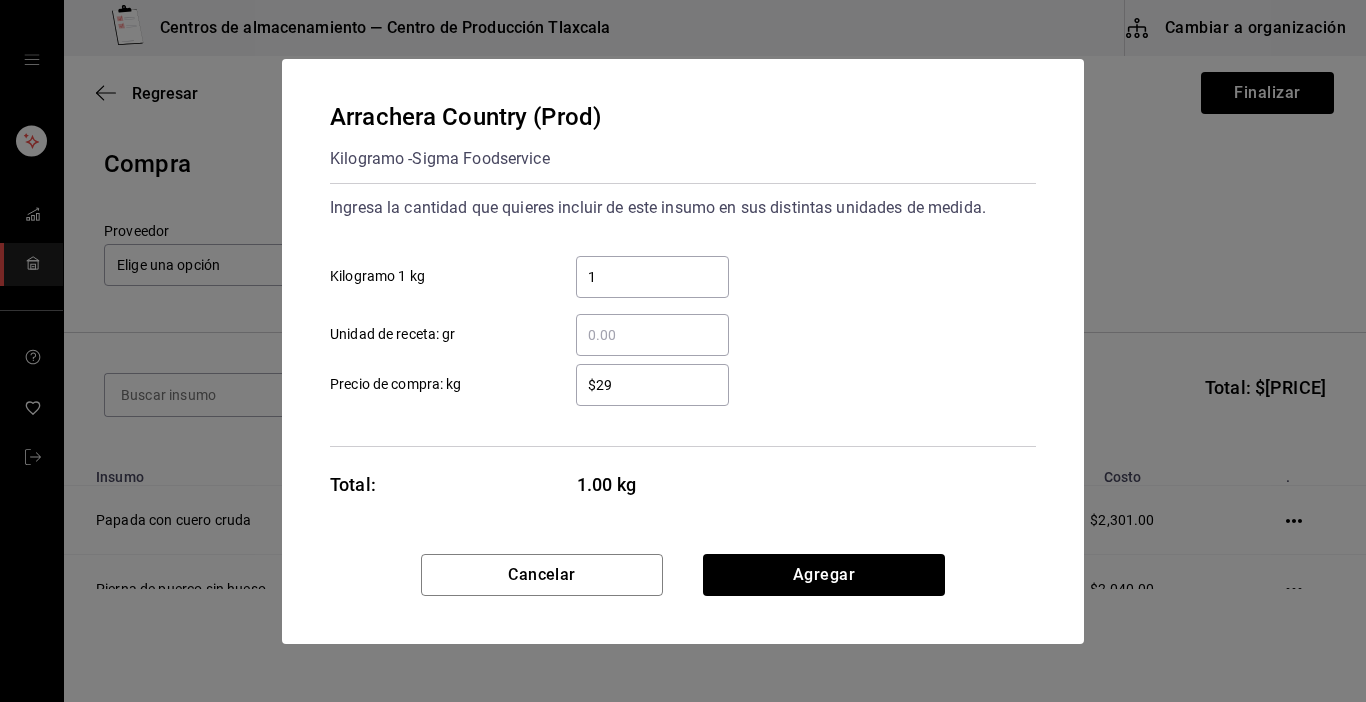 type on "$2" 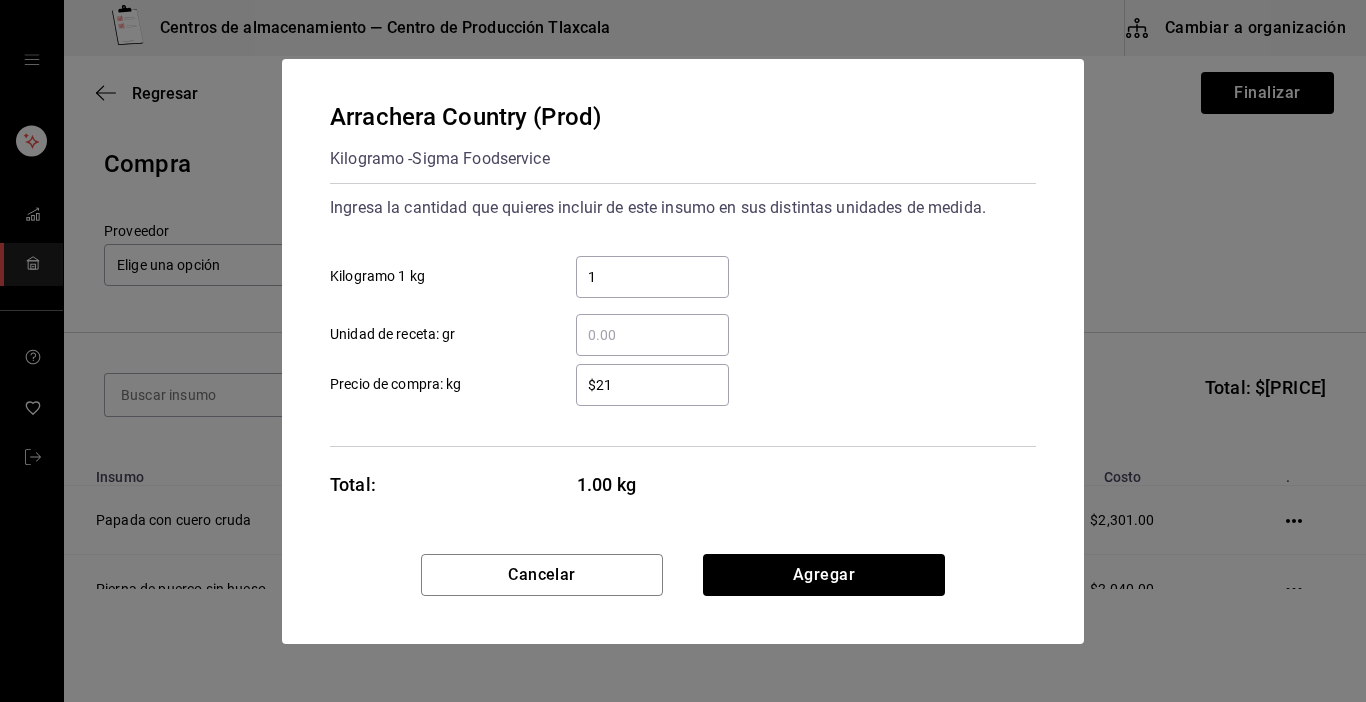 type on "$2" 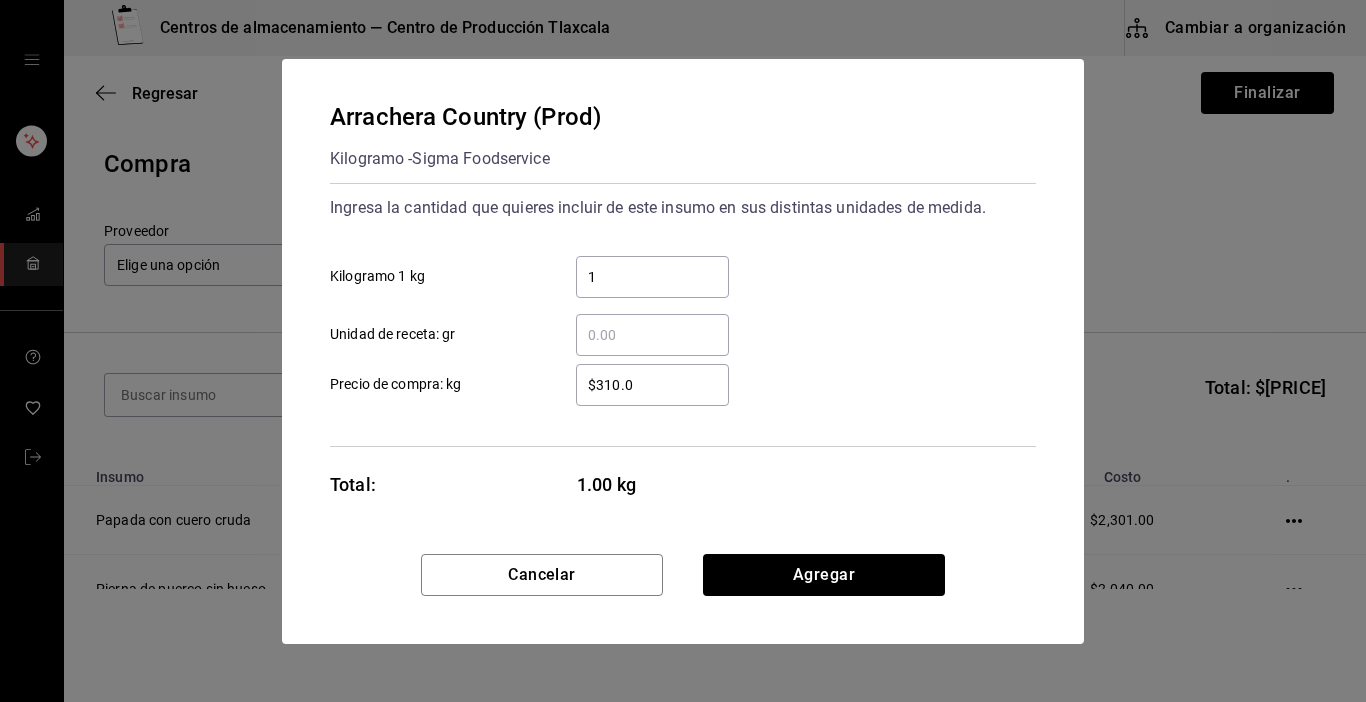 type on "$310.00" 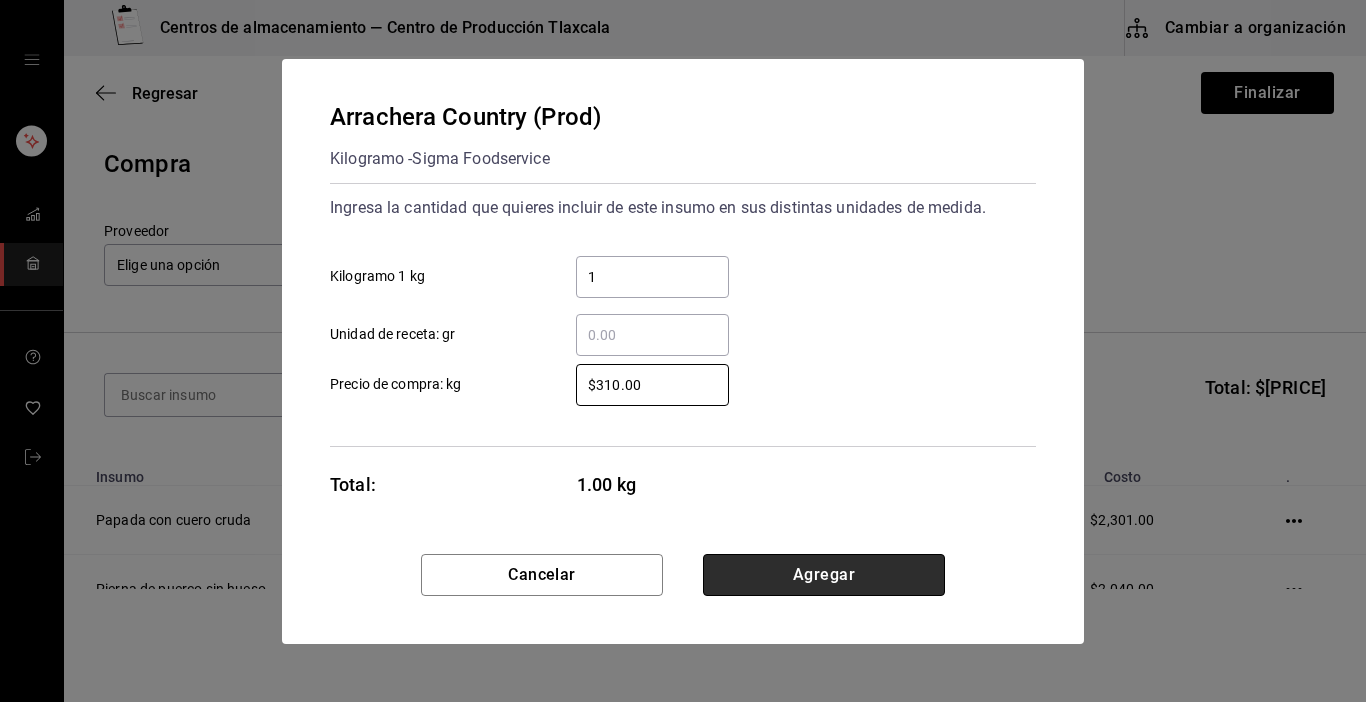 click on "Agregar" at bounding box center (824, 575) 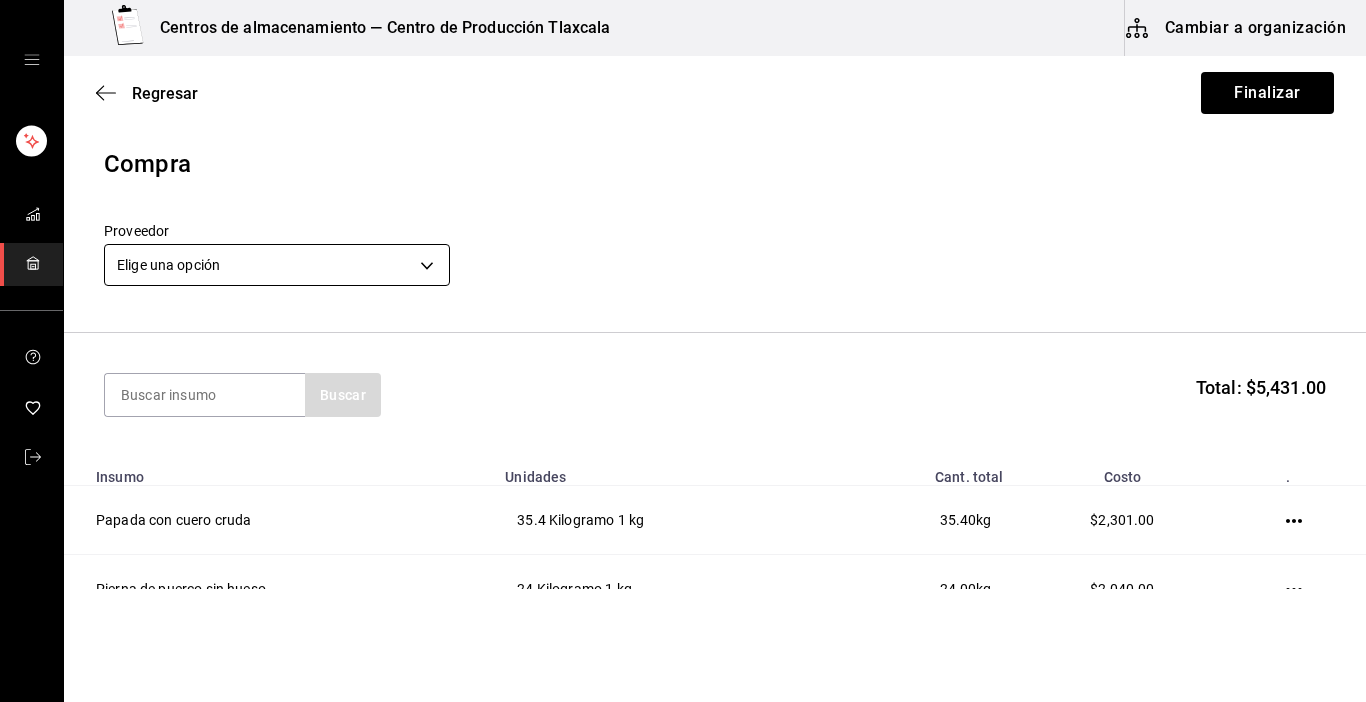 click on "Centros de almacenamiento — Centro de Producción Tlaxcala Cambiar a organización Regresar Finalizar Compra Proveedor Elige una opción default Buscar Total: $[PRICE] Insumo Unidades Cant. total Costo  .  Papada con cuero cruda 35.4 Kilogramo 1 kg 35.40  kg $[PRICE] Pierna de puerco sin hueso 24 Kilogramo 1 kg 24.00  kg $[PRICE] Espaldilla con hueso 10 Kilogramo 1 kg 10.00  kg $[PRICE] Arrachera Country (Prod) 1 Kilogramo 1 kg 1.00  kg $[PRICE] GANA 1 MES GRATIS EN TU SUSCRIPCIÓN AQUÍ ¿Recuerdas cómo empezó tu restaurante?
Hoy puedes ayudar a un colega a tener el mismo cambio que tú viviste.
Recomienda Parrot directamente desde tu Portal Administrador.
Es fácil y rápido.
🎁 Por cada restaurante que se una, ganas 1 mes gratis. Ver video tutorial Ir a video Editar Eliminar Visitar centro de ayuda [PHONE] soporte@parrotsoftware.io Visitar centro de ayuda [PHONE] soporte@parrotsoftware.io" at bounding box center [683, 294] 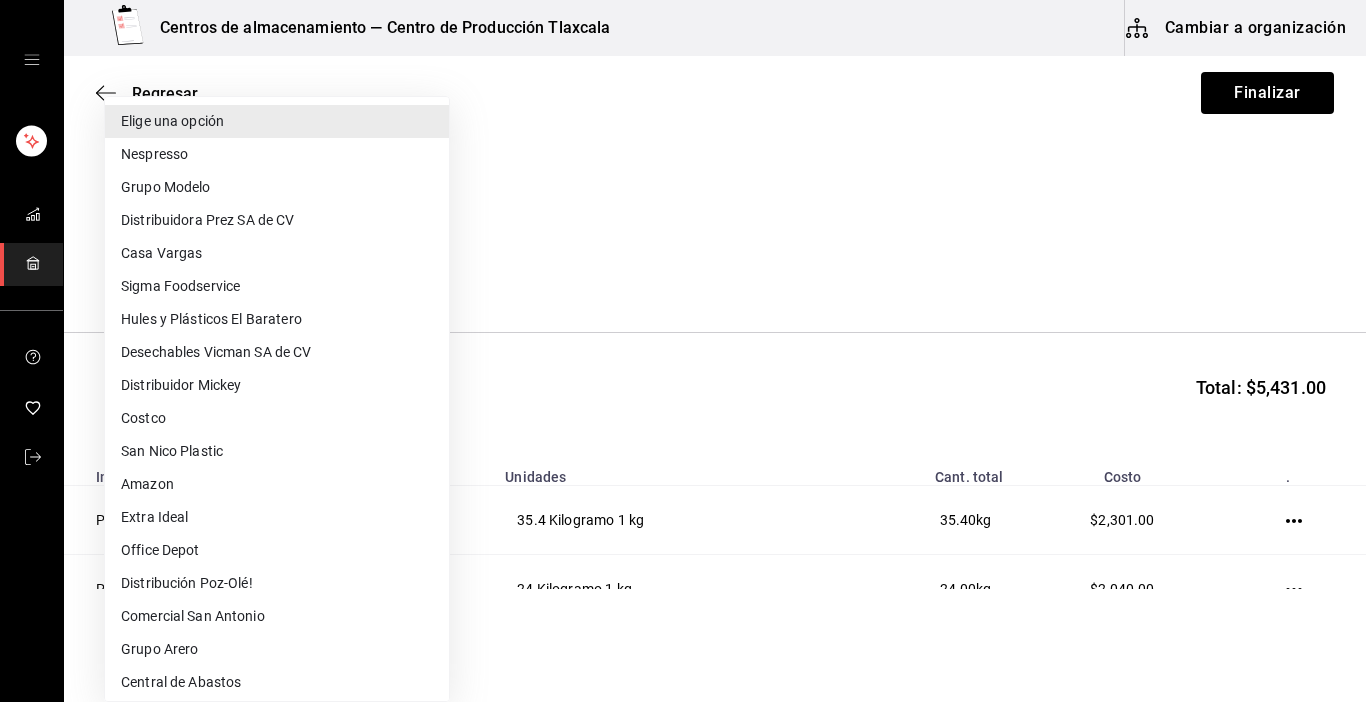 type 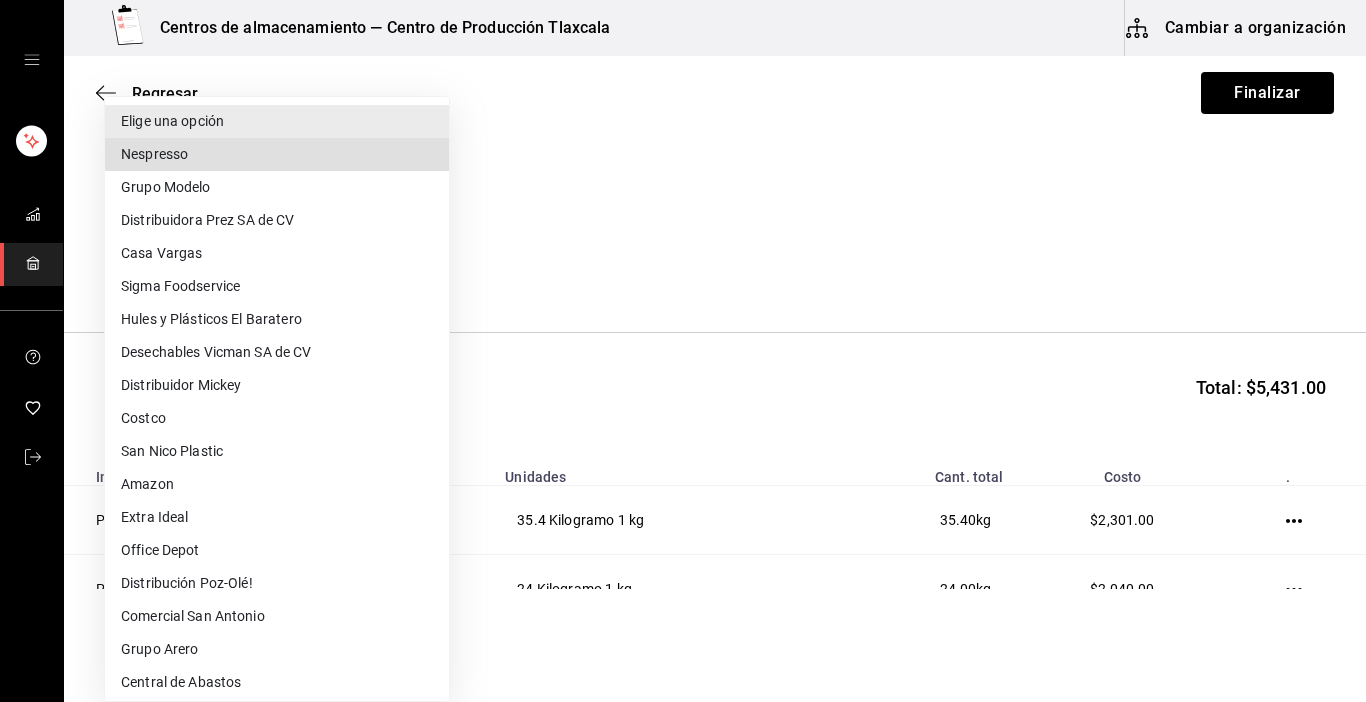type 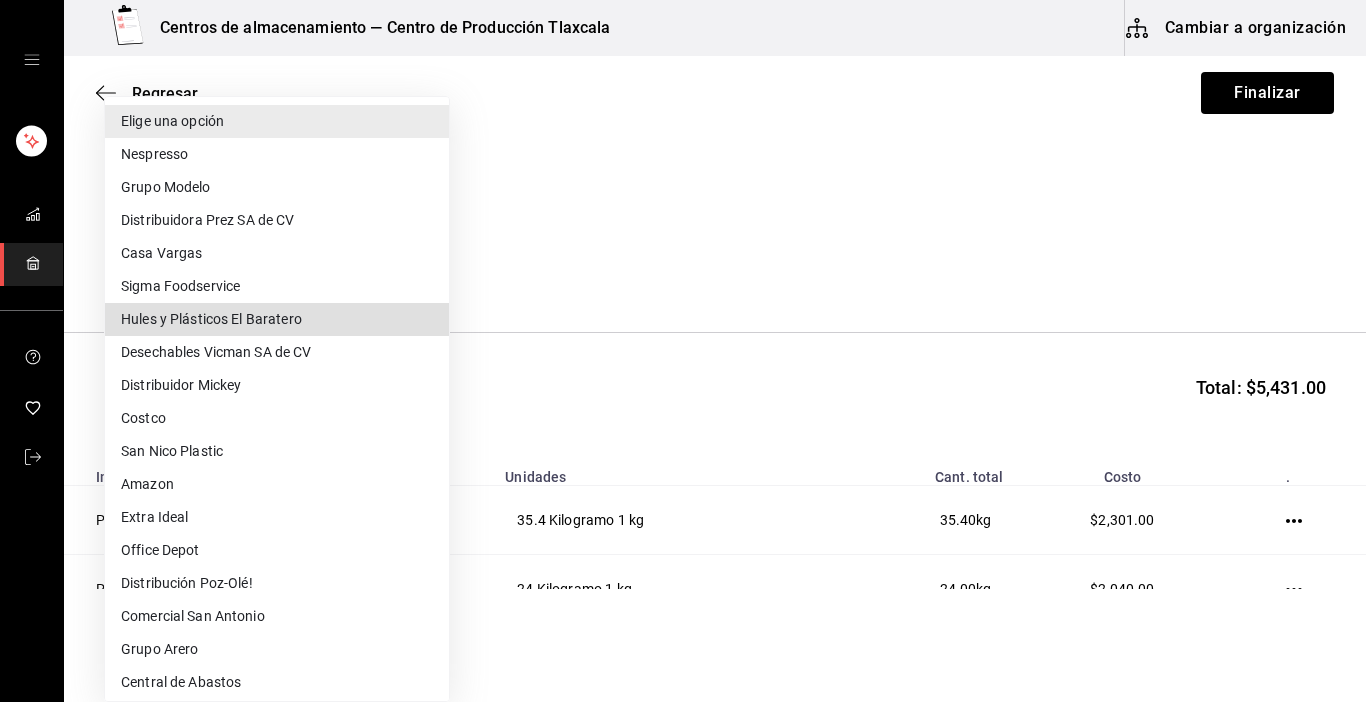 type 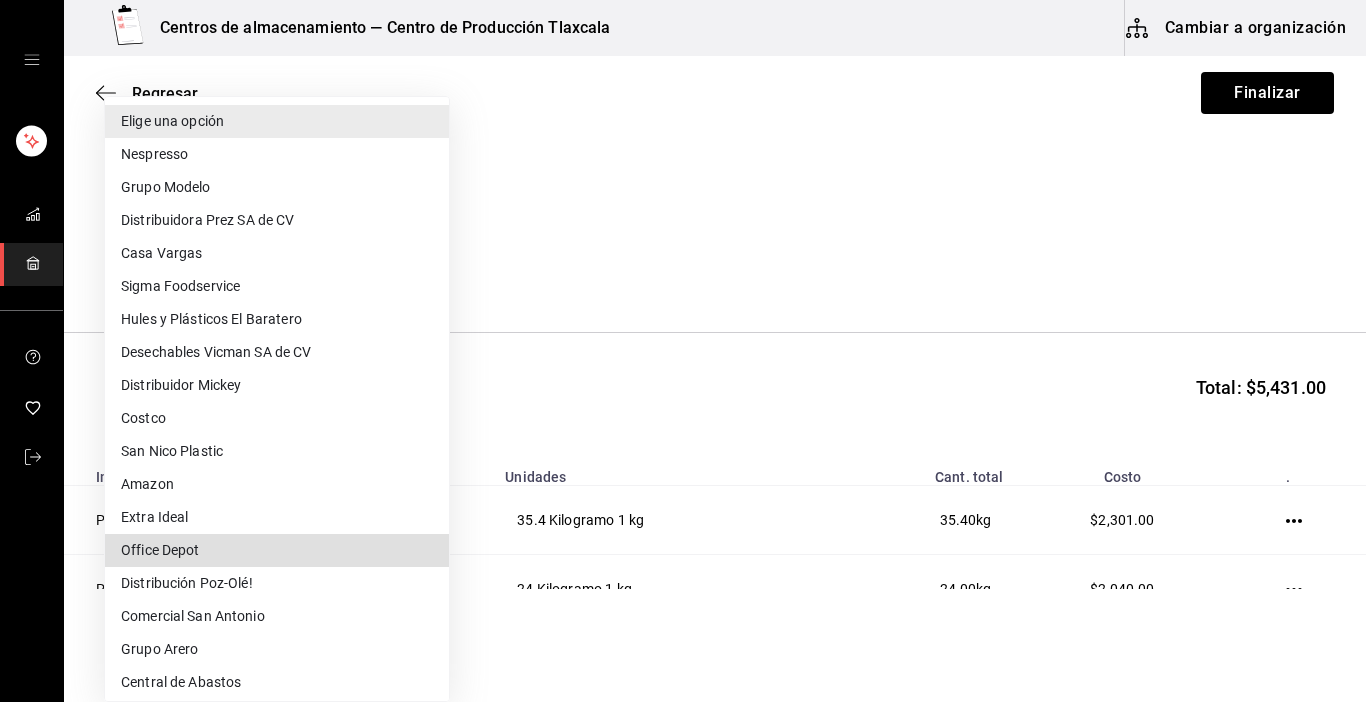 type 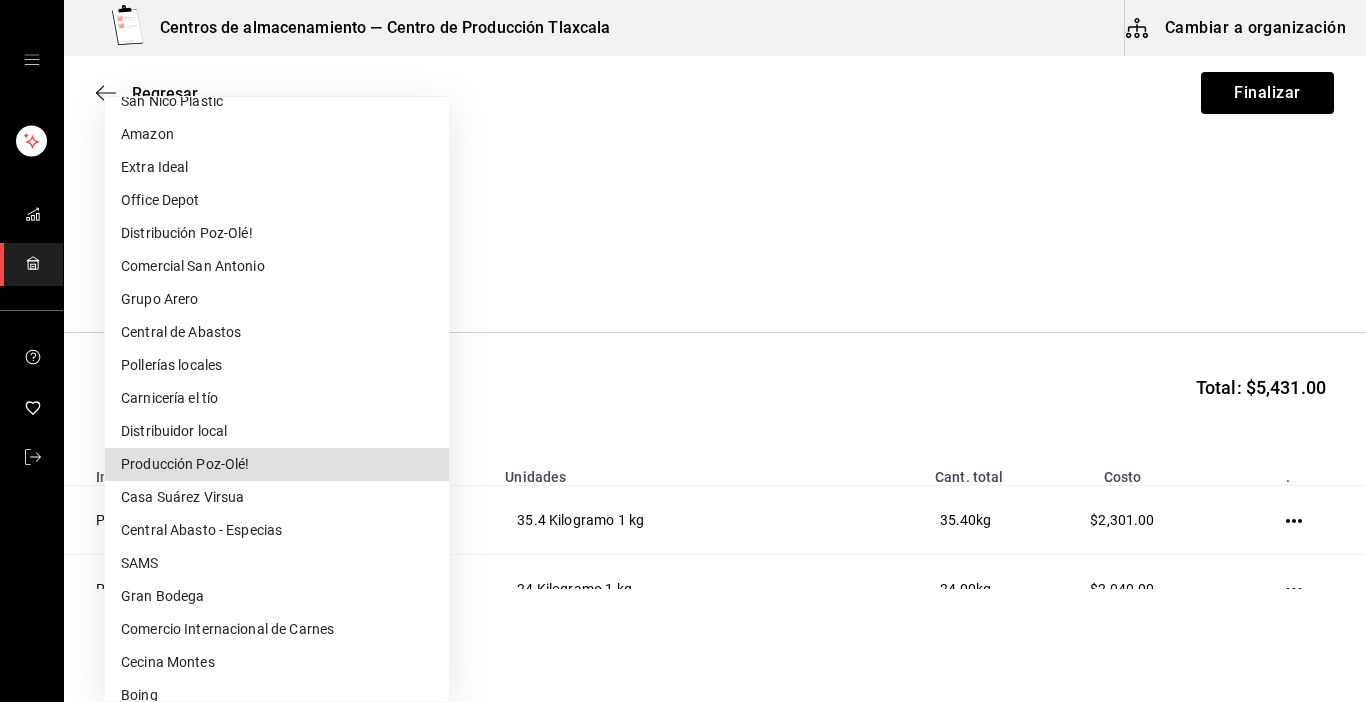 type 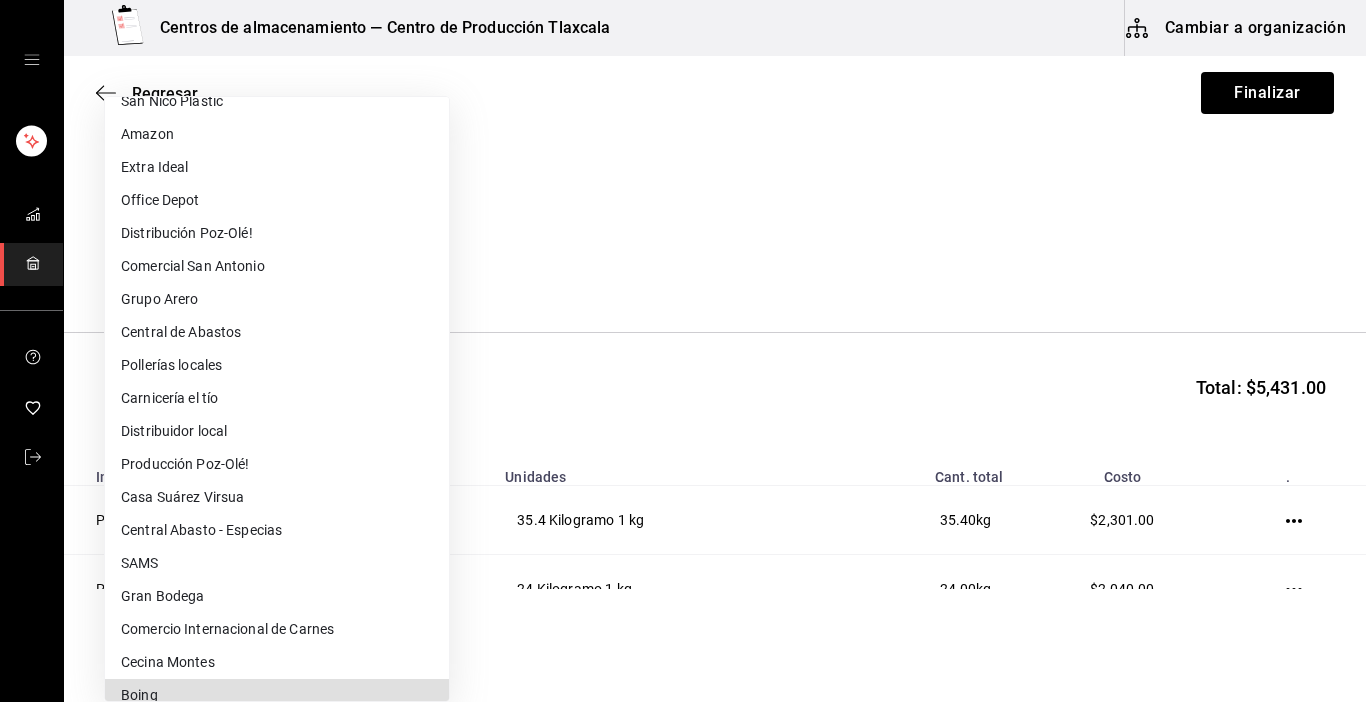scroll, scrollTop: 361, scrollLeft: 0, axis: vertical 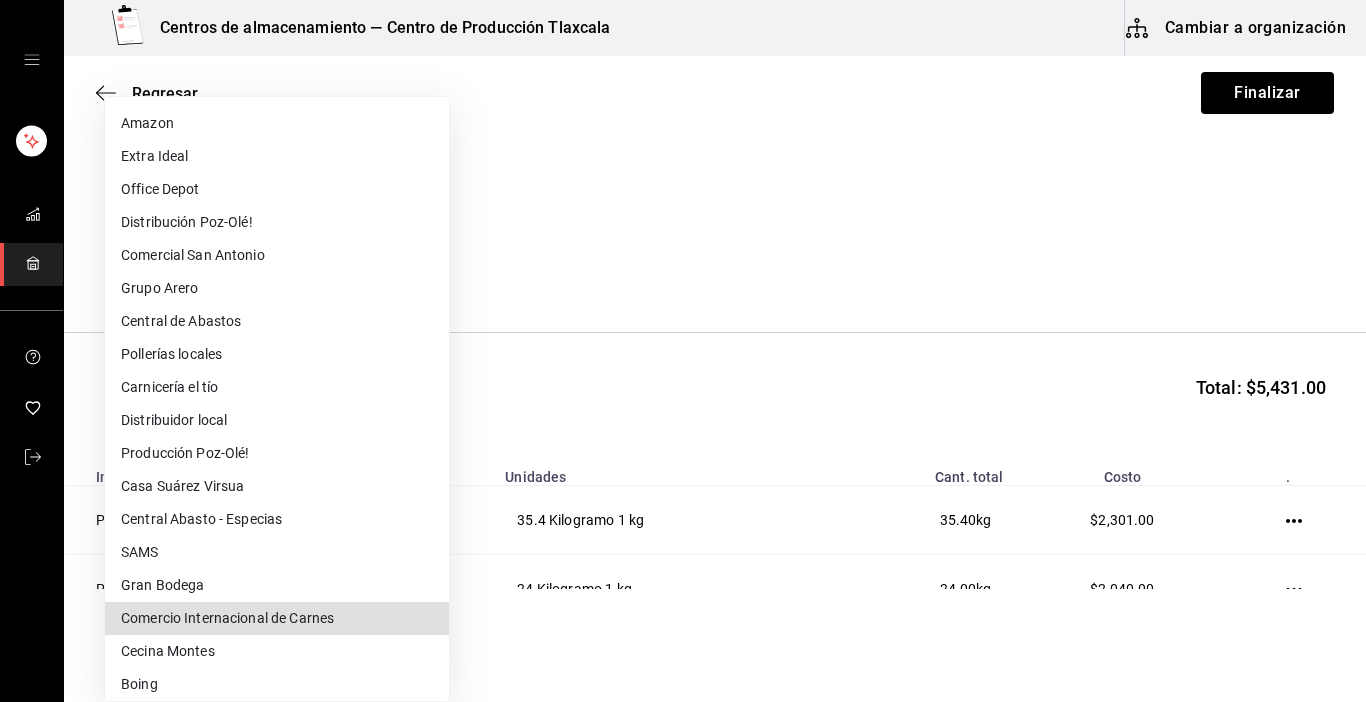type on "293f9c21-ca2f-4d0a-b706-7b64c9246b15" 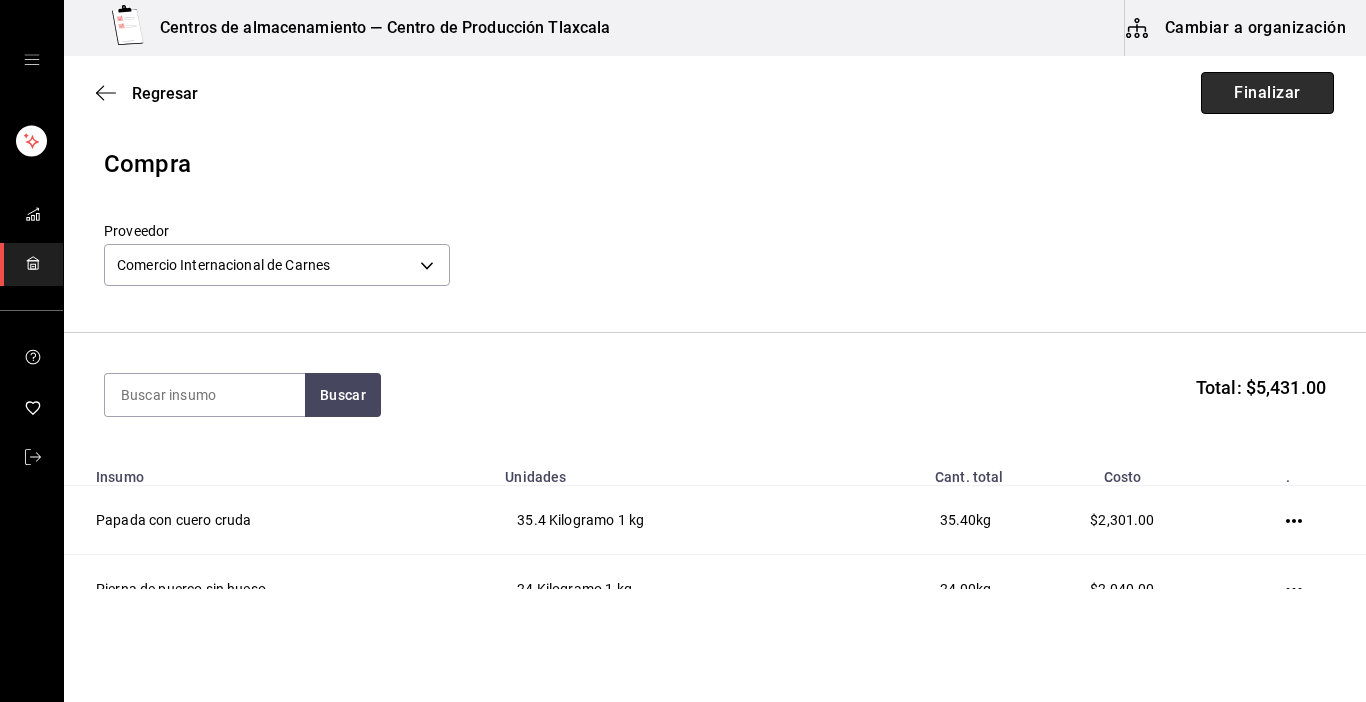 click on "Finalizar" at bounding box center [1267, 93] 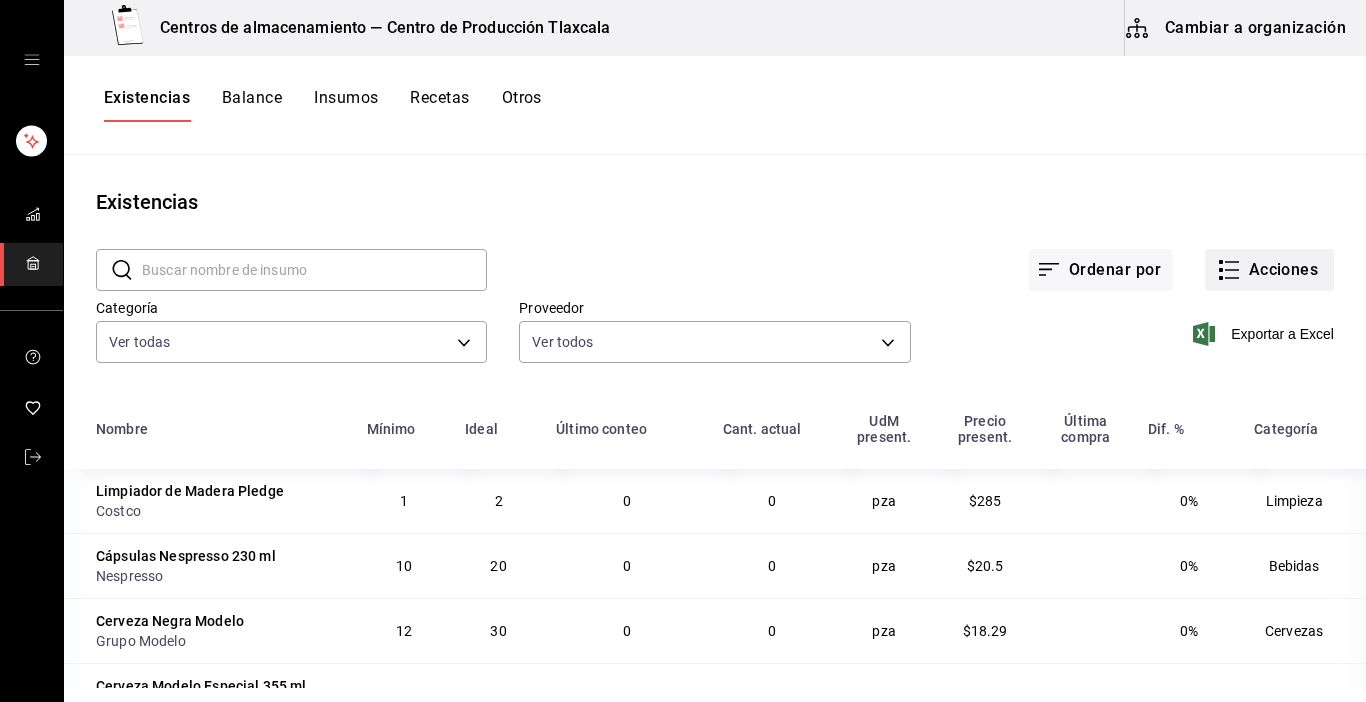click on "Acciones" at bounding box center [1269, 270] 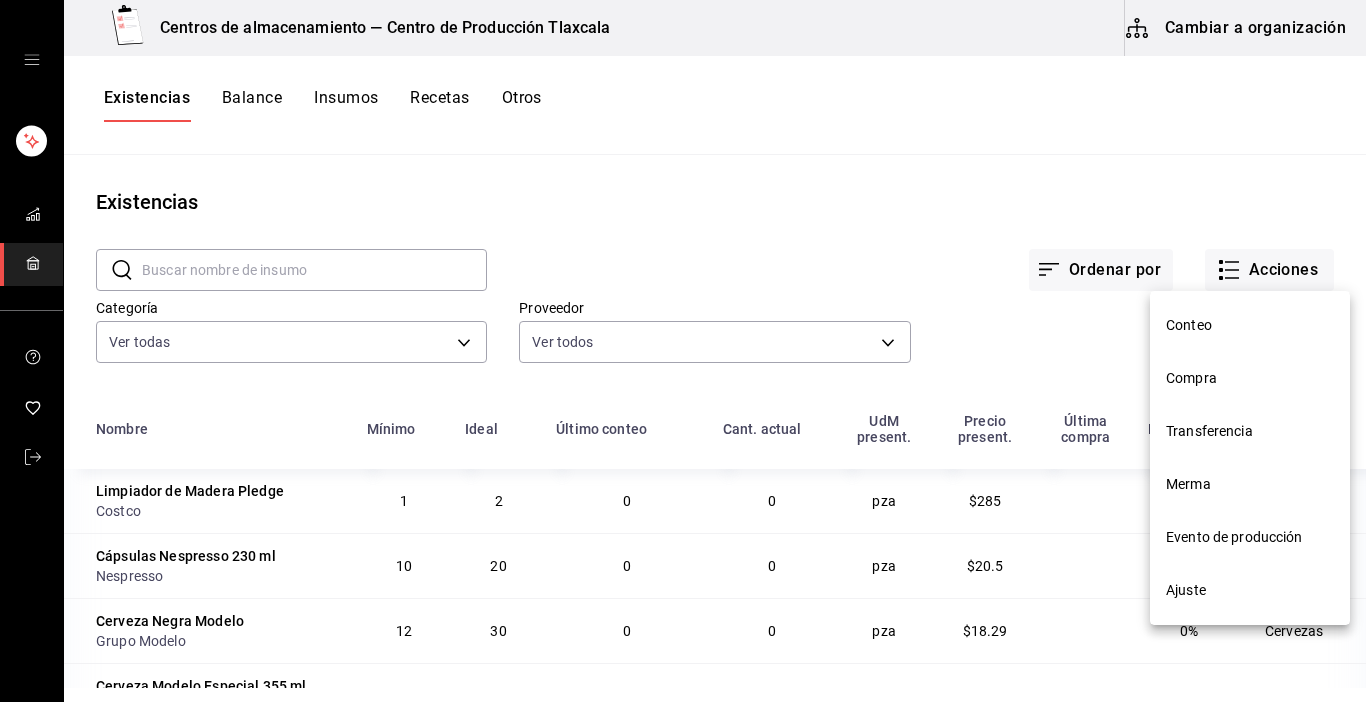 click on "Compra" at bounding box center (1250, 378) 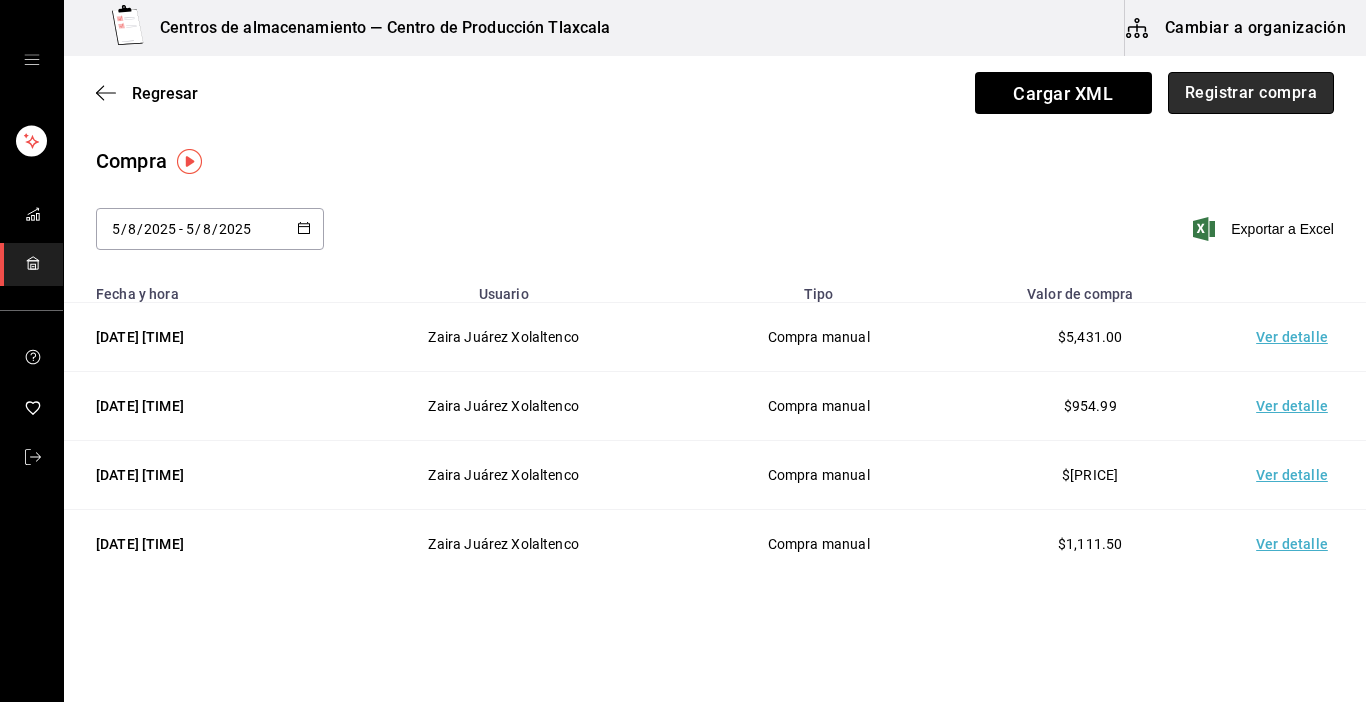 click on "Registrar compra" at bounding box center [1251, 93] 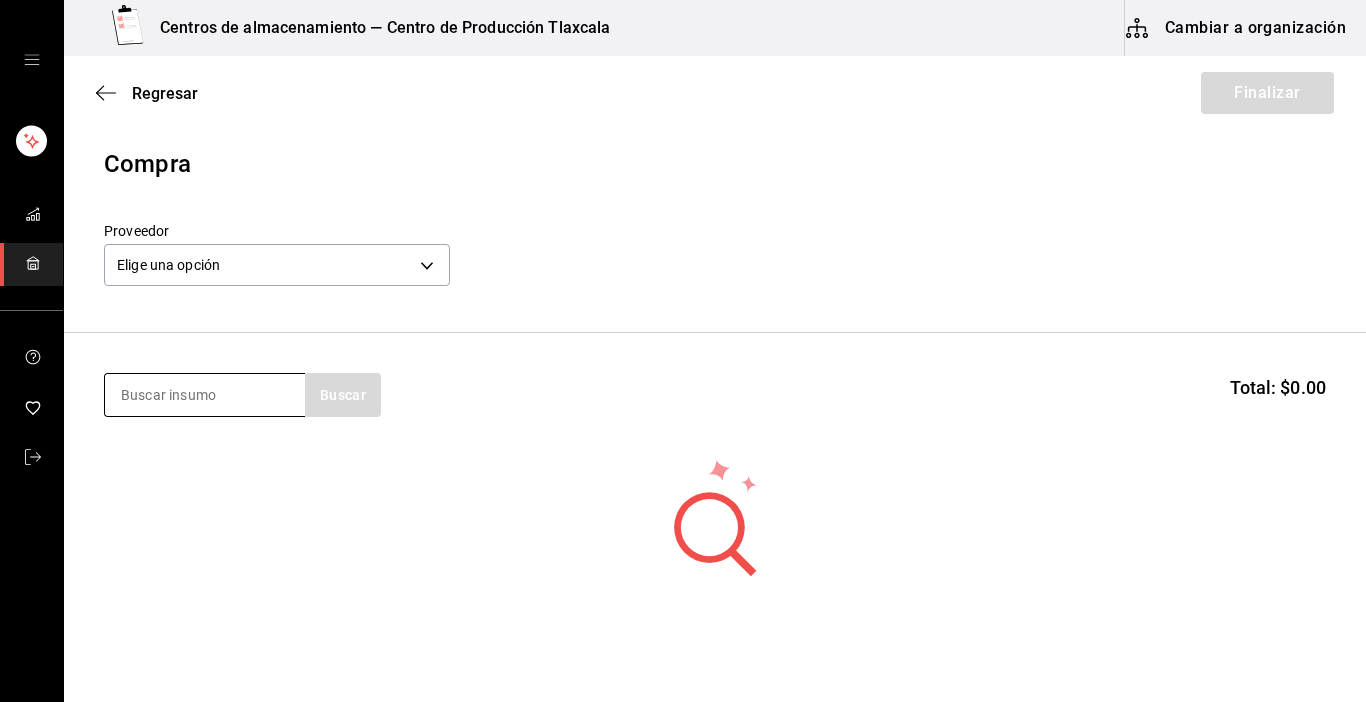 click at bounding box center (205, 395) 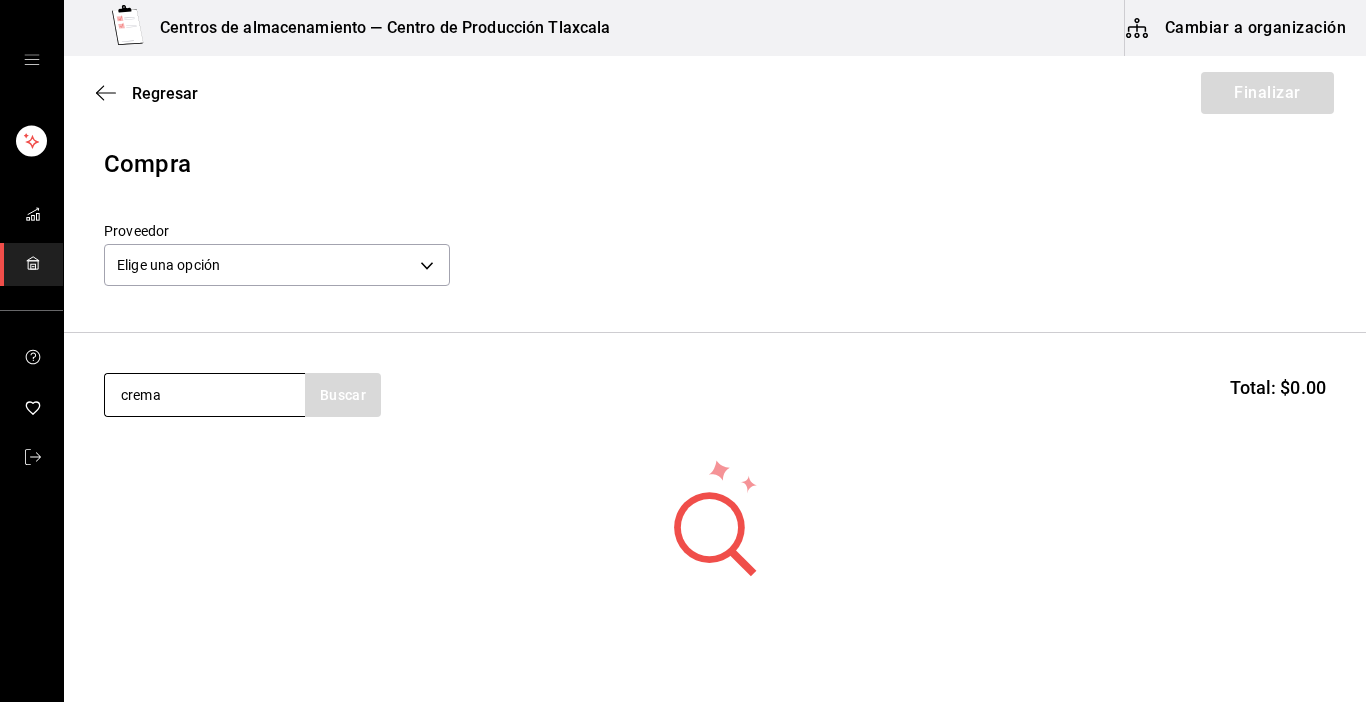 type on "crema" 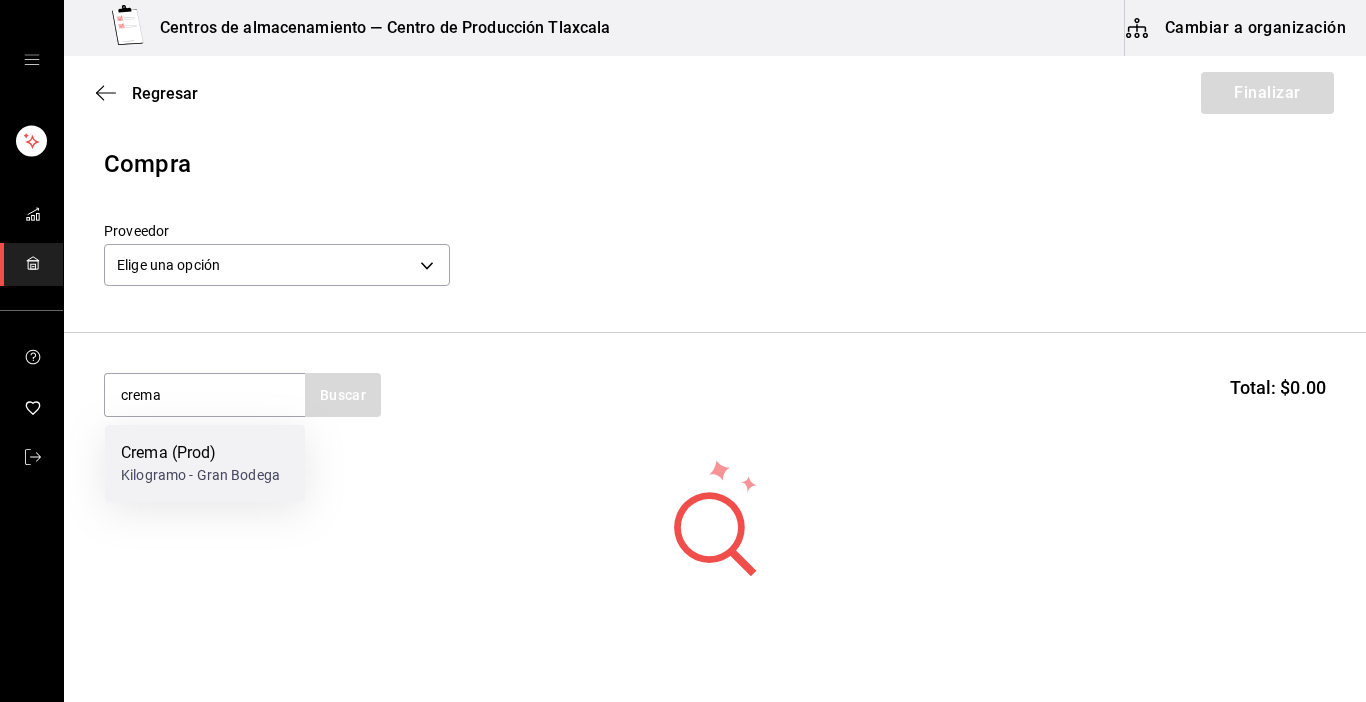 click on "Crema (Prod)" at bounding box center [200, 453] 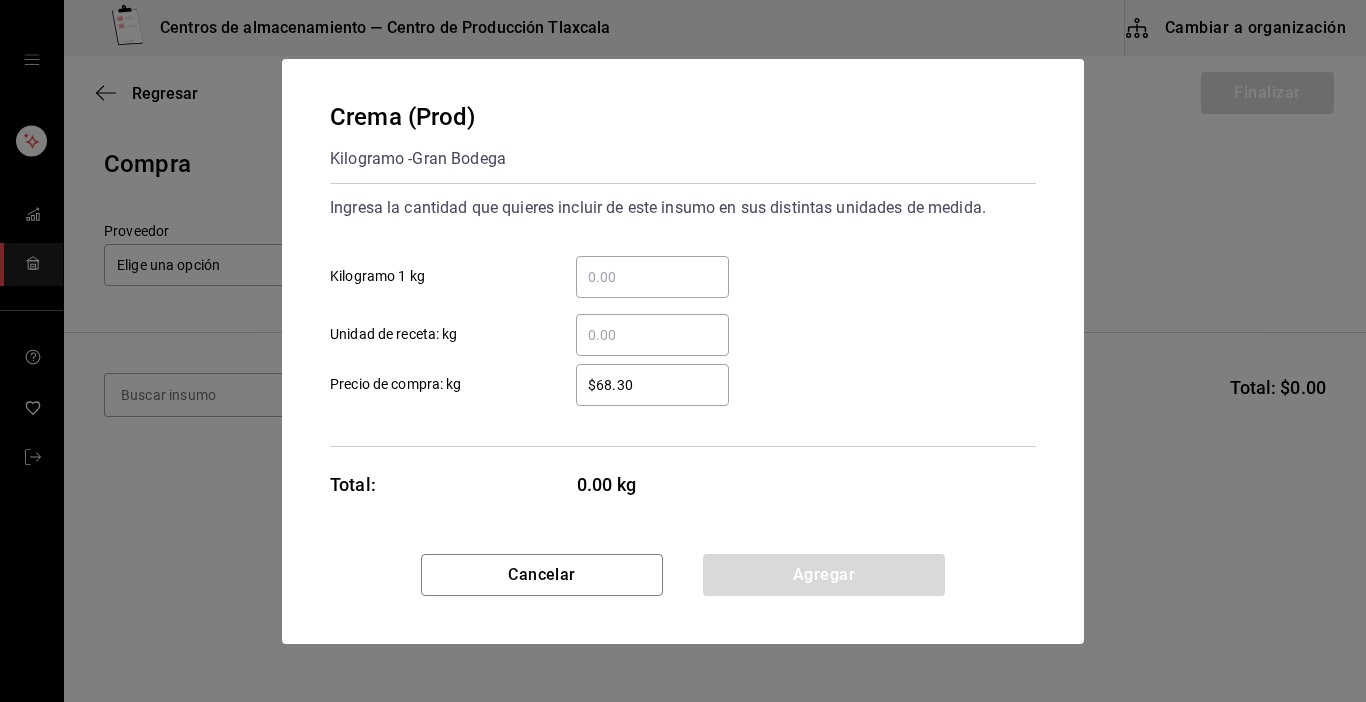 click on "​ Kilogramo 1 kg" at bounding box center (652, 277) 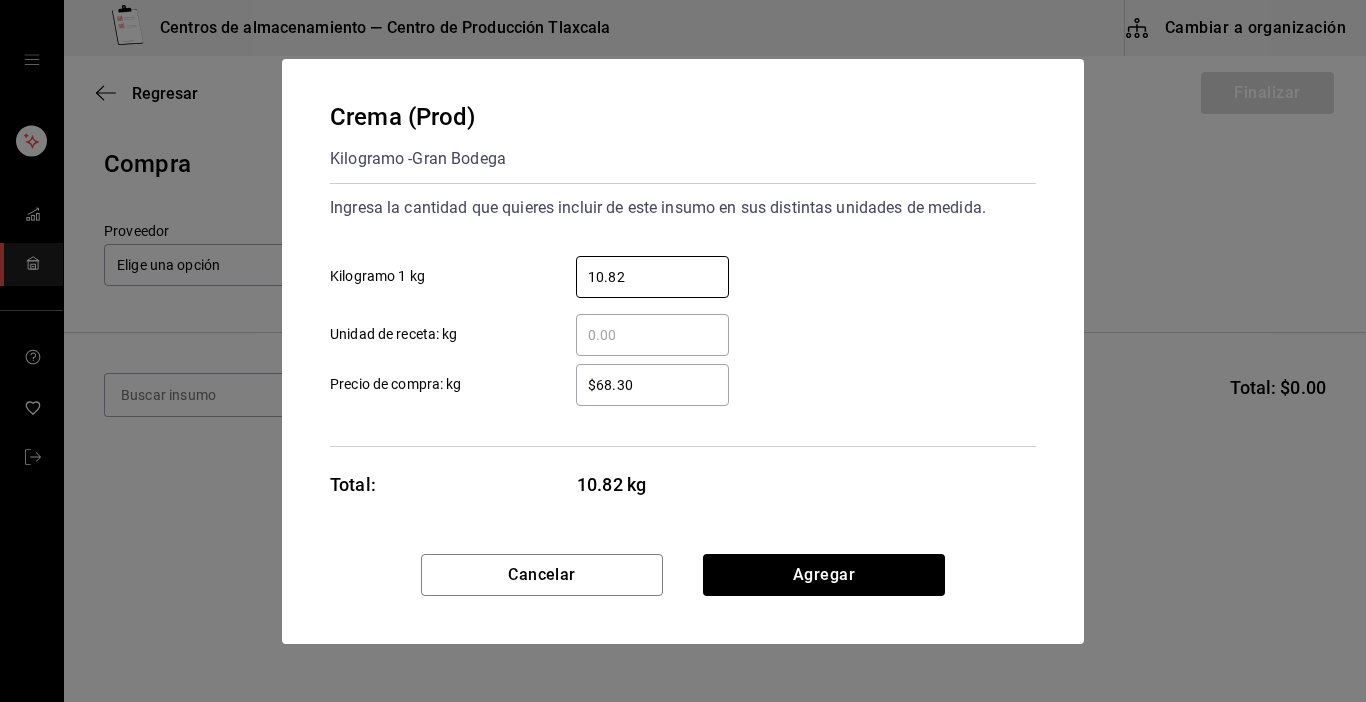 type on "10.82" 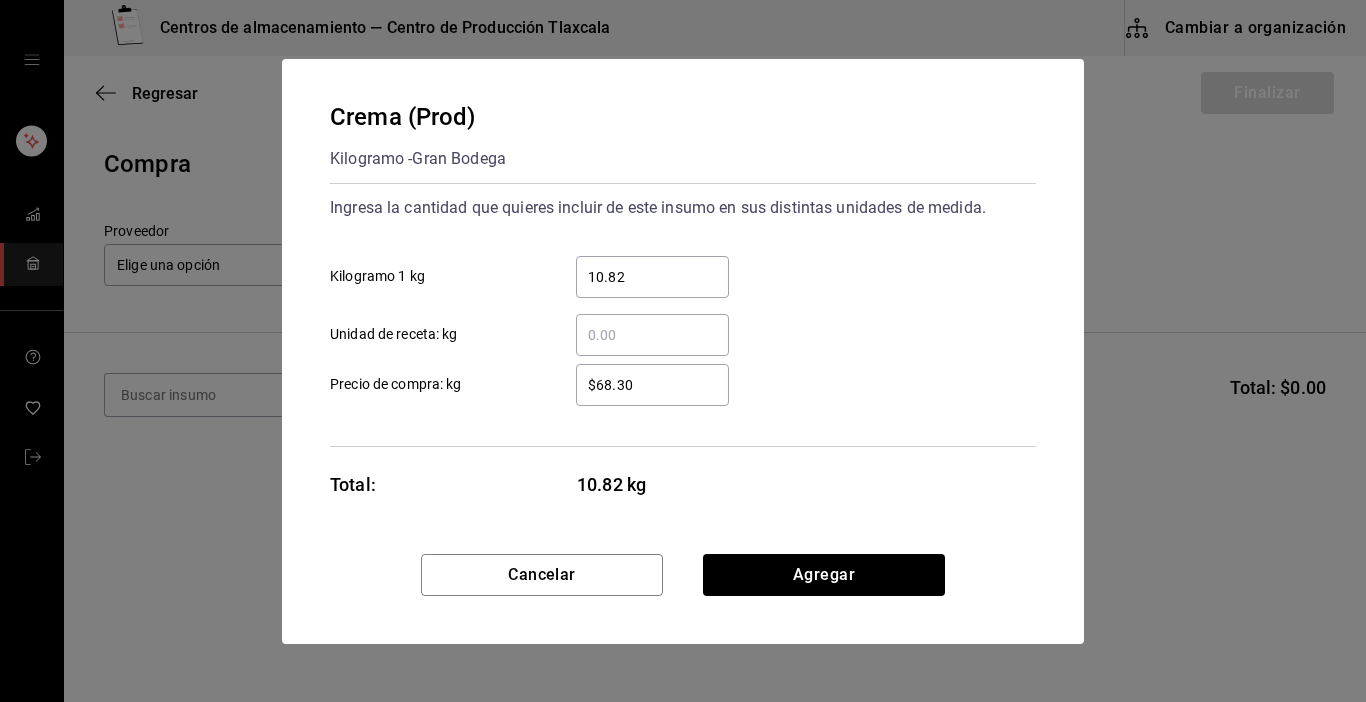 click on "$68.30" at bounding box center (652, 385) 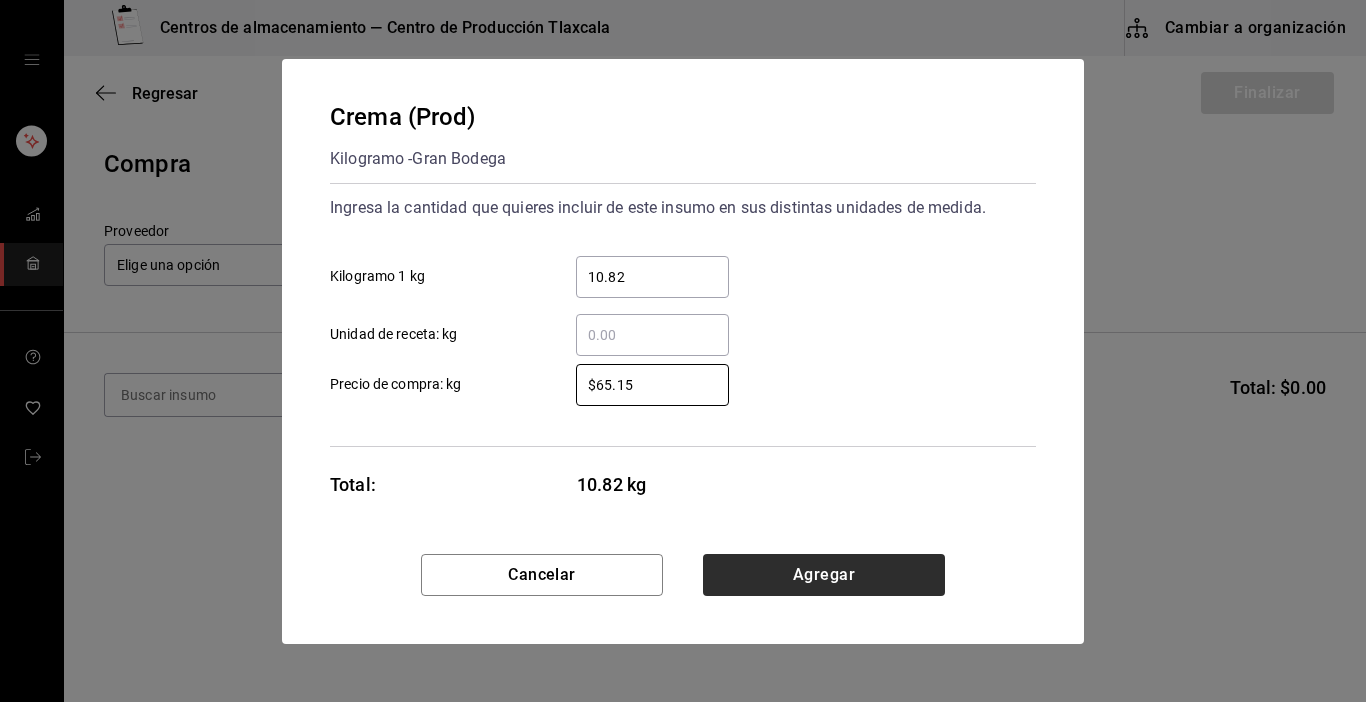 type on "$65.15" 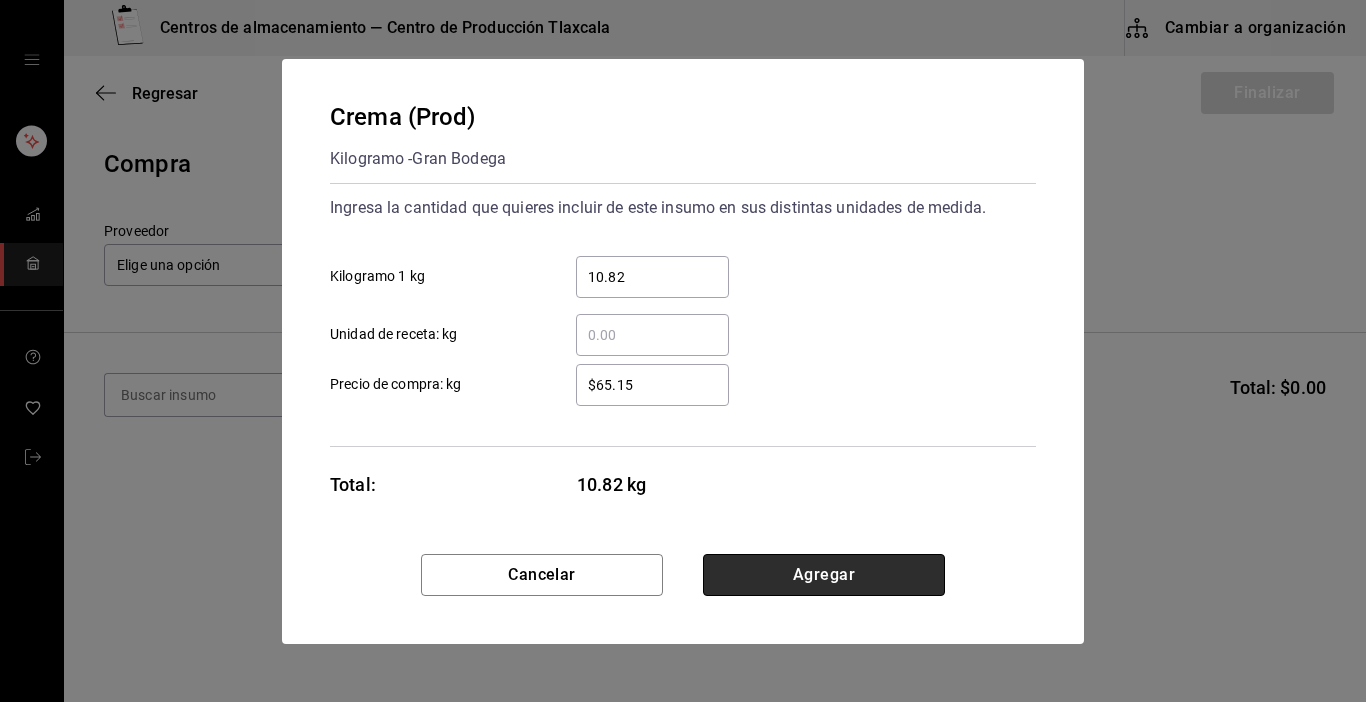 click on "Agregar" at bounding box center [824, 575] 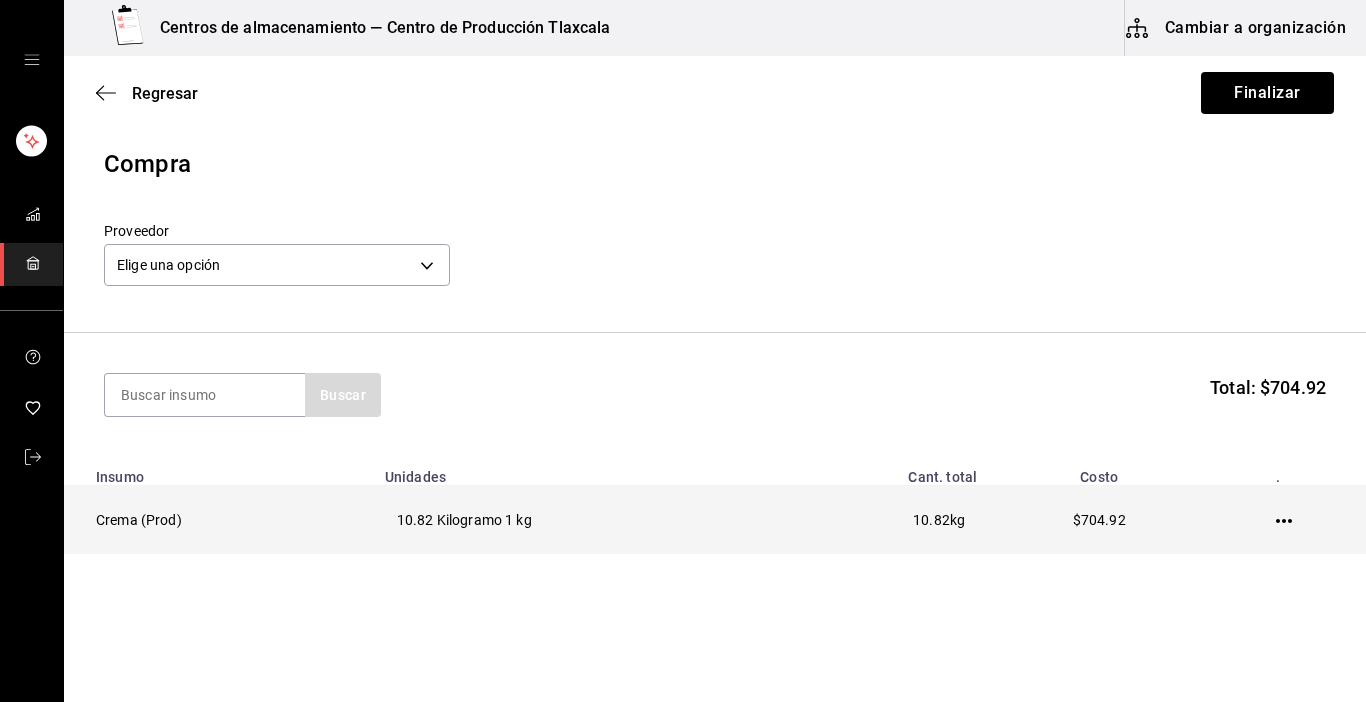 click 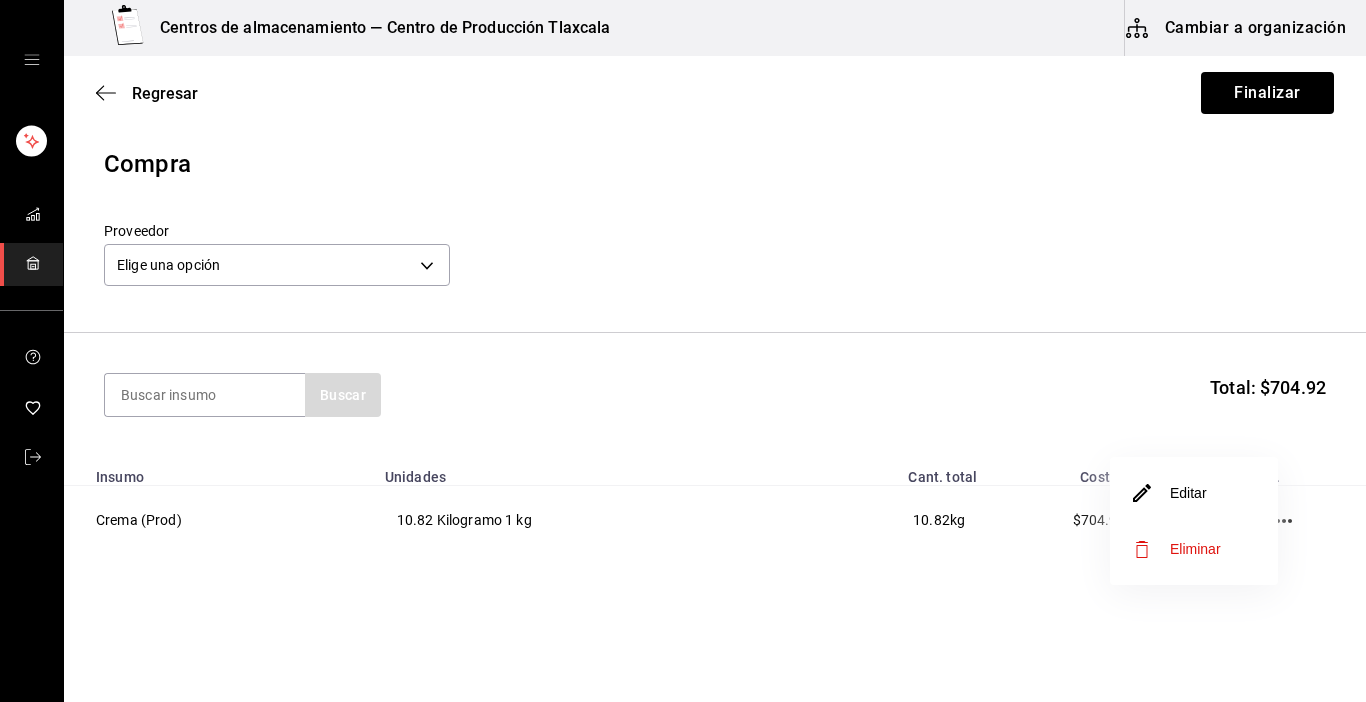 click on "Editar" at bounding box center (1194, 493) 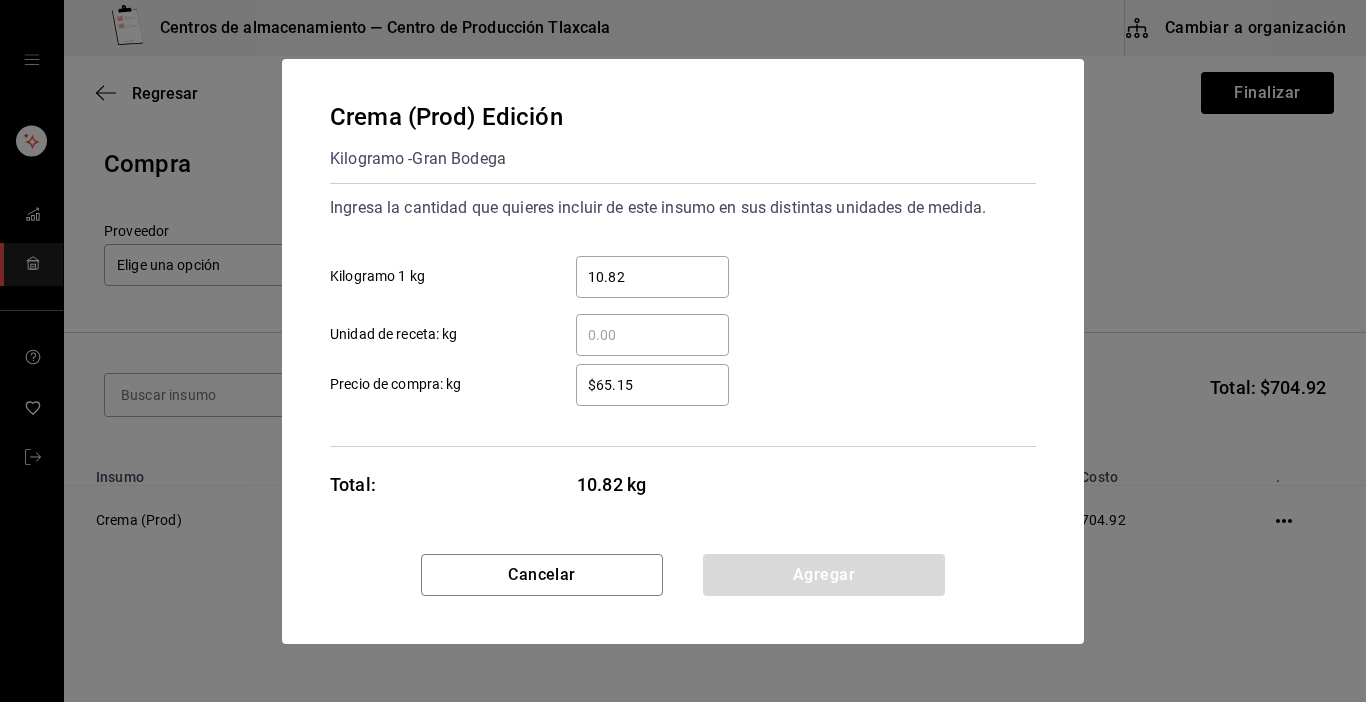 click on "$65.15" at bounding box center [652, 385] 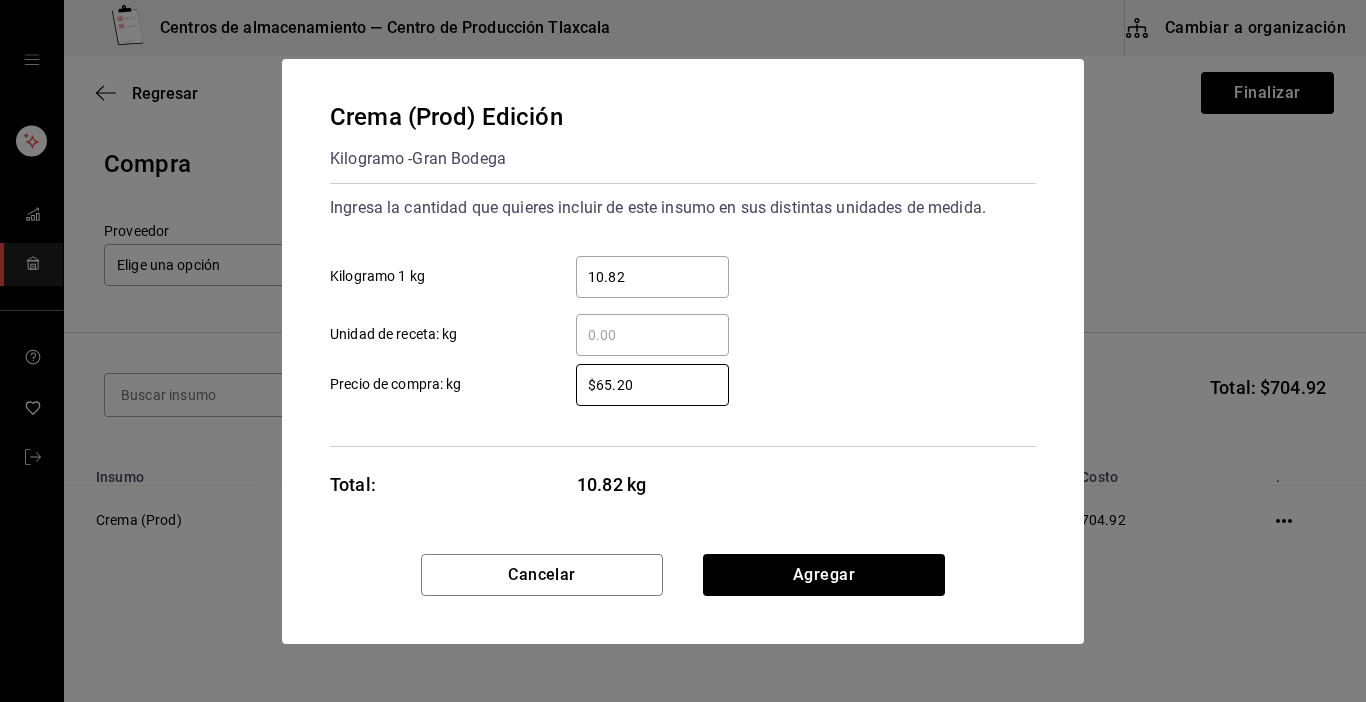 type on "$65.20" 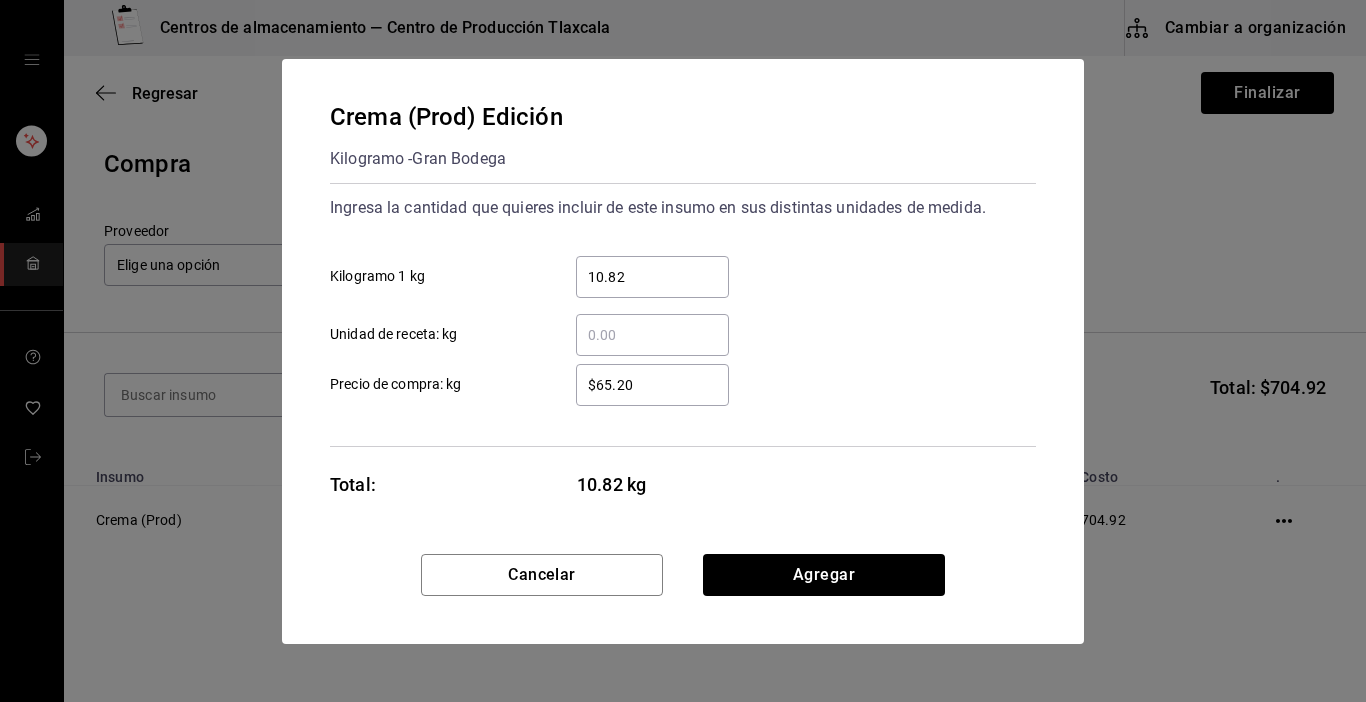 click on "Cancelar Agregar" at bounding box center (683, 599) 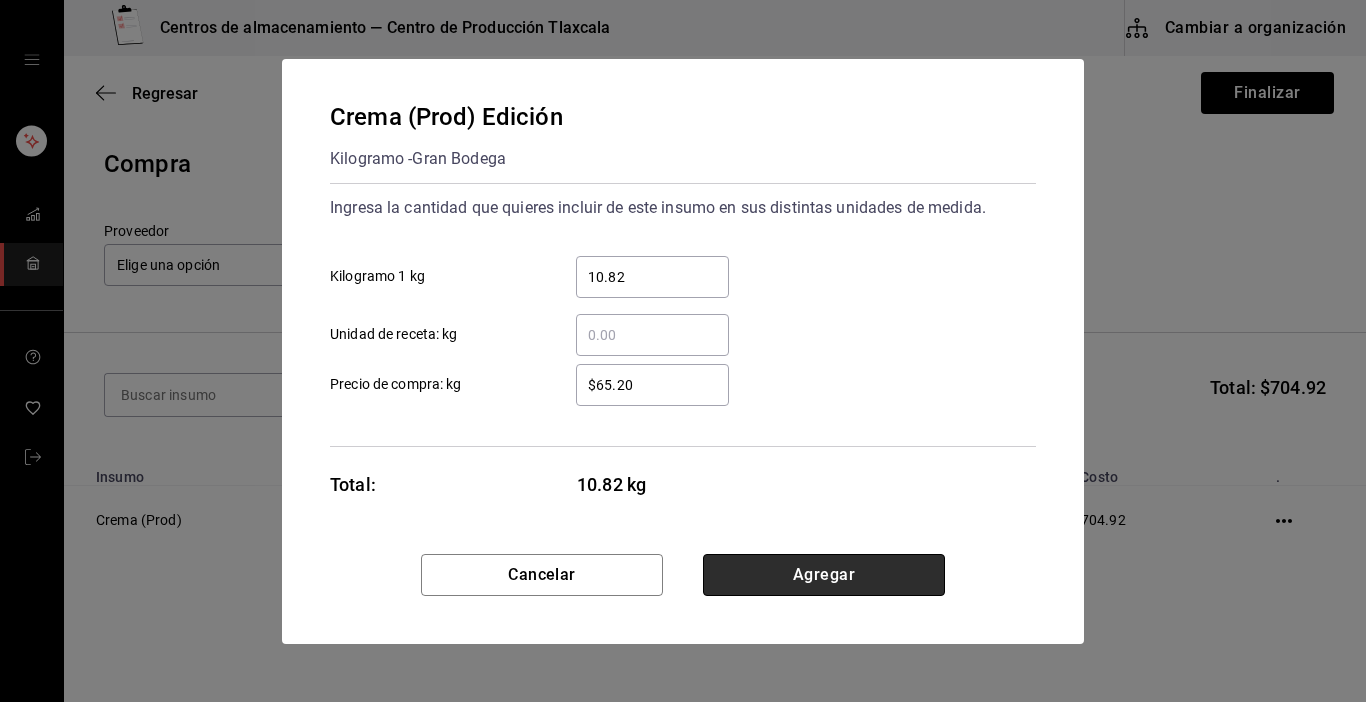 click on "Agregar" at bounding box center (824, 575) 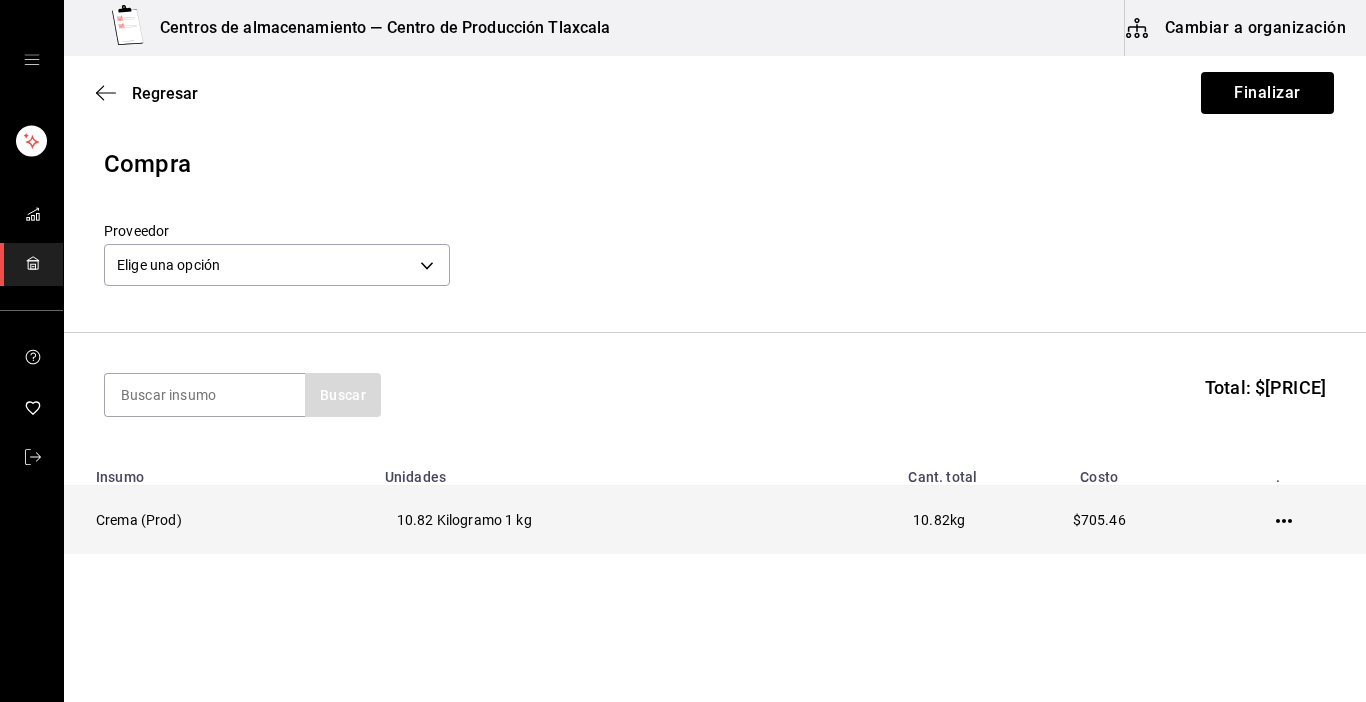 click 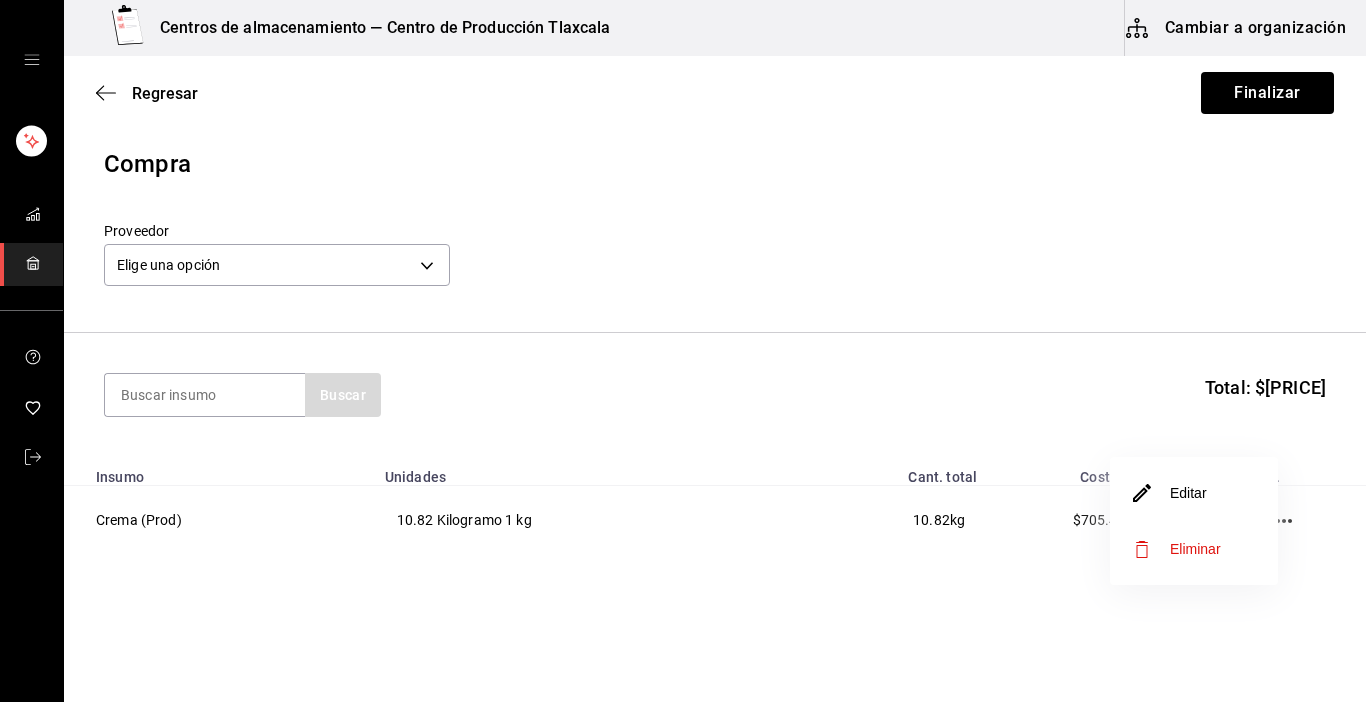 click on "Editar" at bounding box center [1194, 493] 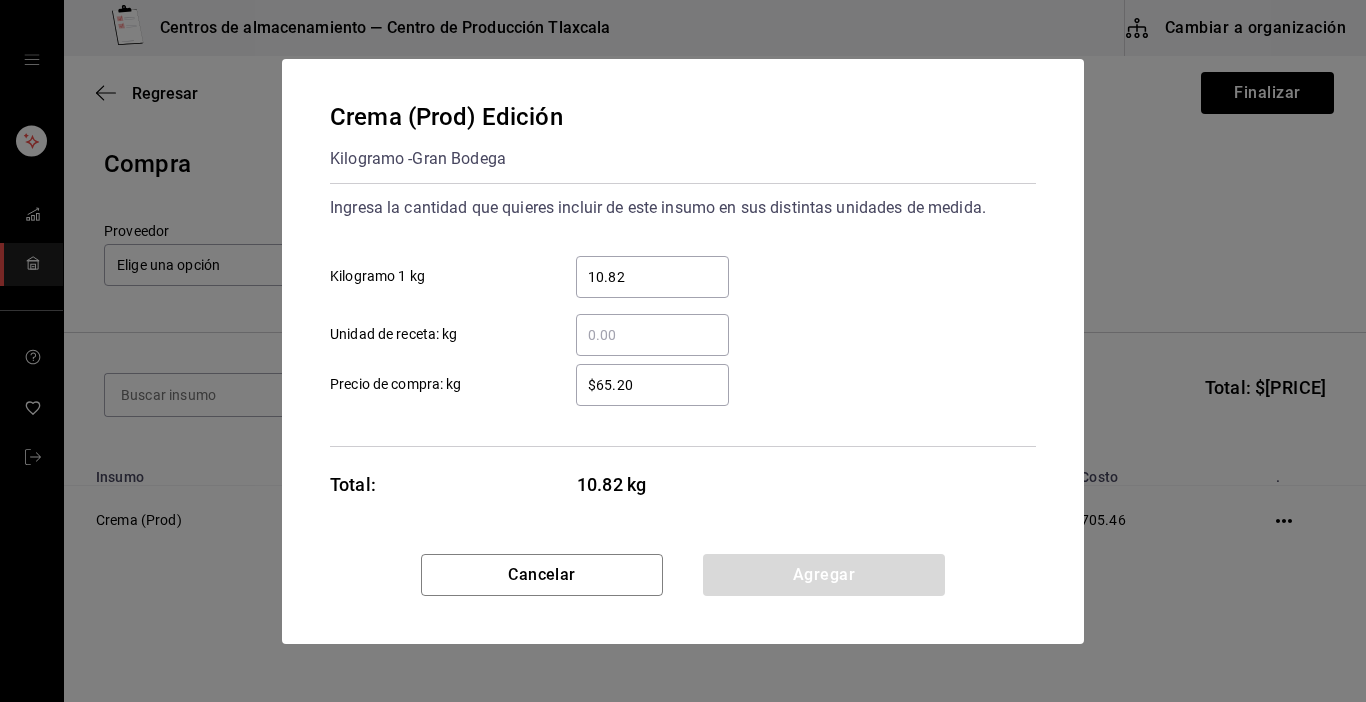 click on "$65.20" at bounding box center (652, 385) 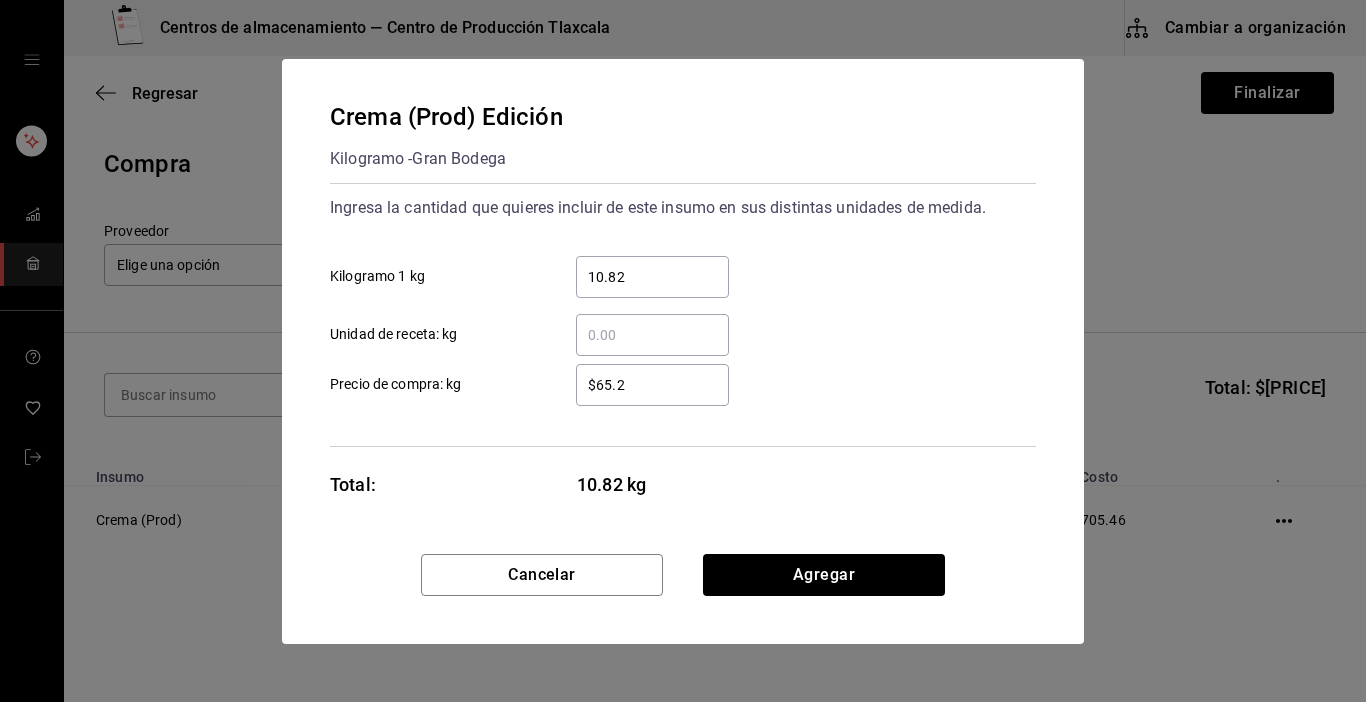 type on "$65.20" 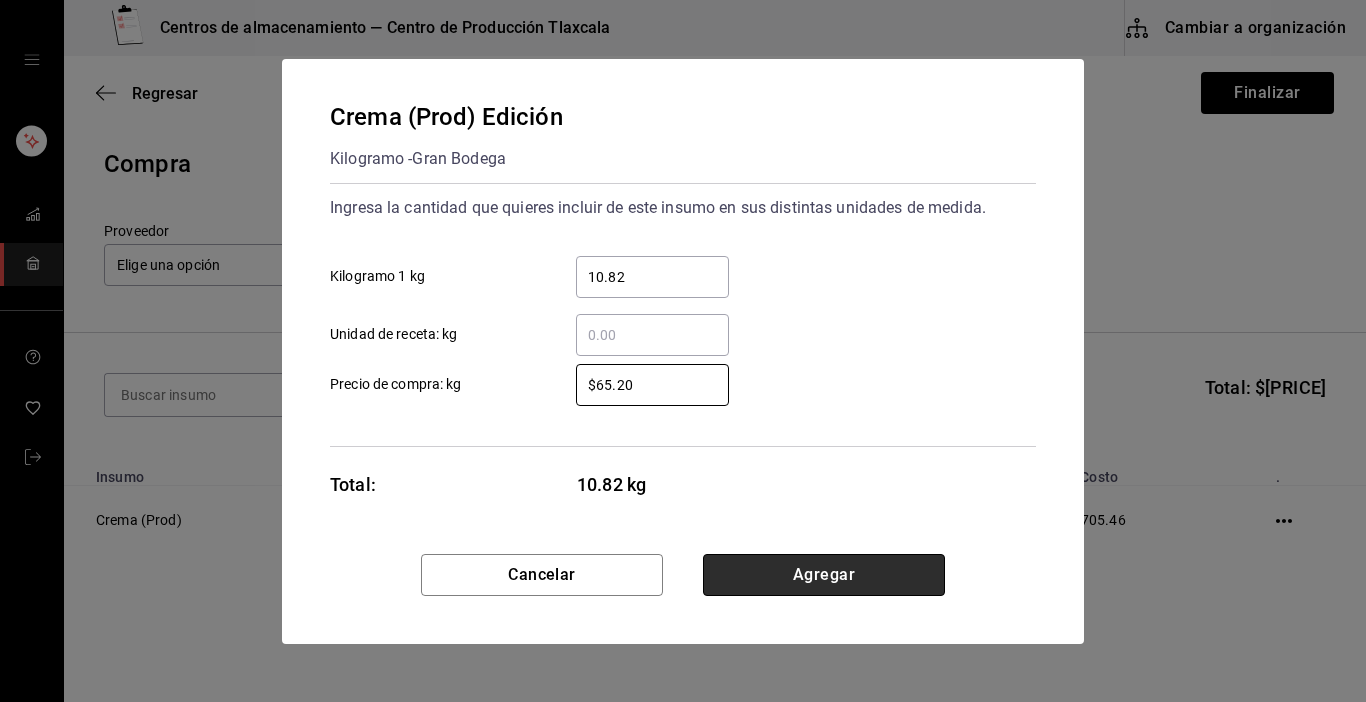 click on "Agregar" at bounding box center [824, 575] 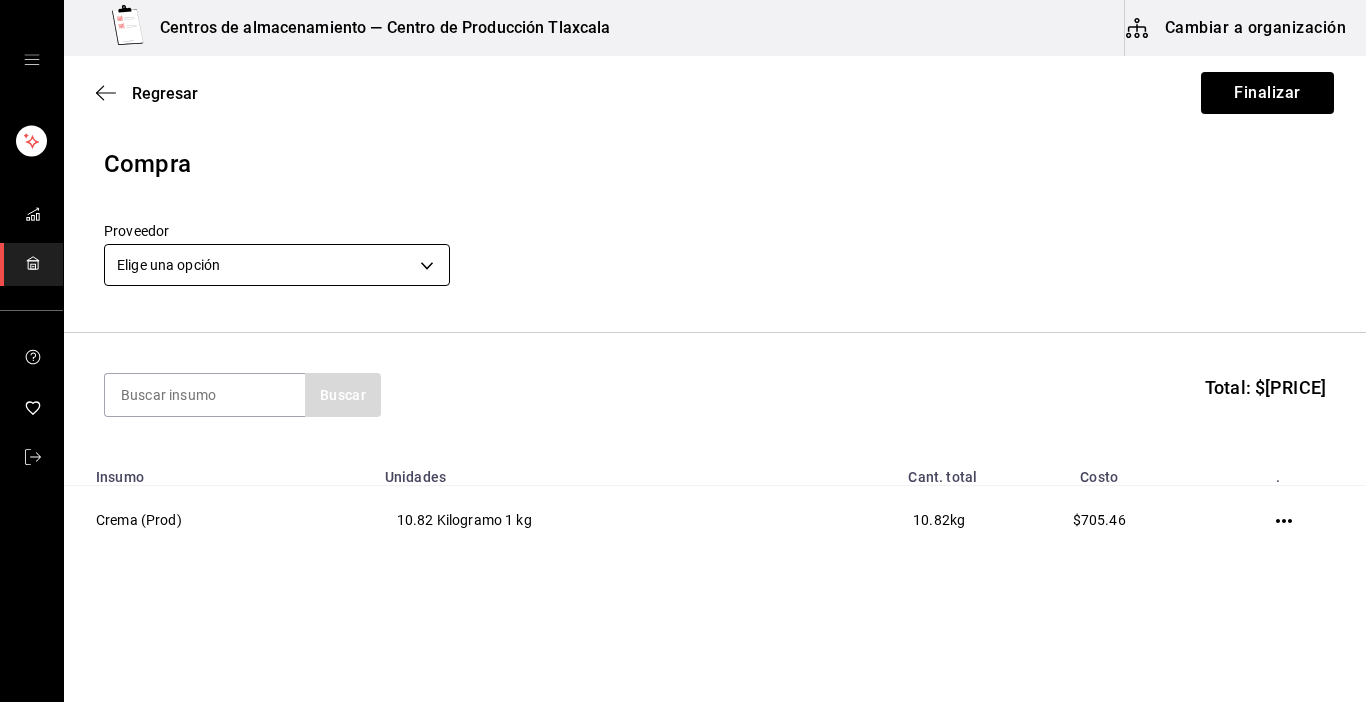 click on "Visitar centro de ayuda ([PHONE]) [EMAIL] Visitar centro de ayuda ([PHONE]) [EMAIL]" at bounding box center [683, 294] 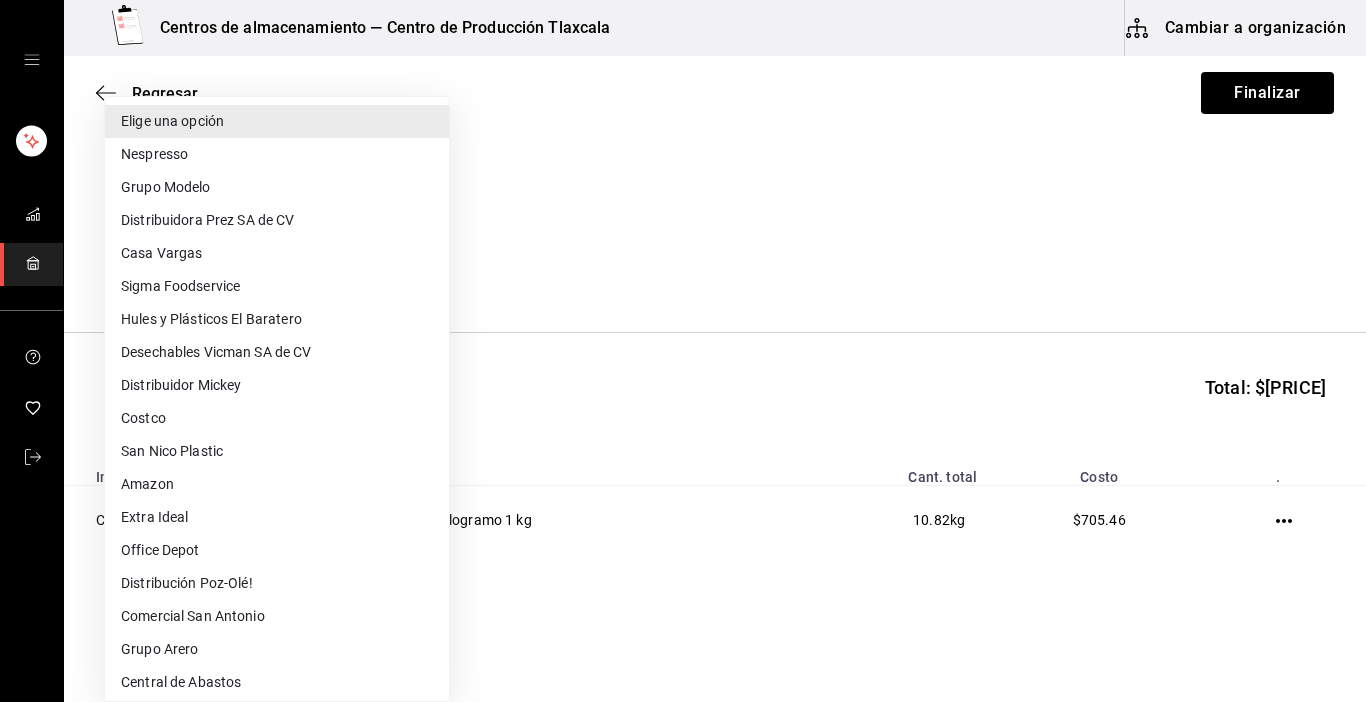 type 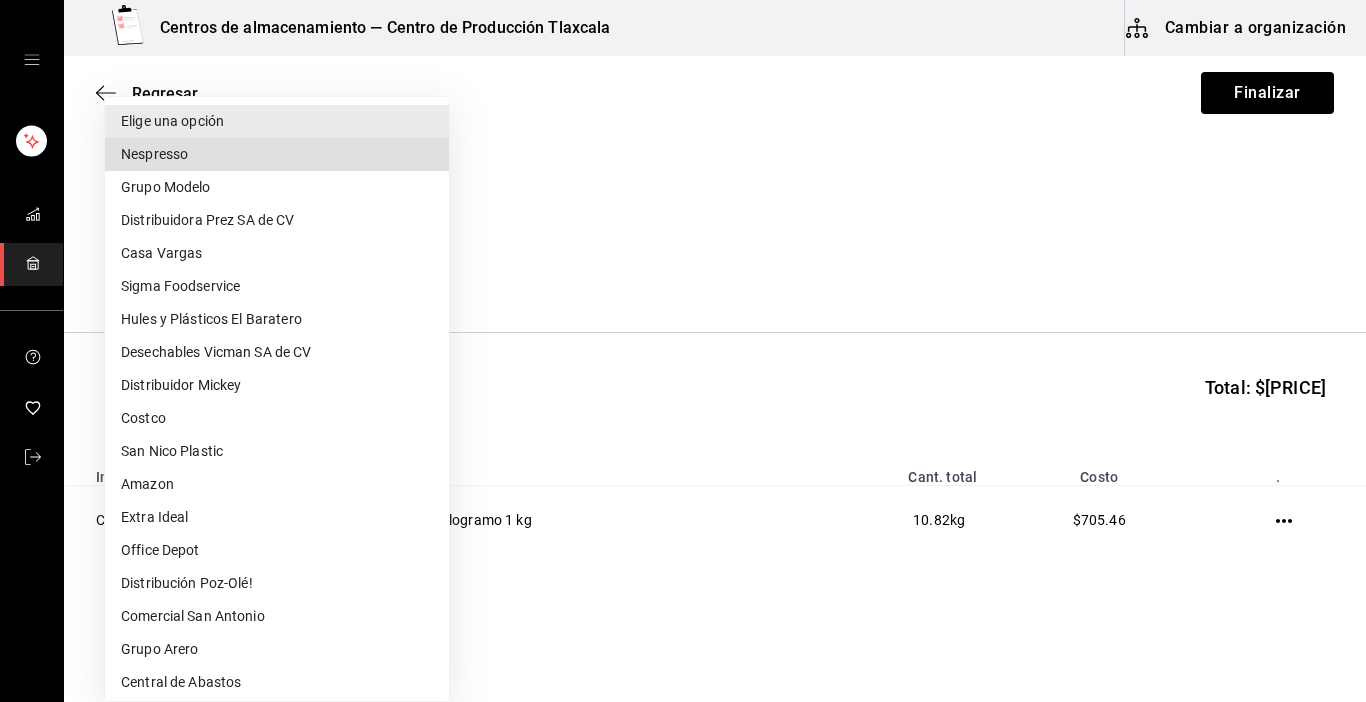 type 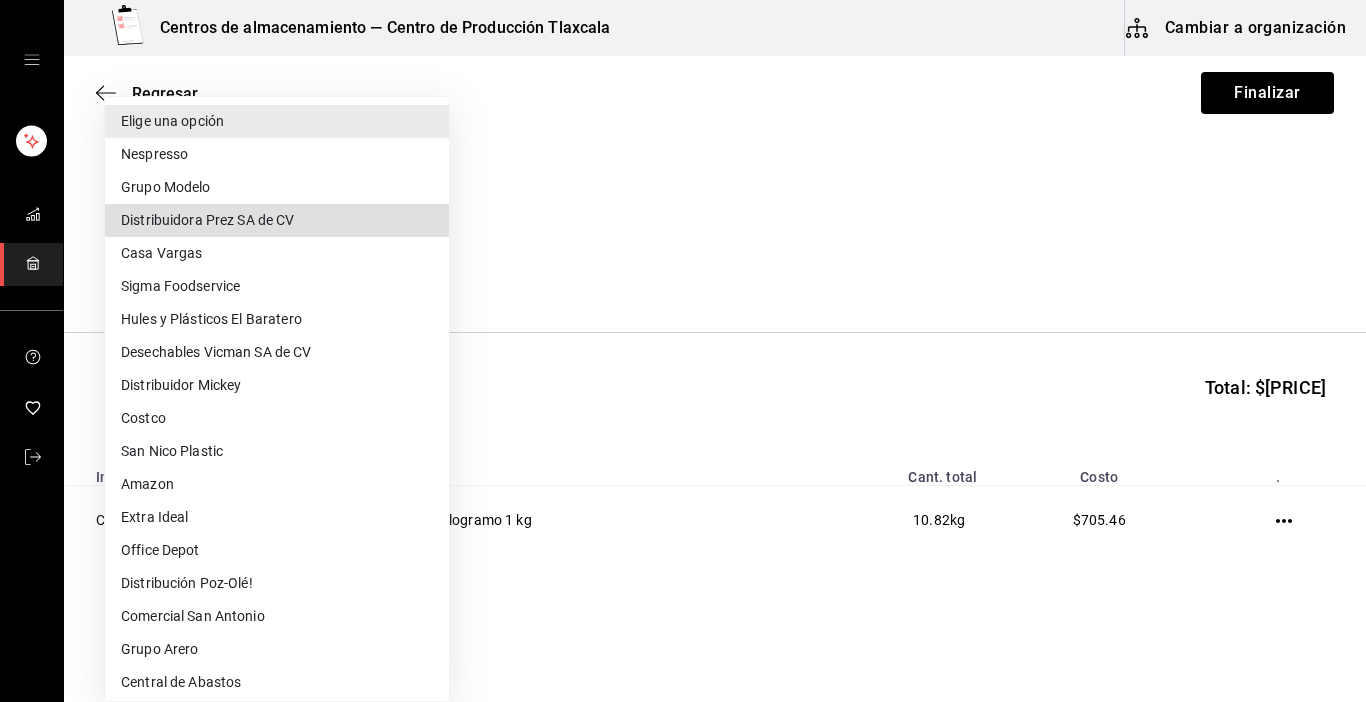 type 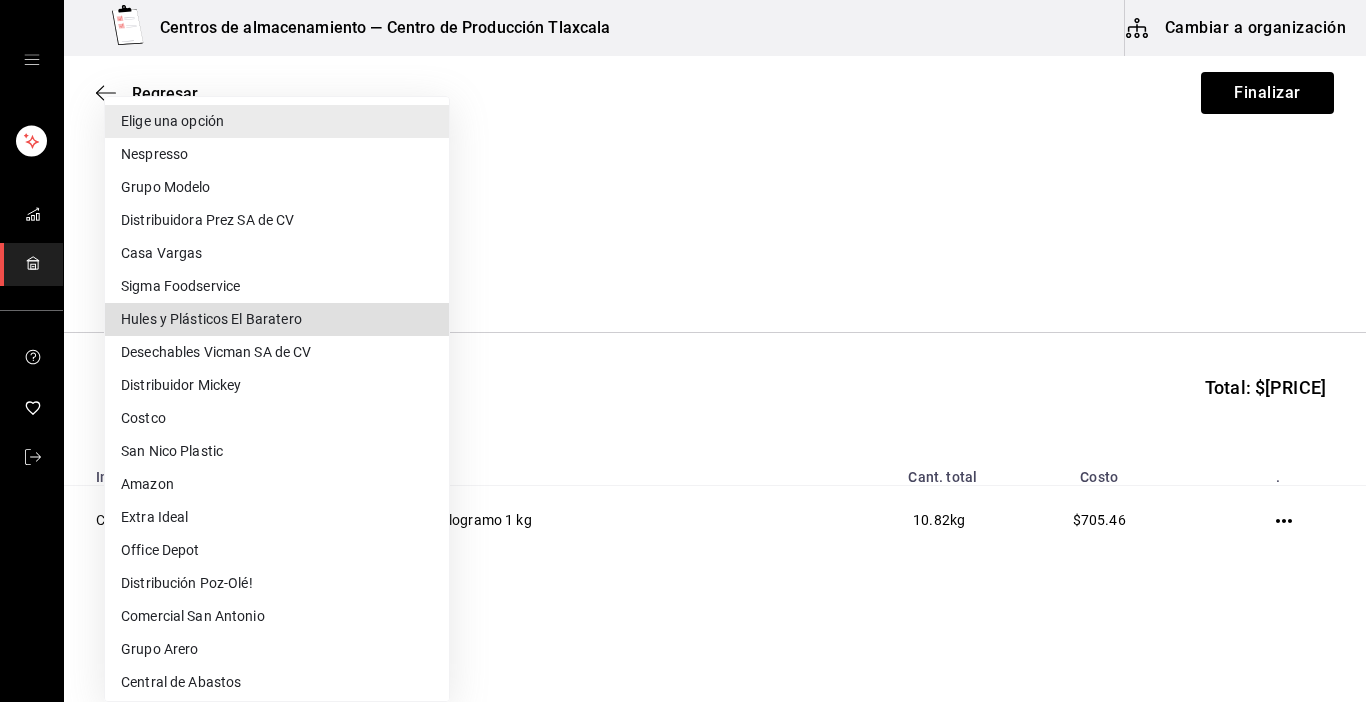 type 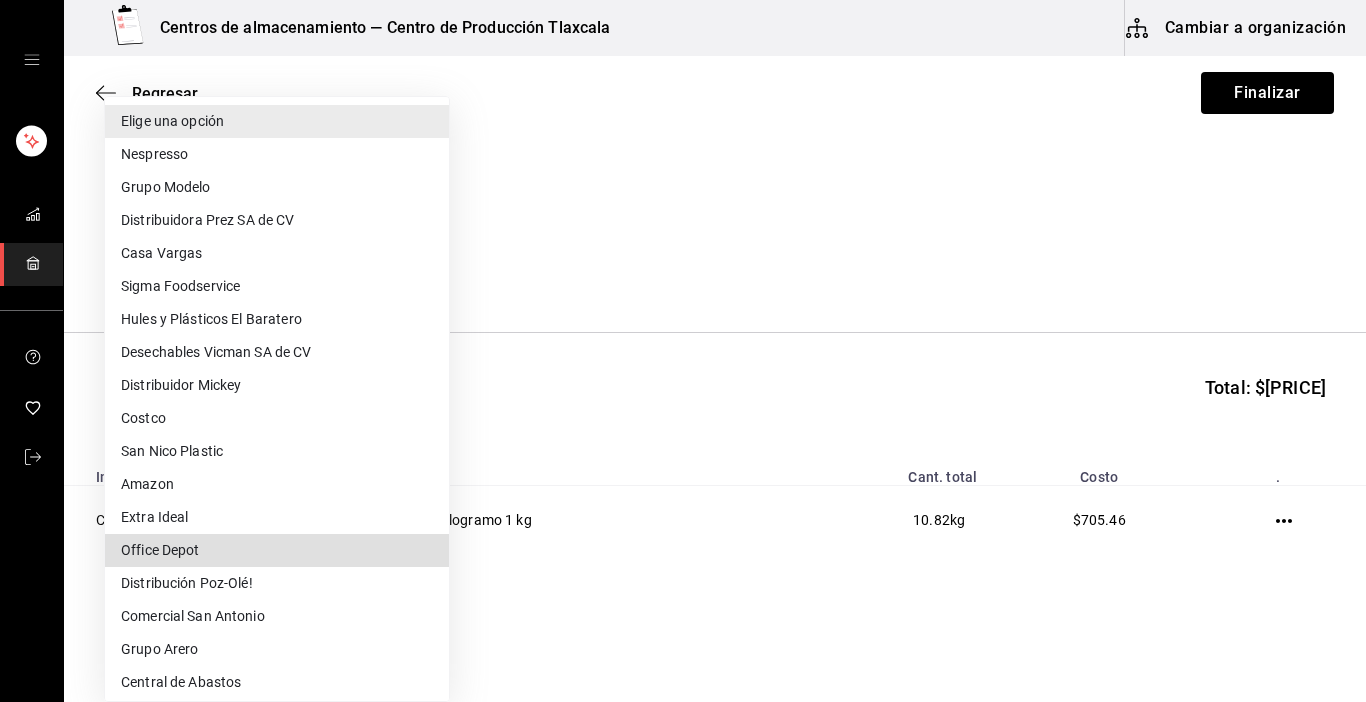 type 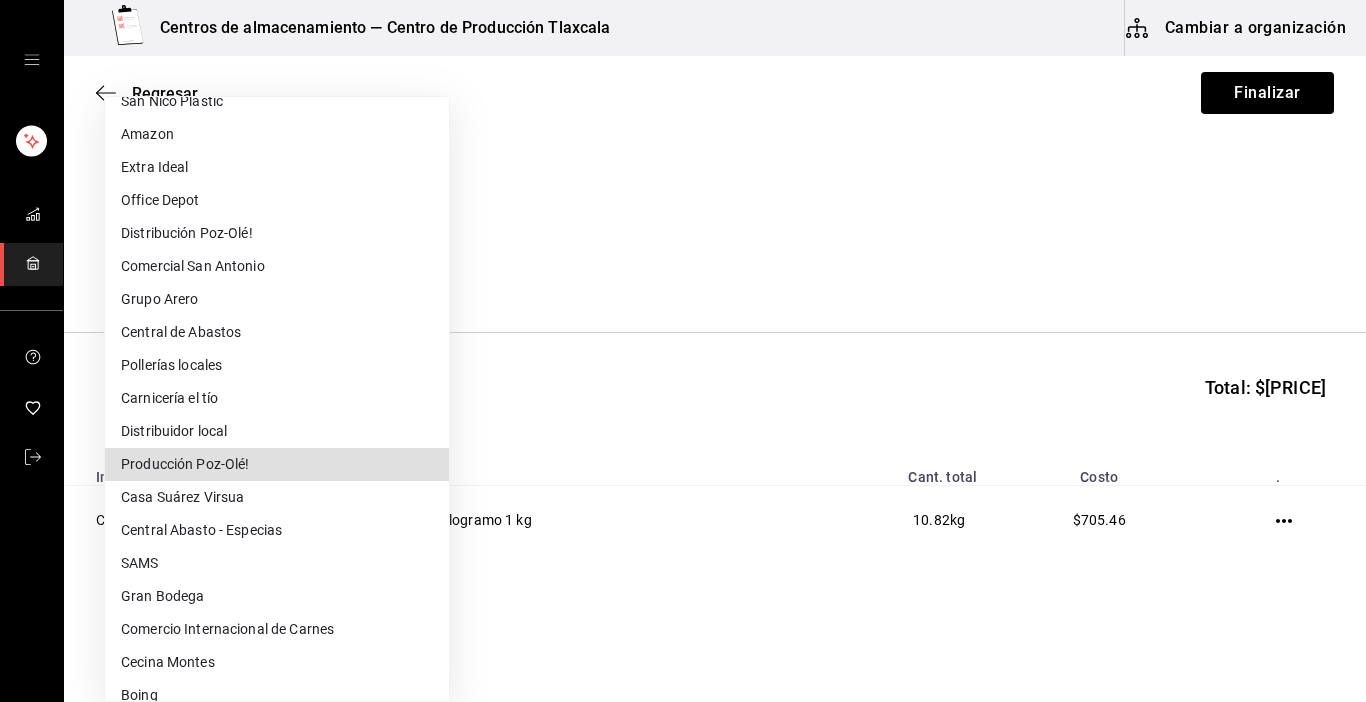 type 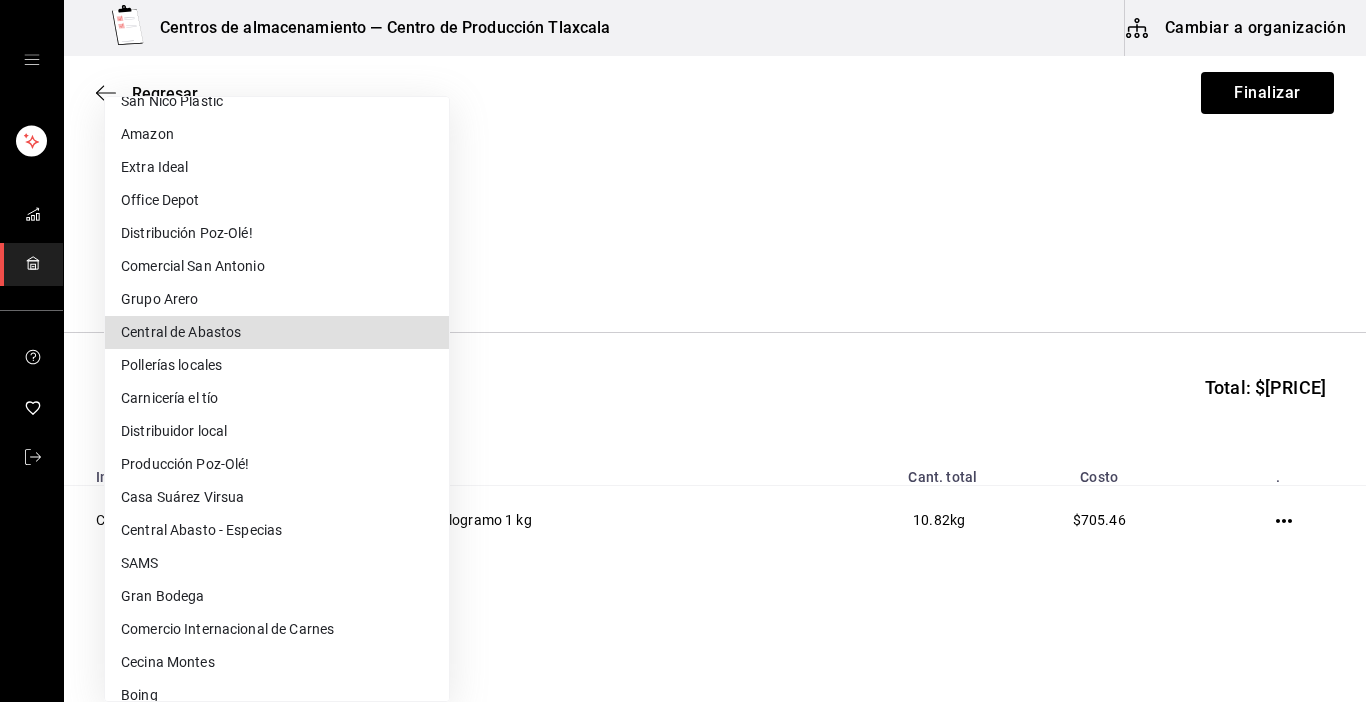 type on "[UUID]" 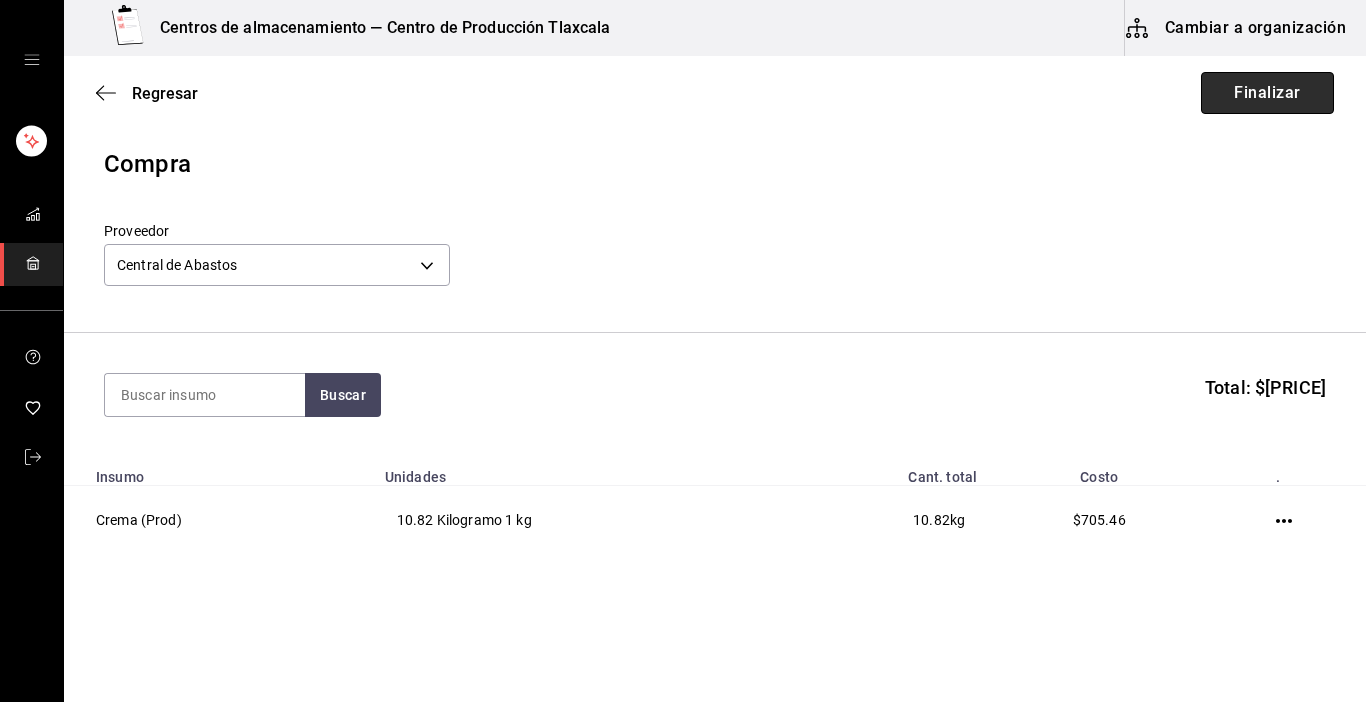 click on "Finalizar" at bounding box center (1267, 93) 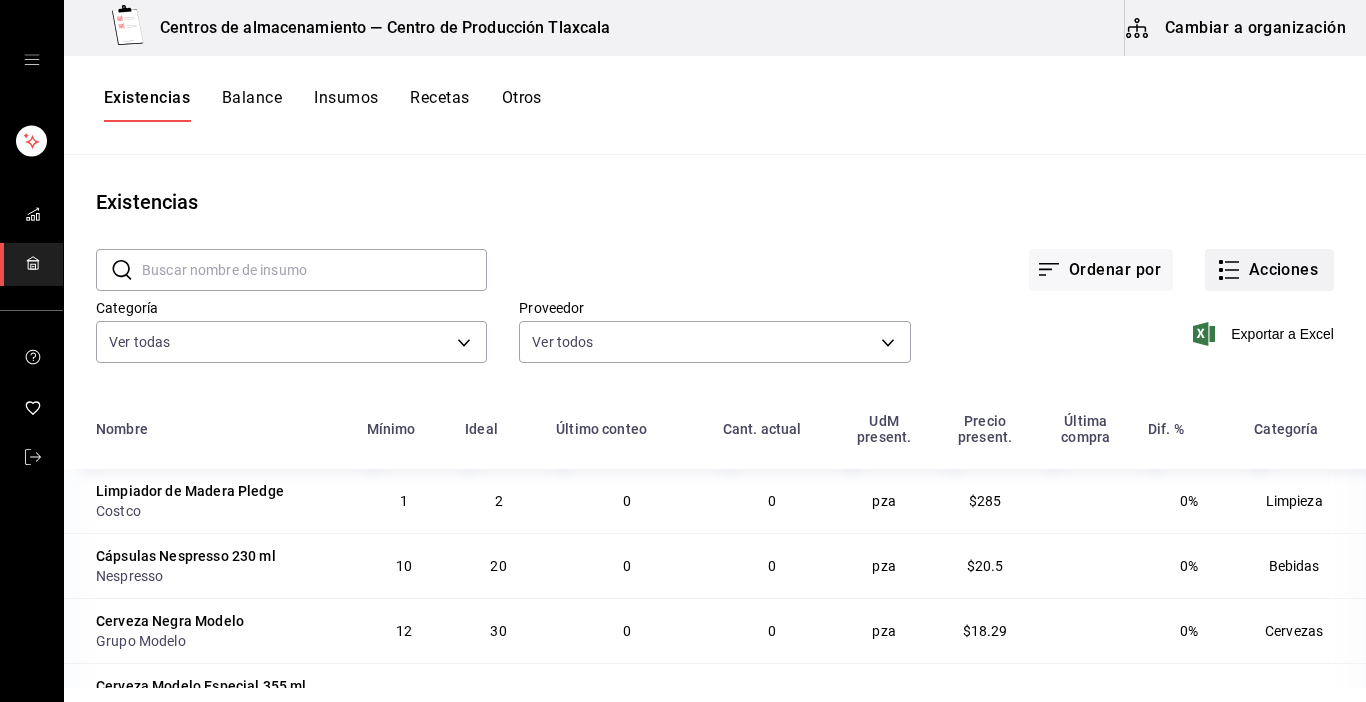 click on "Acciones" at bounding box center (1269, 270) 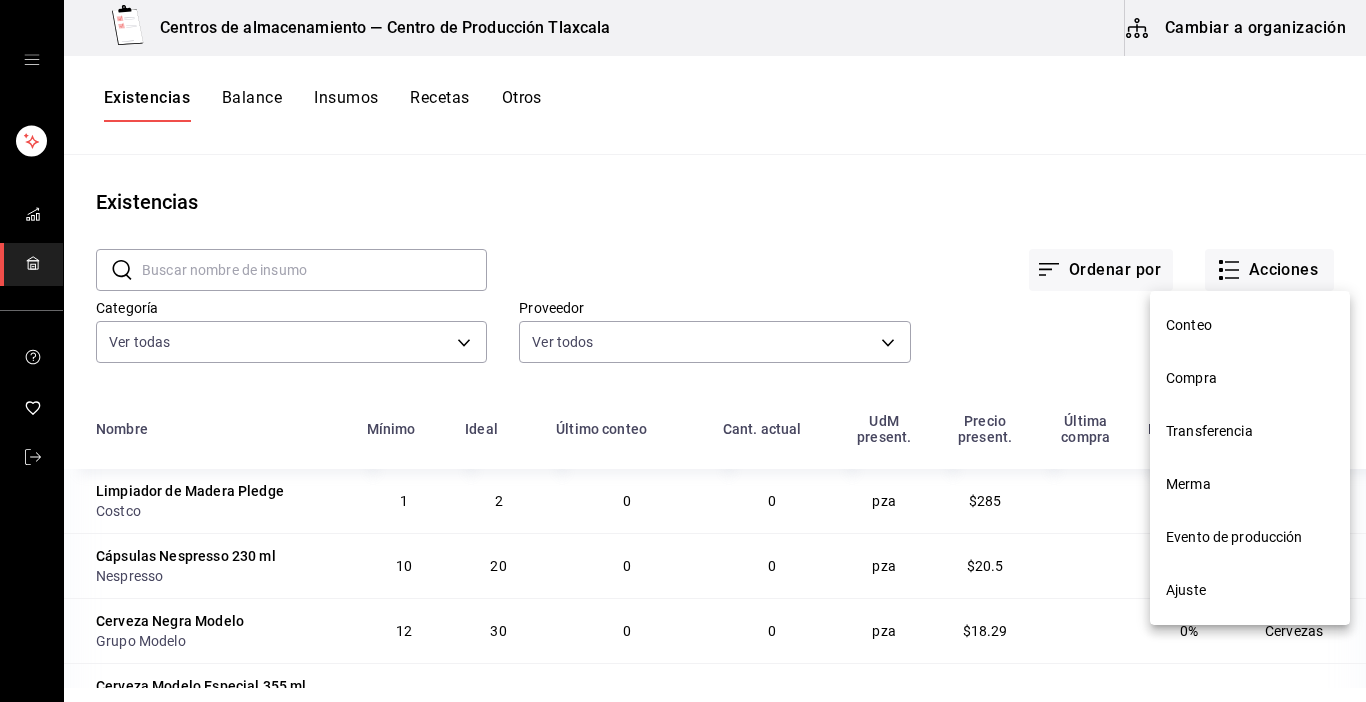 click on "Compra" at bounding box center (1250, 378) 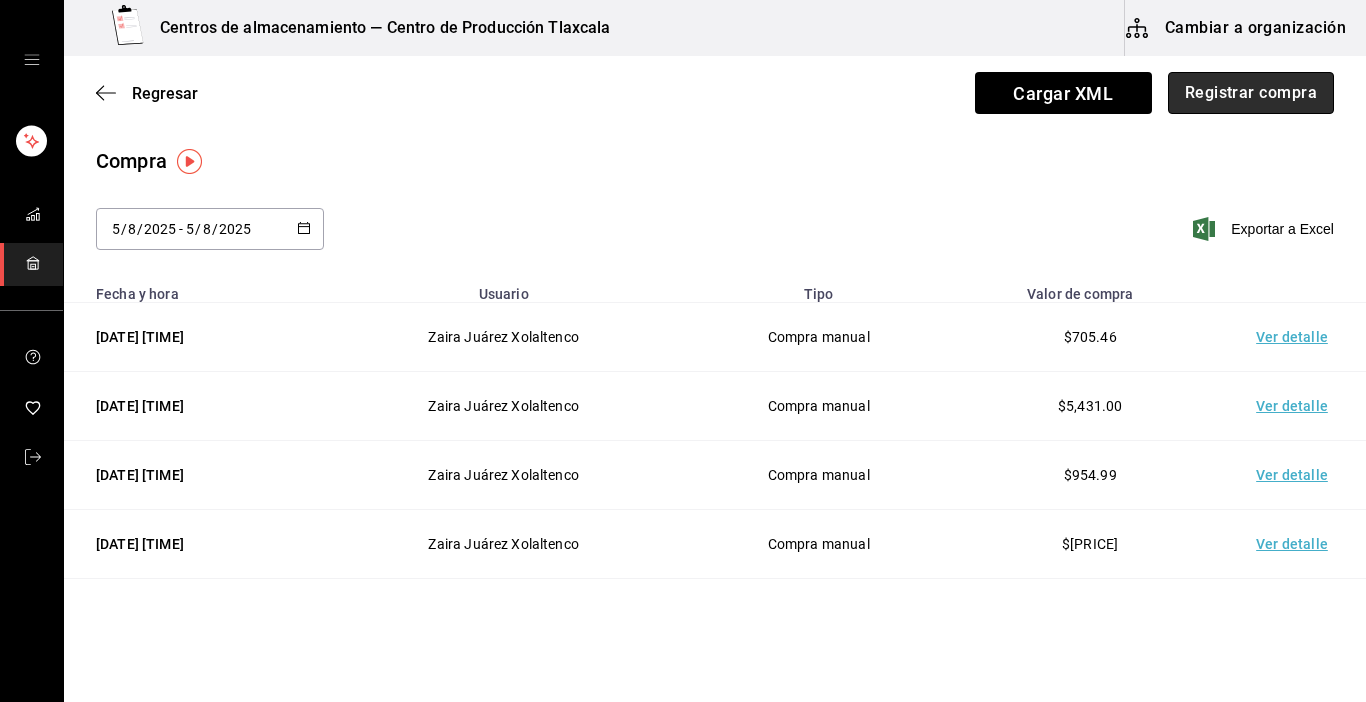 click on "Registrar compra" at bounding box center [1251, 93] 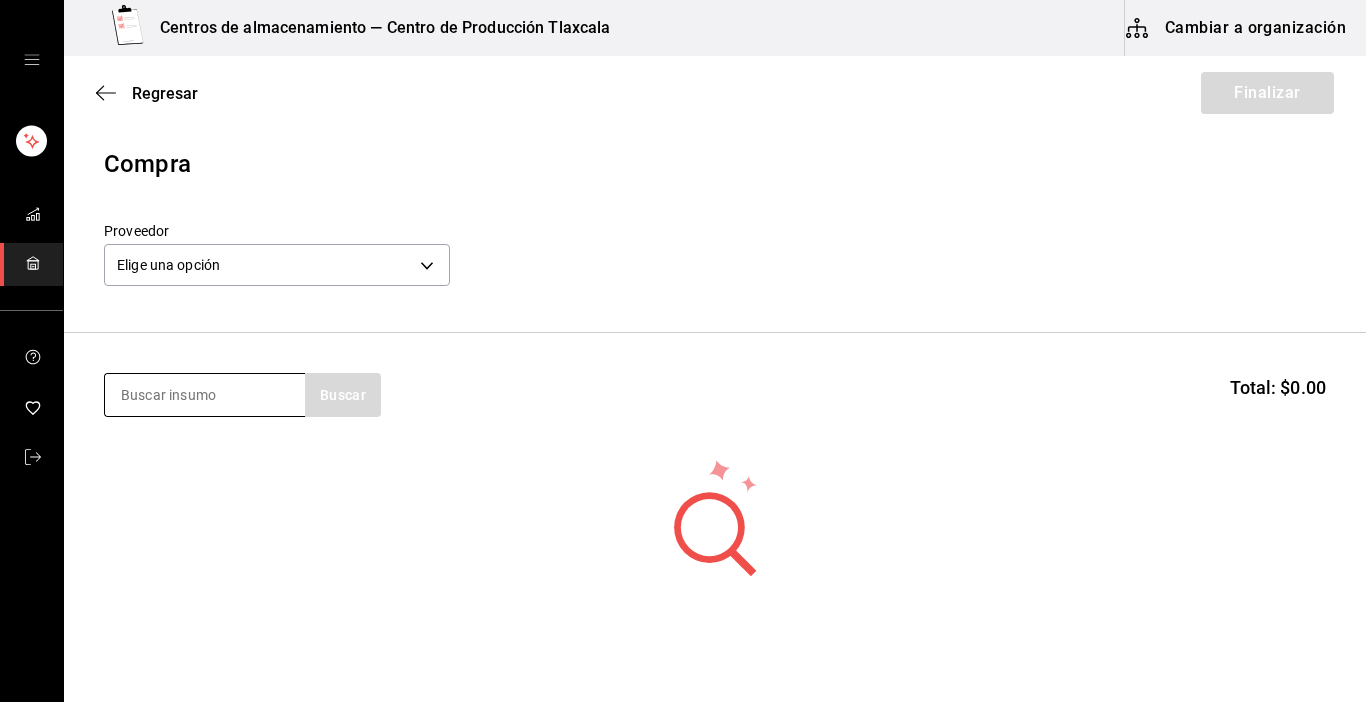 click at bounding box center (205, 395) 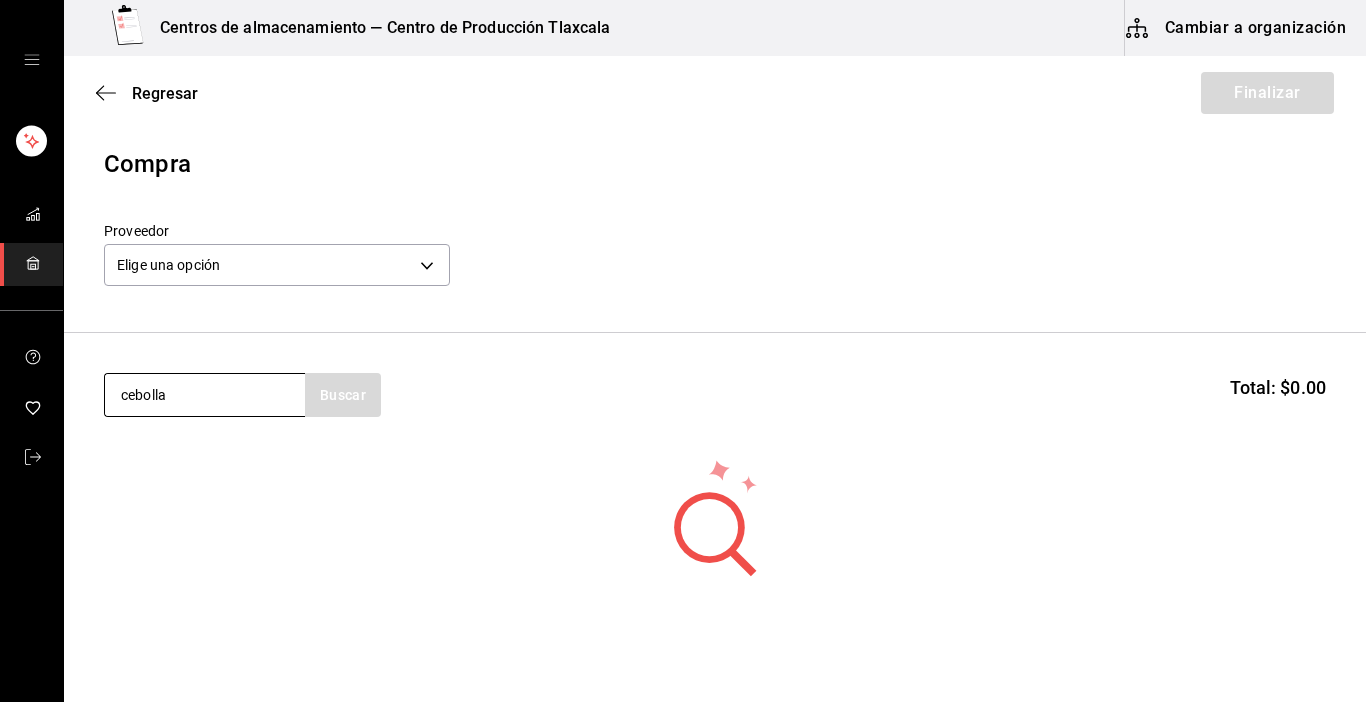 type on "cebolla" 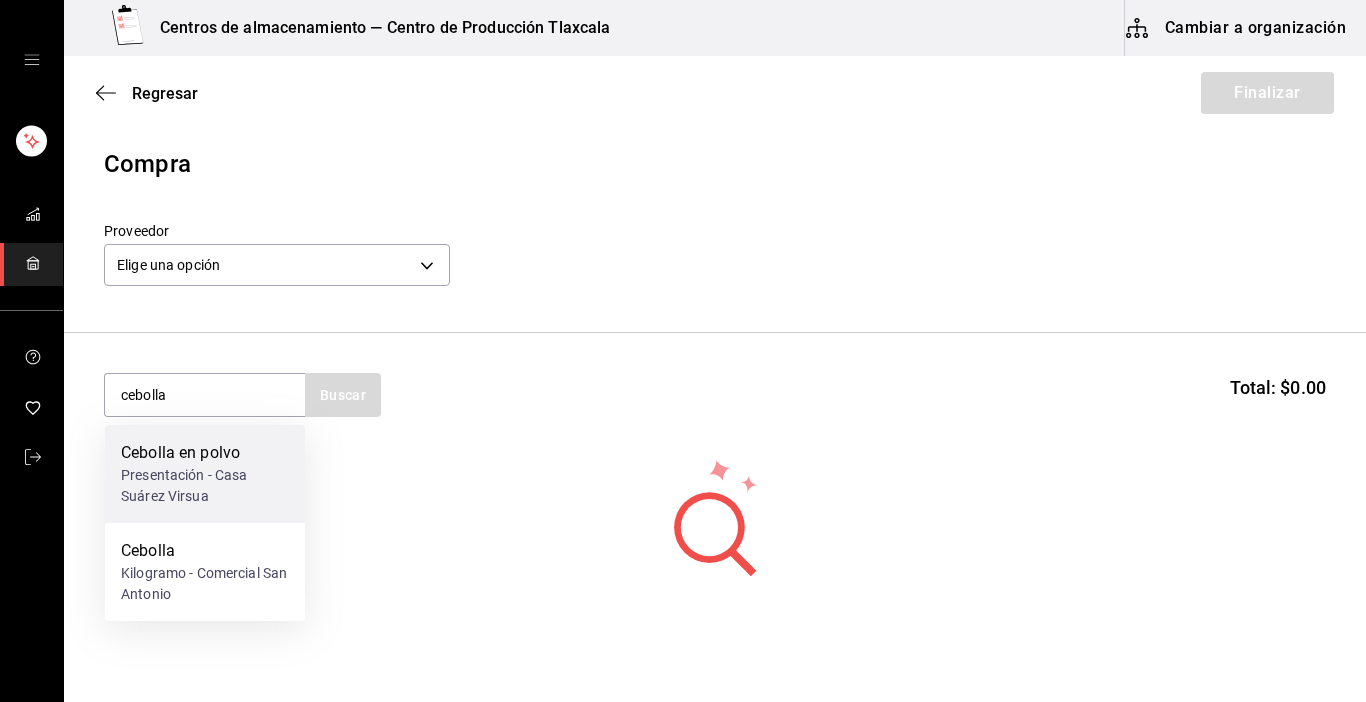 click on "Cebolla en polvo" at bounding box center (205, 453) 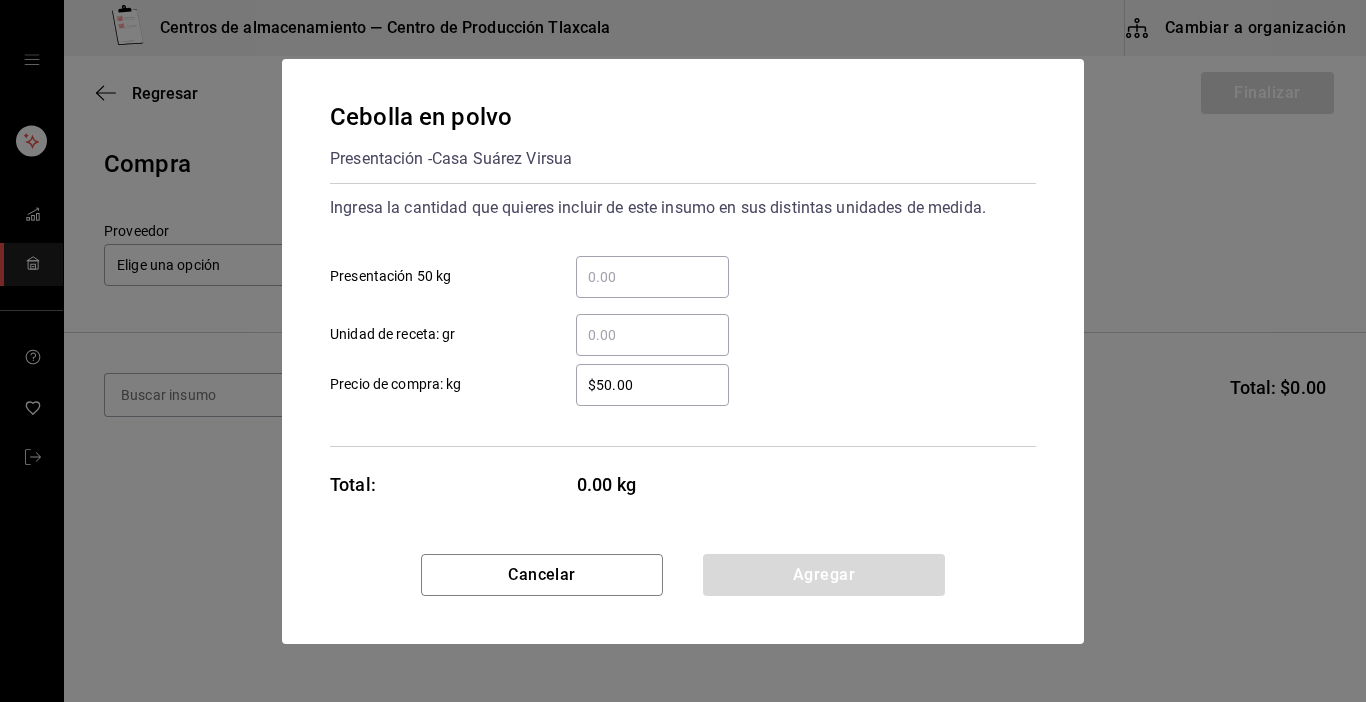 click on "​ Presentación 50 kg" at bounding box center [652, 277] 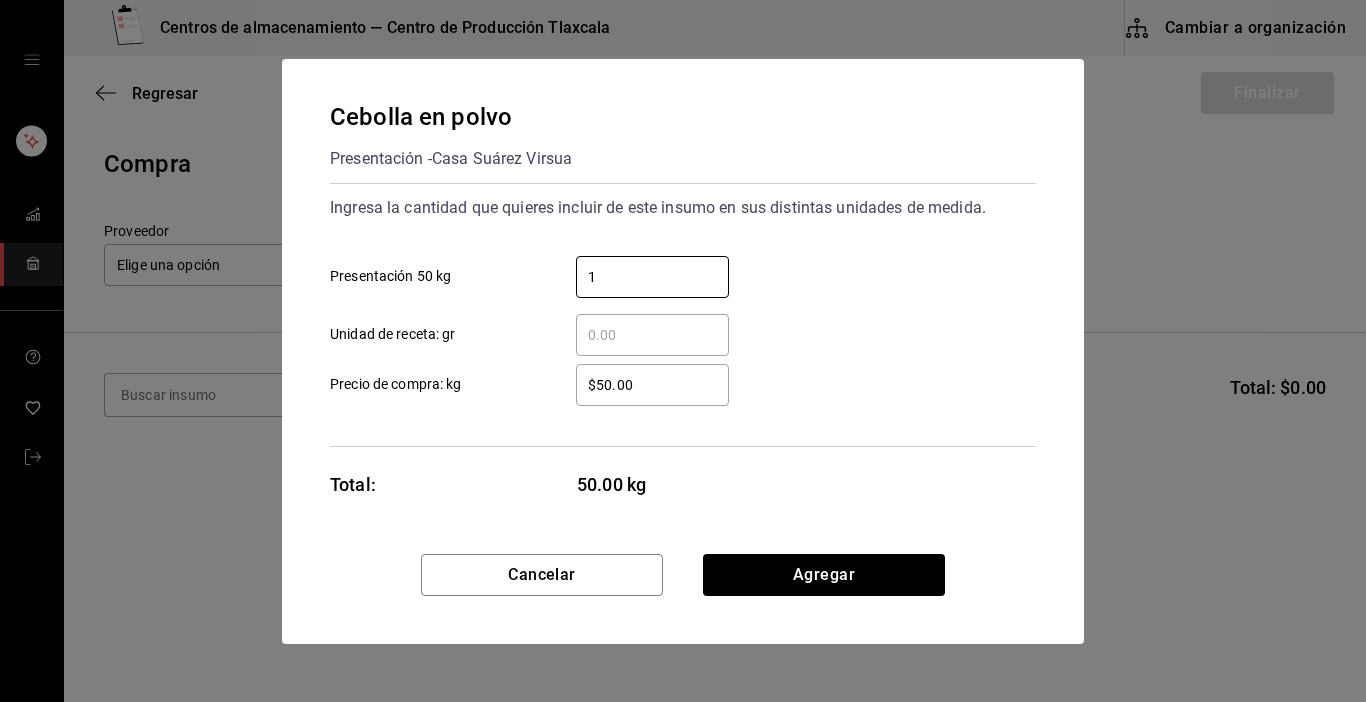 type on "1" 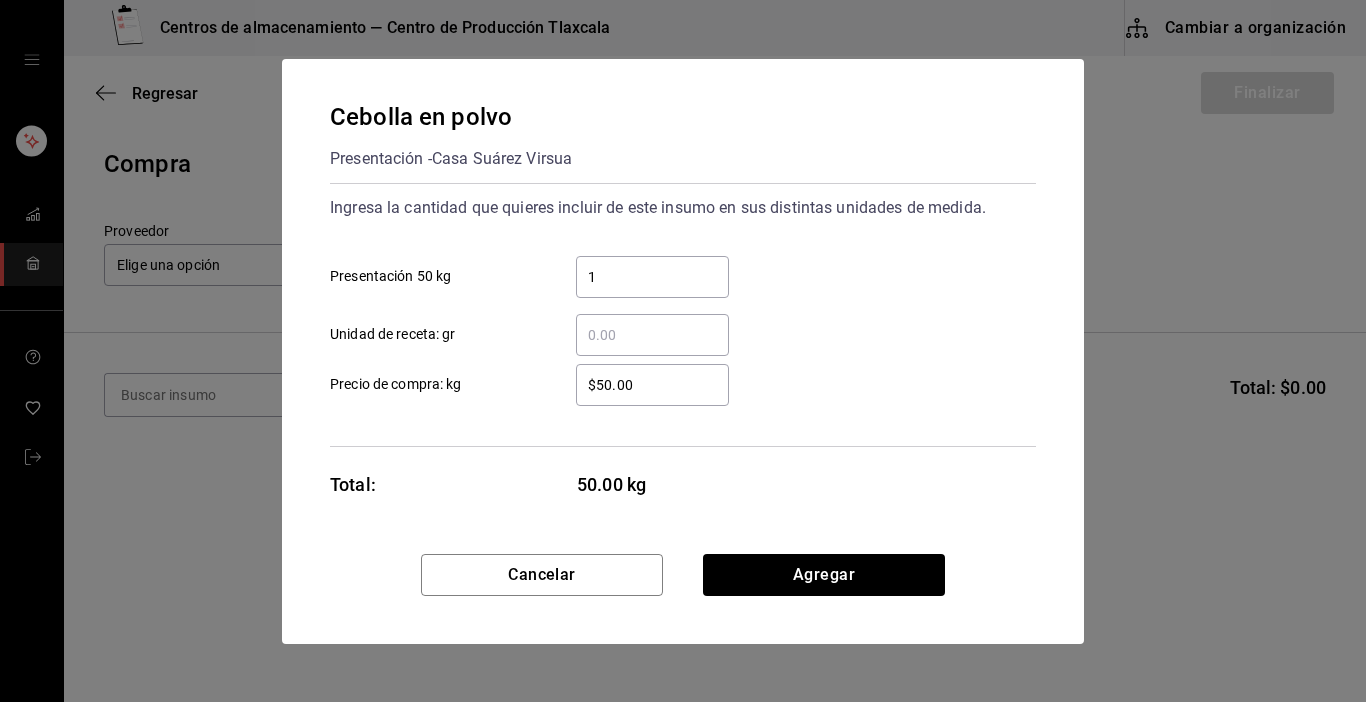 click on "Ingresa la cantidad que quieres incluir de este insumo en sus distintas unidades de medida. 1 ​ Presentación 50 kg ​ Unidad de receta: gr $[PRICE] ​ Precio de compra: kg" at bounding box center [683, 315] 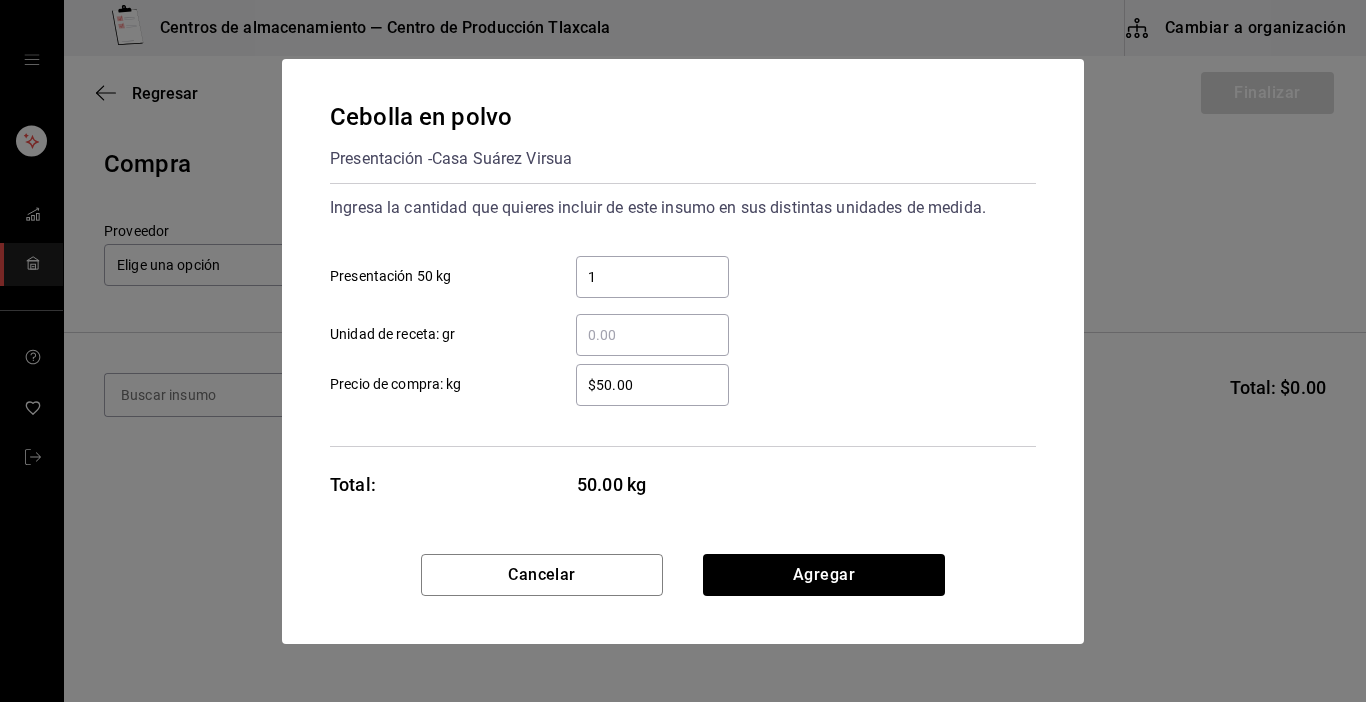 click on "$50.00" at bounding box center (652, 385) 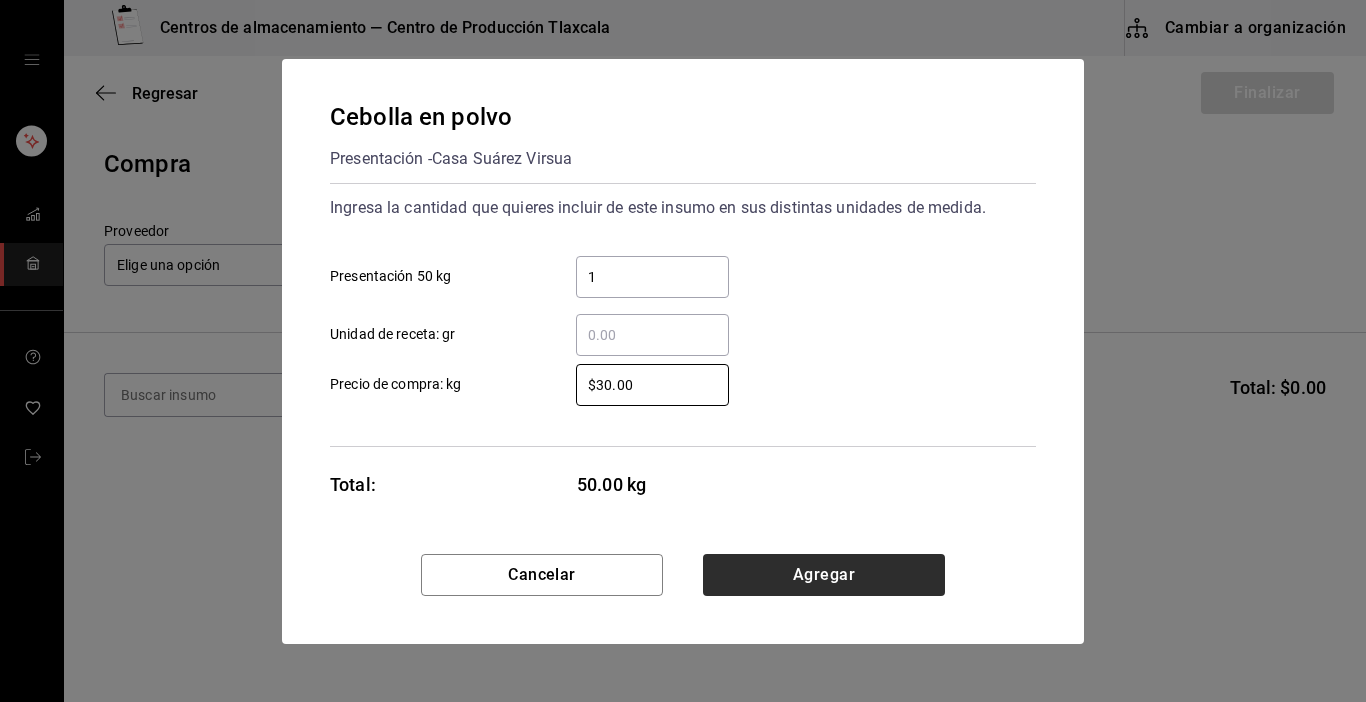type on "$30.00" 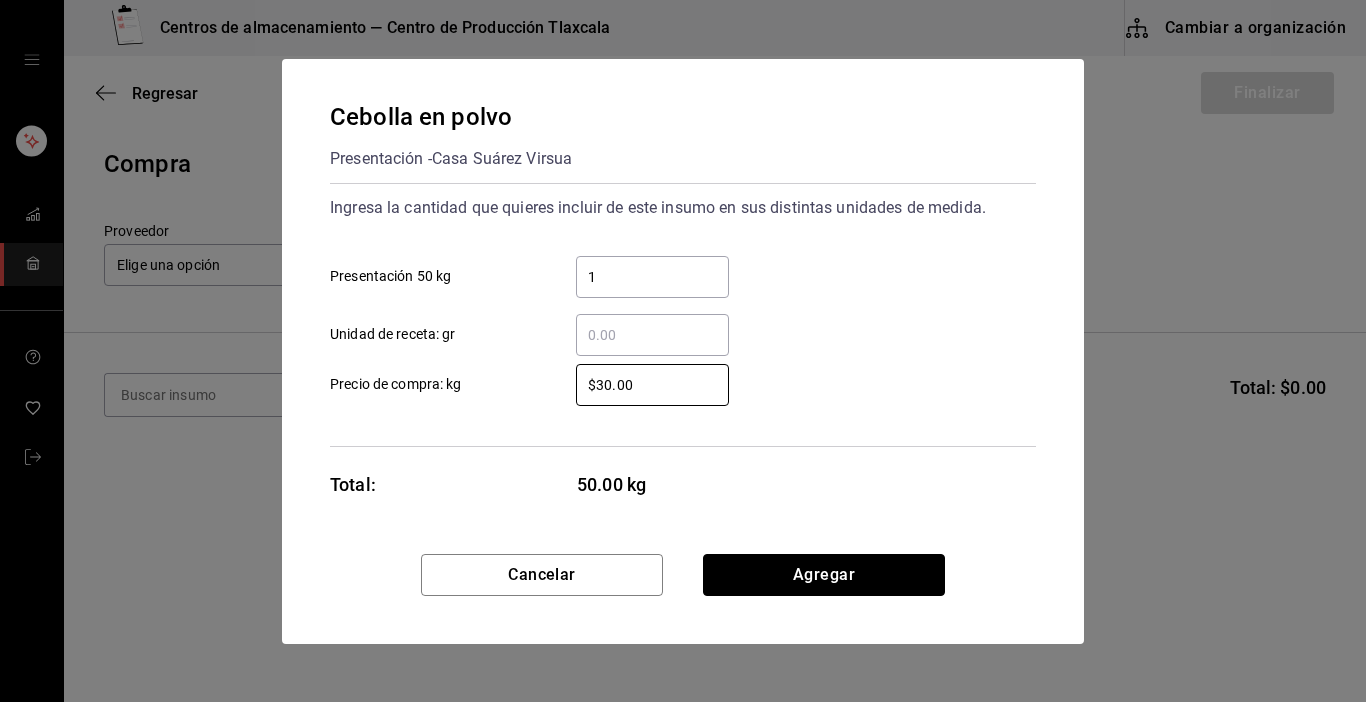 click on "Agregar" at bounding box center (824, 575) 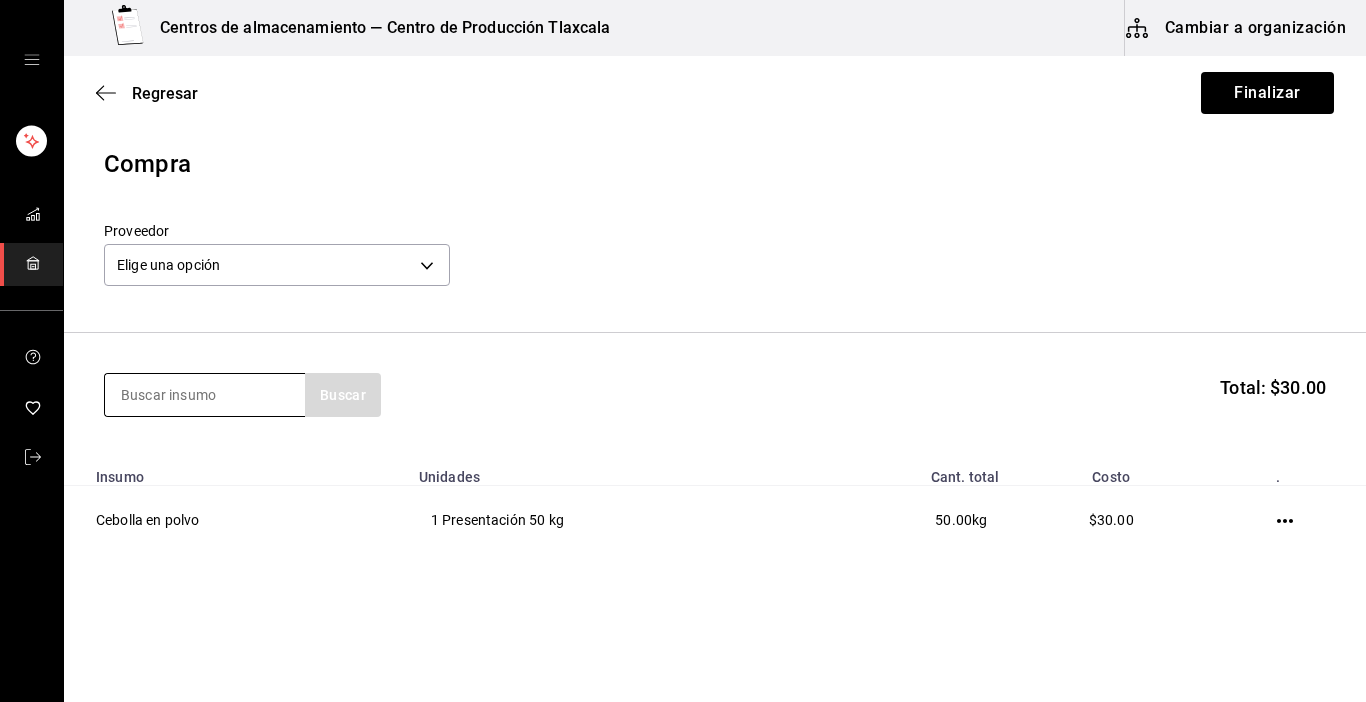 click at bounding box center [205, 395] 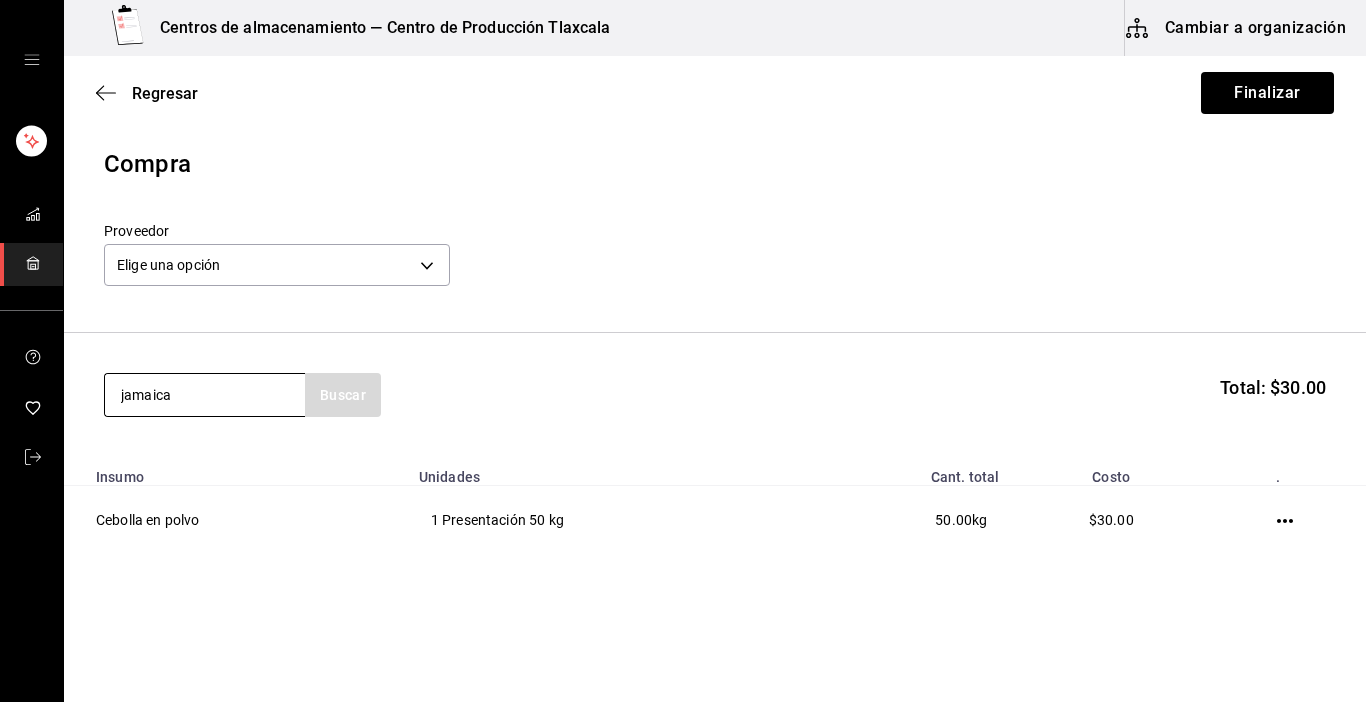 type on "jamaica" 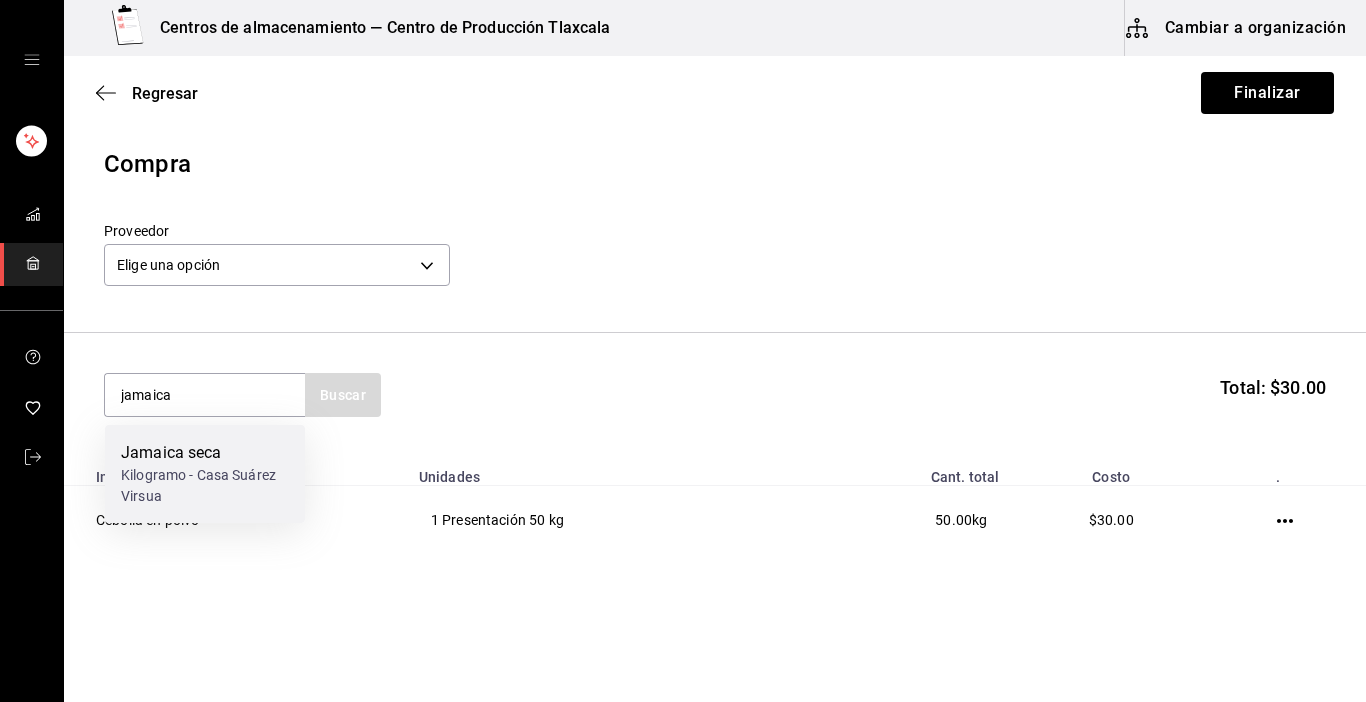 click on "Kilogramo - Casa Suárez Virsua" at bounding box center (205, 486) 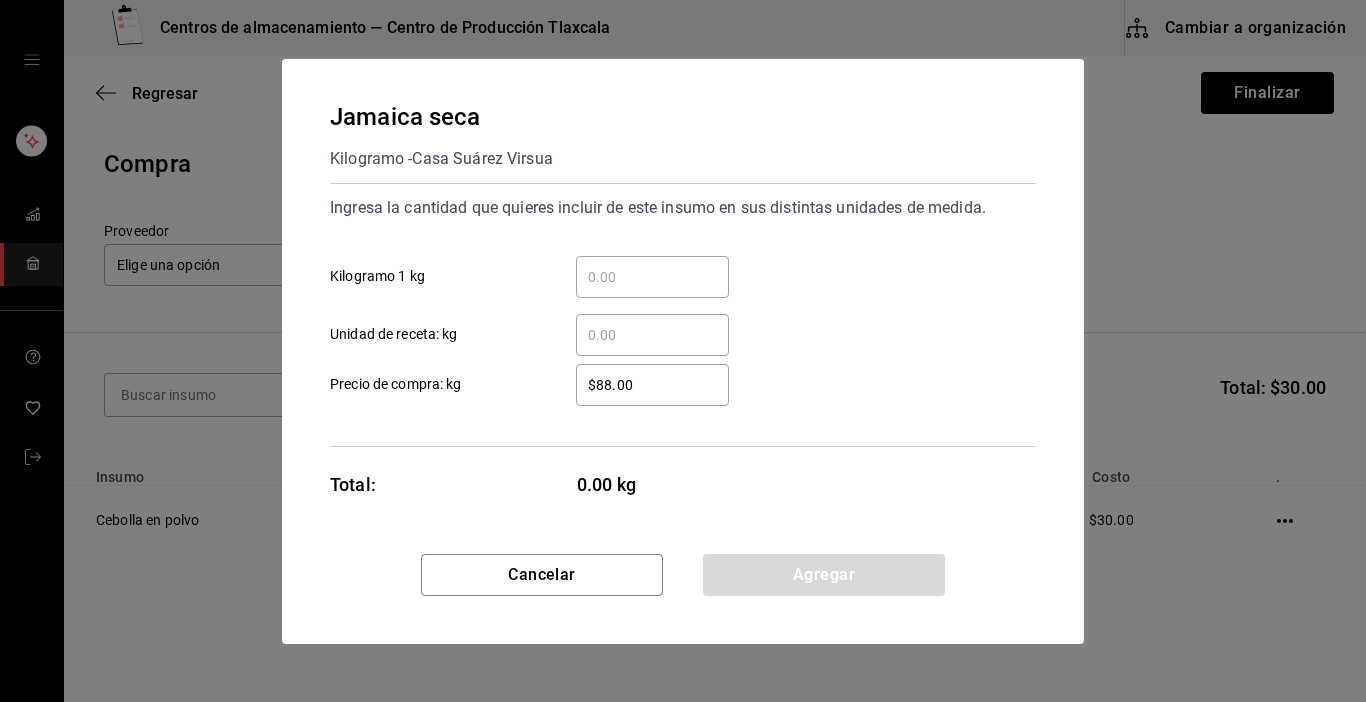 click on "​ Kilogramo 1 kg" at bounding box center (652, 277) 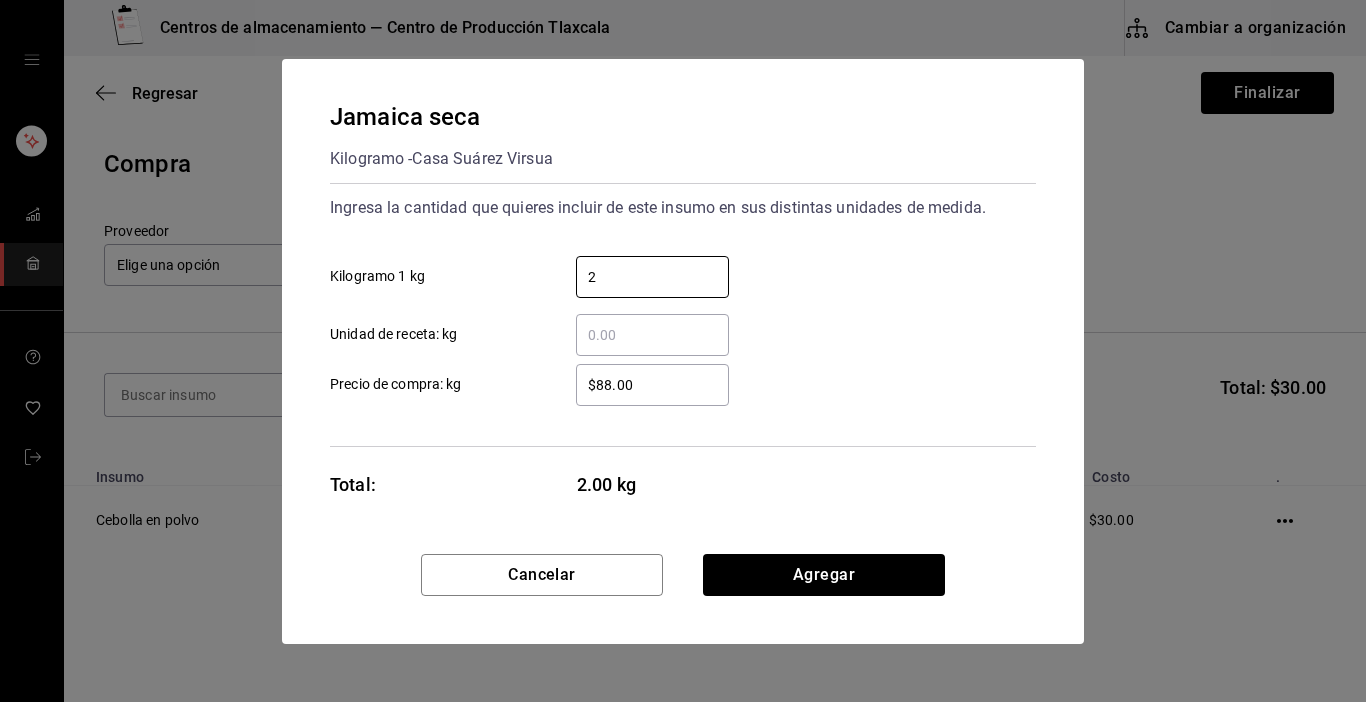 type on "2" 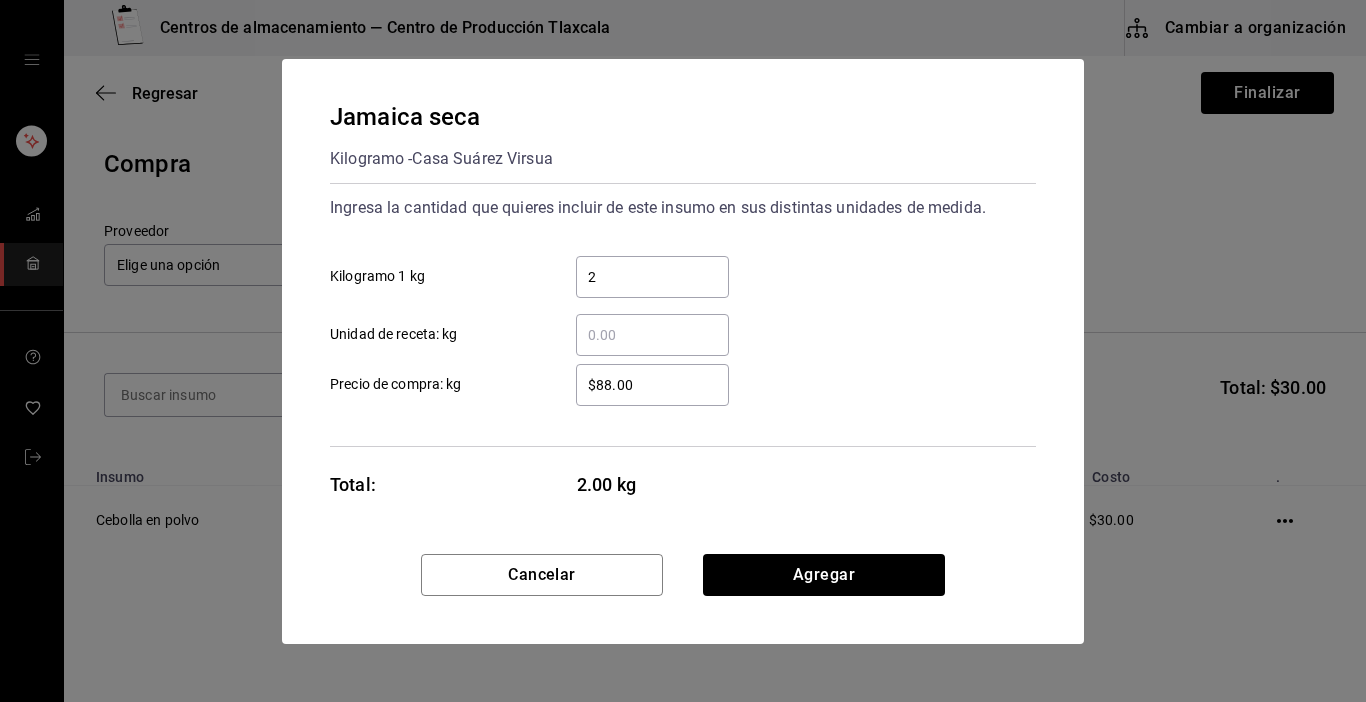 click on "​ Unidad de receta: kg" at bounding box center [675, 327] 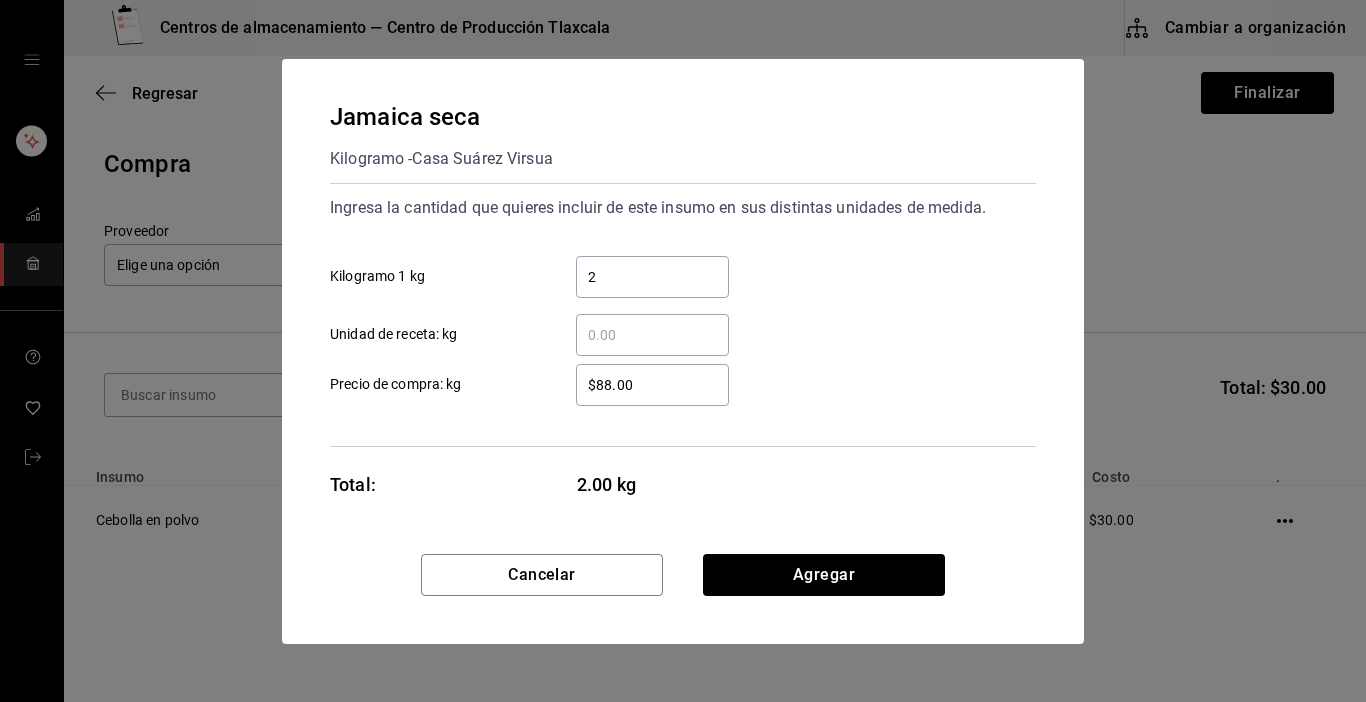 type on "$8.00" 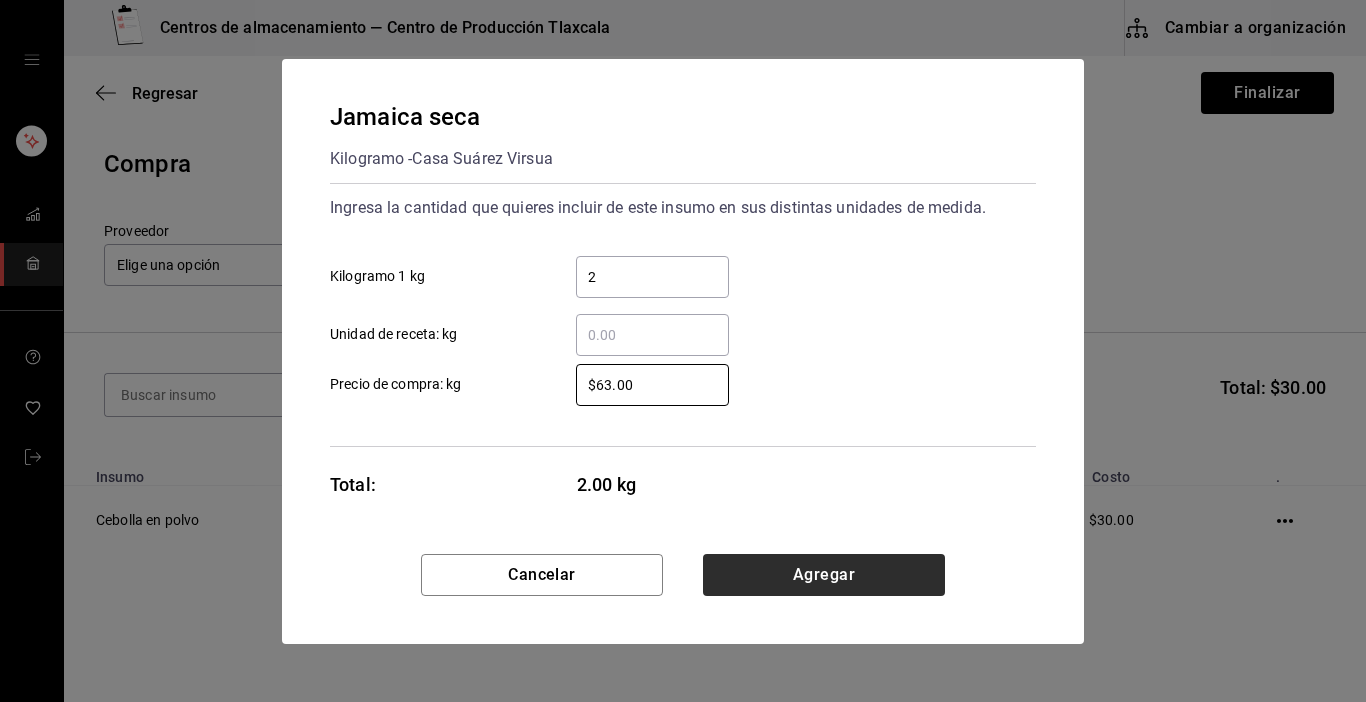 type on "$63.00" 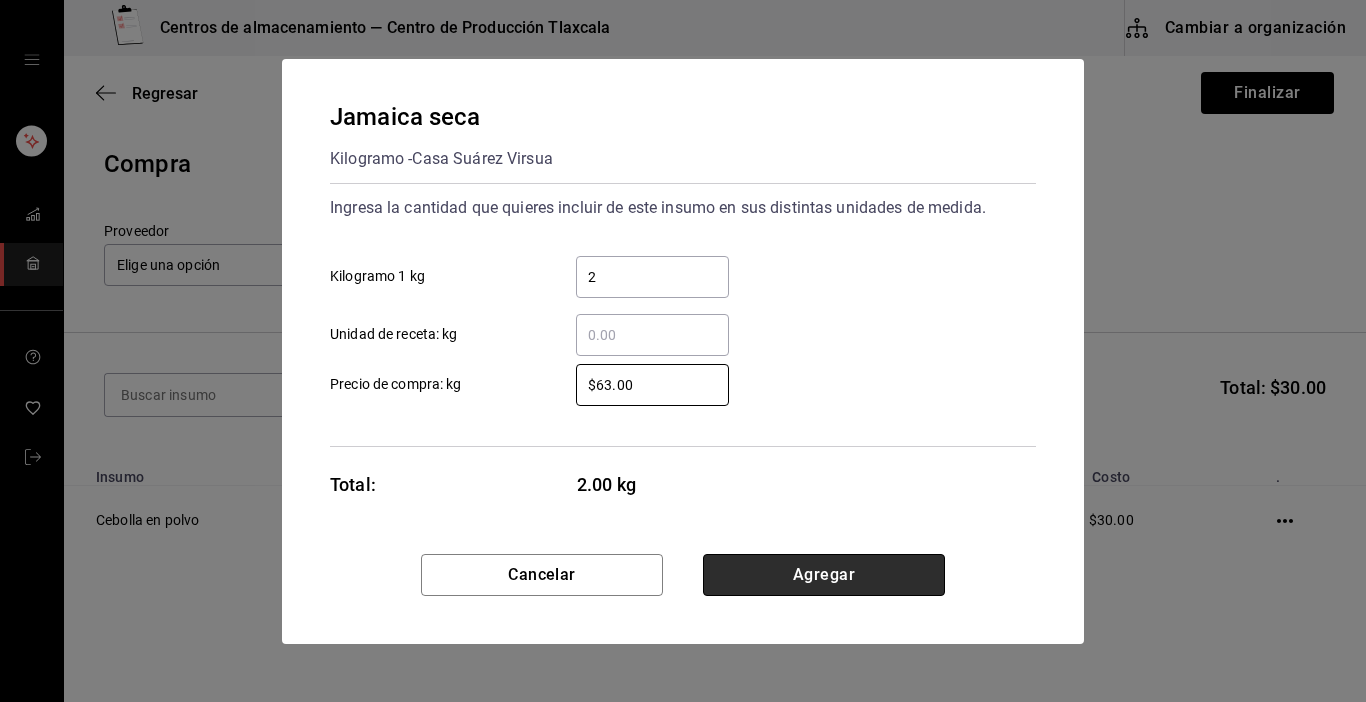 click on "Agregar" at bounding box center (824, 575) 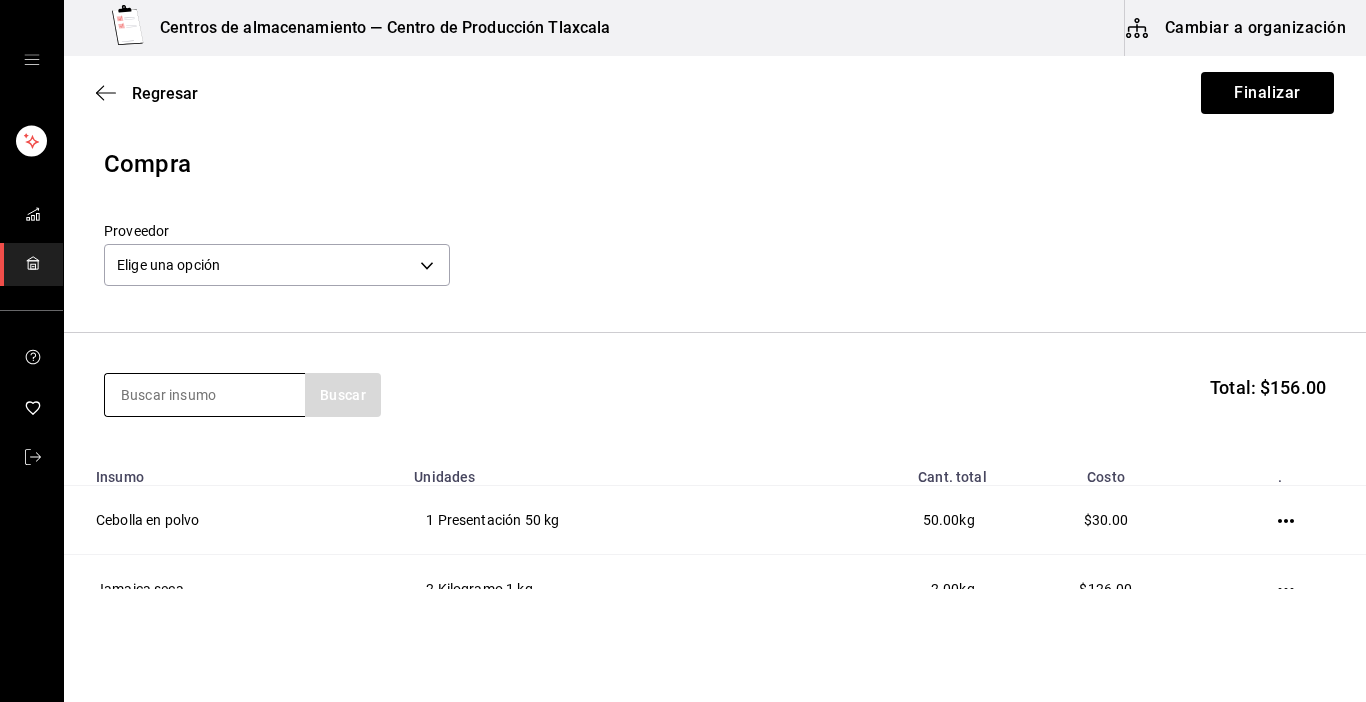click at bounding box center (205, 395) 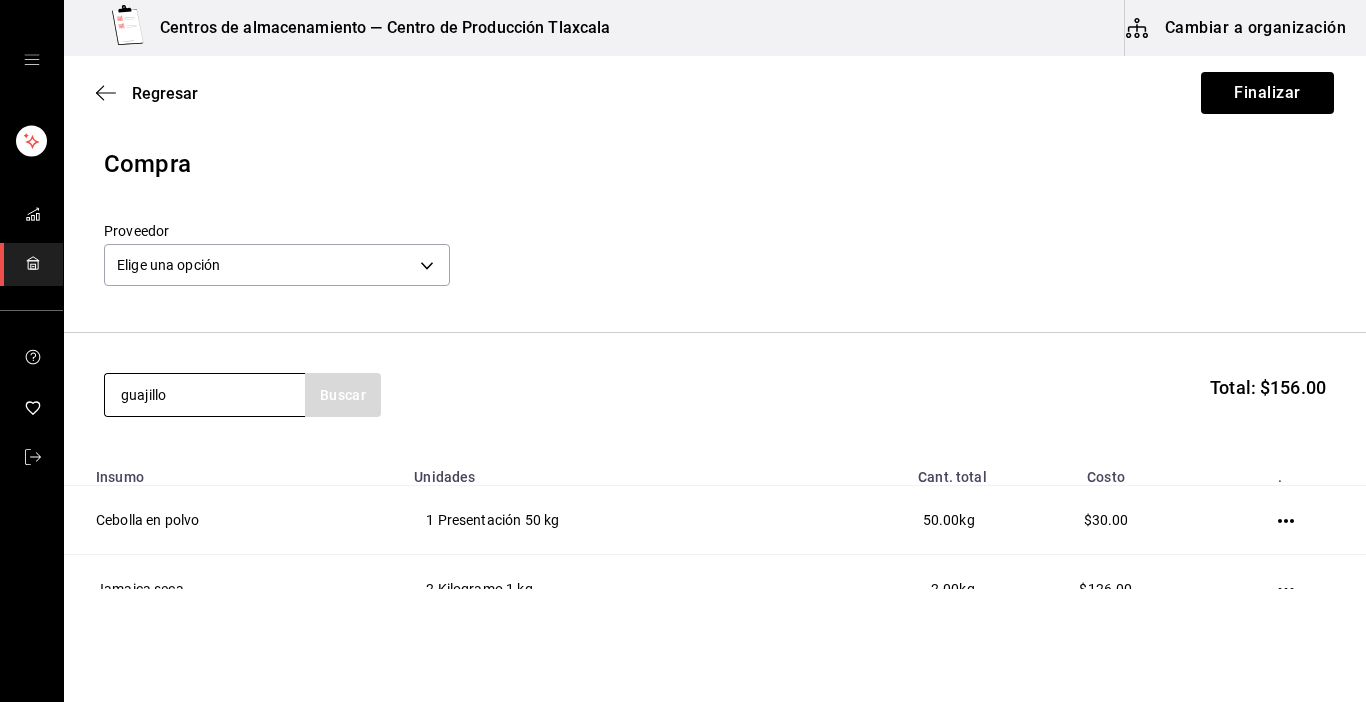 type on "guajillo" 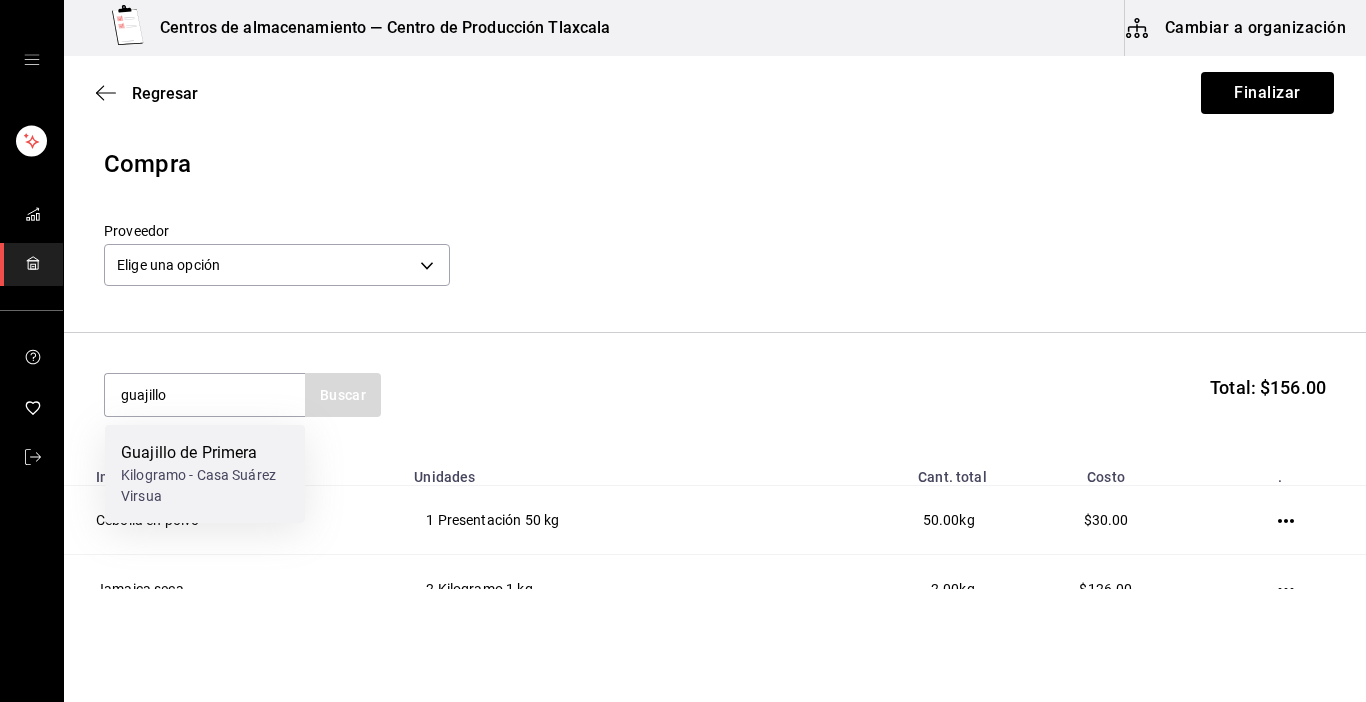 click on "Kilogramo - Casa Suárez Virsua" at bounding box center (205, 486) 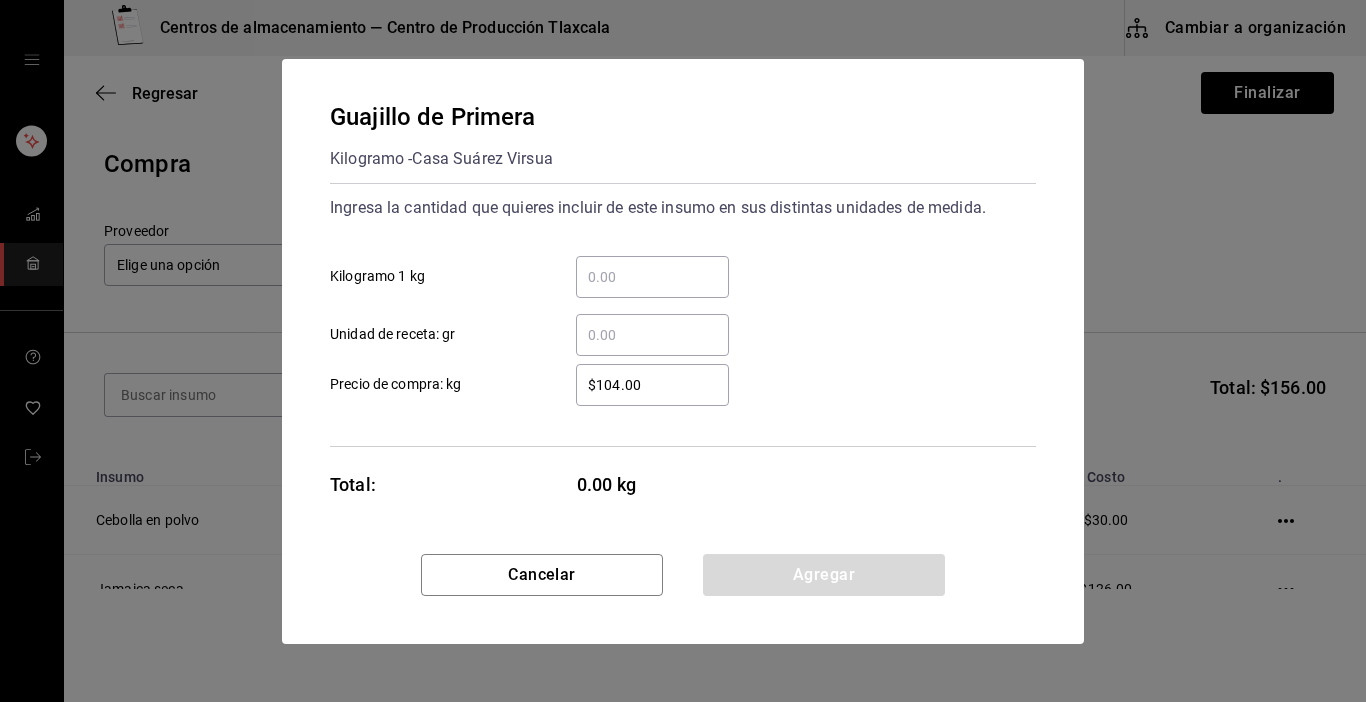 click on "​ Kilogramo 1 kg" at bounding box center (652, 277) 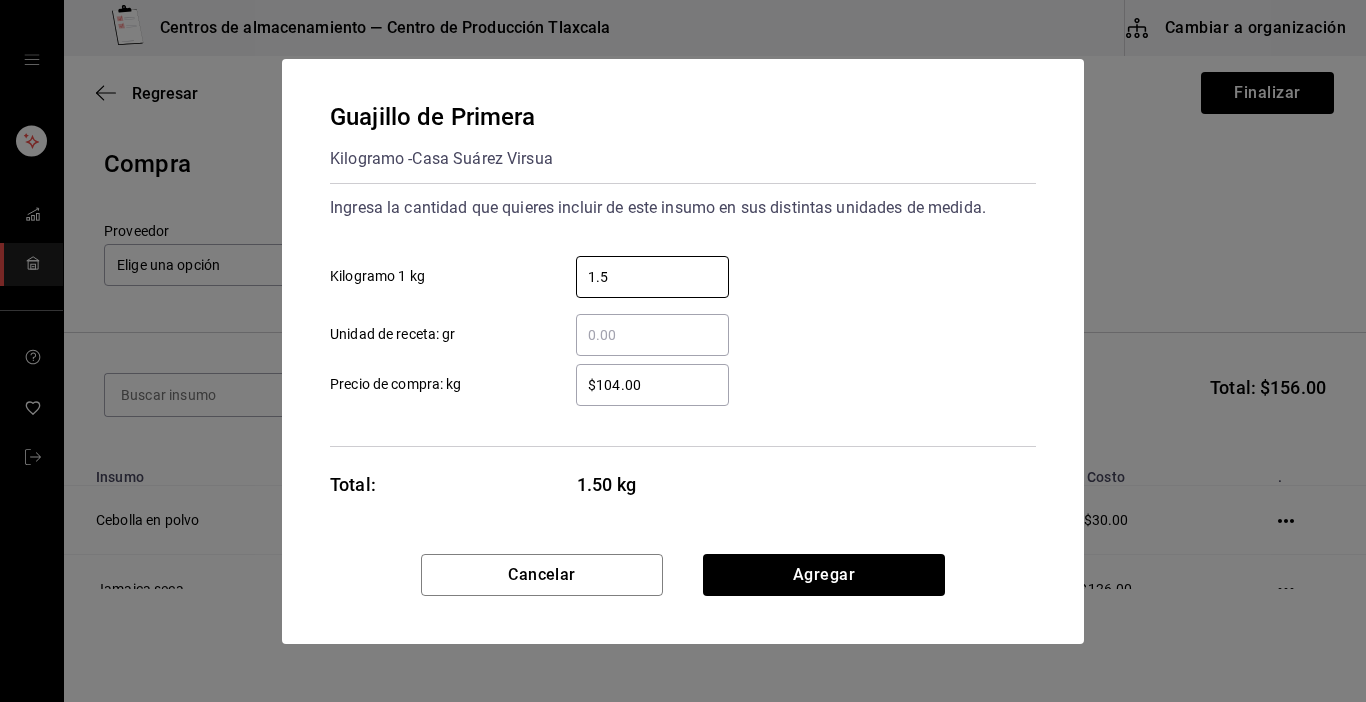 type on "1.5" 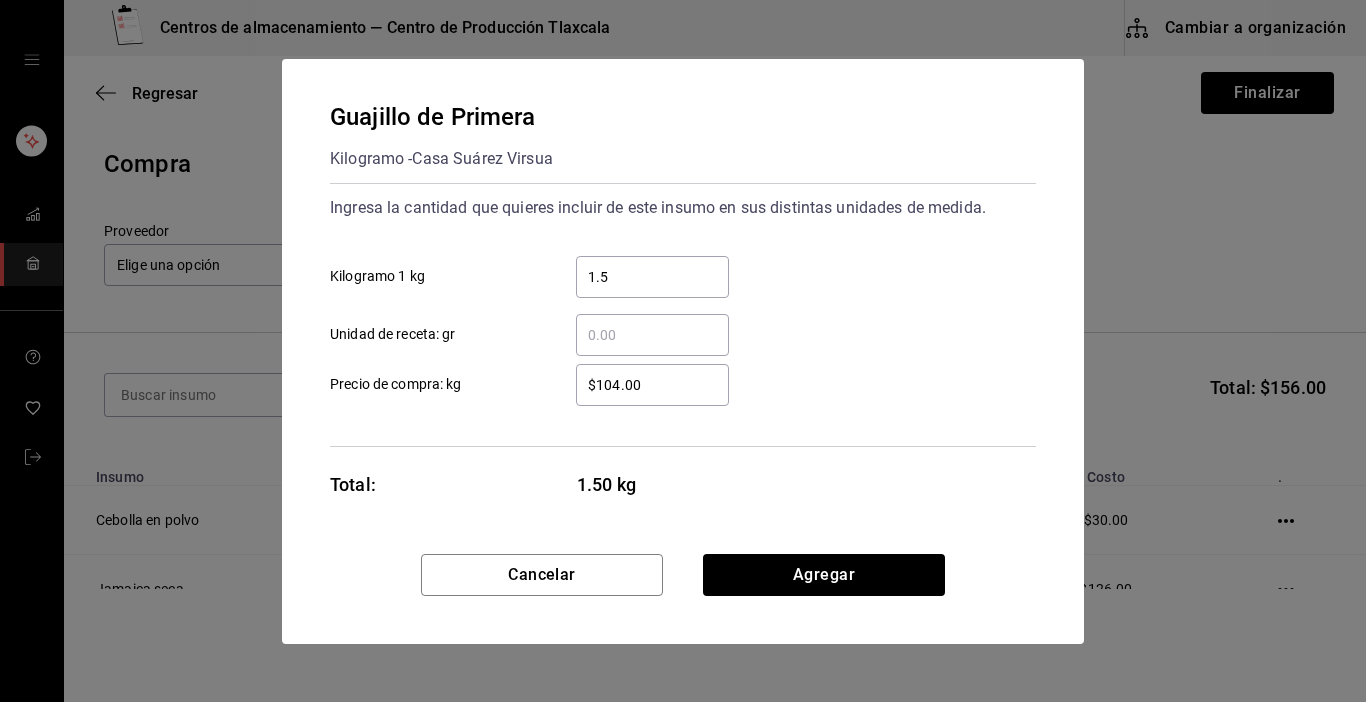 click on "$104.00" at bounding box center (652, 385) 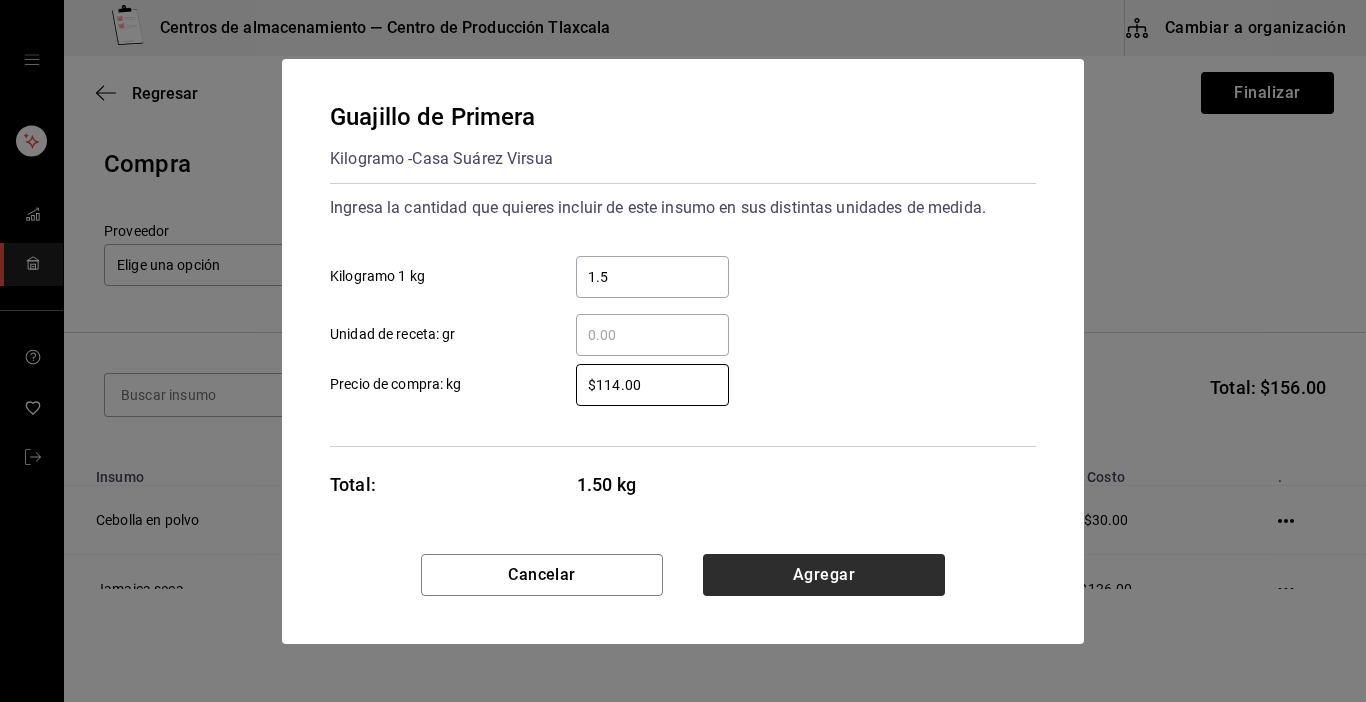 type on "$114.00" 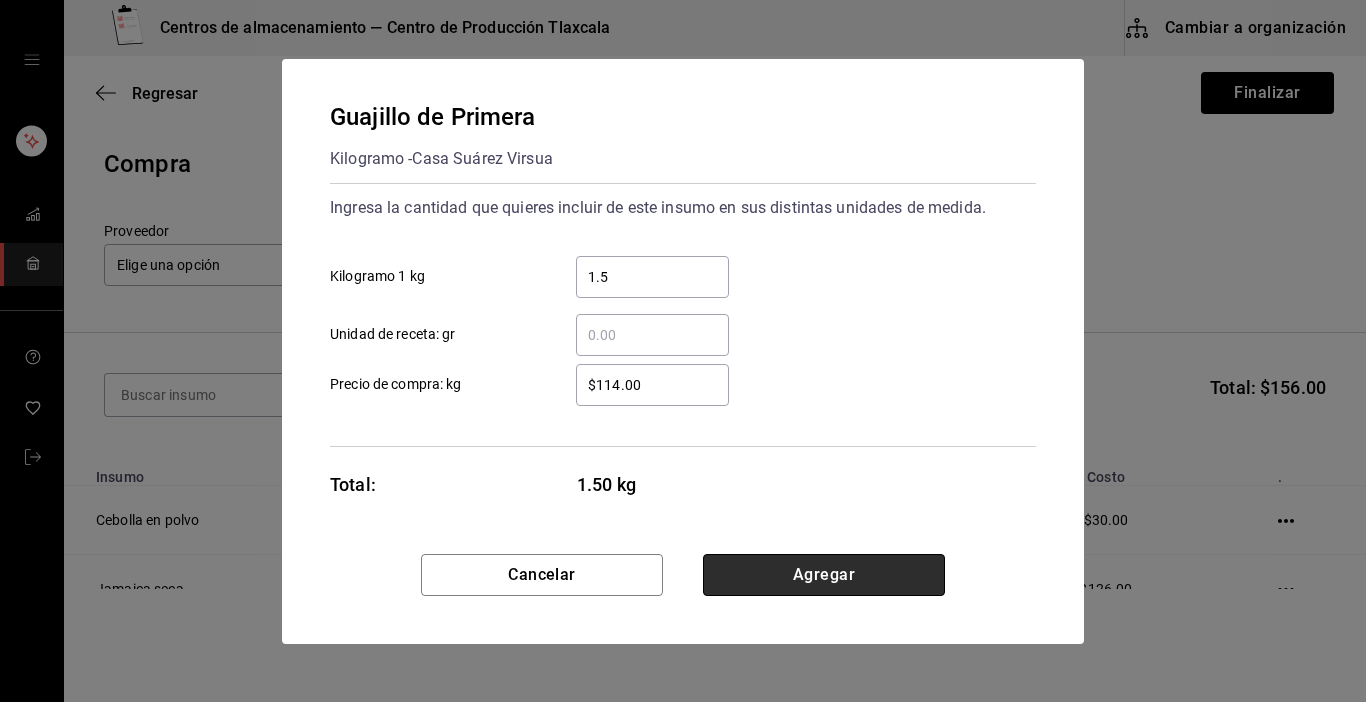 click on "Agregar" at bounding box center [824, 575] 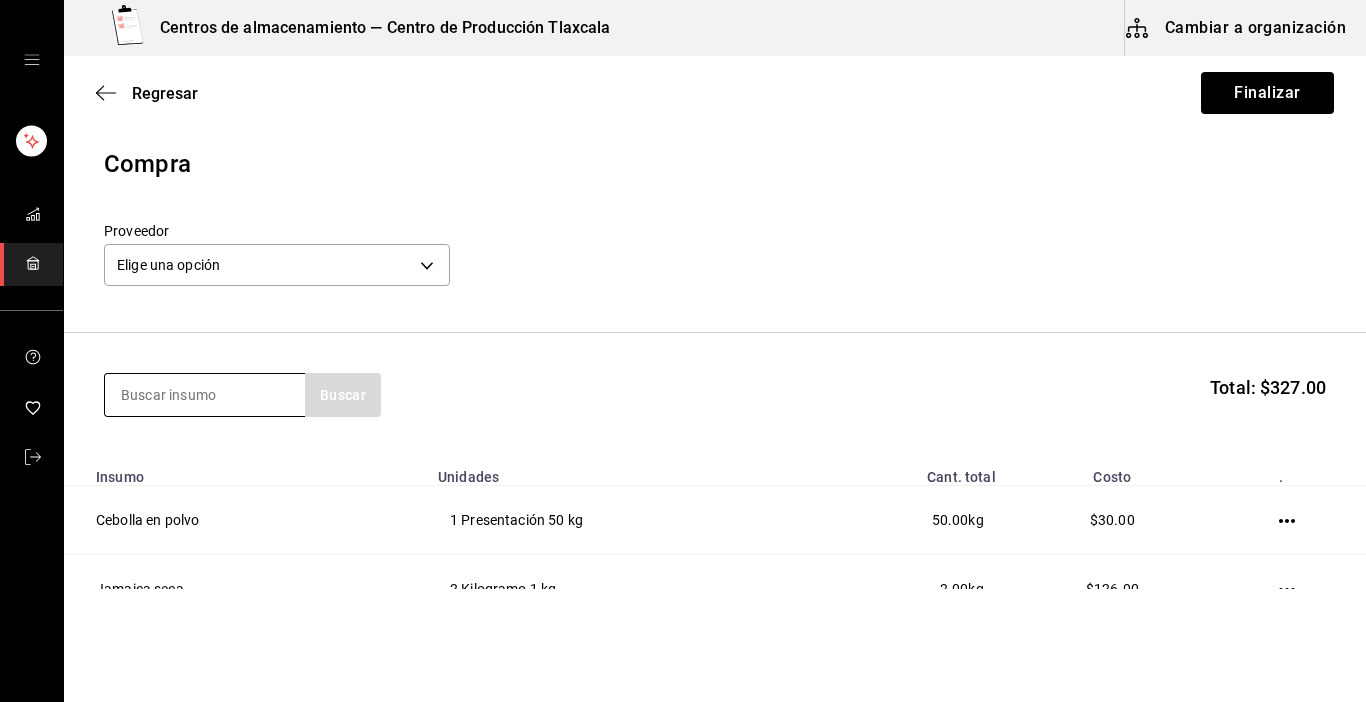 click at bounding box center [205, 395] 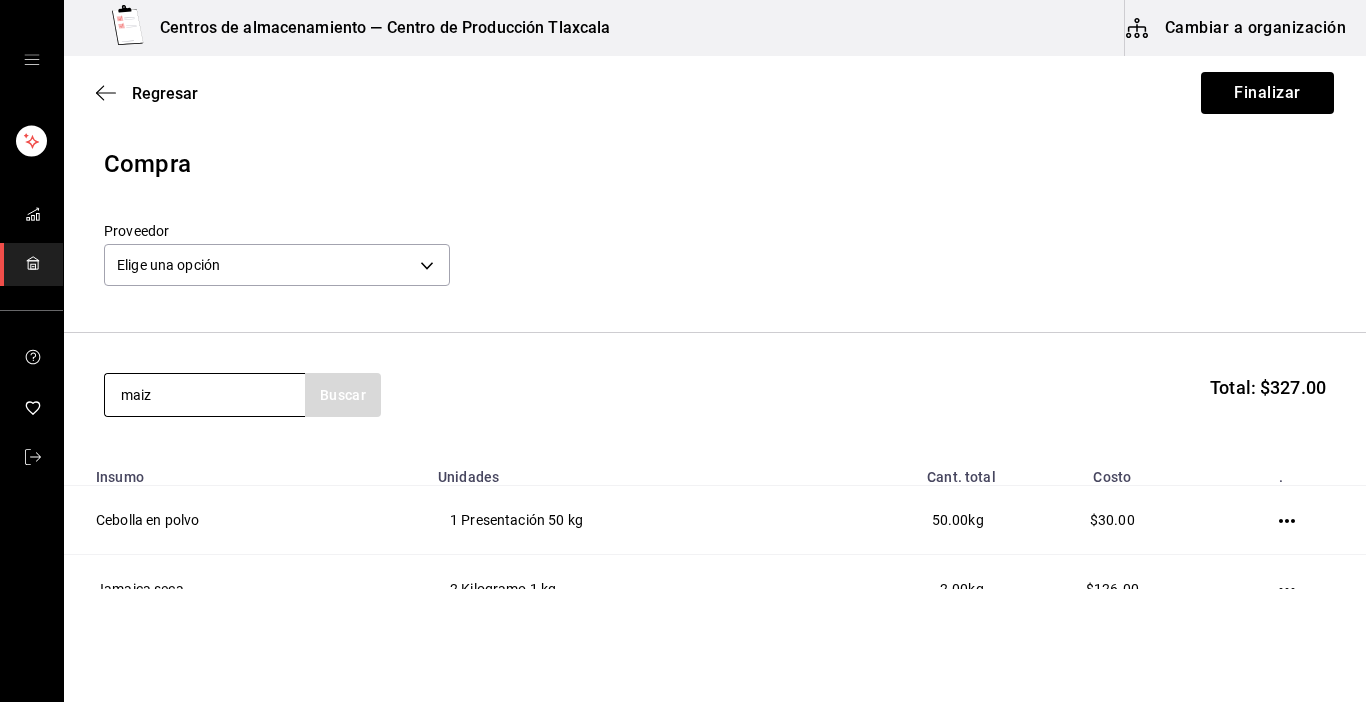 type on "maiz" 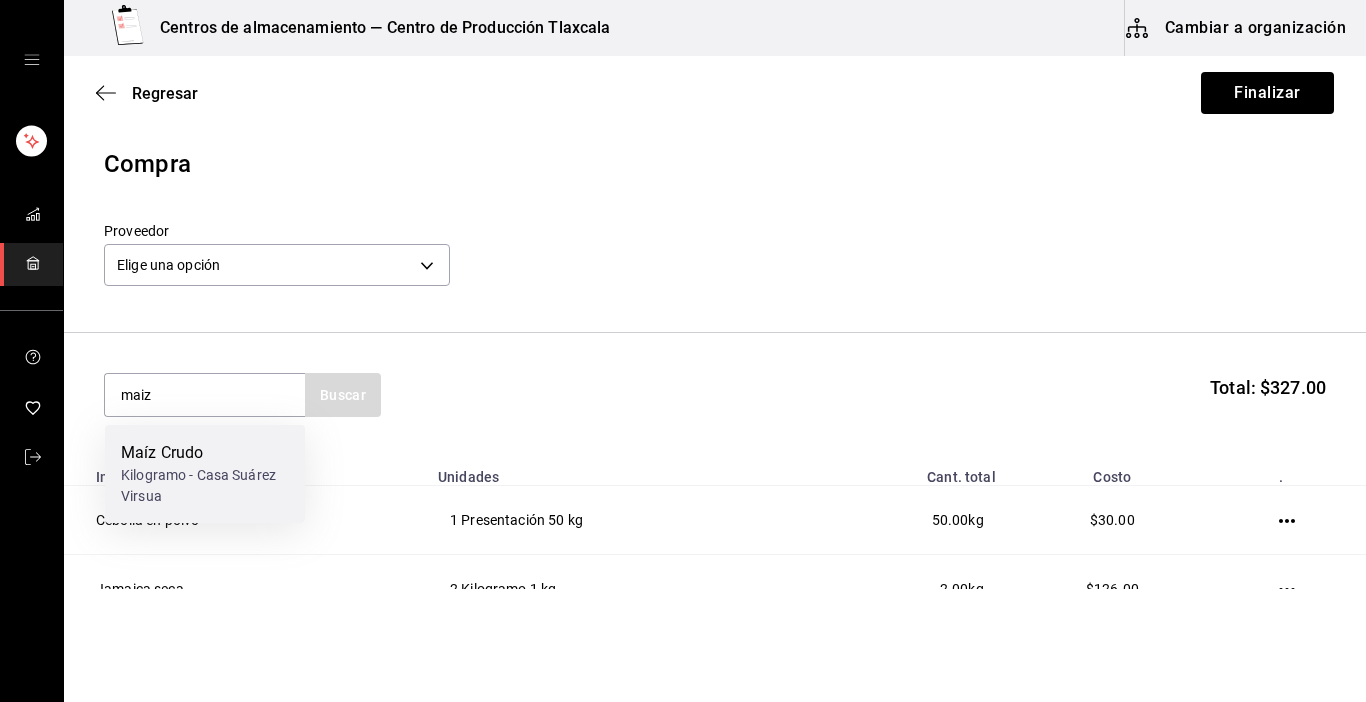 click on "Maíz Crudo Kilogramo - Casa Suárez Virsua" at bounding box center (205, 474) 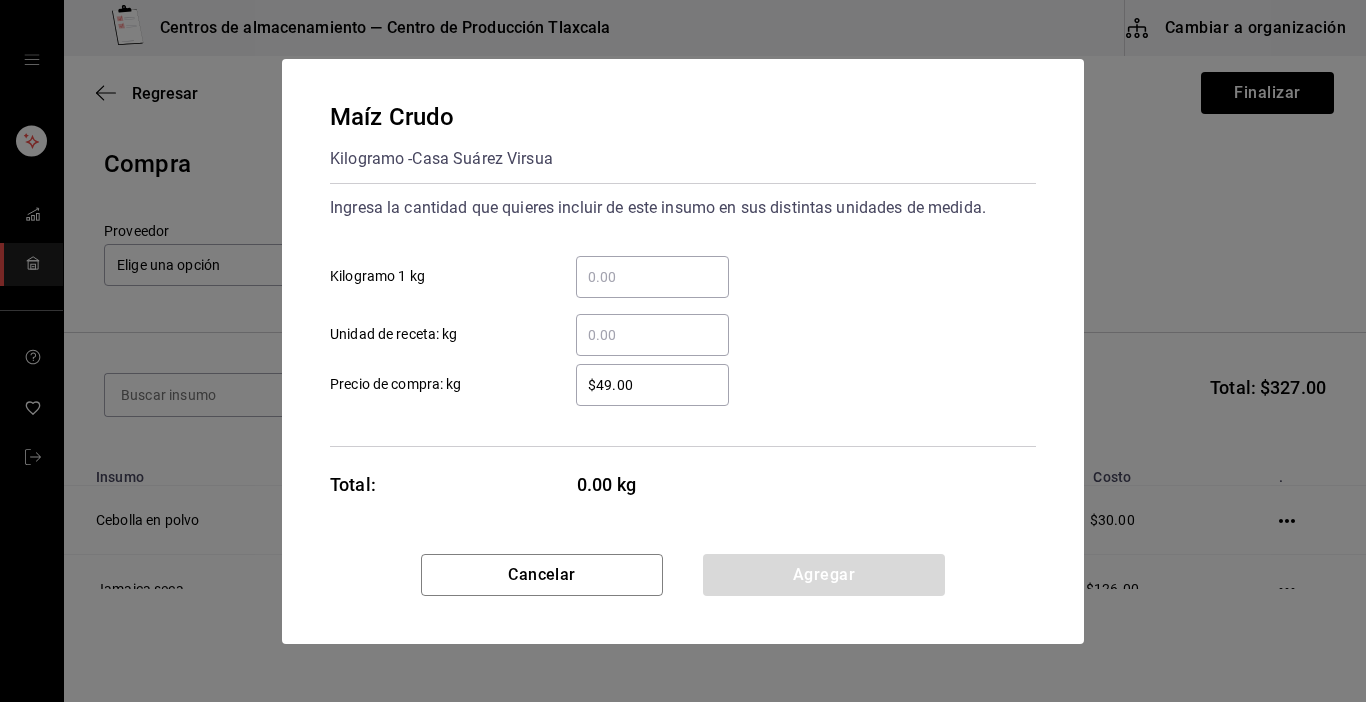 click on "​ Kilogramo 1 kg" at bounding box center (652, 277) 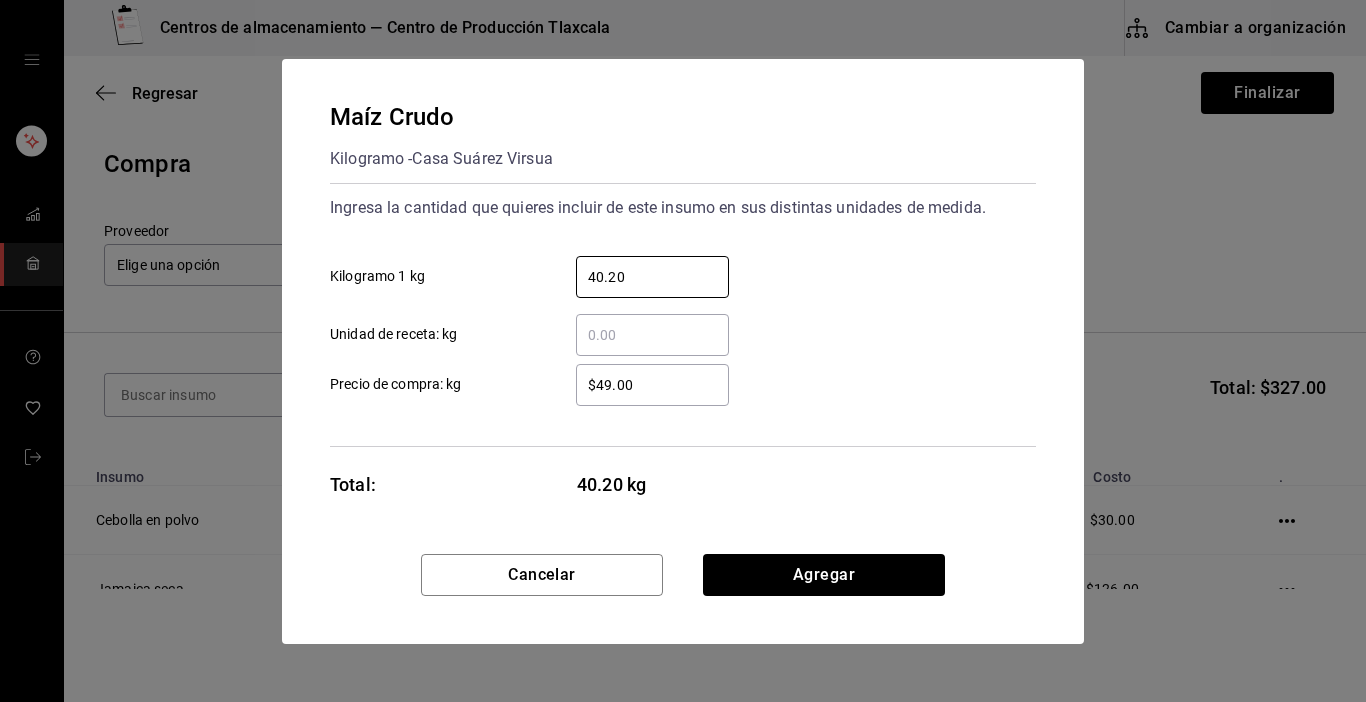 type on "40.20" 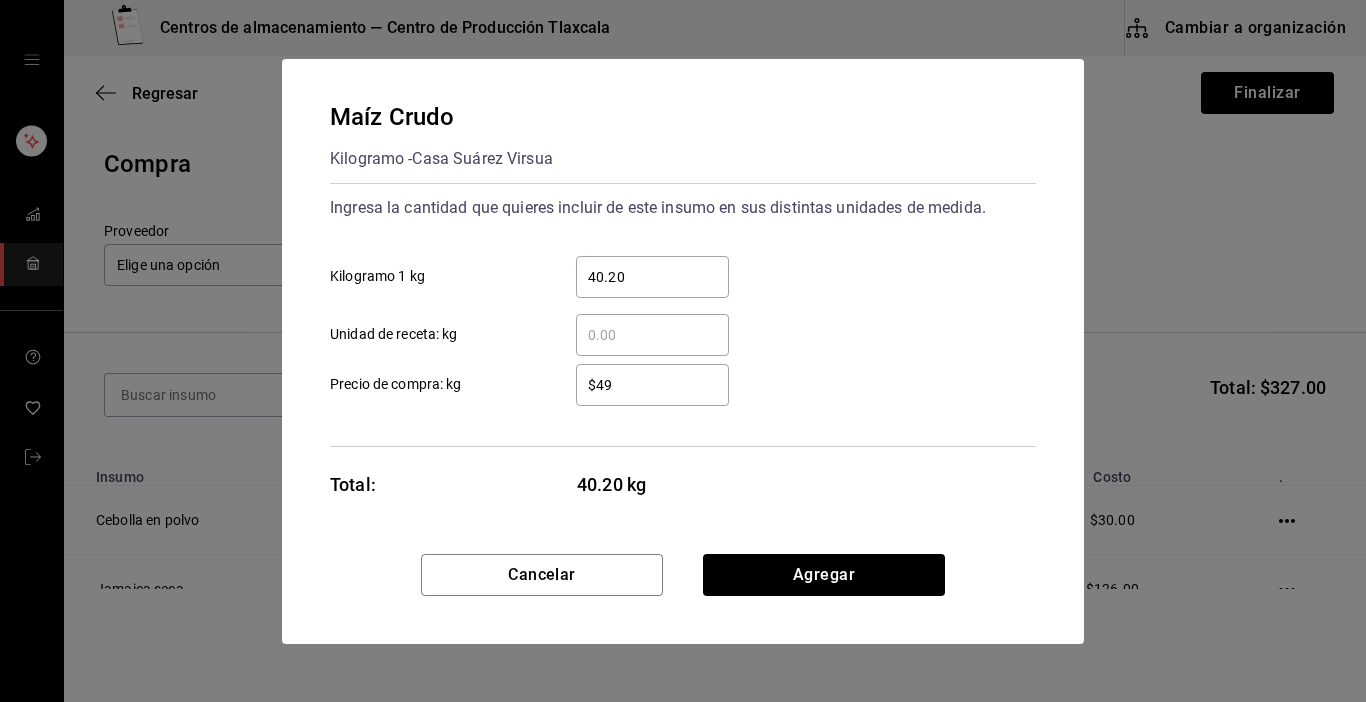 type on "$4" 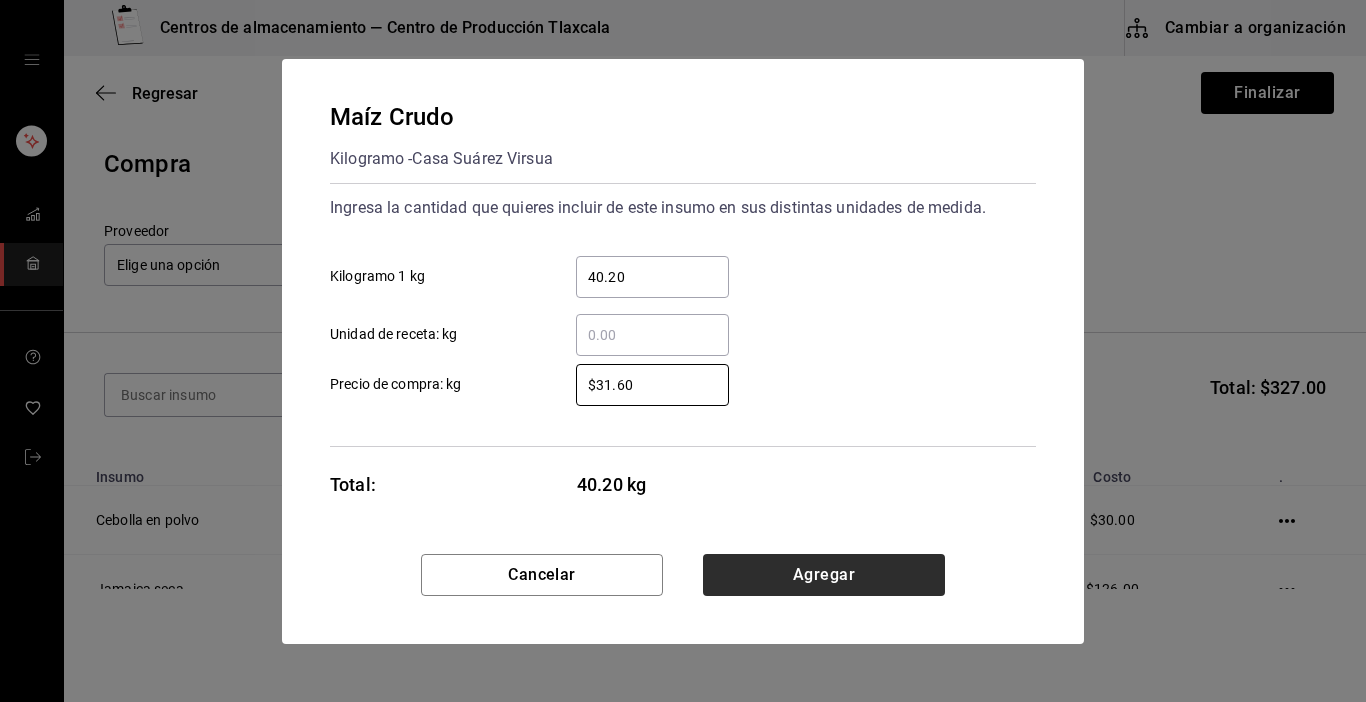 type on "$31.60" 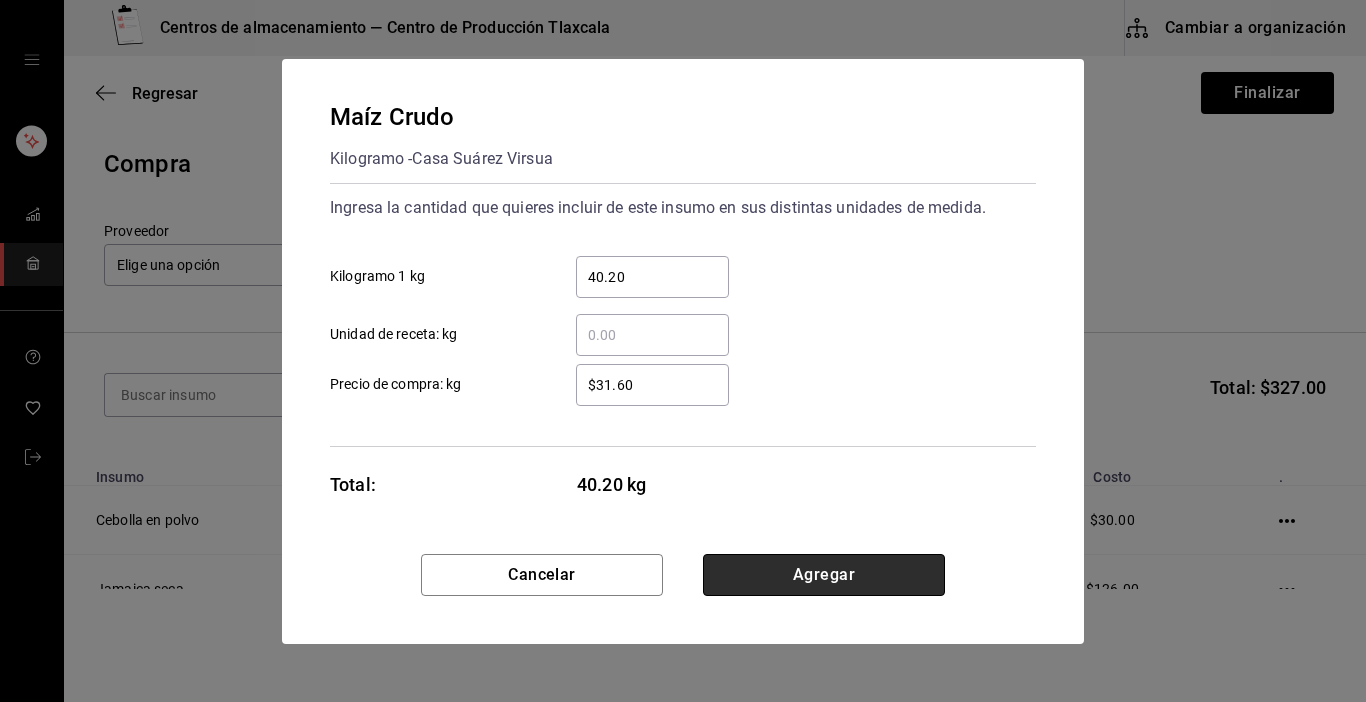 click on "Agregar" at bounding box center (824, 575) 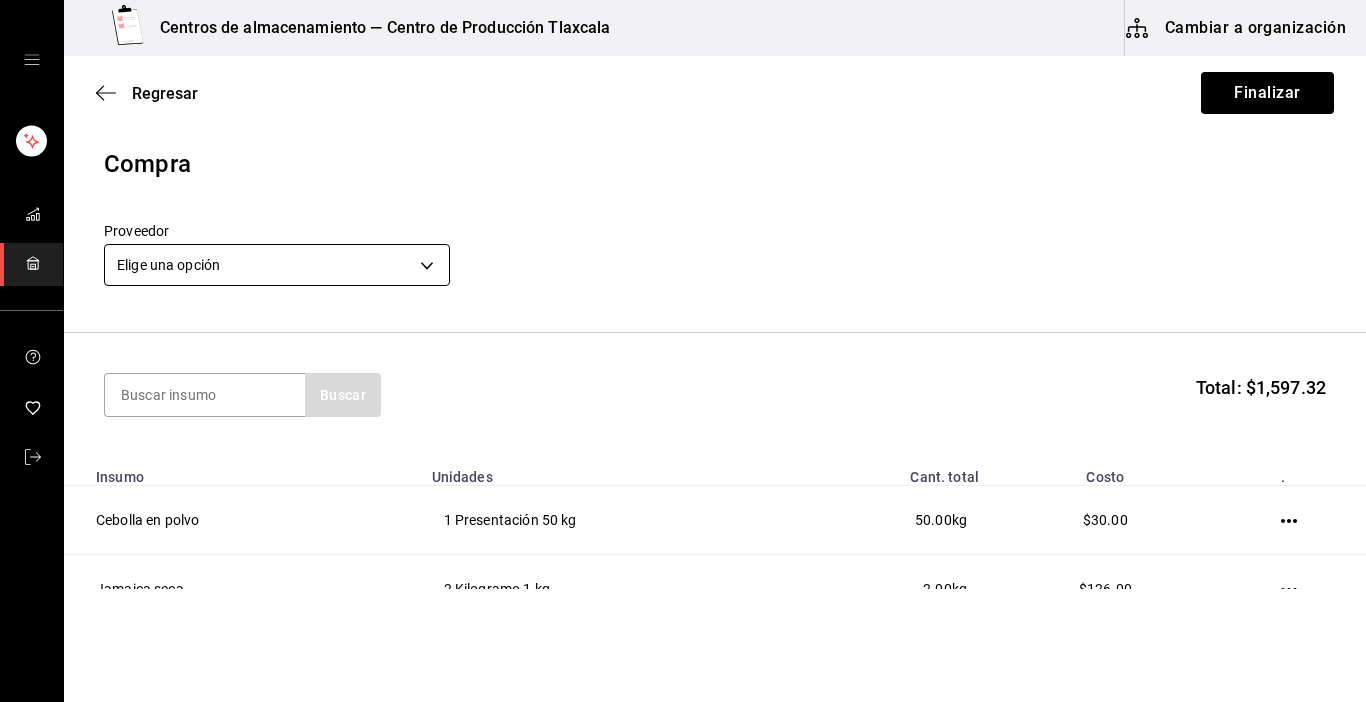 click on "Centros de almacenamiento — Centro de Producción Tlaxcala Cambiar a organización Regresar Finalizar Compra Proveedor Elige una opción default Buscar Total: $[PRICE] Insumo Unidades Cant. total Costo  .  Cebolla en polvo 1 Presentación 50 kg 50.00  kg $[PRICE] Jamaica seca 2 Kilogramo 1 kg 2.00  kg $[PRICE] Guajillo de Primera 1.5 Kilogramo 1 kg 1.50  kg $[PRICE] Maíz Crudo 40.2 Kilogramo 1 kg 40.20  kg $[PRICE] GANA 1 MES GRATIS EN TU SUSCRIPCIÓN AQUÍ ¿Recuerdas cómo empezó tu restaurante?
Hoy puedes ayudar a un colega a tener el mismo cambio que tú viviste.
Recomienda Parrot directamente desde tu Portal Administrador.
Es fácil y rápido.
🎁 Por cada restaurante que se una, ganas 1 mes gratis. Ver video tutorial Ir a video Editar Eliminar Visitar centro de ayuda [PHONE] soporte@parrotsoftware.io Visitar centro de ayuda [PHONE] soporte@parrotsoftware.io" at bounding box center [683, 294] 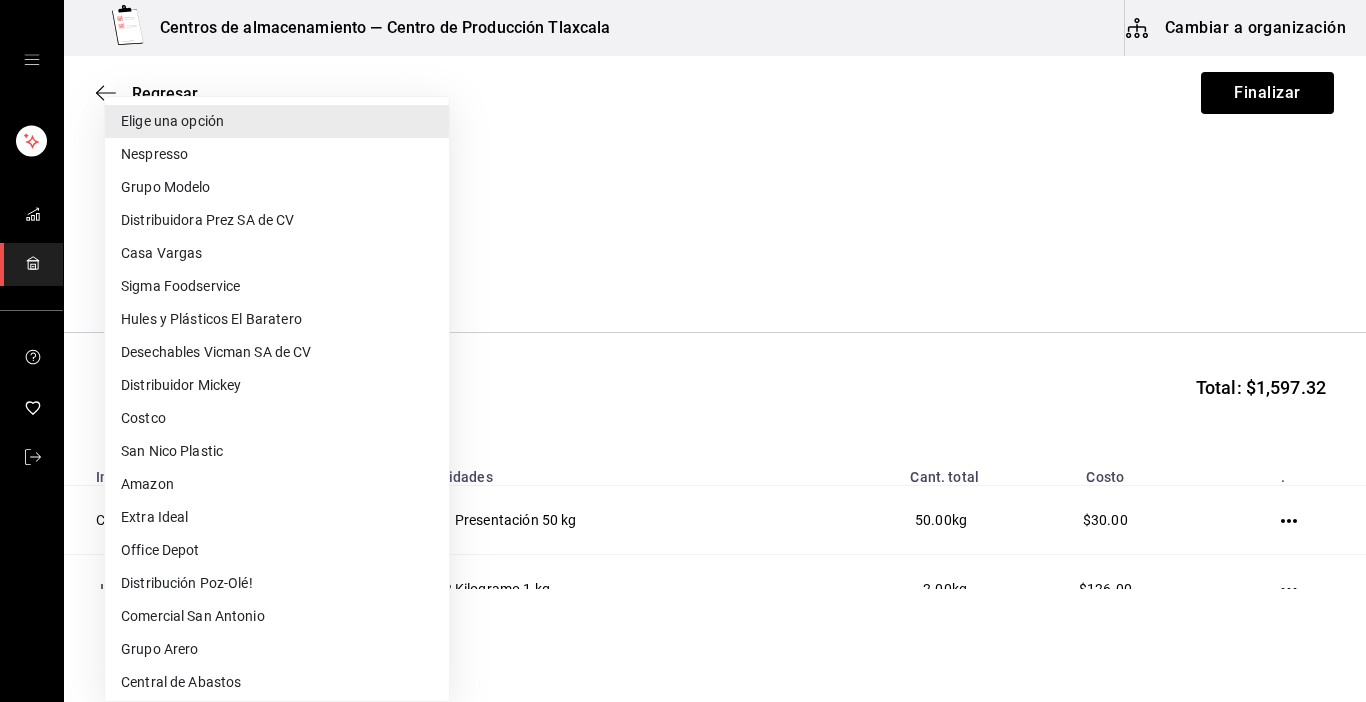 type 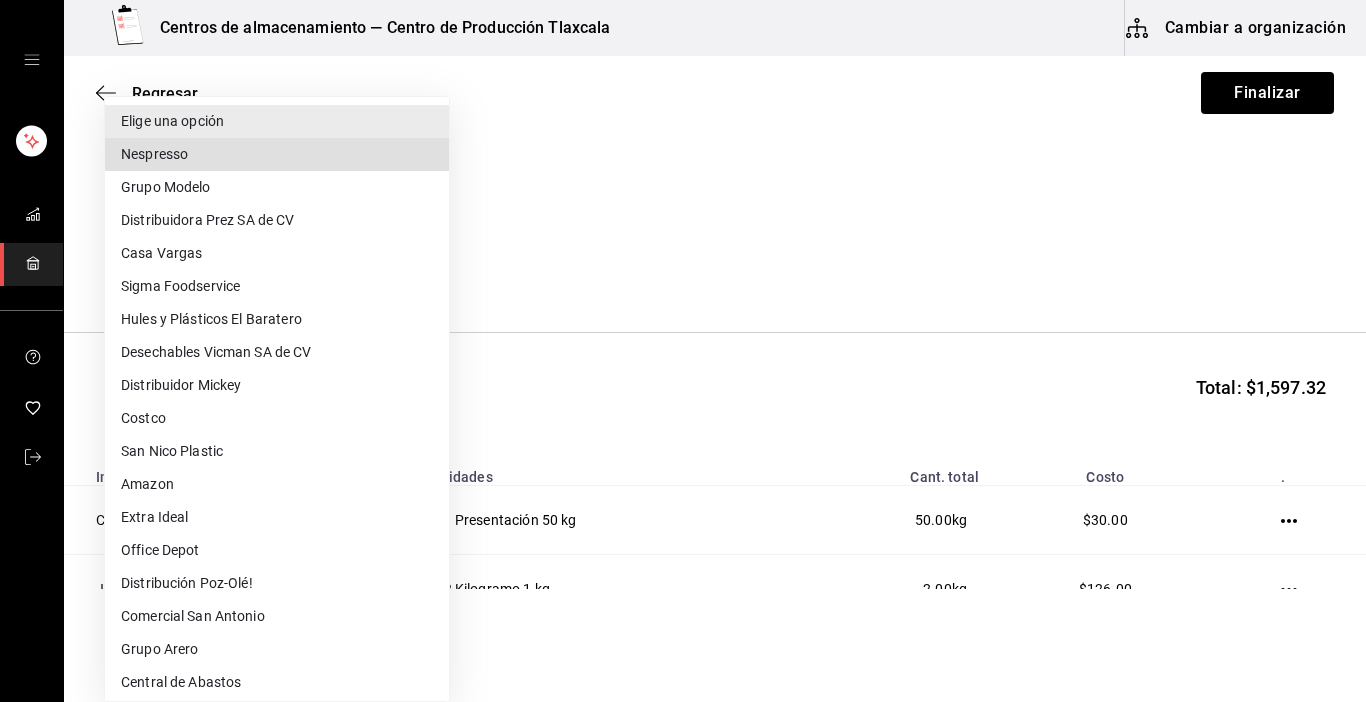 type 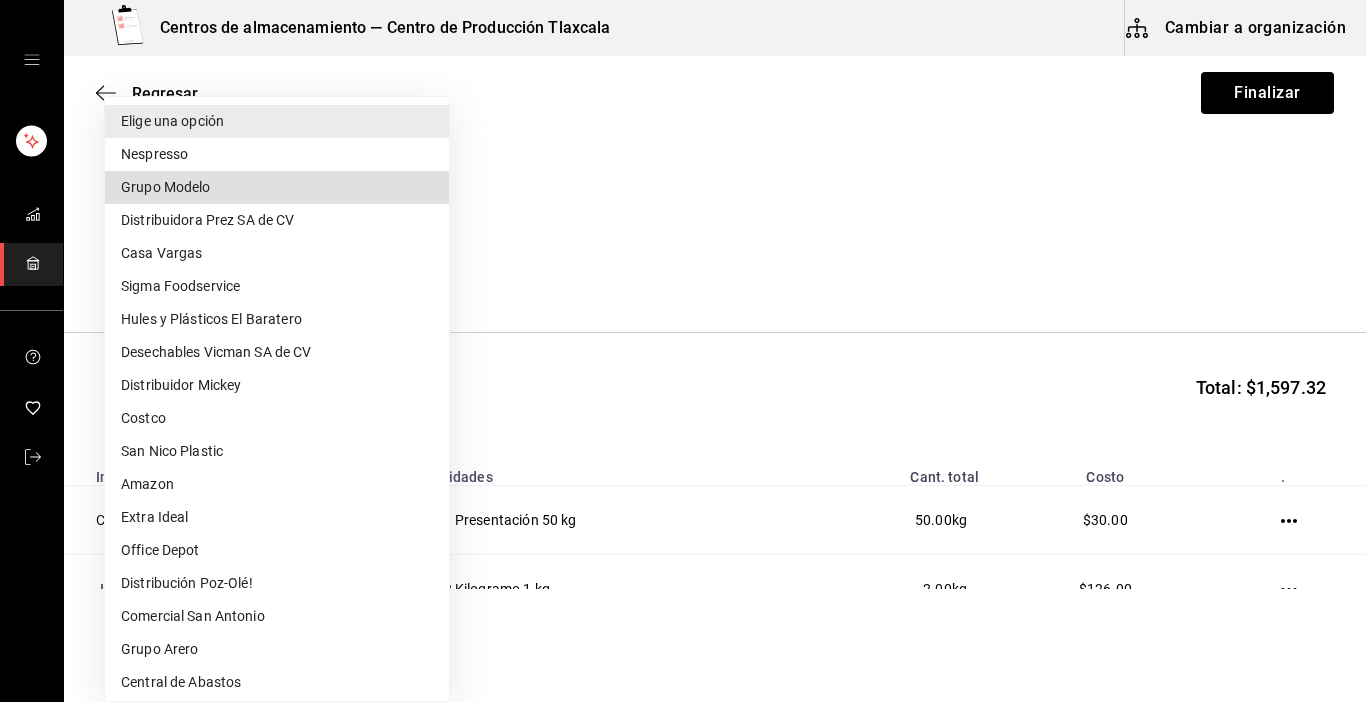 type 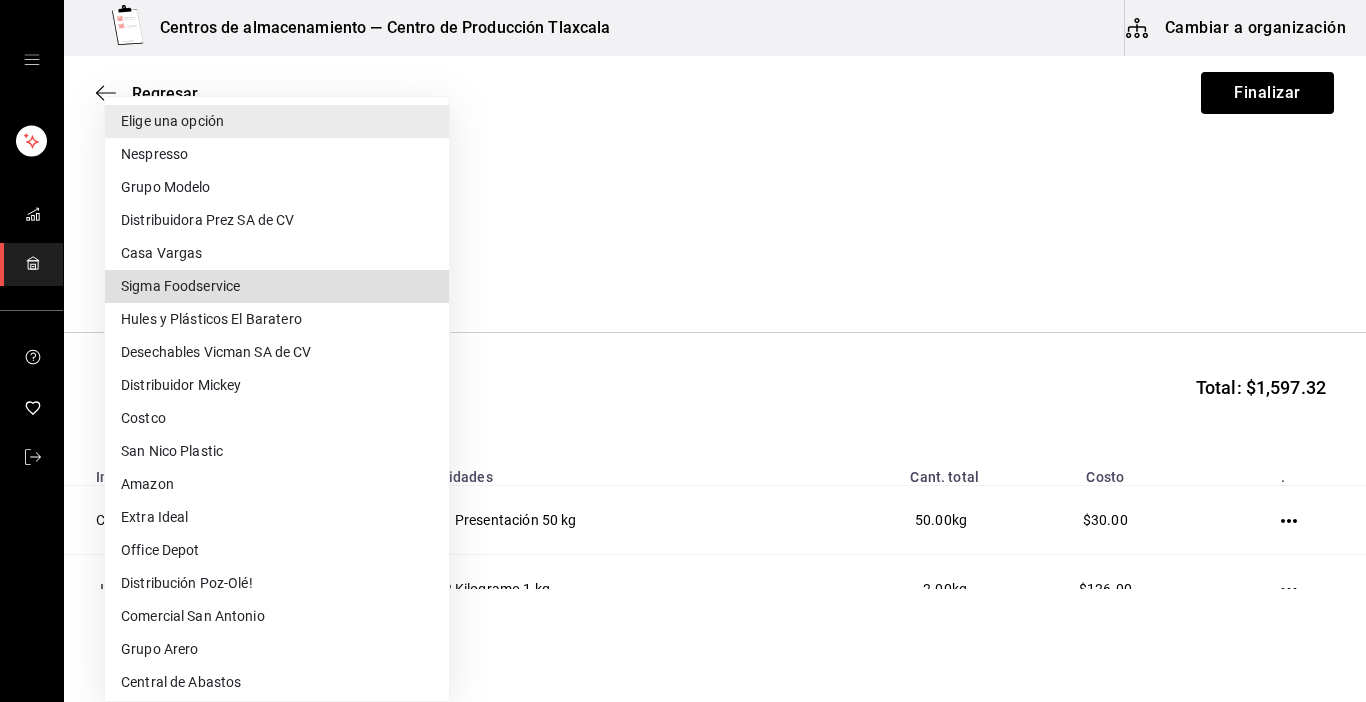 type 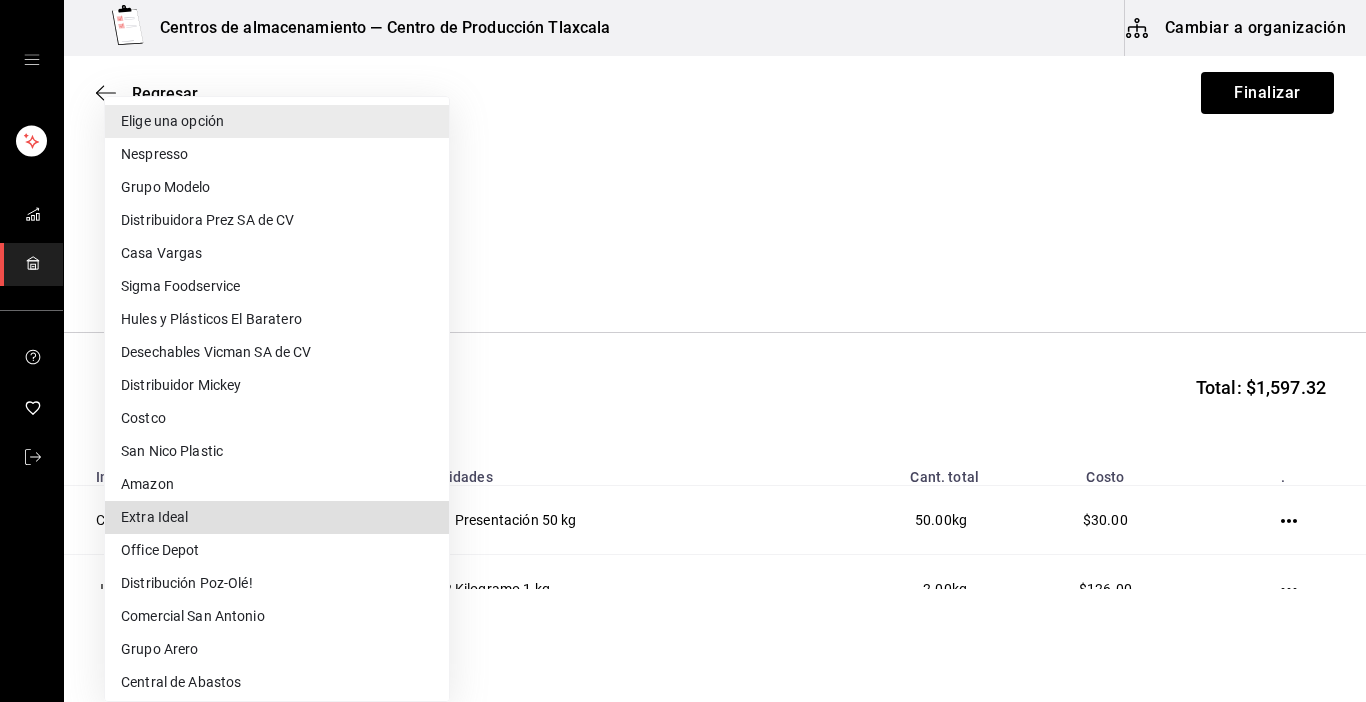 type 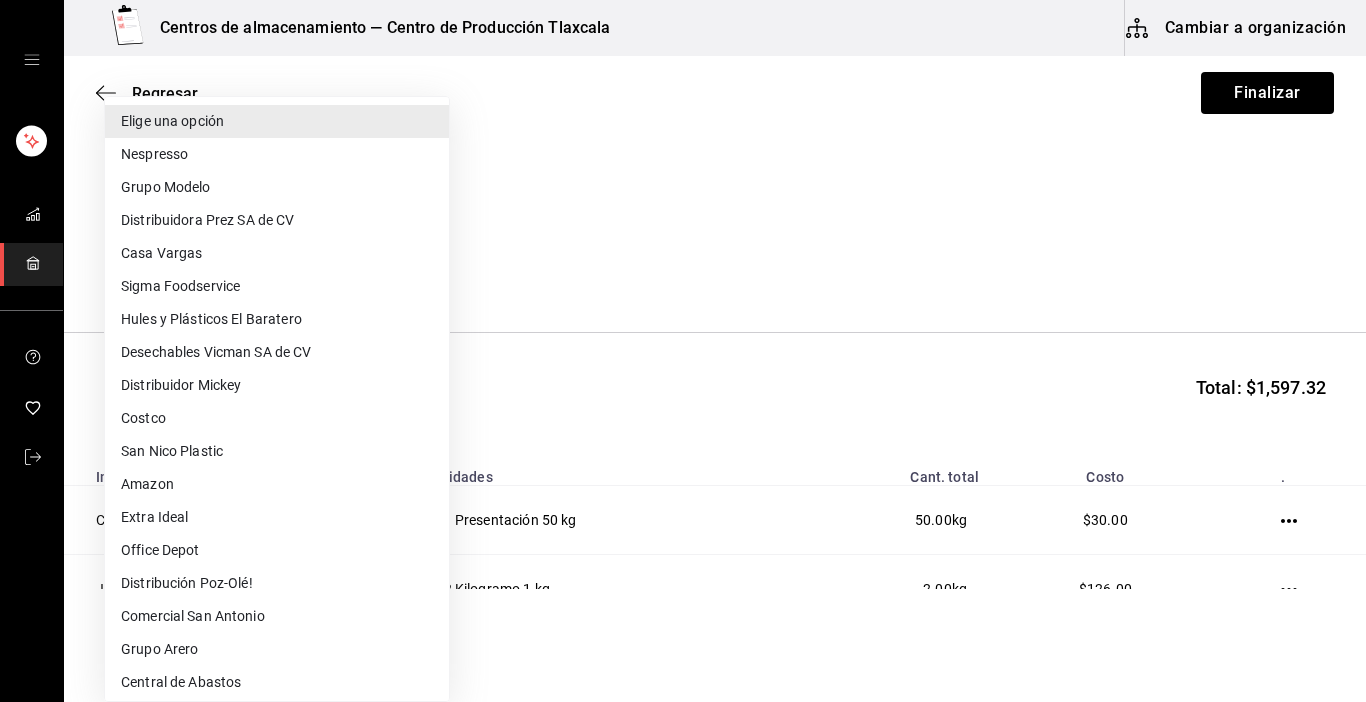 type 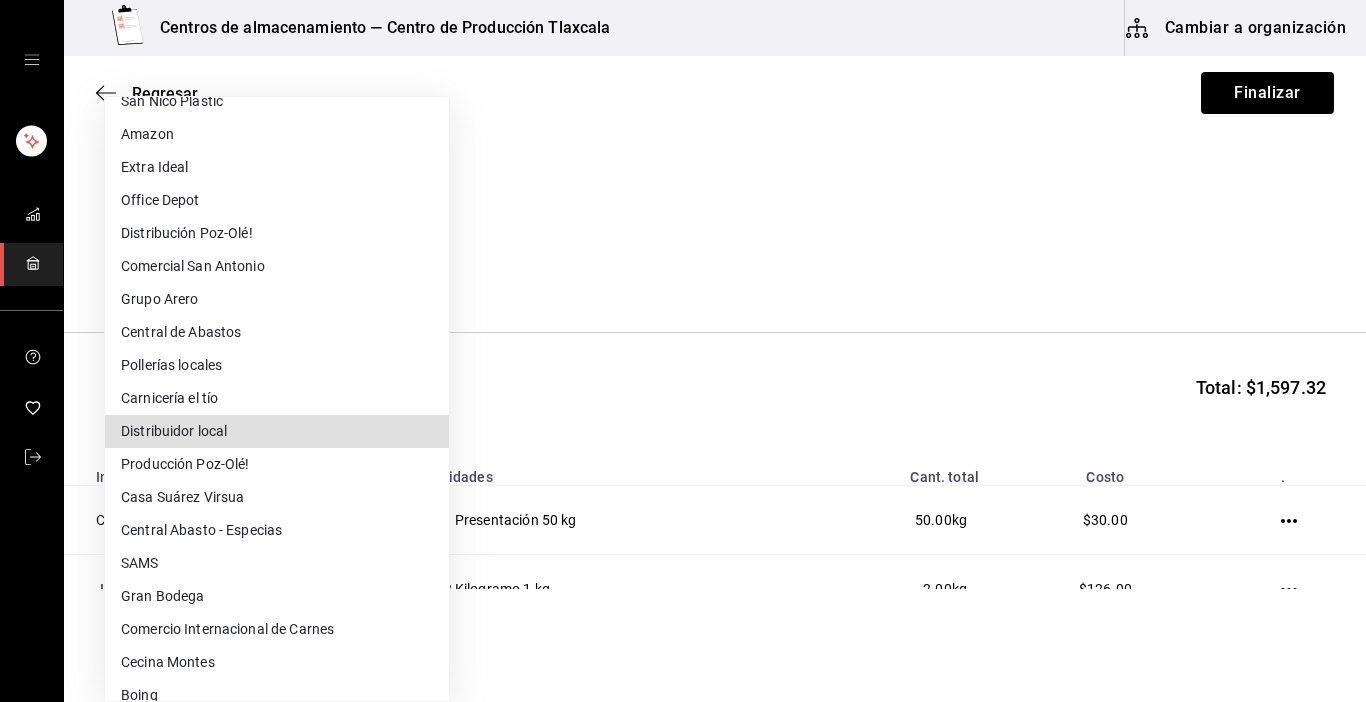 type 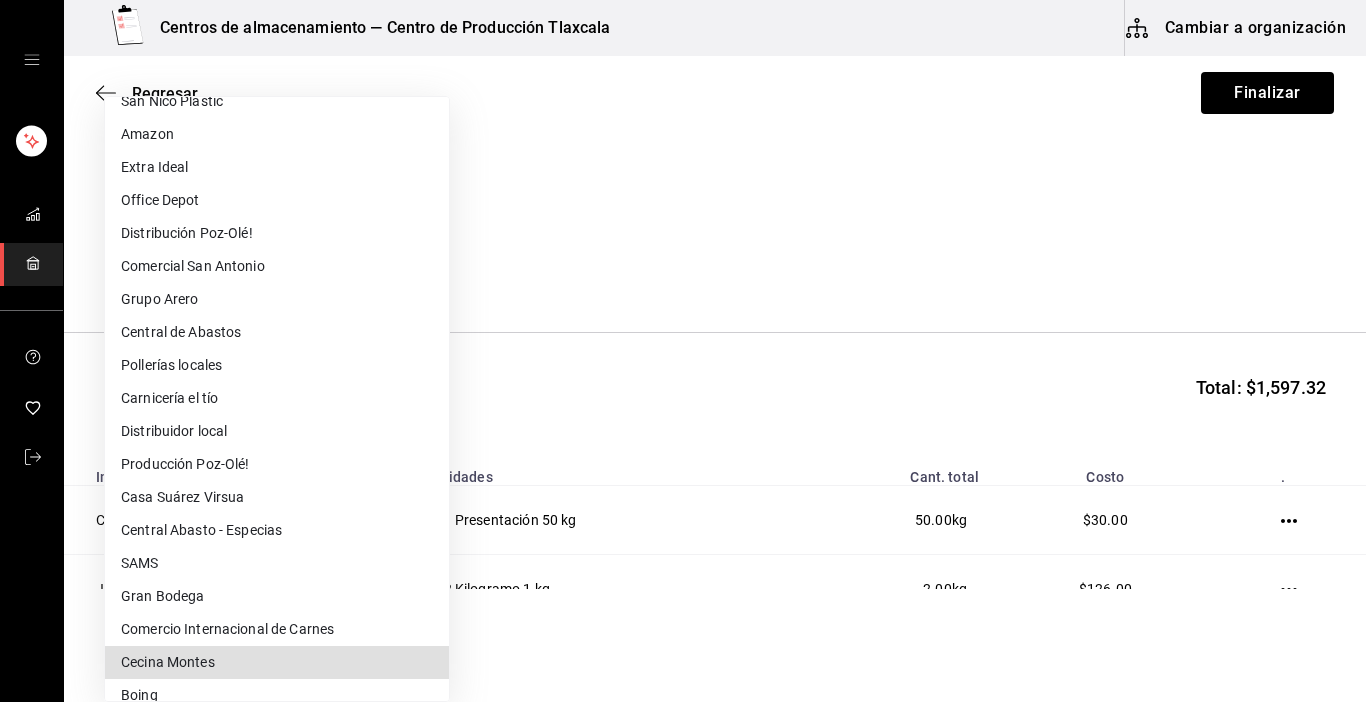 type 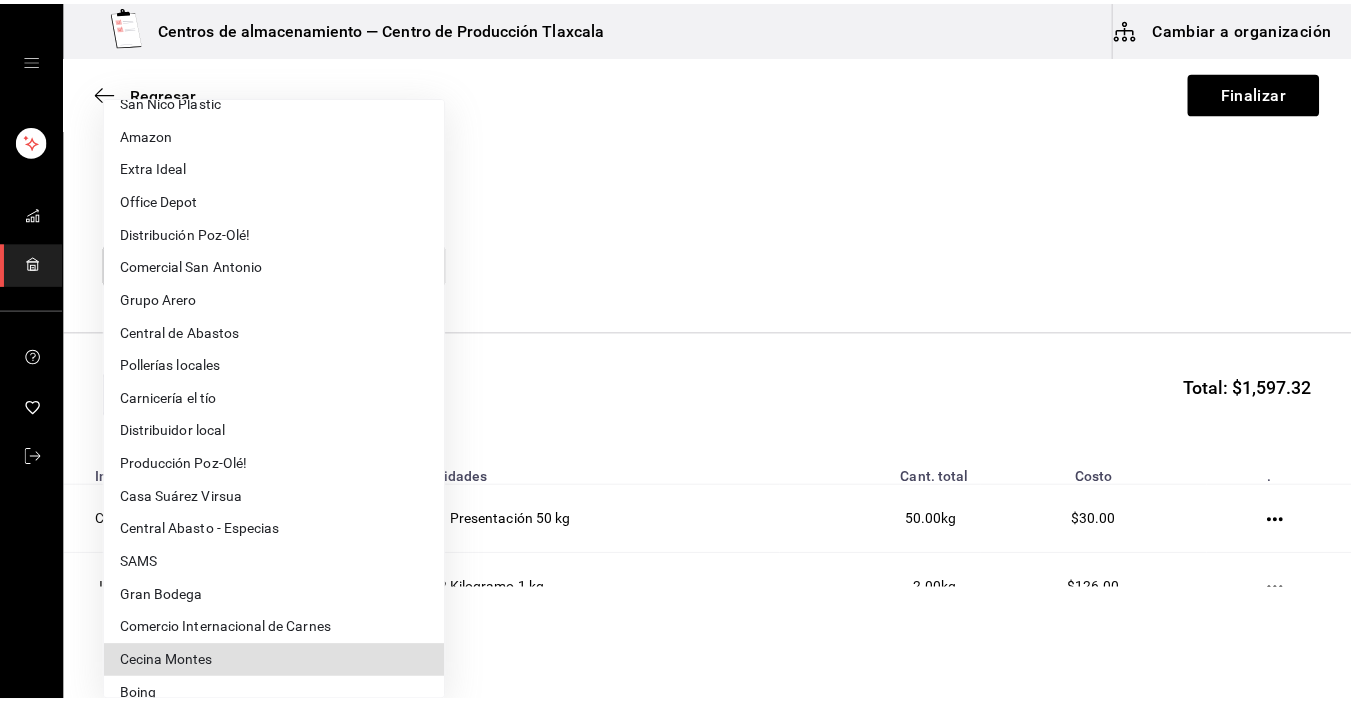 scroll, scrollTop: 468, scrollLeft: 0, axis: vertical 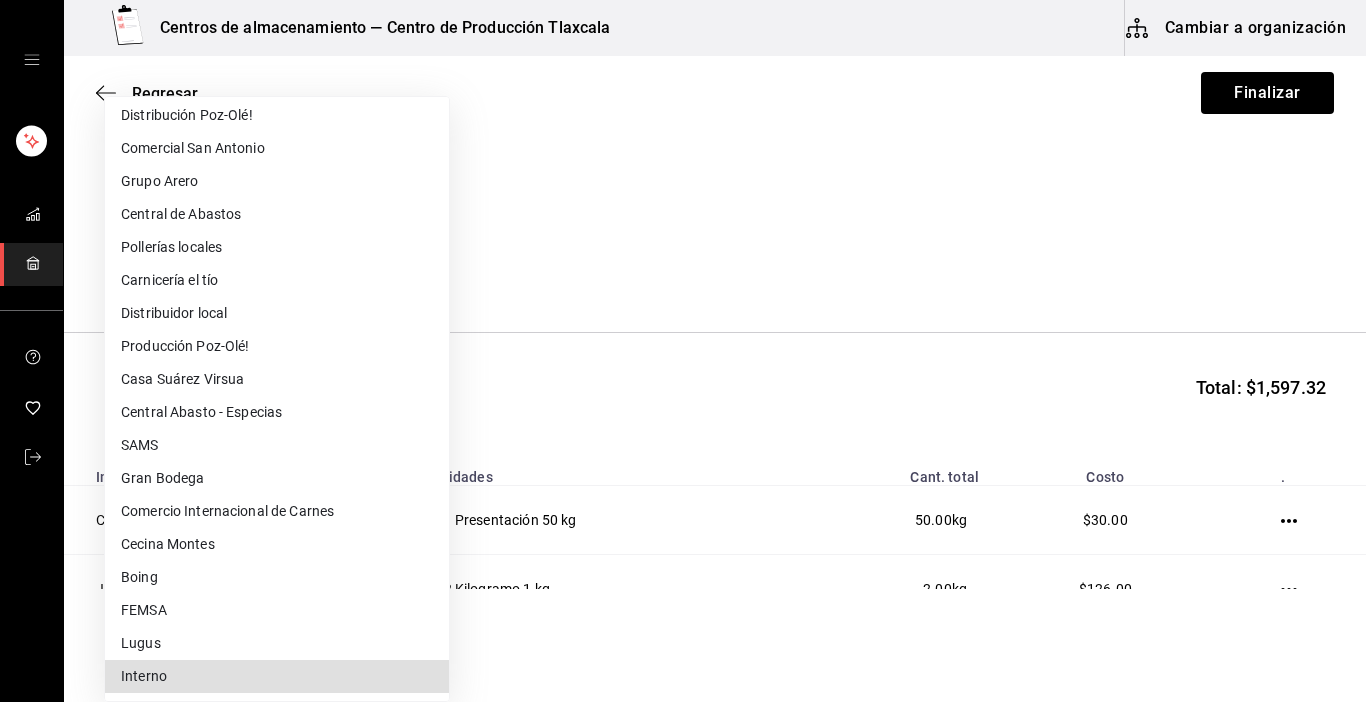 type 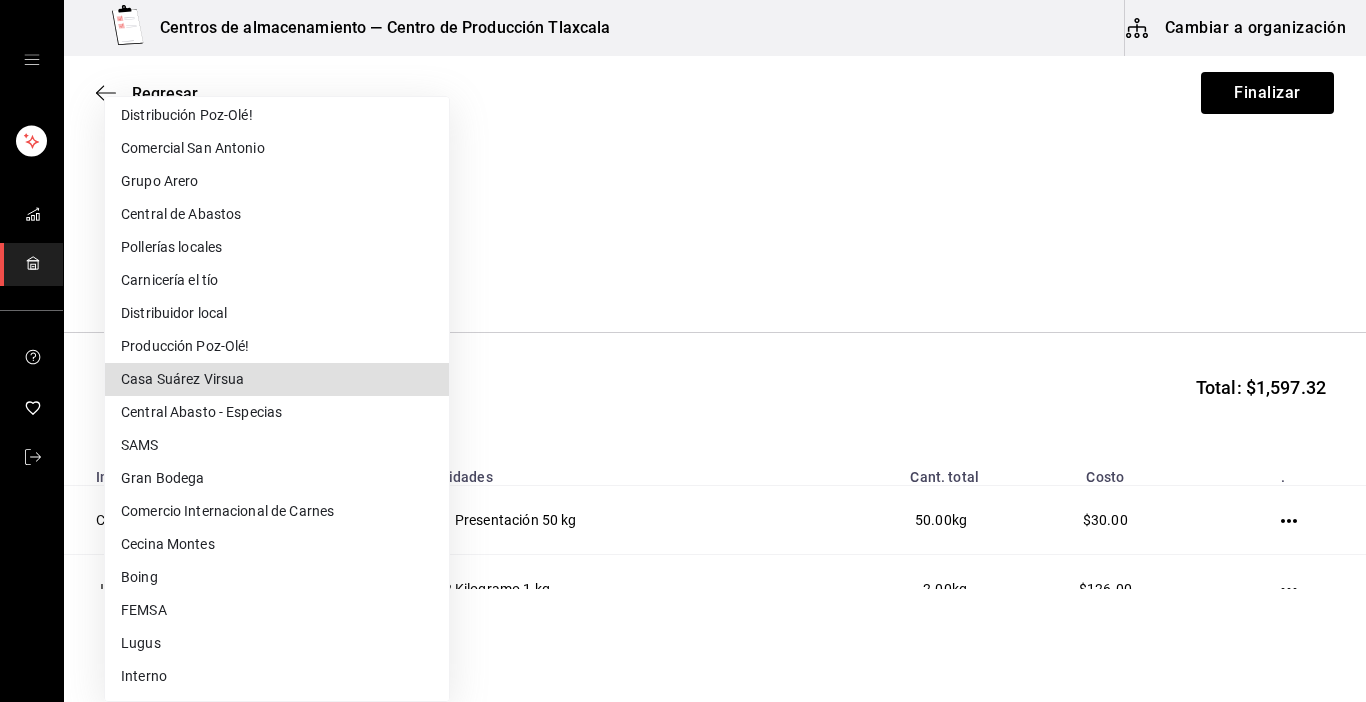 type on "[UUID]" 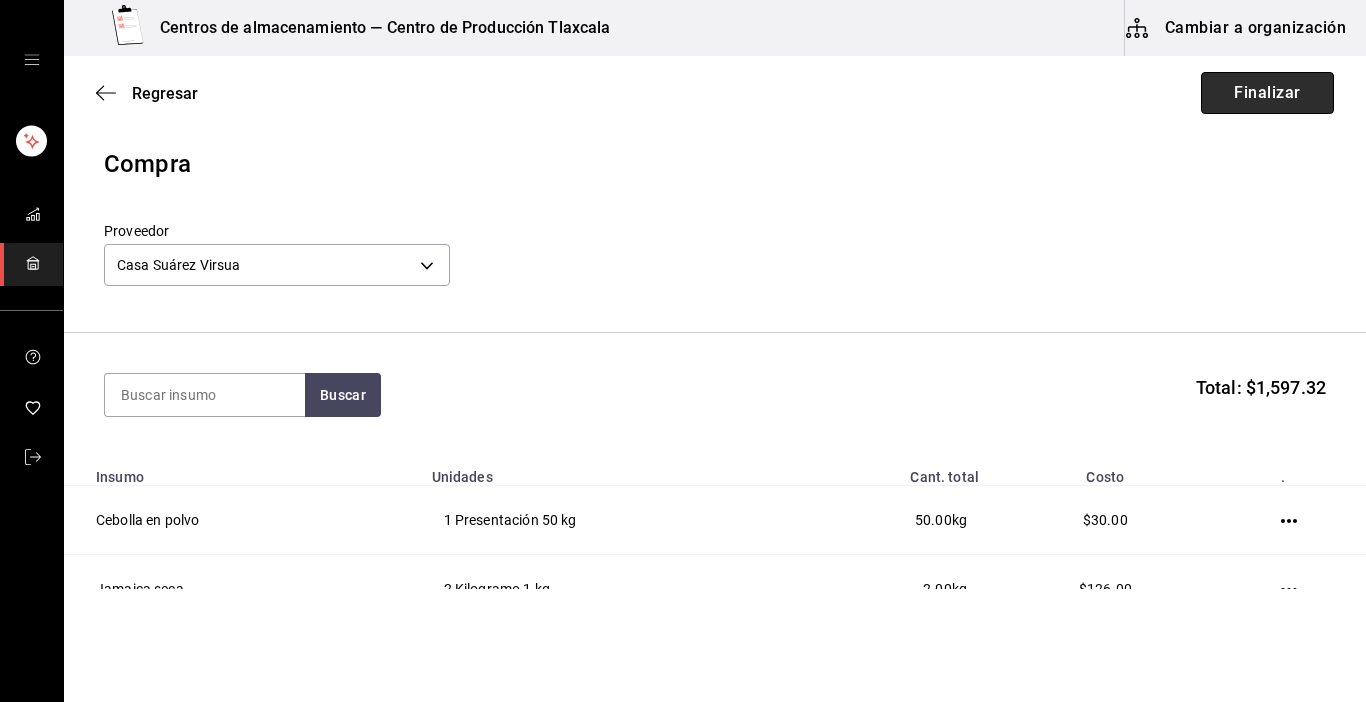 click on "Finalizar" at bounding box center (1267, 93) 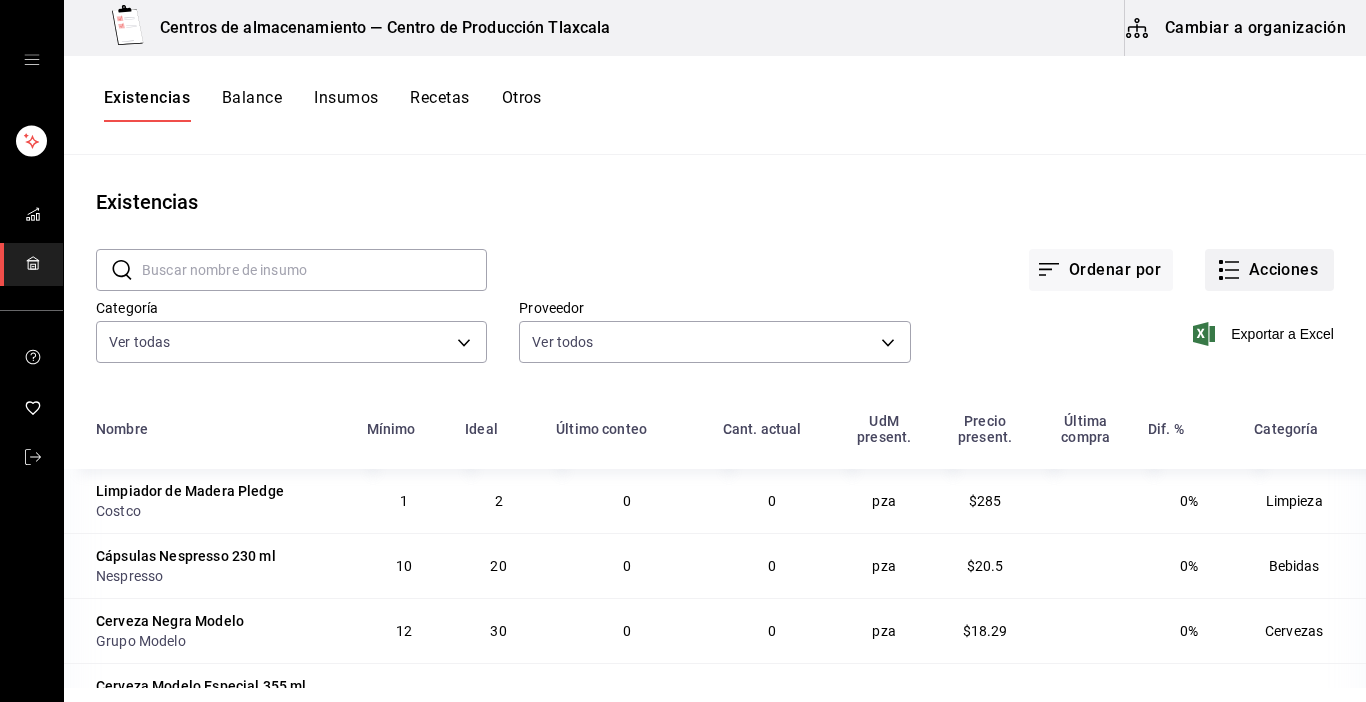 click on "Acciones" at bounding box center [1269, 270] 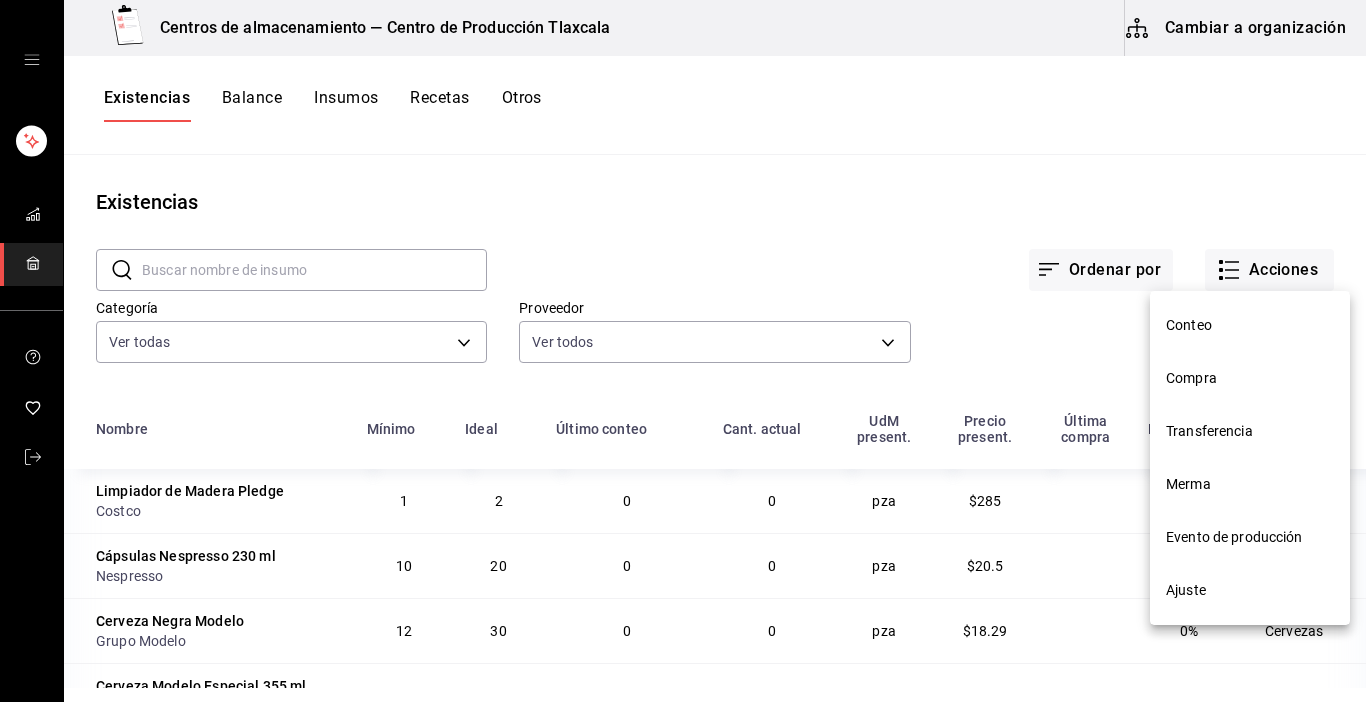 click on "Compra" at bounding box center [1250, 378] 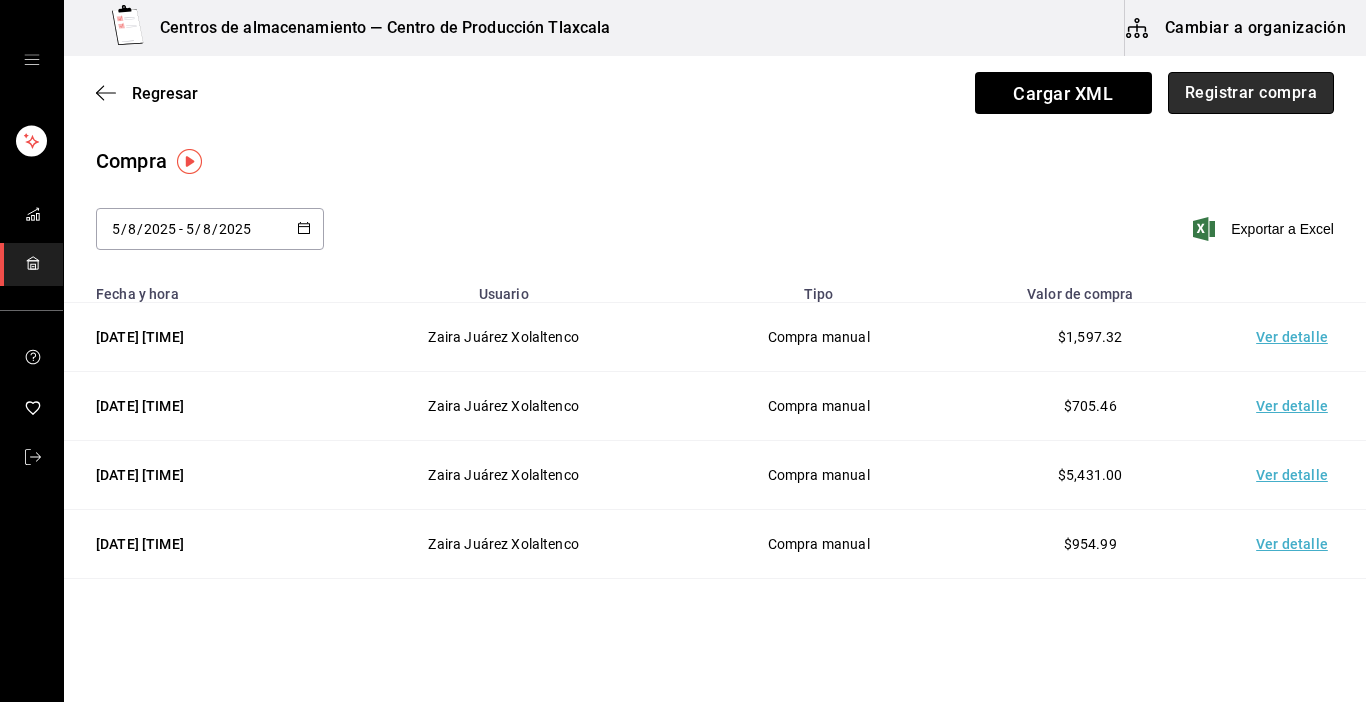 click on "Registrar compra" at bounding box center [1251, 93] 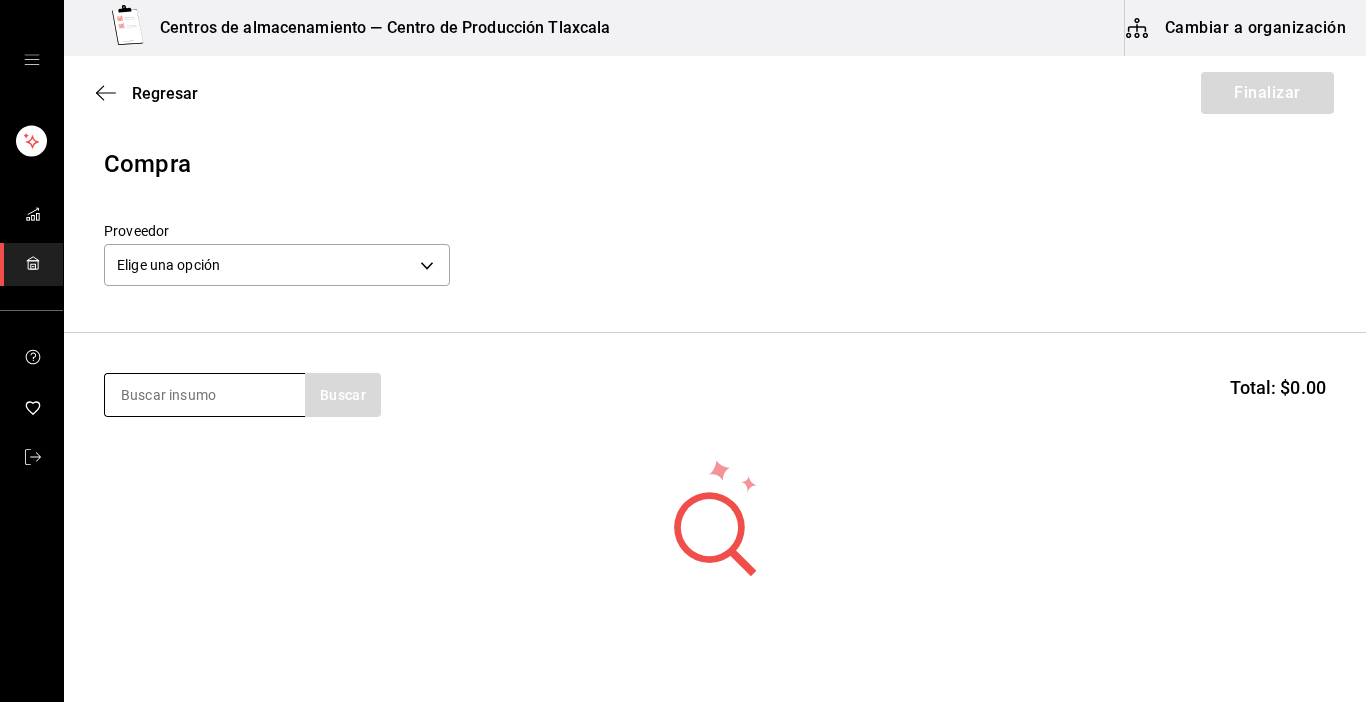 click at bounding box center (205, 395) 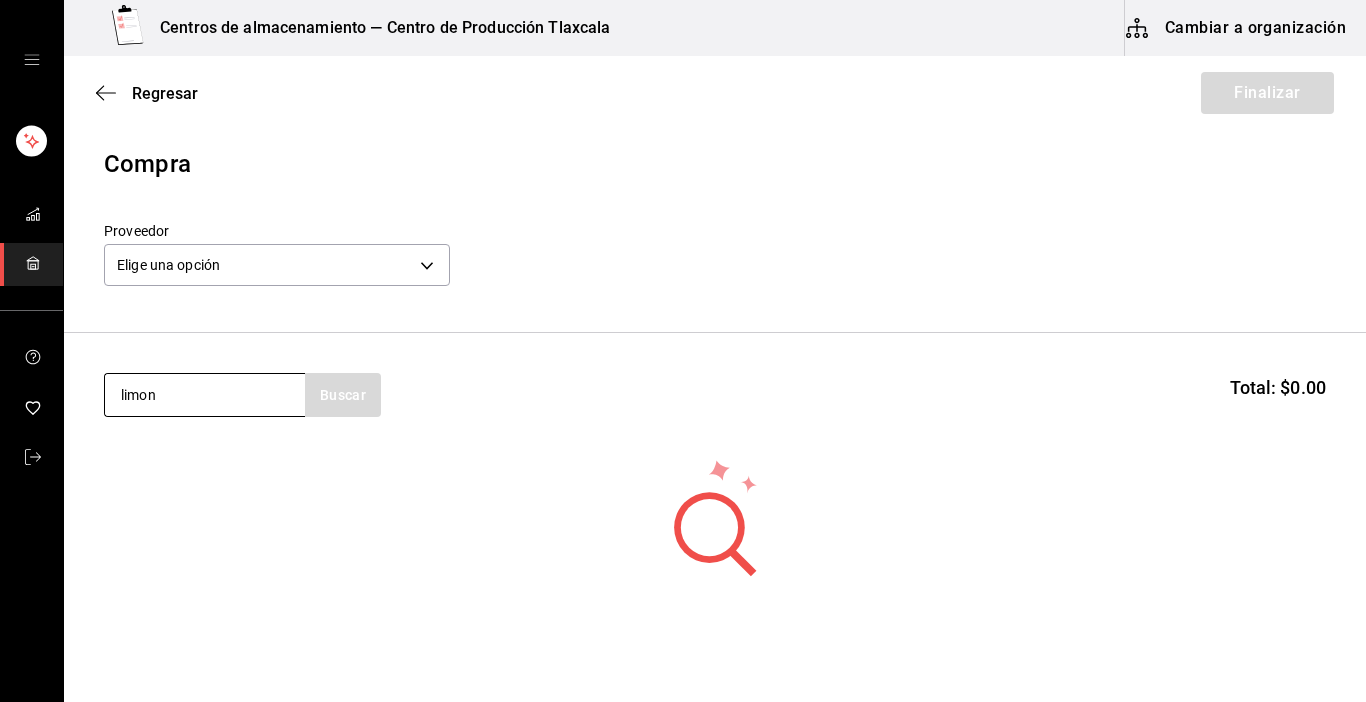 type on "limon" 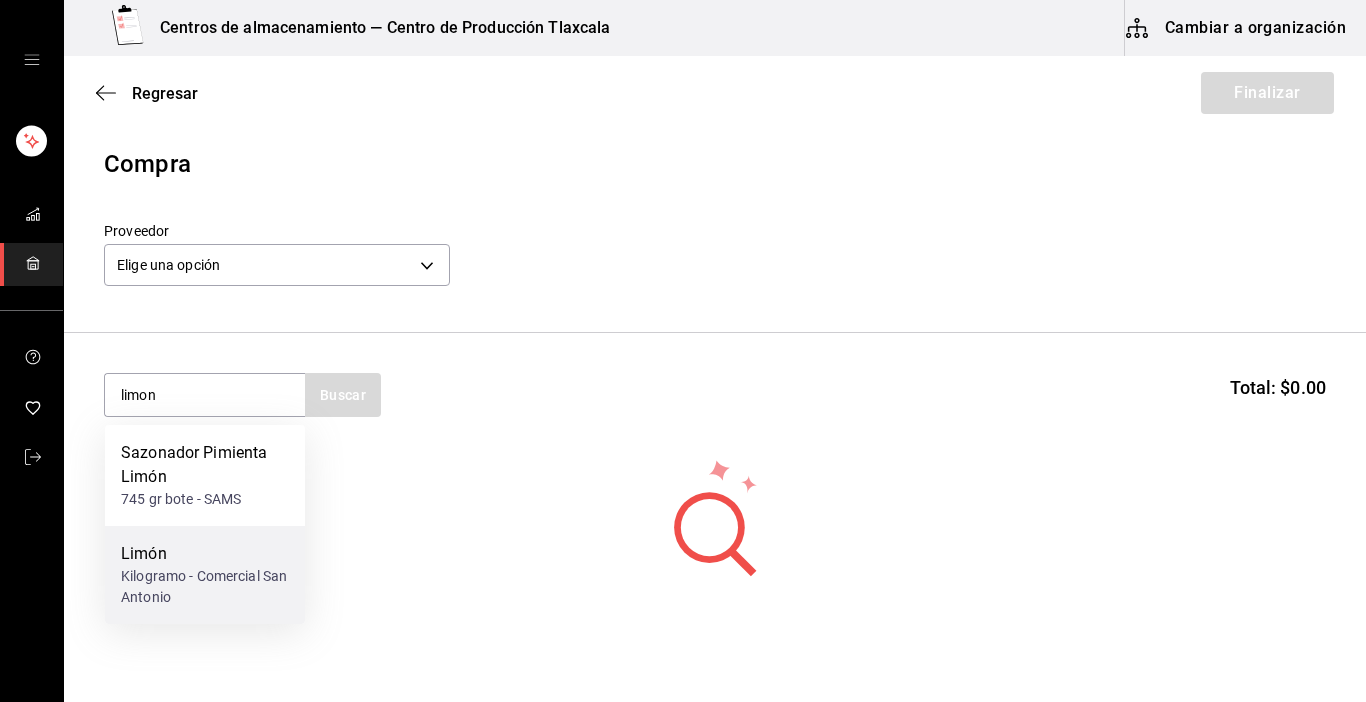 click on "Limón" at bounding box center [205, 554] 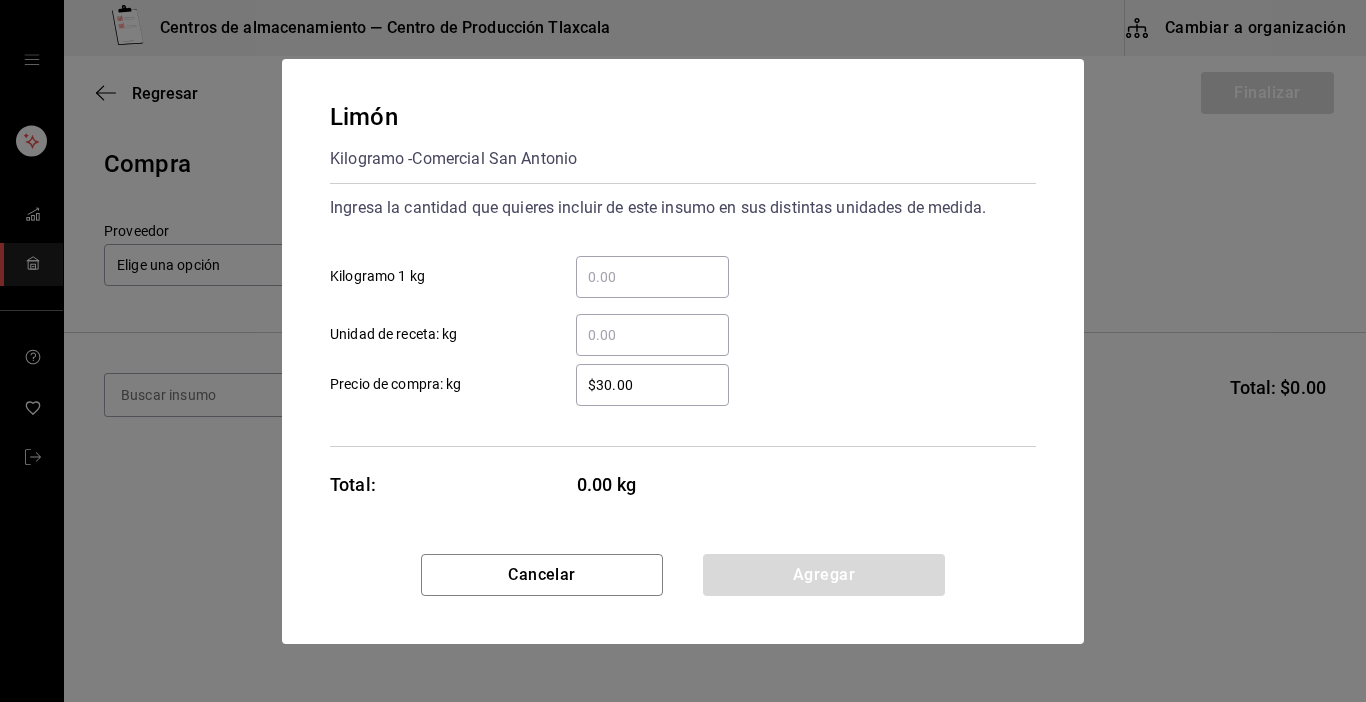 click on "​ Kilogramo 1 kg" at bounding box center [652, 277] 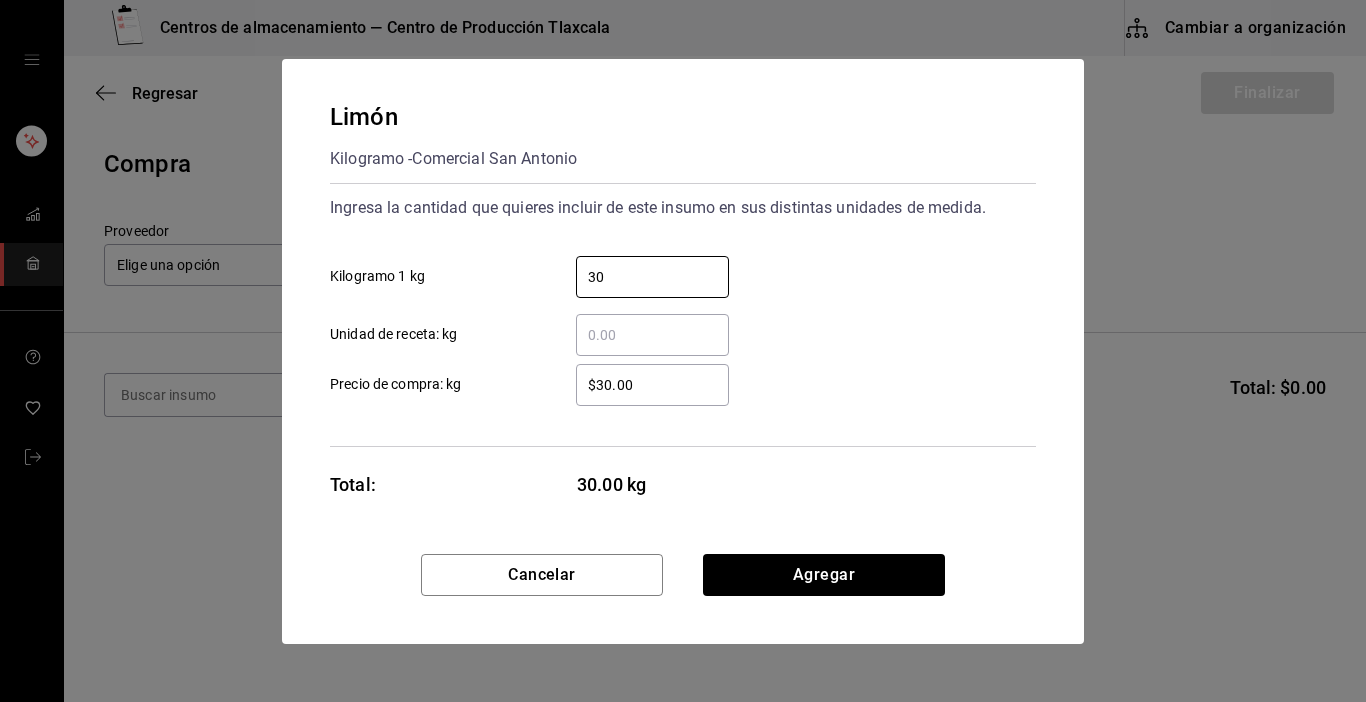 type on "30" 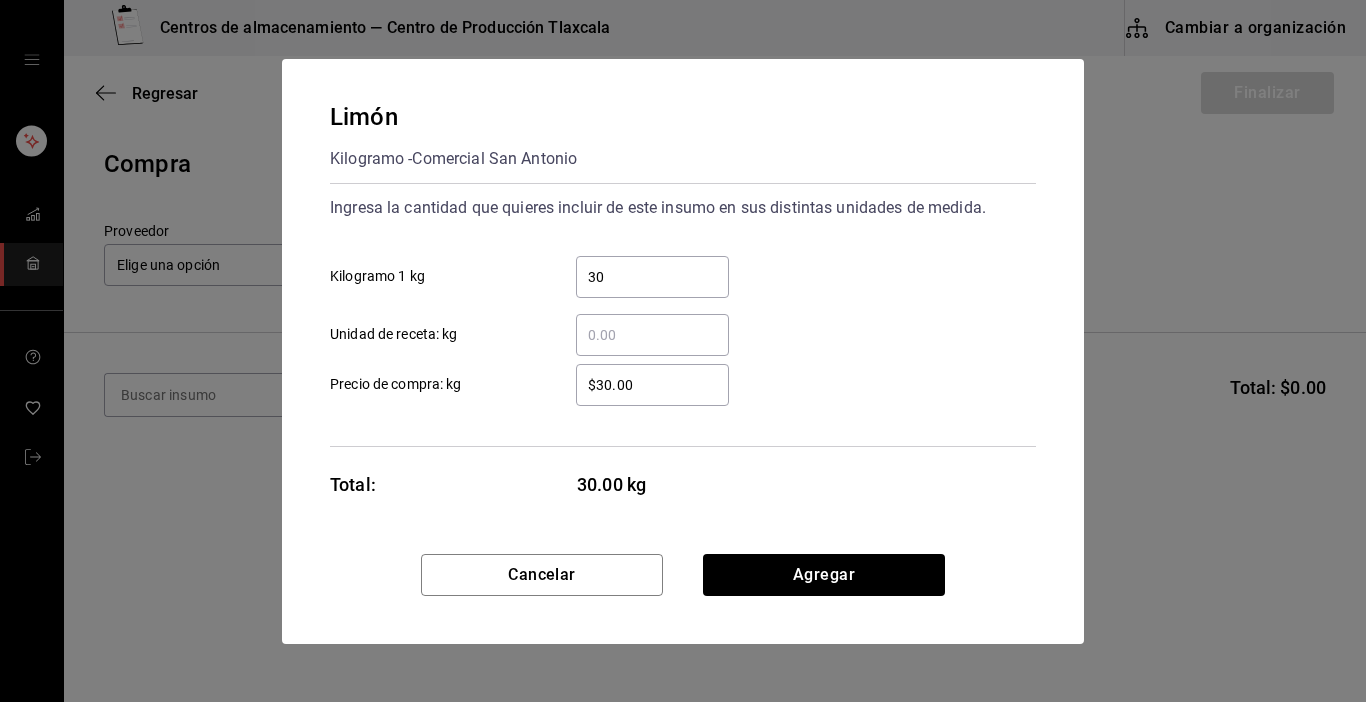 click on "$30.00" at bounding box center [652, 385] 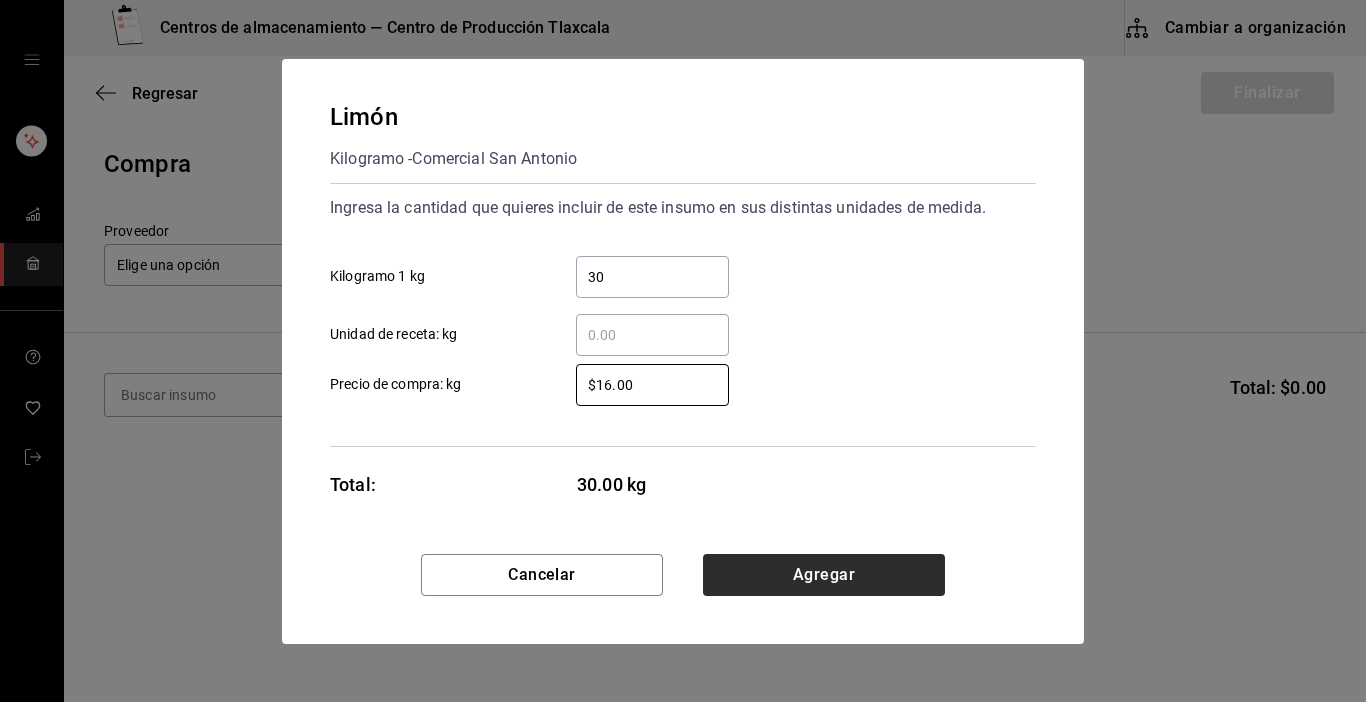 type on "$16.00" 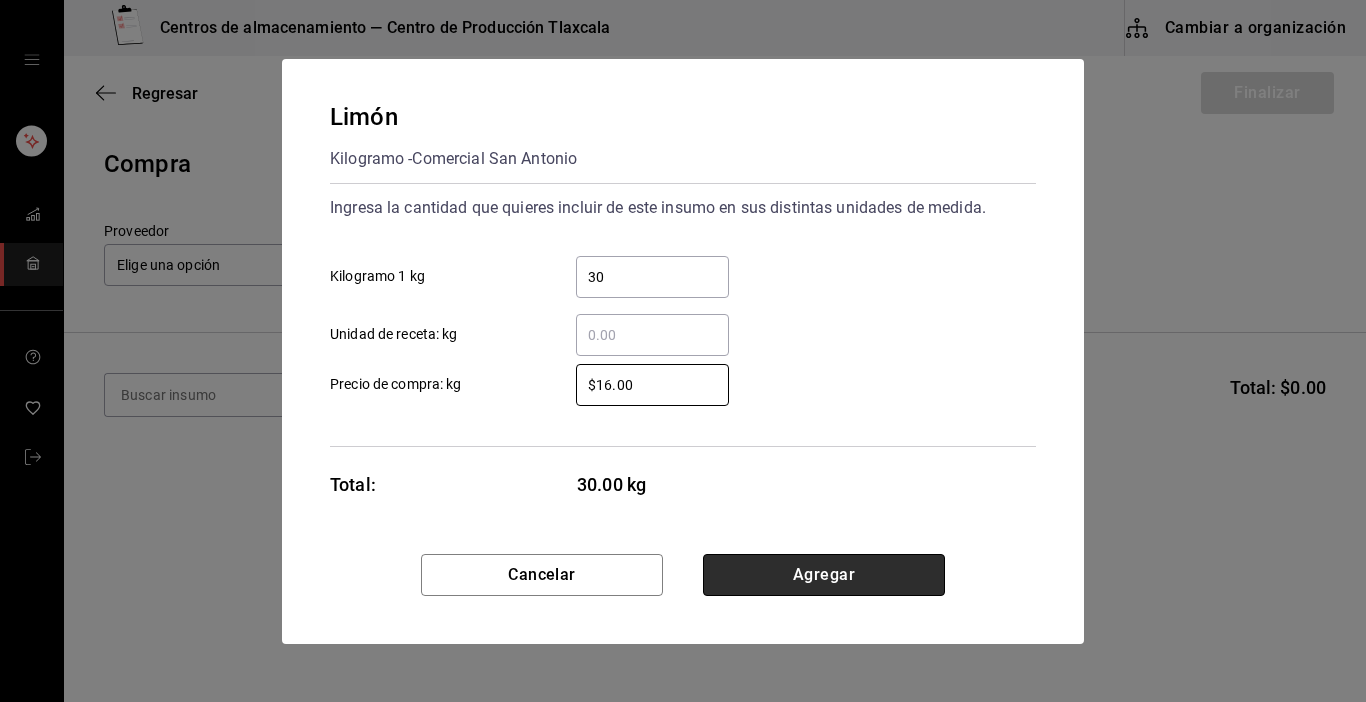 click on "Agregar" at bounding box center [824, 575] 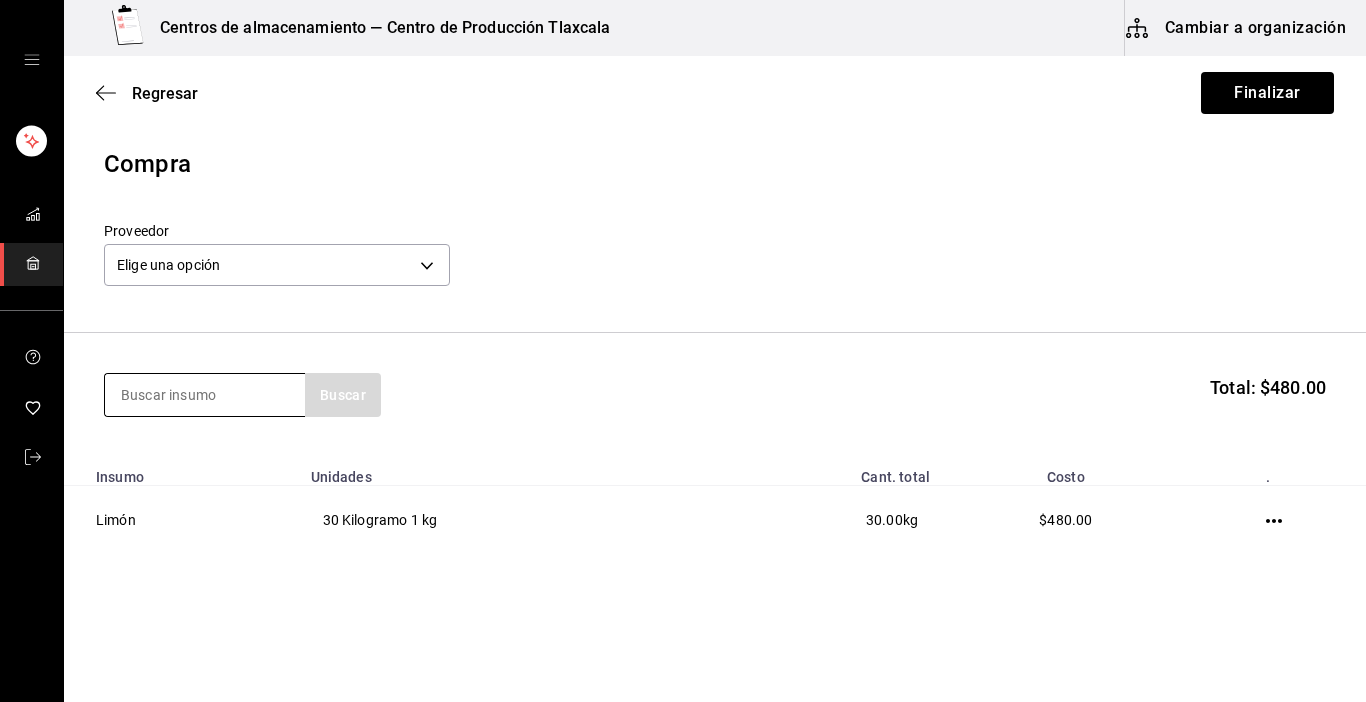click at bounding box center (205, 395) 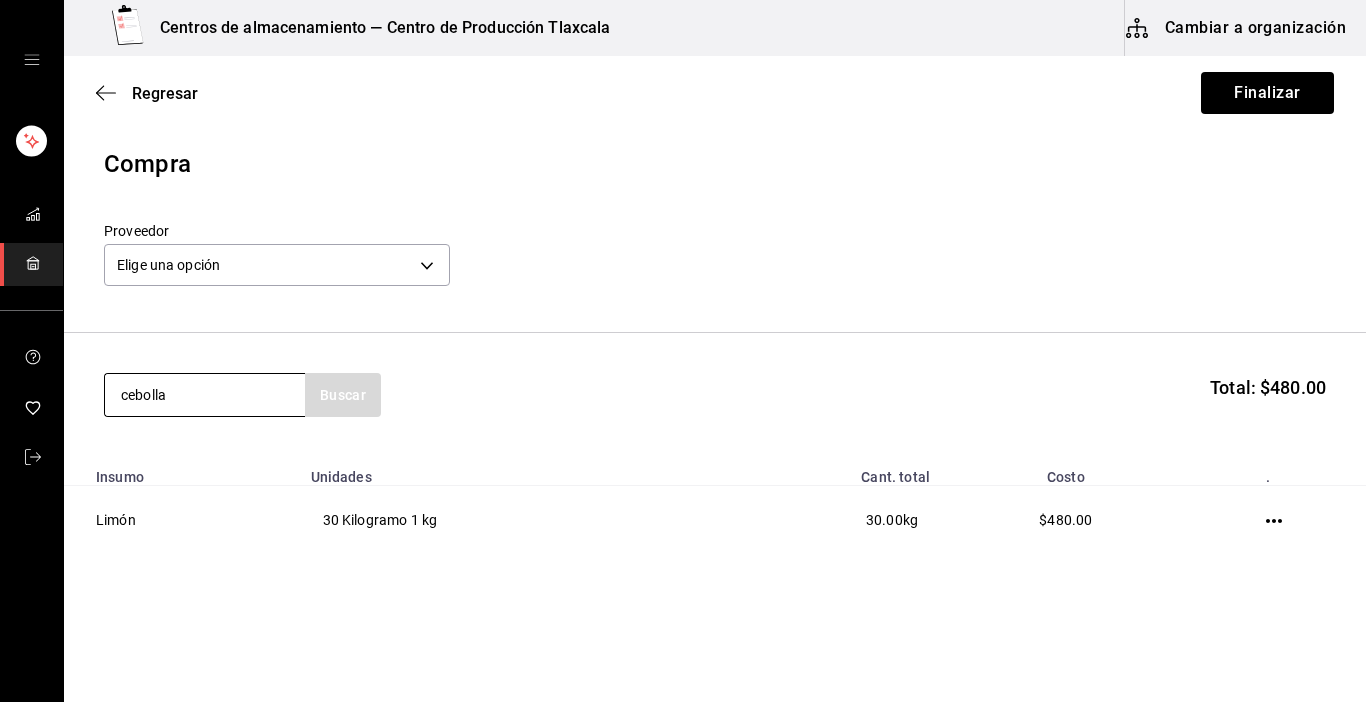 type on "cebolla" 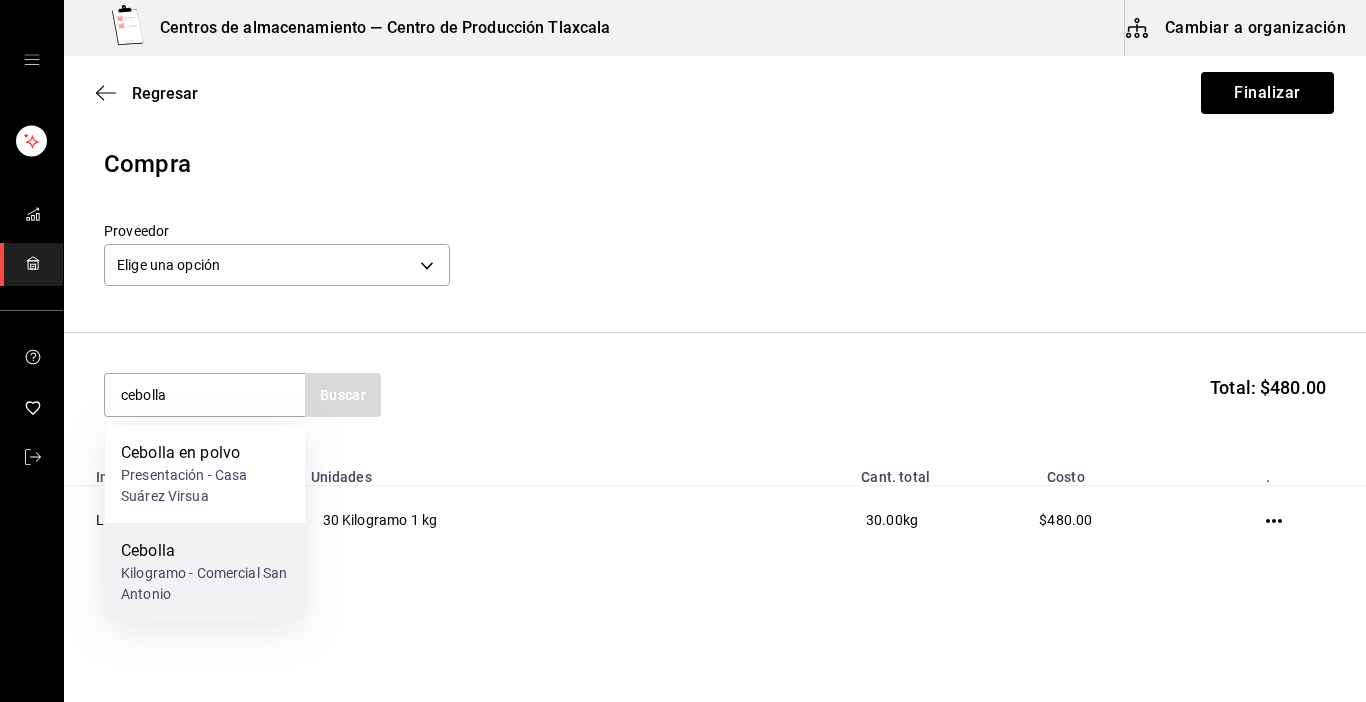 click on "Kilogramo - Comercial San Antonio" at bounding box center (205, 584) 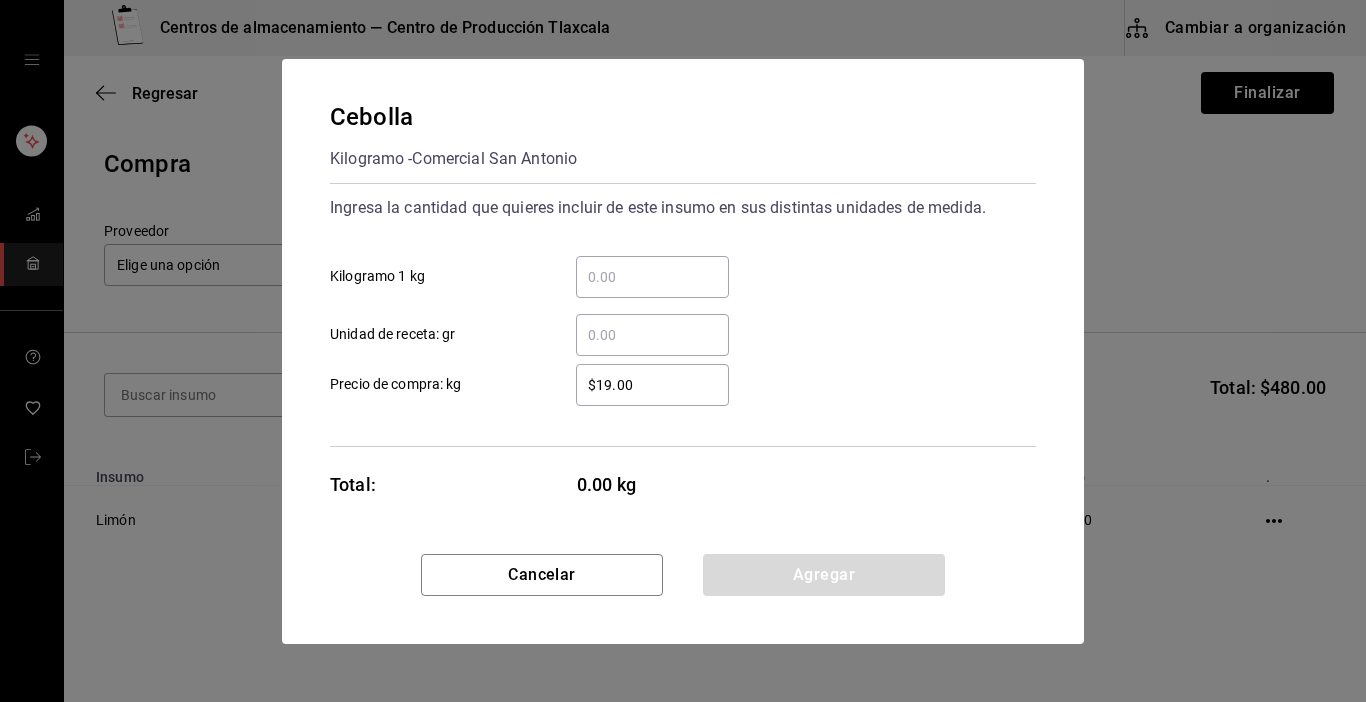 click on "​ Kilogramo 1 kg" at bounding box center [652, 277] 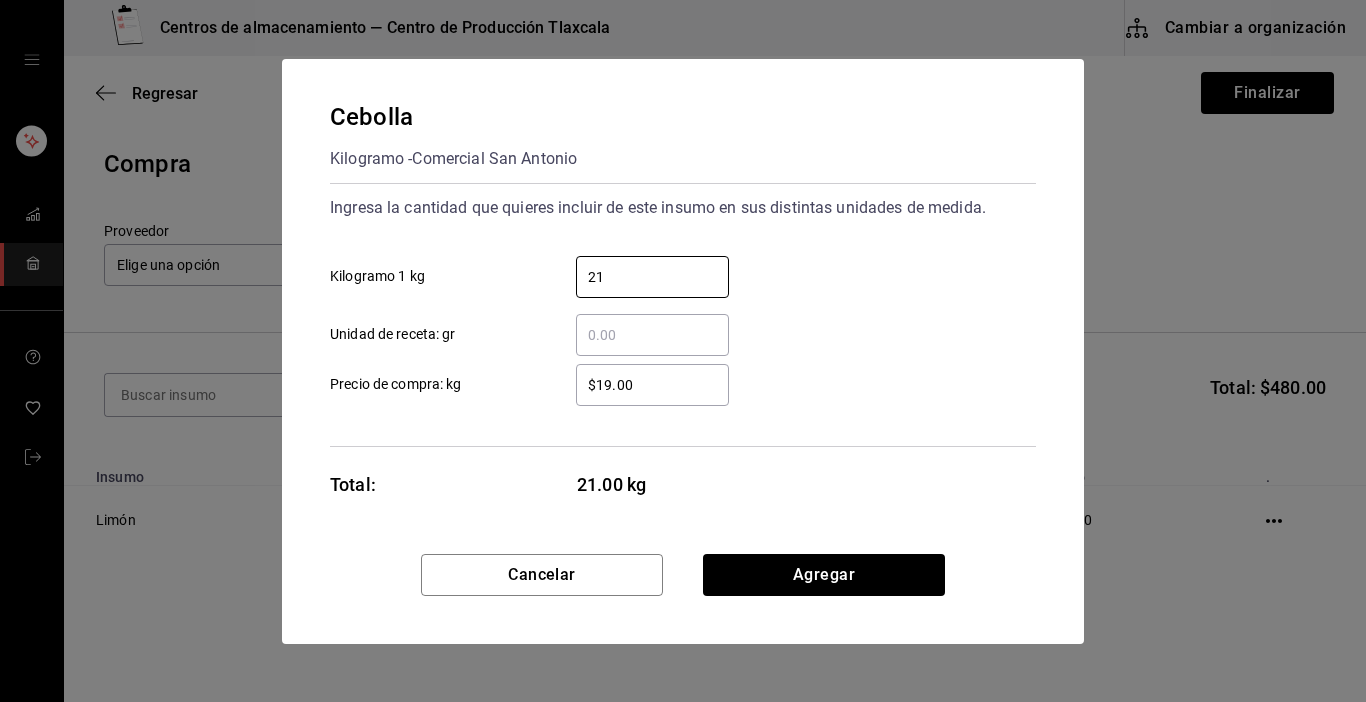 type on "21" 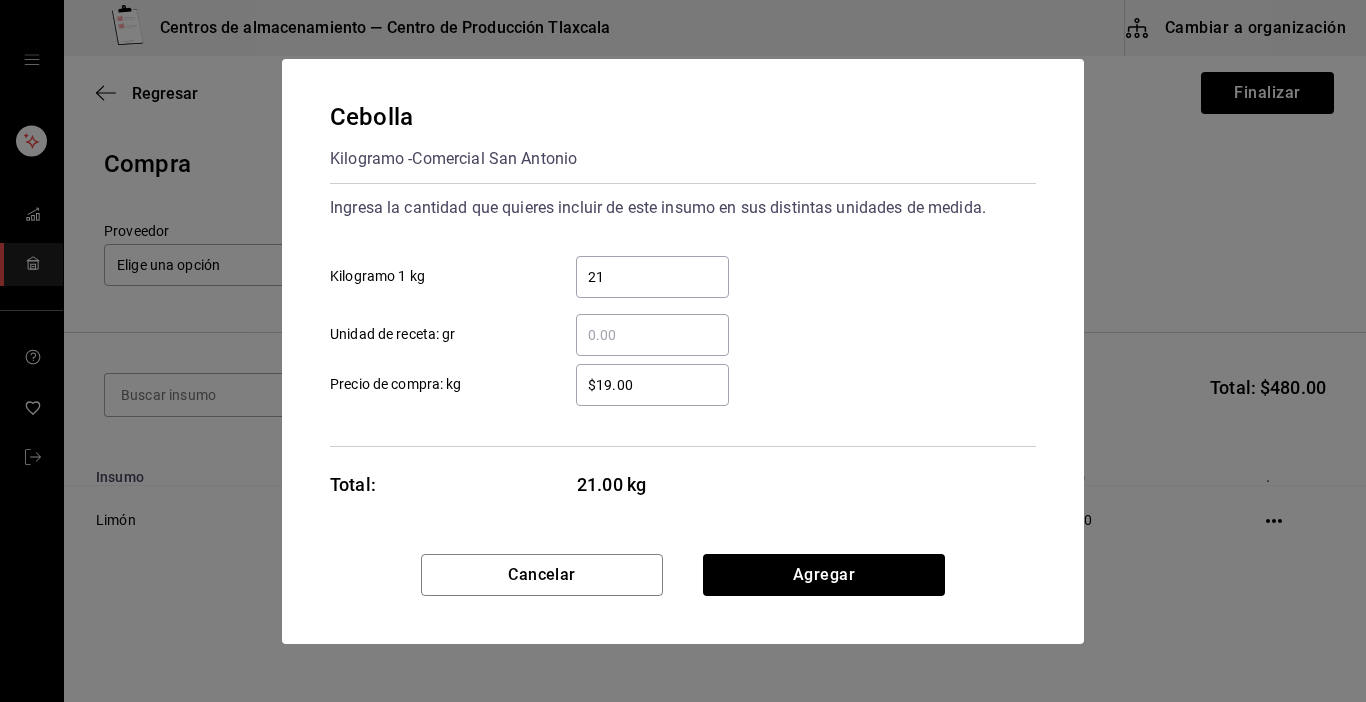 click on "$19.00" at bounding box center [652, 385] 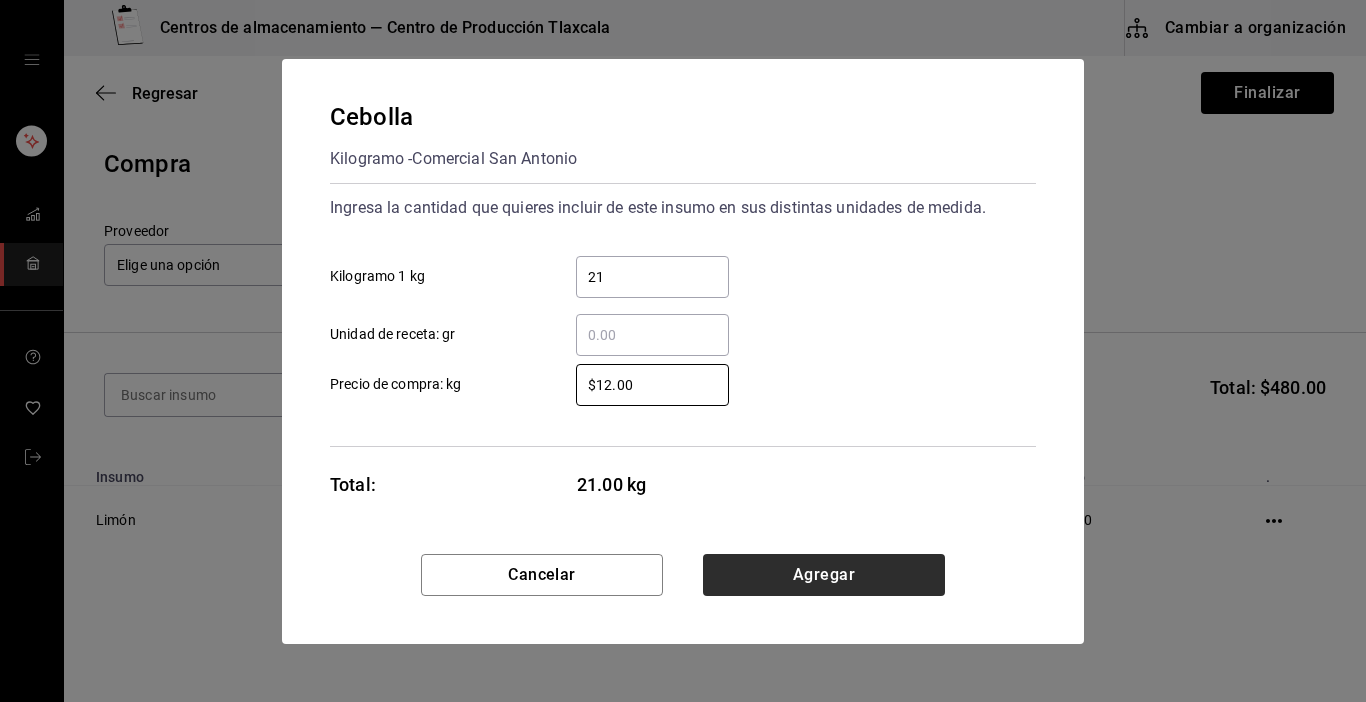 type on "$12.00" 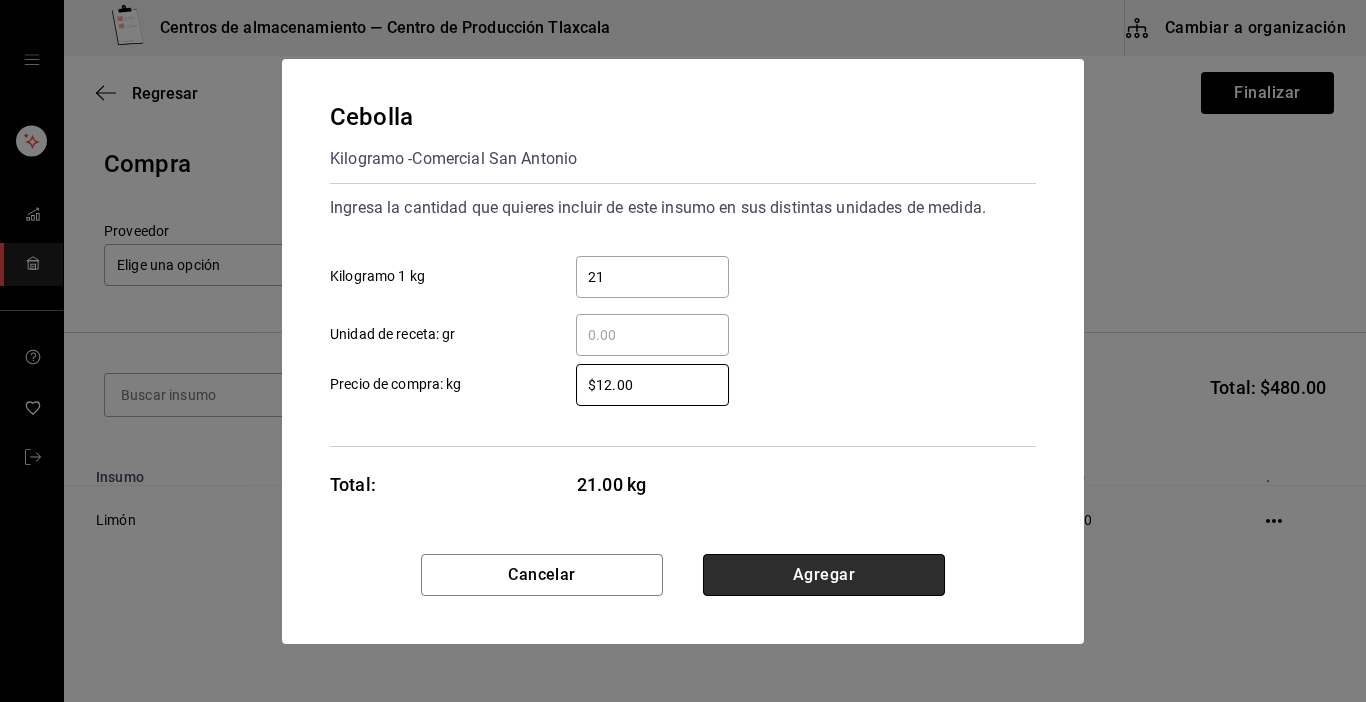 click on "Agregar" at bounding box center [824, 575] 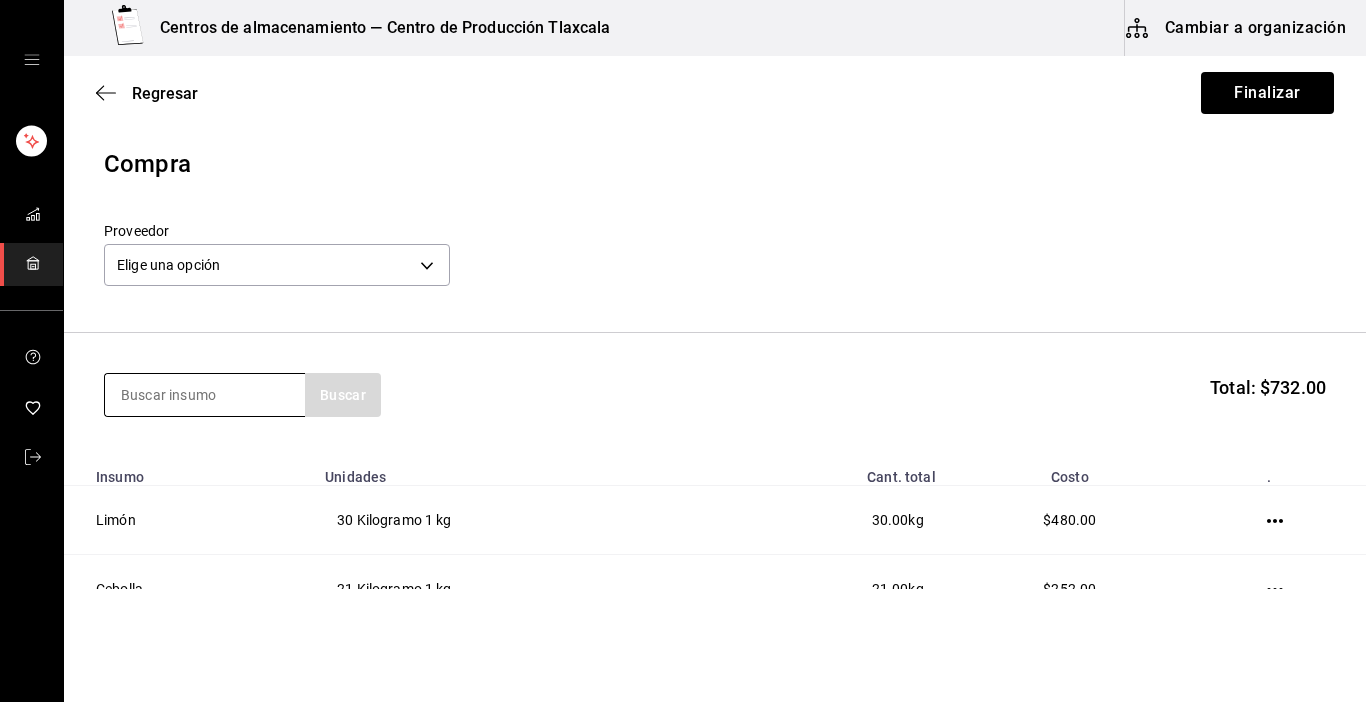 click at bounding box center [205, 395] 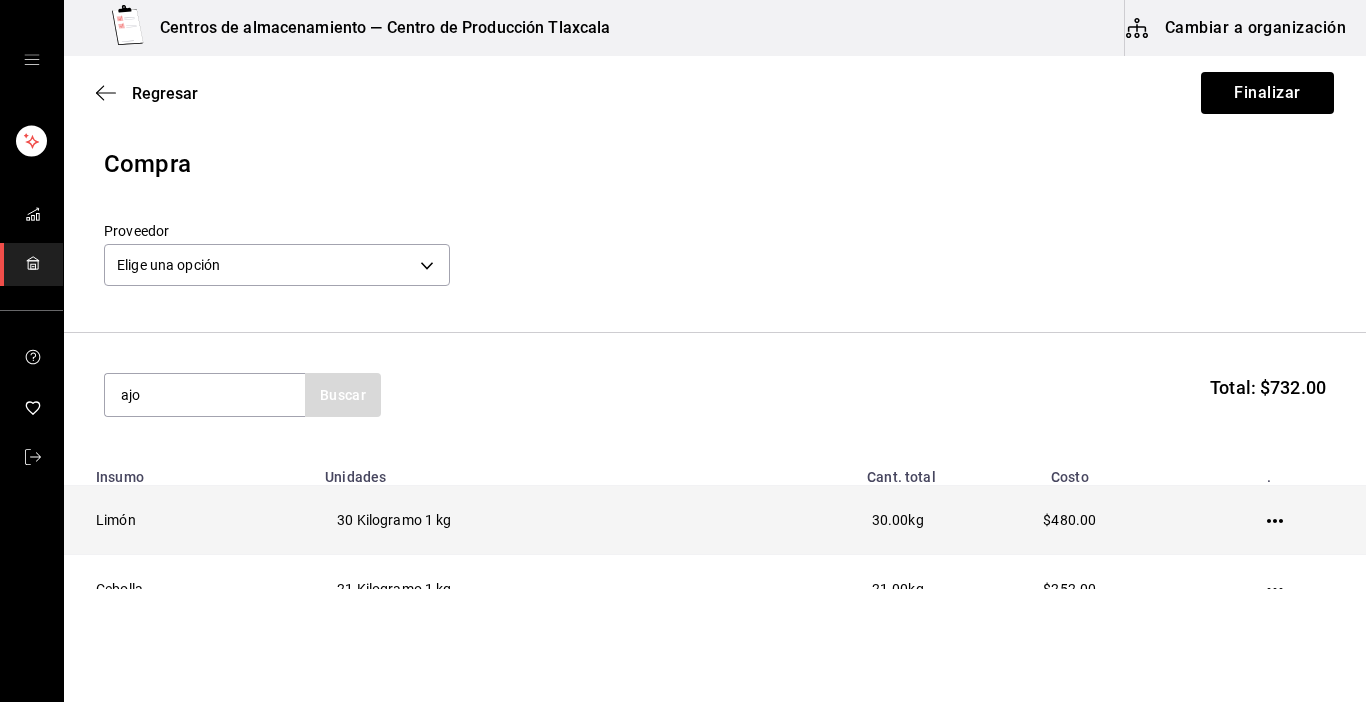 type on "ajo" 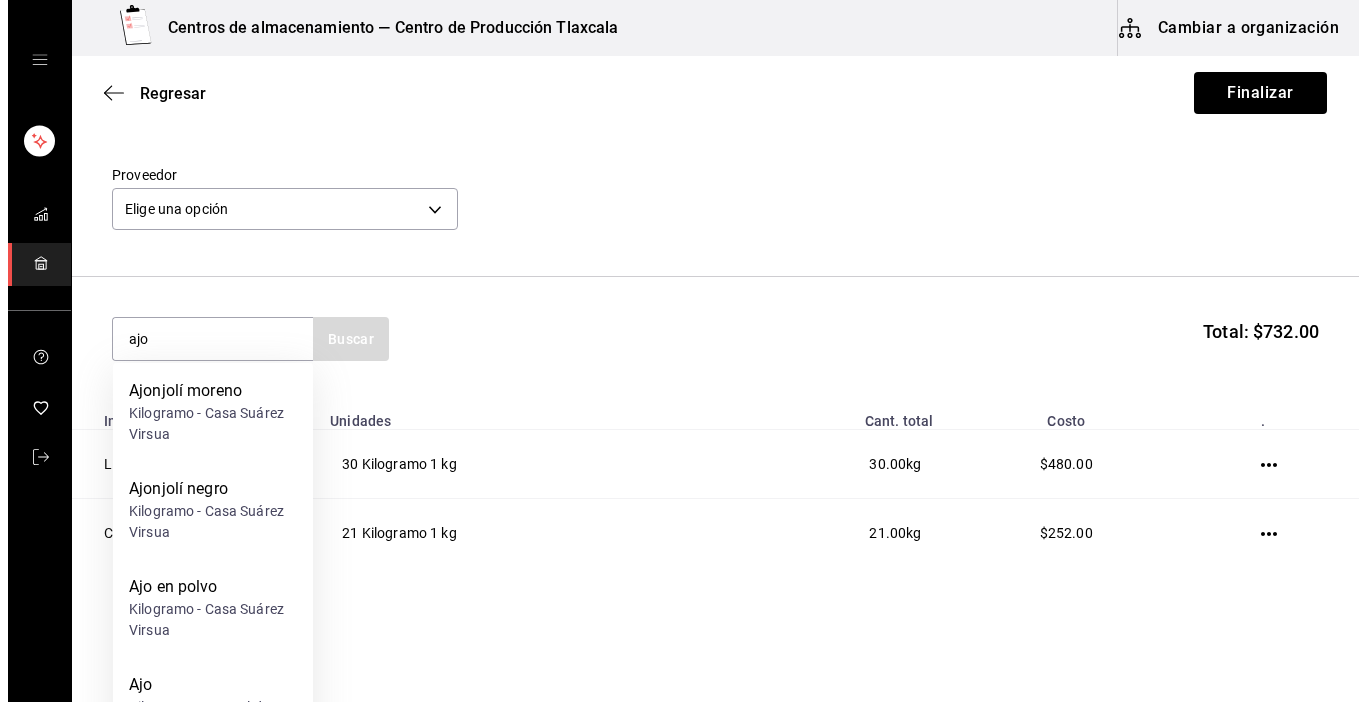 scroll, scrollTop: 99, scrollLeft: 0, axis: vertical 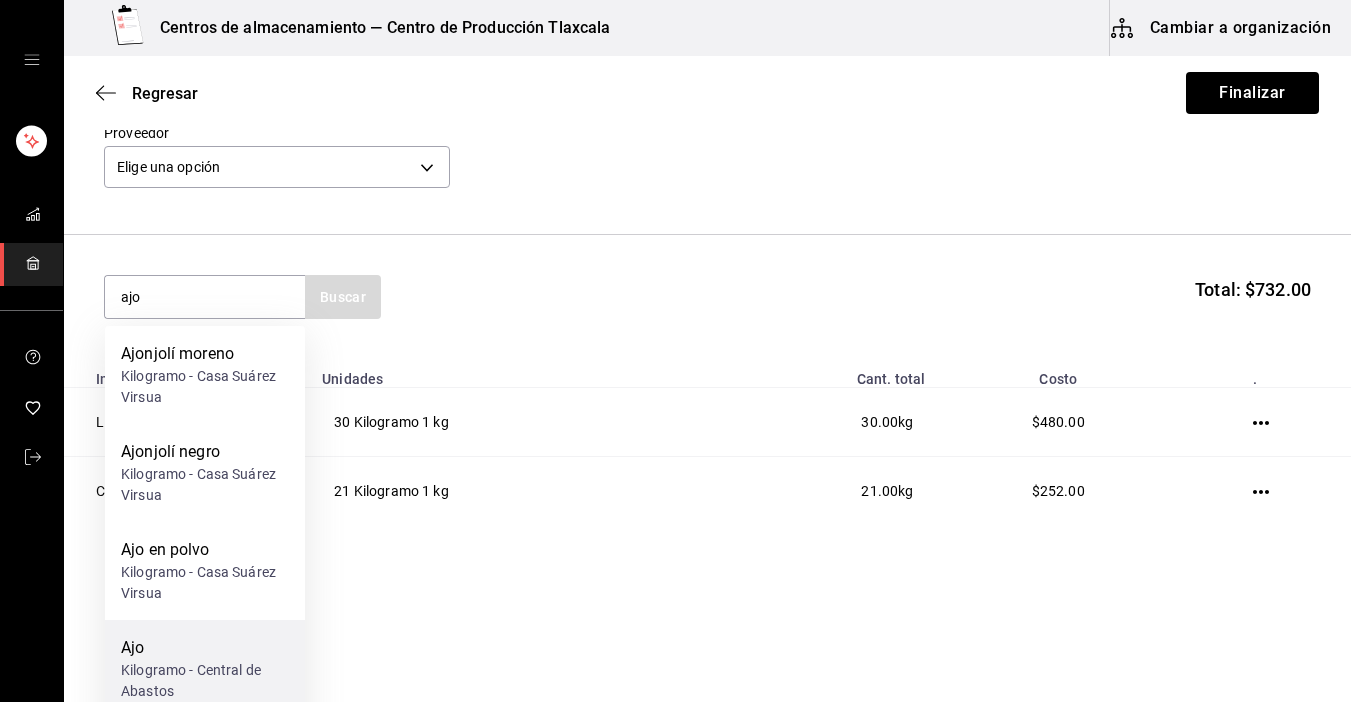 click on "Ajo" at bounding box center [205, 648] 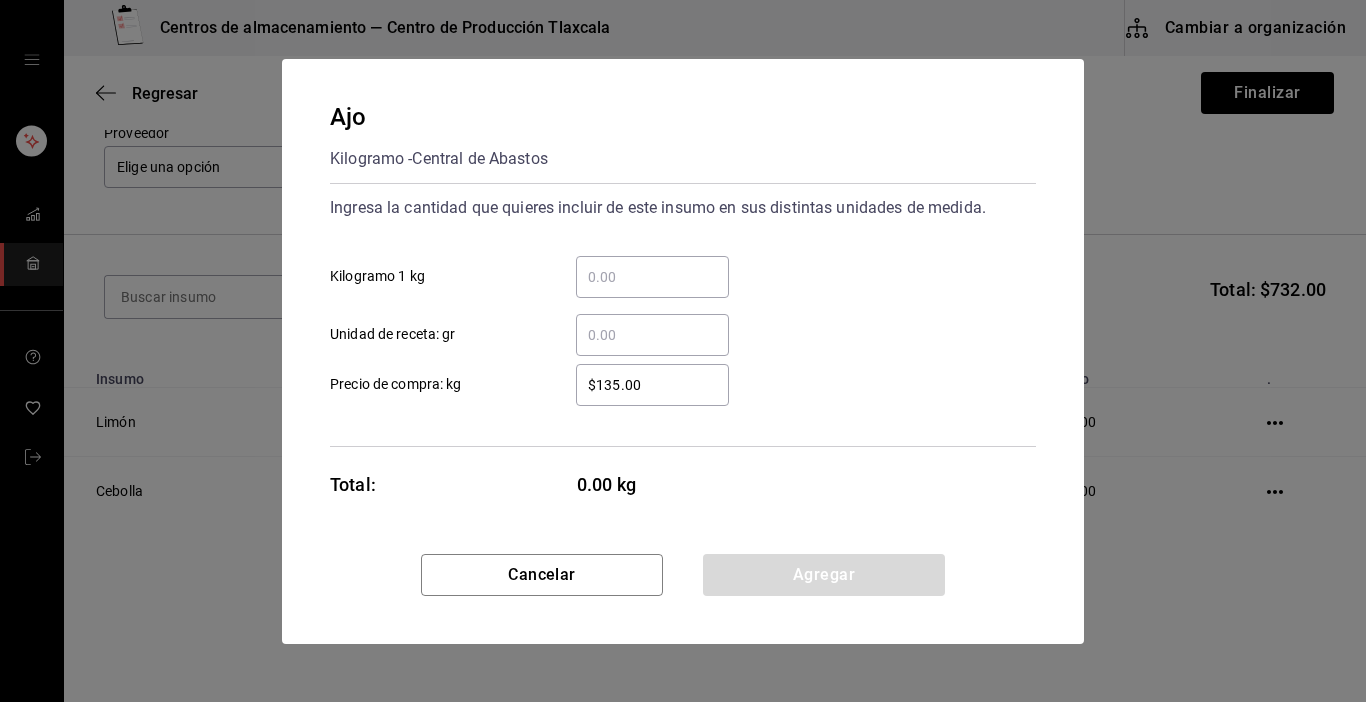 click on "​ Kilogramo 1 kg" at bounding box center (652, 277) 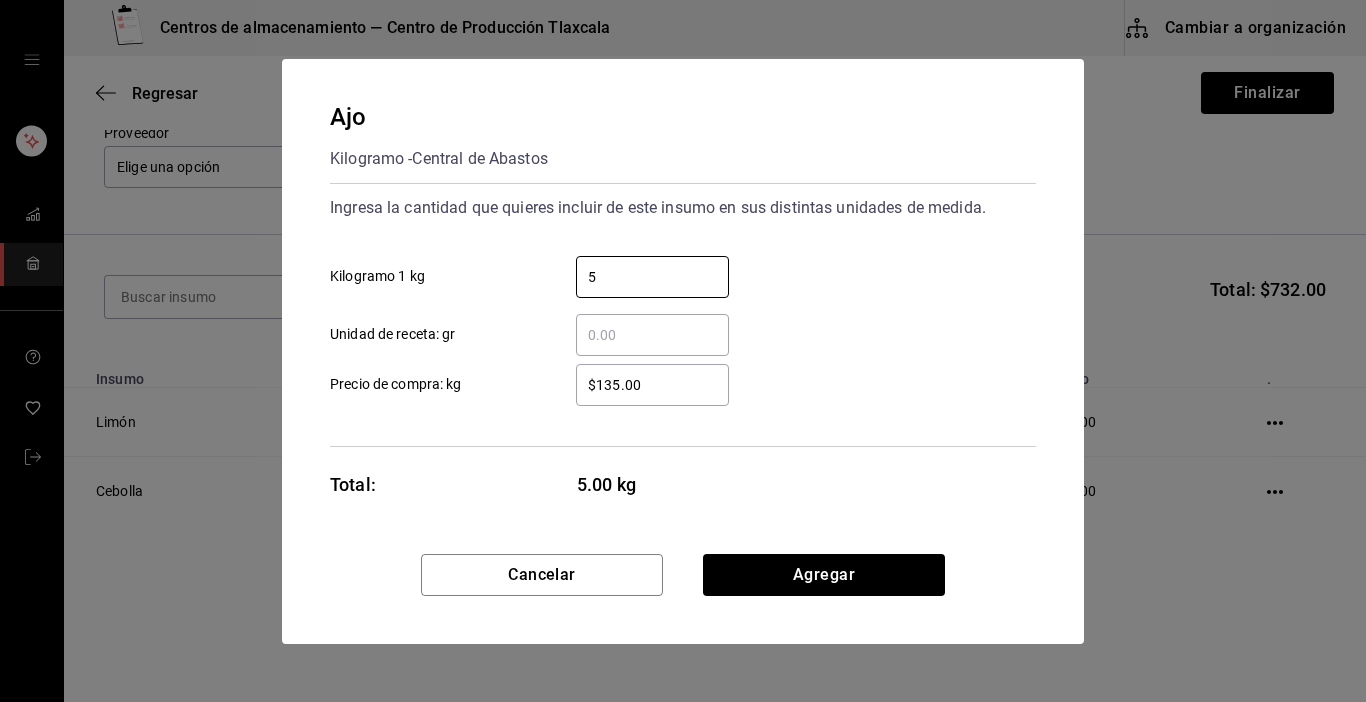 type on "5" 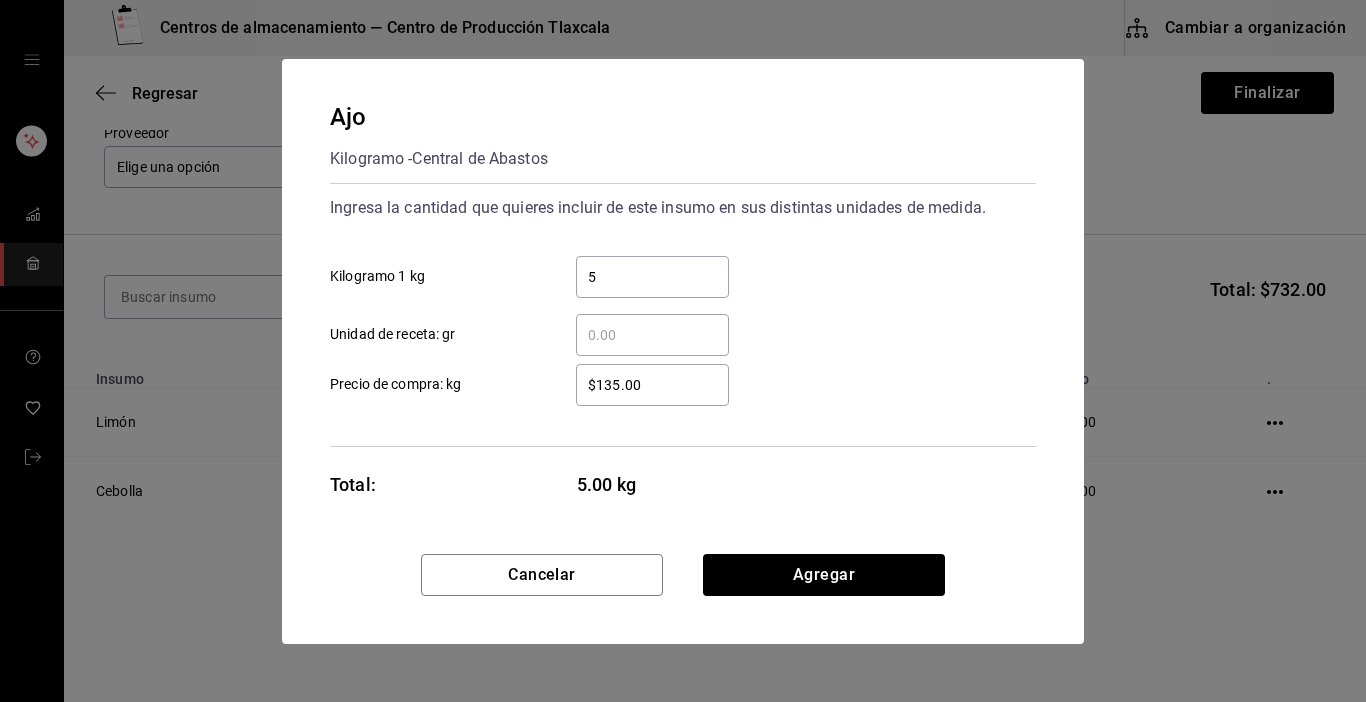 click on "$135.00" at bounding box center (652, 385) 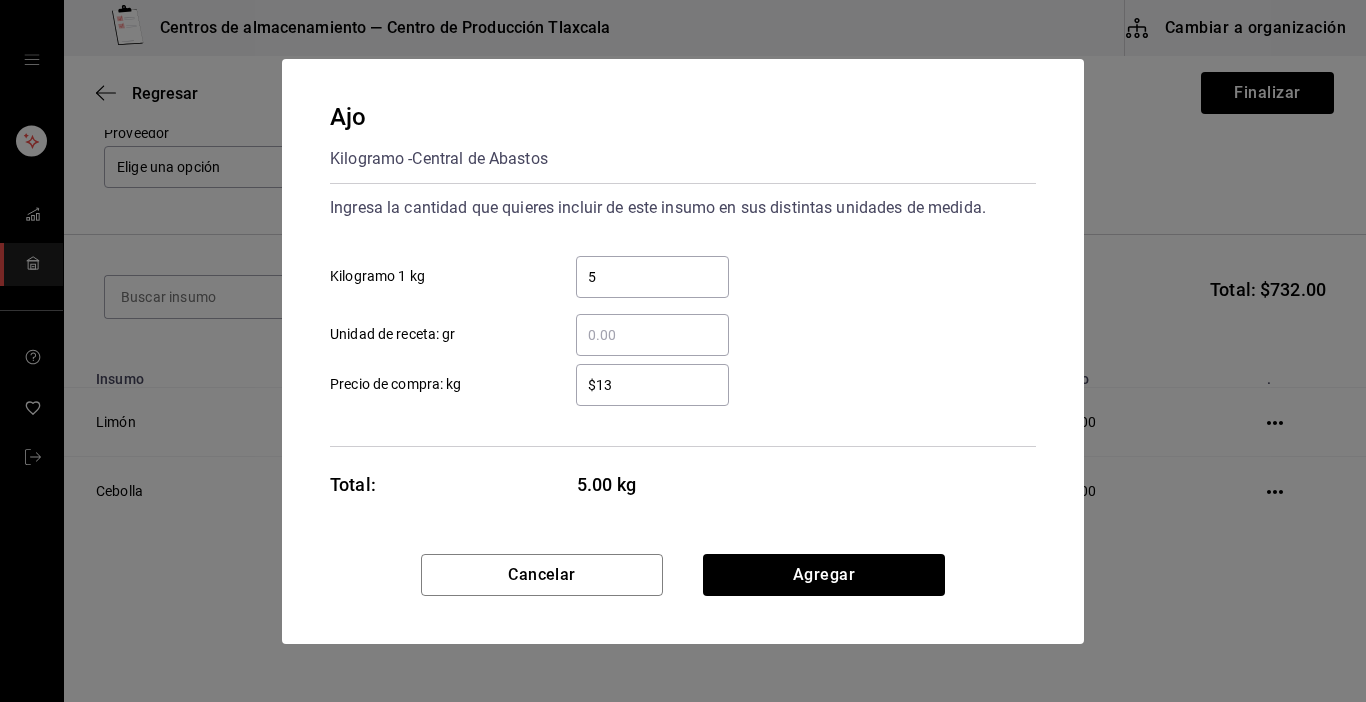type on "$1" 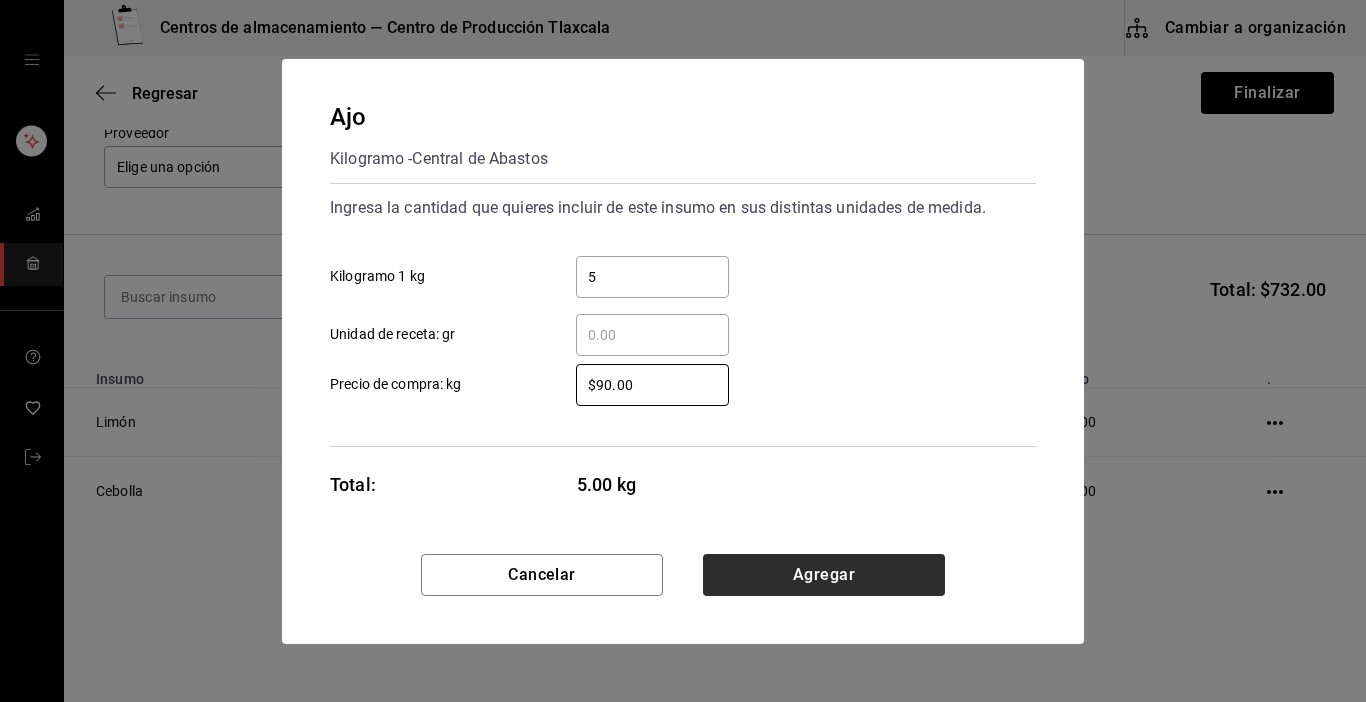 type on "$90.00" 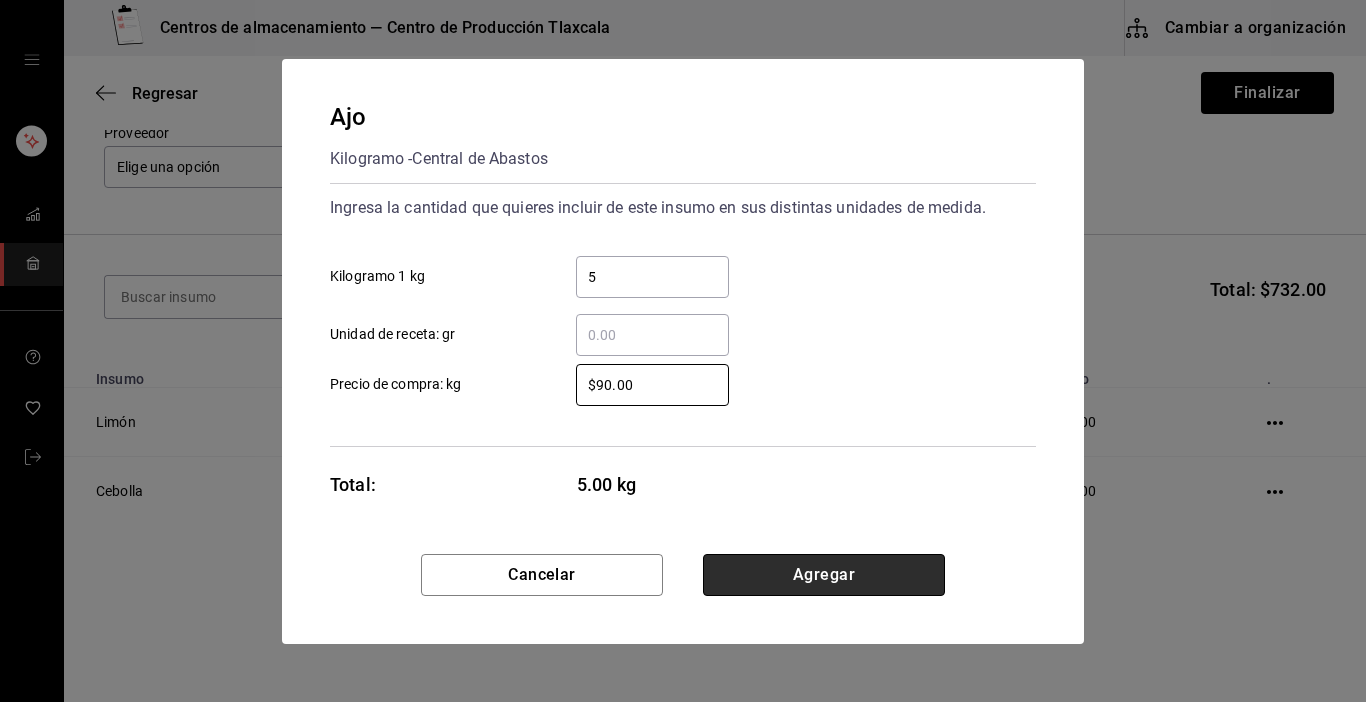 click on "Agregar" at bounding box center [824, 575] 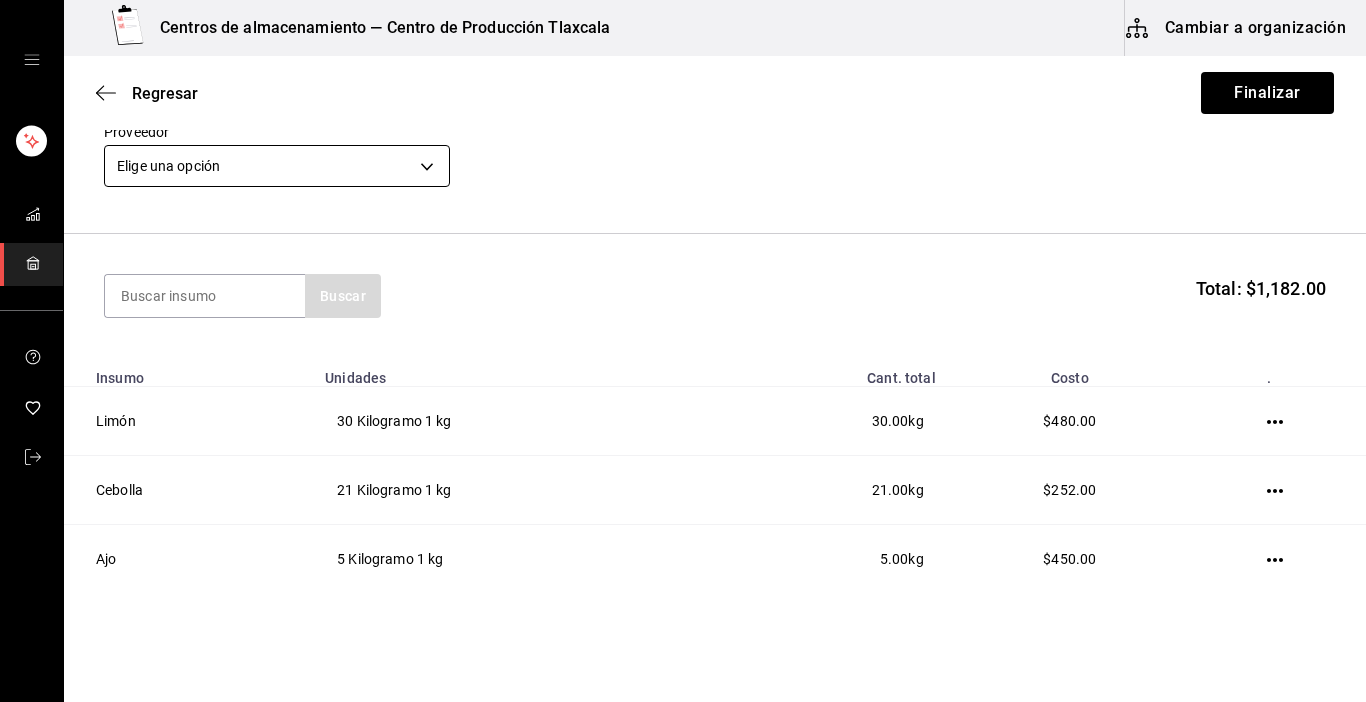 click on "Visitar centro de ayuda ([PHONE]) [EMAIL] Visitar centro de ayuda ([PHONE]) [EMAIL]" at bounding box center (683, 294) 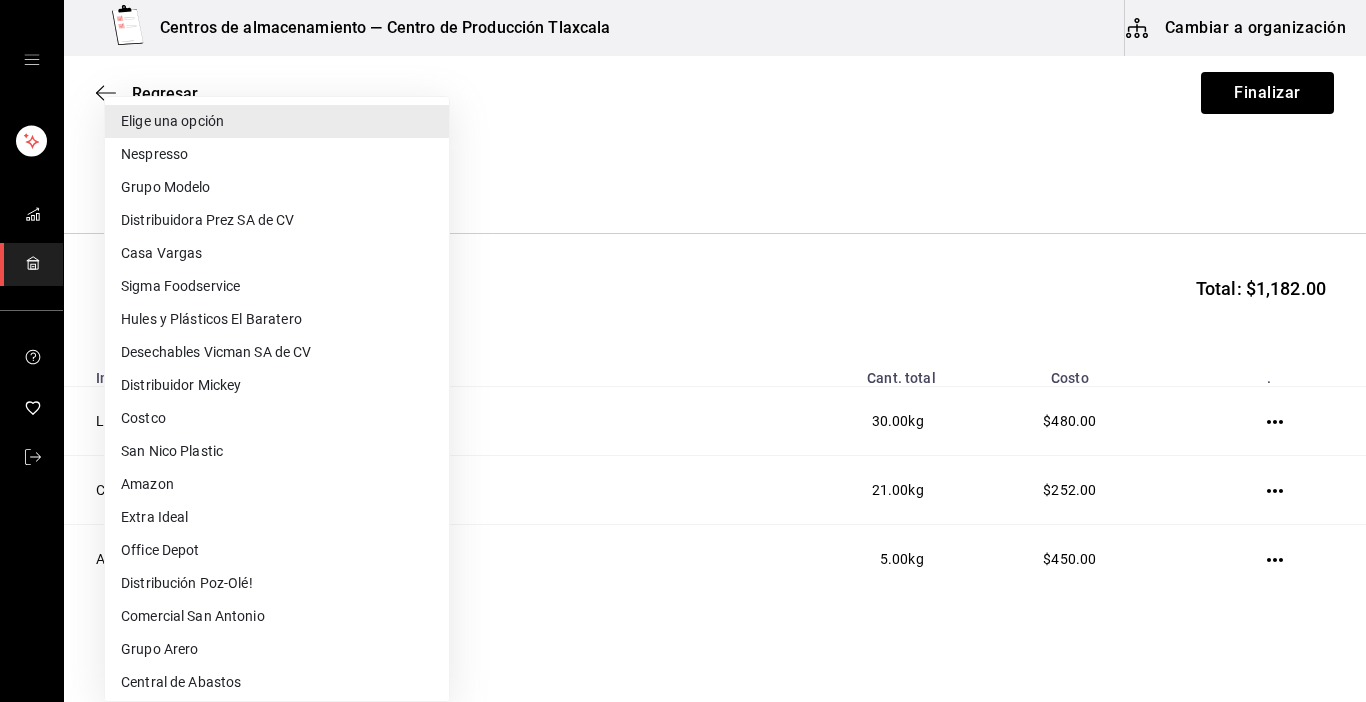 type 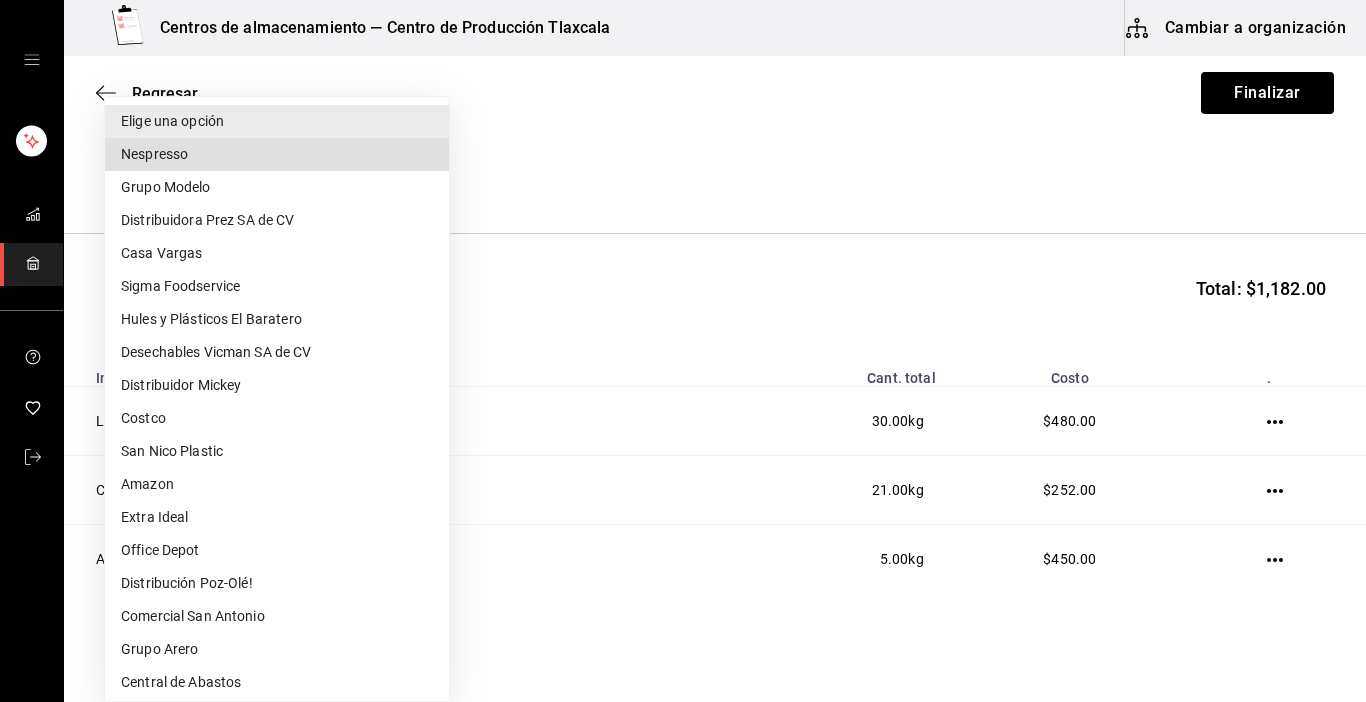 type 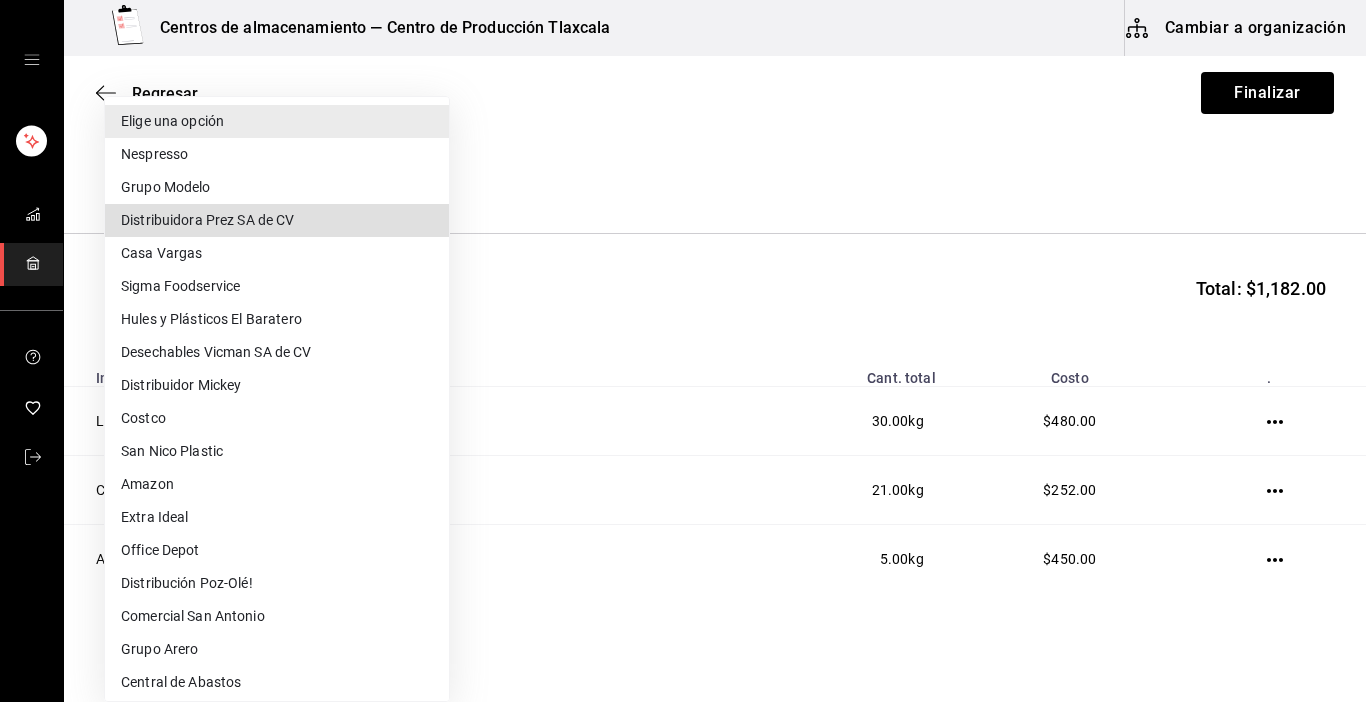 type 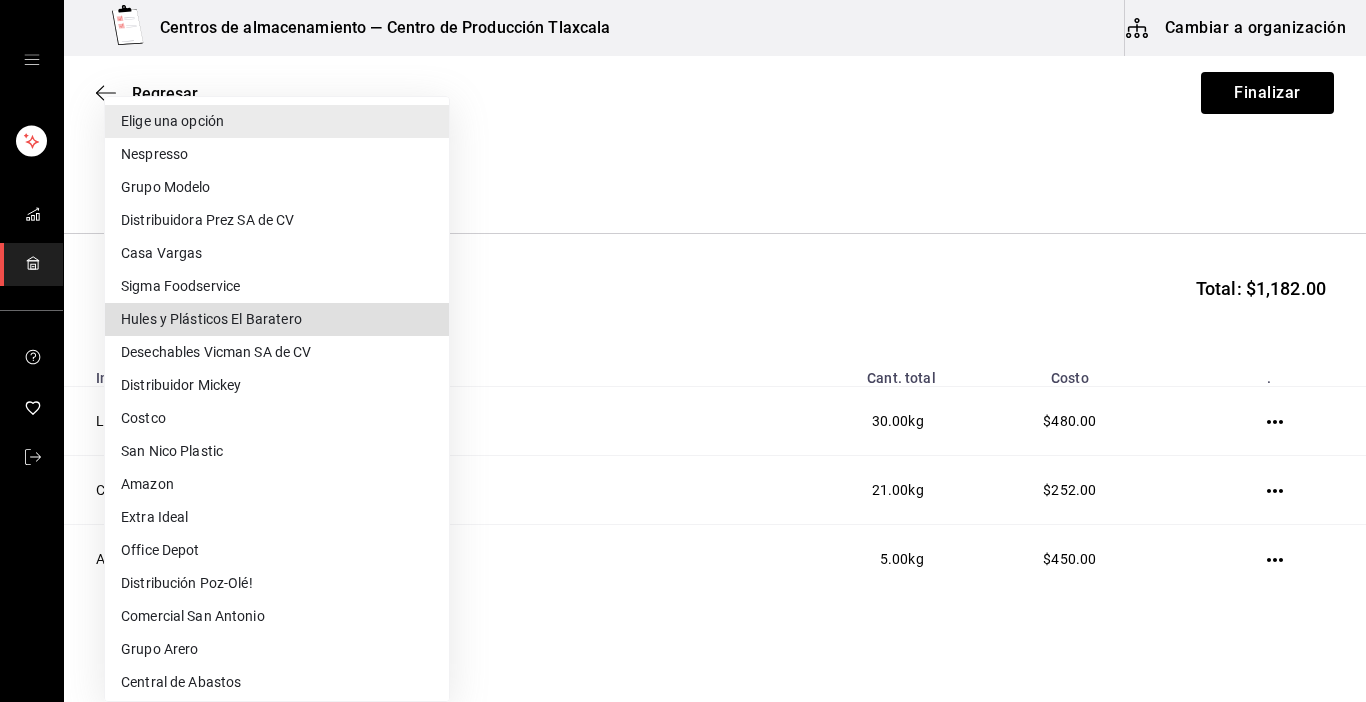 type 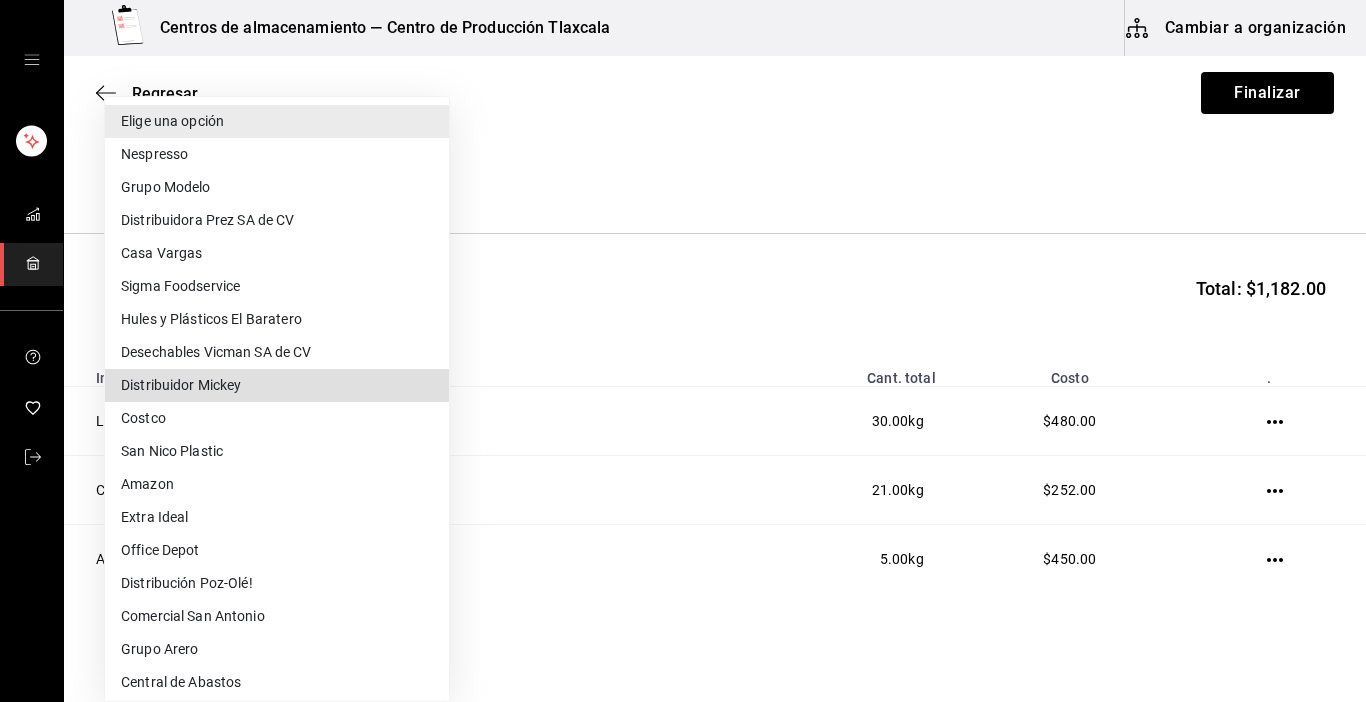 type 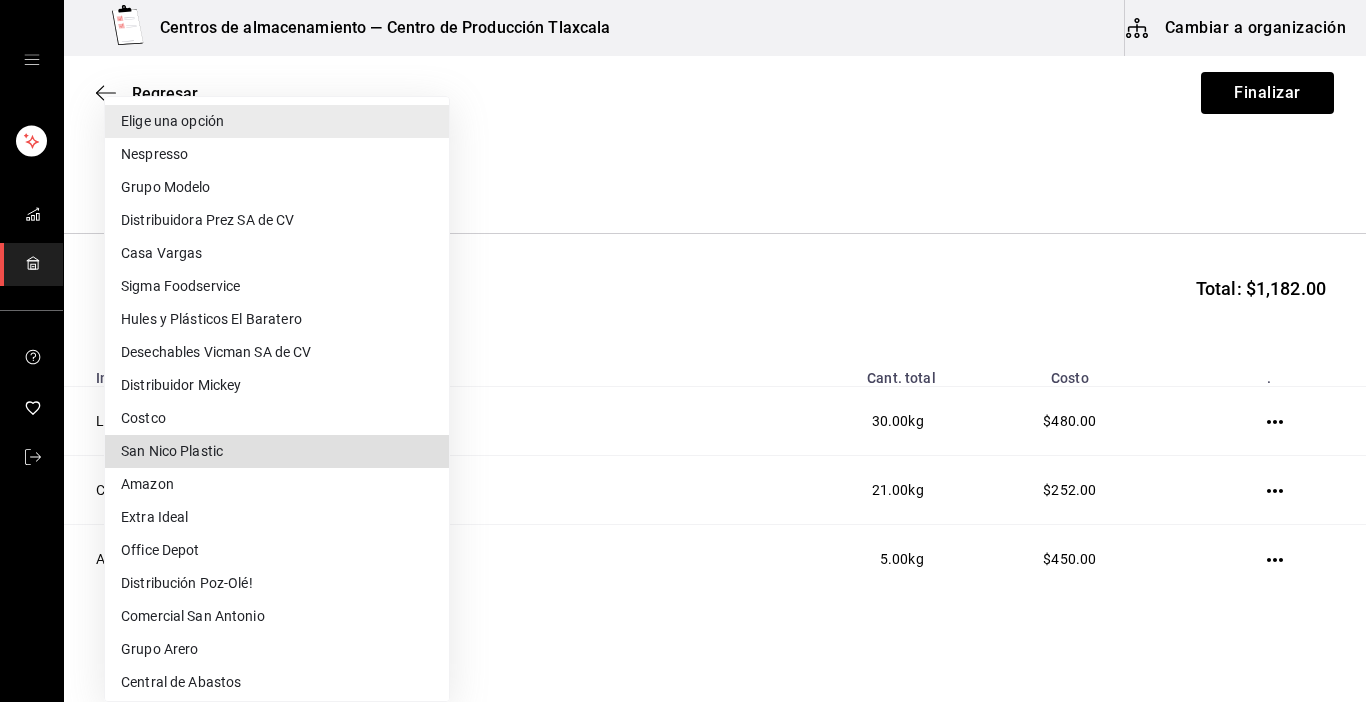 type 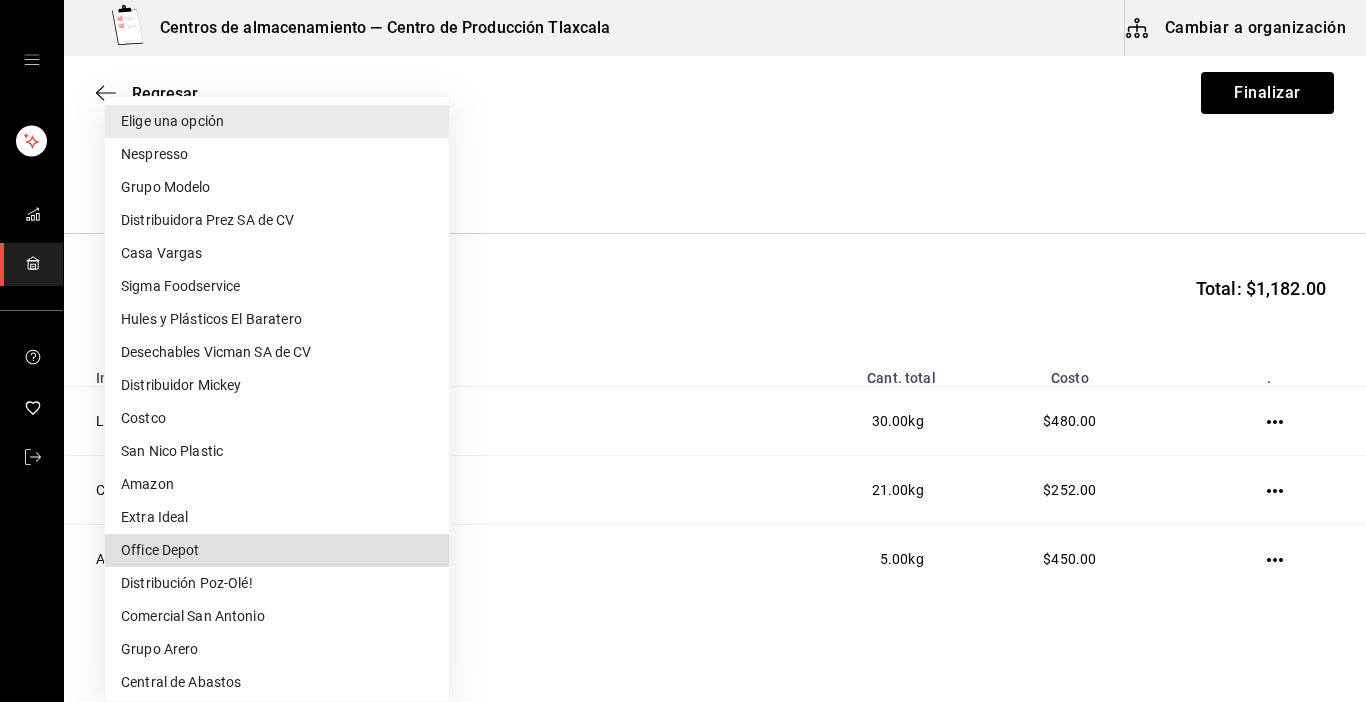 type 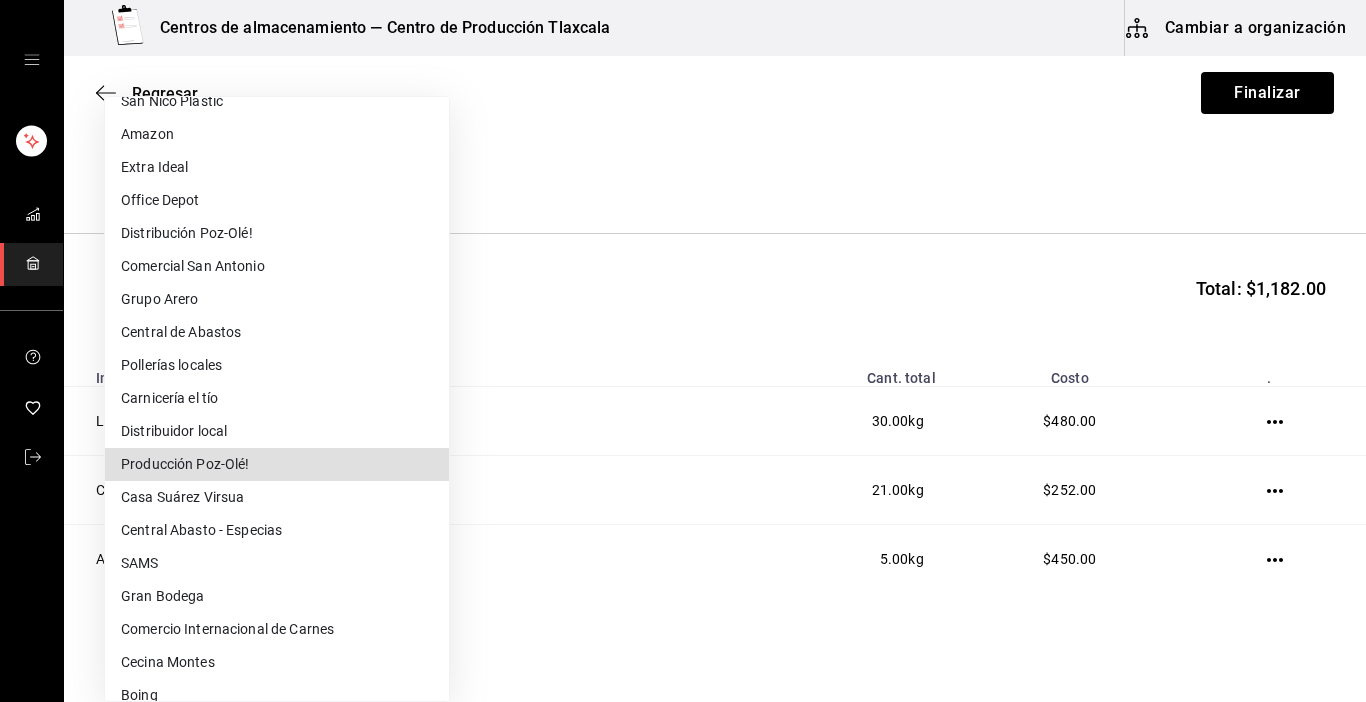 type 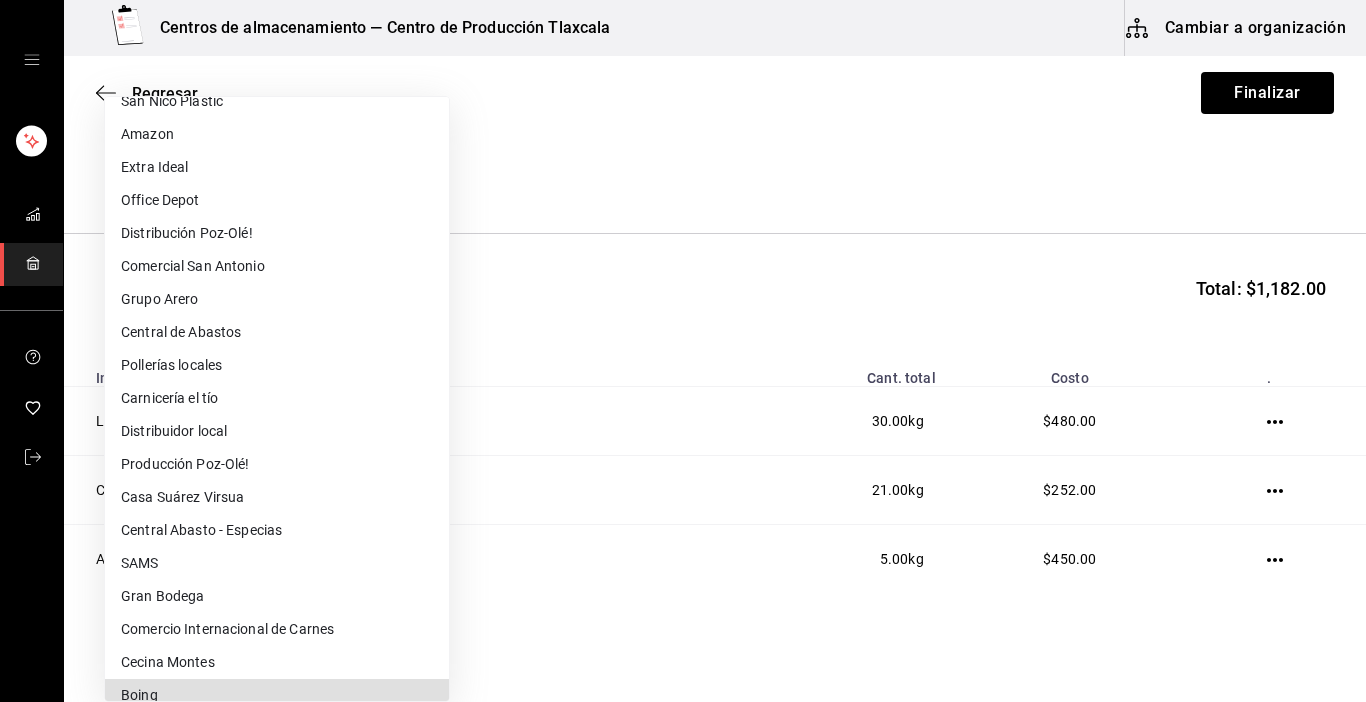 scroll, scrollTop: 468, scrollLeft: 0, axis: vertical 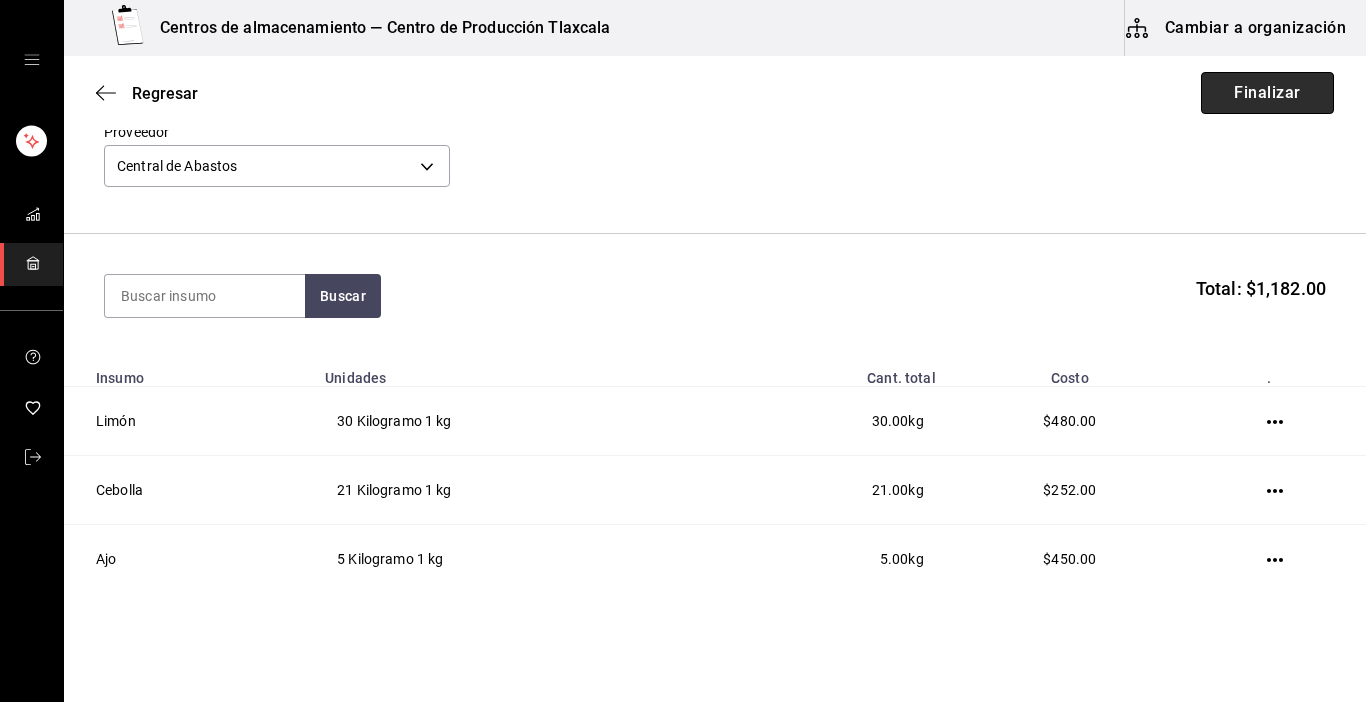 click on "Finalizar" at bounding box center (1267, 93) 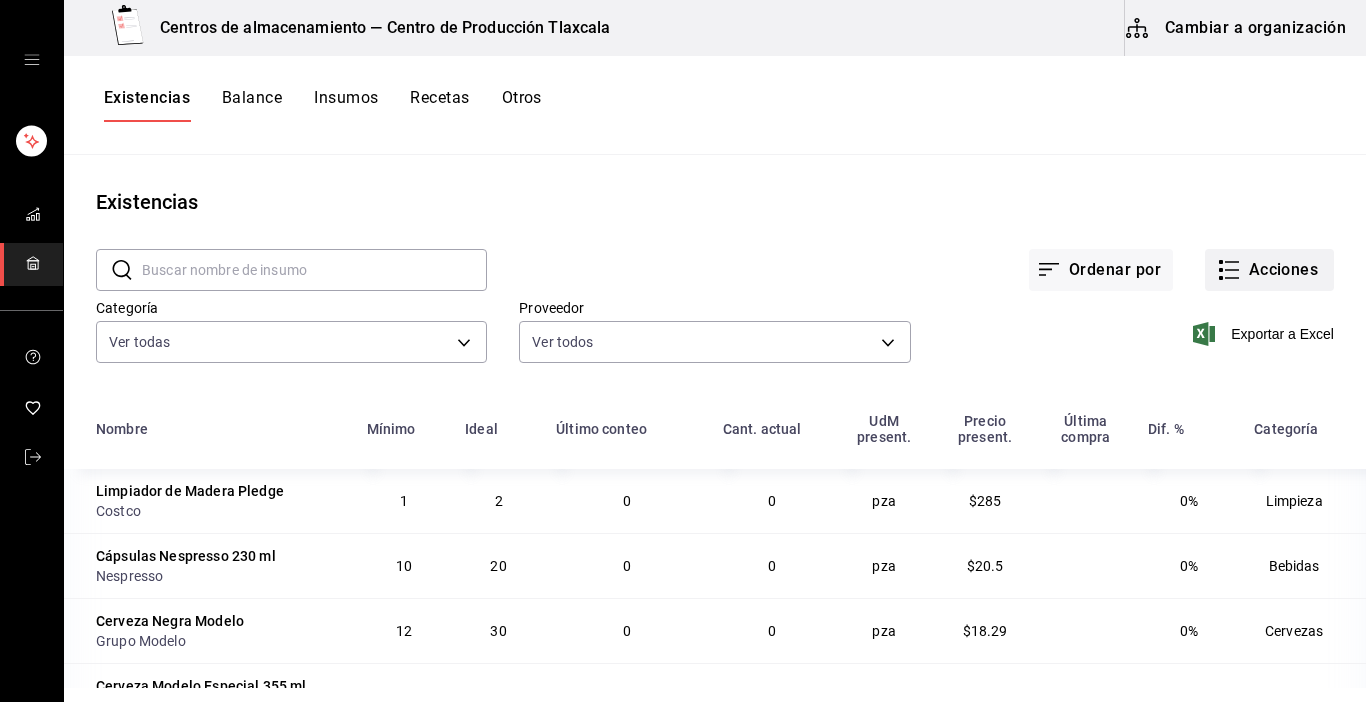 click 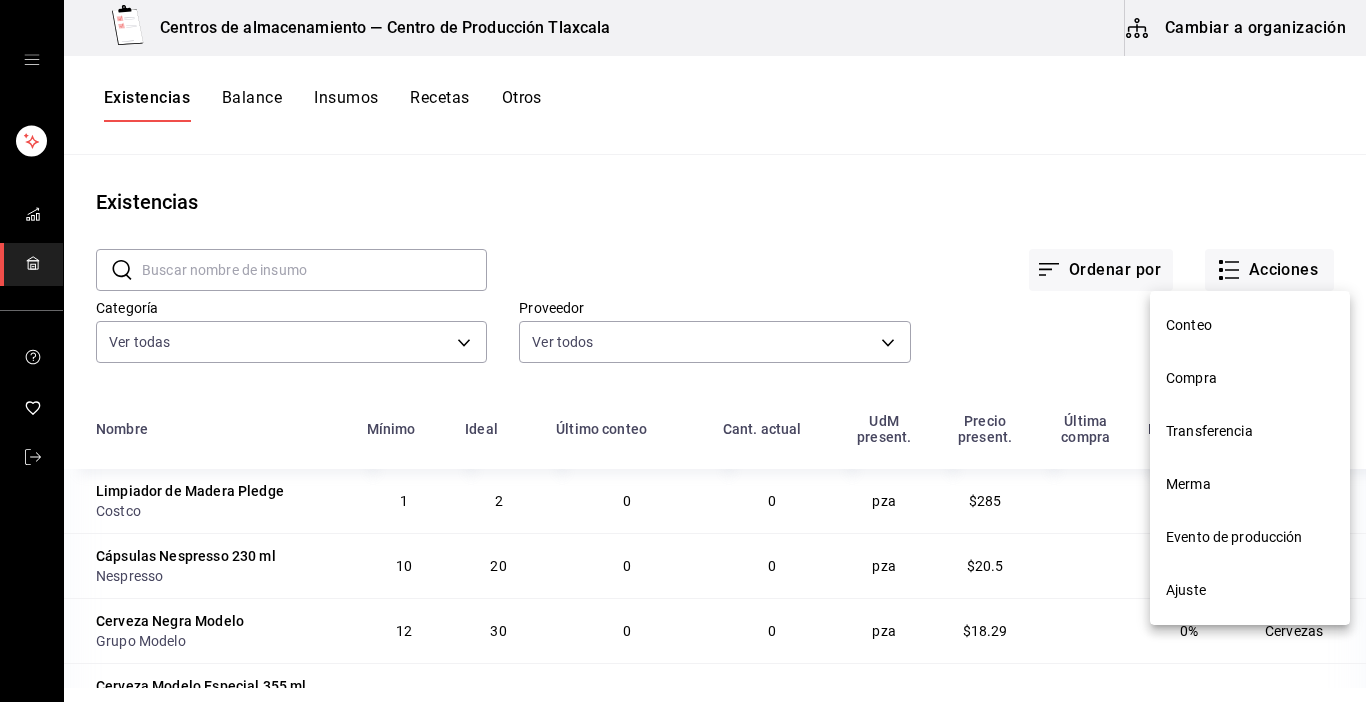 click on "Compra" at bounding box center [1250, 378] 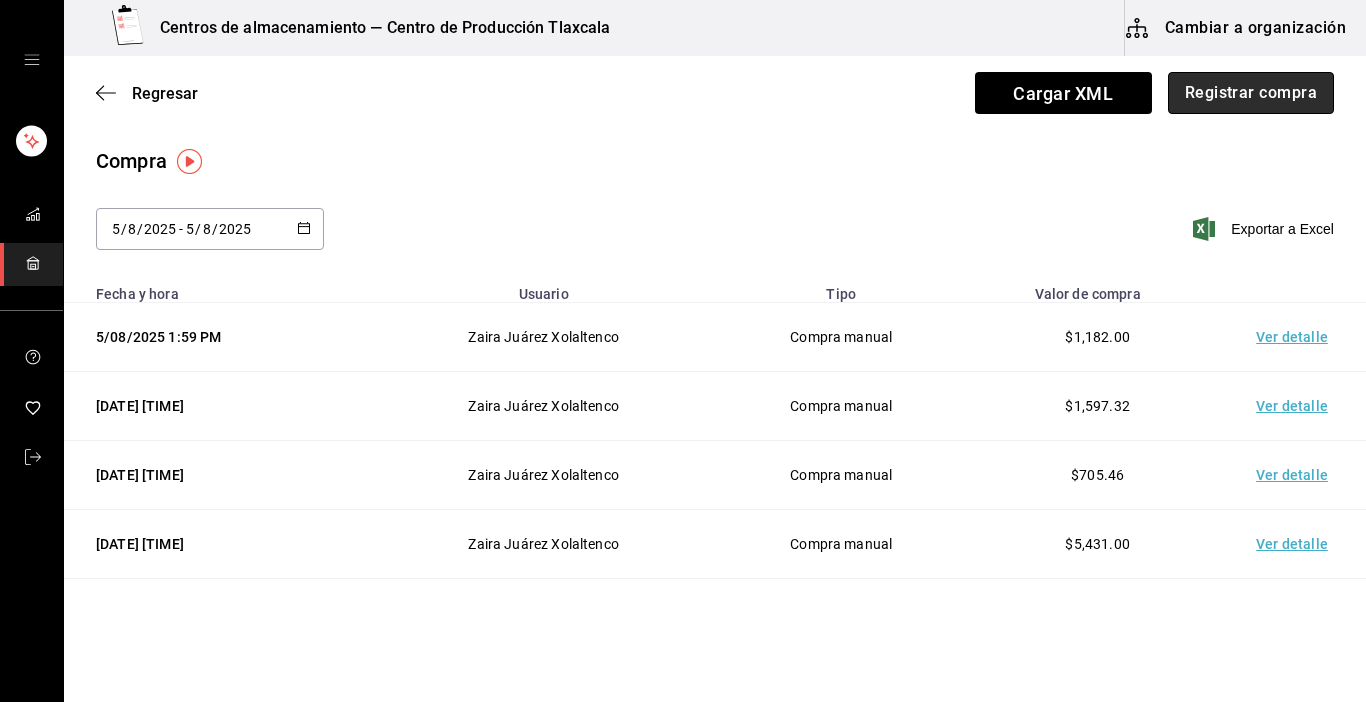 click on "Registrar compra" at bounding box center (1251, 93) 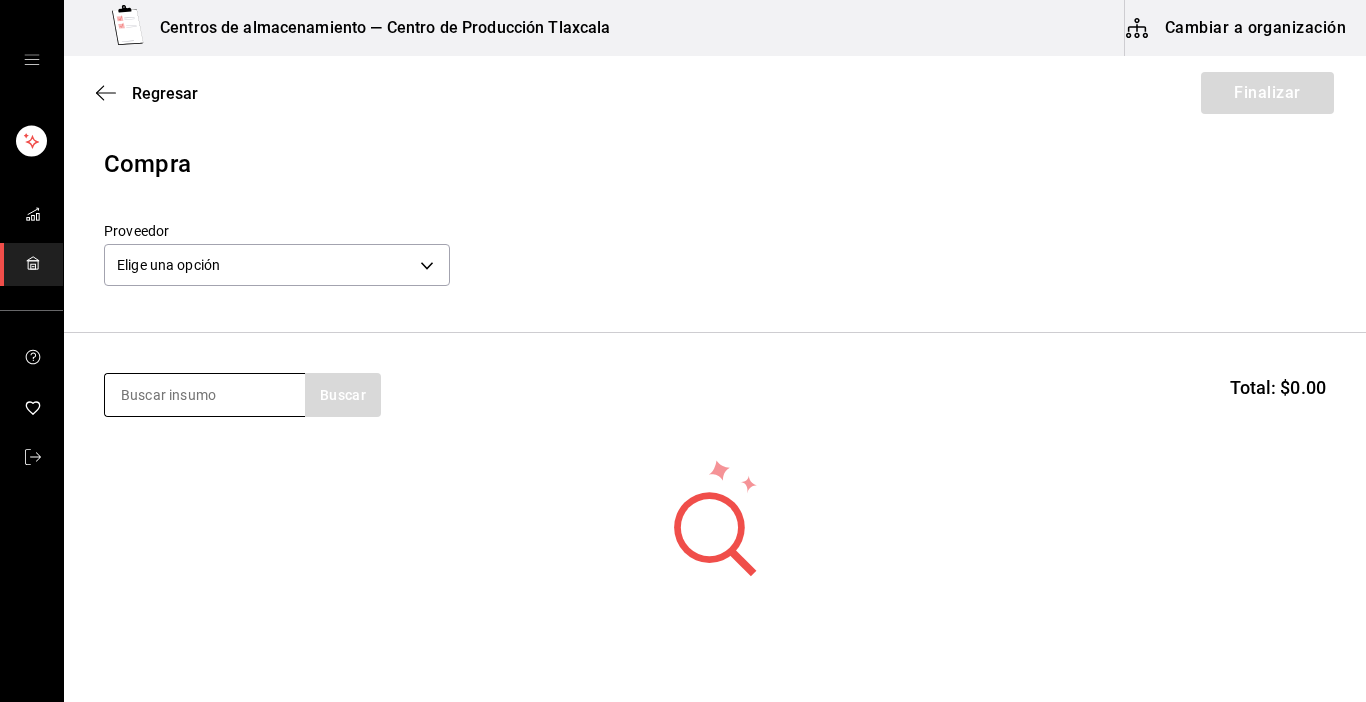 click at bounding box center [205, 395] 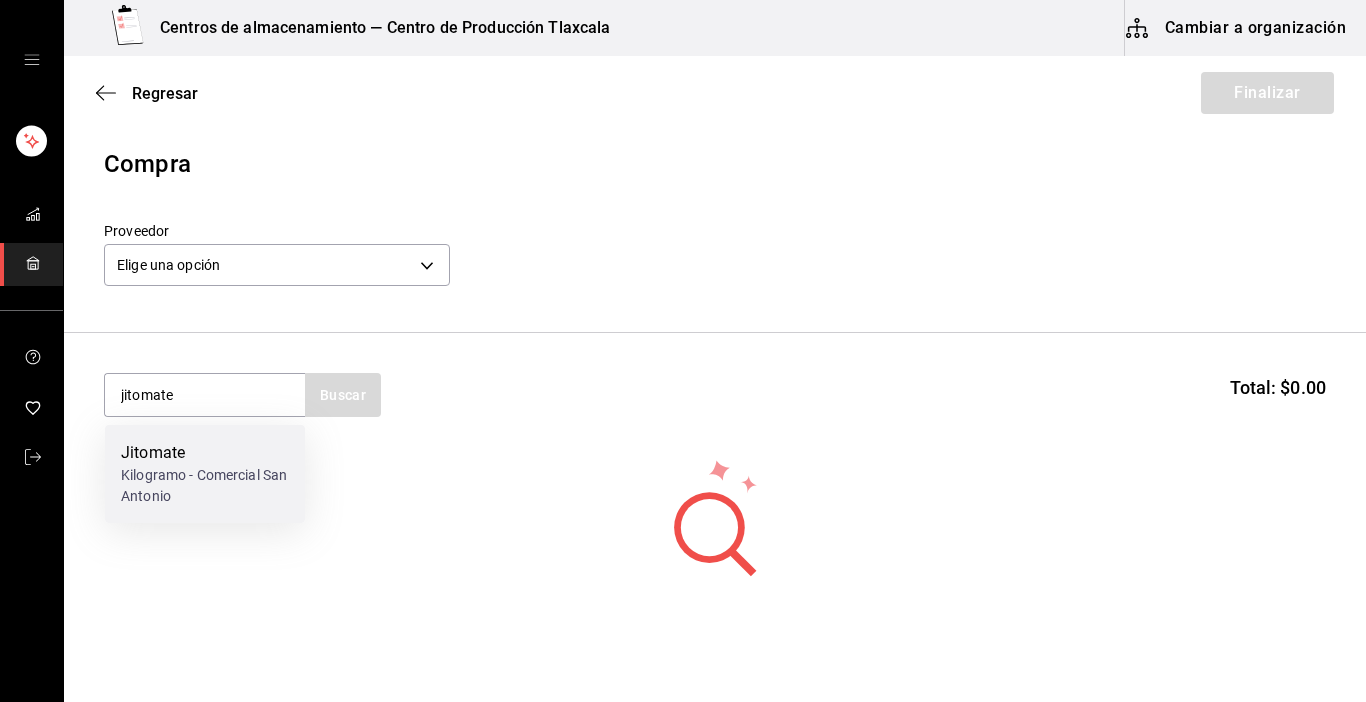 click on "Jitomate" at bounding box center (205, 453) 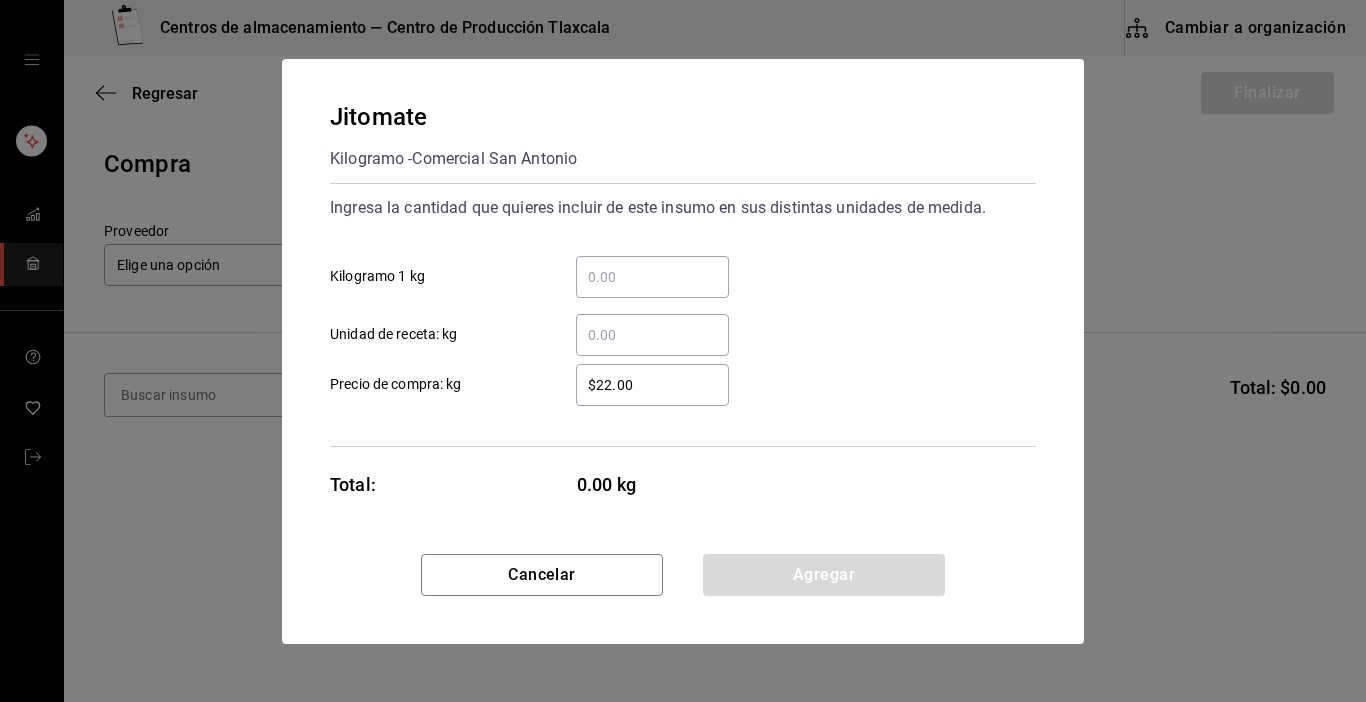click on "​ Kilogramo 1 kg" at bounding box center (652, 277) 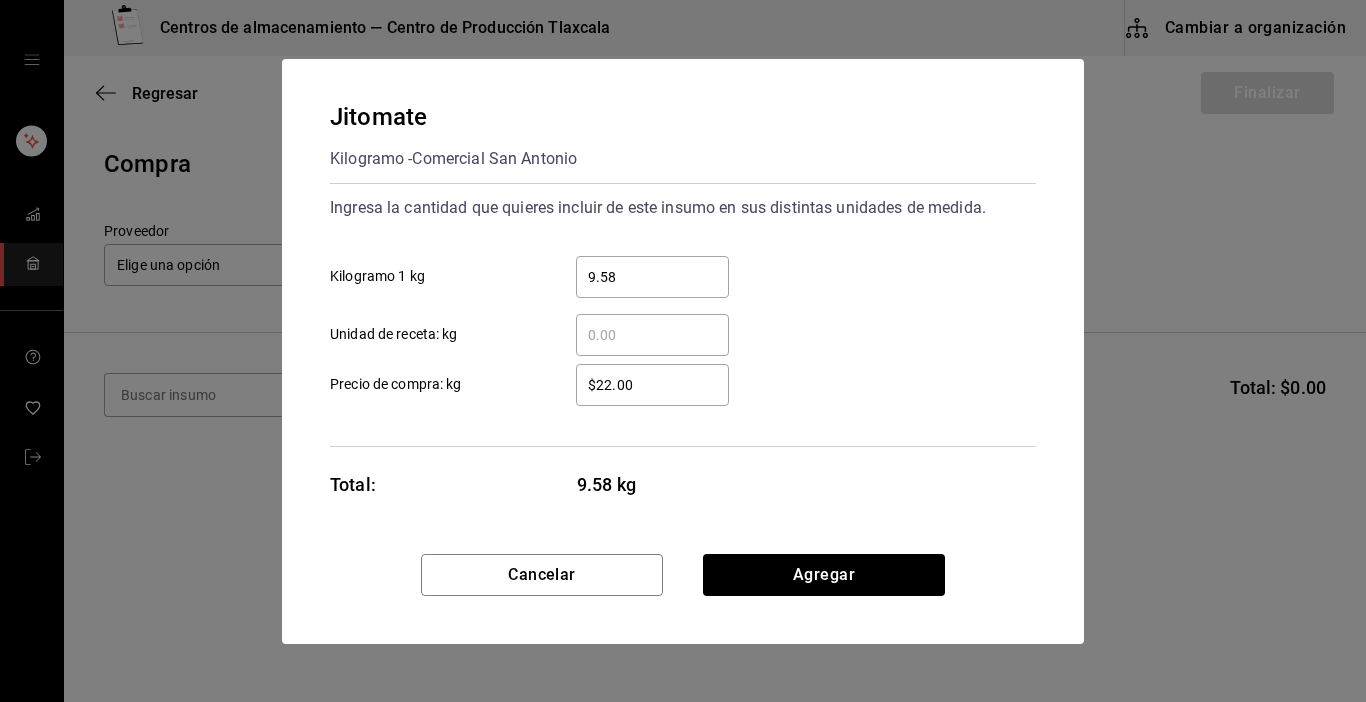 click on "$22.00 ​" at bounding box center (652, 385) 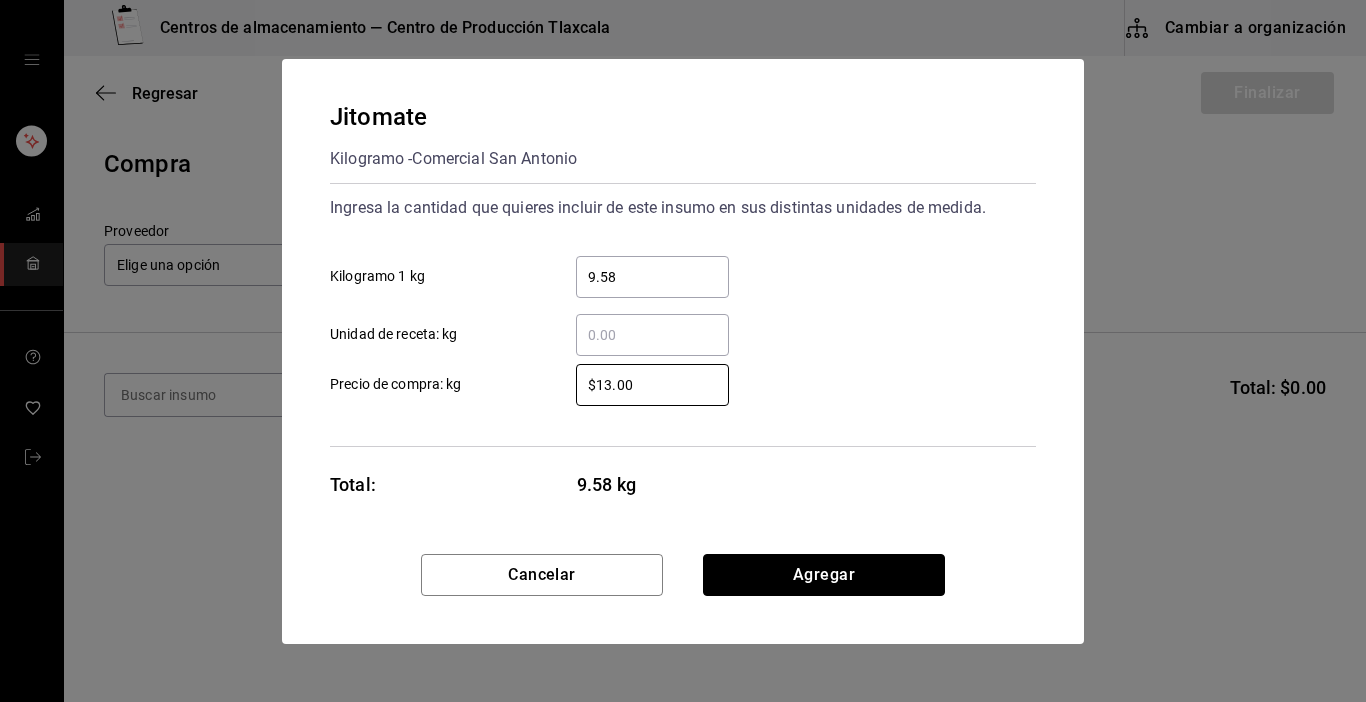 click on "Agregar" at bounding box center (824, 575) 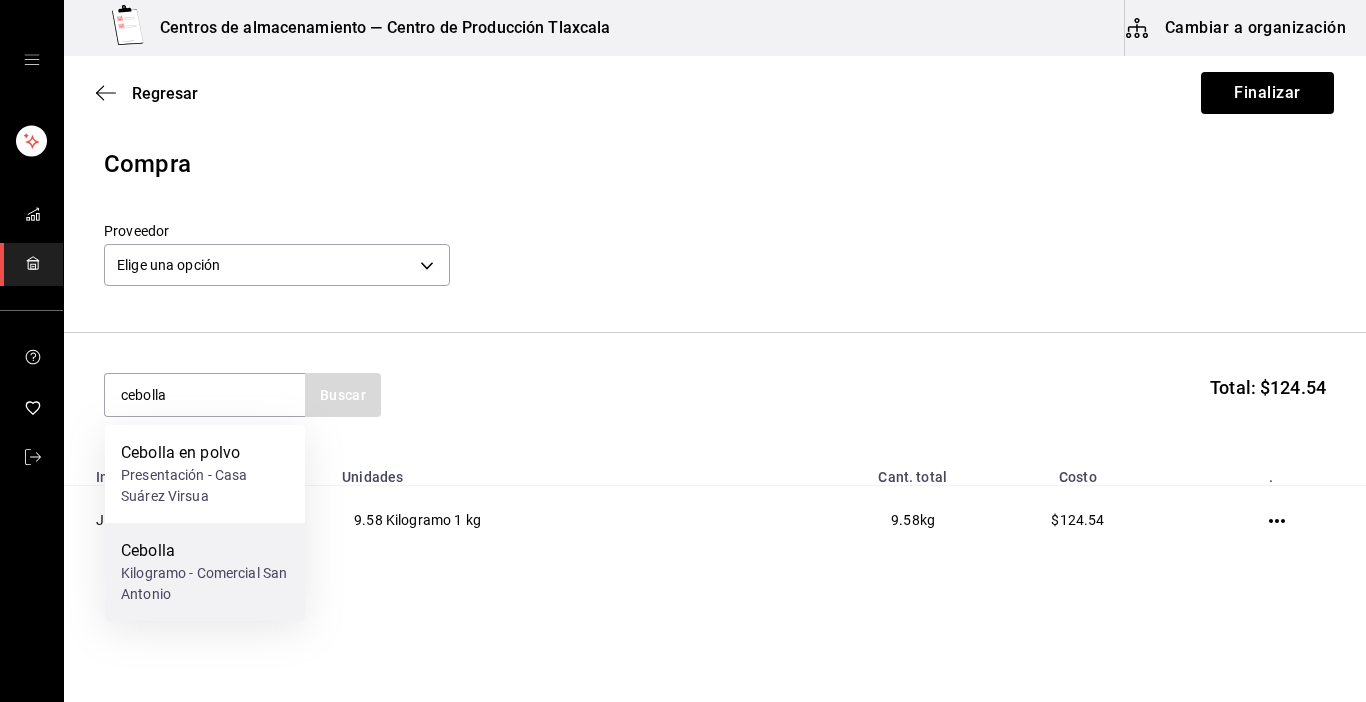 click on "Kilogramo - Comercial San Antonio" at bounding box center [205, 584] 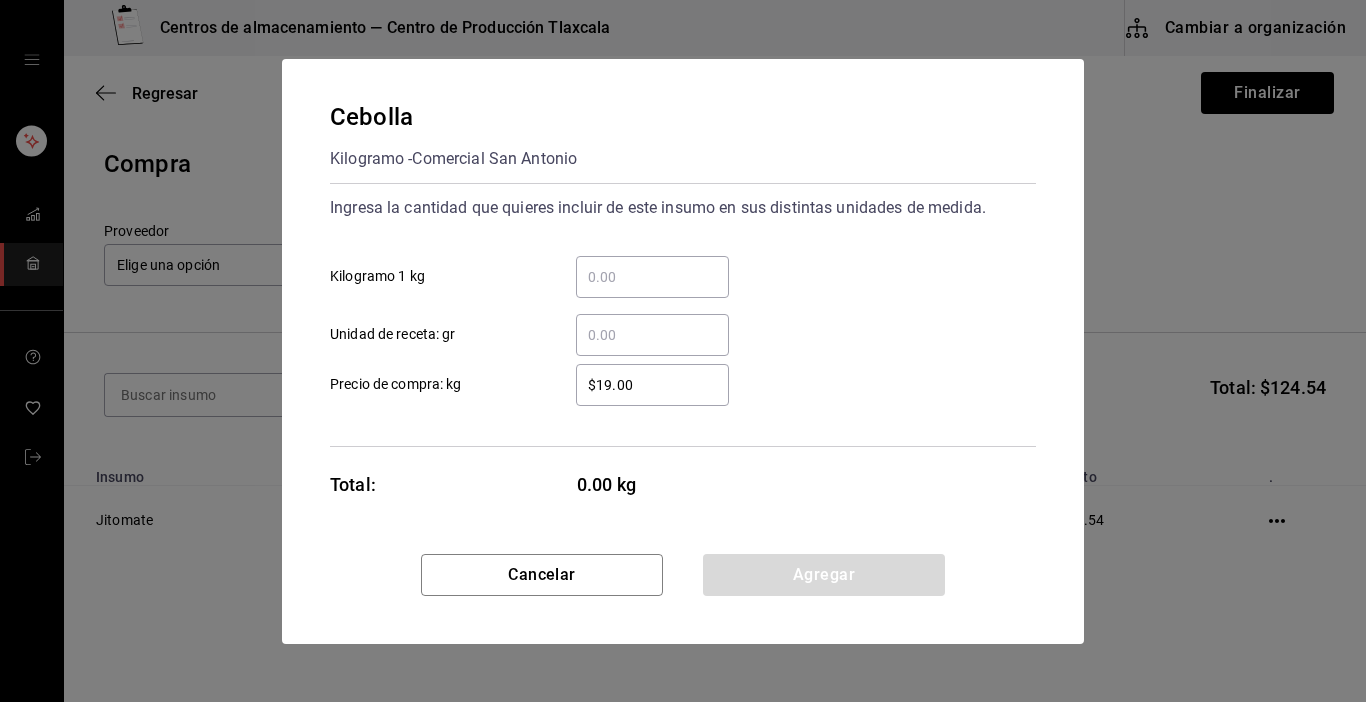 click on "​" at bounding box center [652, 277] 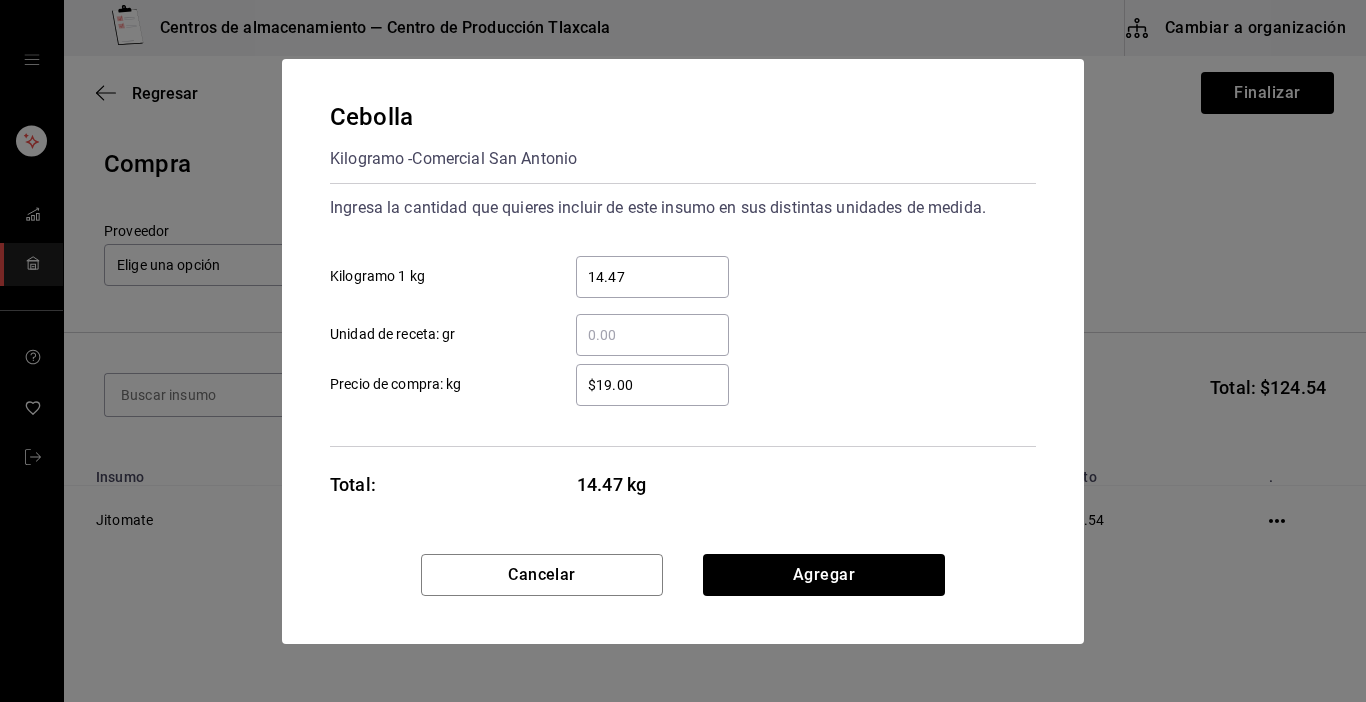 click on "$19.00" at bounding box center (652, 385) 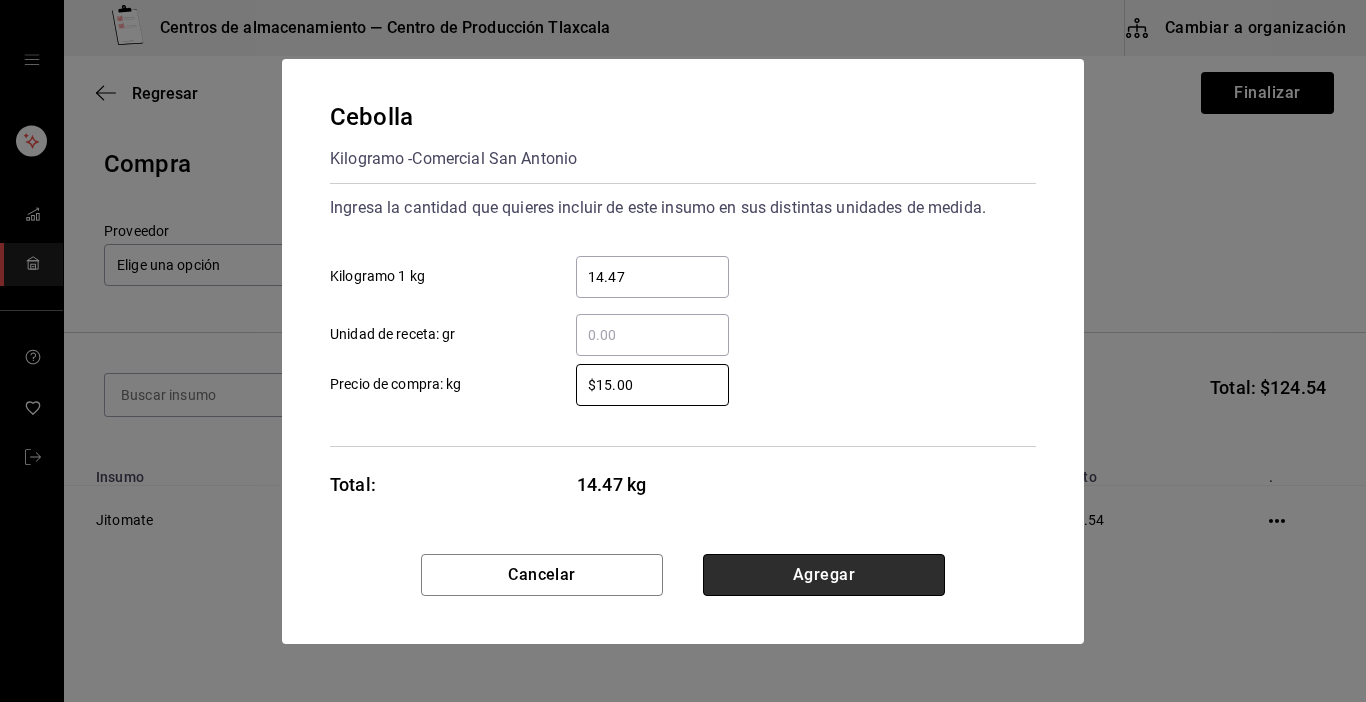 click on "Agregar" at bounding box center [824, 575] 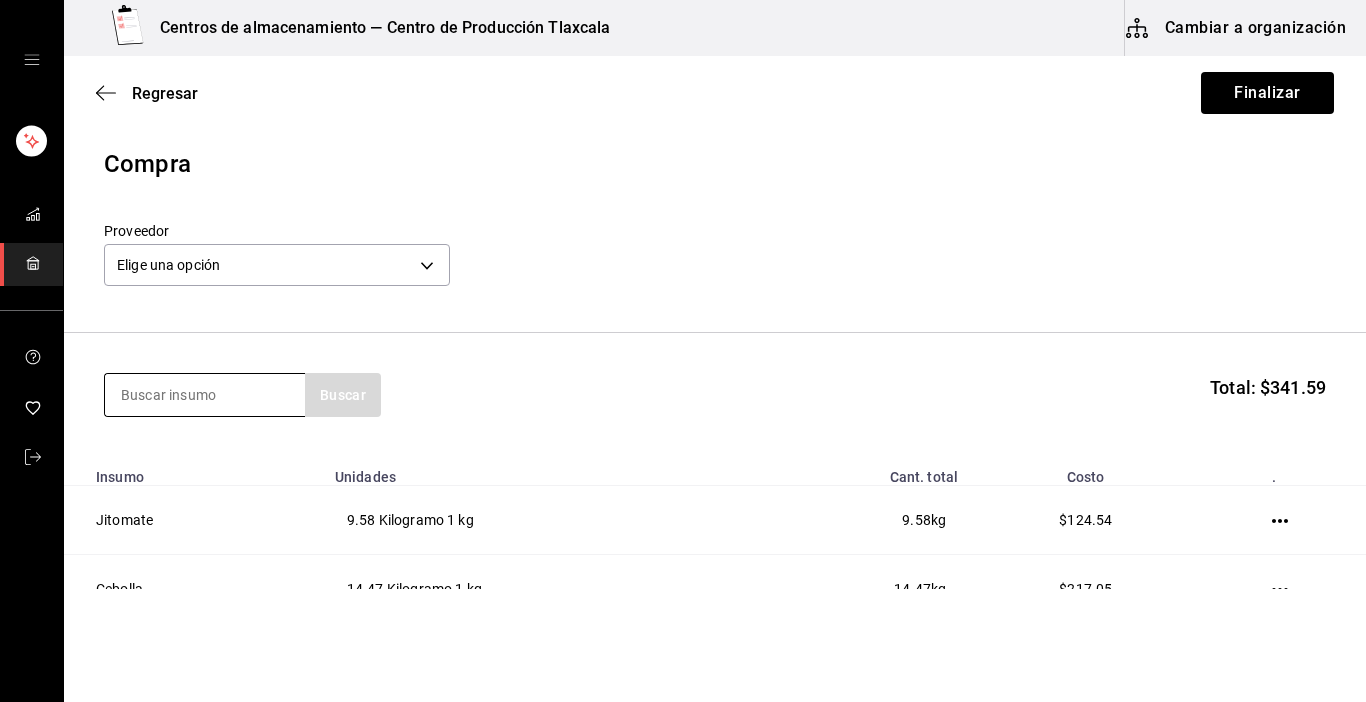 click at bounding box center [205, 395] 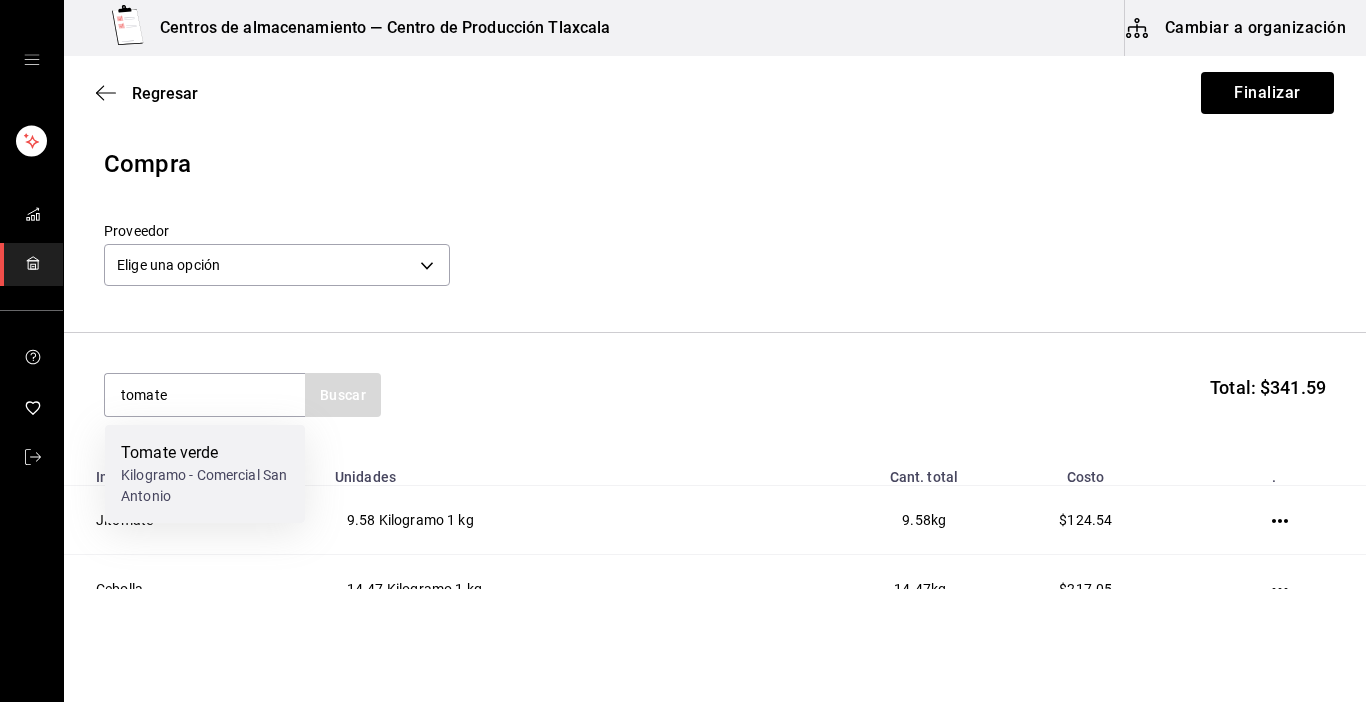 click on "Tomate verde" at bounding box center (205, 453) 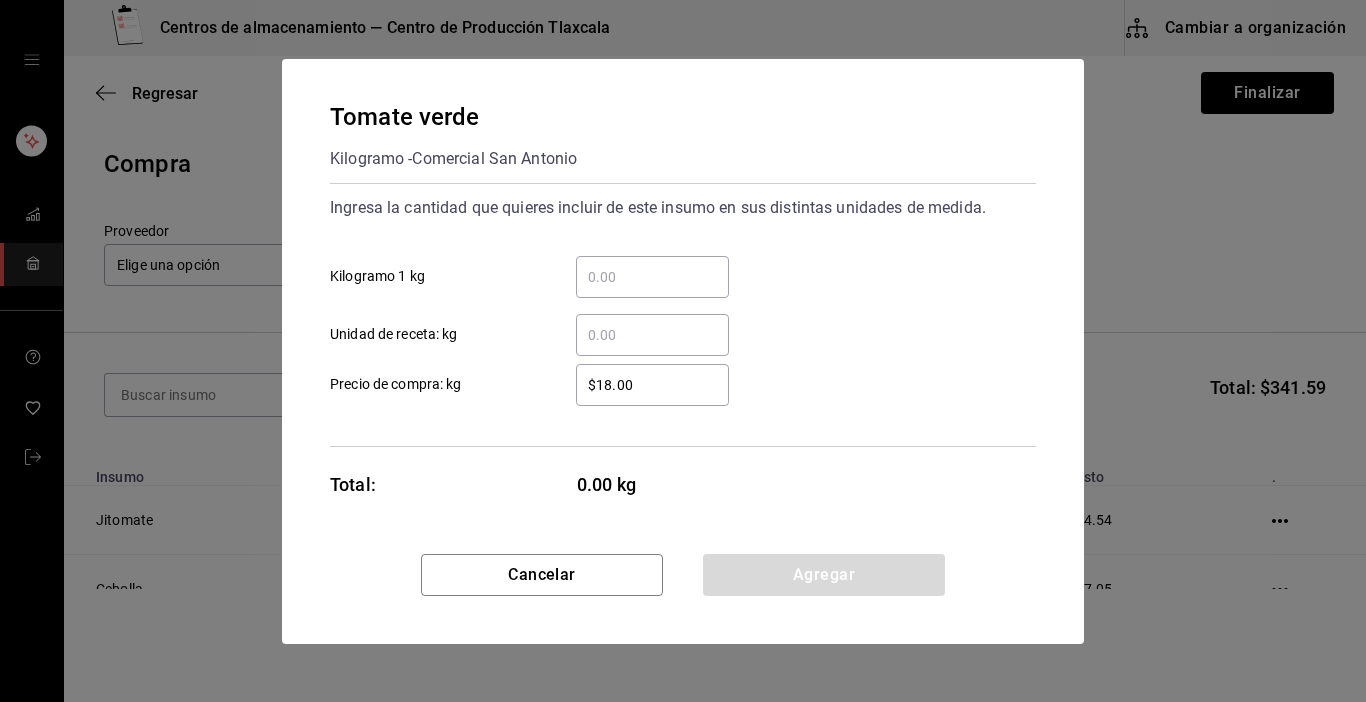 click on "​ Kilogramo 1 kg" at bounding box center [652, 277] 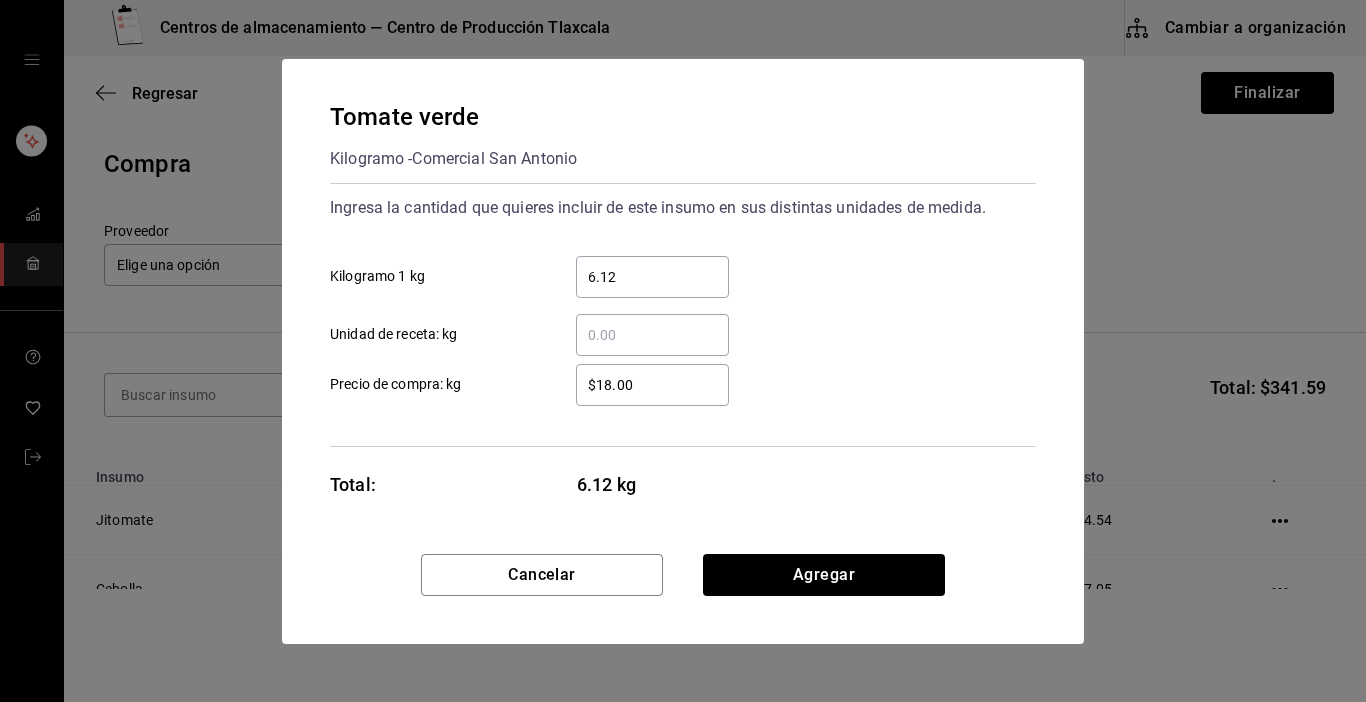 click on "$18.00" at bounding box center [652, 385] 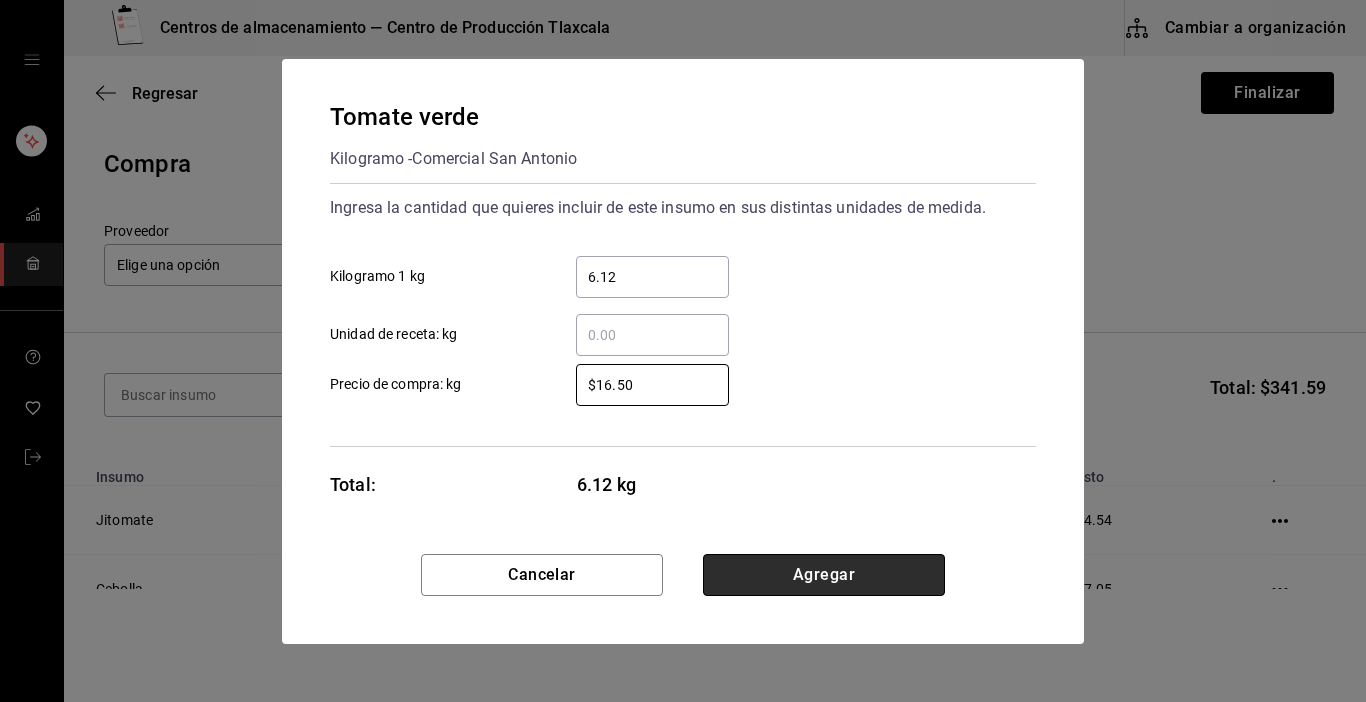 click on "Agregar" at bounding box center [824, 575] 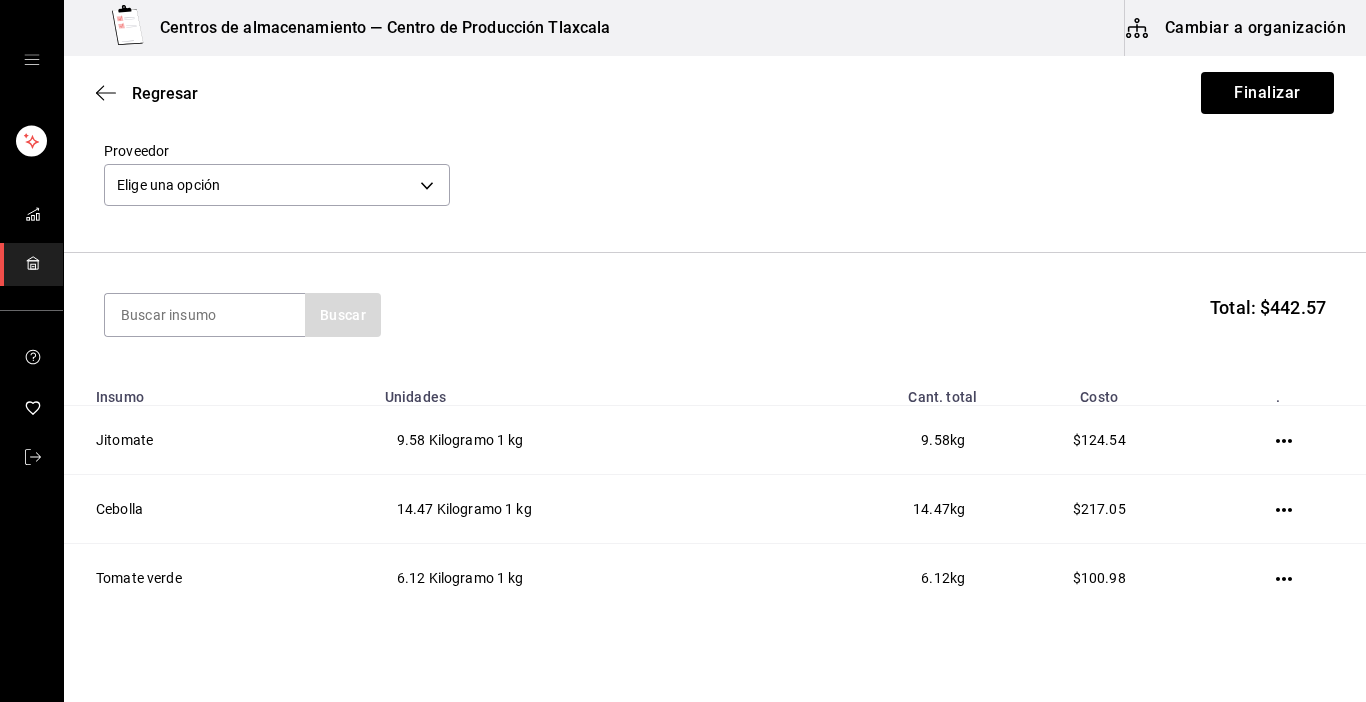 scroll, scrollTop: 120, scrollLeft: 0, axis: vertical 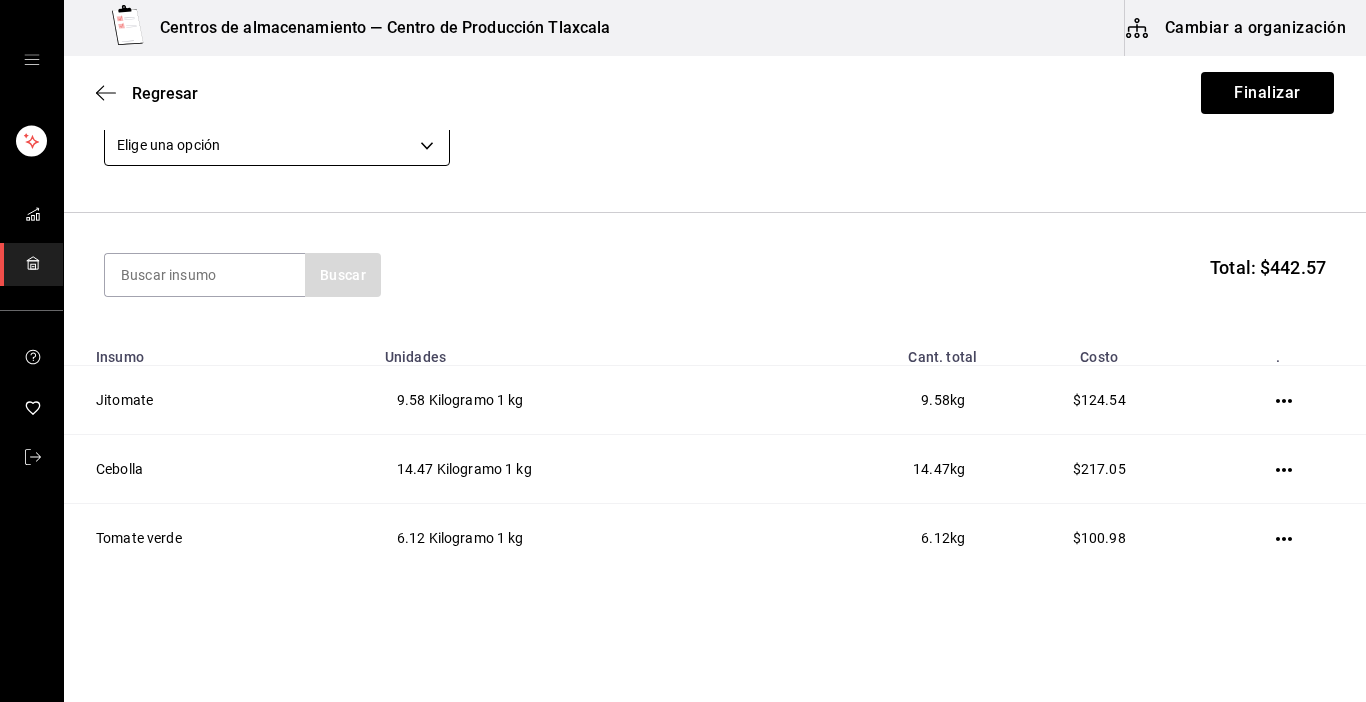 click on "Centros de almacenamiento — Centro de Producción Tlaxcala Cambiar a organización Regresar Finalizar Compra Proveedor Elige una opción default Buscar Total: $442.57 Insumo Unidades Cant. total Costo  .  Jitomate 9.58 Kilogramo 1 kg 9.58  kg $124.54 Cebolla 14.47 Kilogramo 1 kg 14.47  kg $217.05 Tomate verde 6.12 Kilogramo 1 kg 6.12  kg $100.98 GANA 1 MES GRATIS EN TU SUSCRIPCIÓN AQUÍ ¿Recuerdas cómo empezó tu restaurante?
Hoy puedes ayudar a un colega a tener el mismo cambio que tú viviste.
Recomienda Parrot directamente desde tu Portal Administrador.
Es fácil y rápido.
🎁 Por cada restaurante que se una, ganas 1 mes gratis. Ver video tutorial Ir a video Editar Eliminar Visitar centro de ayuda ([PHONE]) [EMAIL] Visitar centro de ayuda ([PHONE]) [EMAIL]" at bounding box center [683, 294] 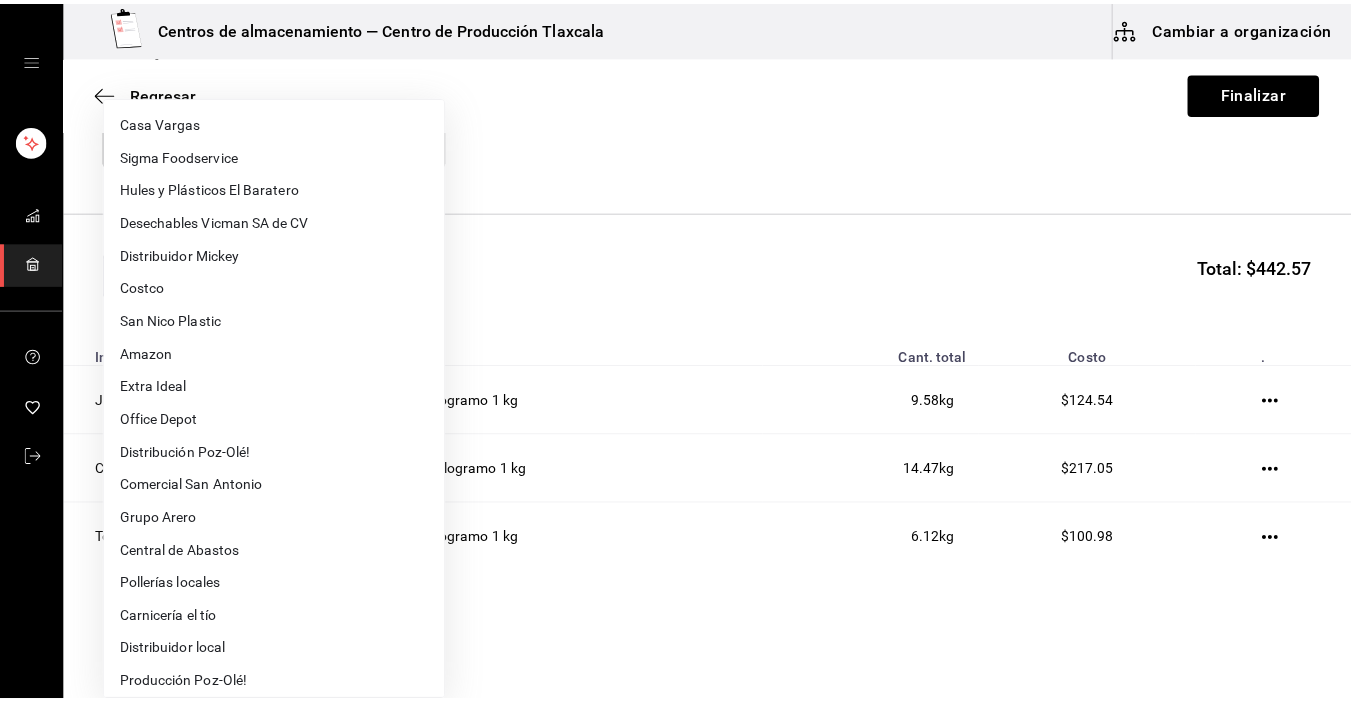 scroll, scrollTop: 449, scrollLeft: 0, axis: vertical 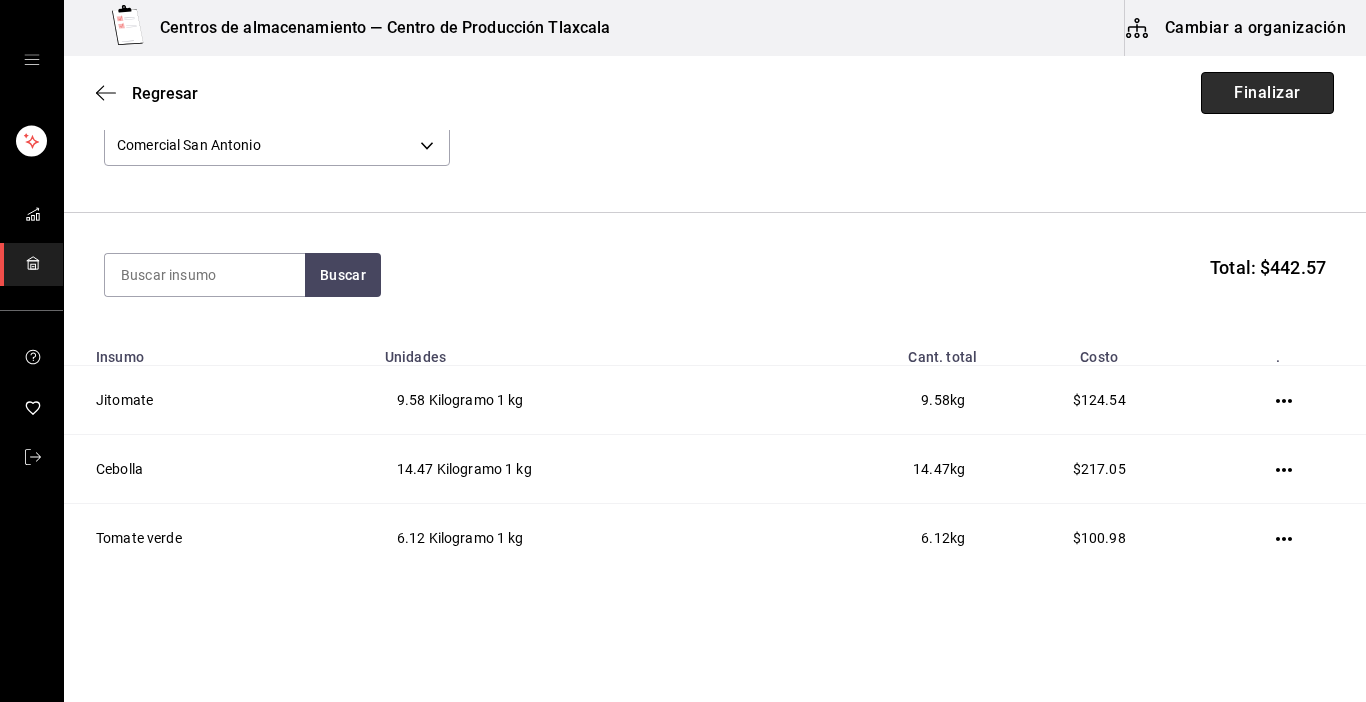 click on "Finalizar" at bounding box center (1267, 93) 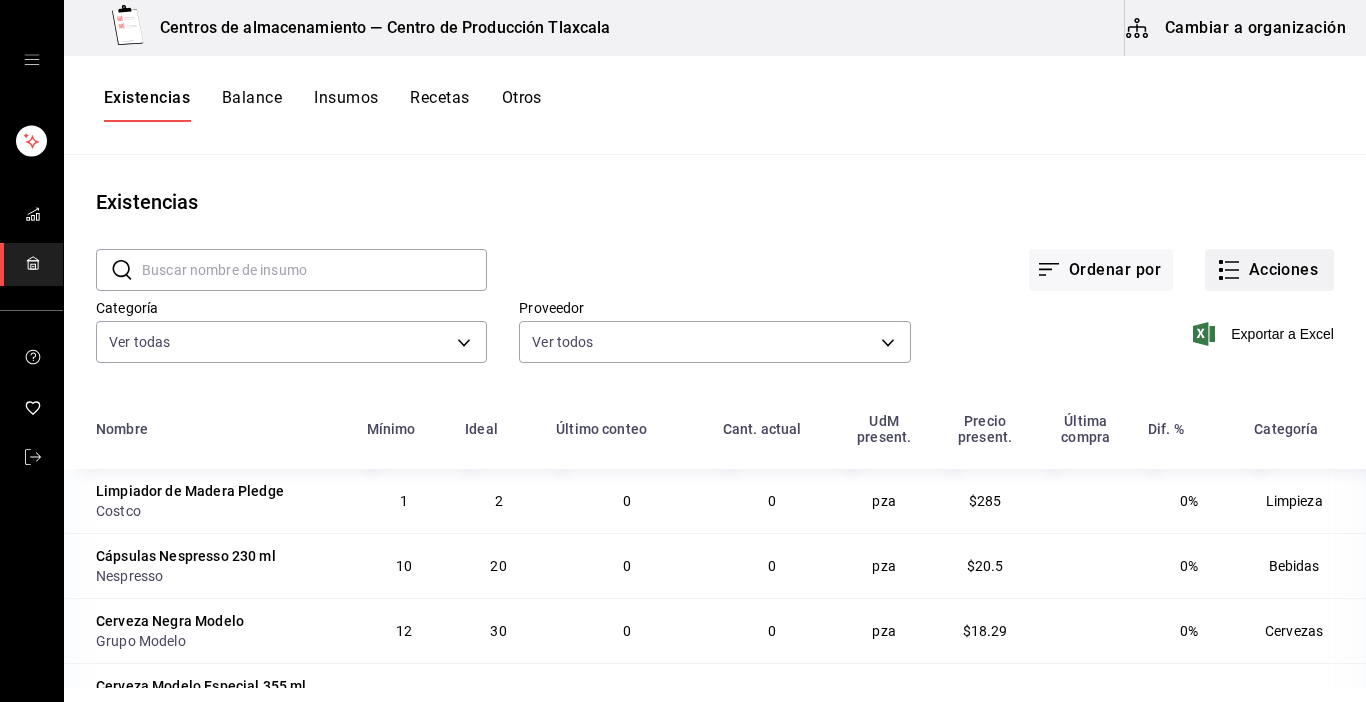 click on "Acciones" at bounding box center [1269, 270] 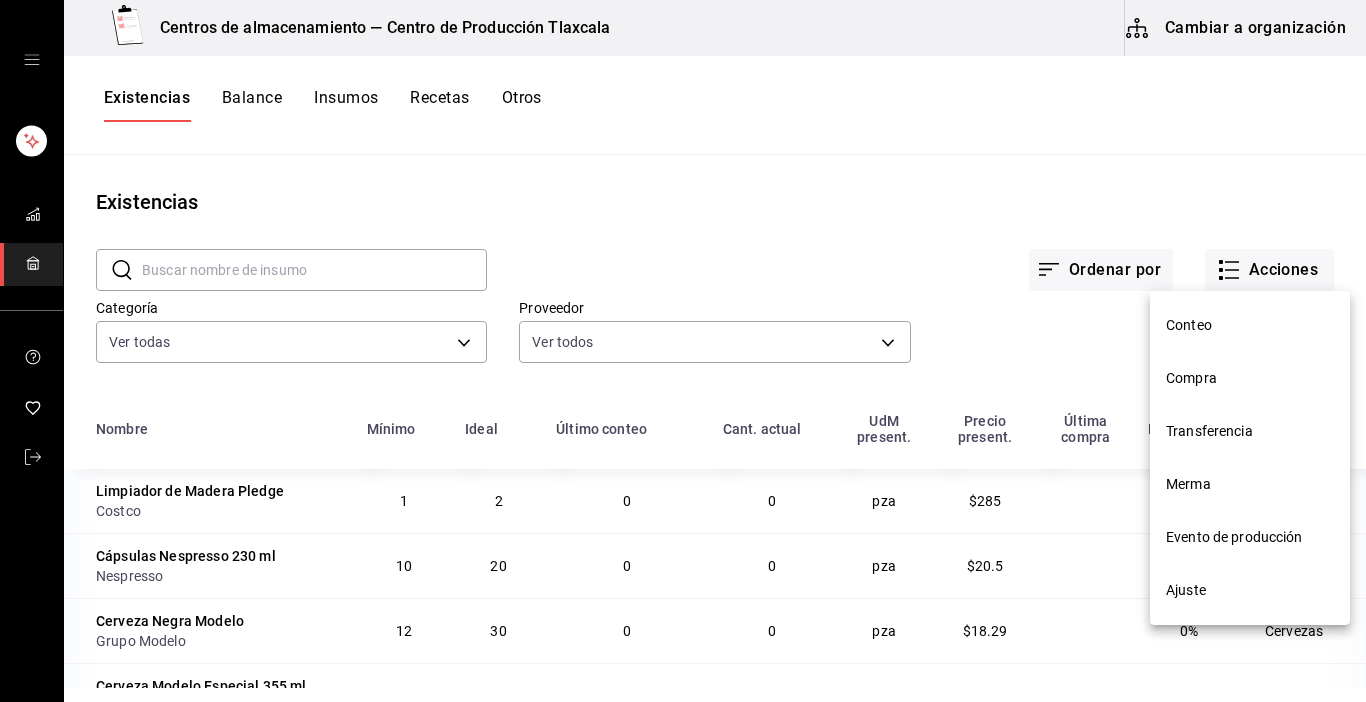 click on "Transferencia" at bounding box center (1250, 431) 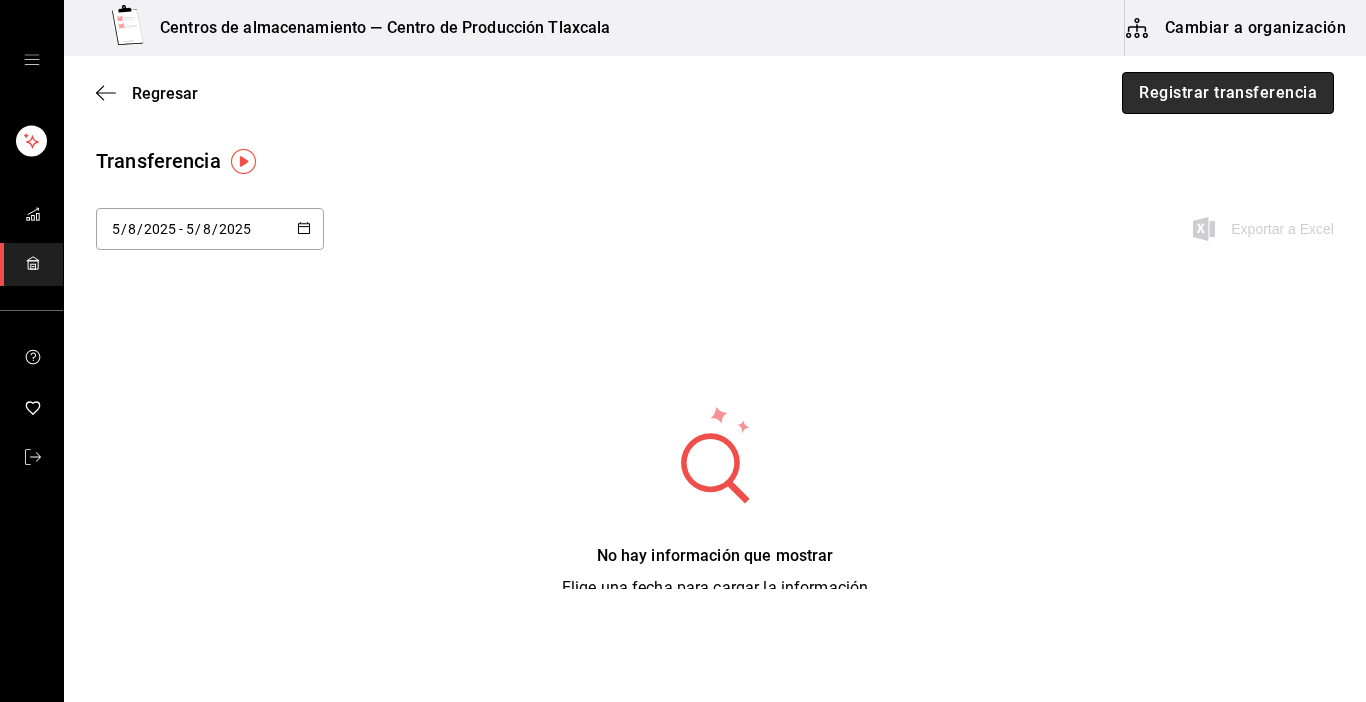 click on "Registrar transferencia" at bounding box center [1228, 93] 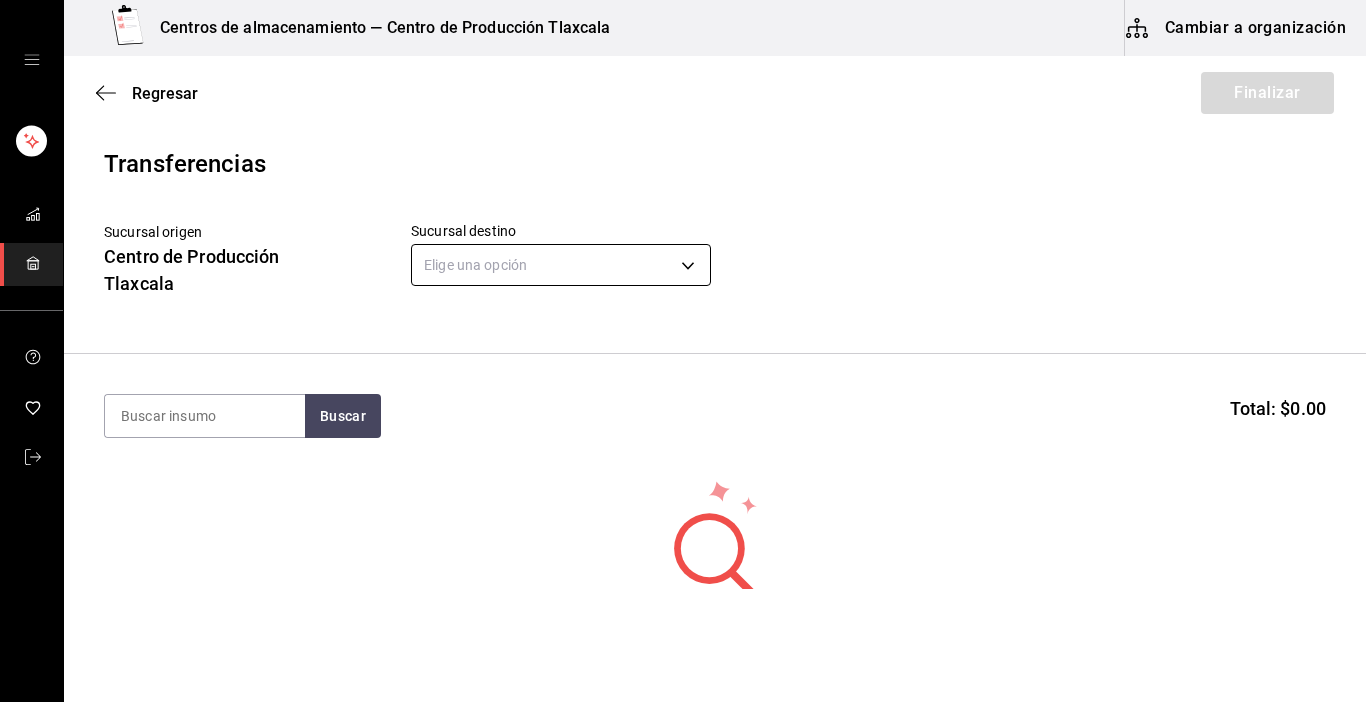 click on "Centros de almacenamiento — Centro de Producción Tlaxcala Cambiar a organización Regresar Finalizar Transferencias Sucursal origen Centro de Producción Tlaxcala Sucursal destino Elige una opción default Buscar Total: $0.00 No hay insumos a mostrar. Busca un insumo para agregarlo a la lista GANA 1 MES GRATIS EN TU SUSCRIPCIÓN AQUÍ ¿Recuerdas cómo empezó tu restaurante?
Hoy puedes ayudar a un colega a tener el mismo cambio que tú viviste.
Recomienda Parrot directamente desde tu Portal Administrador.
Es fácil y rápido.
🎁 Por cada restaurante que se una, ganas 1 mes gratis. Editar Eliminar Visitar centro de ayuda ([PHONE]) [EMAIL] Visitar centro de ayuda ([PHONE]) [EMAIL]" at bounding box center (683, 294) 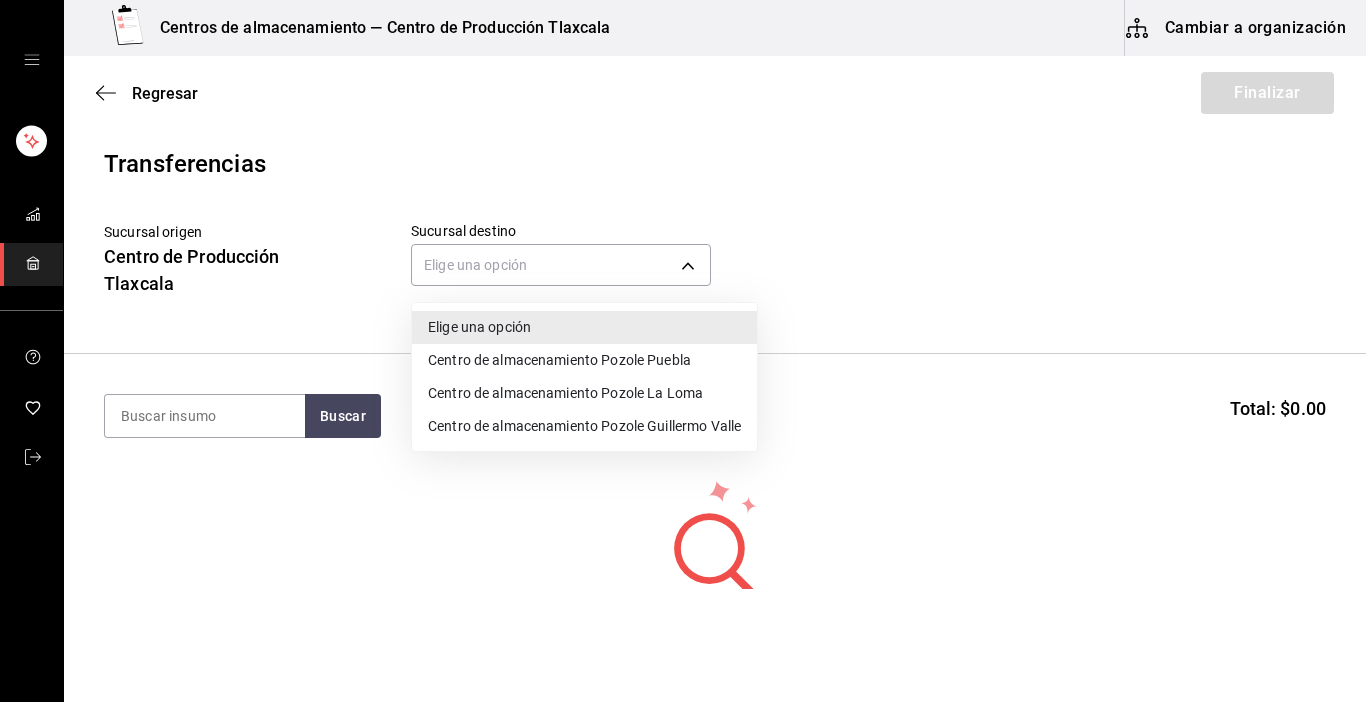click on "Centro de almacenamiento Pozole Guillermo Valle" at bounding box center (584, 426) 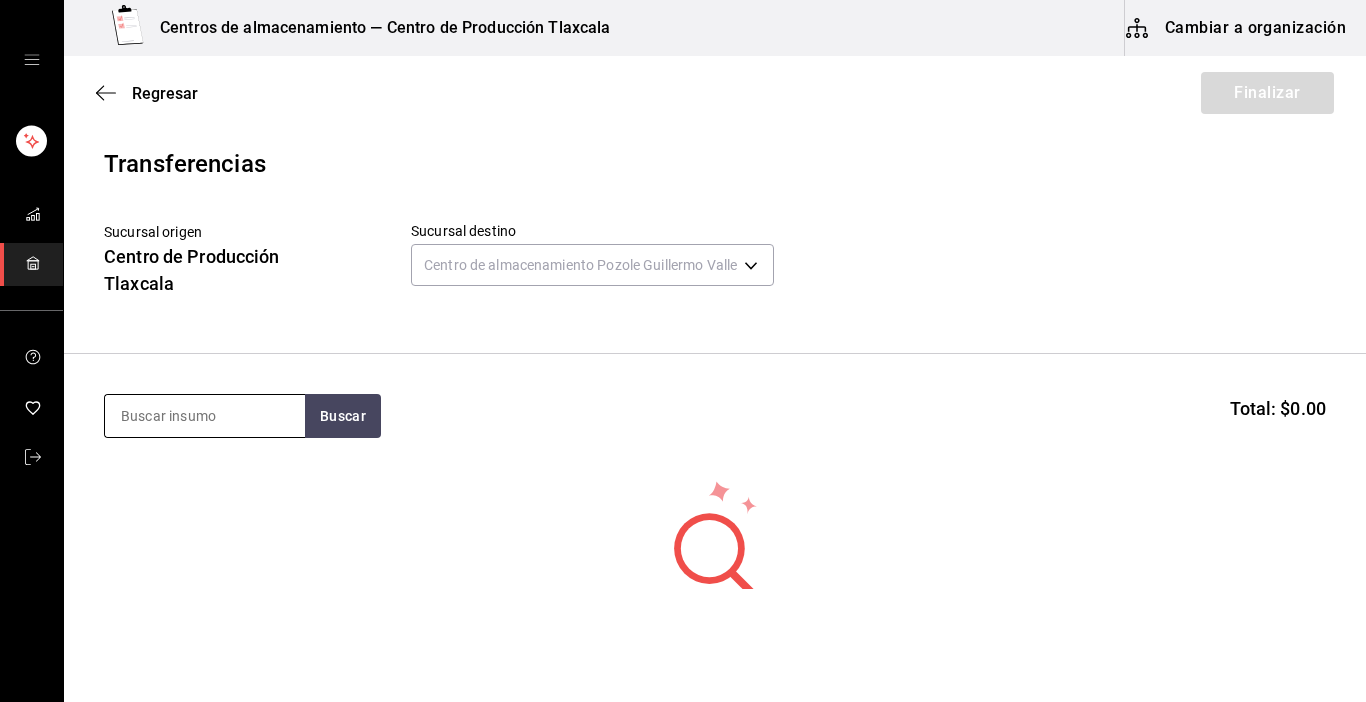 click at bounding box center (205, 416) 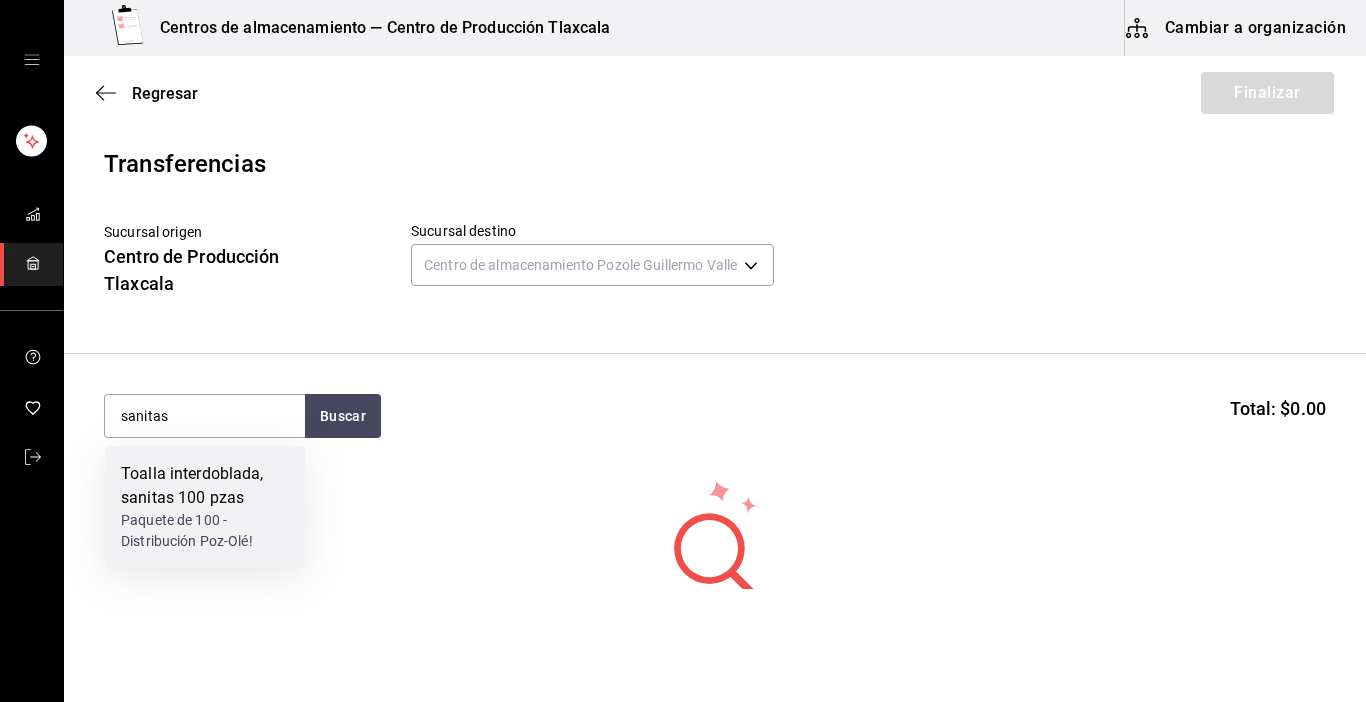 click on "Toalla interdoblada, sanitas 100 pzas" at bounding box center [205, 486] 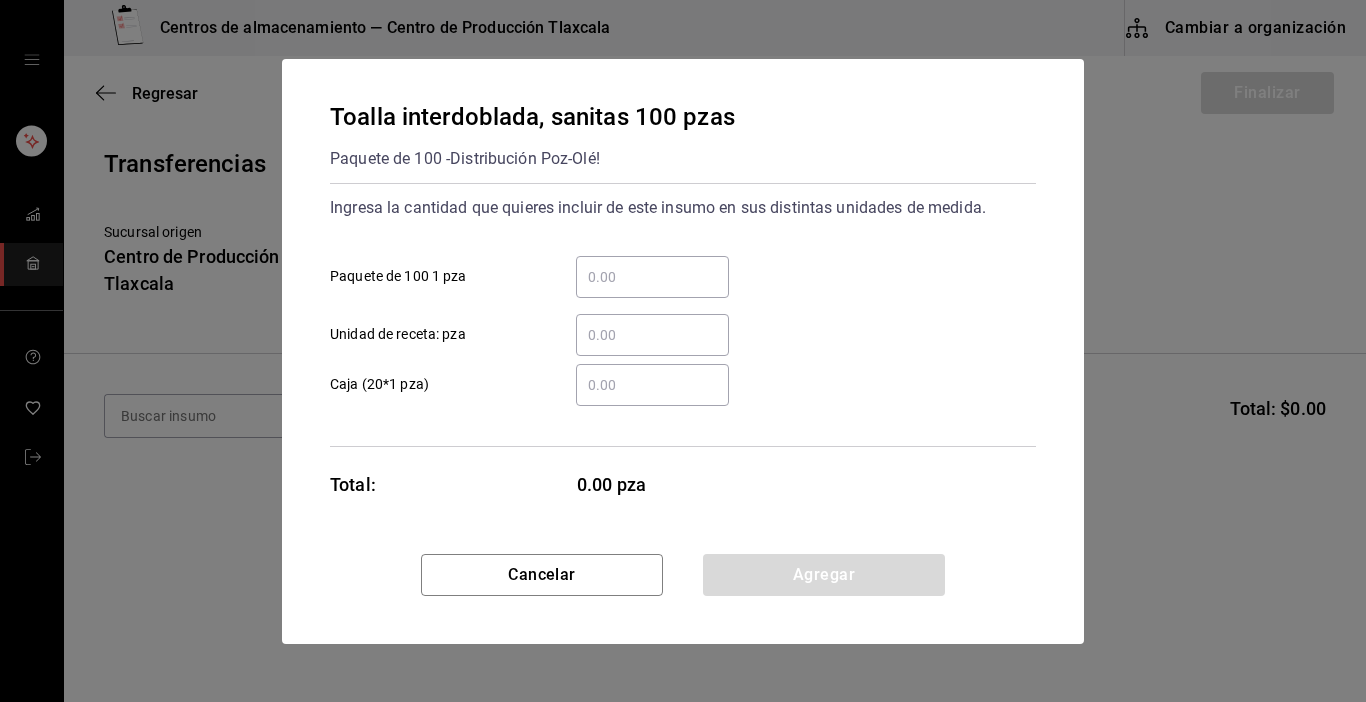 click on "​ Paquete de 100 1 pza" at bounding box center [652, 277] 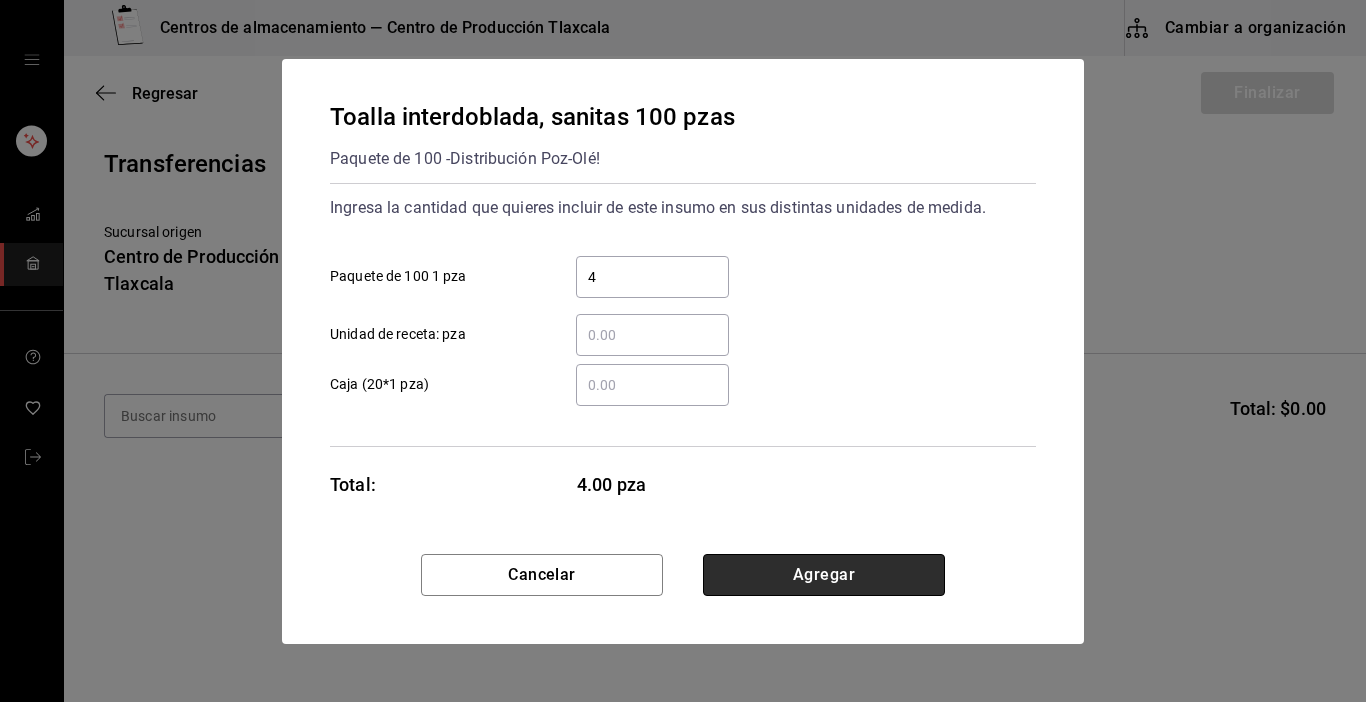 click on "Agregar" at bounding box center (824, 575) 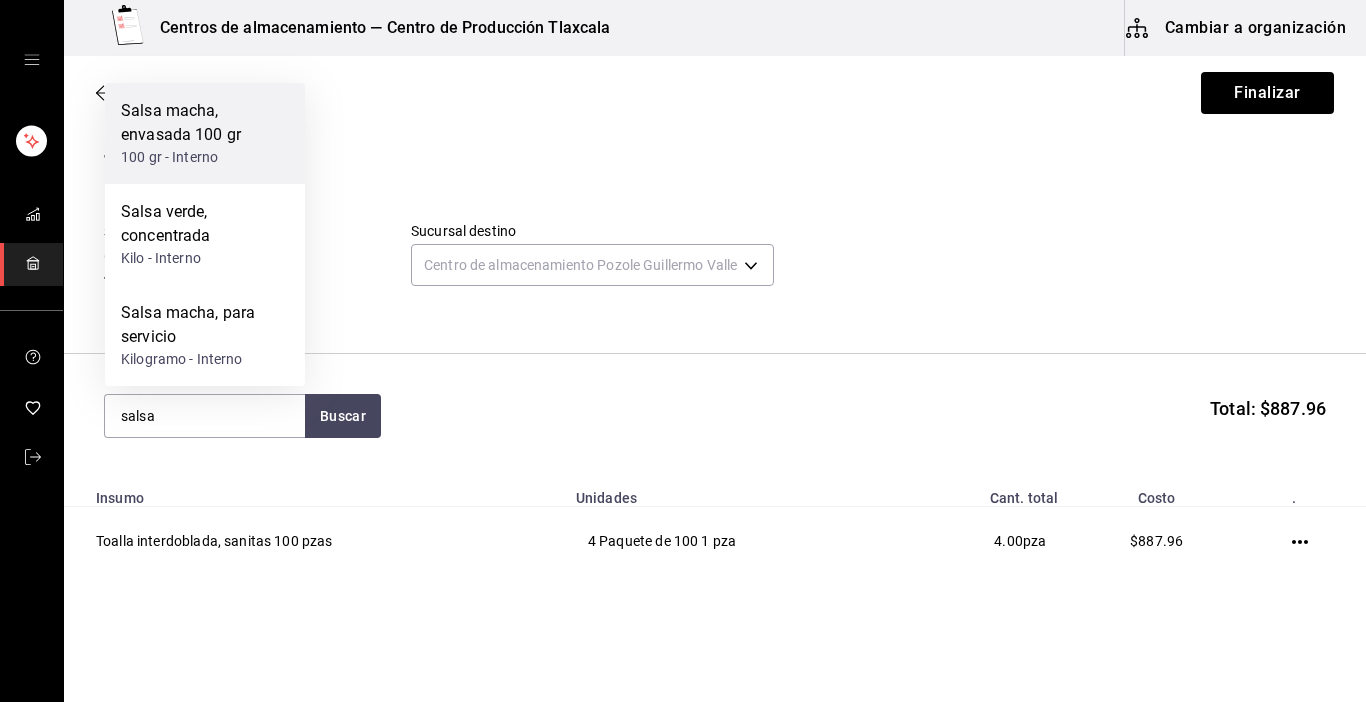 click on "100 gr - Interno" at bounding box center [205, 157] 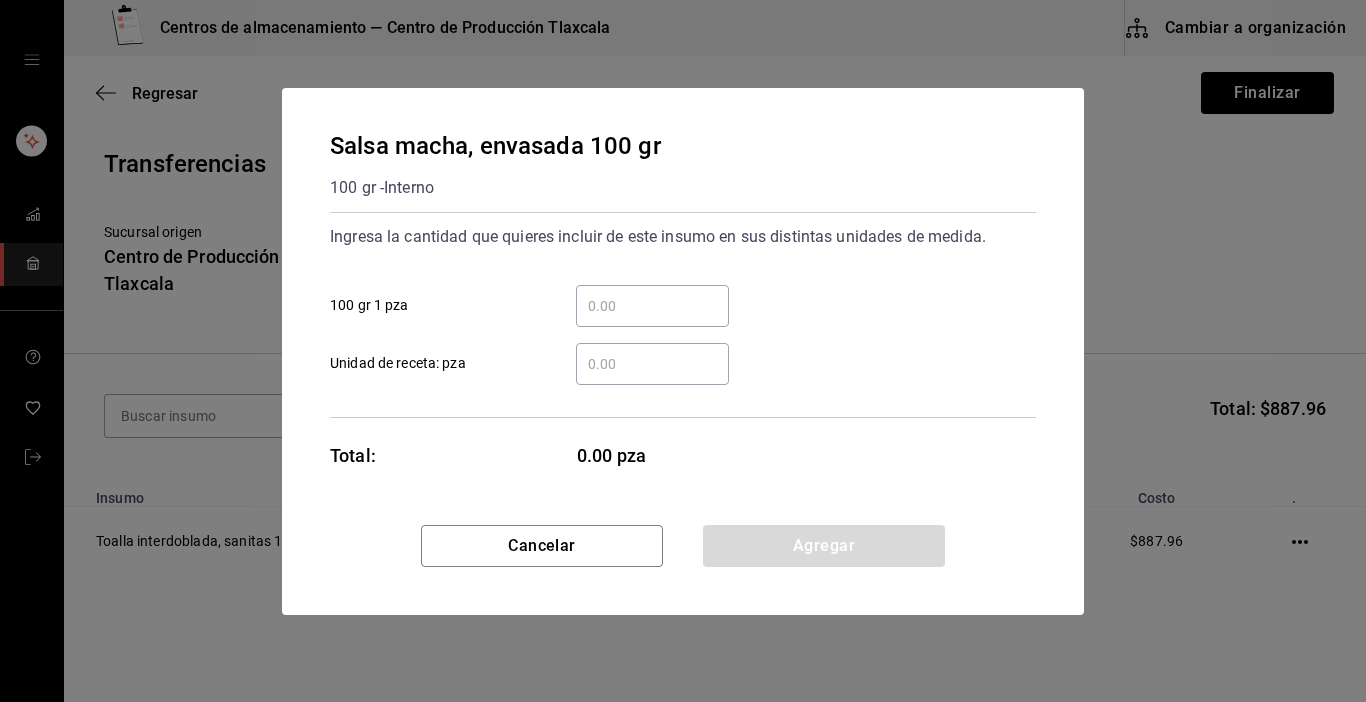 click on "​" at bounding box center [652, 306] 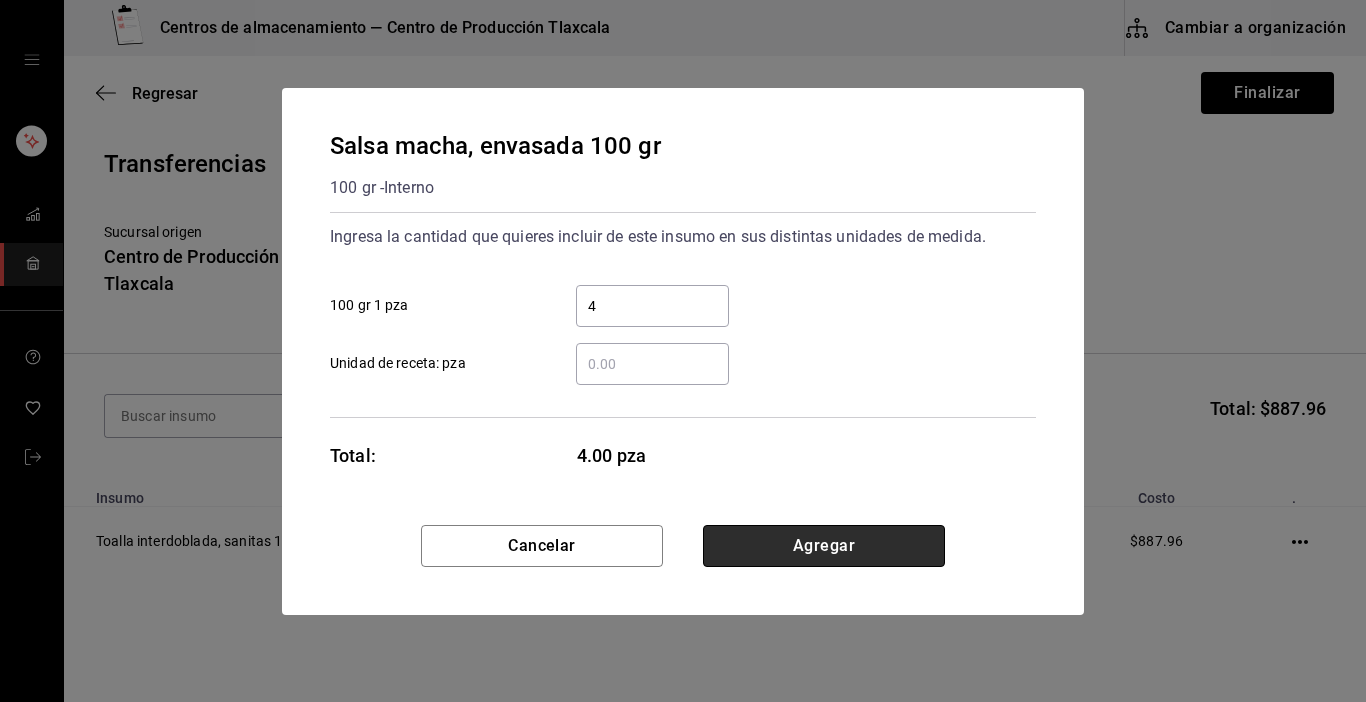click on "Agregar" at bounding box center [824, 546] 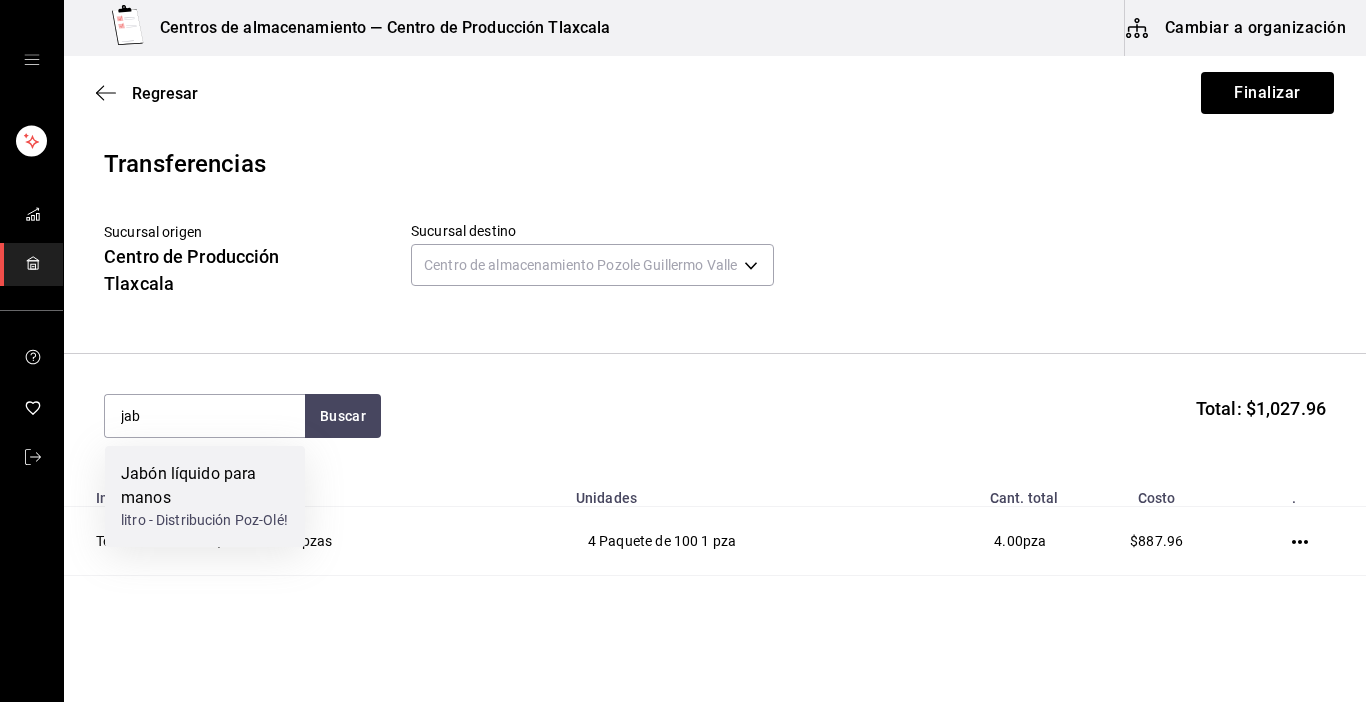 click on "Jabón líquido para manos" at bounding box center (205, 486) 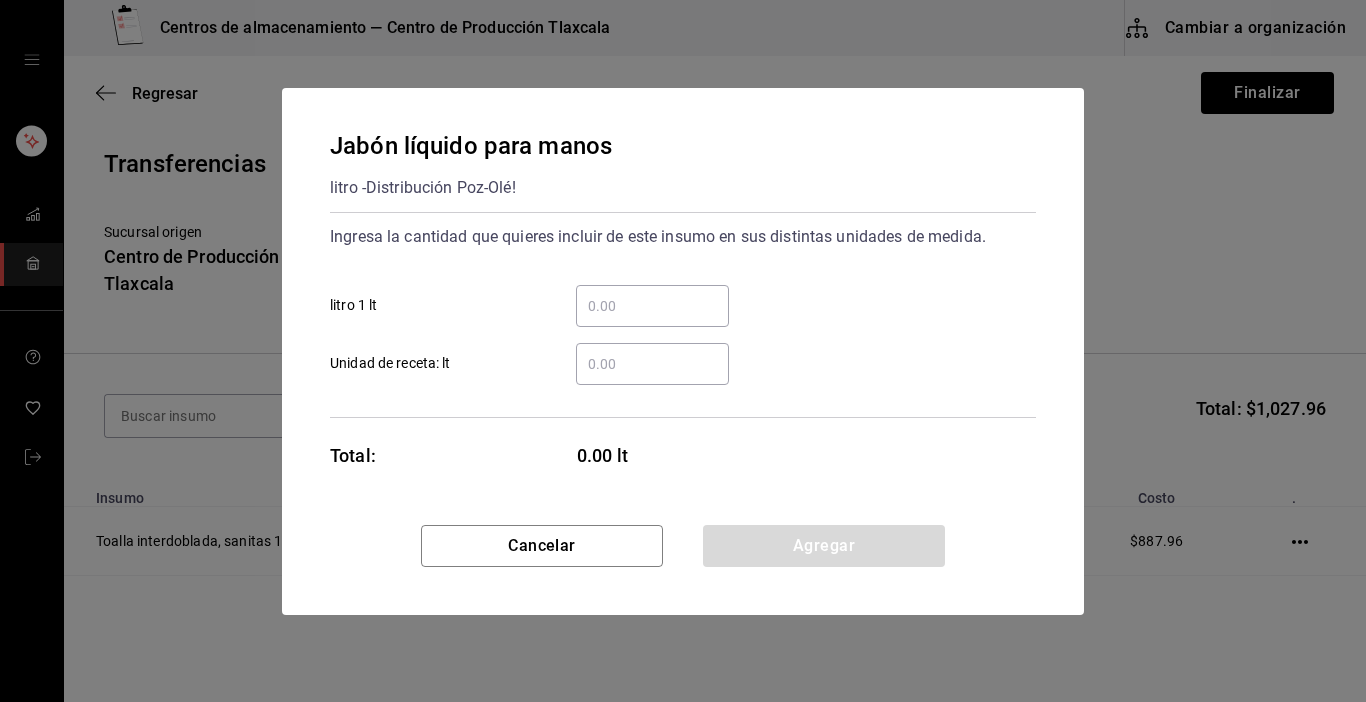 click on "​" at bounding box center [652, 306] 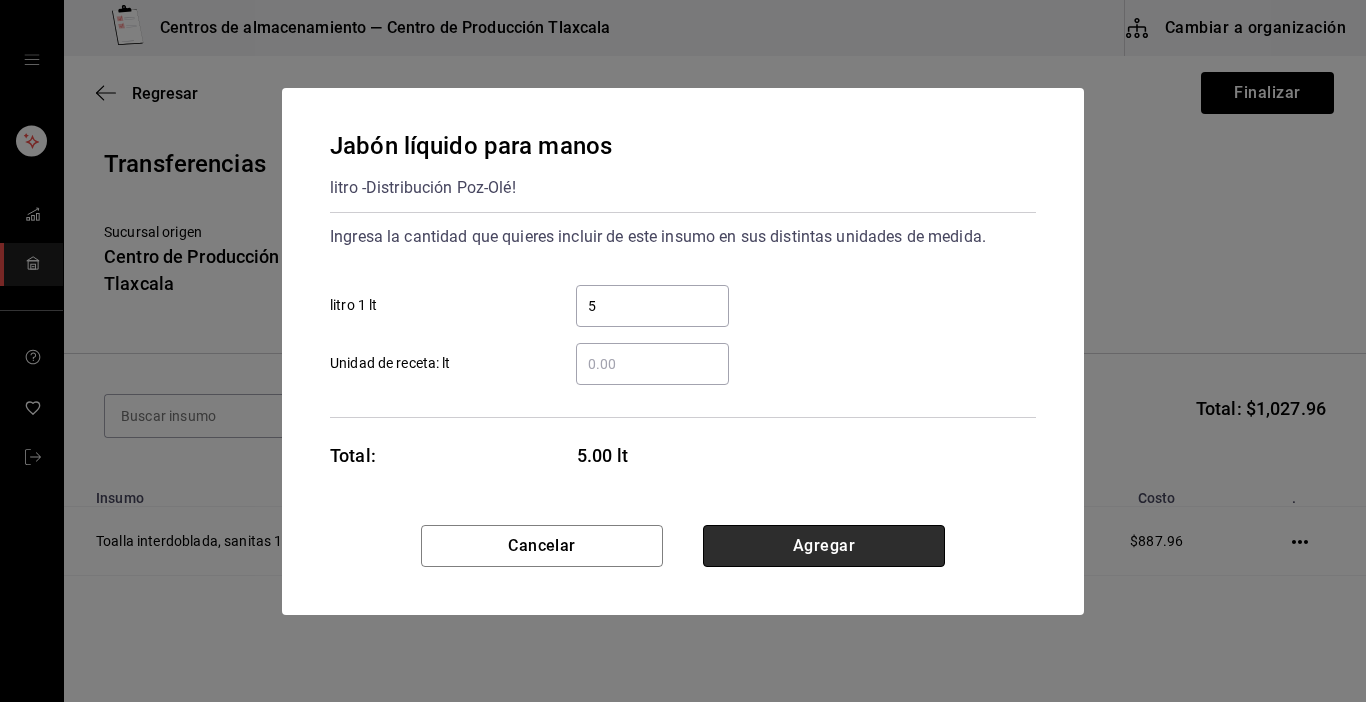 click on "Agregar" at bounding box center [824, 546] 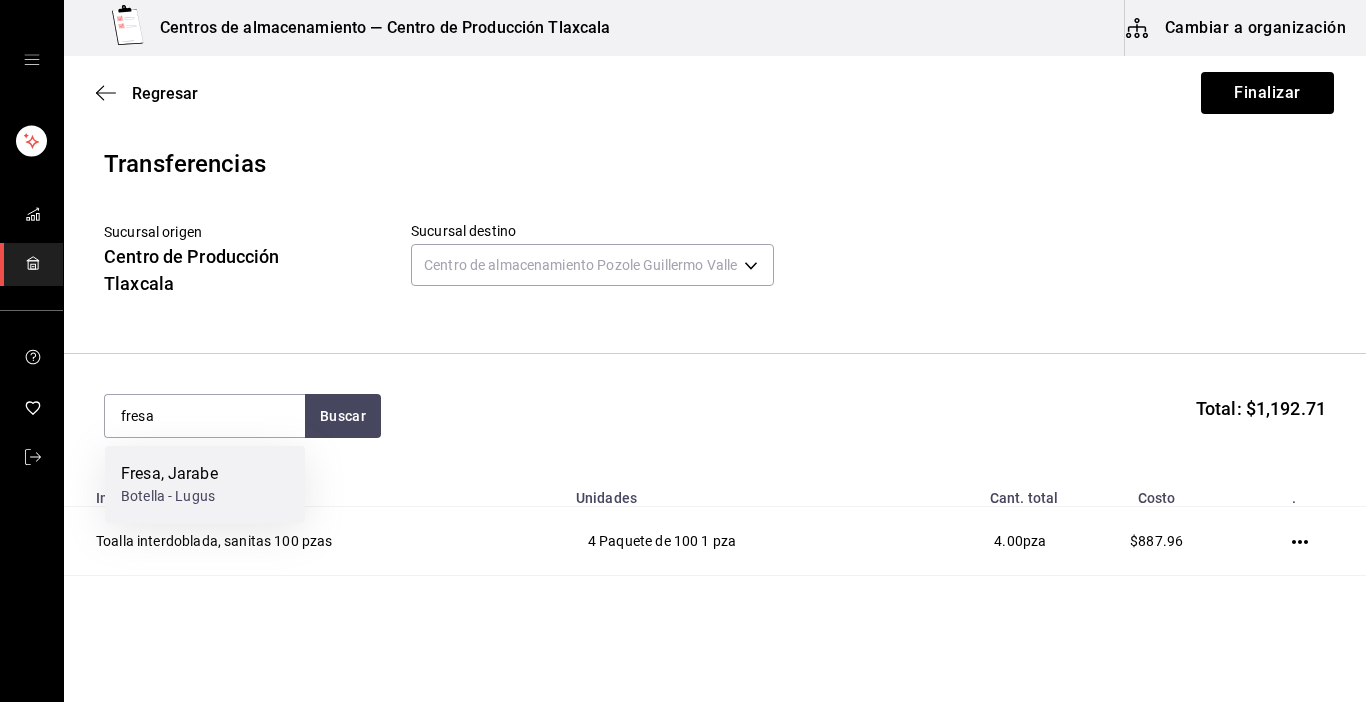 click on "Fresa, Jarabe Botella - Lugus" at bounding box center (205, 484) 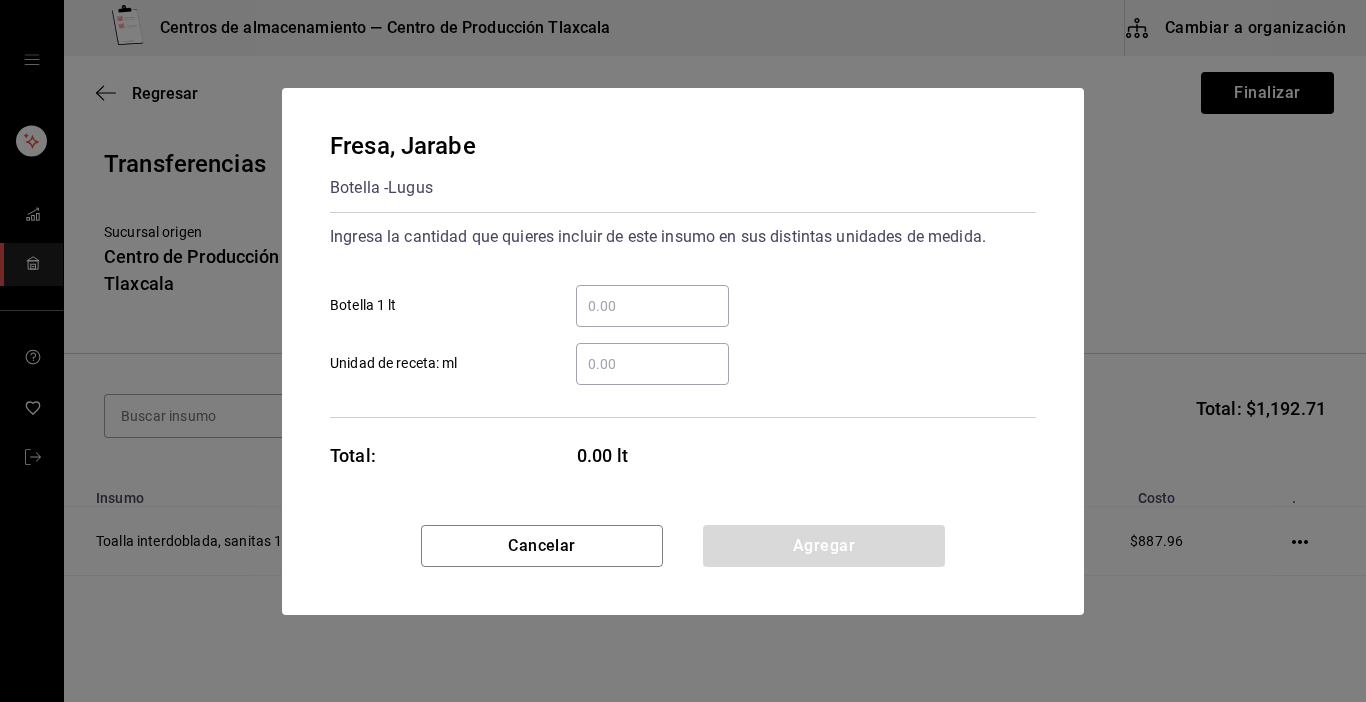 click on "​ Botella 1 lt" at bounding box center (652, 306) 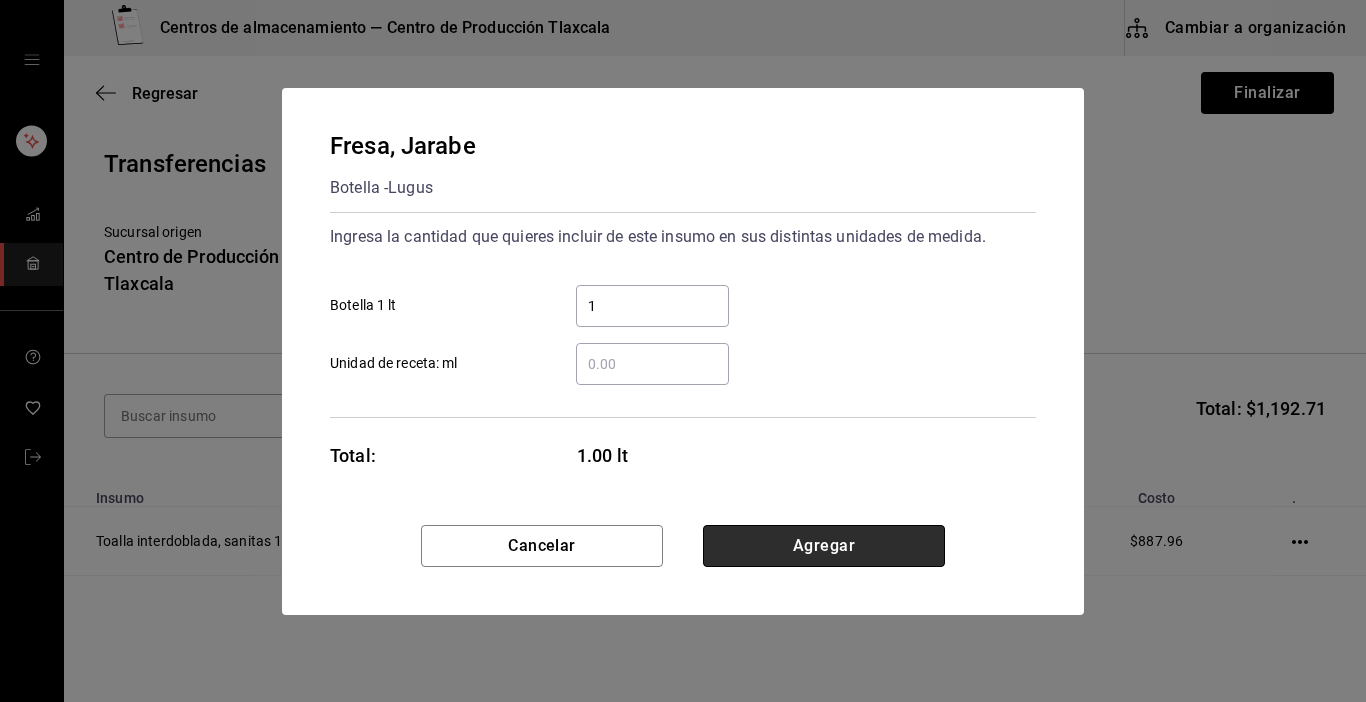 click on "Agregar" at bounding box center [824, 546] 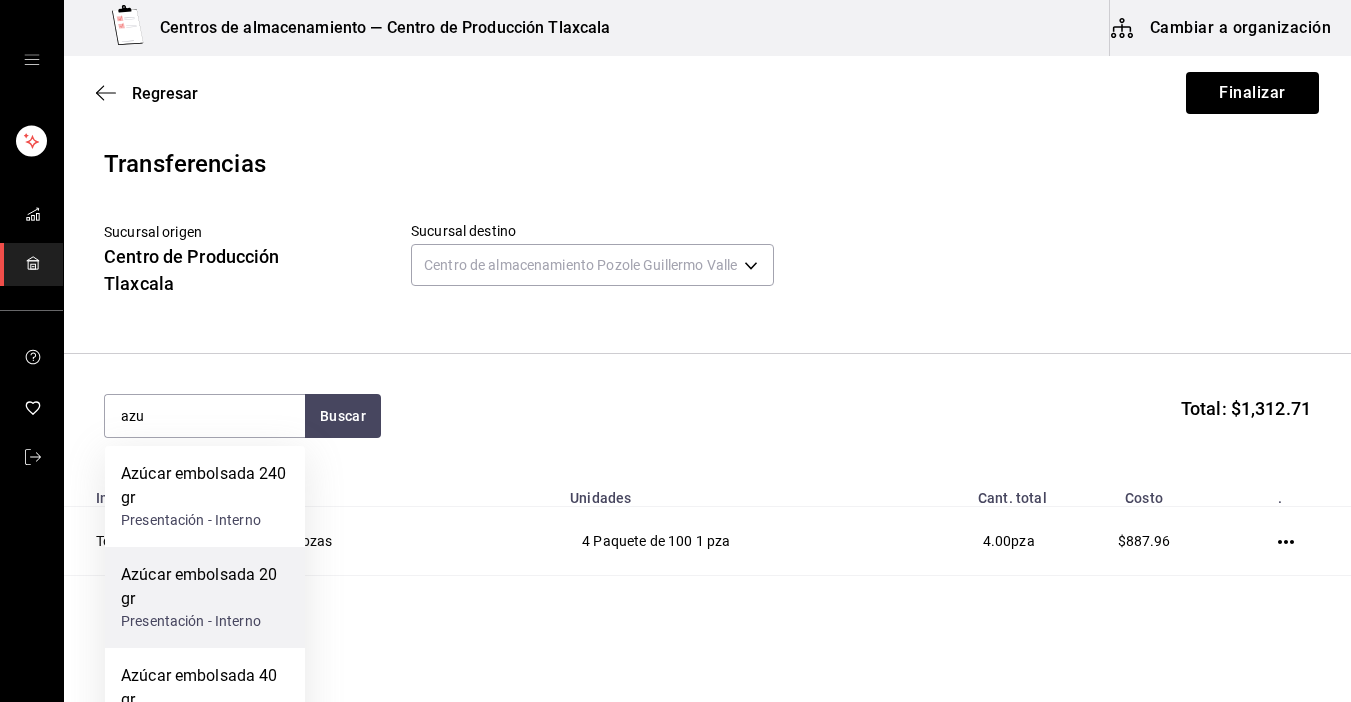 click on "Azúcar embolsada 20 gr" at bounding box center (205, 587) 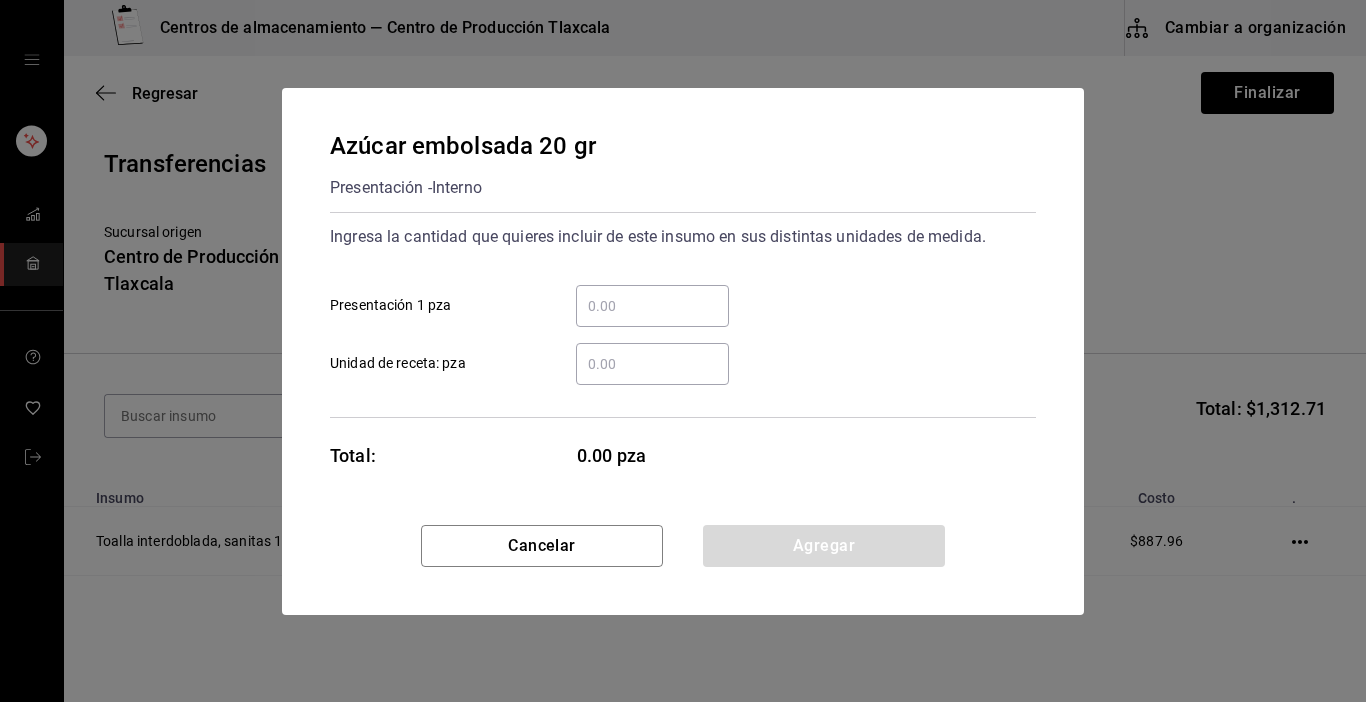 click on "​" at bounding box center (652, 306) 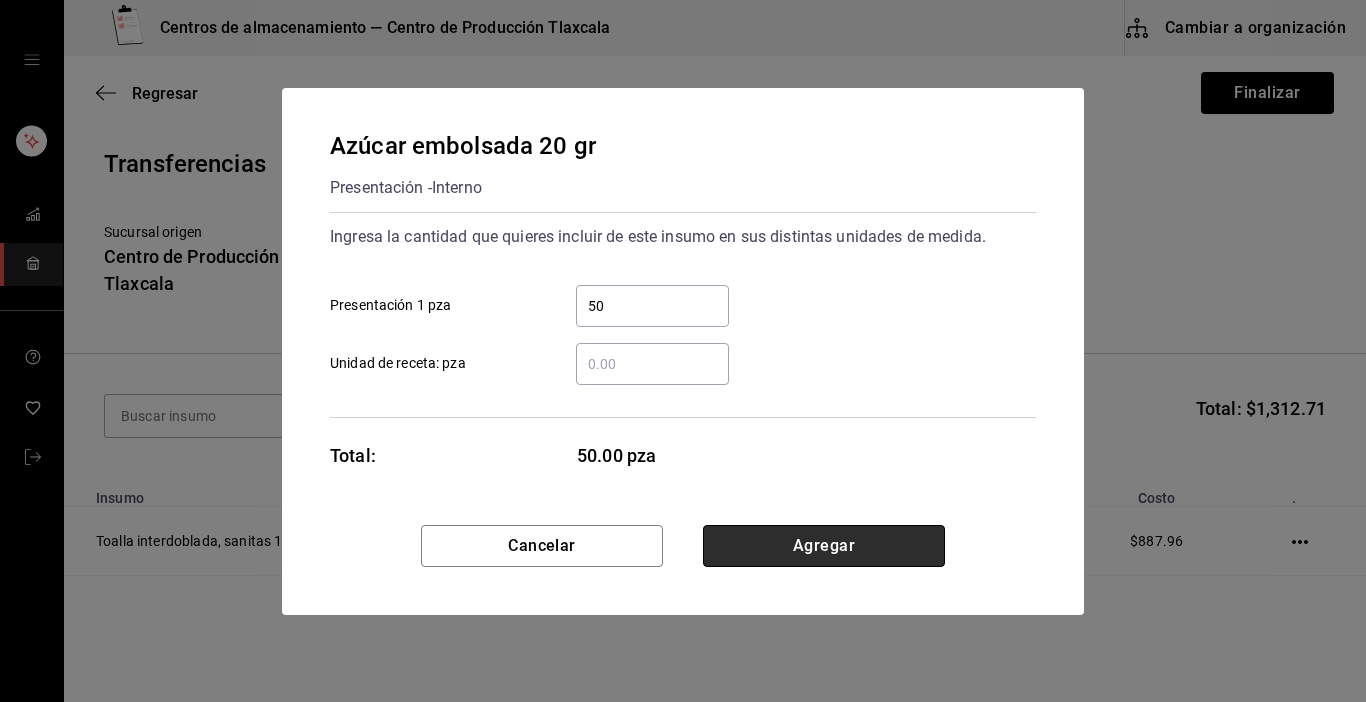 click on "Agregar" at bounding box center (824, 546) 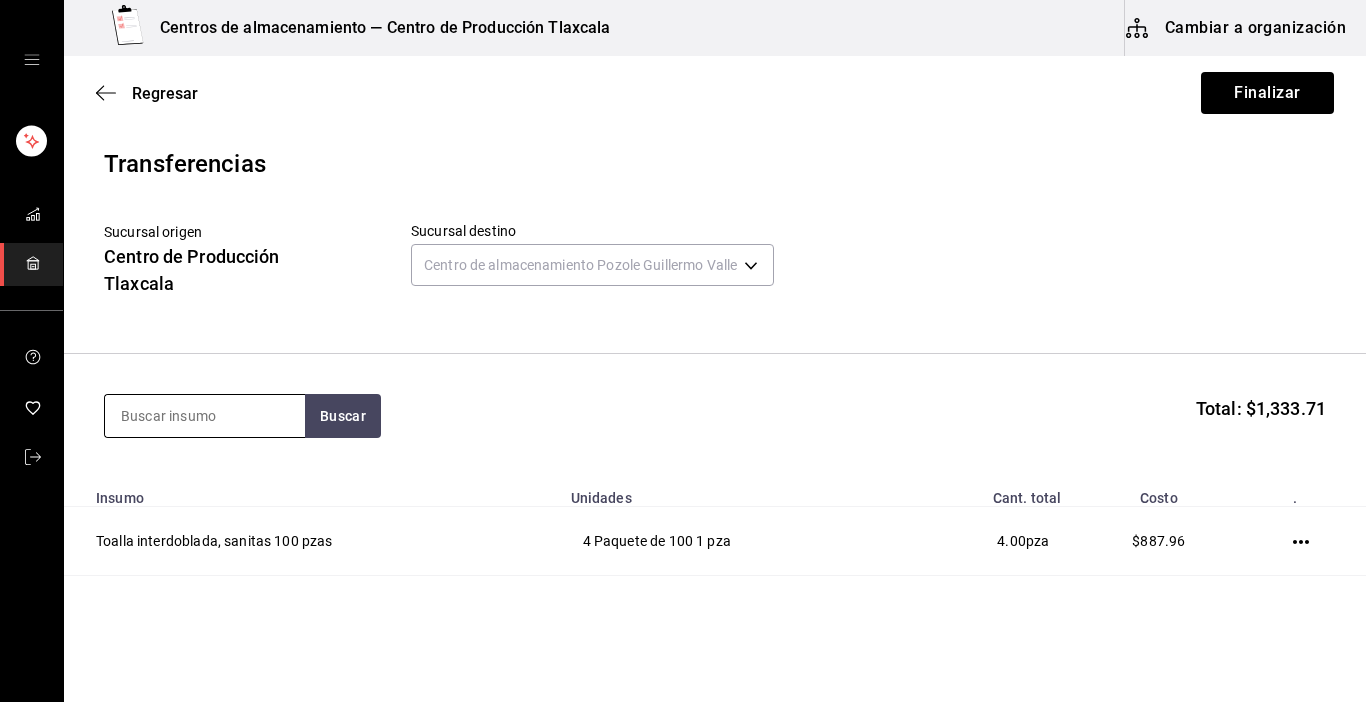 click at bounding box center (205, 416) 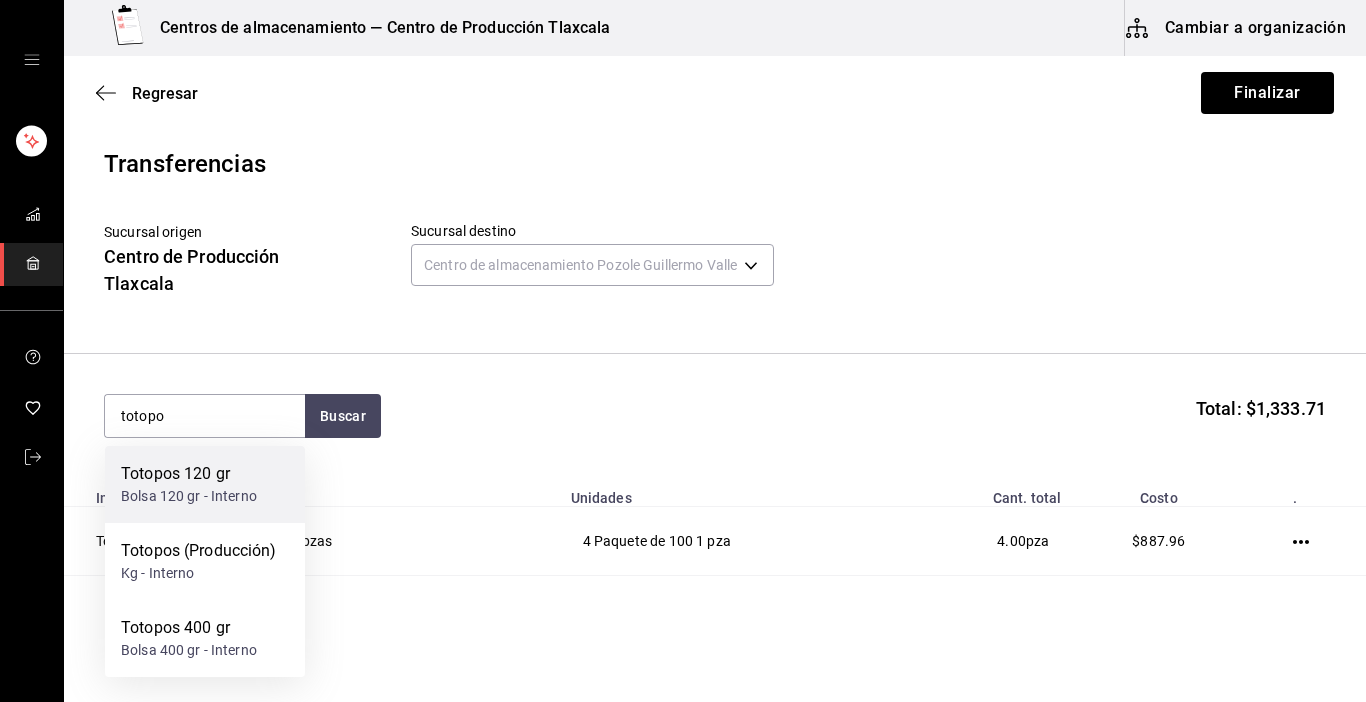 click on "Totopos 120 gr" at bounding box center [189, 474] 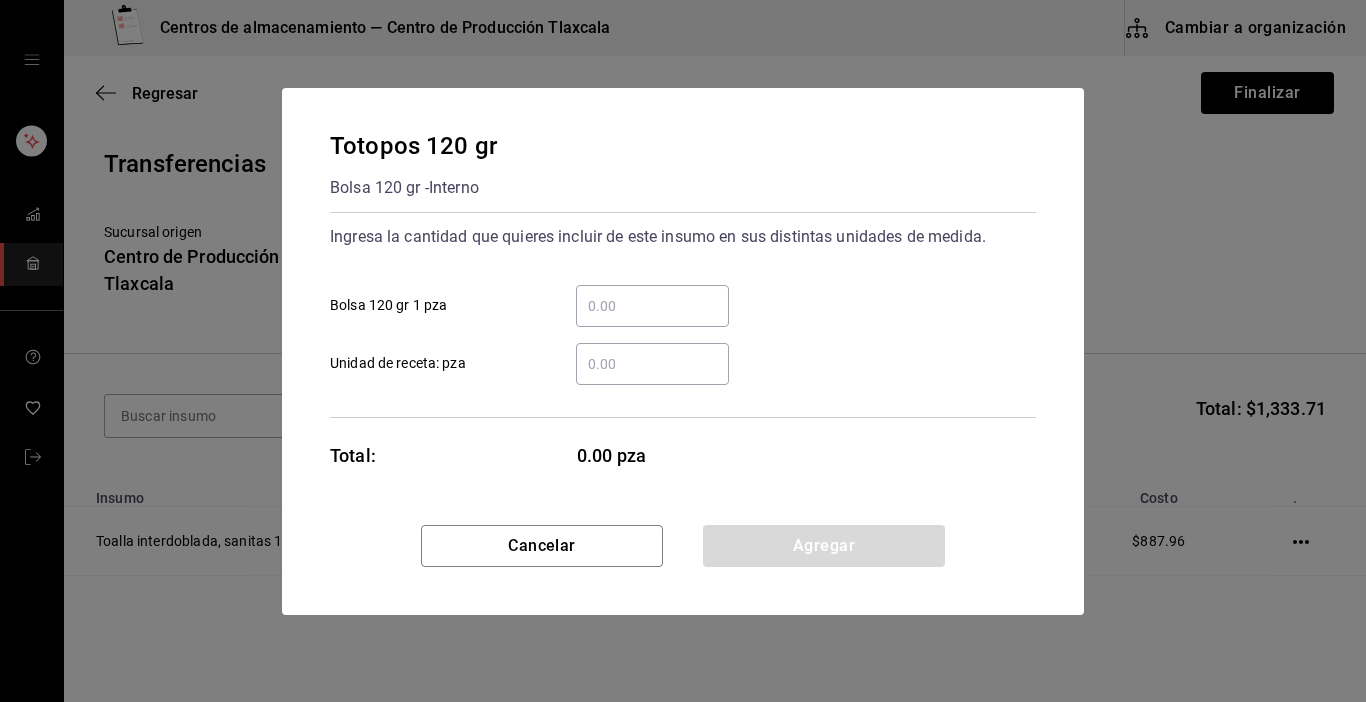 click on "​ Bolsa 120 gr 1 pza" at bounding box center [652, 306] 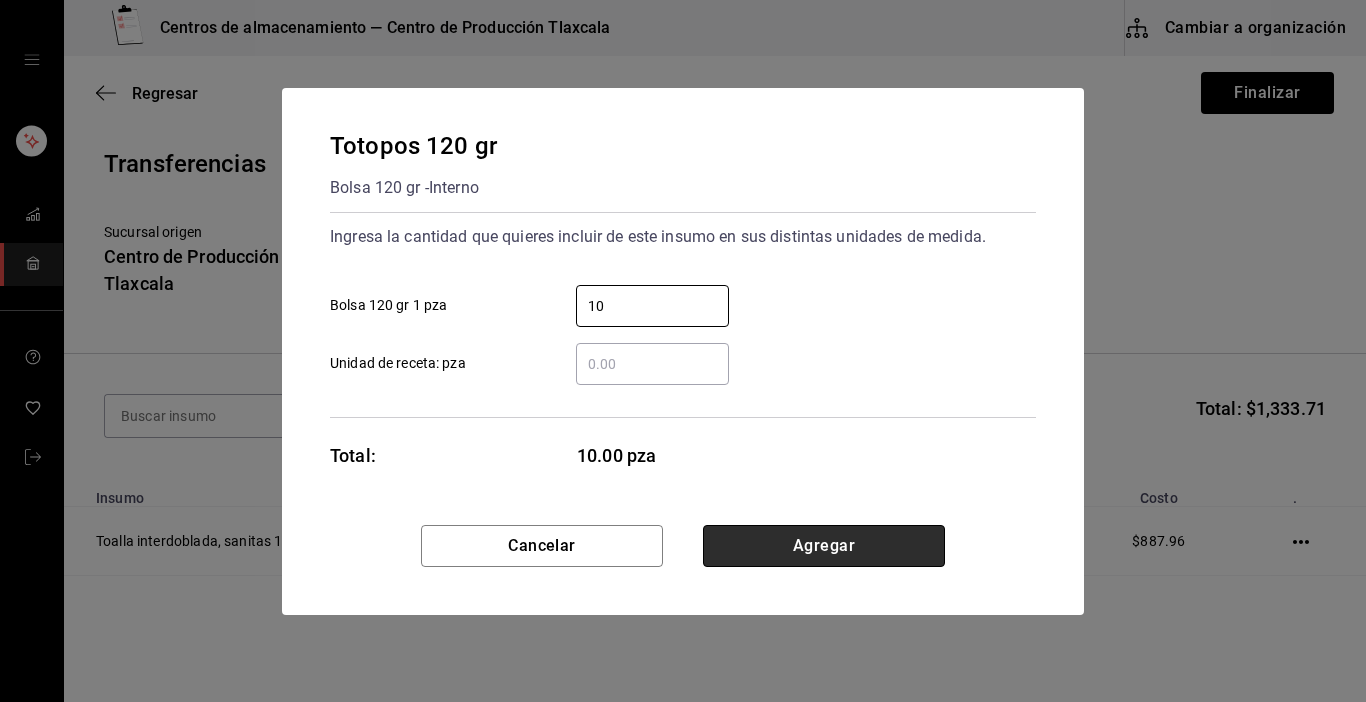 click on "Agregar" at bounding box center [824, 546] 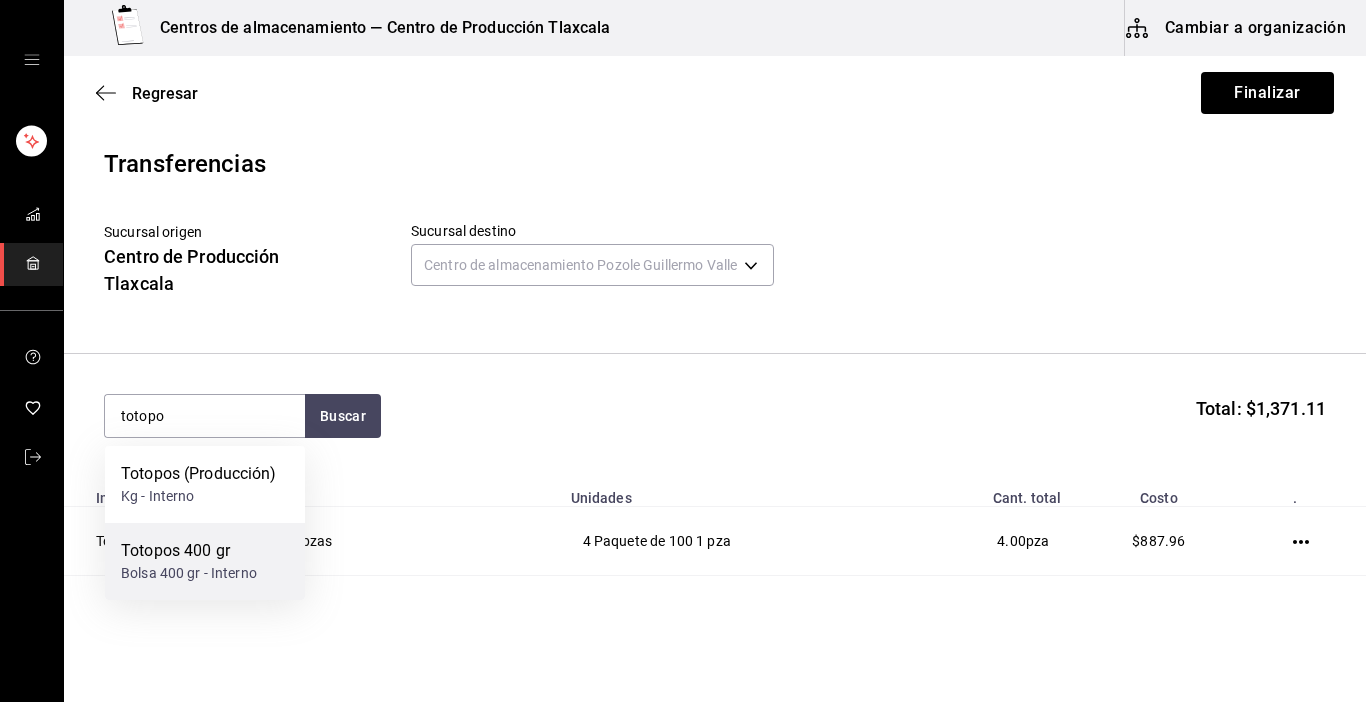 click on "Bolsa 400 gr - Interno" at bounding box center [189, 573] 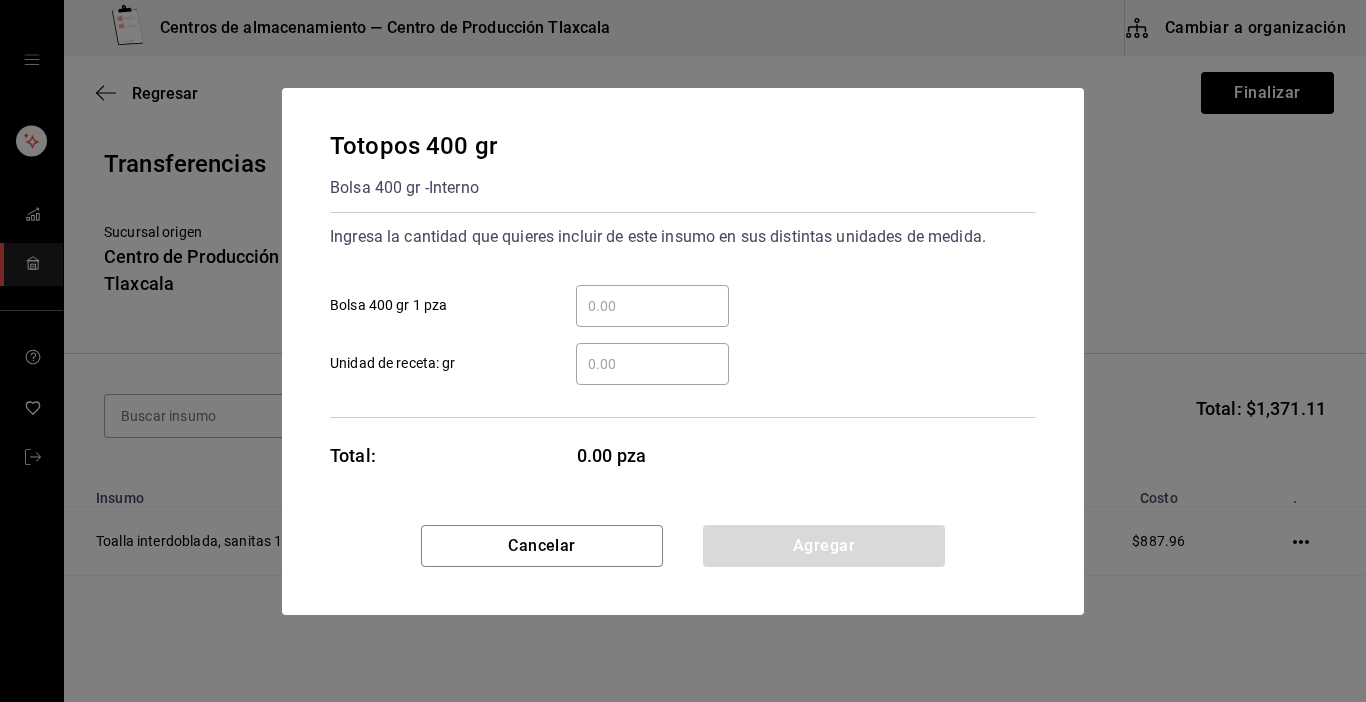 click on "​ Bolsa 400 gr 1 pza" at bounding box center (652, 306) 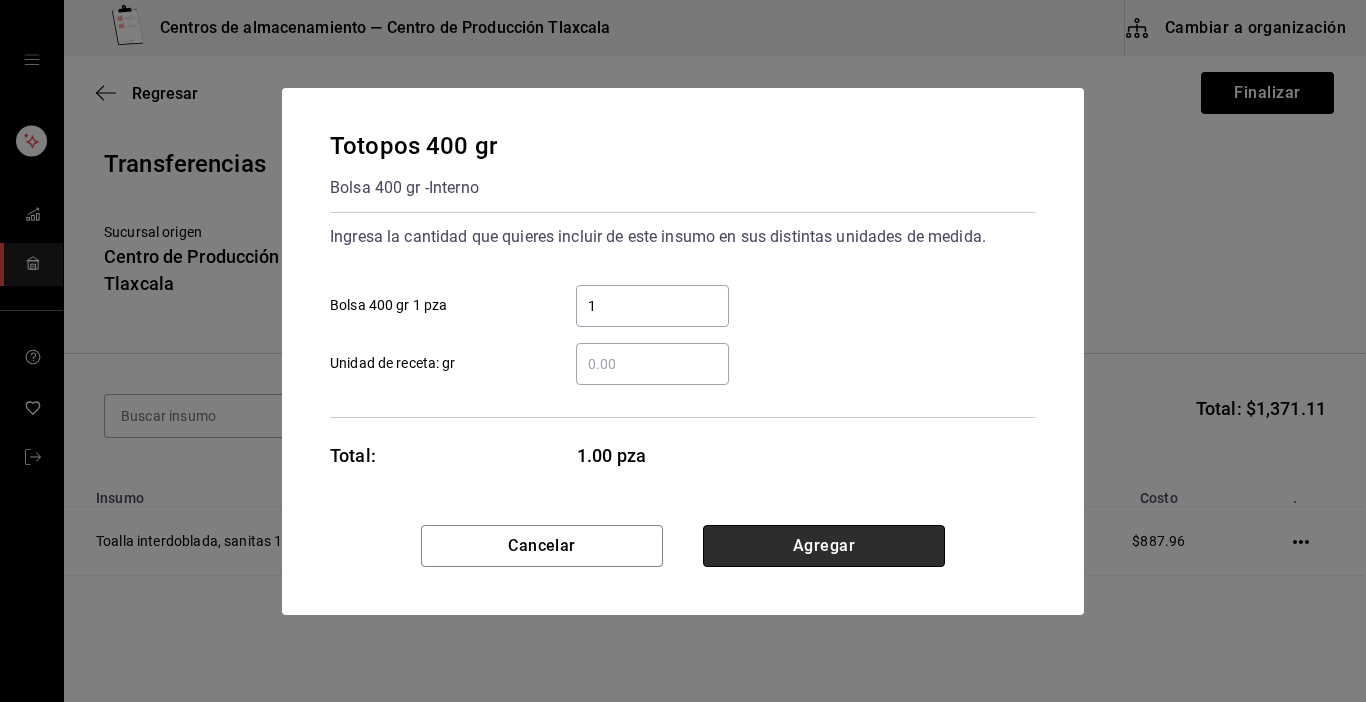 click on "Agregar" at bounding box center [824, 546] 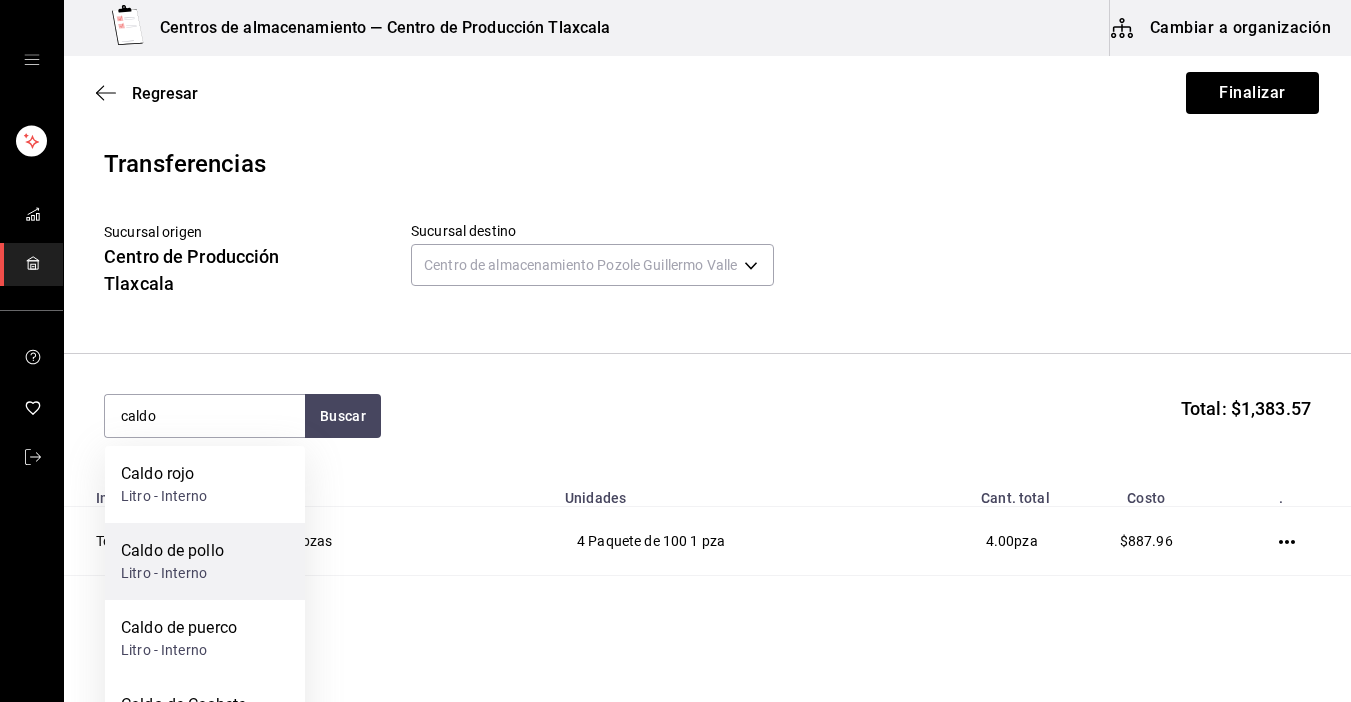 click on "Litro - Interno" at bounding box center [172, 573] 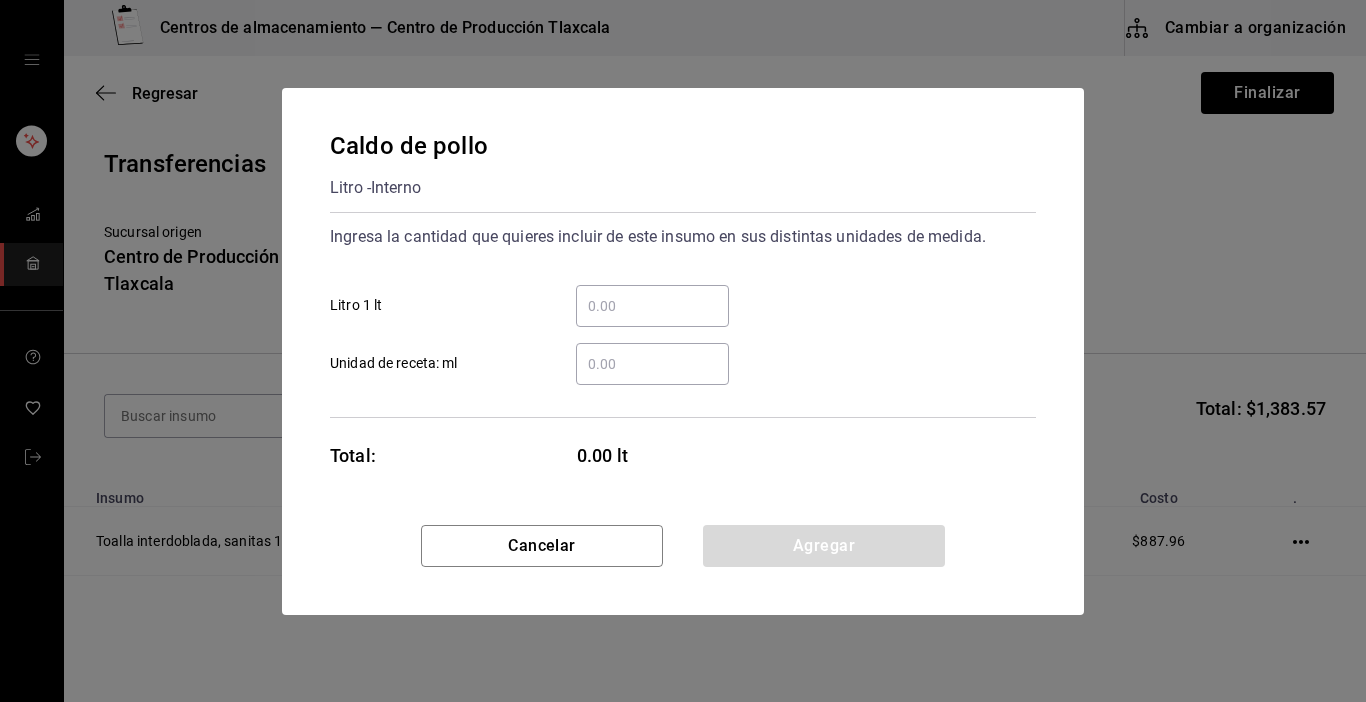 click on "​ Litro 1 lt" at bounding box center (652, 306) 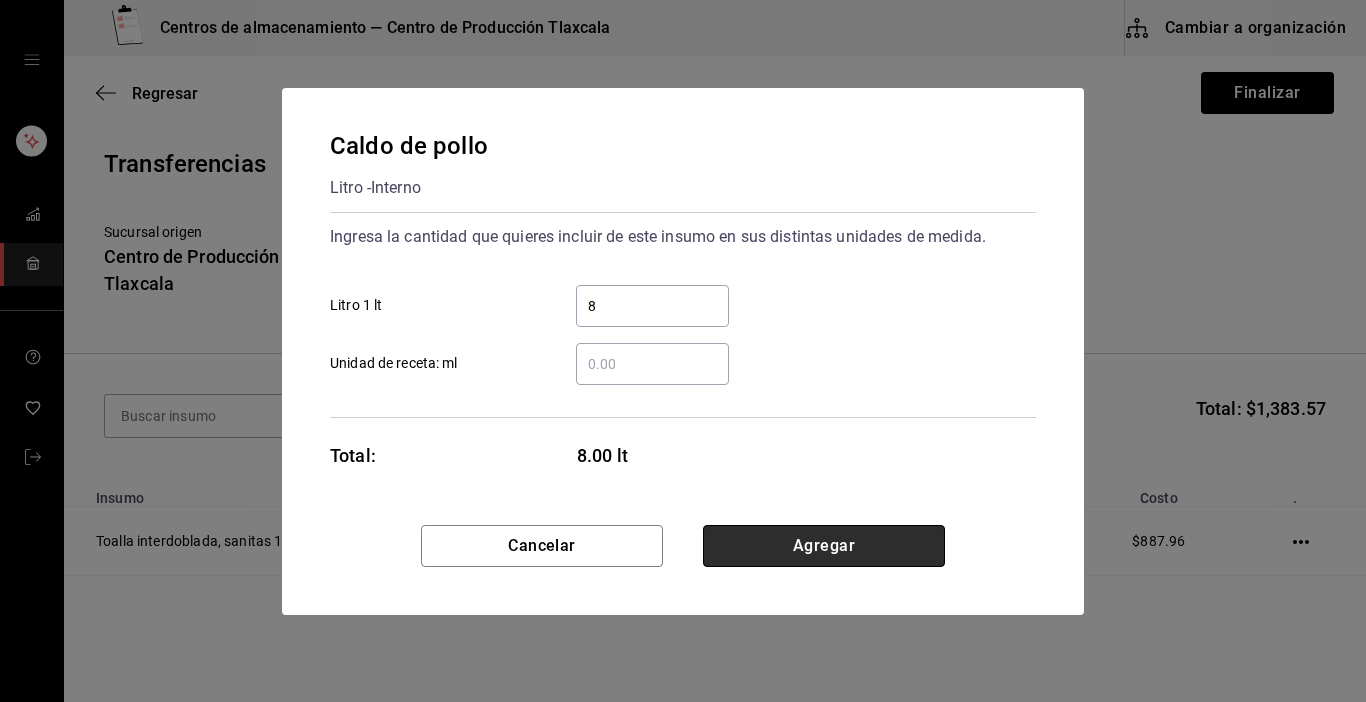 click on "Agregar" at bounding box center [824, 546] 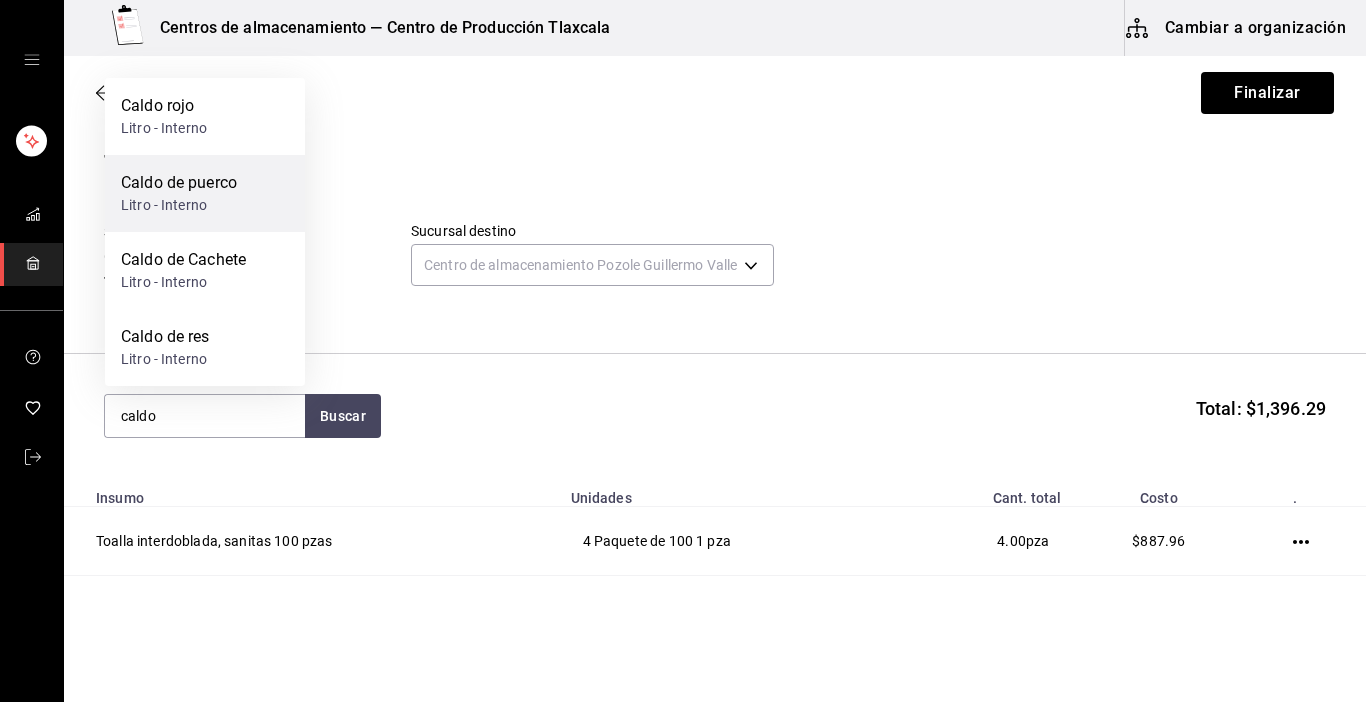 click on "Caldo de puerco  Litro - Interno" at bounding box center [205, 193] 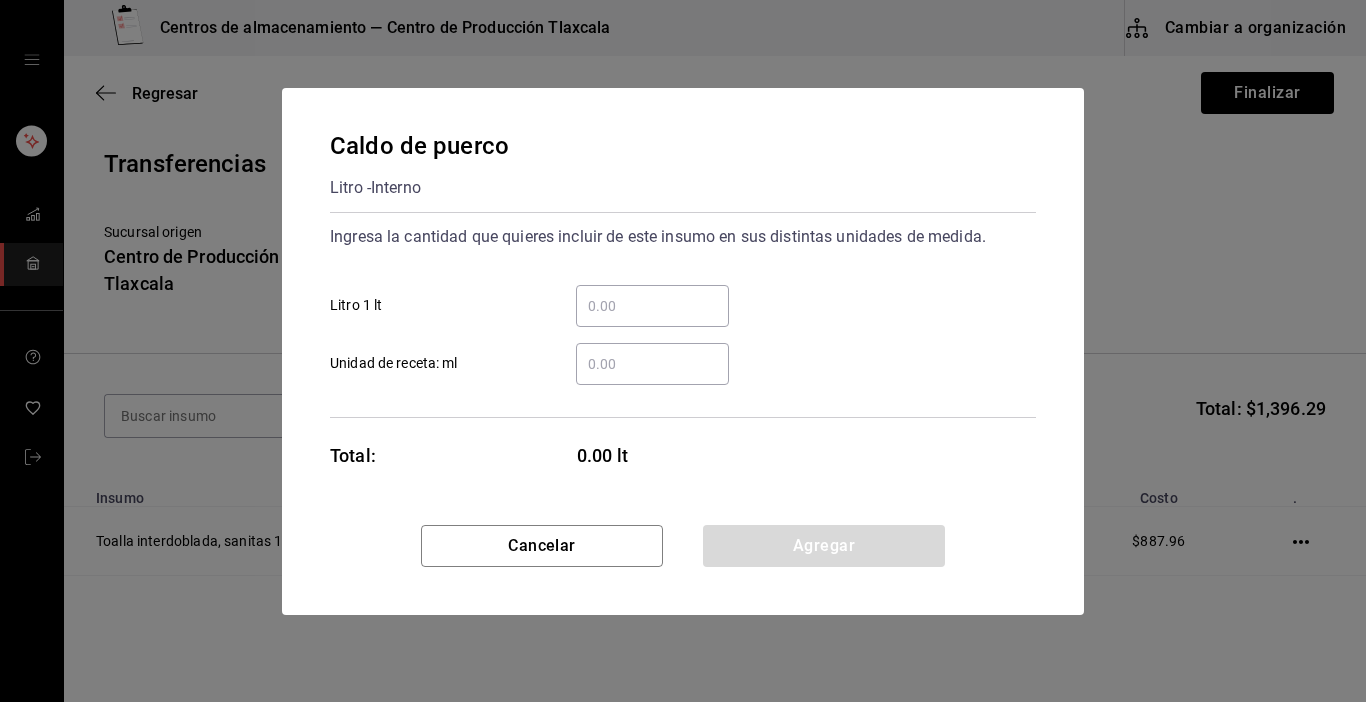 click on "​ Litro 1 lt" at bounding box center (652, 306) 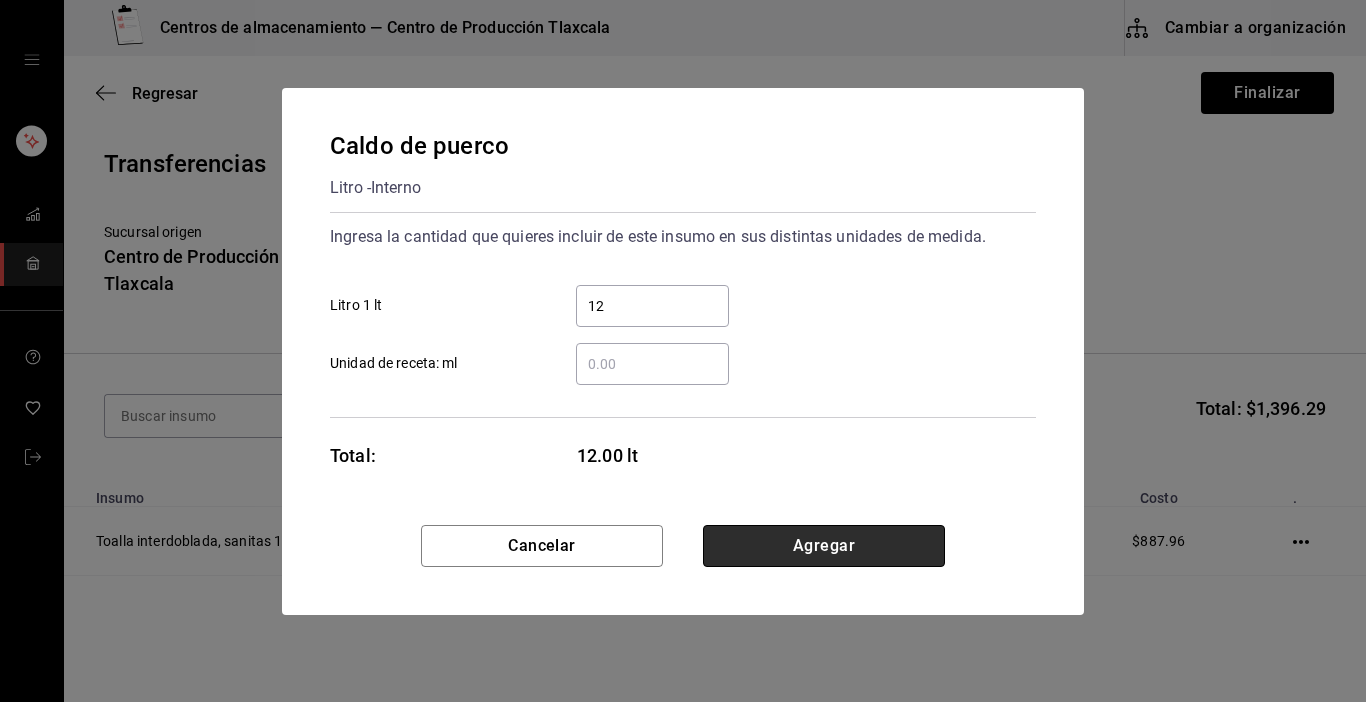 click on "Agregar" at bounding box center [824, 546] 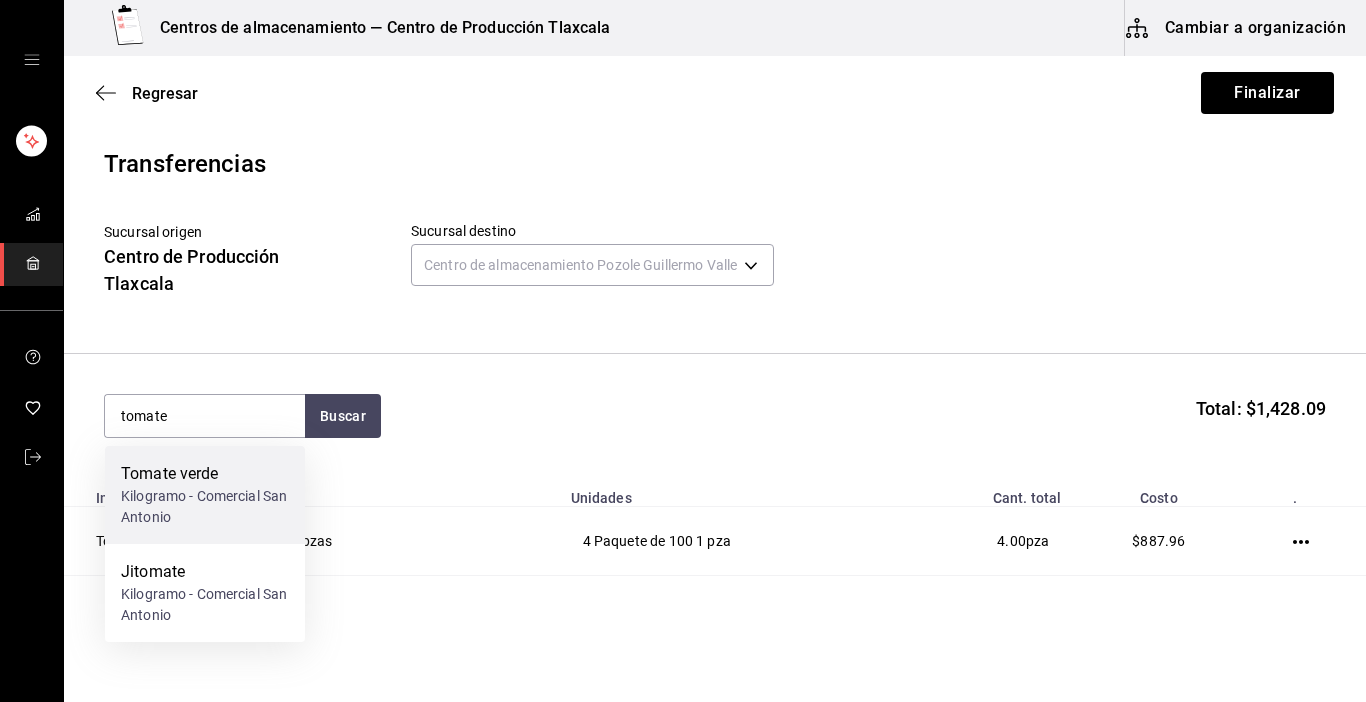 click on "Tomate verde" at bounding box center [205, 474] 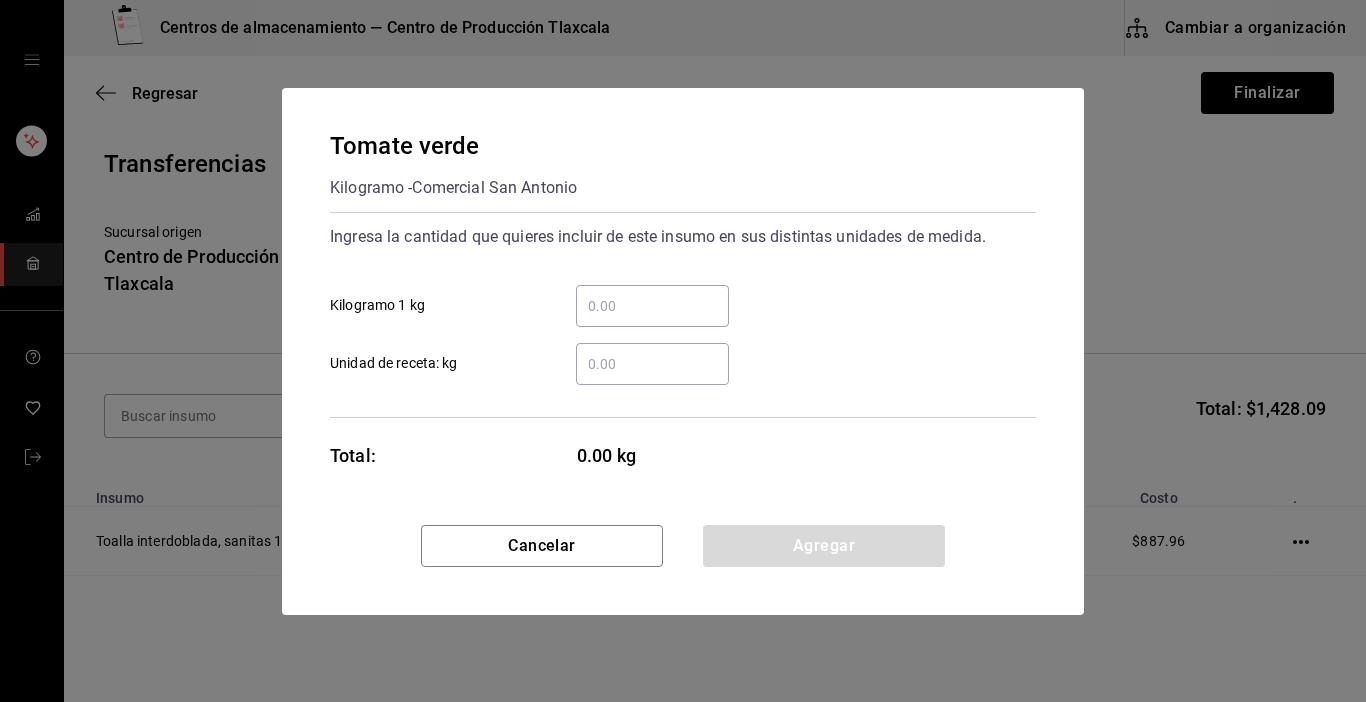 click on "​" at bounding box center [652, 306] 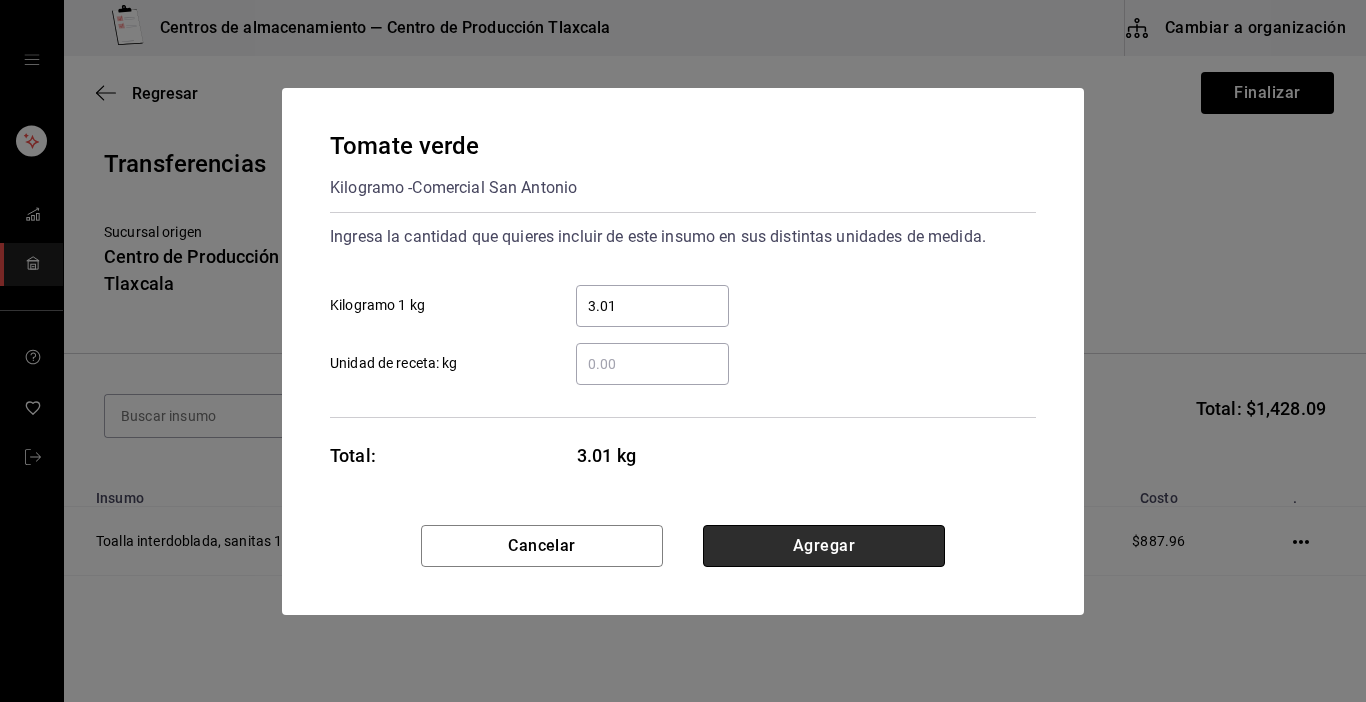 click on "Agregar" at bounding box center (824, 546) 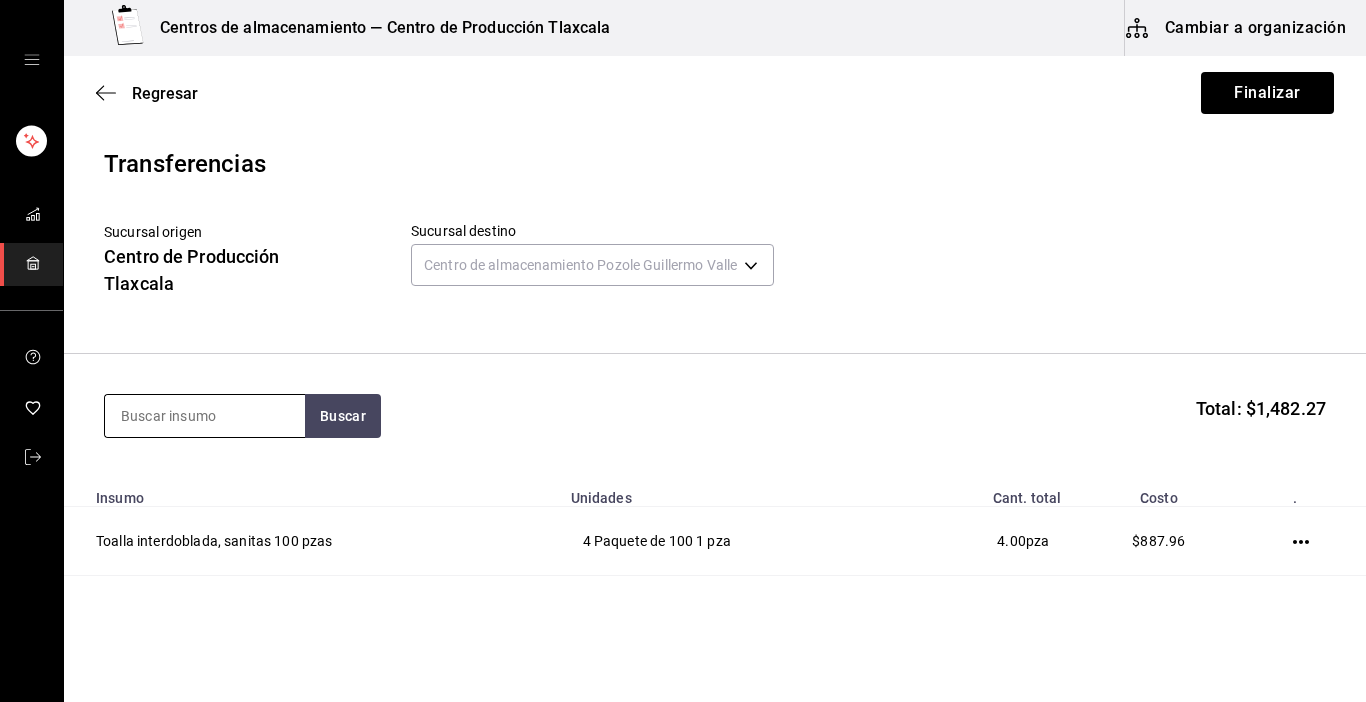 click at bounding box center [205, 416] 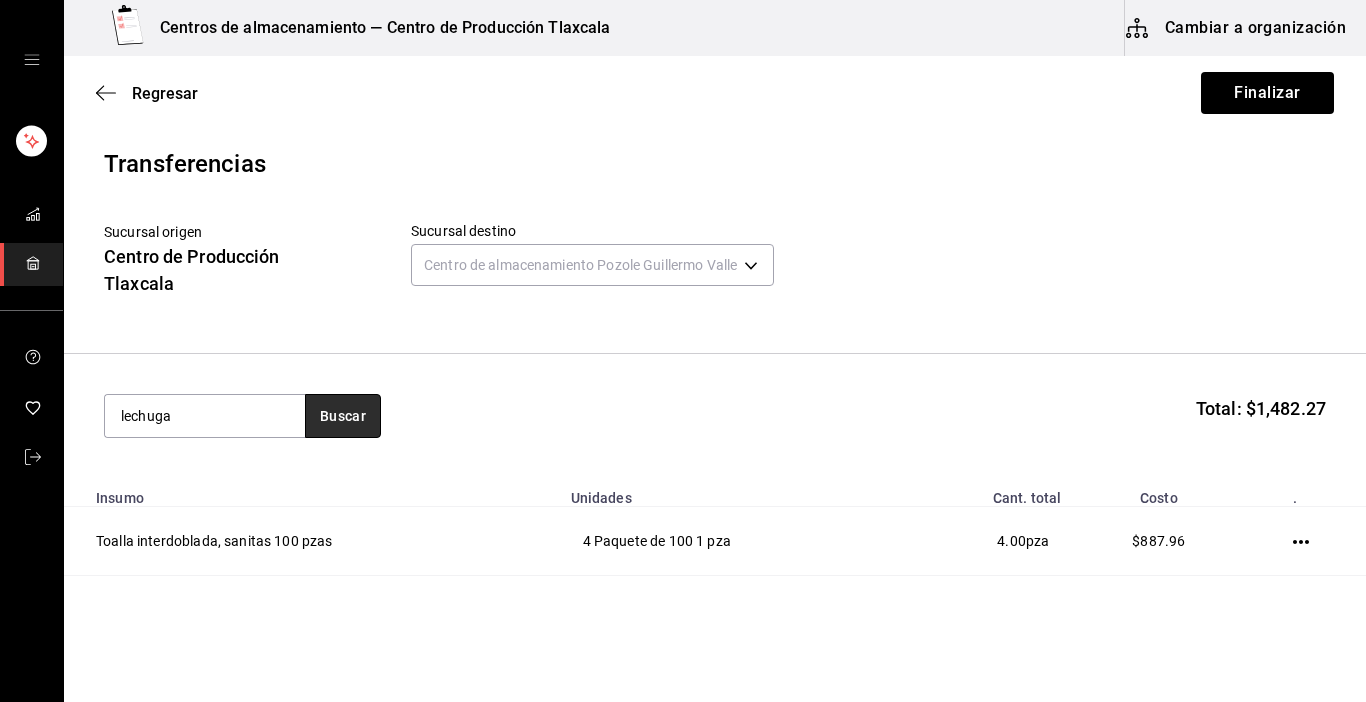 click on "Buscar" at bounding box center [343, 416] 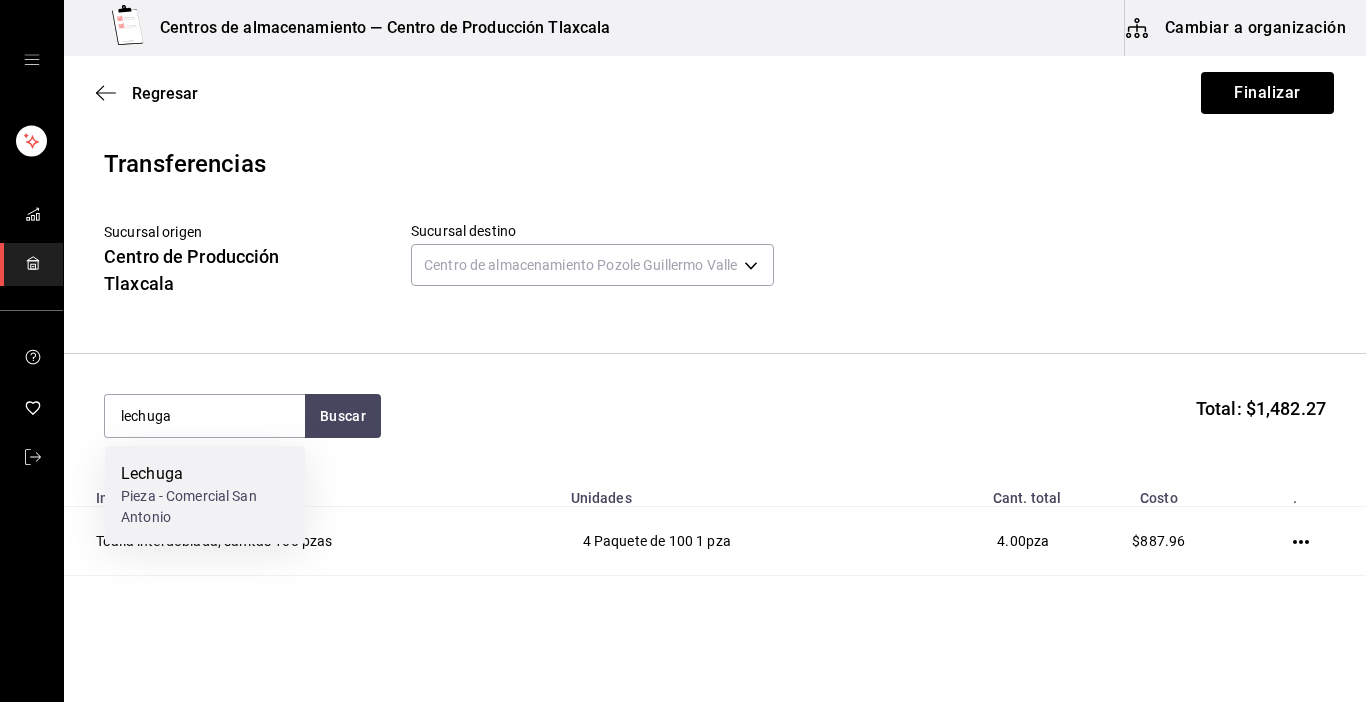 click on "Lechuga" at bounding box center (205, 474) 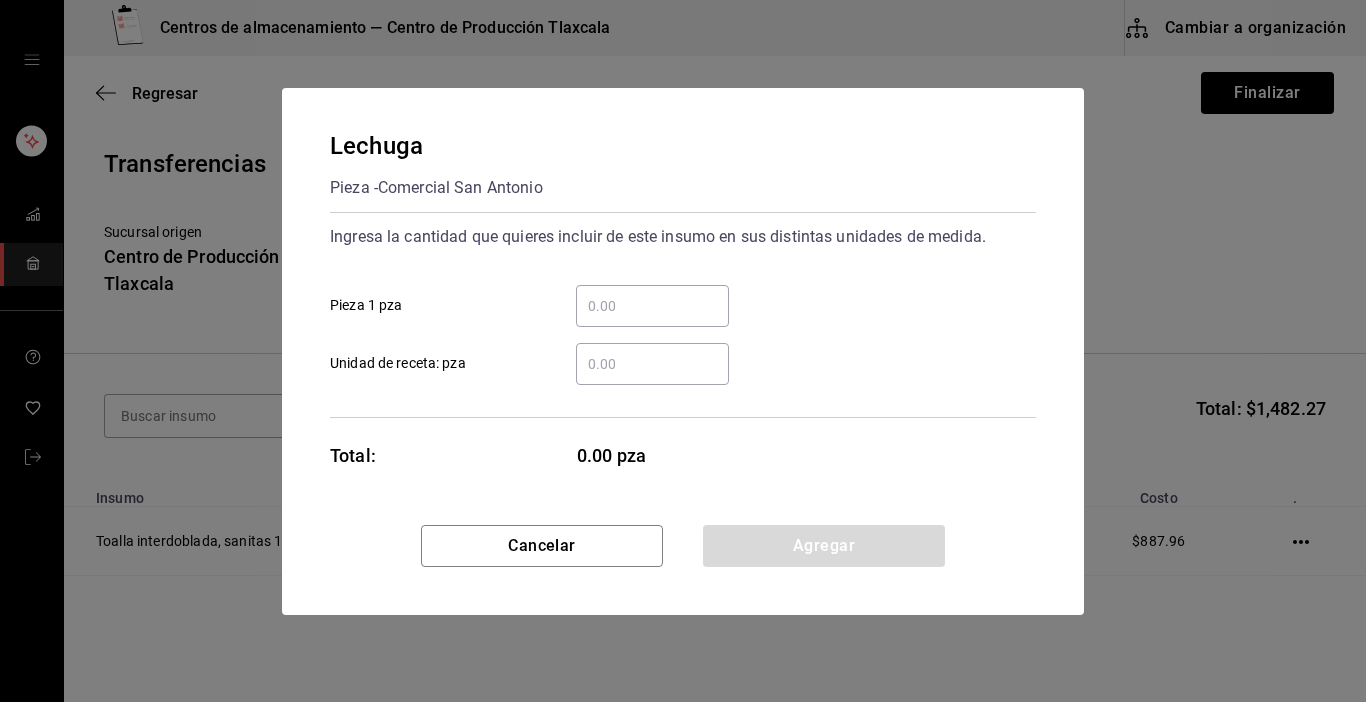 click on "​ Pieza 1 pza" at bounding box center (652, 306) 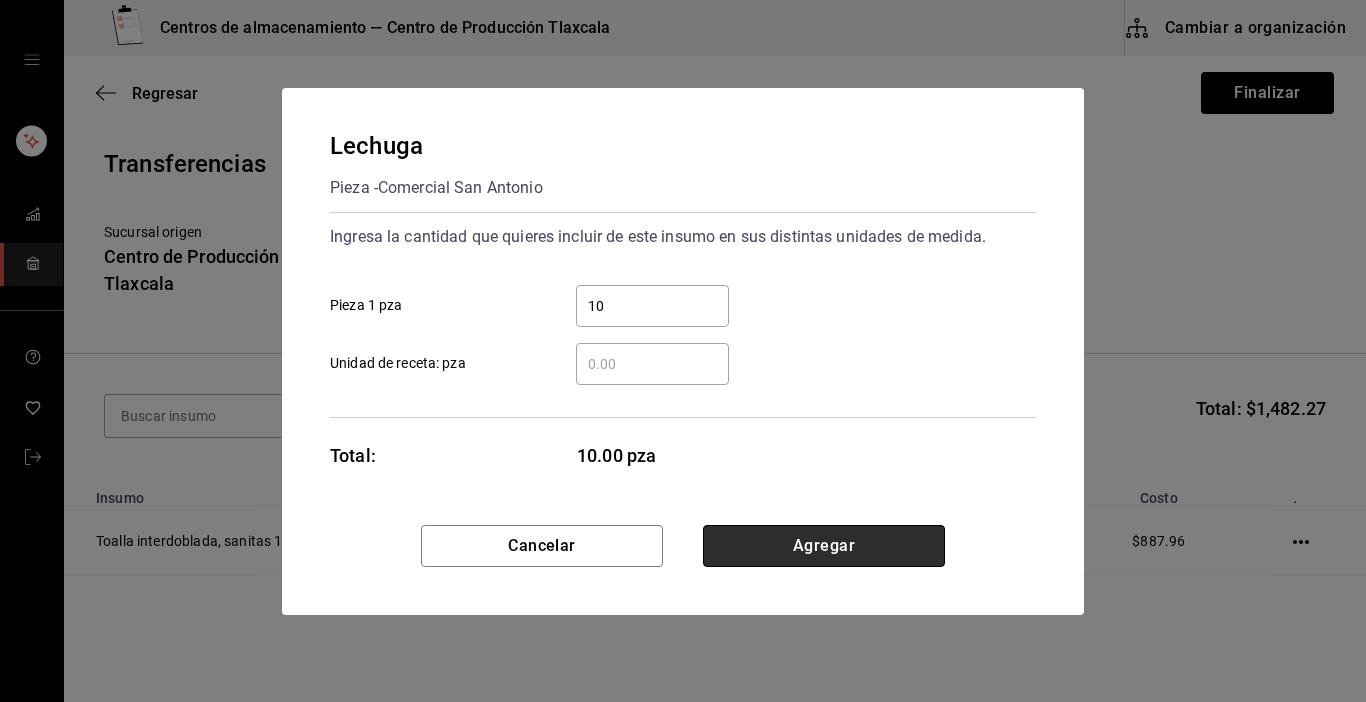 click on "Agregar" at bounding box center [824, 546] 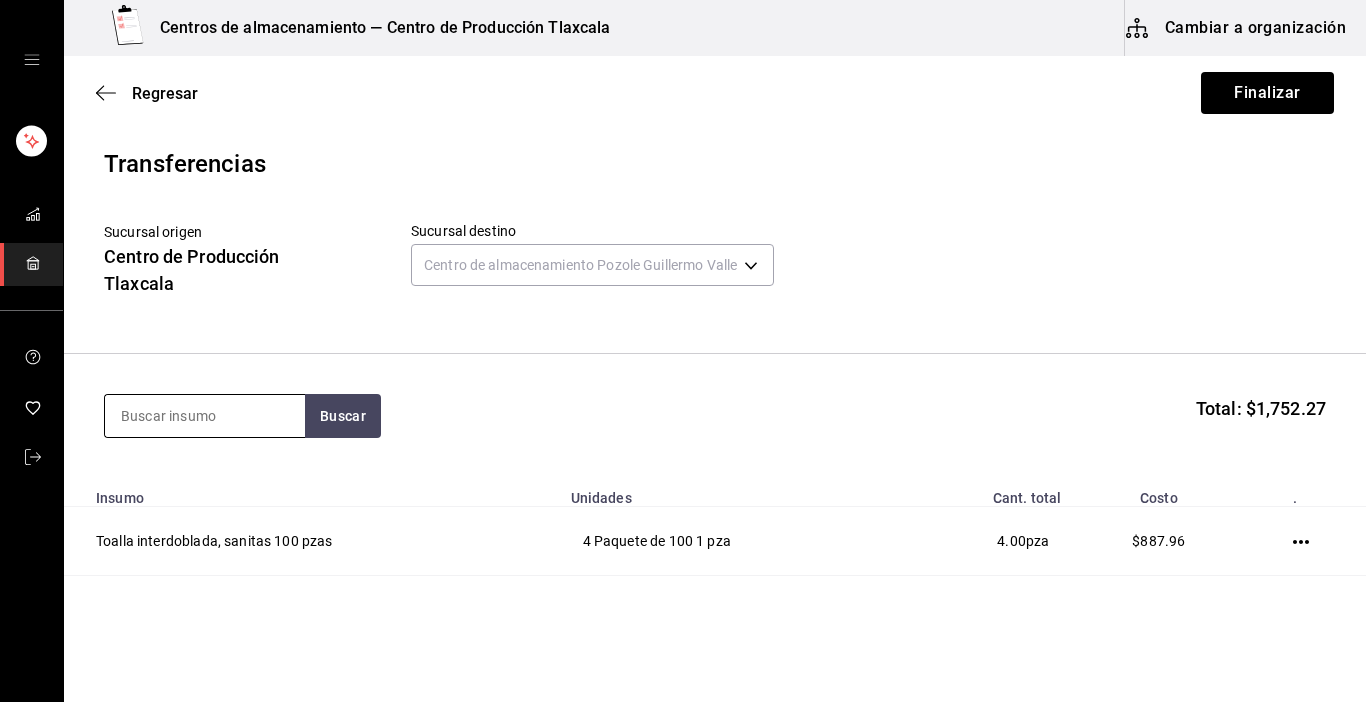 click at bounding box center [205, 416] 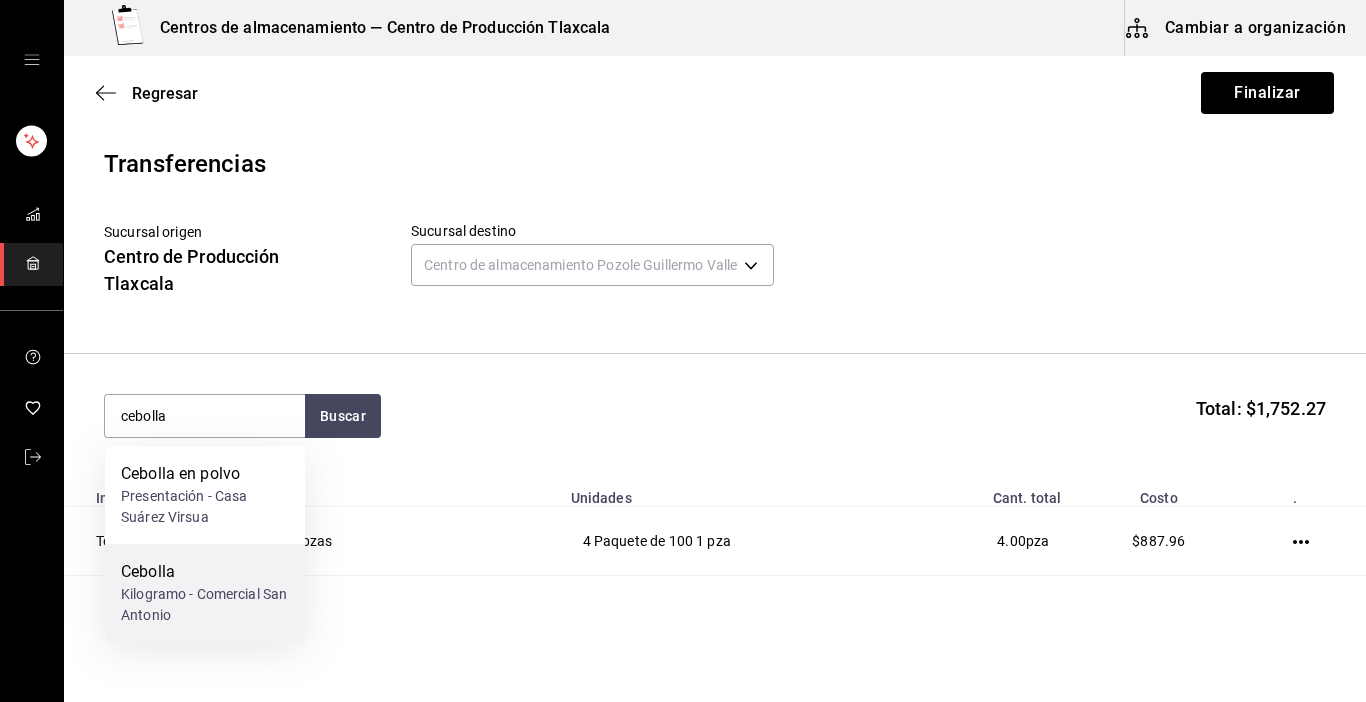 click on "Cebolla Kilogramo - Comercial San Antonio" at bounding box center [205, 593] 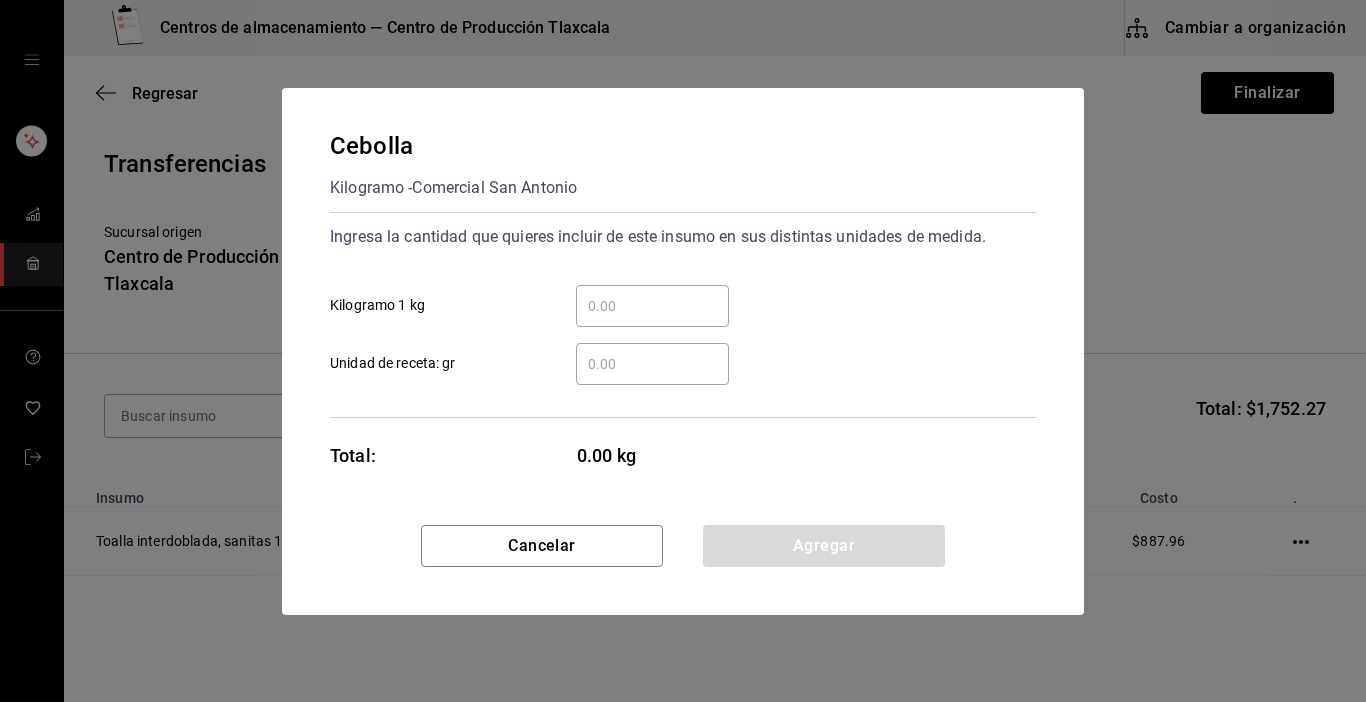 click on "​ Kilogramo 1 kg" at bounding box center [652, 306] 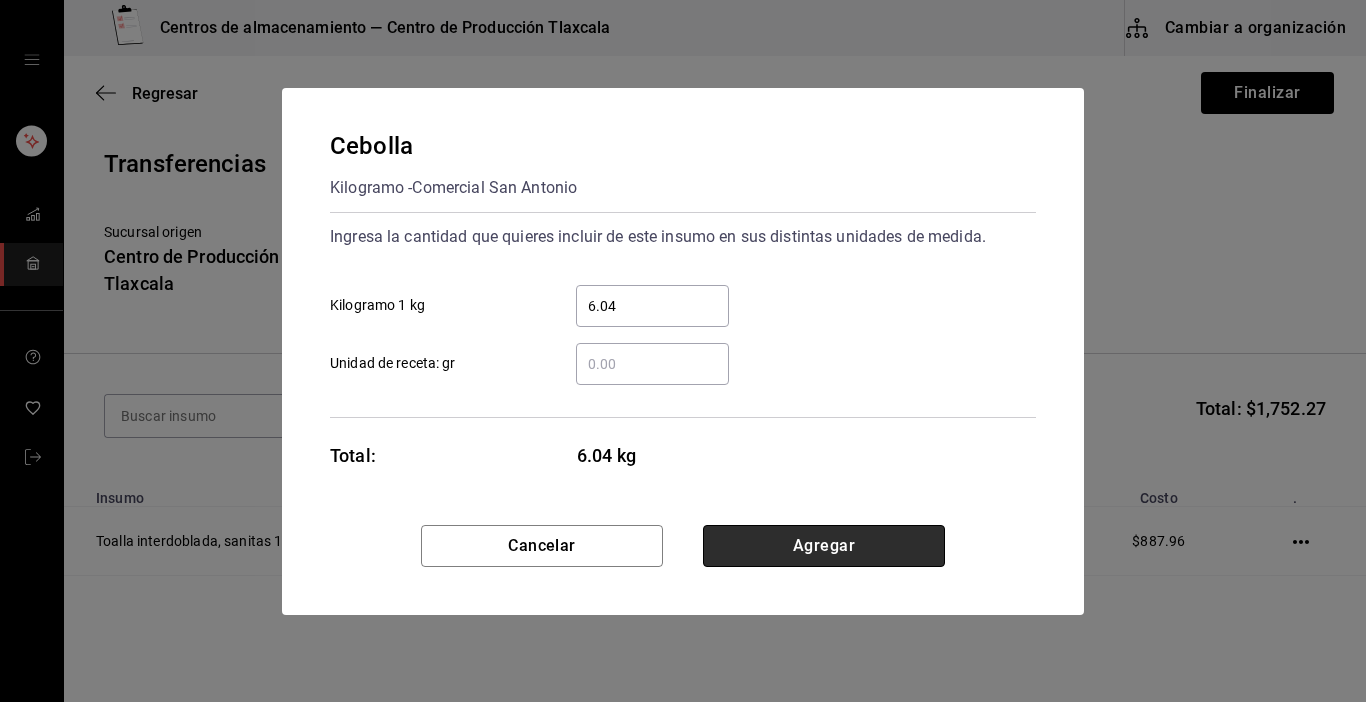 click on "Agregar" at bounding box center [824, 546] 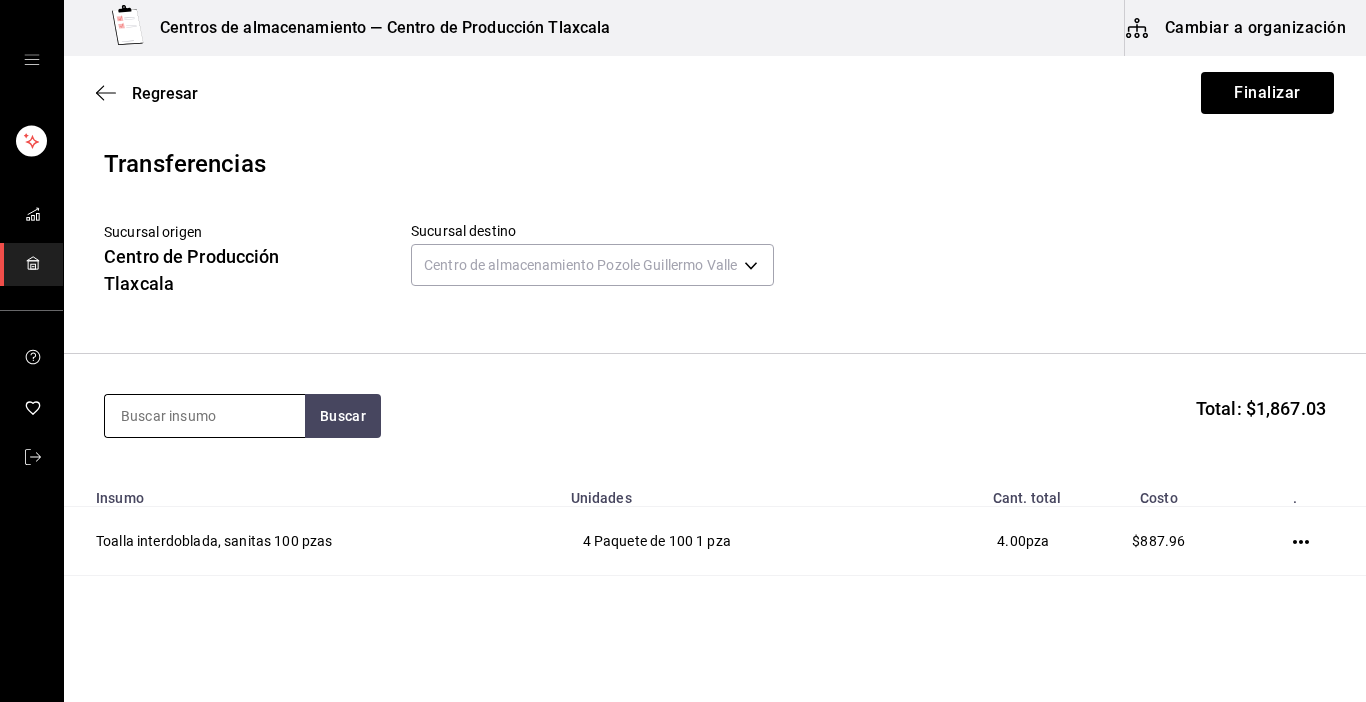 click at bounding box center (205, 416) 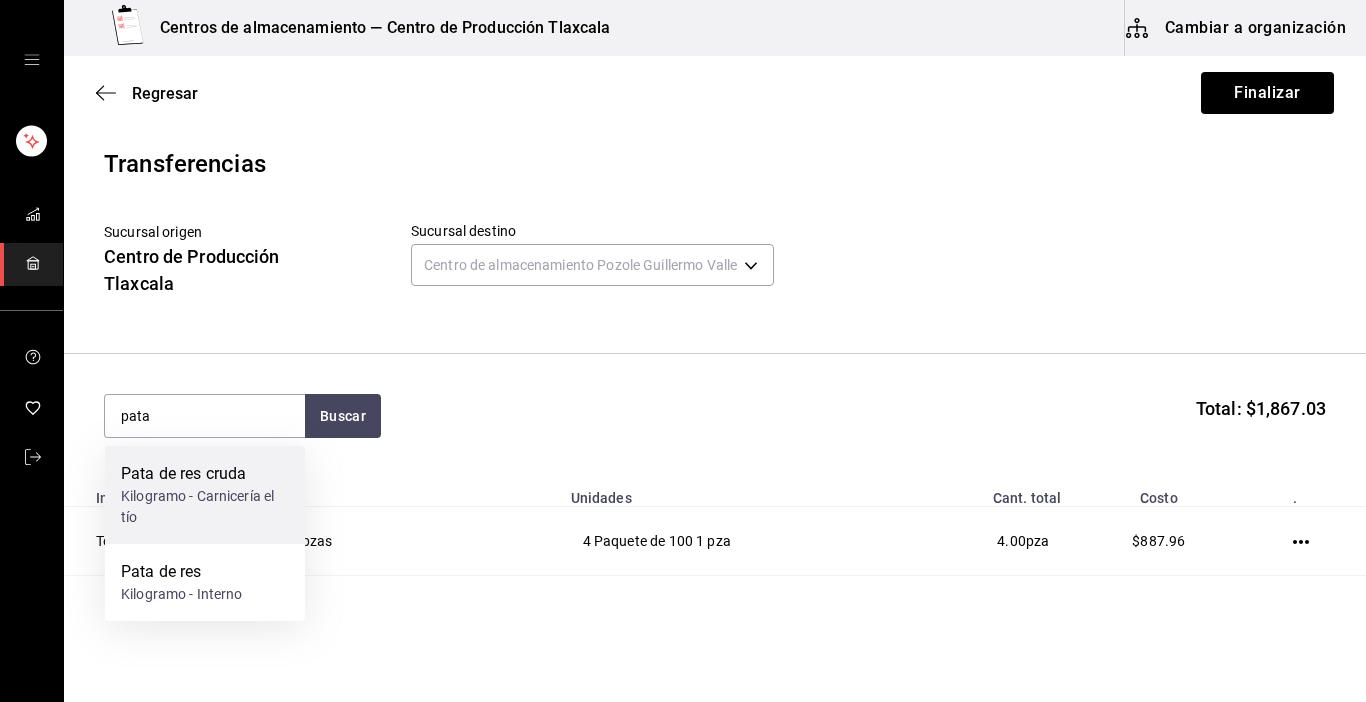 click on "Kilogramo - Carnicería el tío" at bounding box center (205, 507) 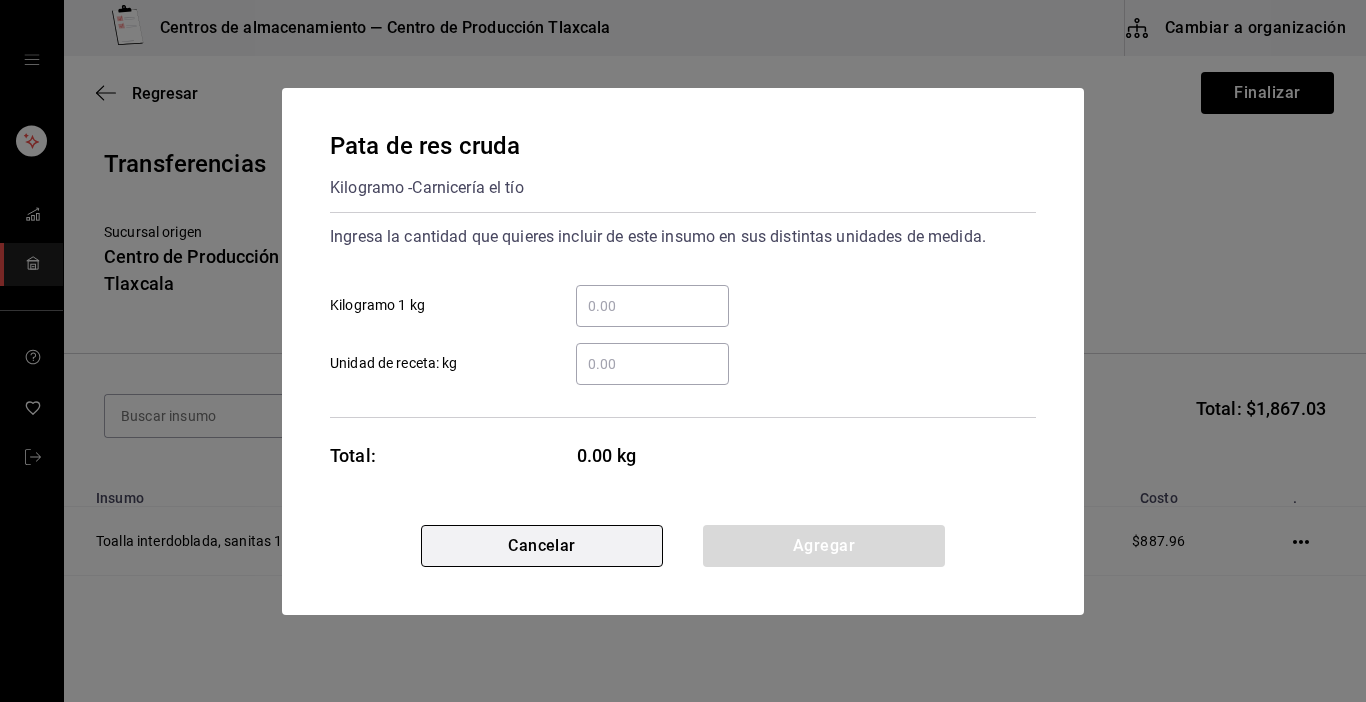 click on "Cancelar" at bounding box center [542, 546] 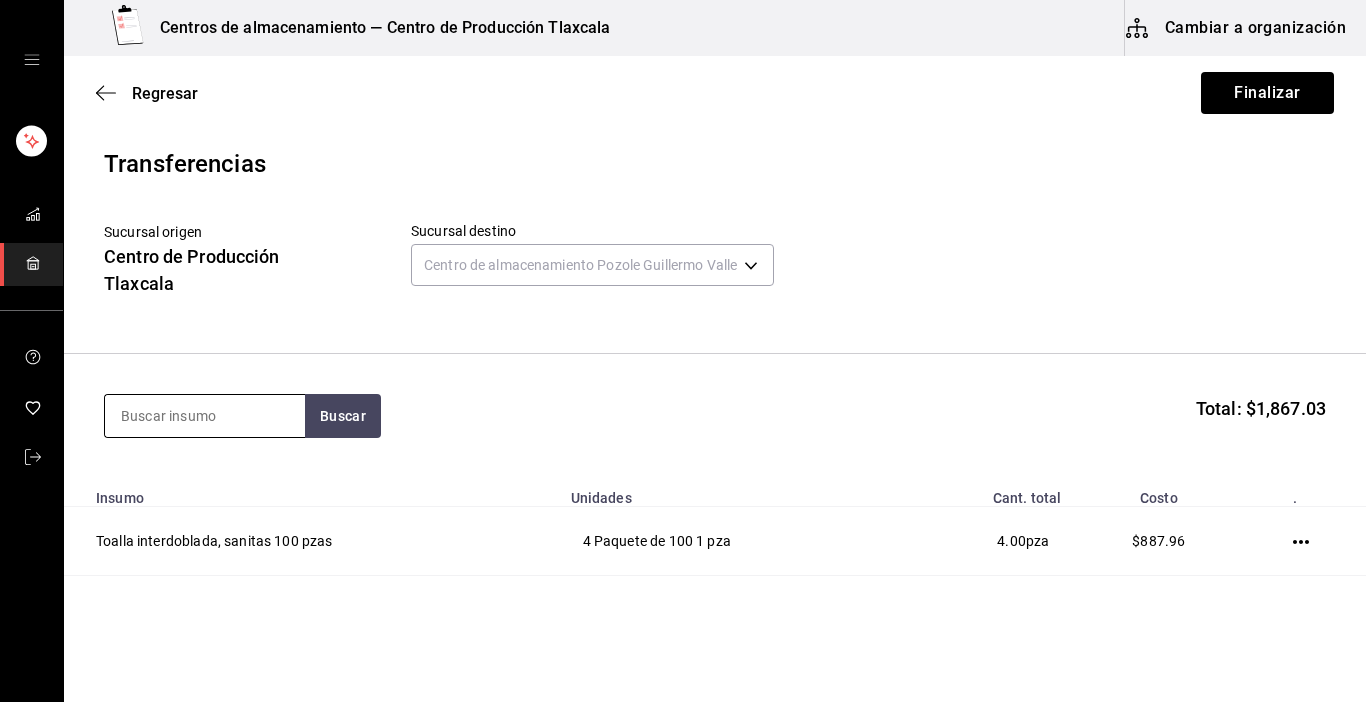 click at bounding box center (205, 416) 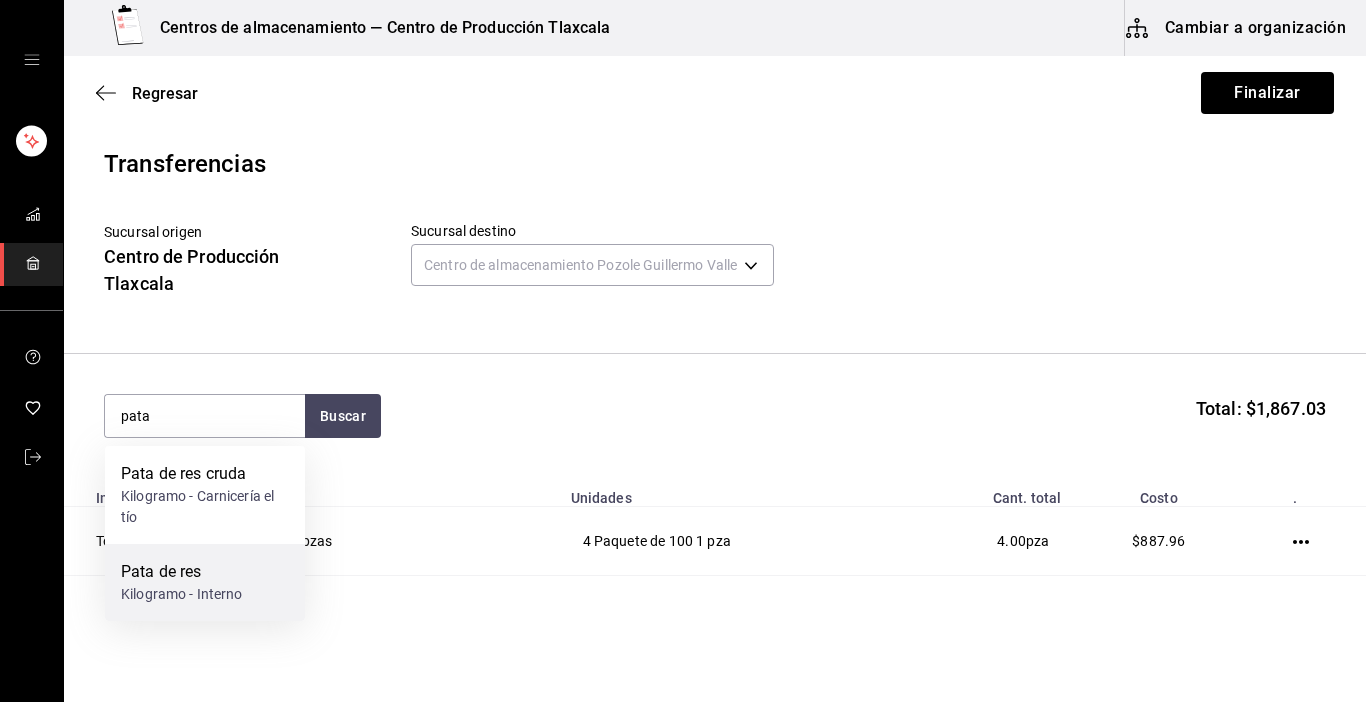 click on "Pata de res" at bounding box center [182, 572] 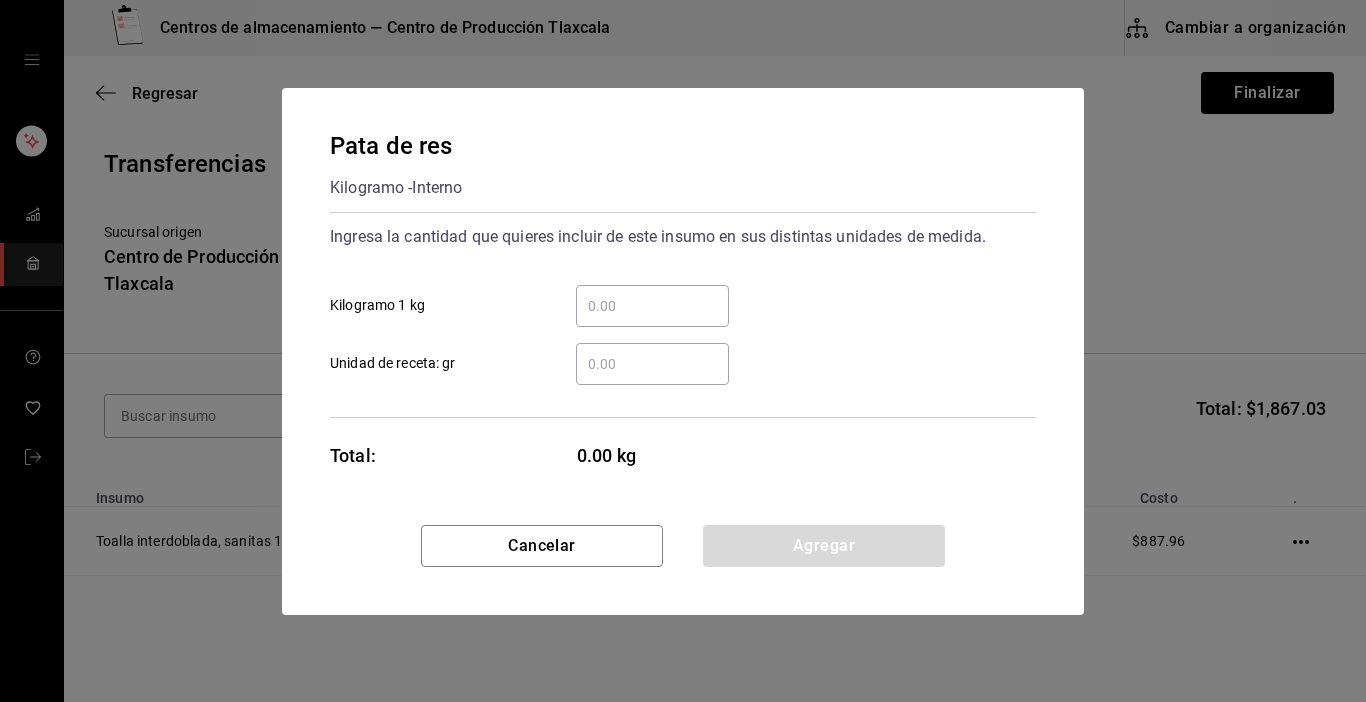 click on "​ Kilogramo 1 kg" at bounding box center (652, 306) 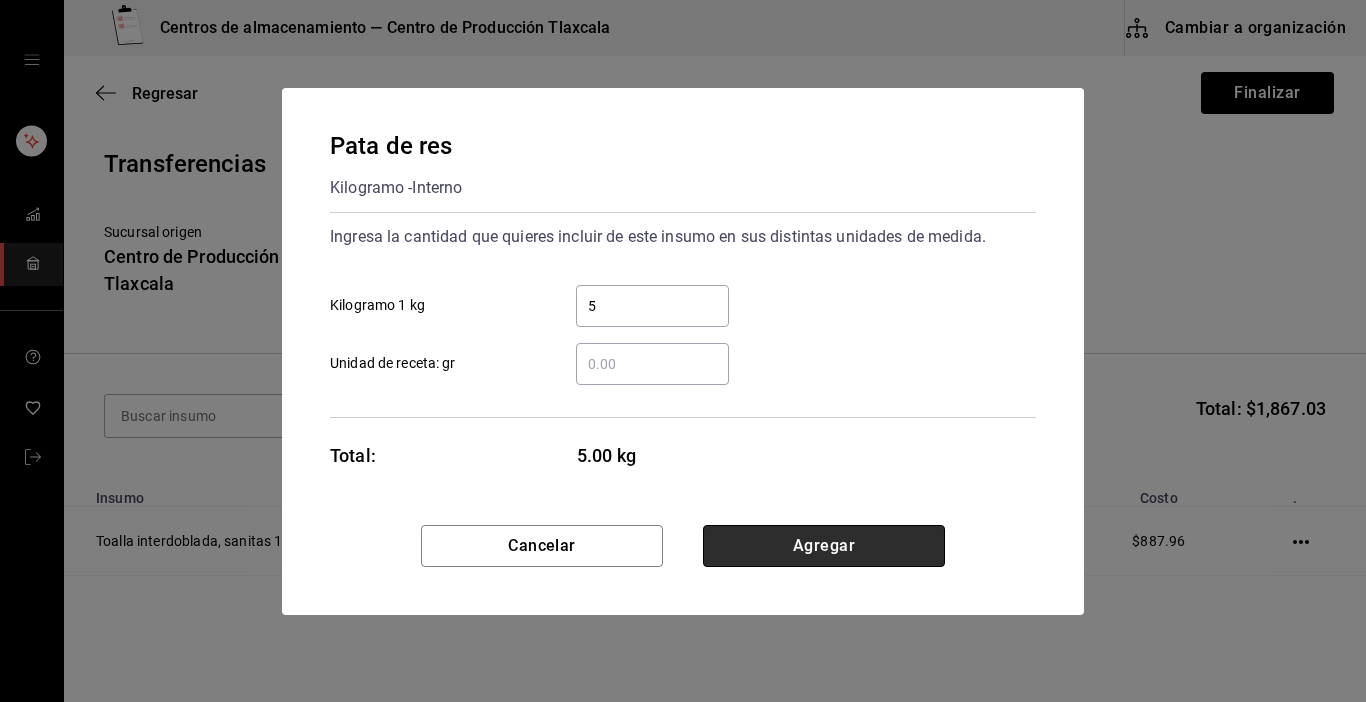 click on "Agregar" at bounding box center (824, 546) 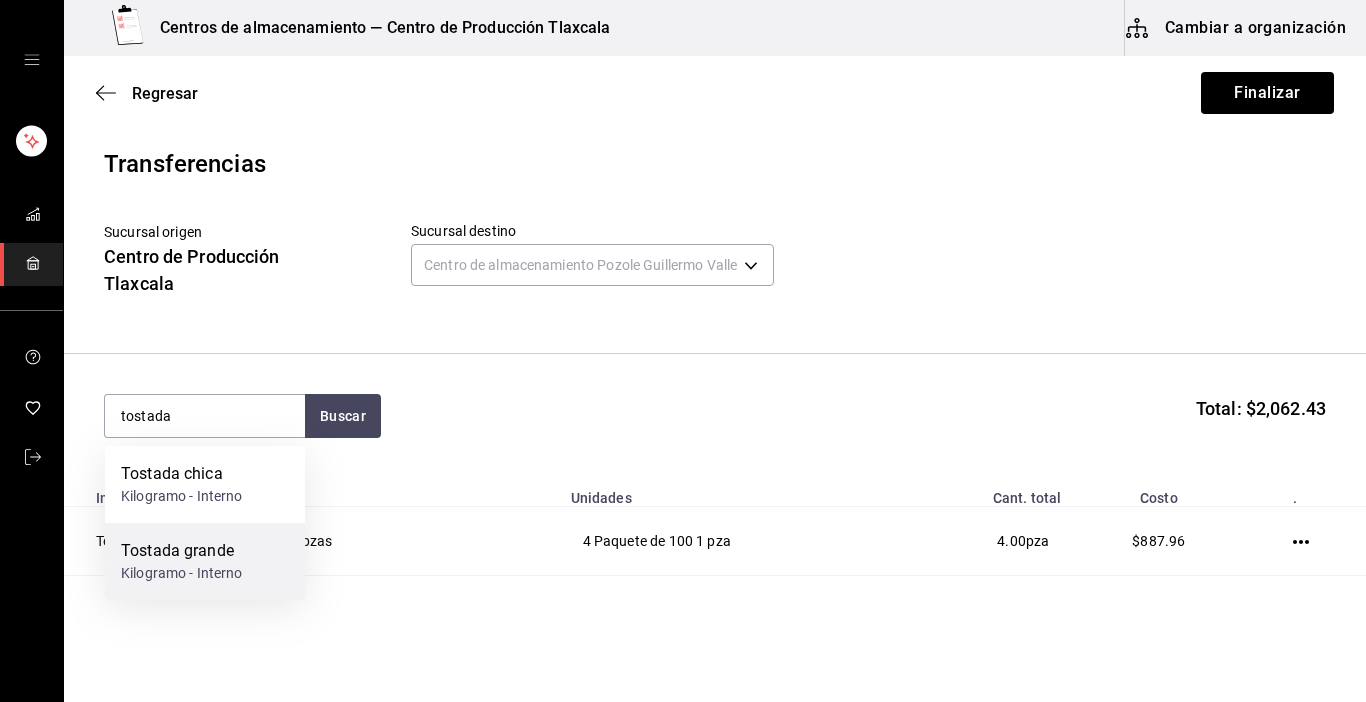 click on "Tostada grande Kilogramo - Interno" at bounding box center [205, 561] 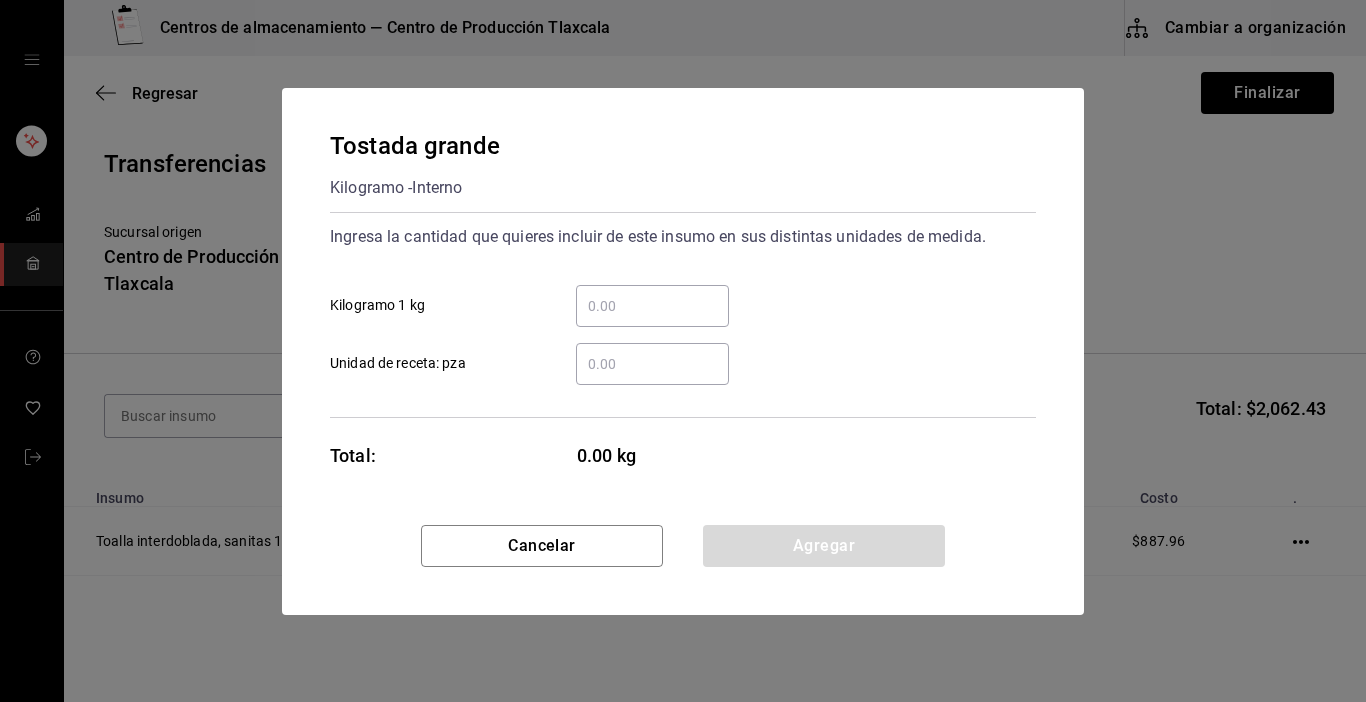 click on "​" at bounding box center [652, 306] 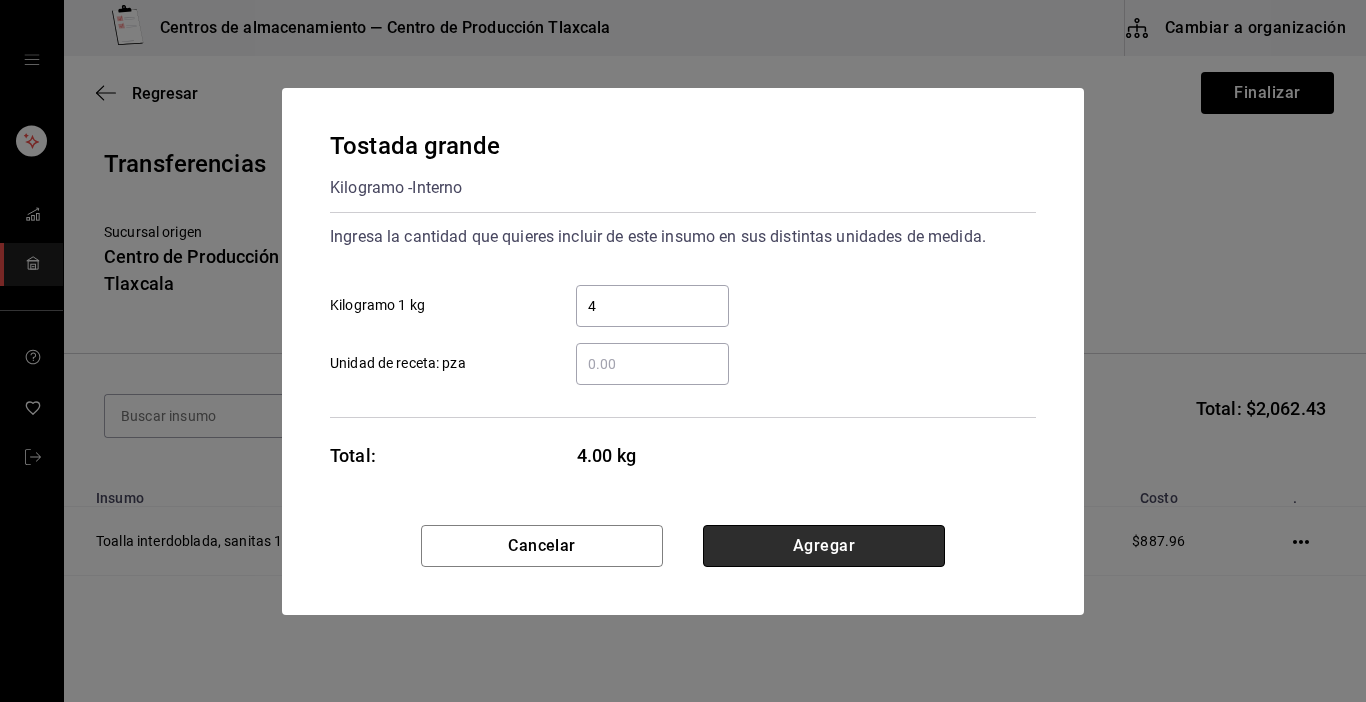 click on "Agregar" at bounding box center (824, 546) 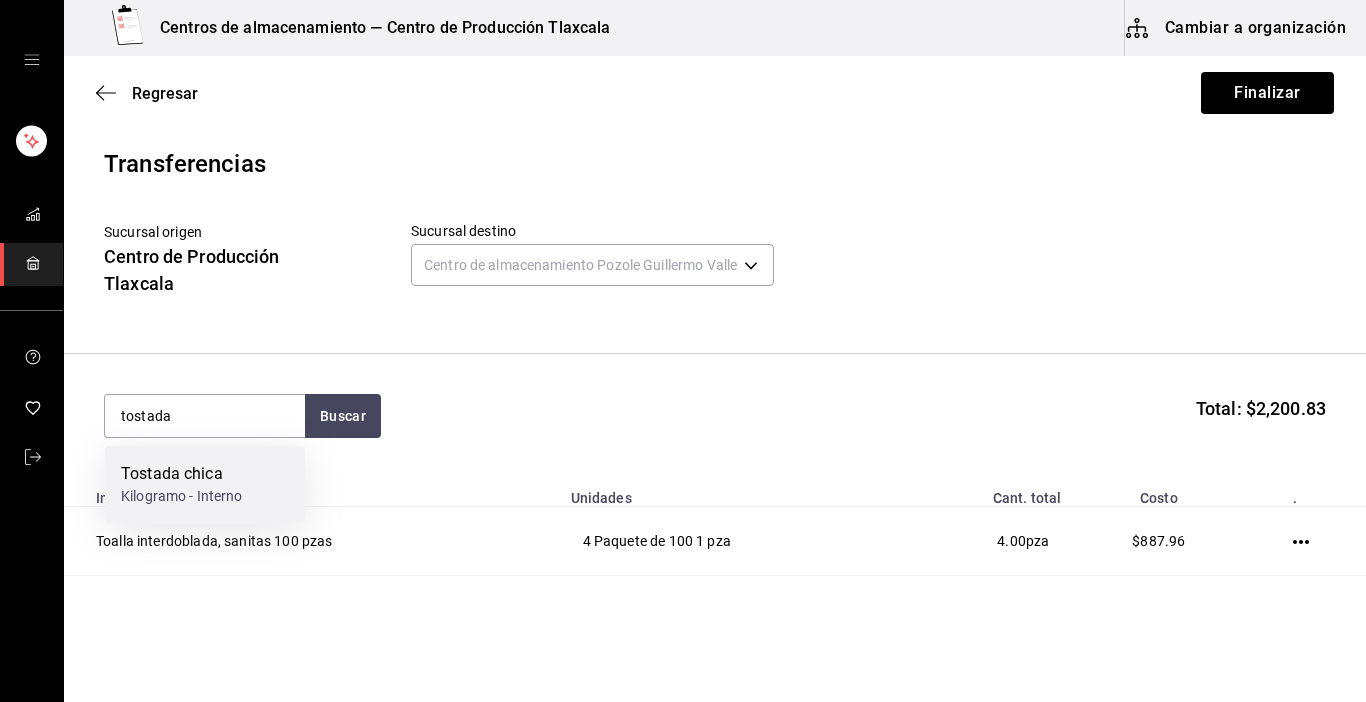 click on "Tostada chica" at bounding box center (182, 474) 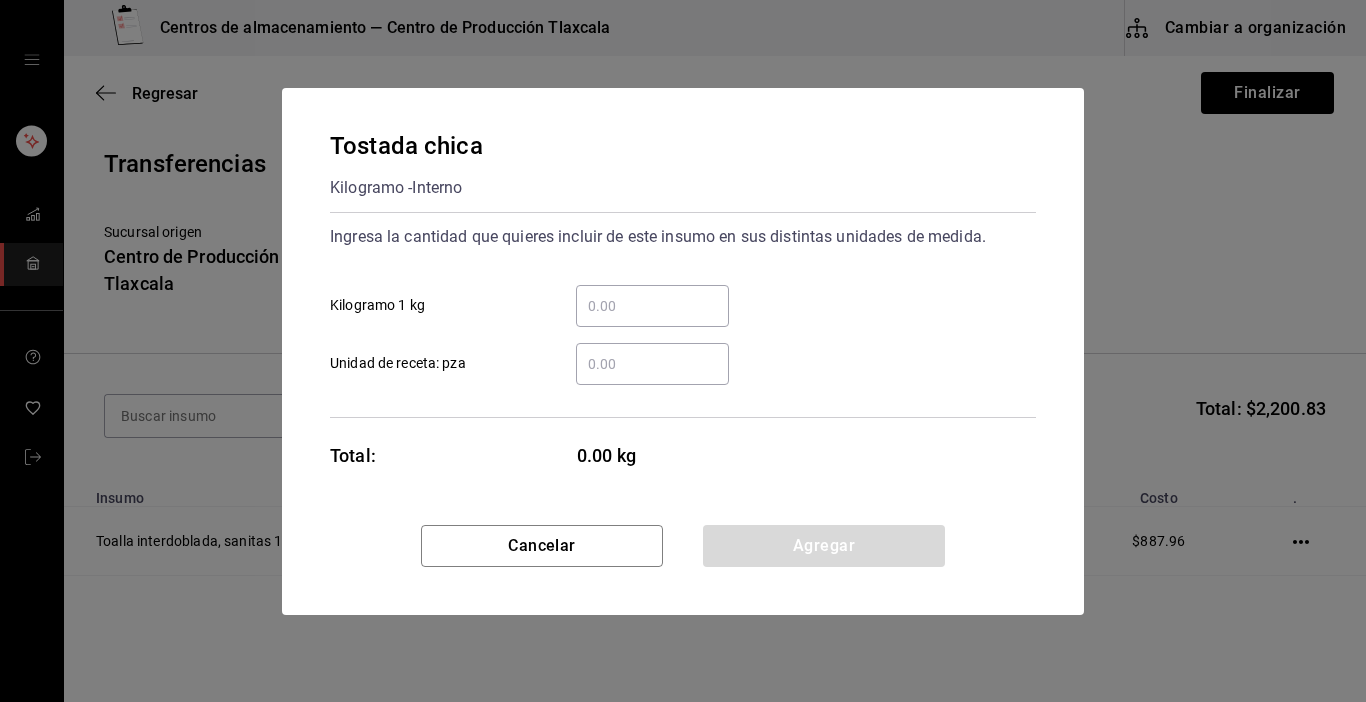 click on "​ Kilogramo 1 kg" at bounding box center (652, 306) 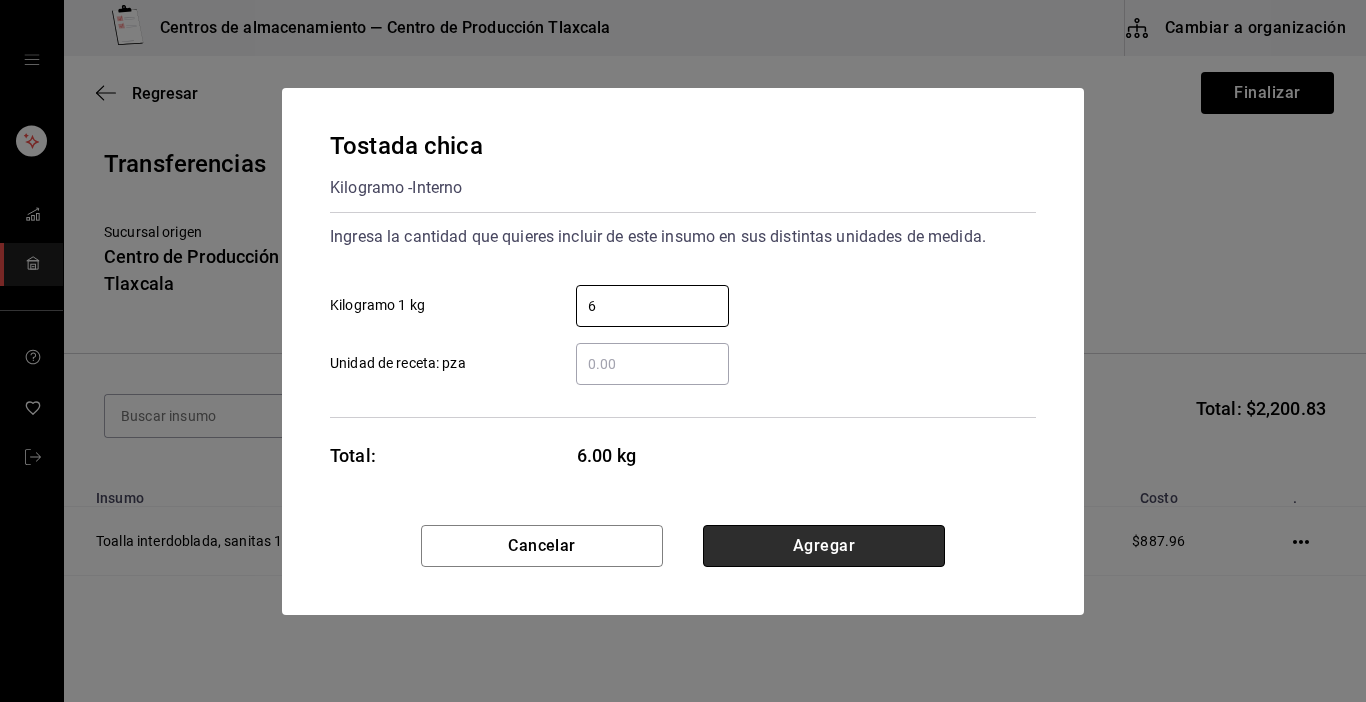 click on "Agregar" at bounding box center [824, 546] 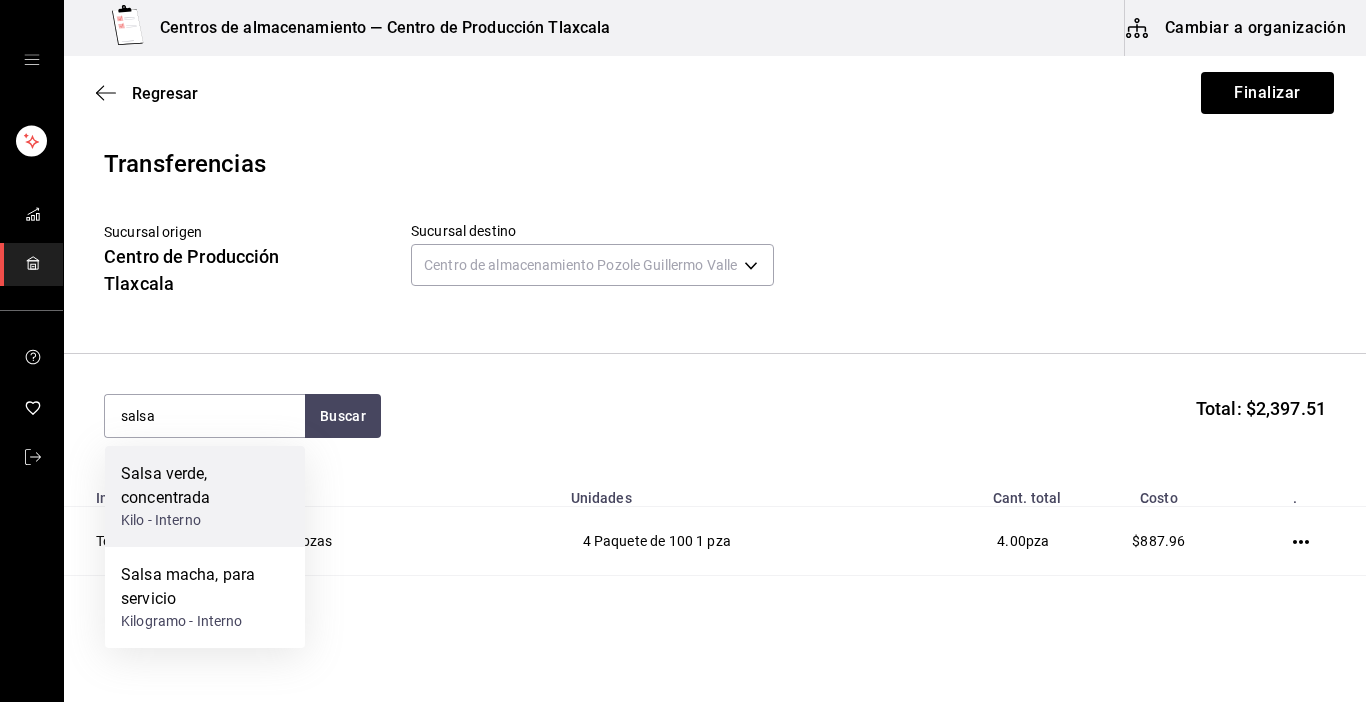 click on "Kilo - Interno" at bounding box center (205, 520) 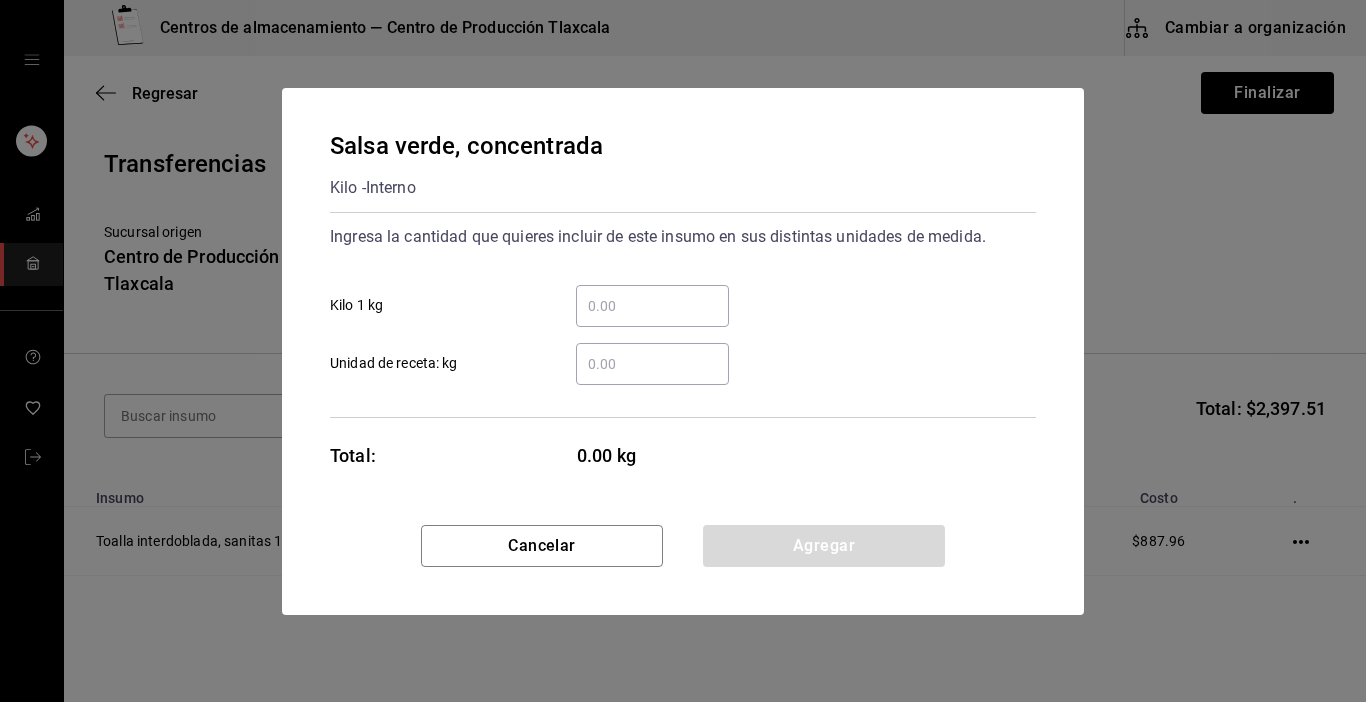 click on "​ Kilo 1 kg" at bounding box center [652, 306] 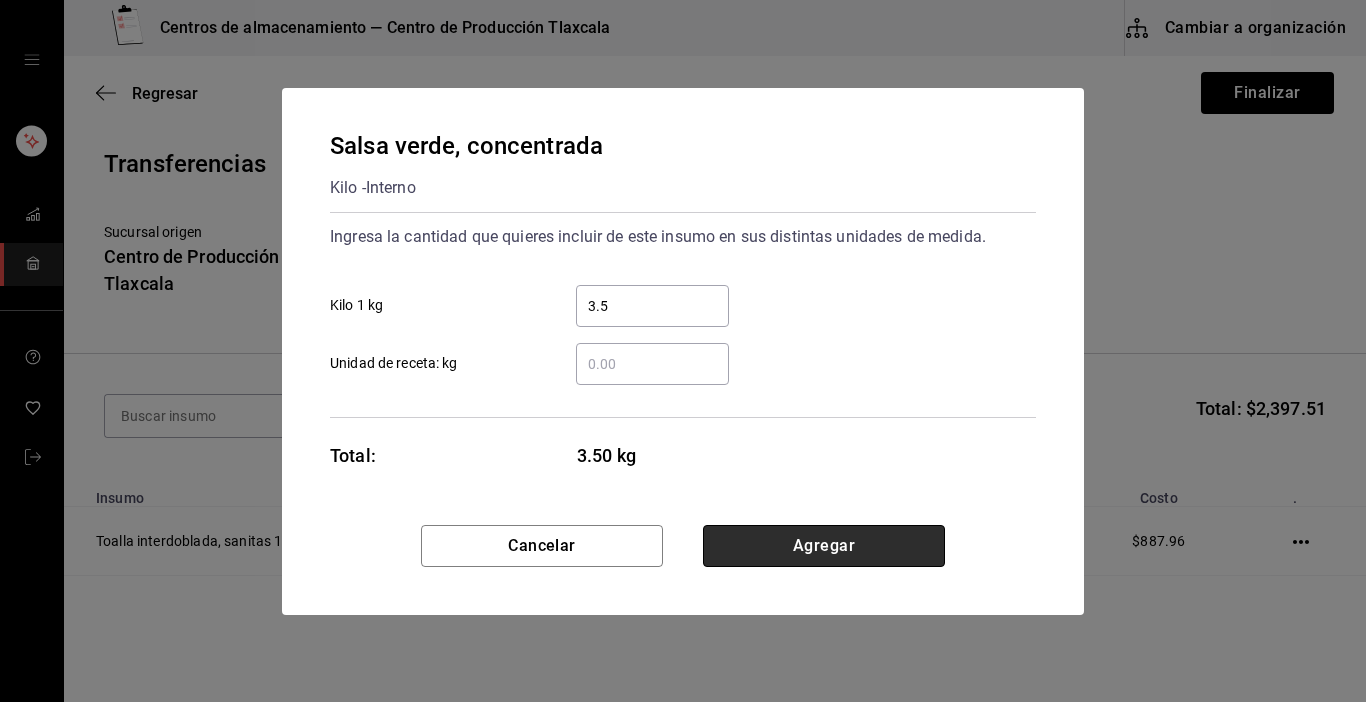 click on "Agregar" at bounding box center (824, 546) 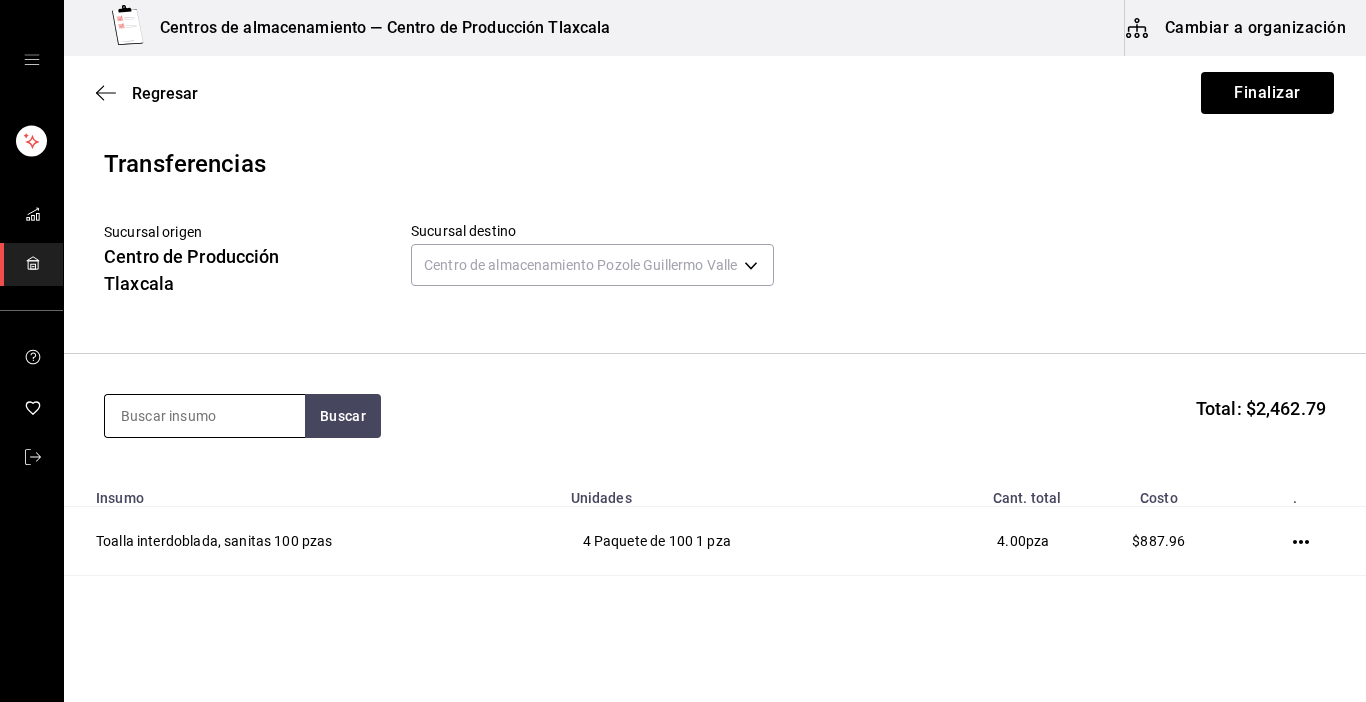 click at bounding box center [205, 416] 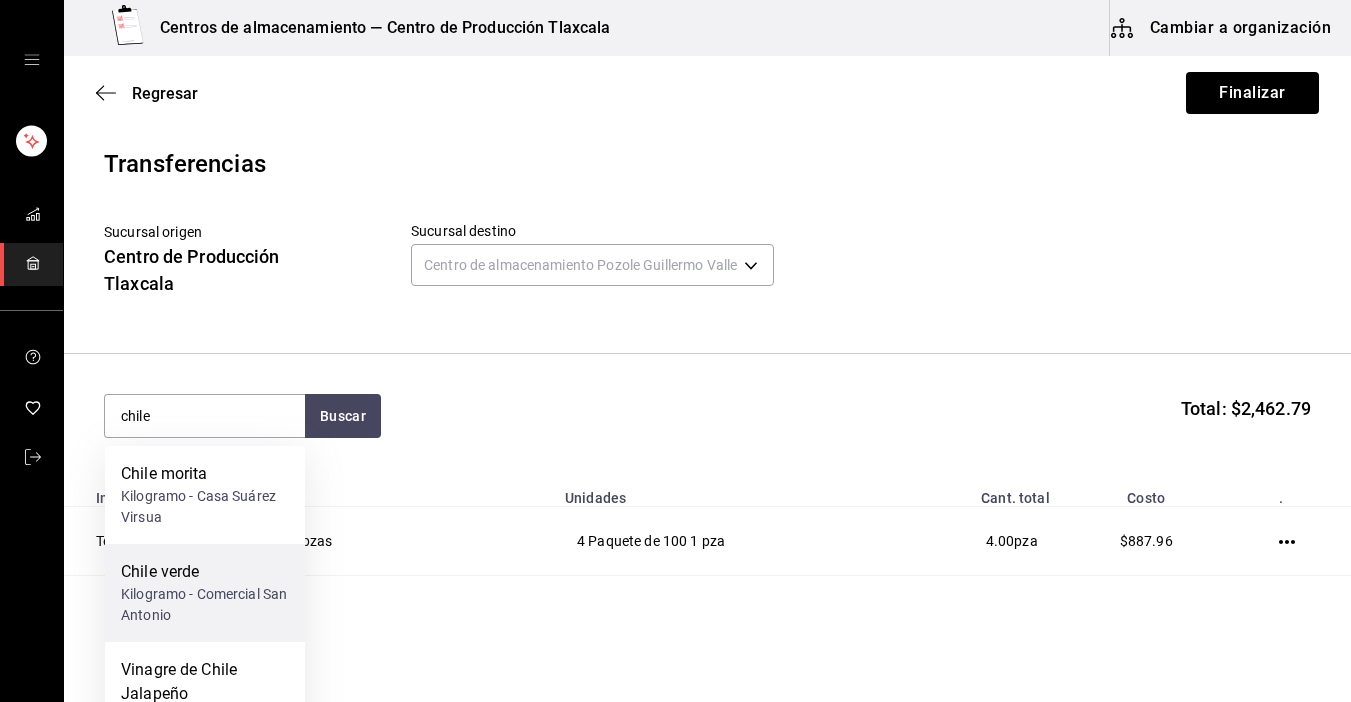 click on "Kilogramo - Comercial San Antonio" at bounding box center (205, 605) 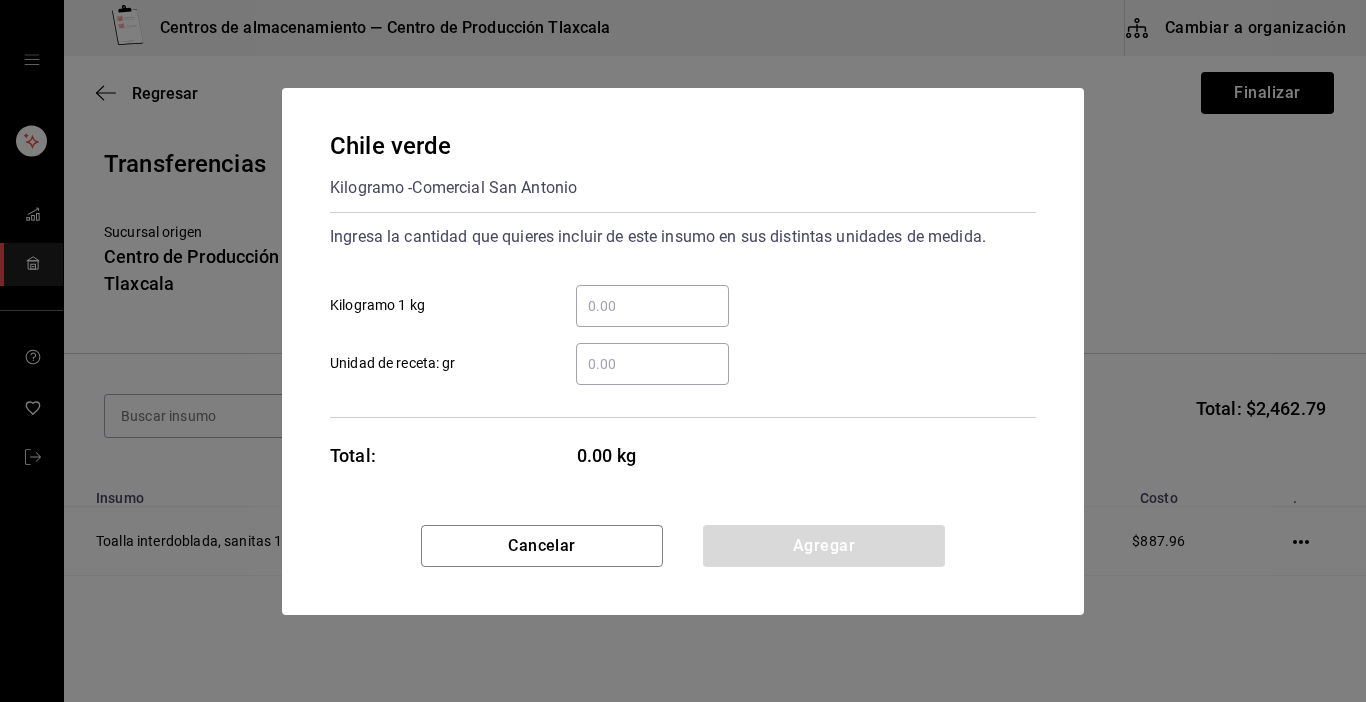 click on "​ Unidad de receta: gr" at bounding box center (652, 364) 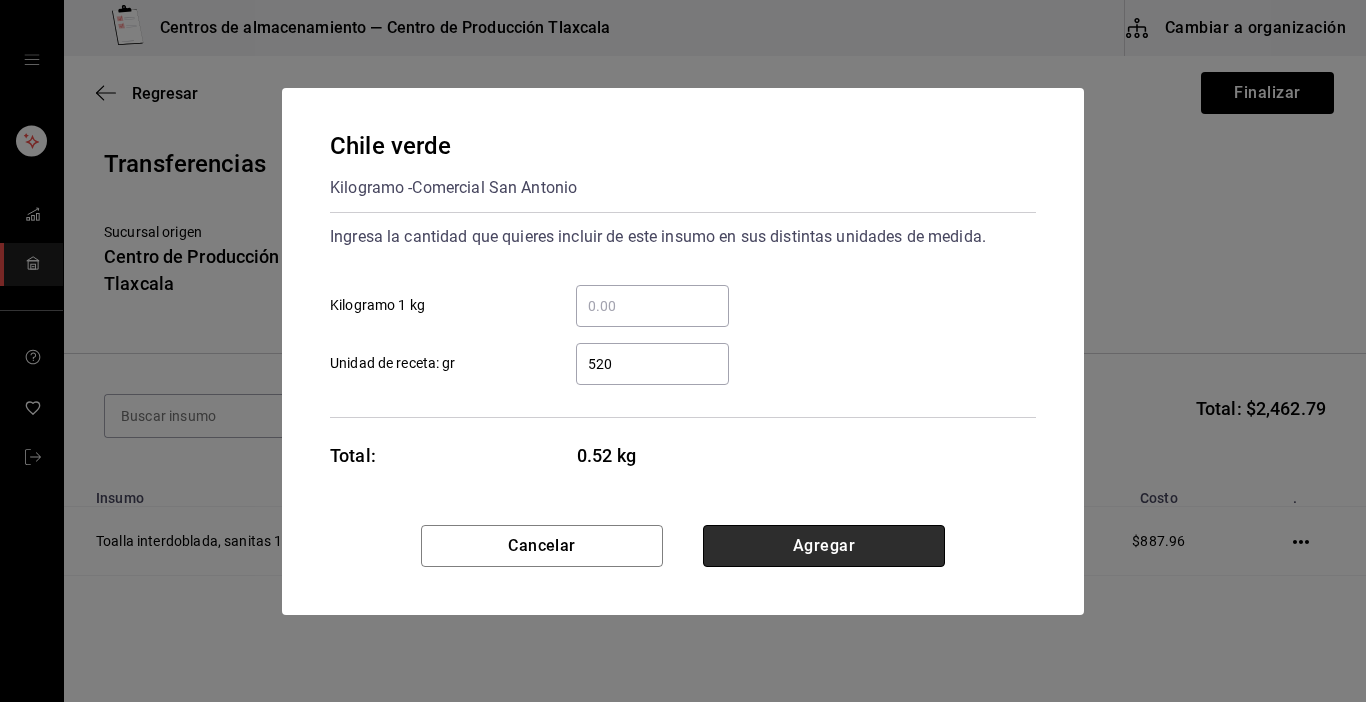 click on "Agregar" at bounding box center [824, 546] 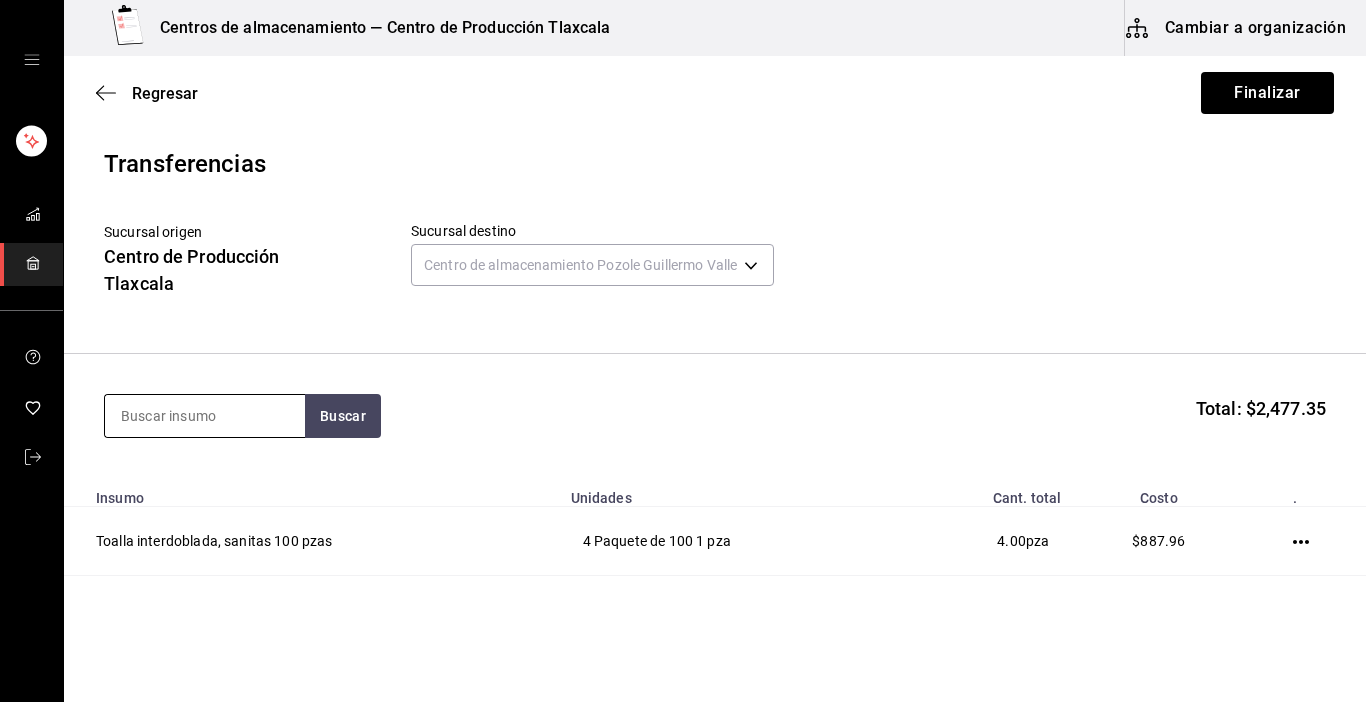 click at bounding box center [205, 416] 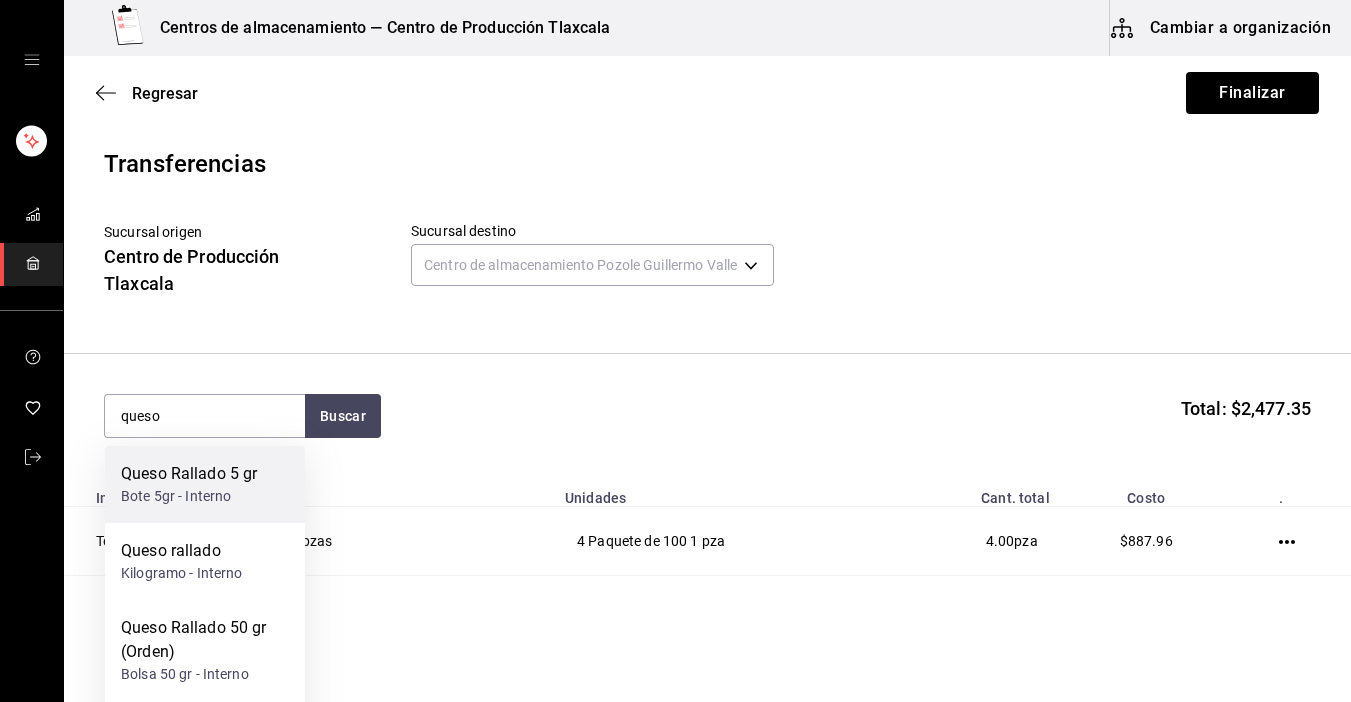 click on "Bote 5gr - Interno" at bounding box center (189, 496) 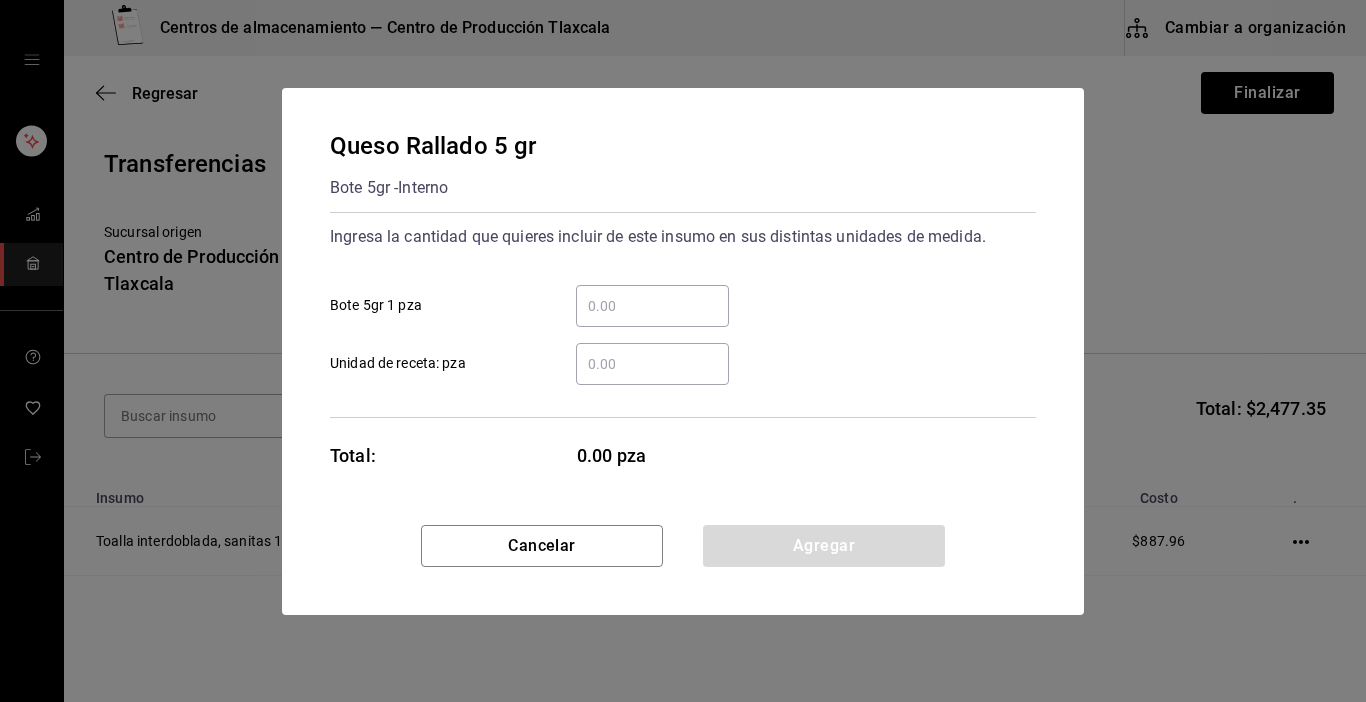 click on "​ Bote 5gr 1 pza" at bounding box center [652, 306] 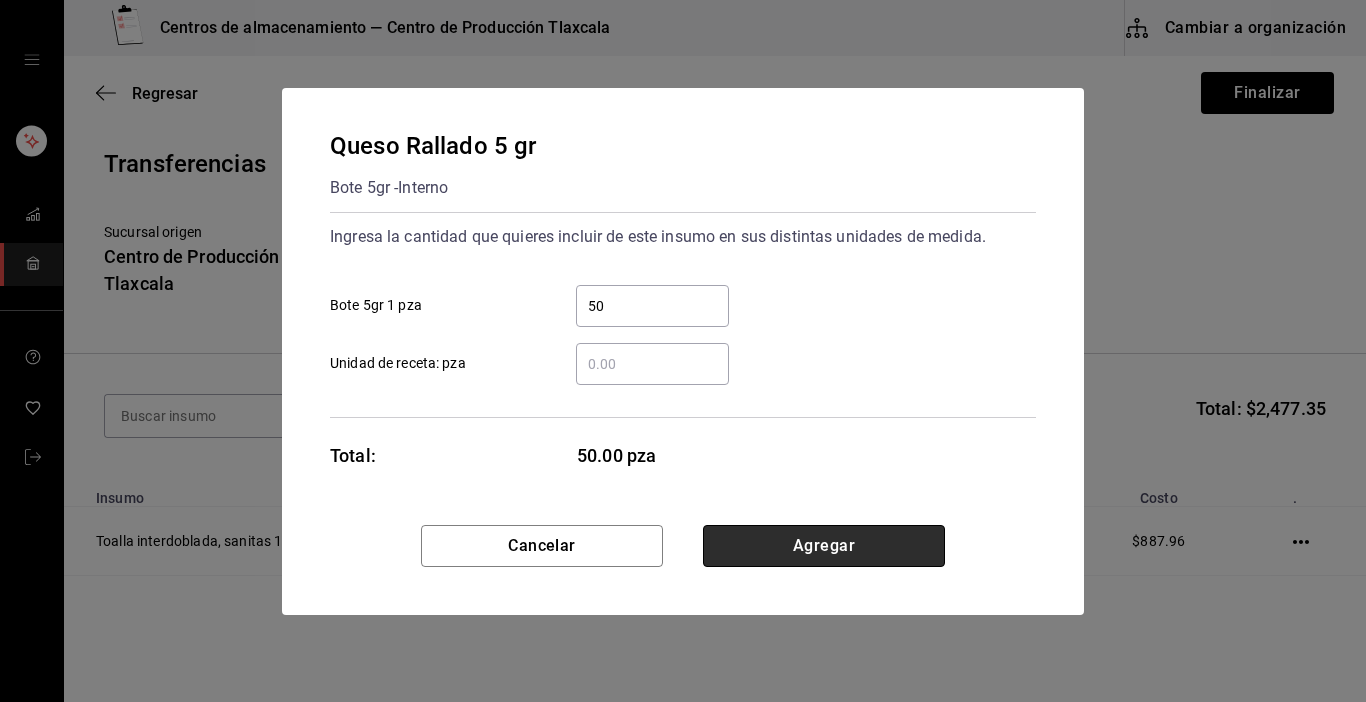 click on "Agregar" at bounding box center (824, 546) 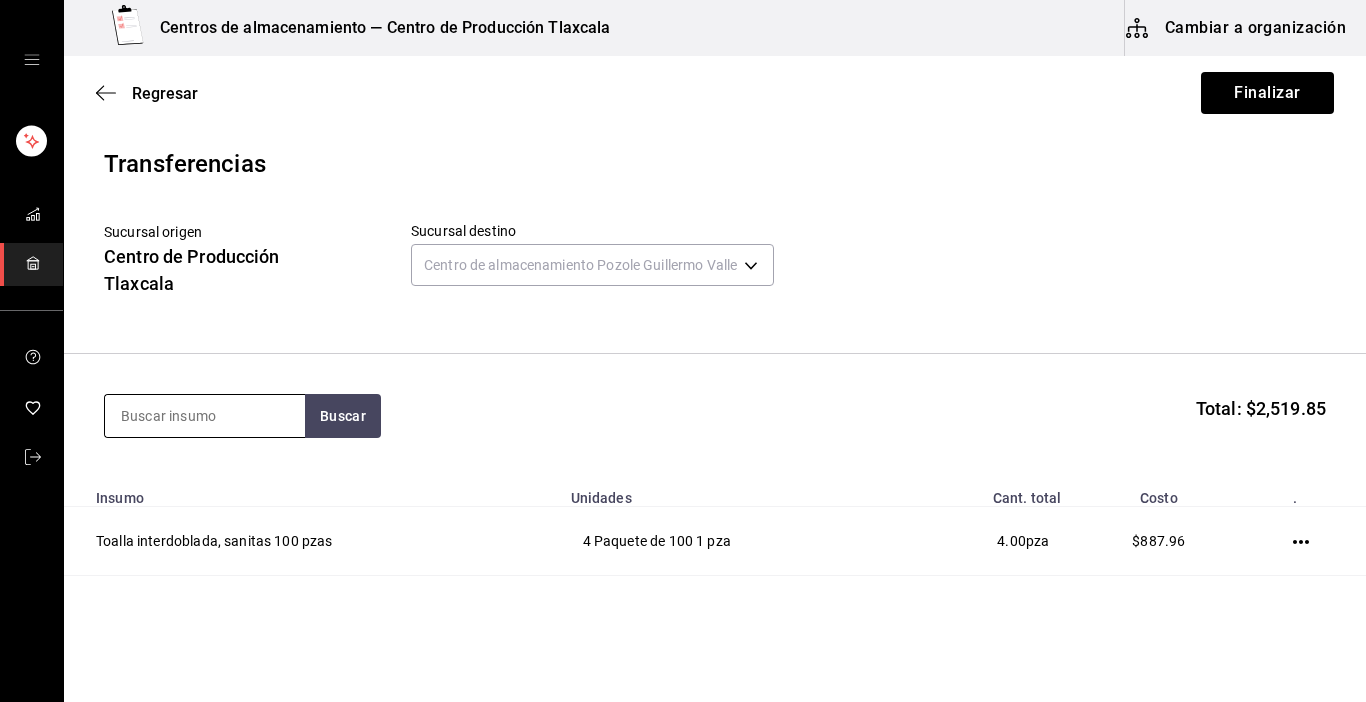 click at bounding box center [205, 416] 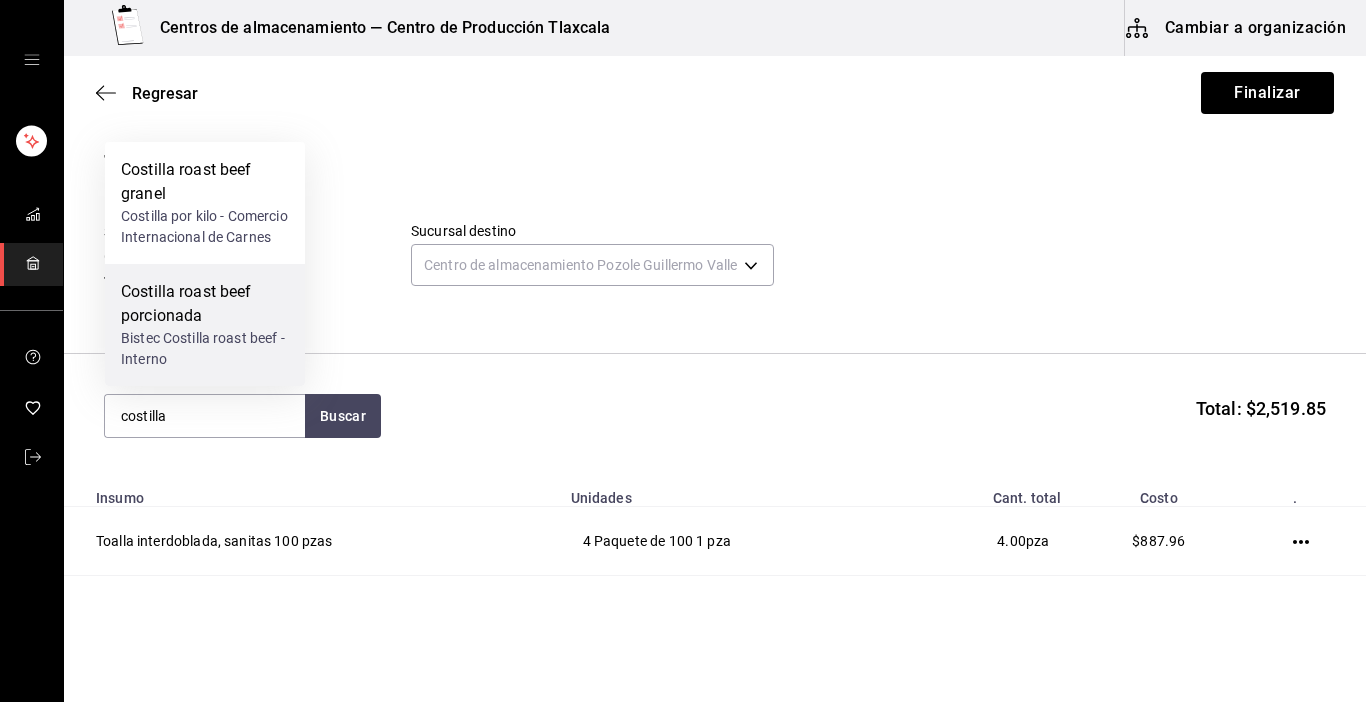 click on "Costilla roast beef porcionada" at bounding box center [205, 304] 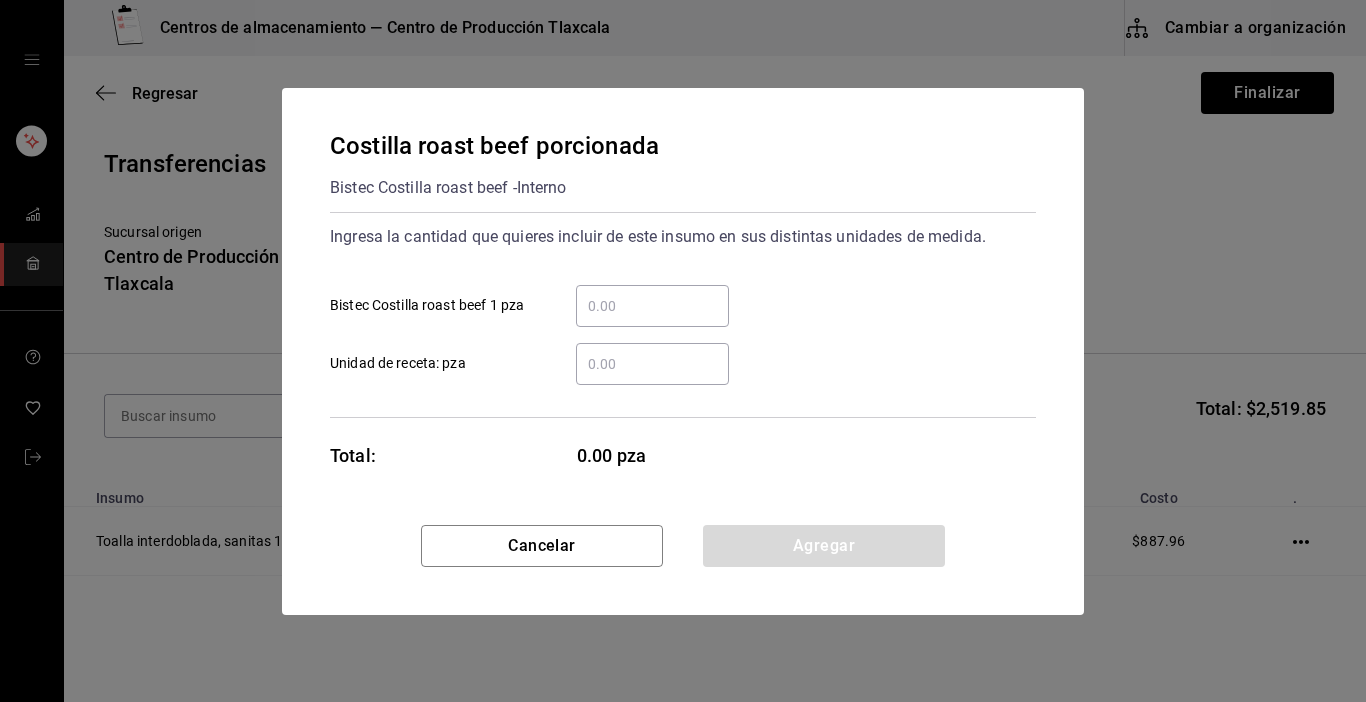 click on "​" at bounding box center [652, 306] 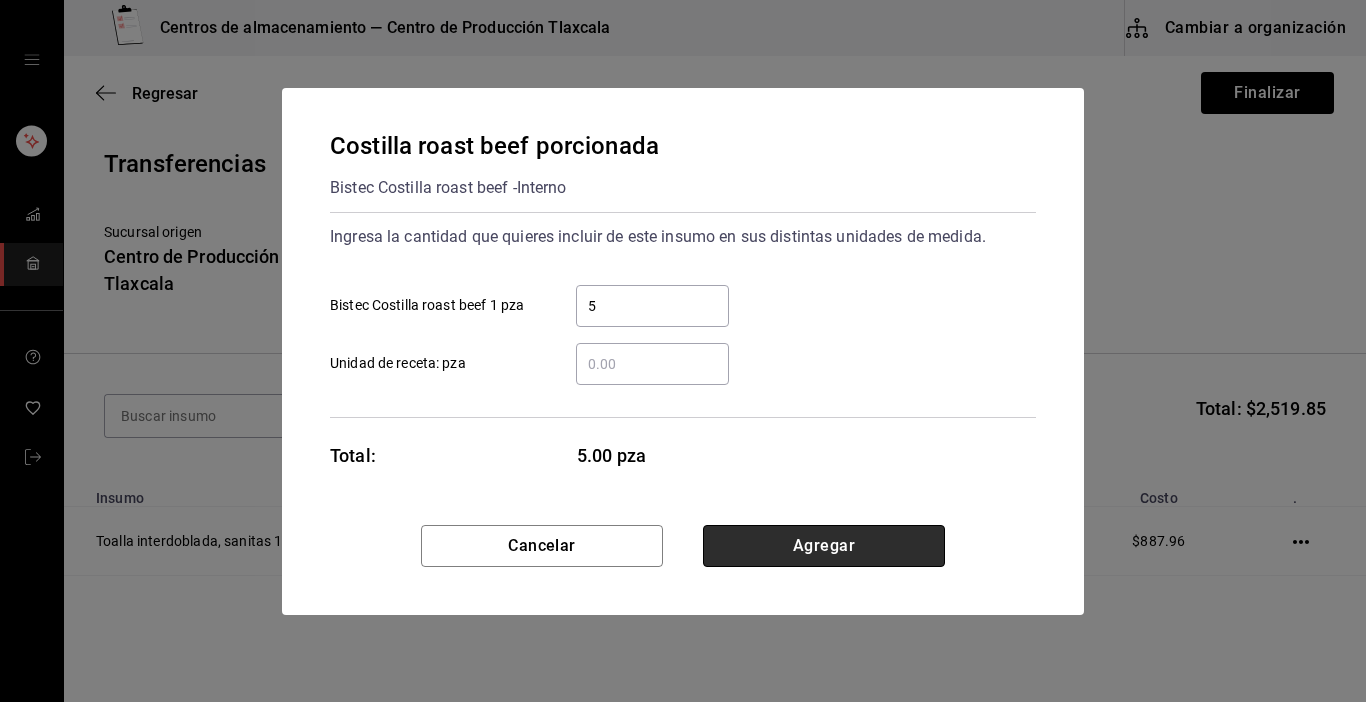 click on "Agregar" at bounding box center [824, 546] 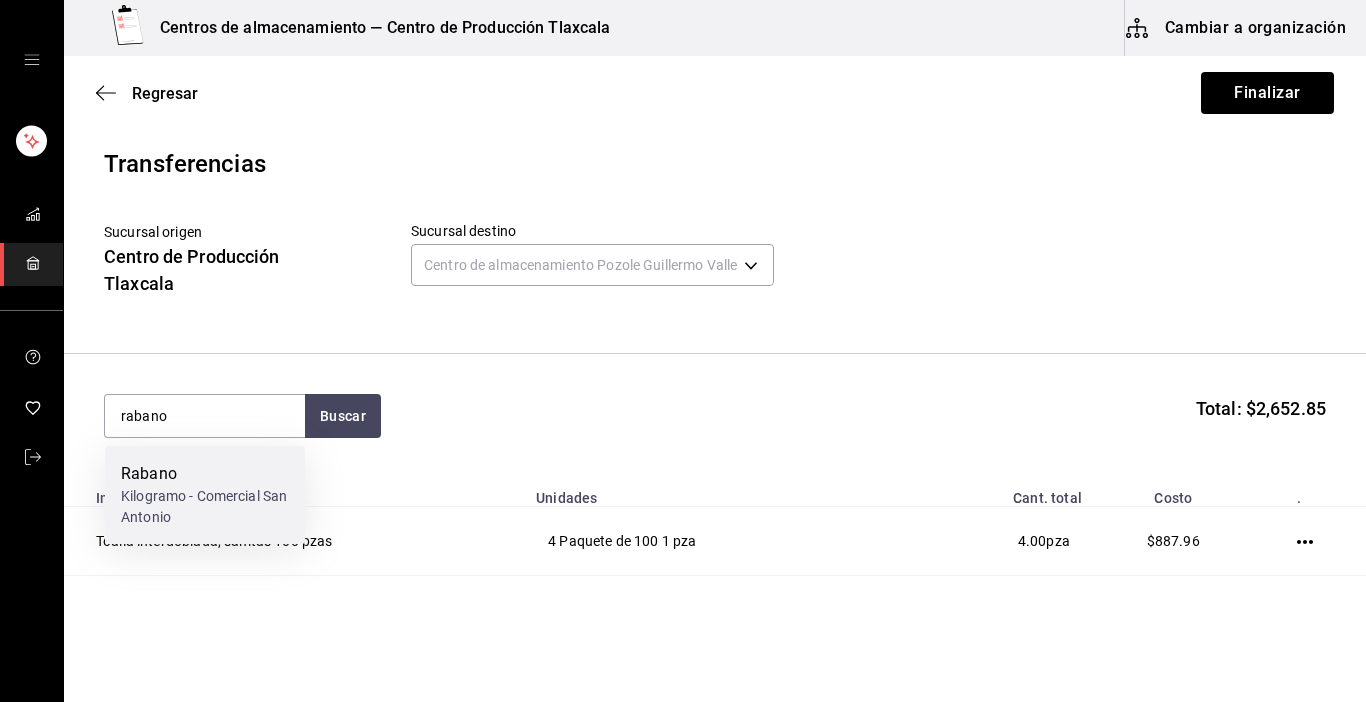 click on "Kilogramo - Comercial San Antonio" at bounding box center [205, 507] 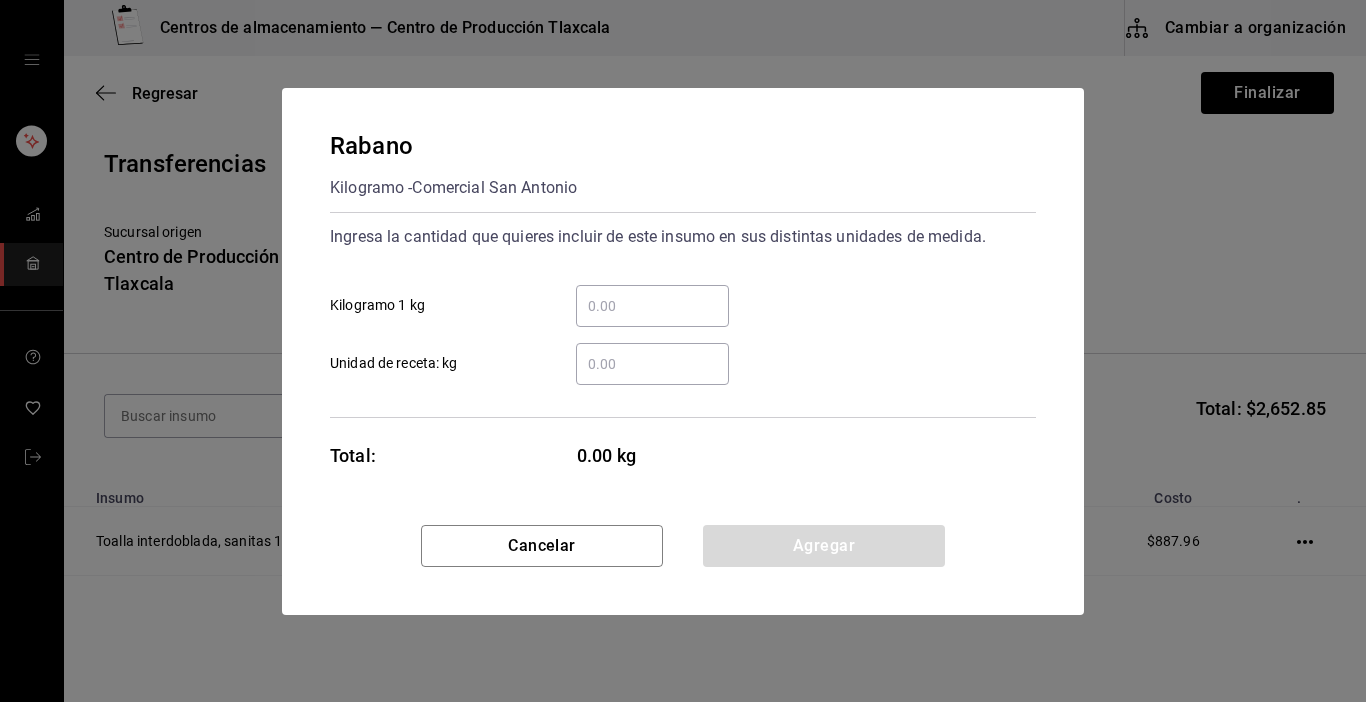 click on "​ Kilogramo 1 kg" at bounding box center [652, 306] 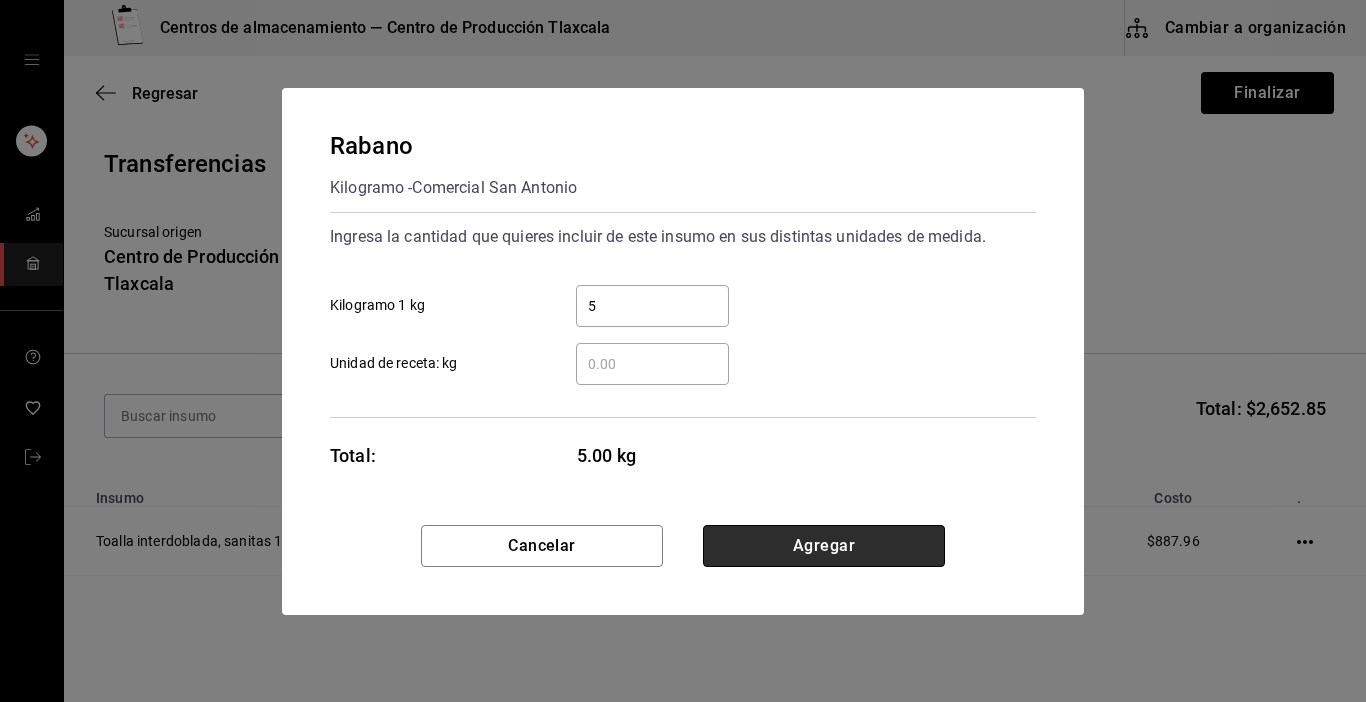 click on "Agregar" at bounding box center (824, 546) 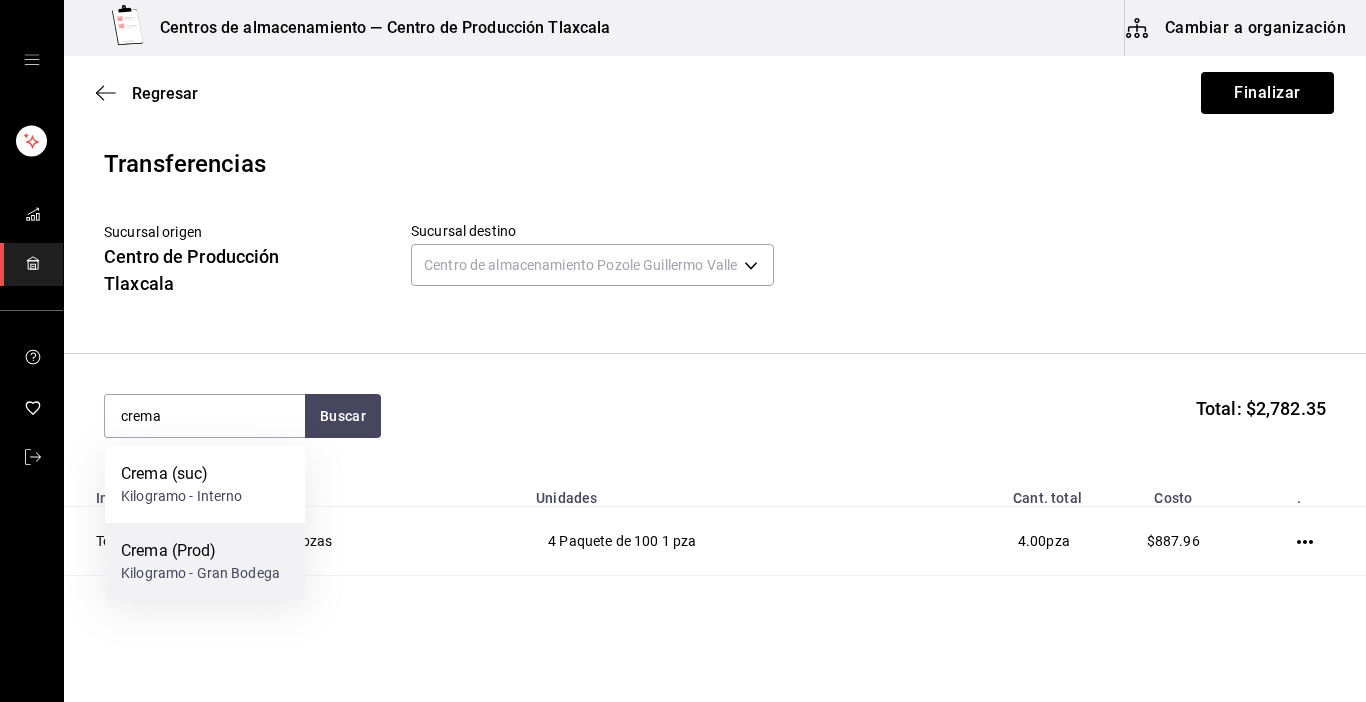 click on "Crema (Prod) Kilogramo - Gran Bodega" at bounding box center (205, 561) 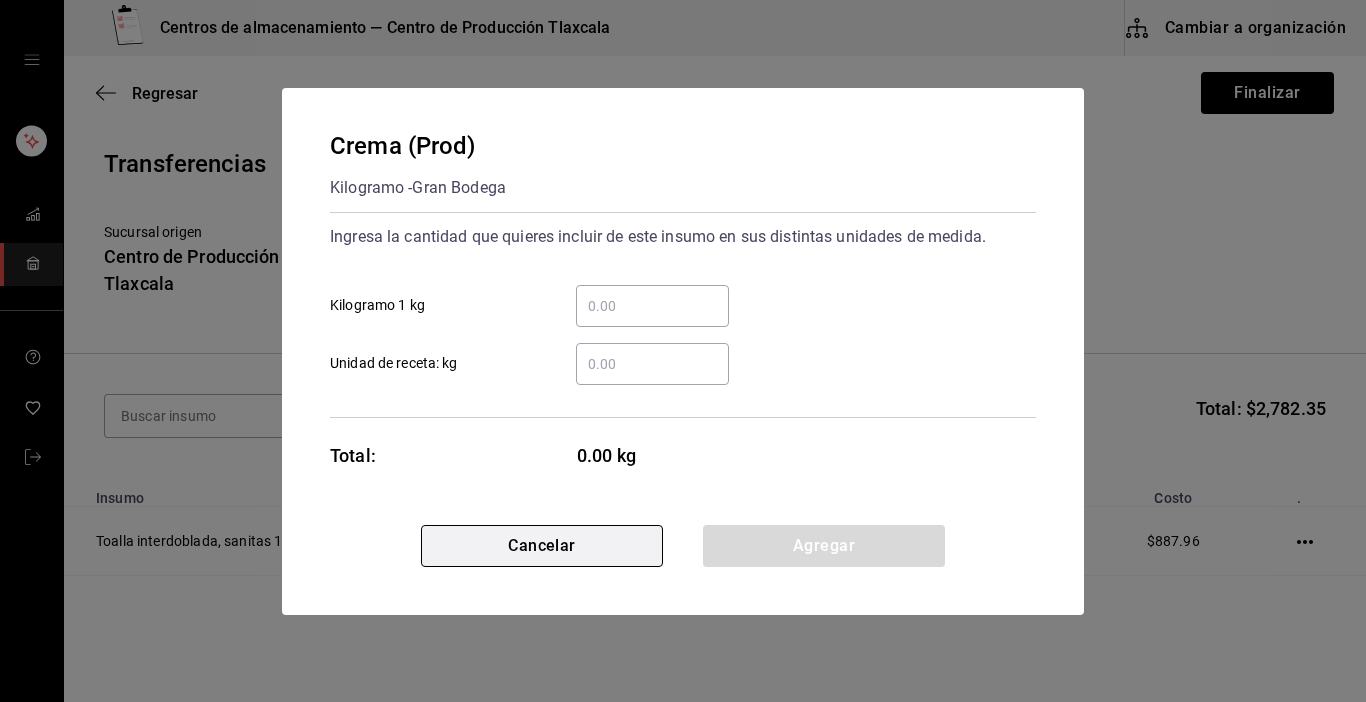 click on "Cancelar" at bounding box center [542, 546] 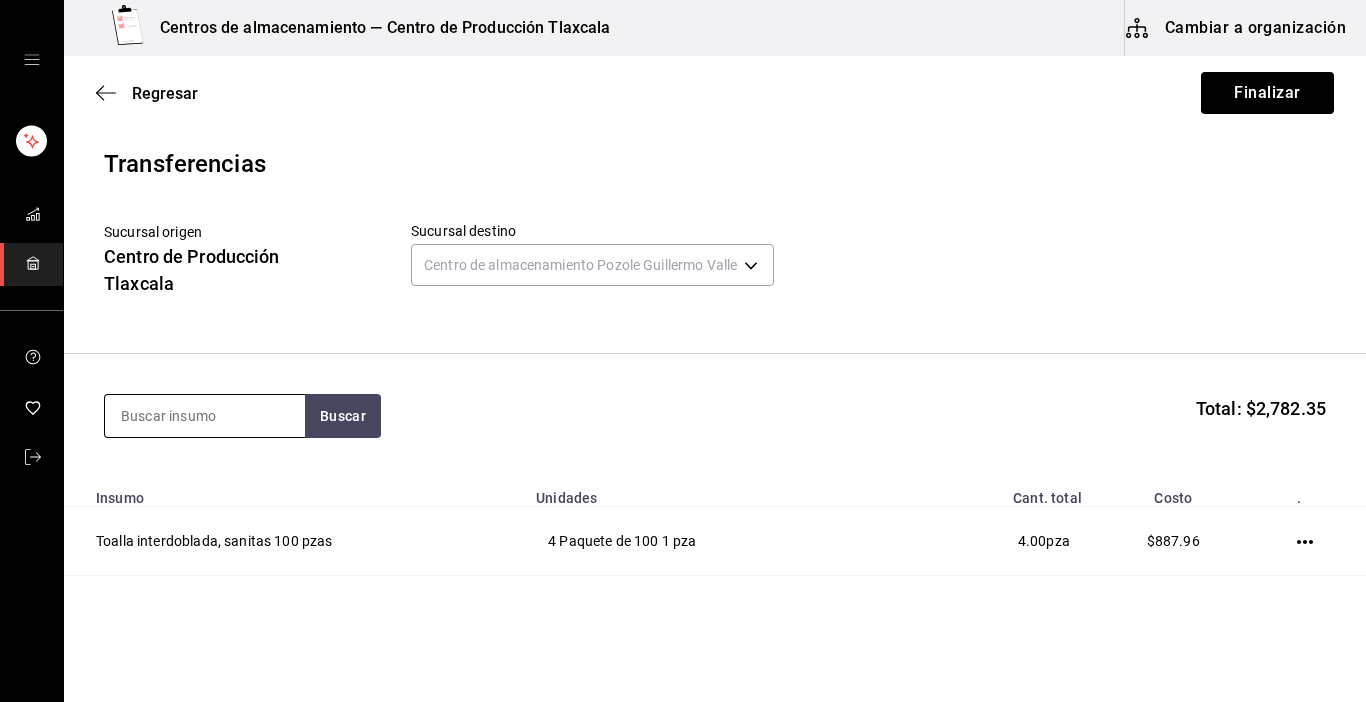 click at bounding box center [205, 416] 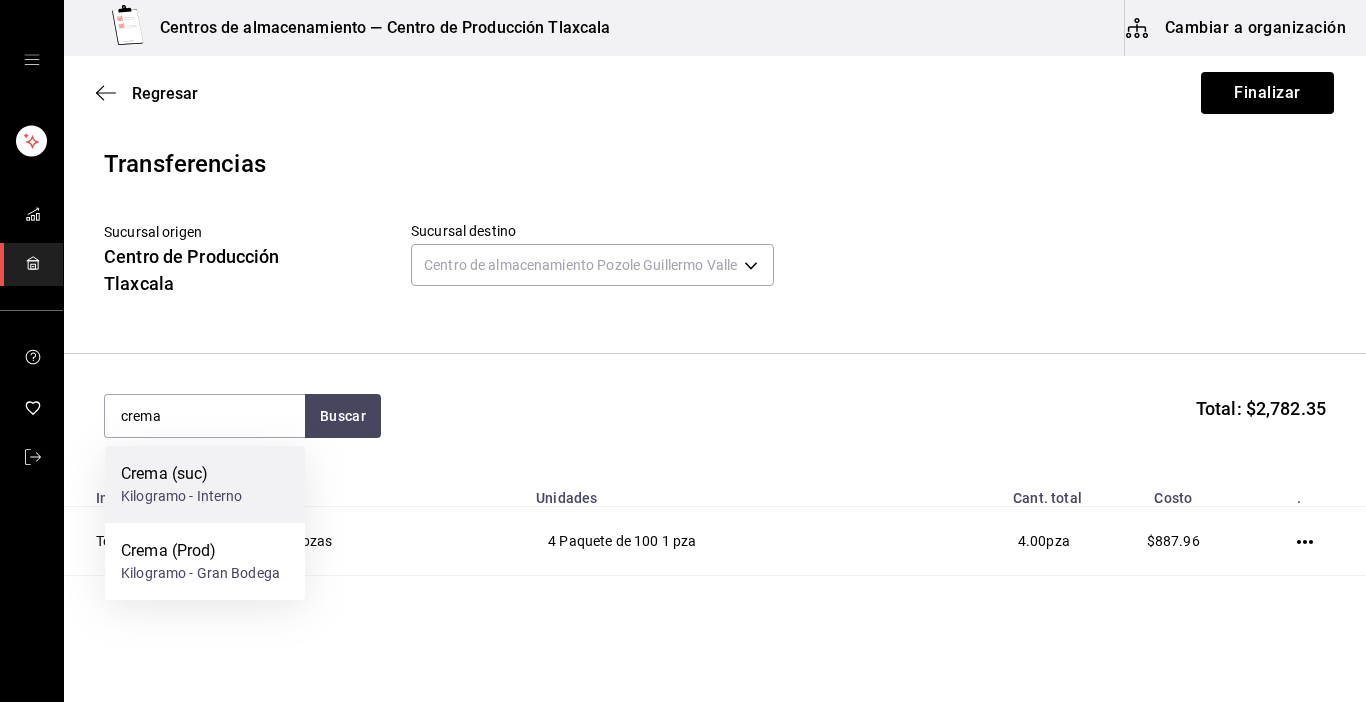 click on "Crema (suc) Kilogramo - Interno" at bounding box center (205, 484) 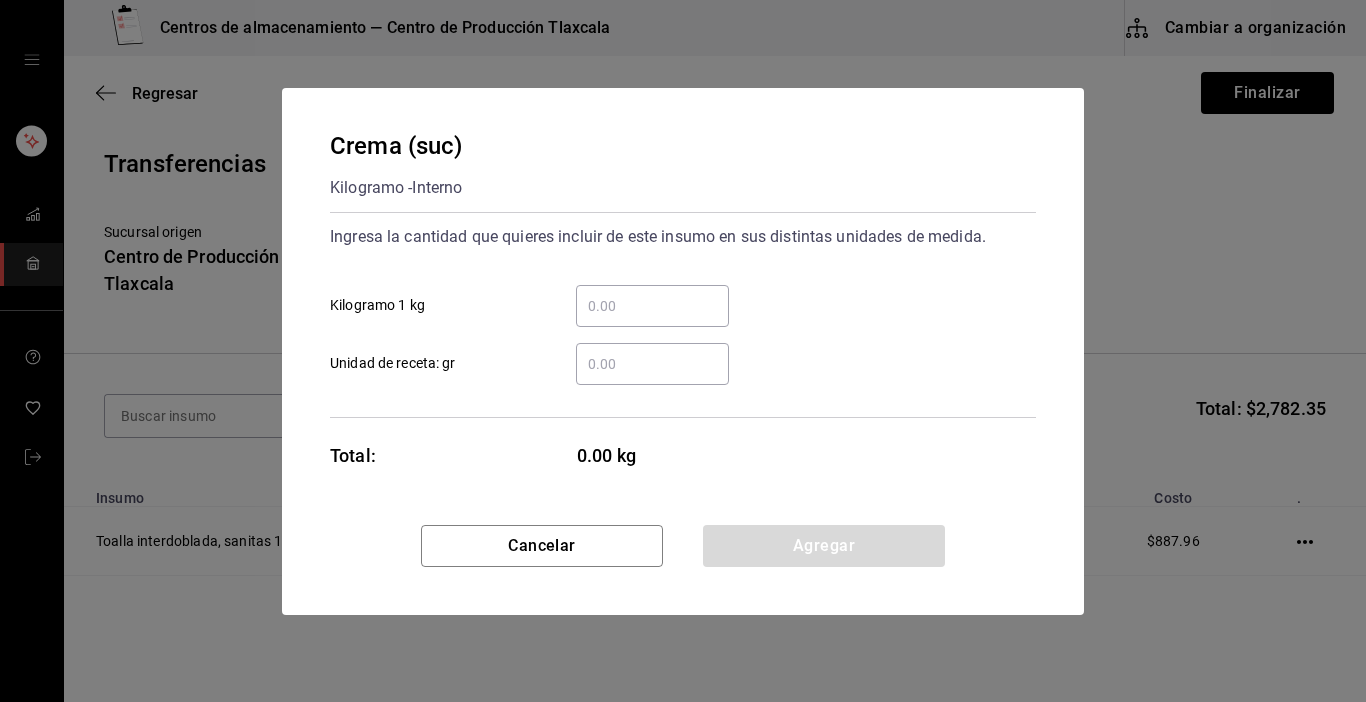 click on "​" at bounding box center (652, 306) 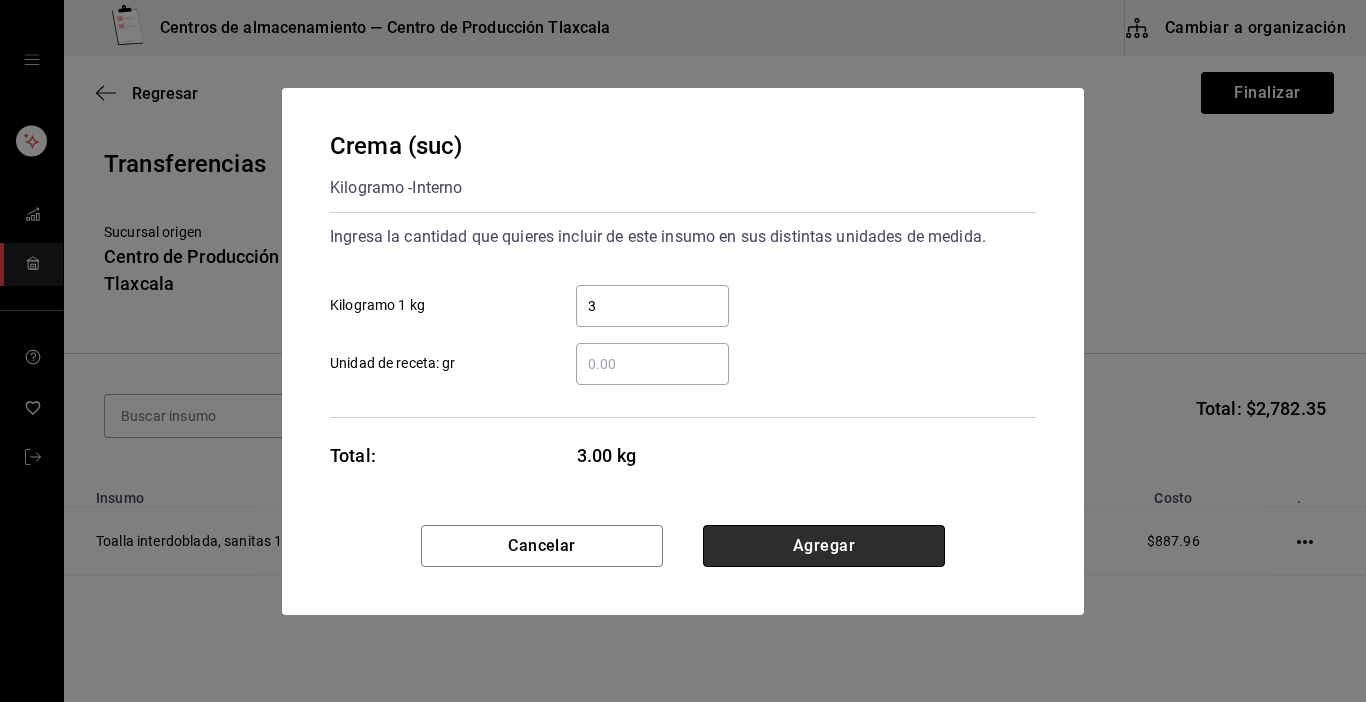 click on "Agregar" at bounding box center (824, 546) 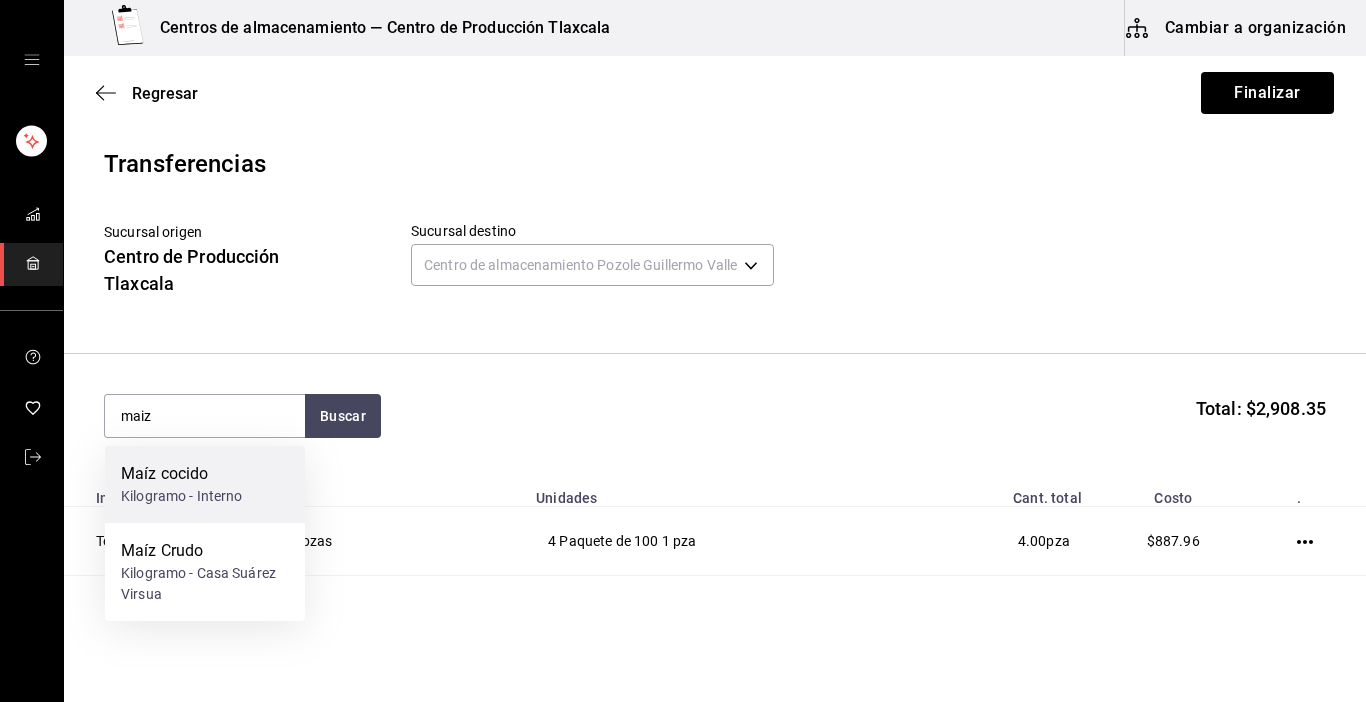 click on "Kilogramo - Interno" at bounding box center [182, 496] 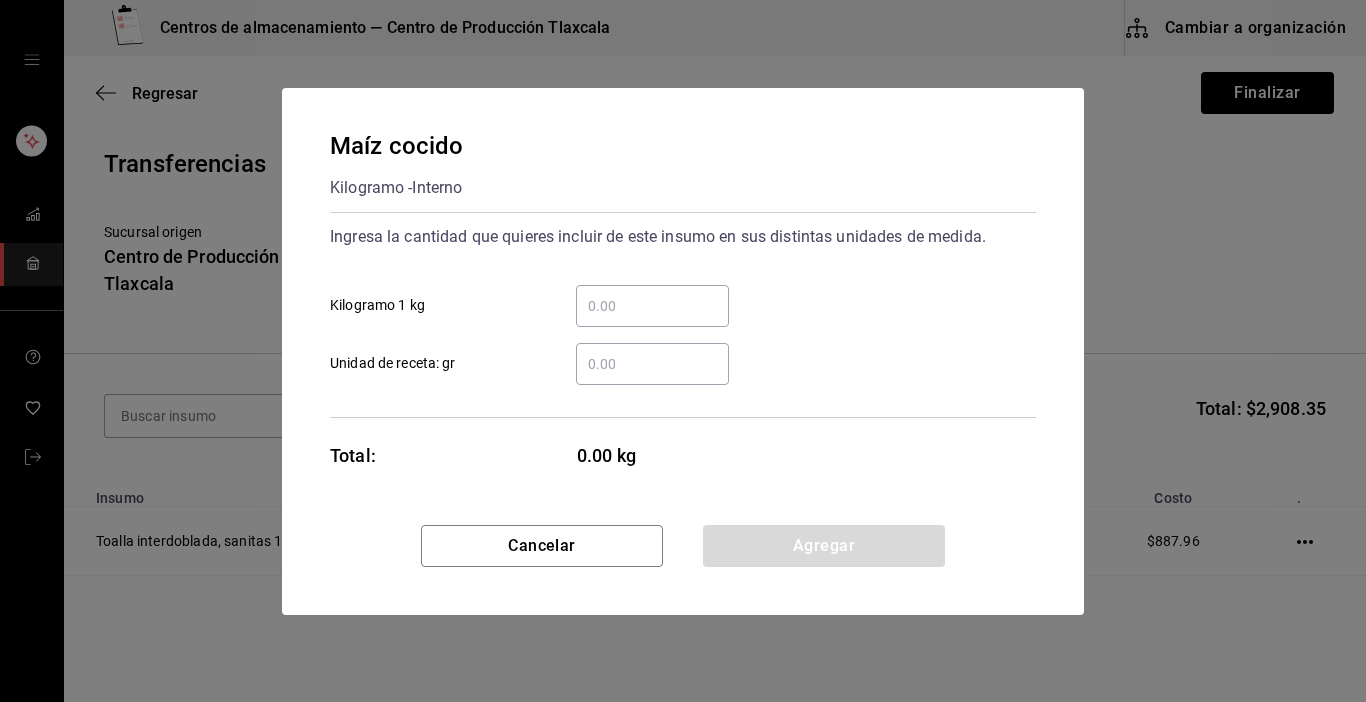 click on "​" at bounding box center (652, 306) 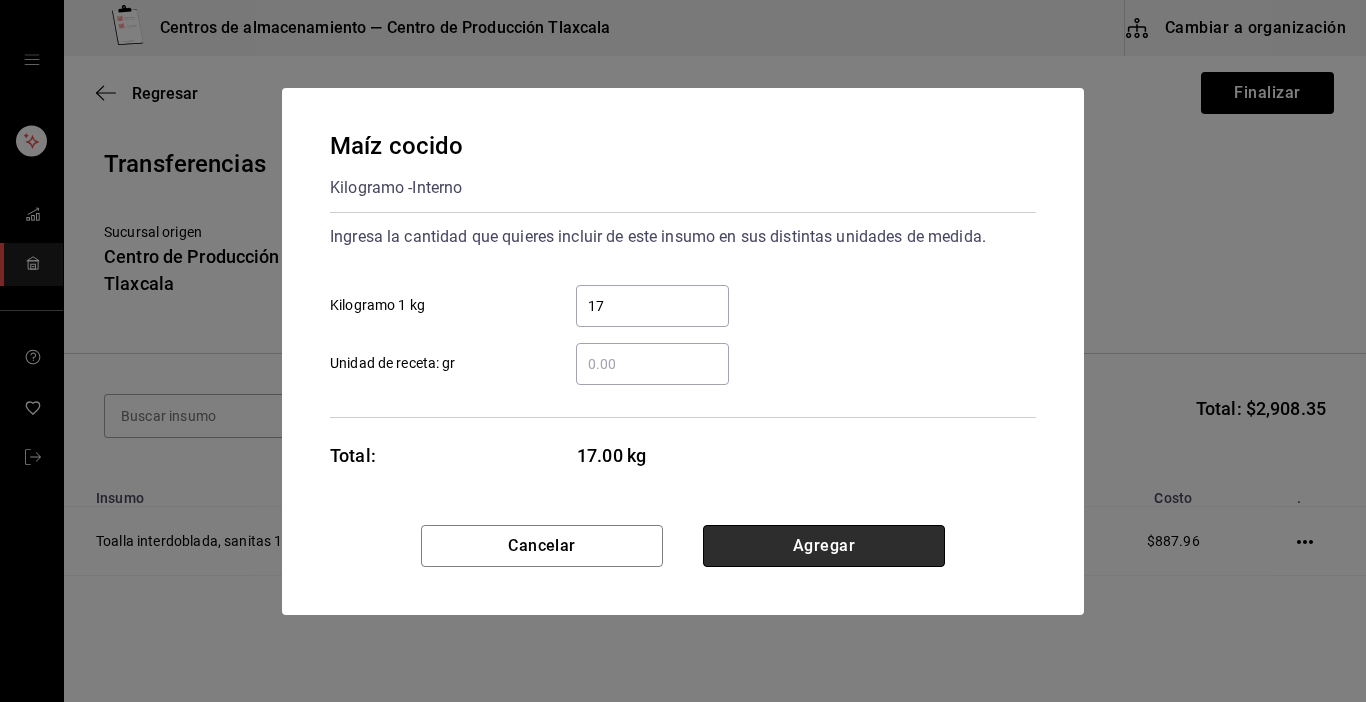 click on "Agregar" at bounding box center (824, 546) 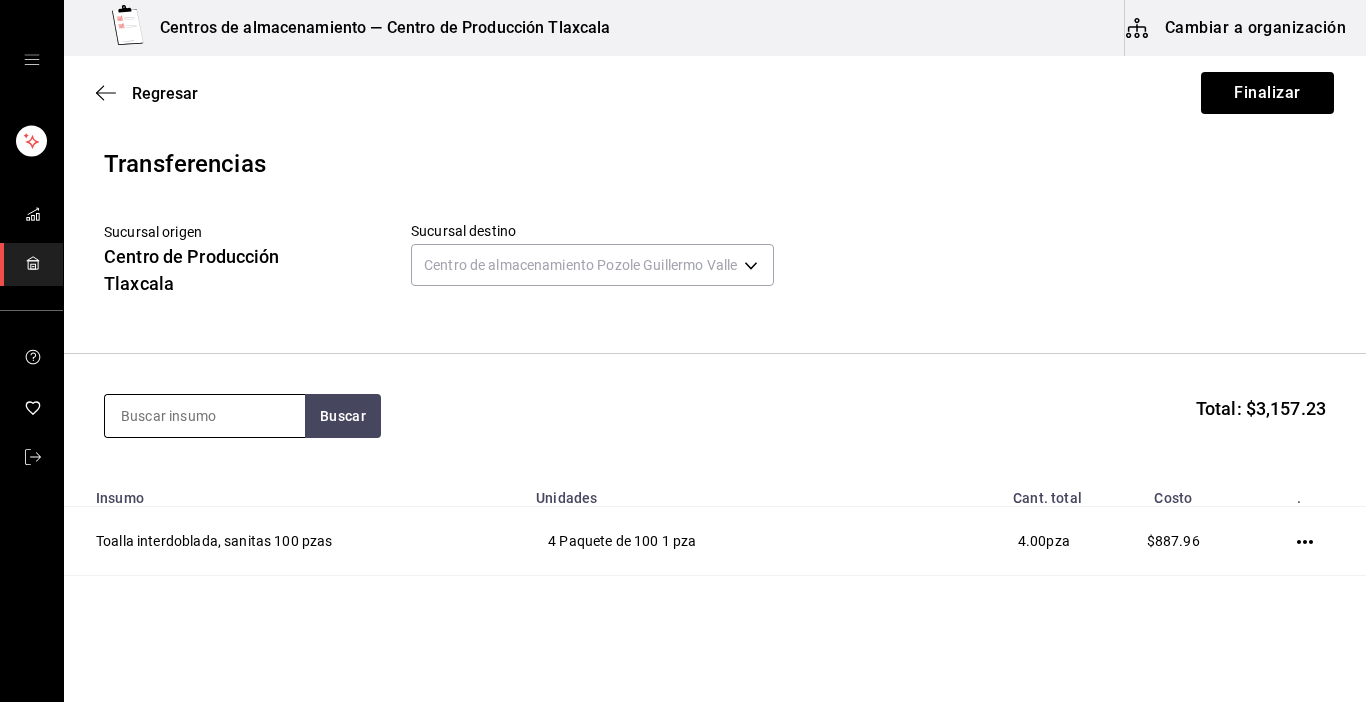 click at bounding box center [205, 416] 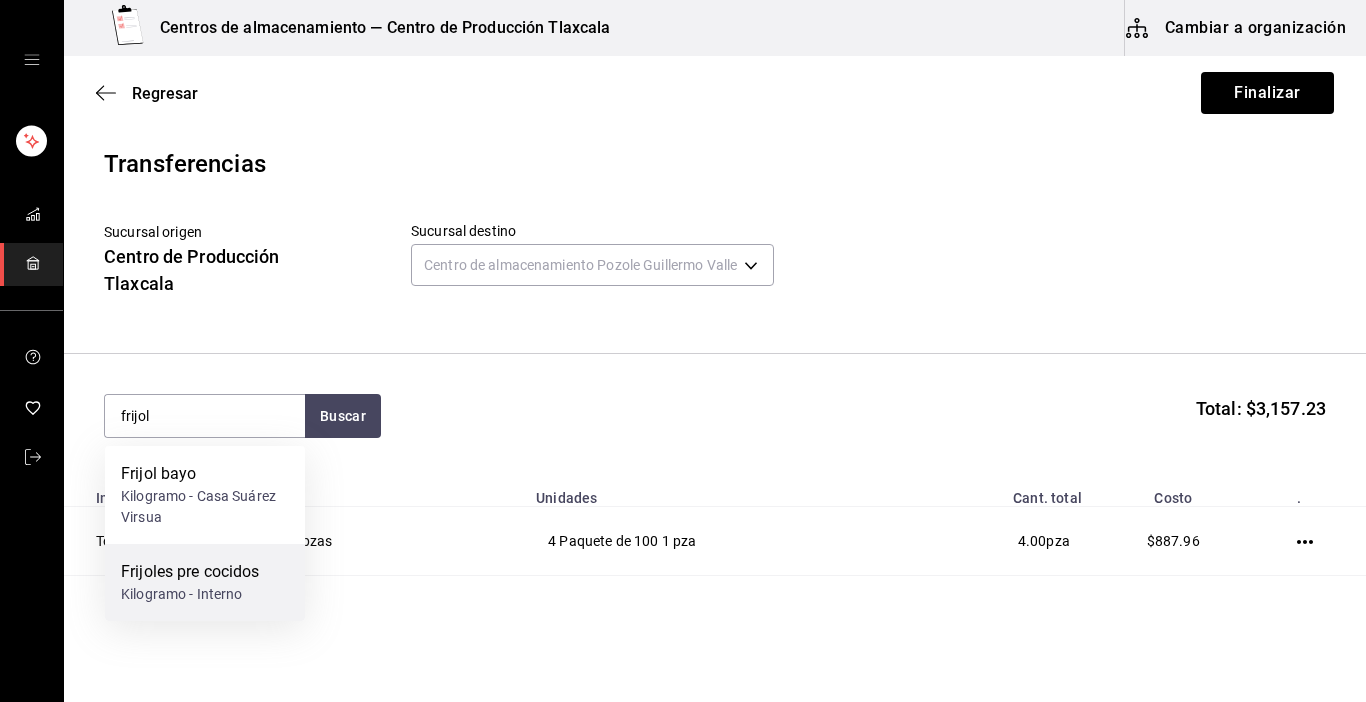 click on "Frijoles pre cocidos" at bounding box center [190, 572] 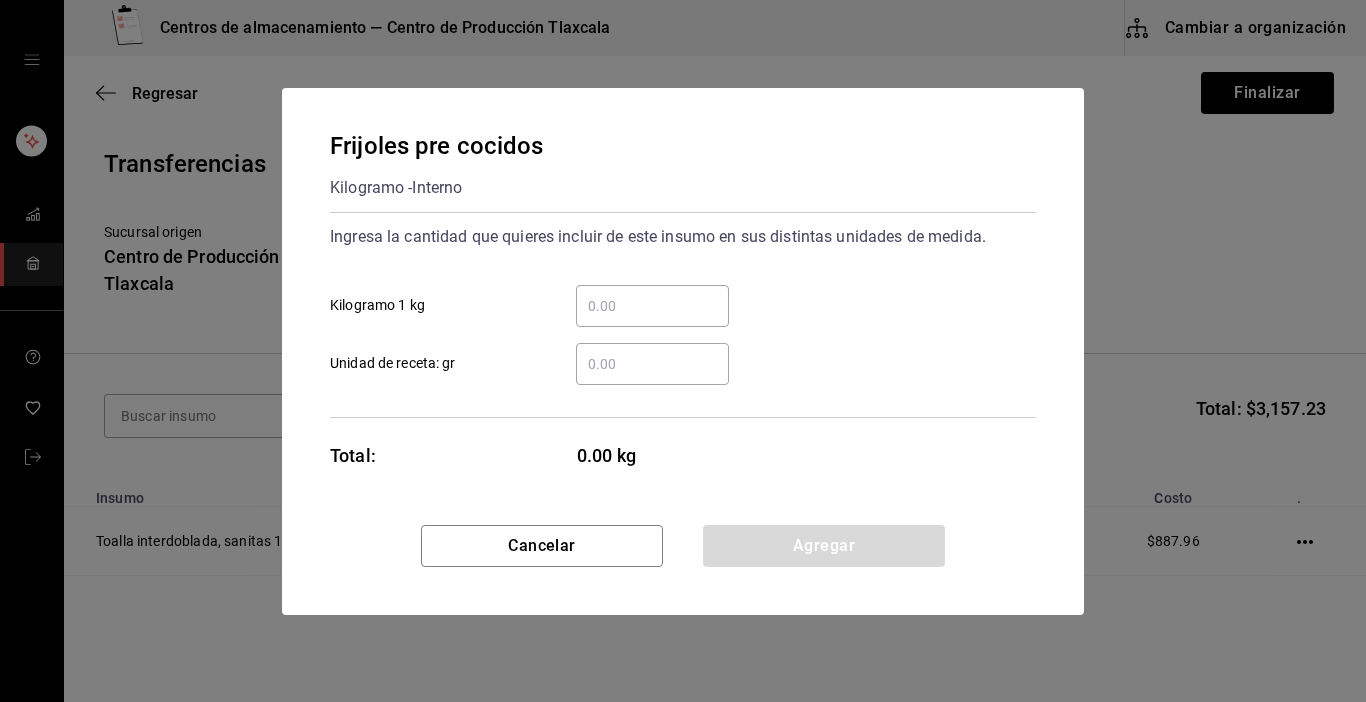 click on "​ Kilogramo 1 kg" at bounding box center [652, 306] 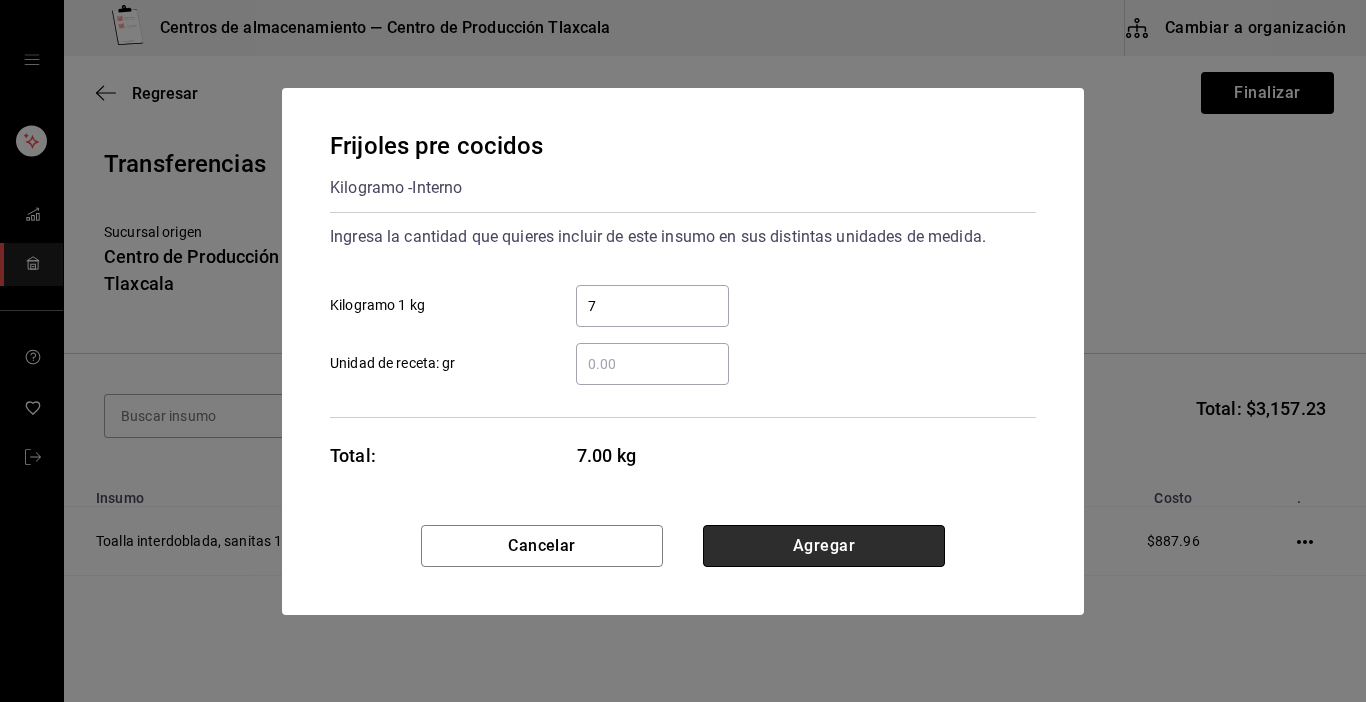 click on "Agregar" at bounding box center (824, 546) 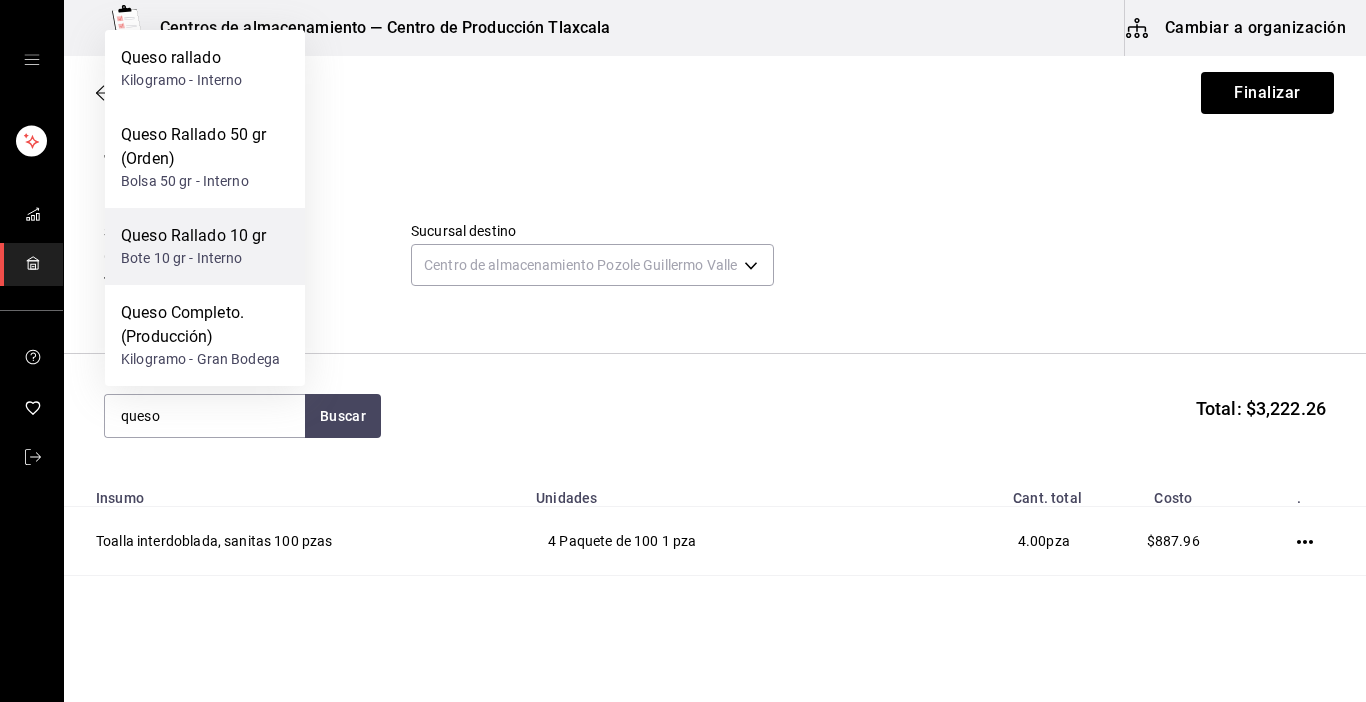 click on "Queso Rallado 10 gr" at bounding box center [194, 236] 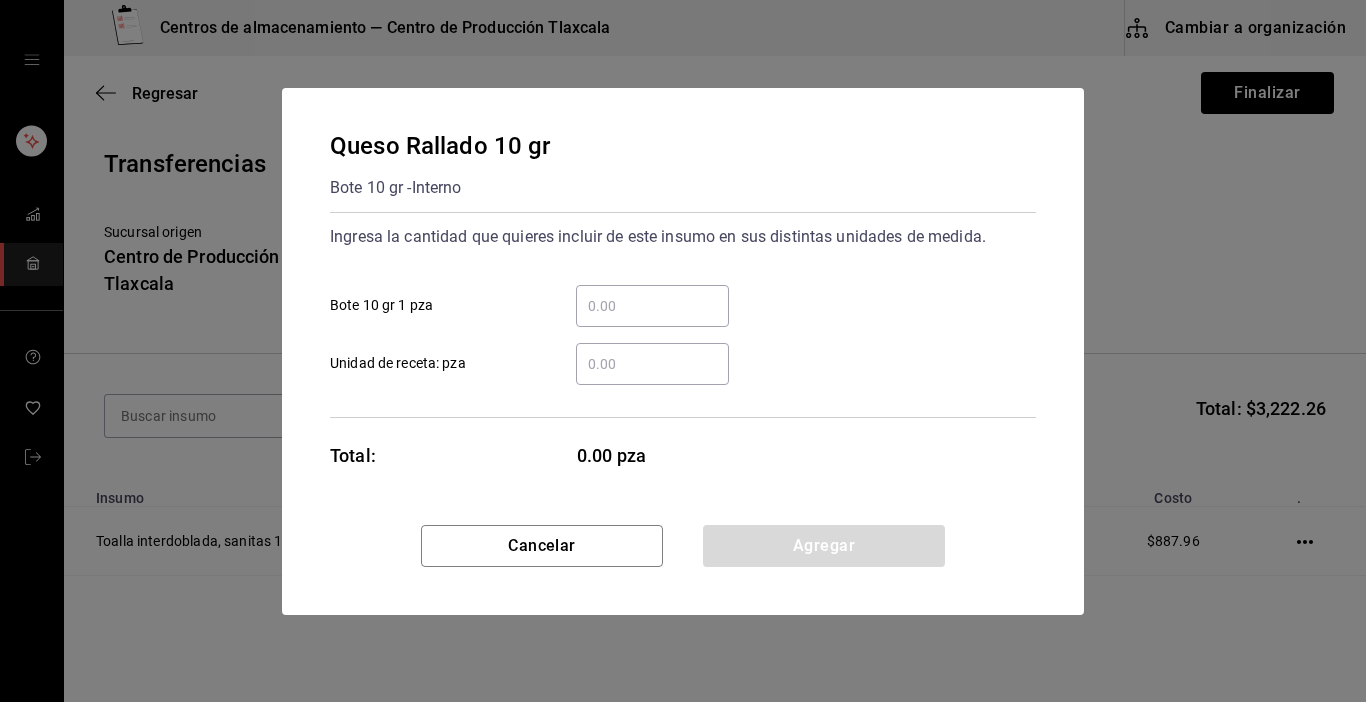 click on "​ Bote 10 gr 1 pza" at bounding box center (652, 306) 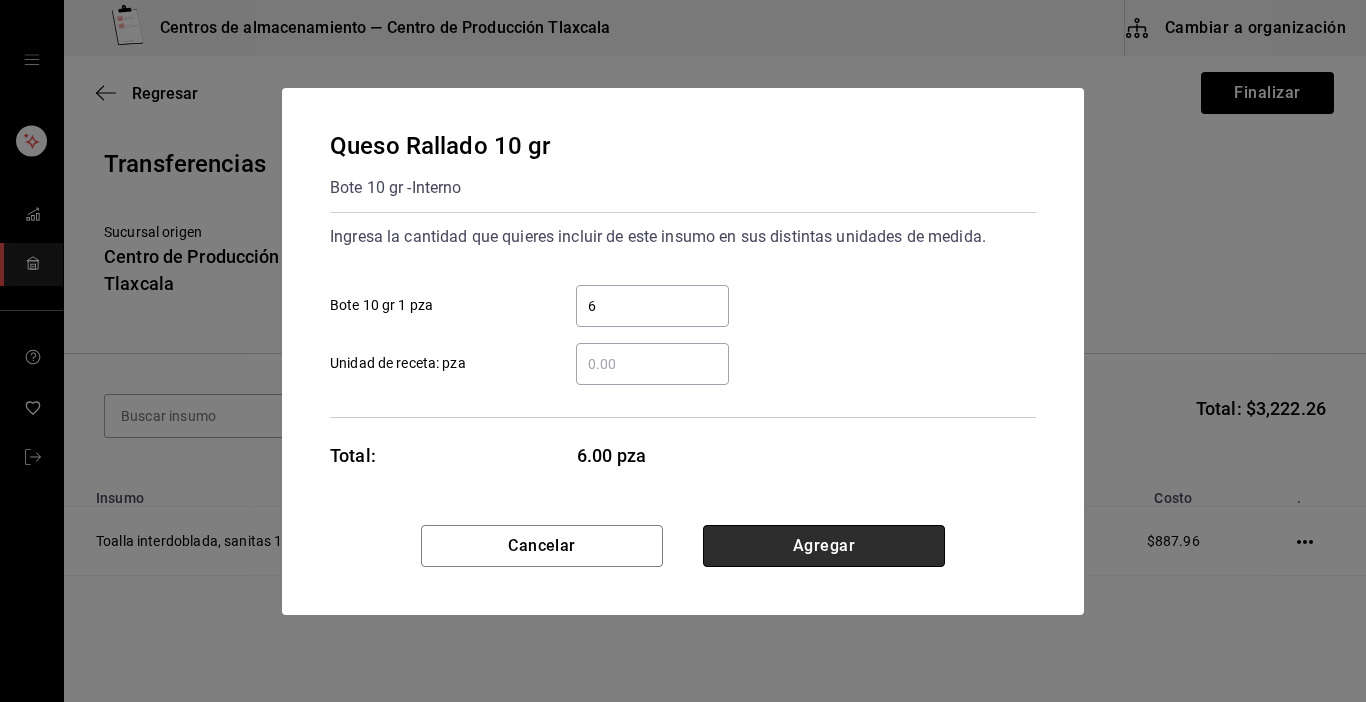 click on "Agregar" at bounding box center [824, 546] 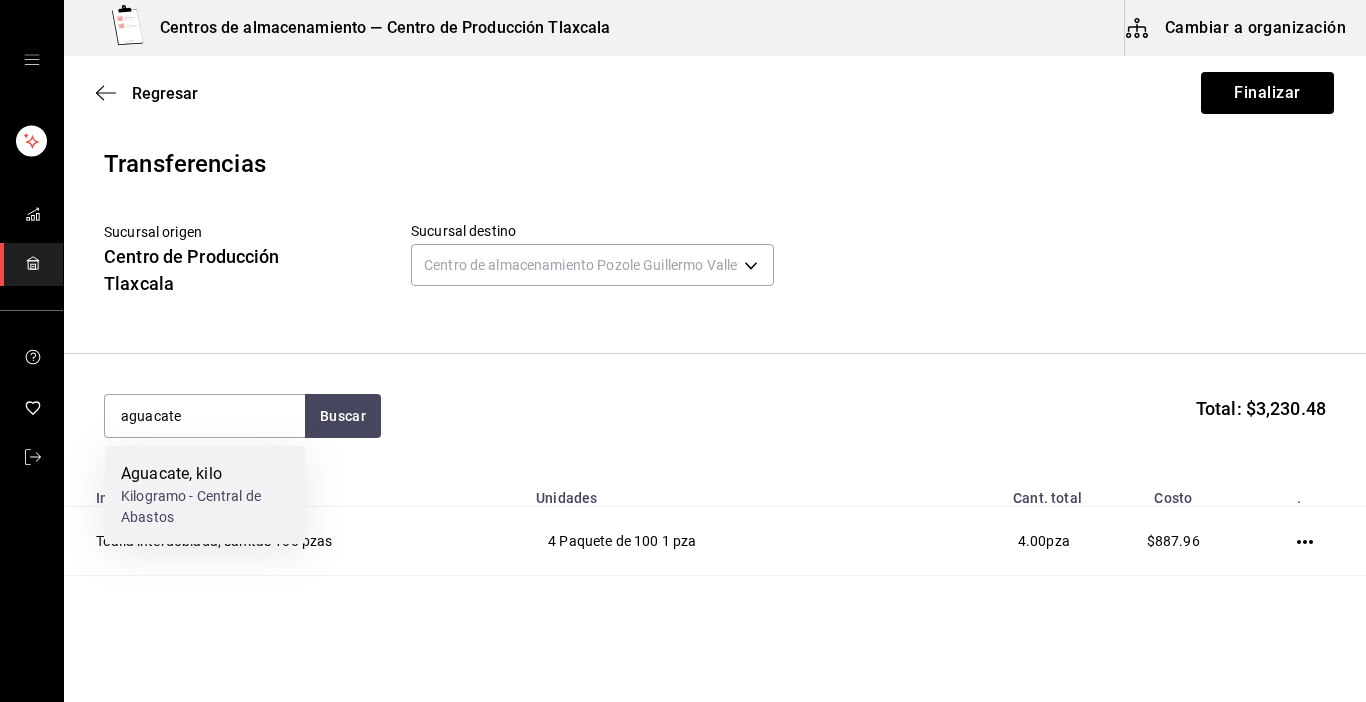 click on "Kilogramo - Central de Abastos" at bounding box center [205, 507] 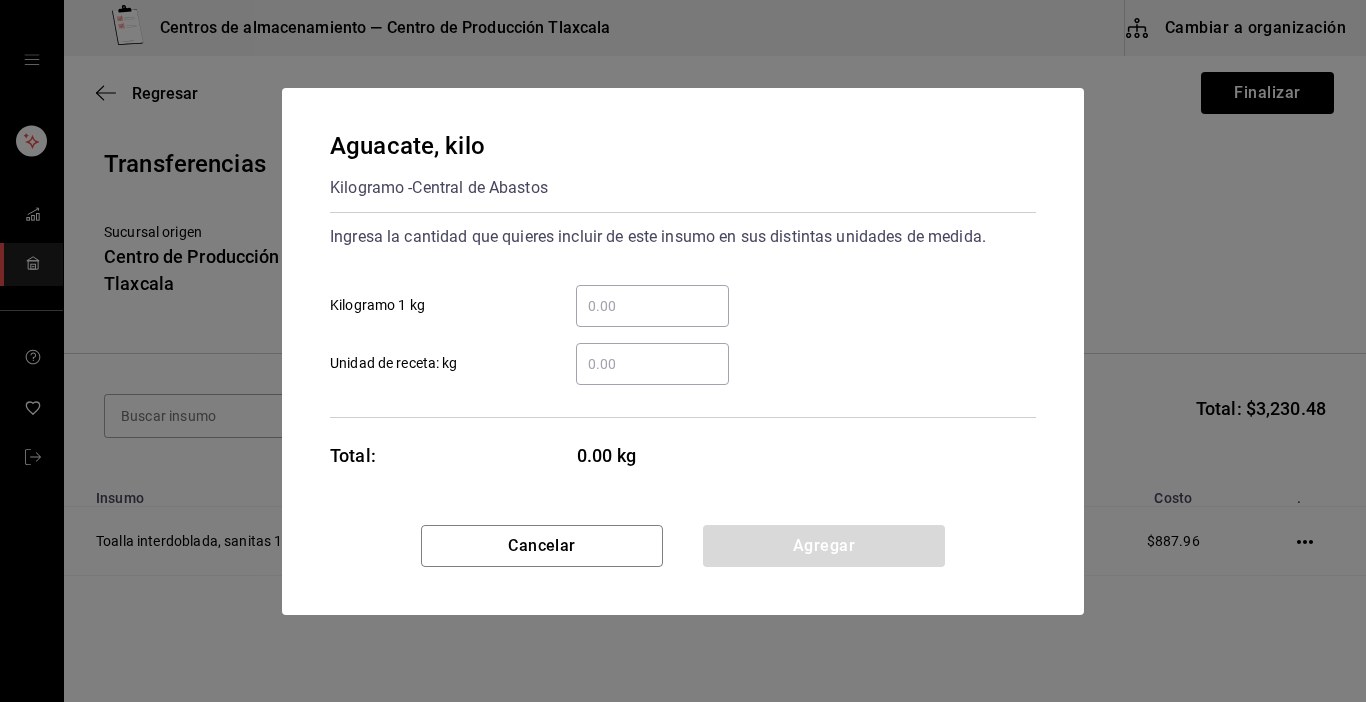 click on "​ Kilogramo 1 kg" at bounding box center (652, 306) 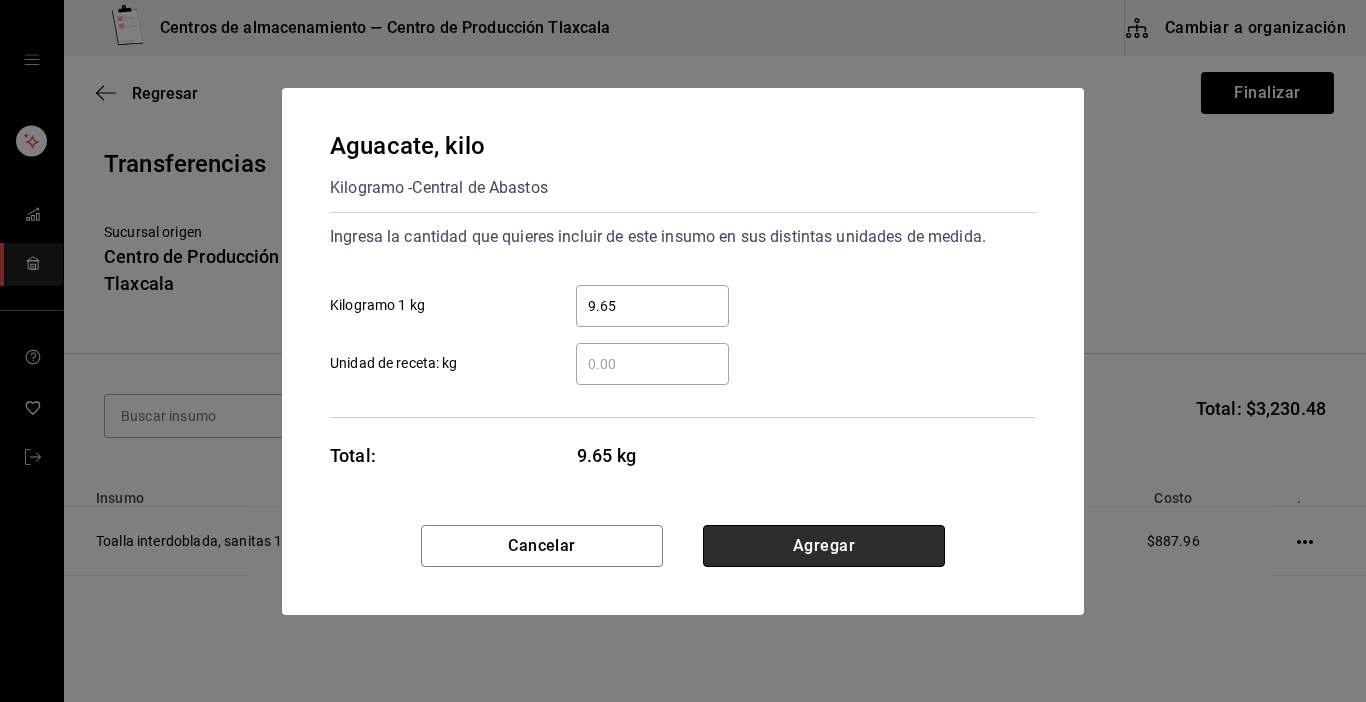 click on "Agregar" at bounding box center (824, 546) 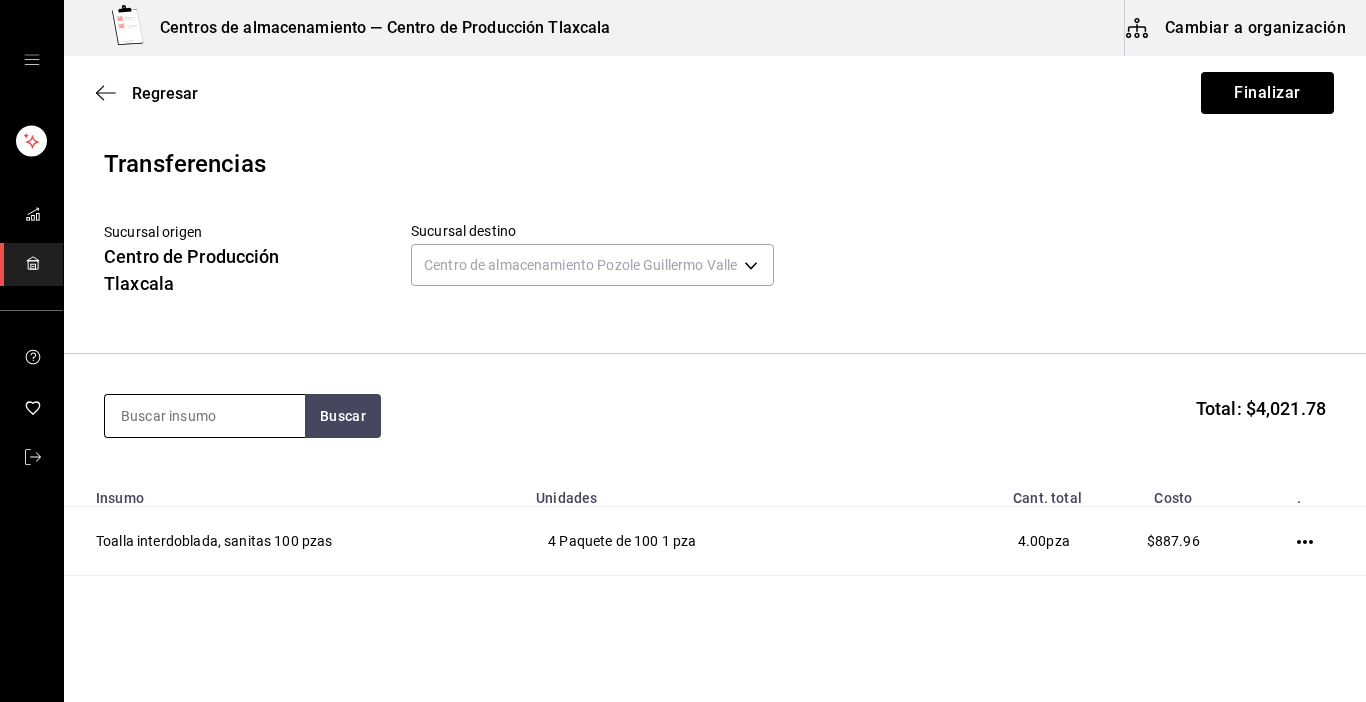click at bounding box center (205, 416) 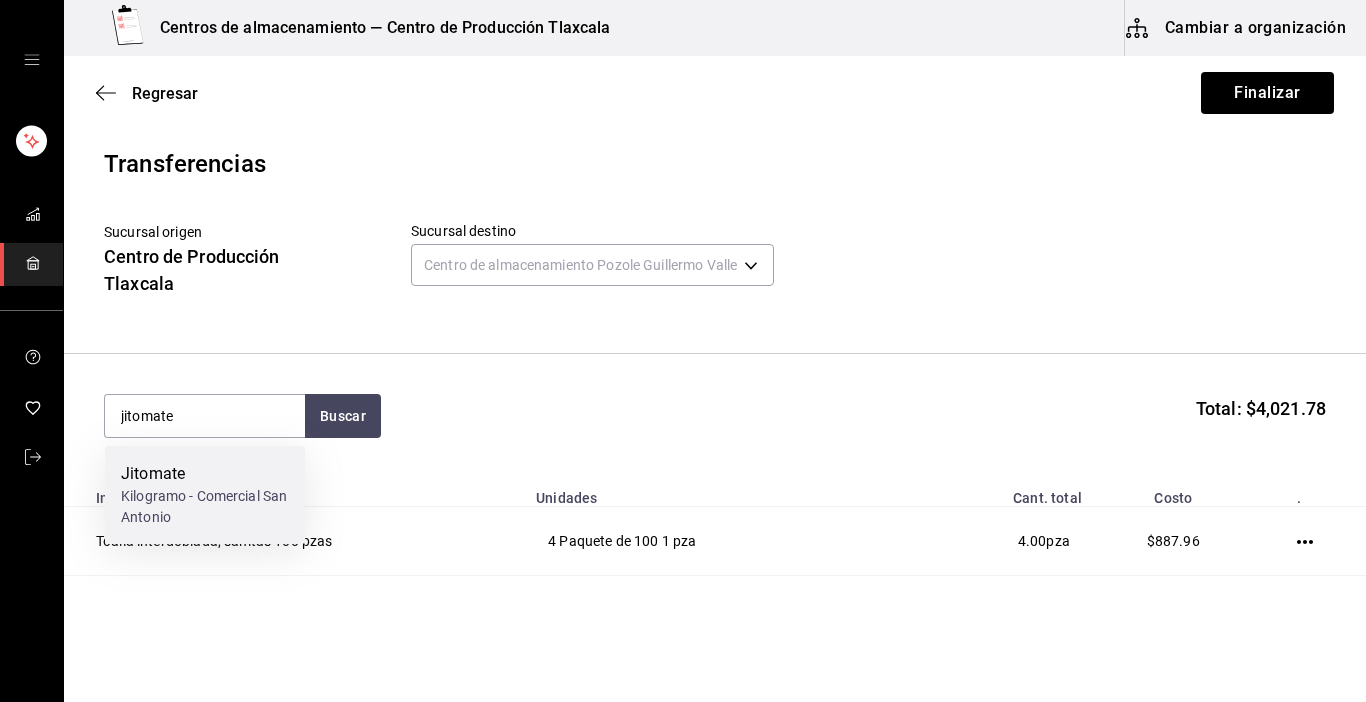 click on "Jitomate" at bounding box center (205, 474) 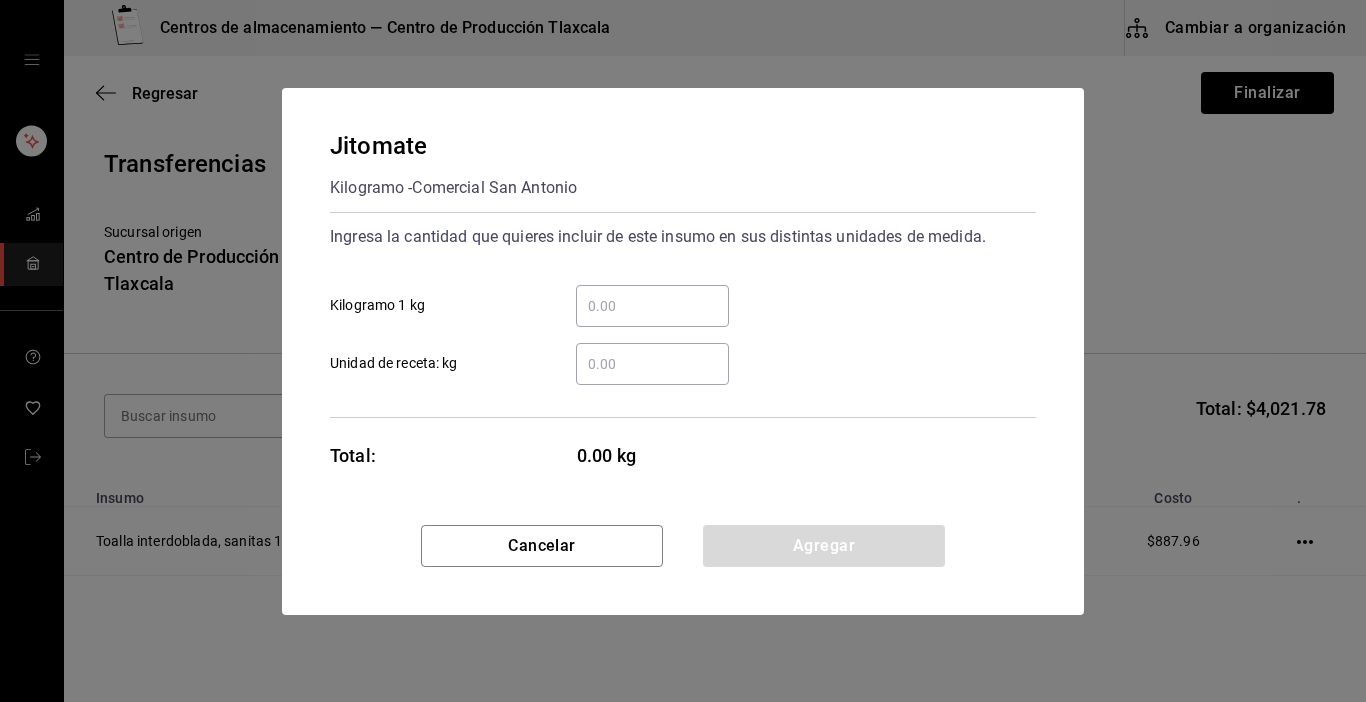 click on "​ Kilogramo 1 kg" at bounding box center [652, 306] 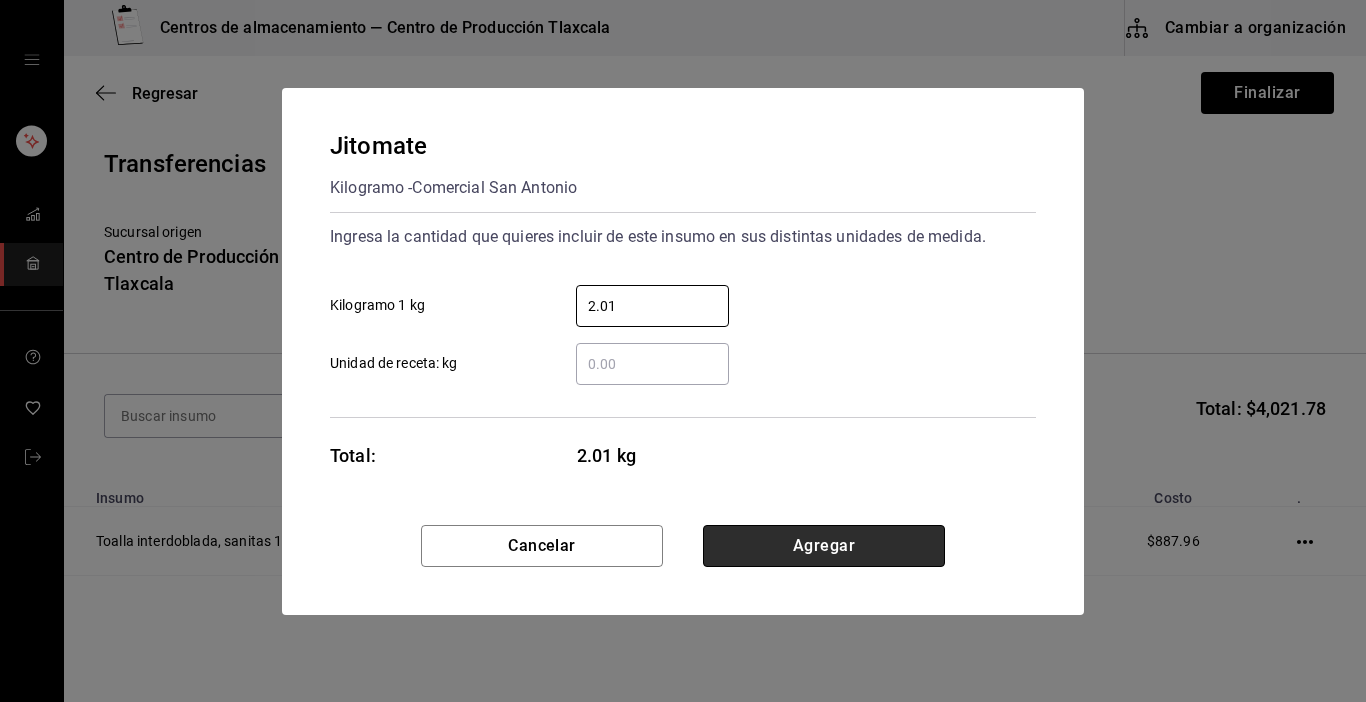 click on "Agregar" at bounding box center (824, 546) 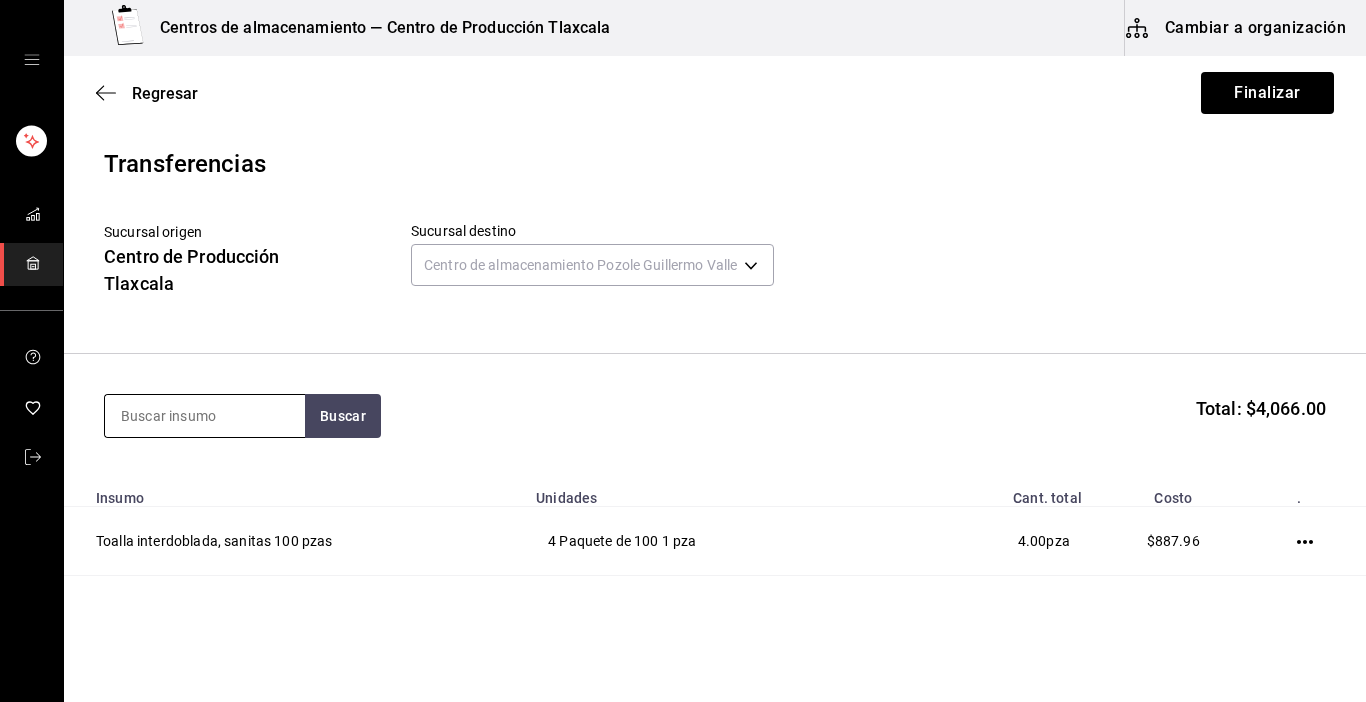 click at bounding box center [205, 416] 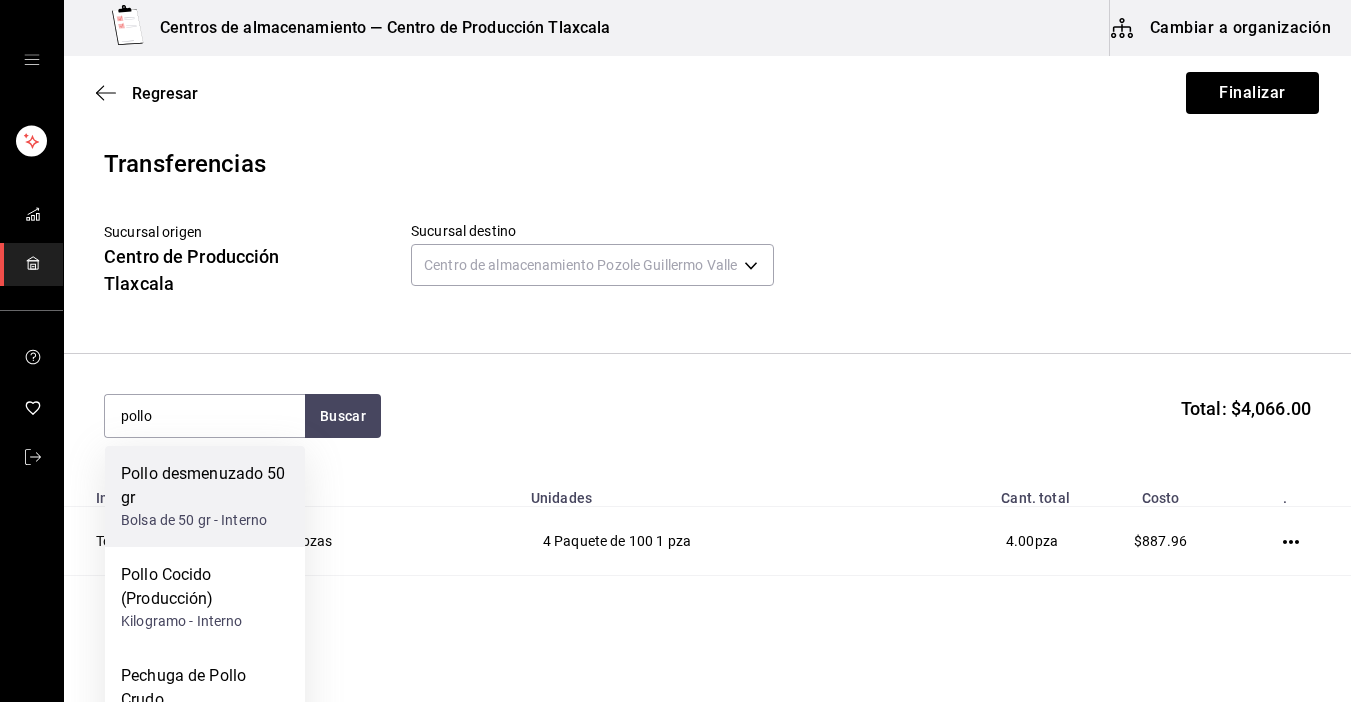 click on "Pollo desmenuzado 50 gr" at bounding box center (205, 486) 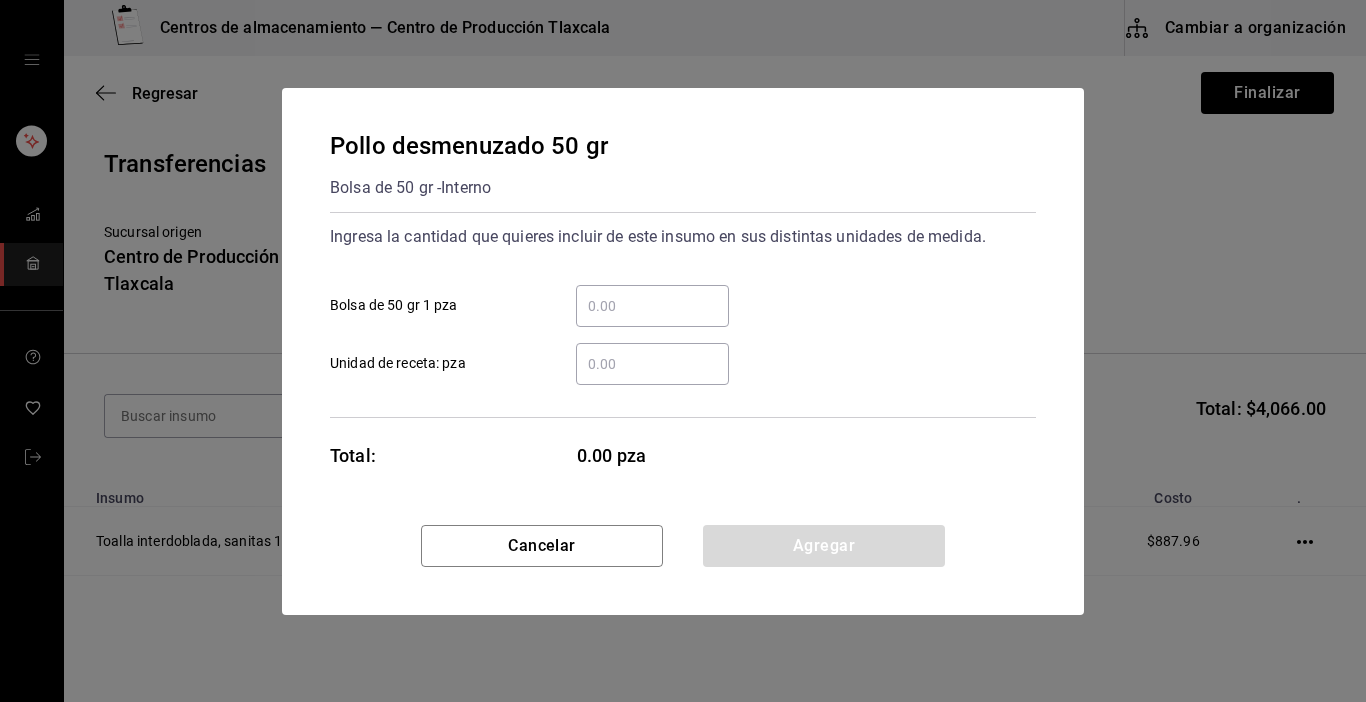 click on "​ Bolsa de 50 gr 1 pza" at bounding box center (652, 306) 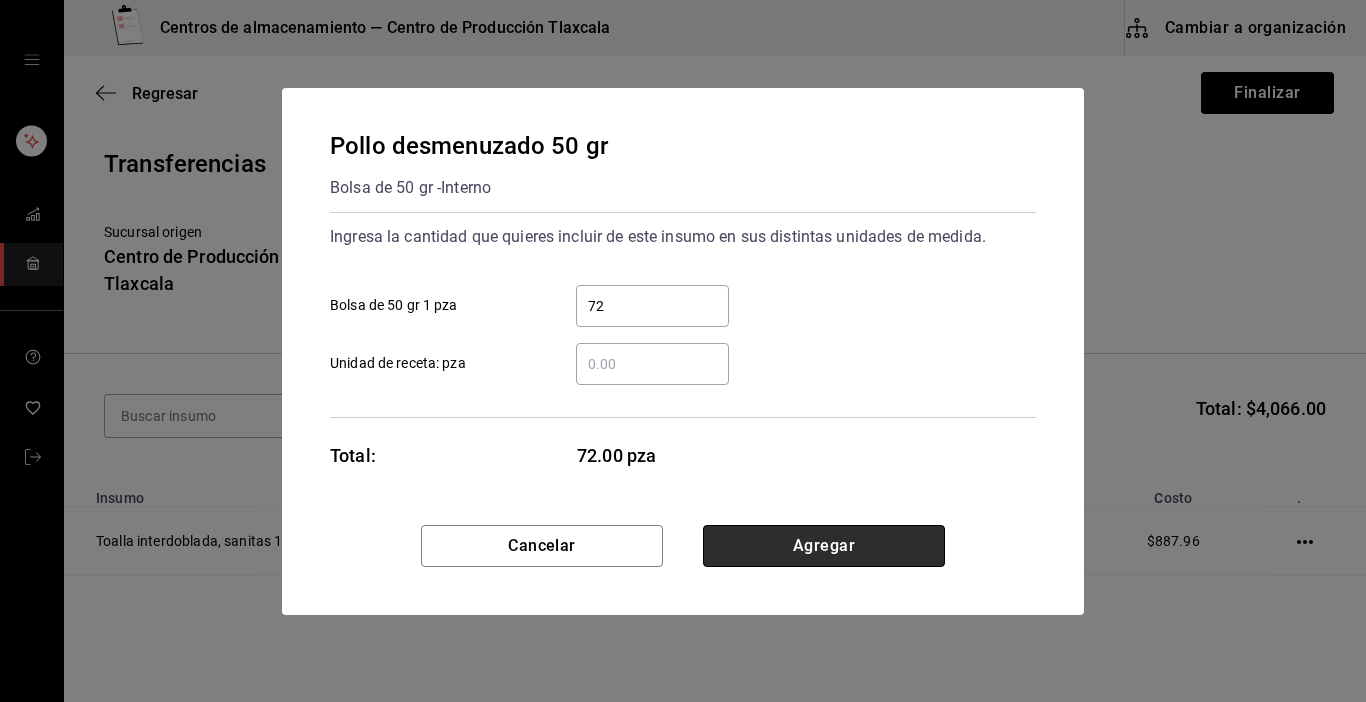 click on "Agregar" at bounding box center [824, 546] 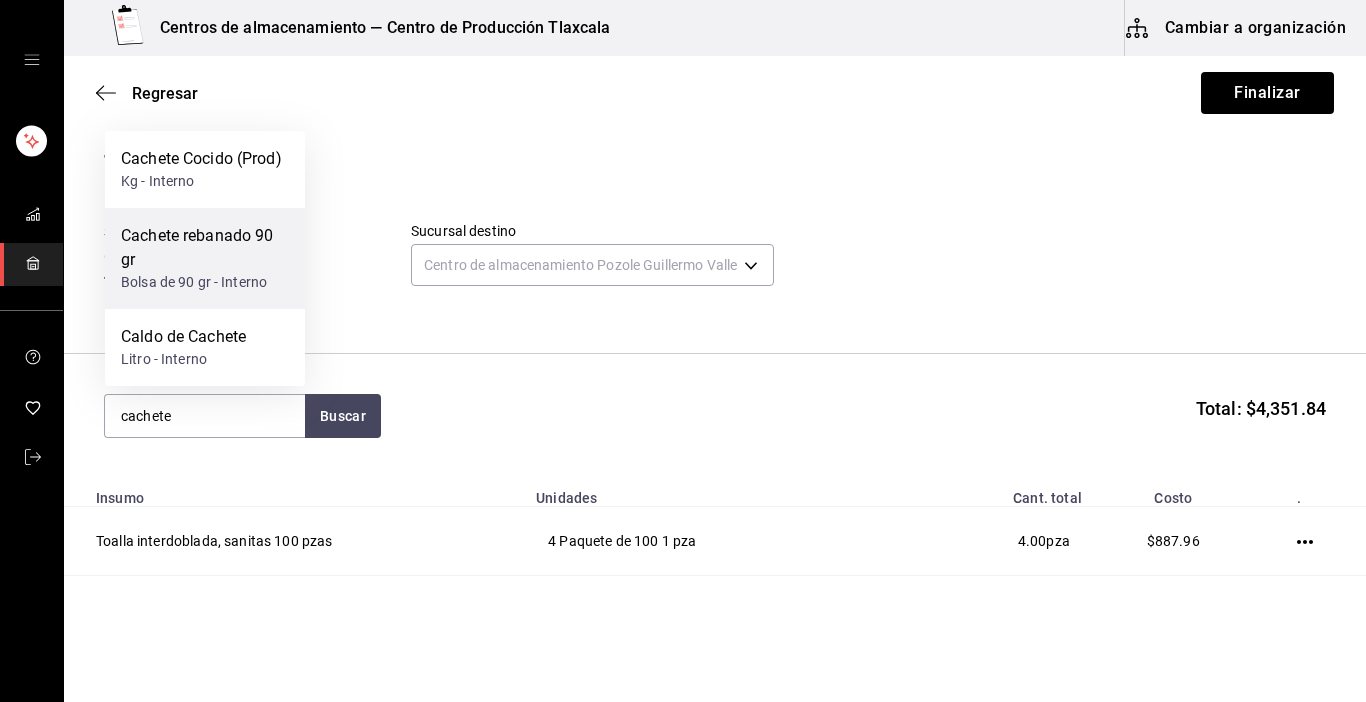 click on "Cachete rebanado 90 gr" at bounding box center (205, 248) 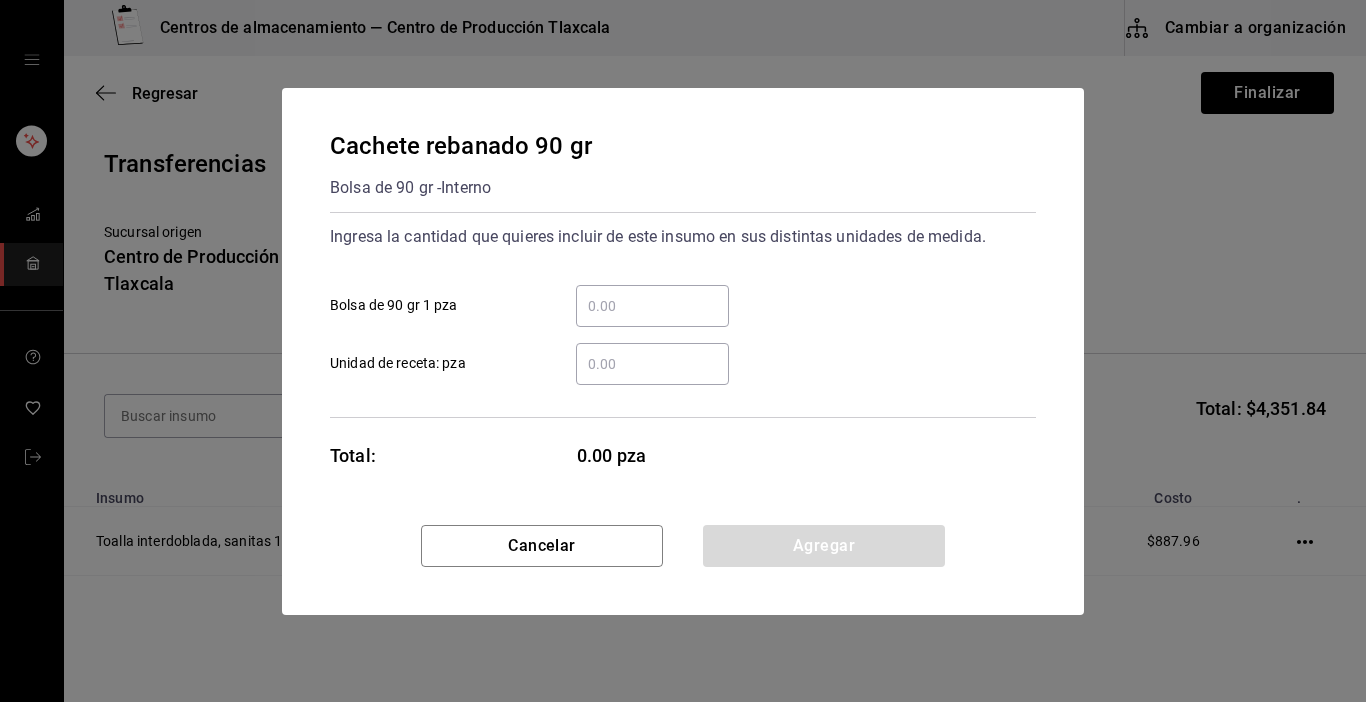 click on "​ Bolsa de 90 gr 1 pza" at bounding box center [652, 306] 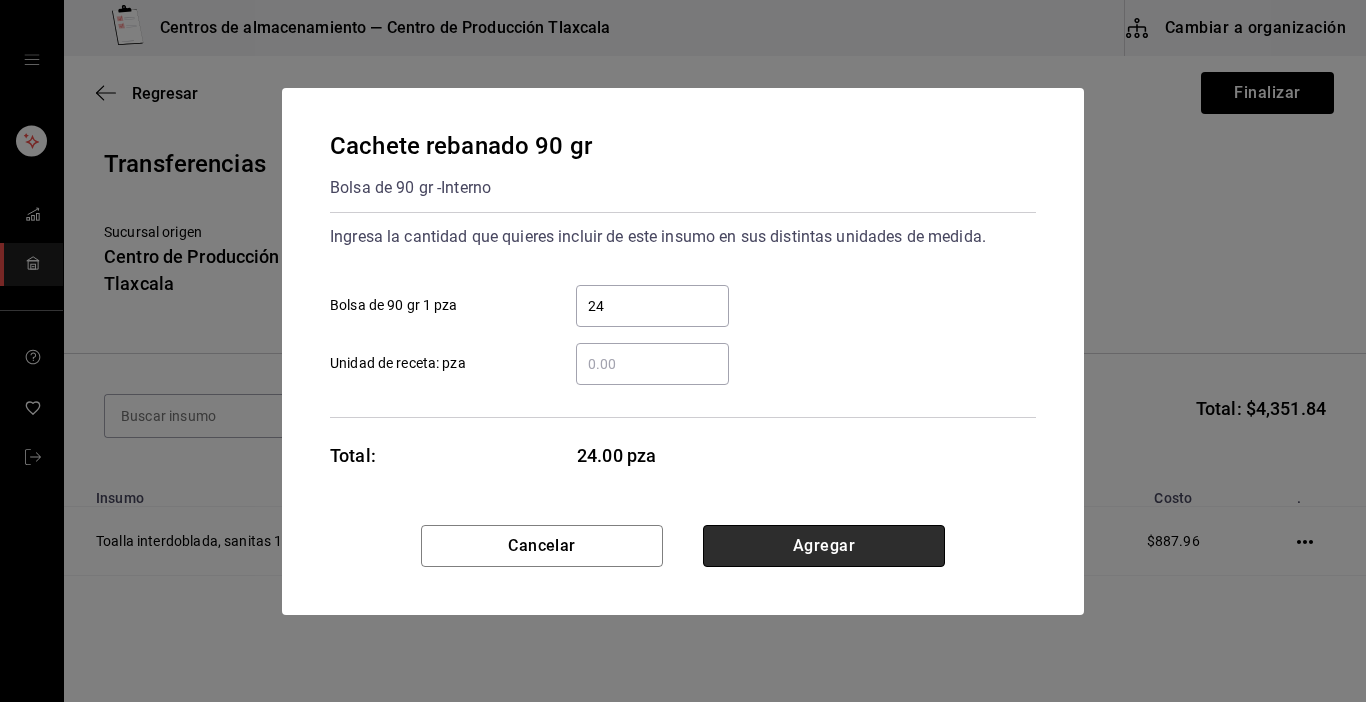 click on "Agregar" at bounding box center [824, 546] 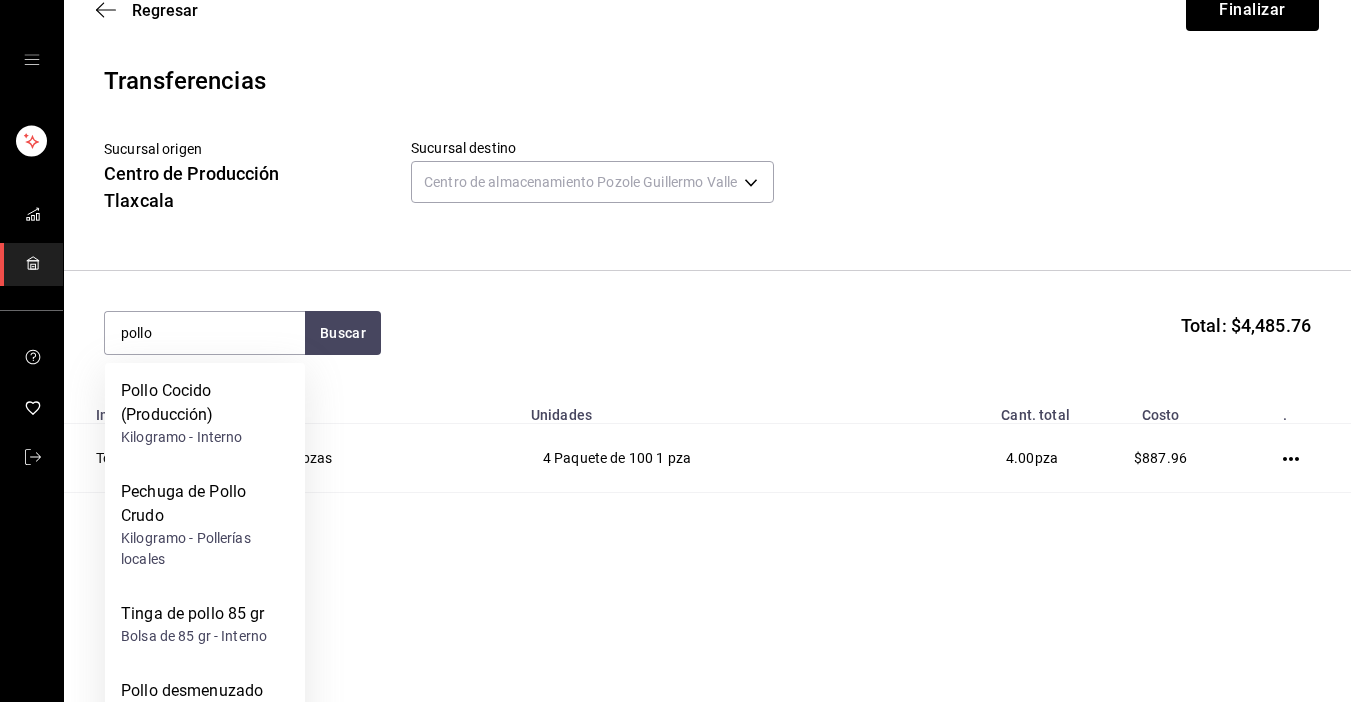 scroll, scrollTop: 153, scrollLeft: 0, axis: vertical 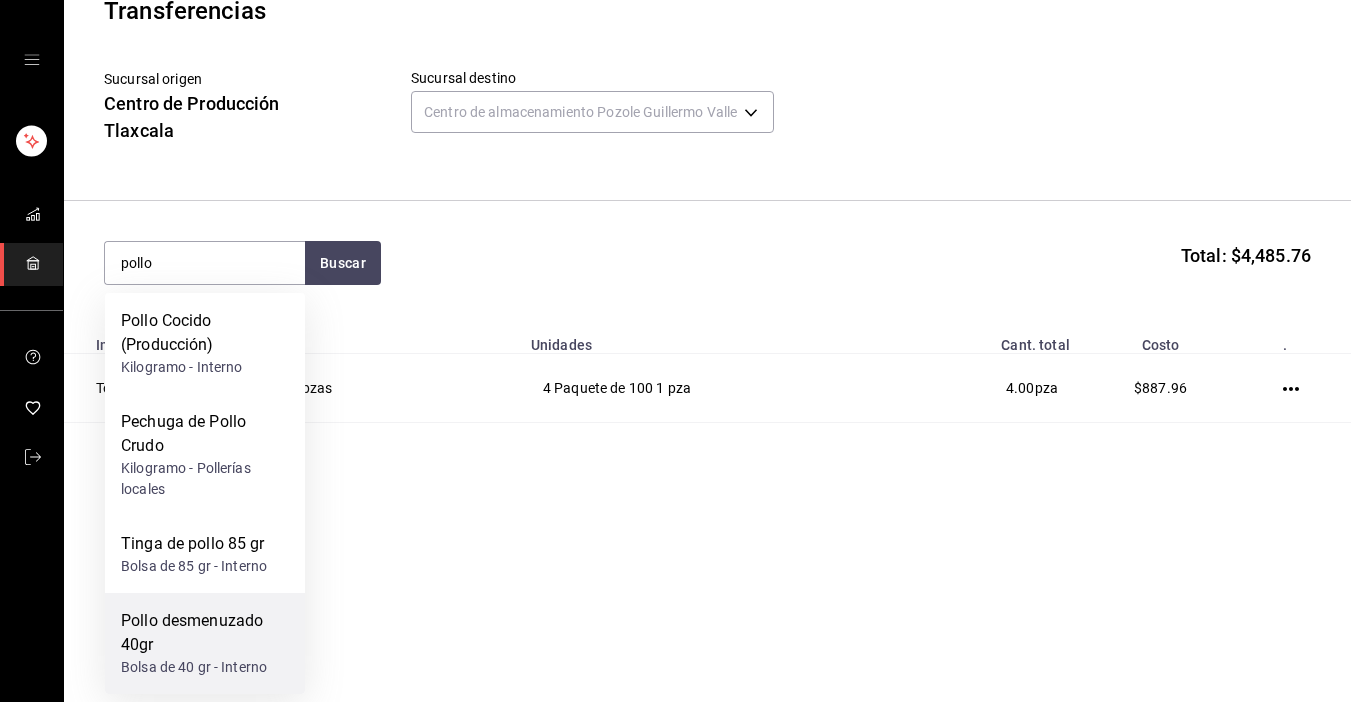 click on "Pollo desmenuzado 40gr" at bounding box center [205, 633] 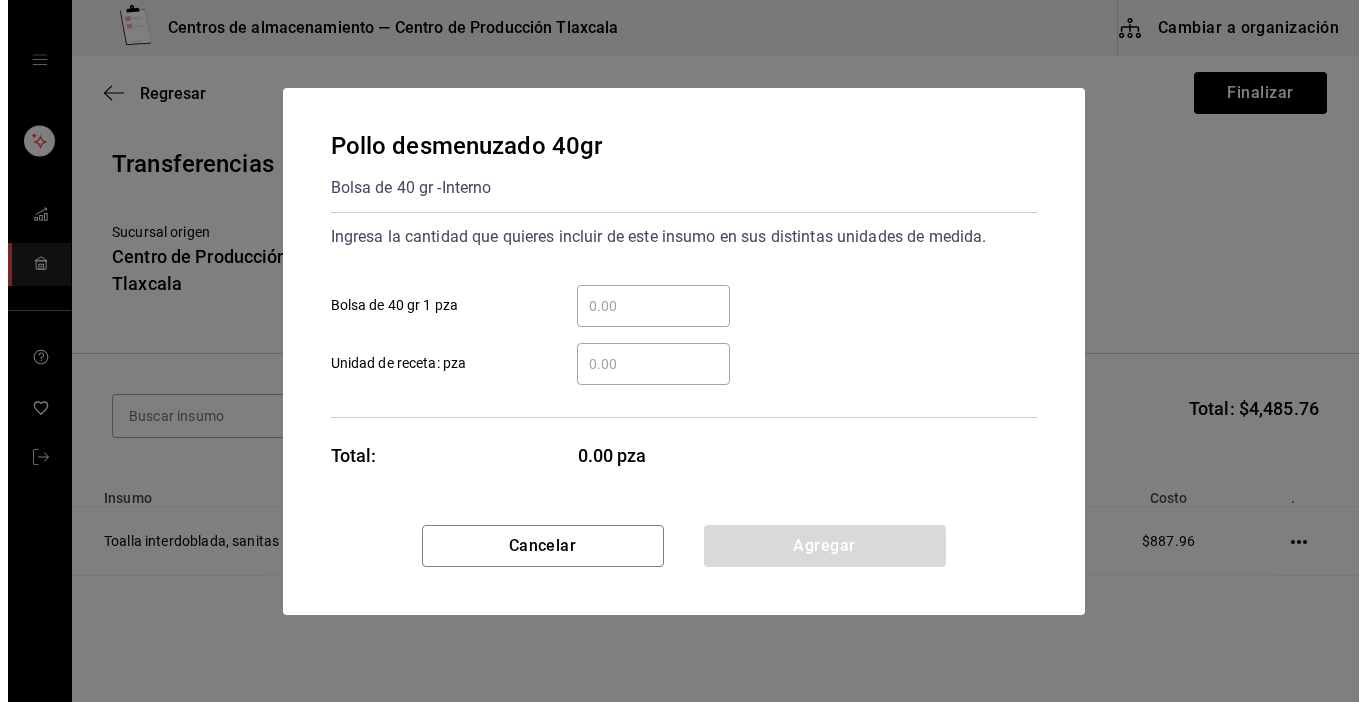 scroll, scrollTop: 0, scrollLeft: 0, axis: both 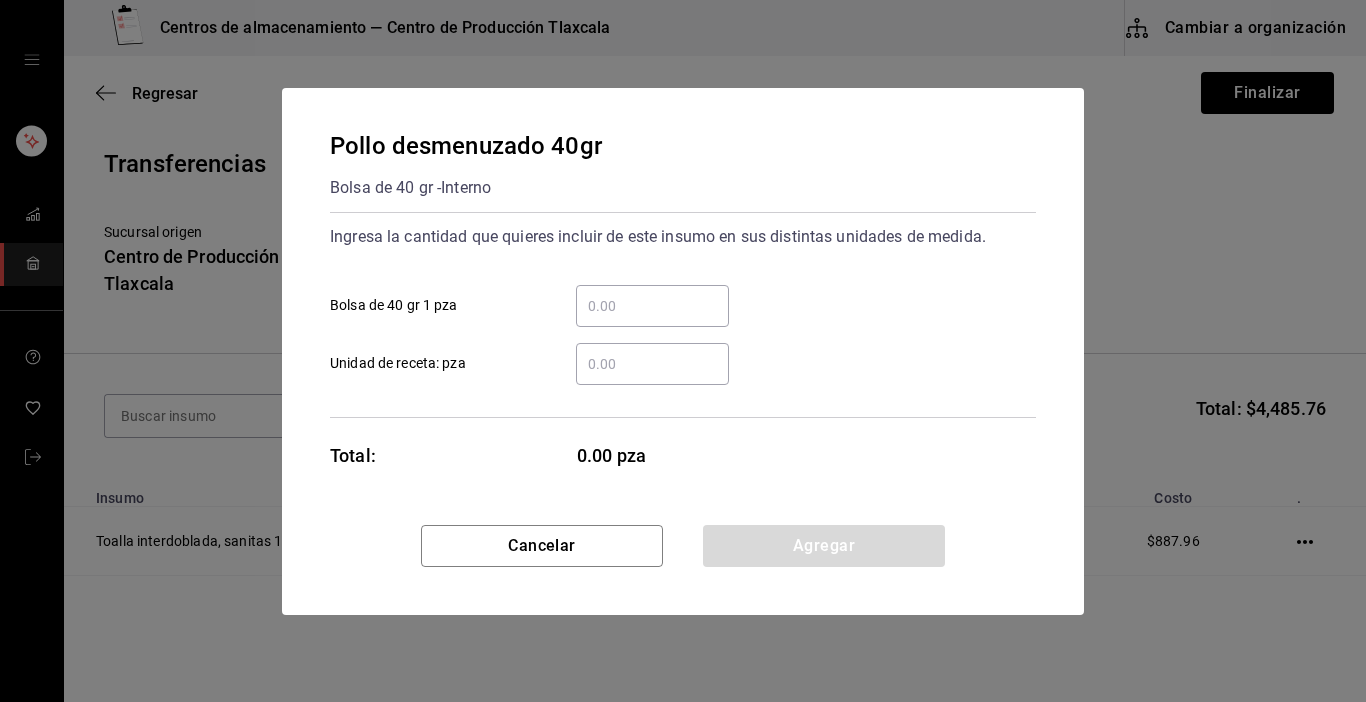 click on "​ Bolsa de 40 gr 1 pza" at bounding box center (652, 306) 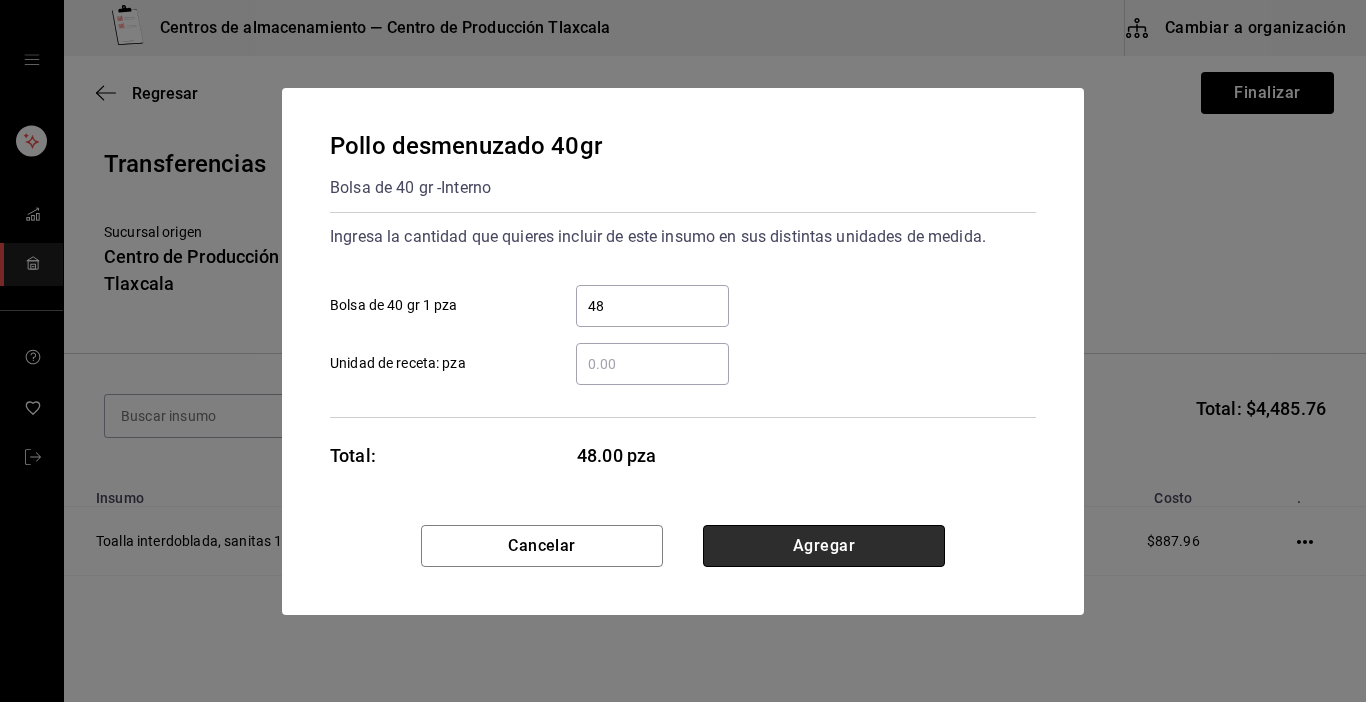 click on "Agregar" at bounding box center [824, 546] 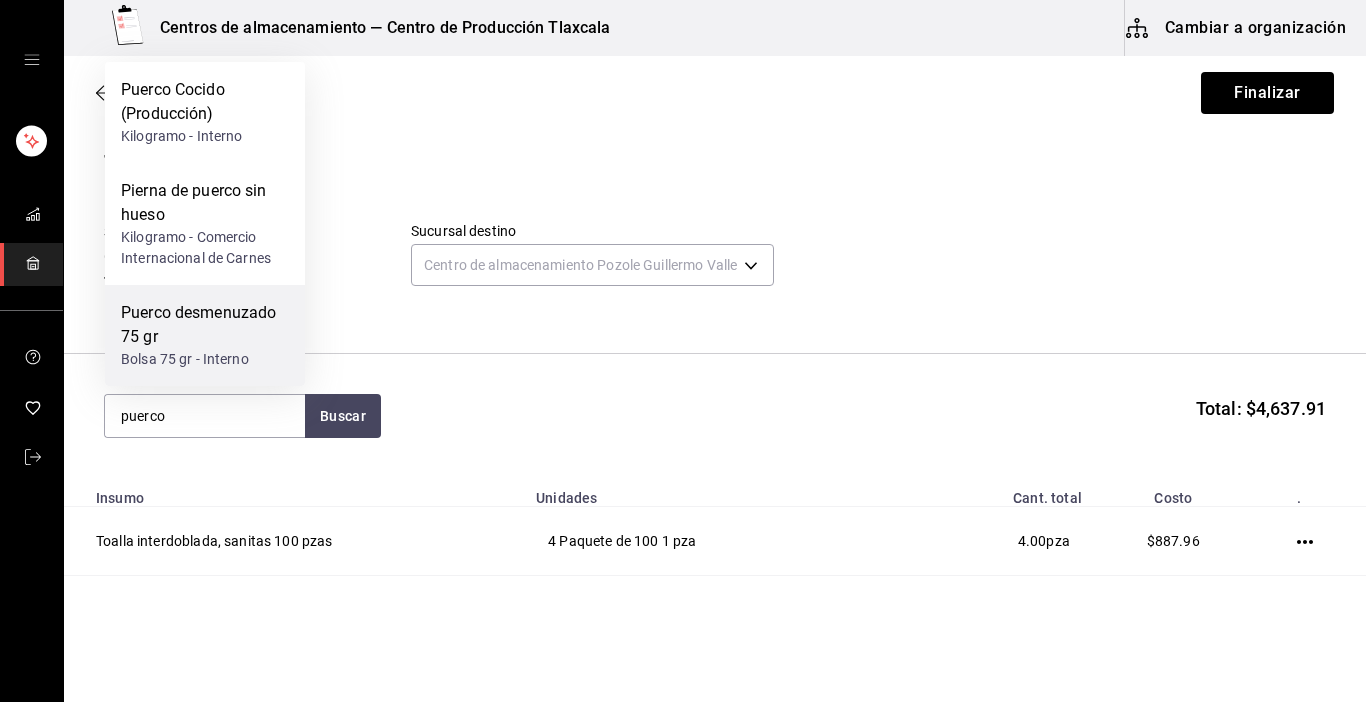 click on "Puerco desmenuzado 75 gr" at bounding box center [205, 325] 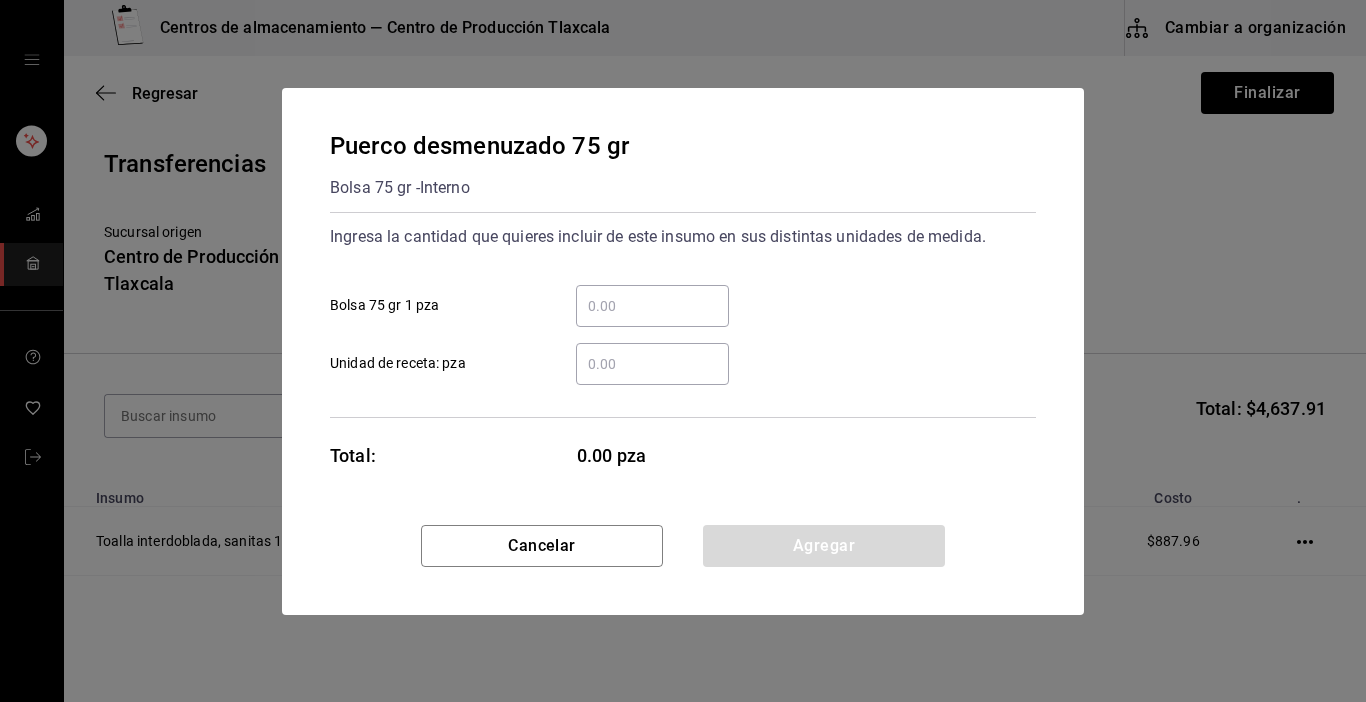 click on "​ Bolsa 75 gr 1 pza" at bounding box center [652, 306] 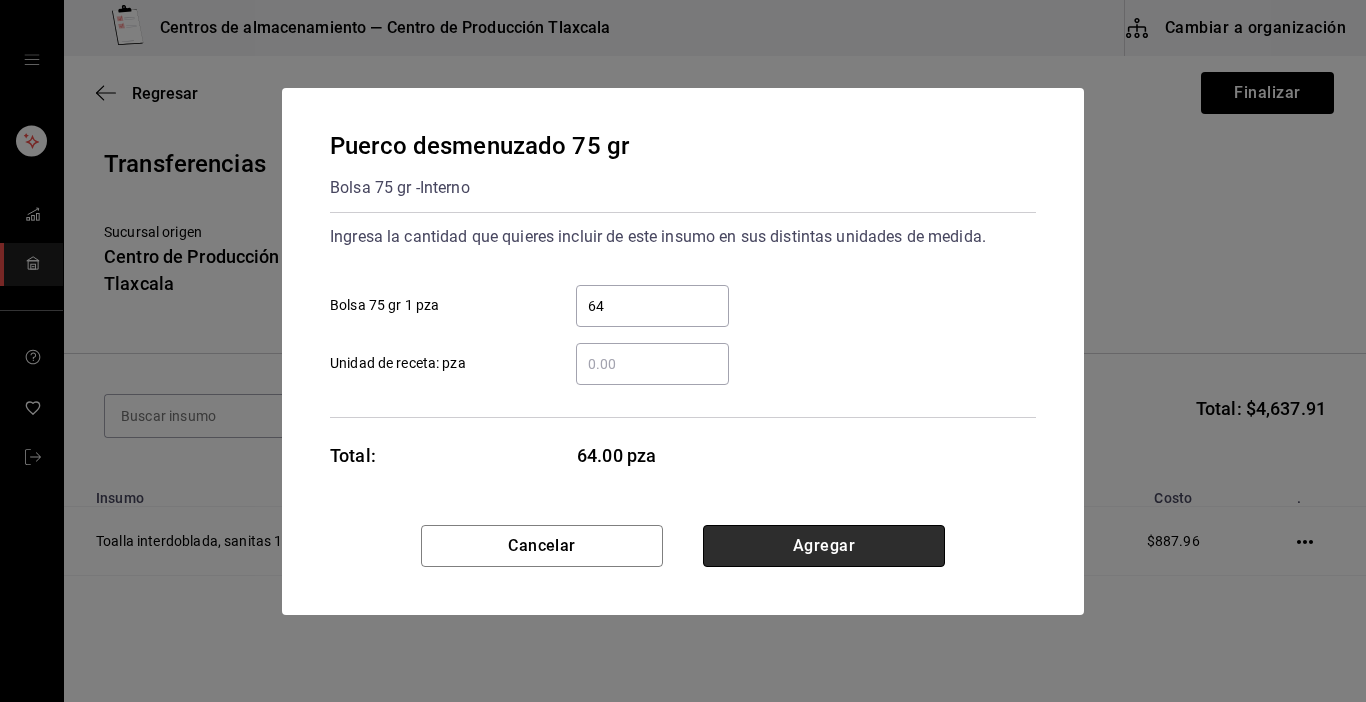click on "Agregar" at bounding box center (824, 546) 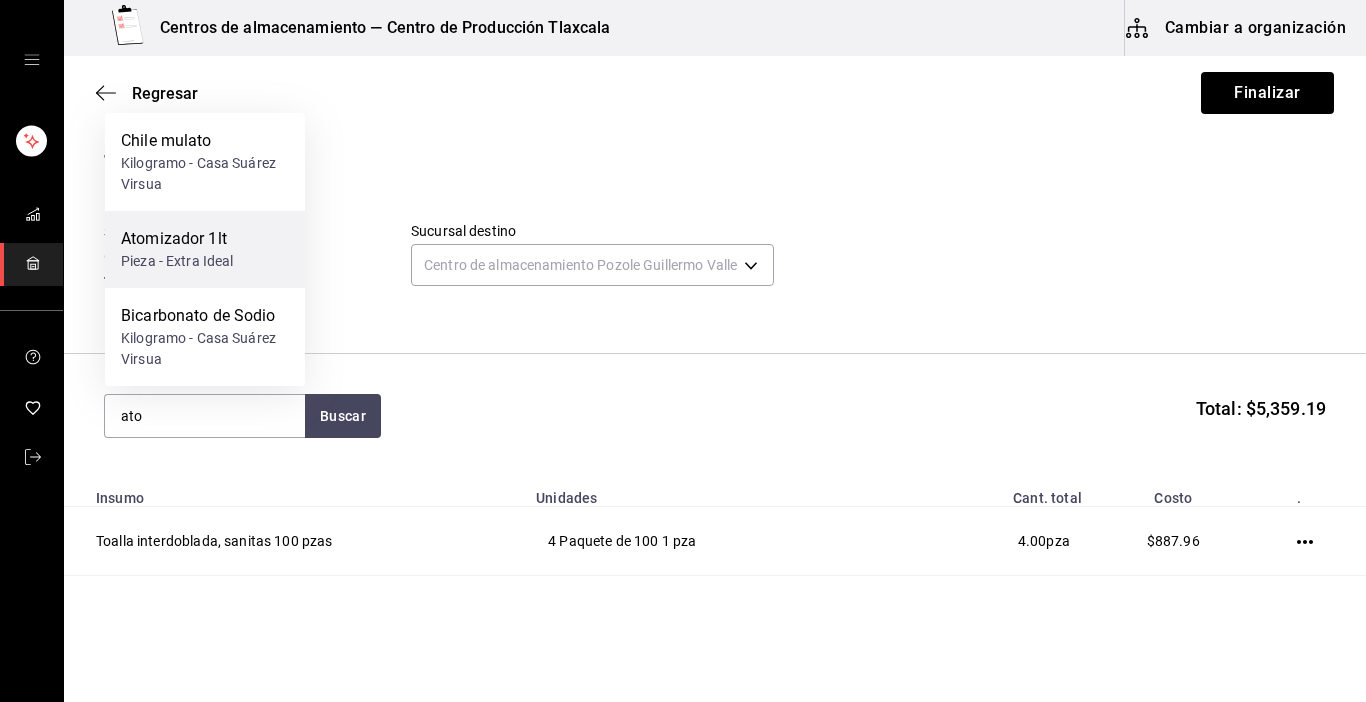 click on "Atomizador 1lt" at bounding box center (177, 239) 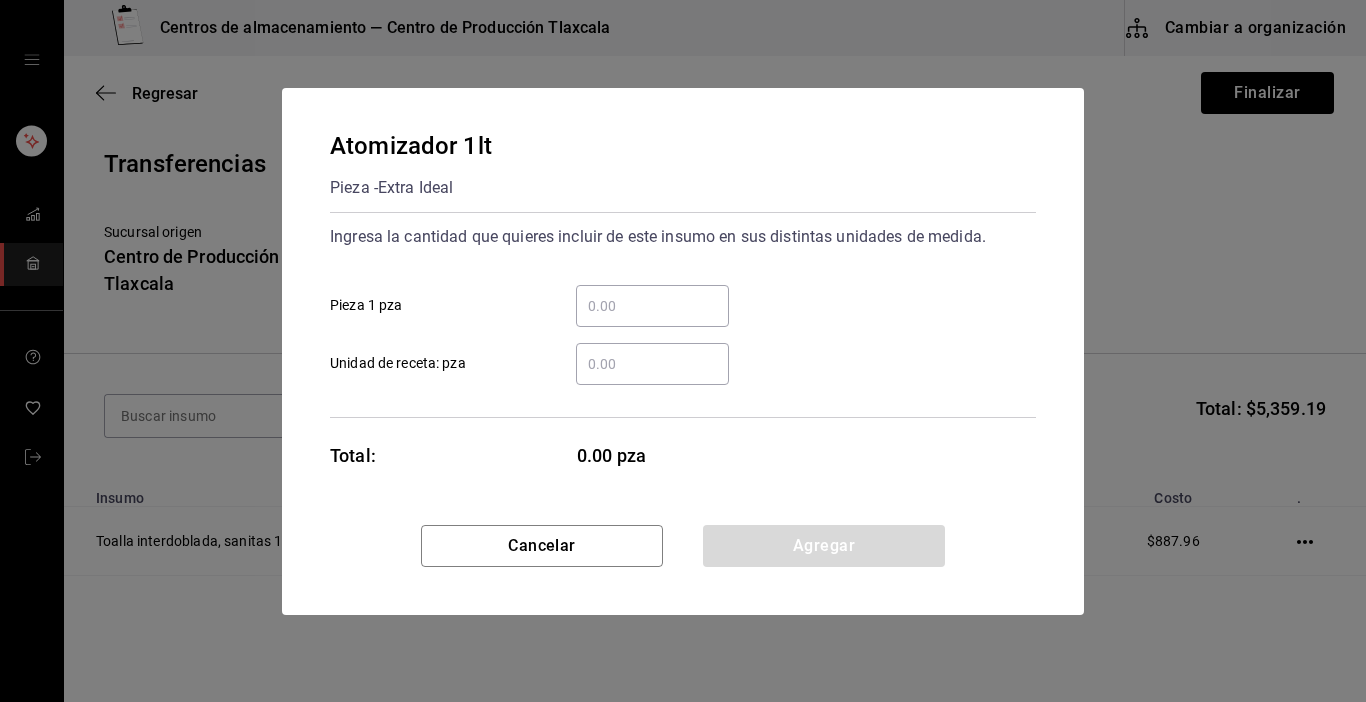 click on "​ Pieza 1 pza" at bounding box center (652, 306) 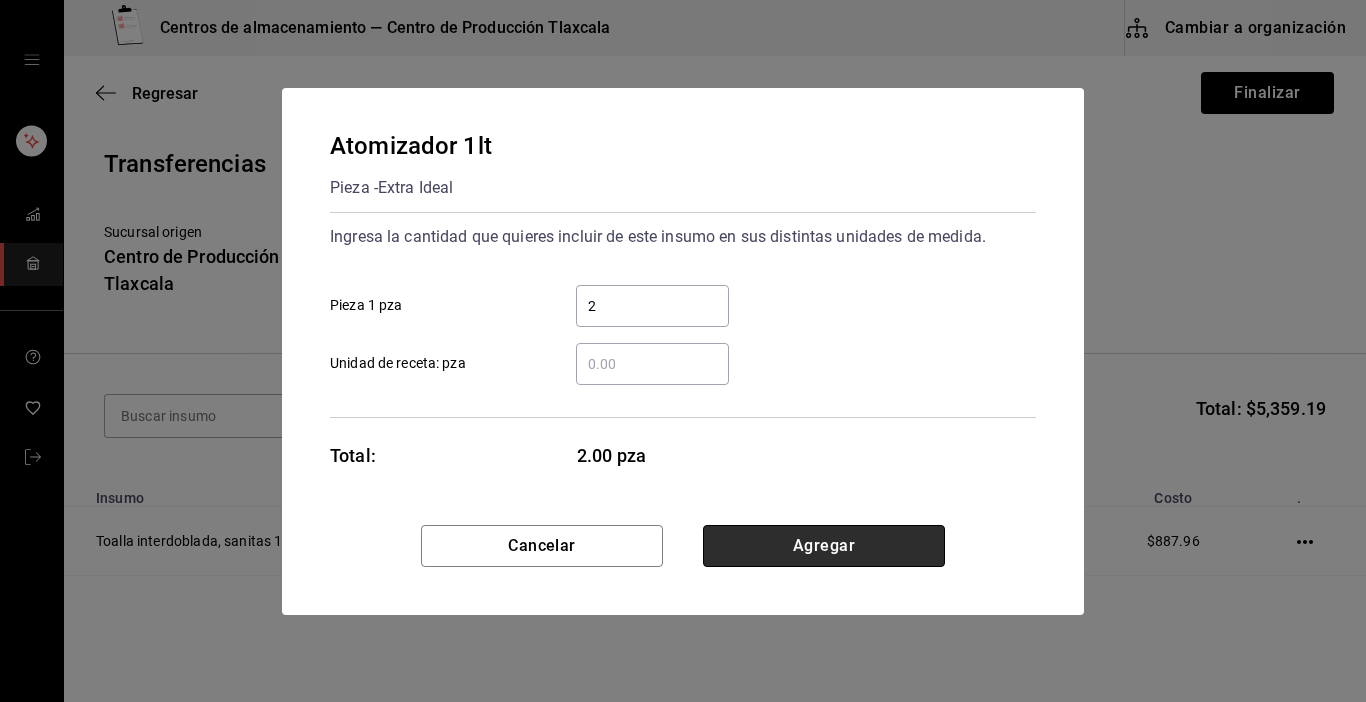 click on "Agregar" at bounding box center [824, 546] 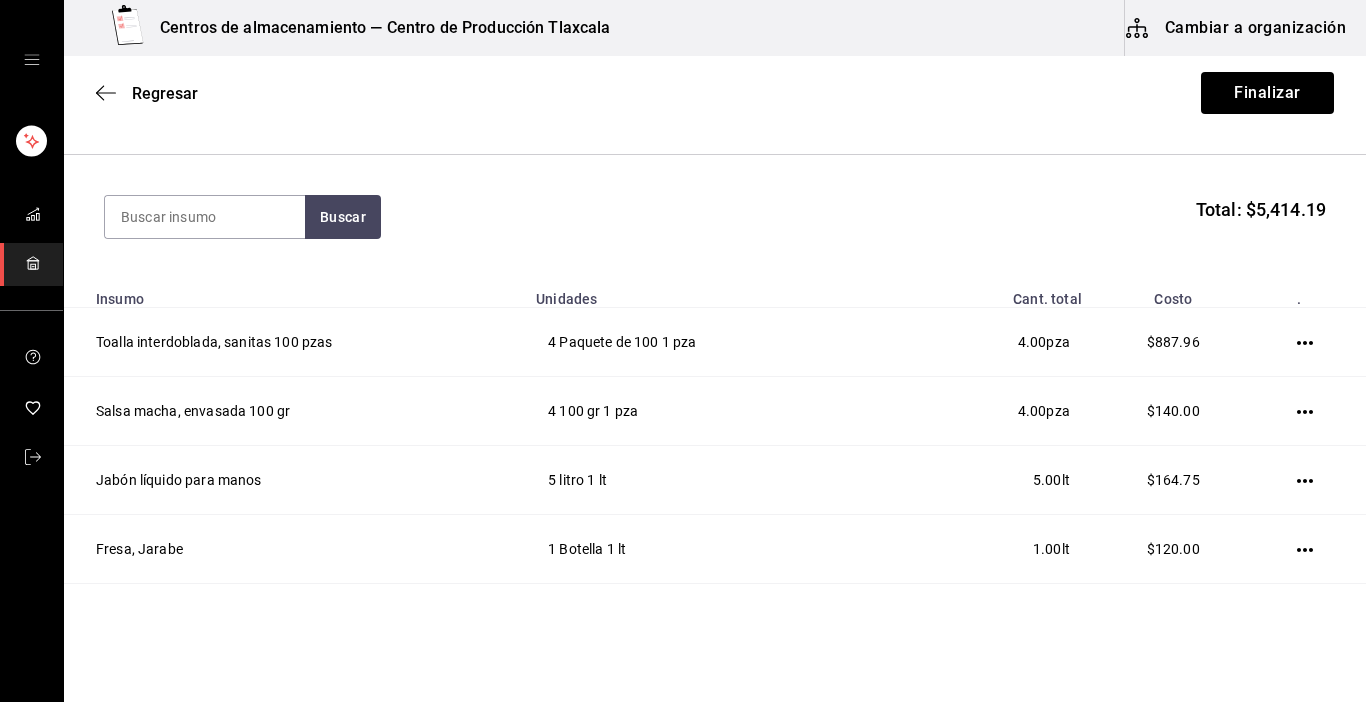 scroll, scrollTop: 200, scrollLeft: 0, axis: vertical 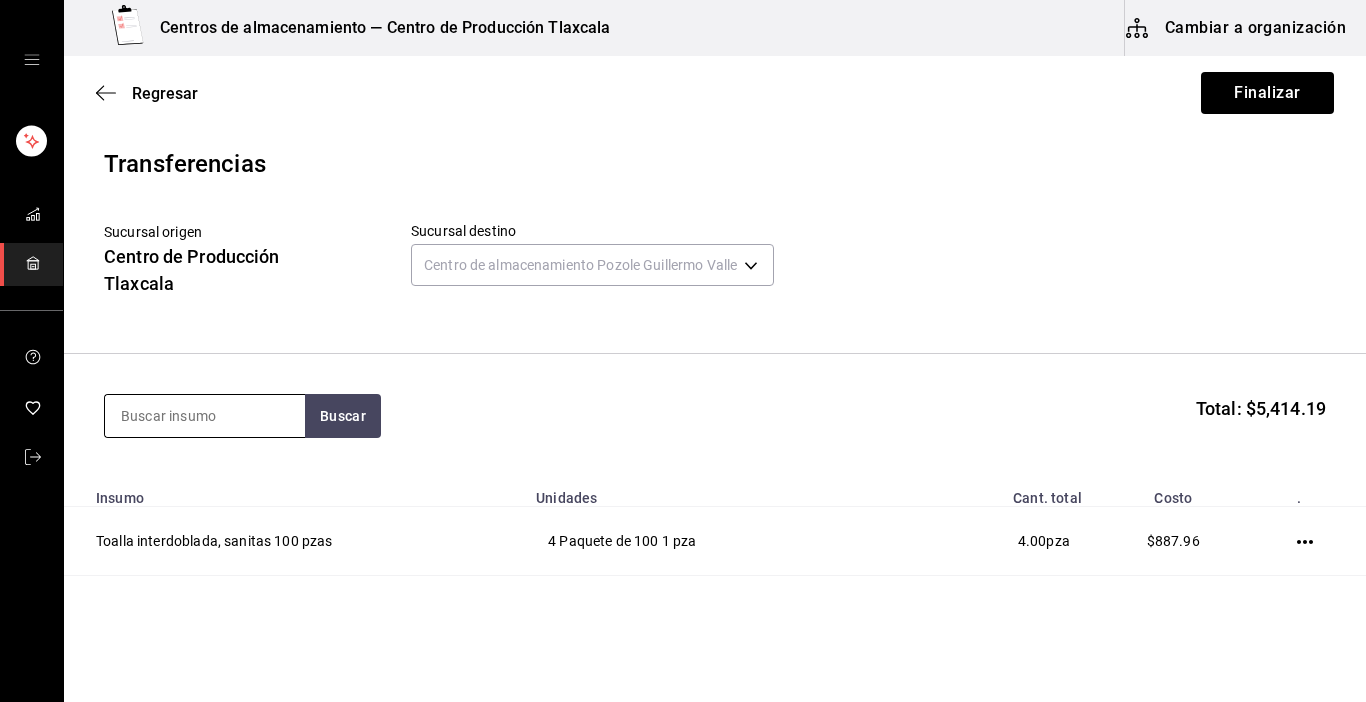 click at bounding box center [205, 416] 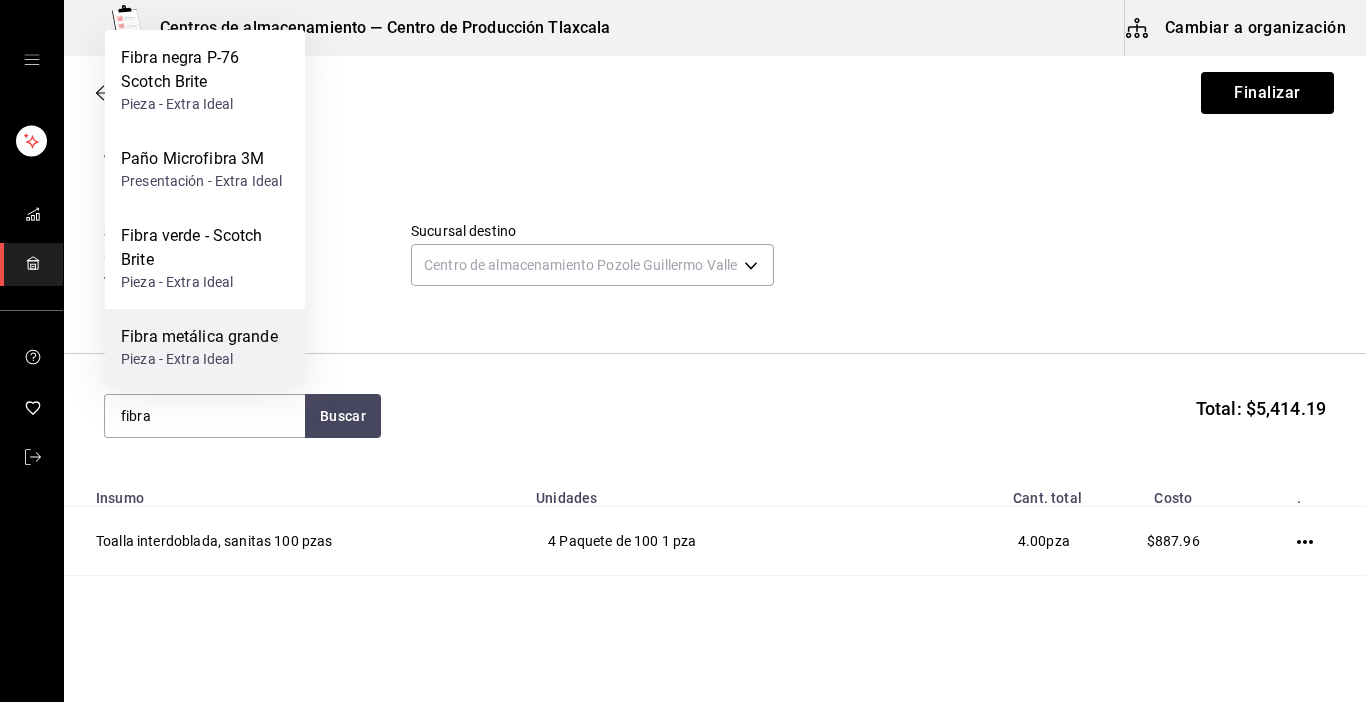 click on "Fibra metálica grande" at bounding box center (199, 337) 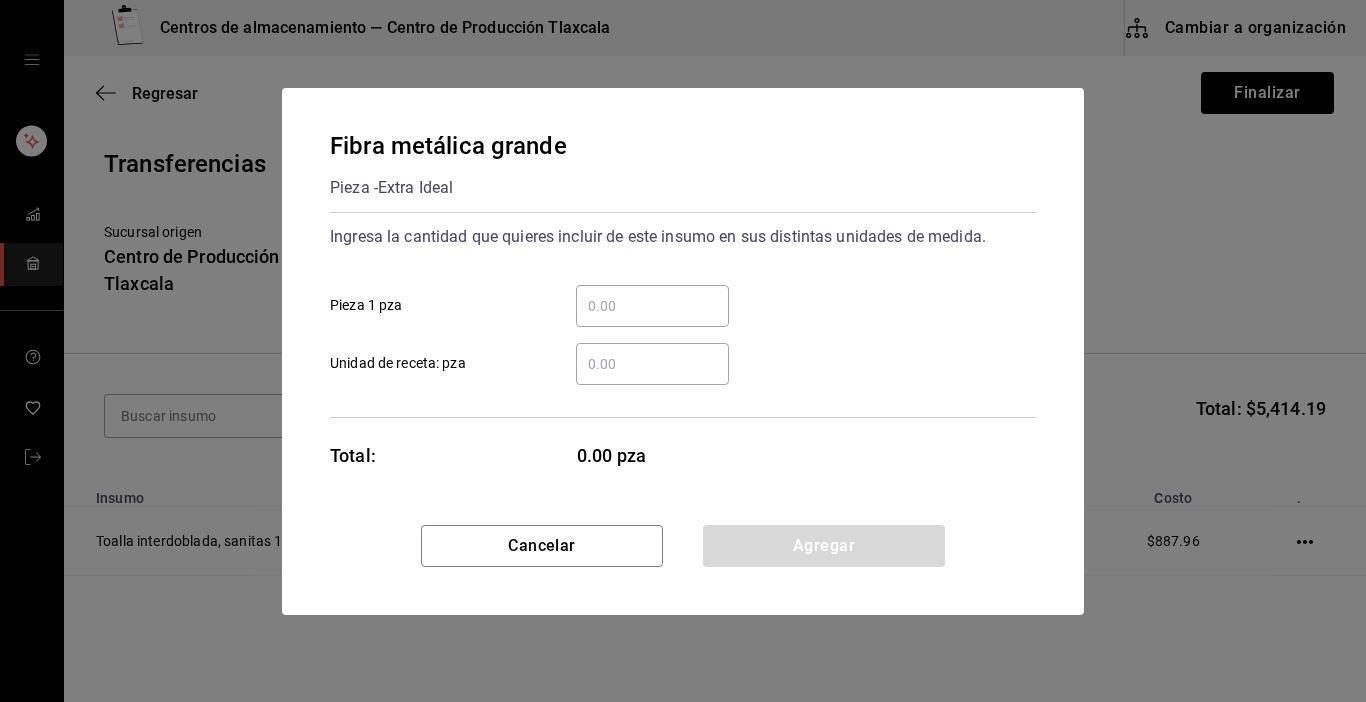 click on "​ Pieza 1 pza" at bounding box center (652, 306) 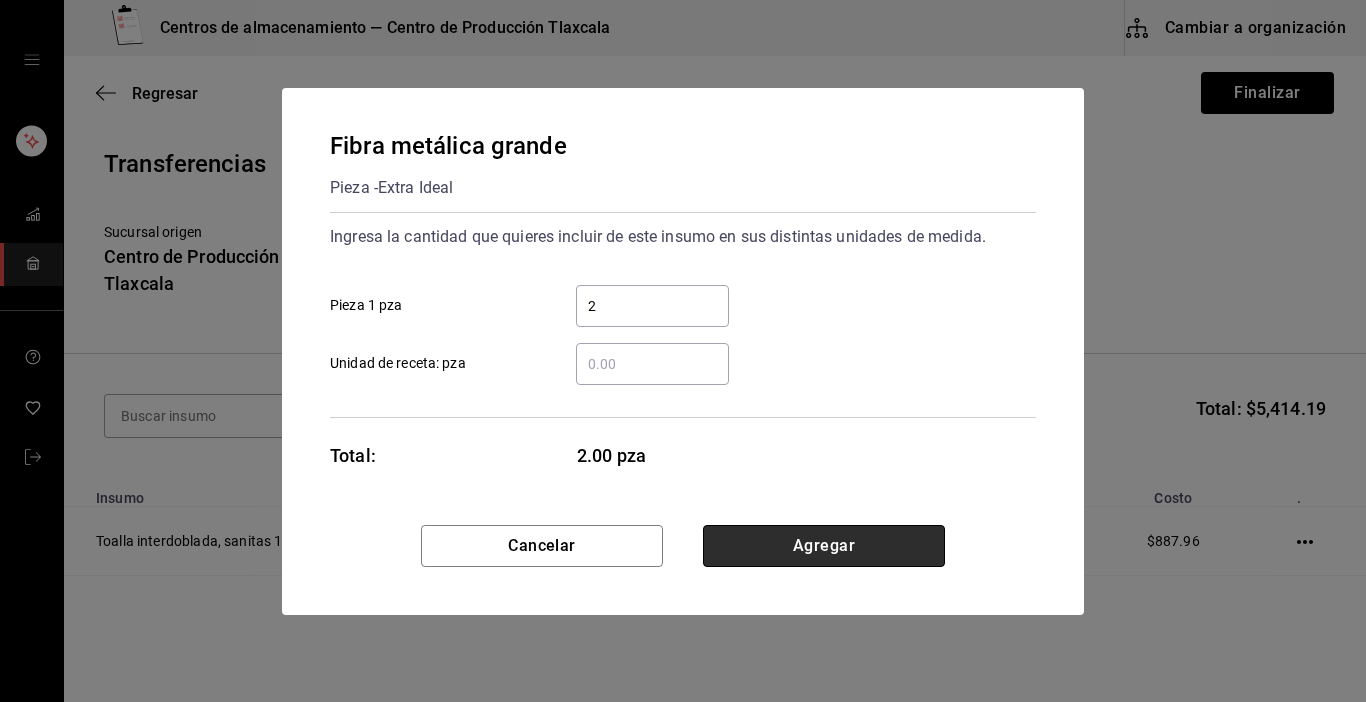 click on "Agregar" at bounding box center [824, 546] 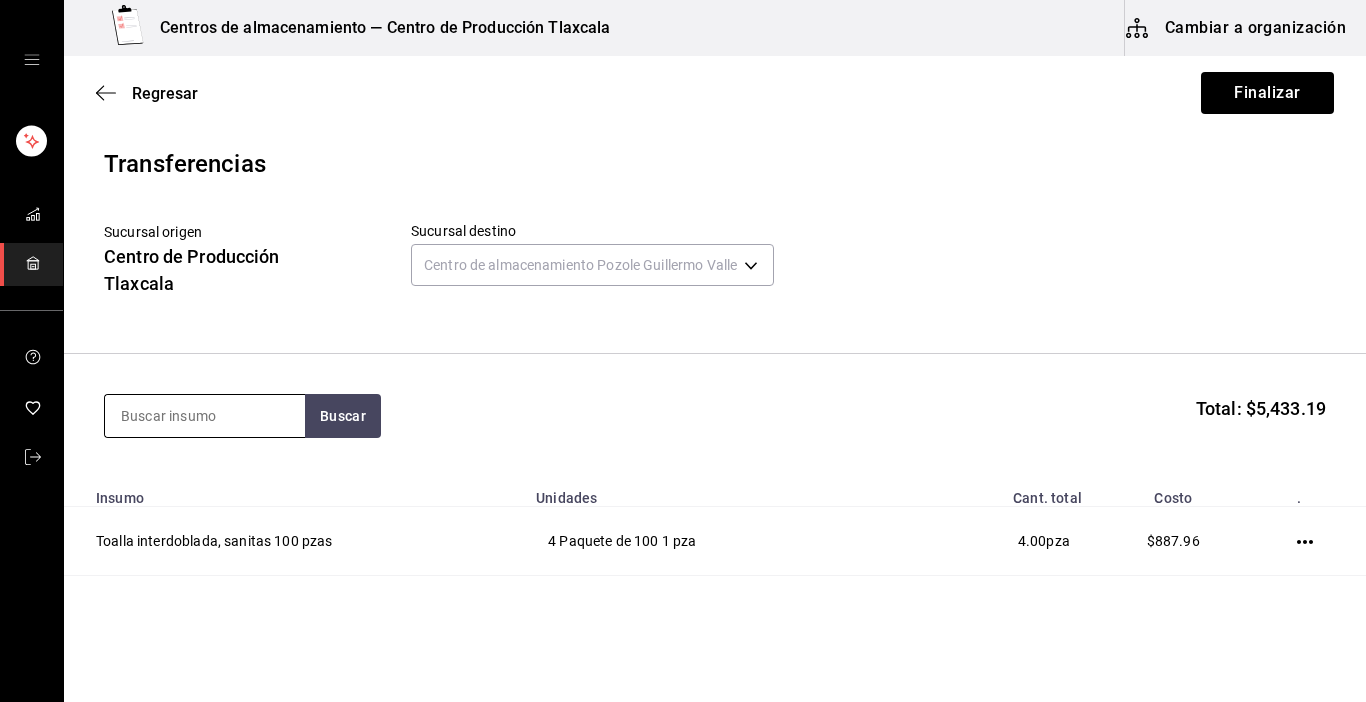 click at bounding box center [205, 416] 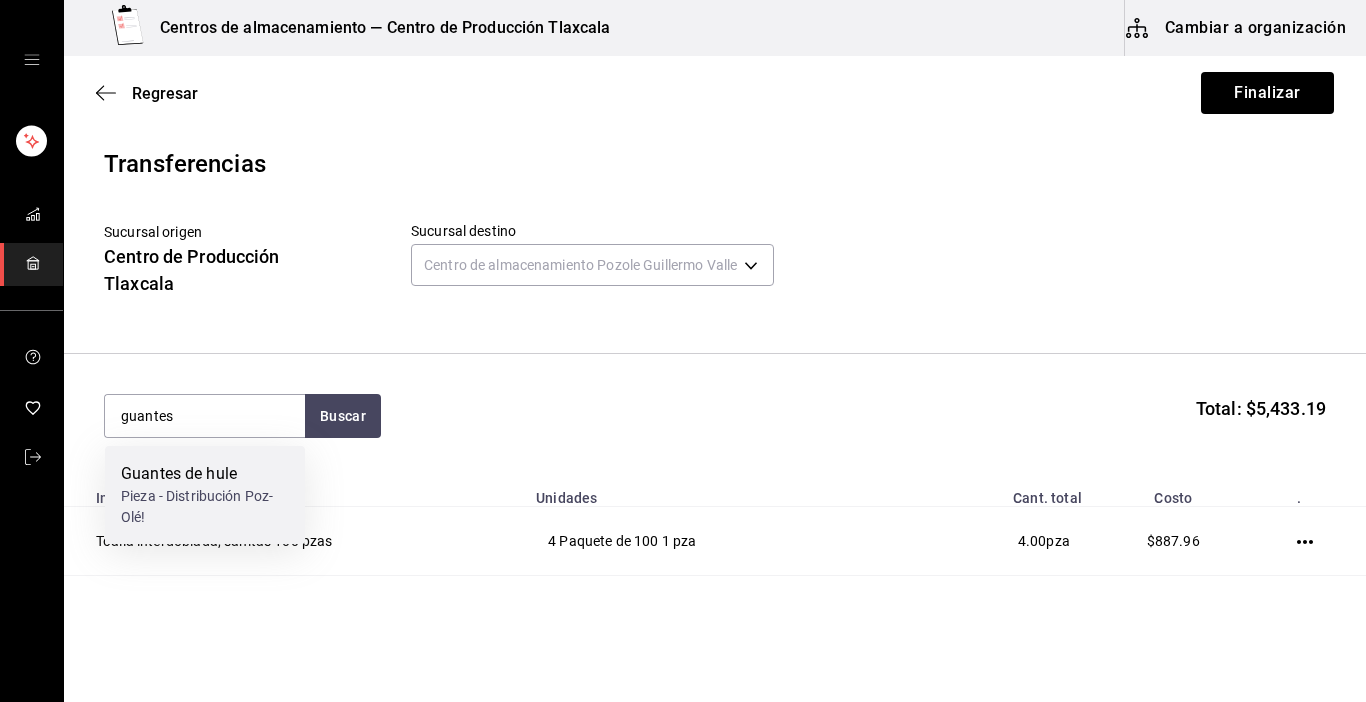 click on "Guantes de hule Pieza - Distribución Poz-Olé!" at bounding box center [205, 495] 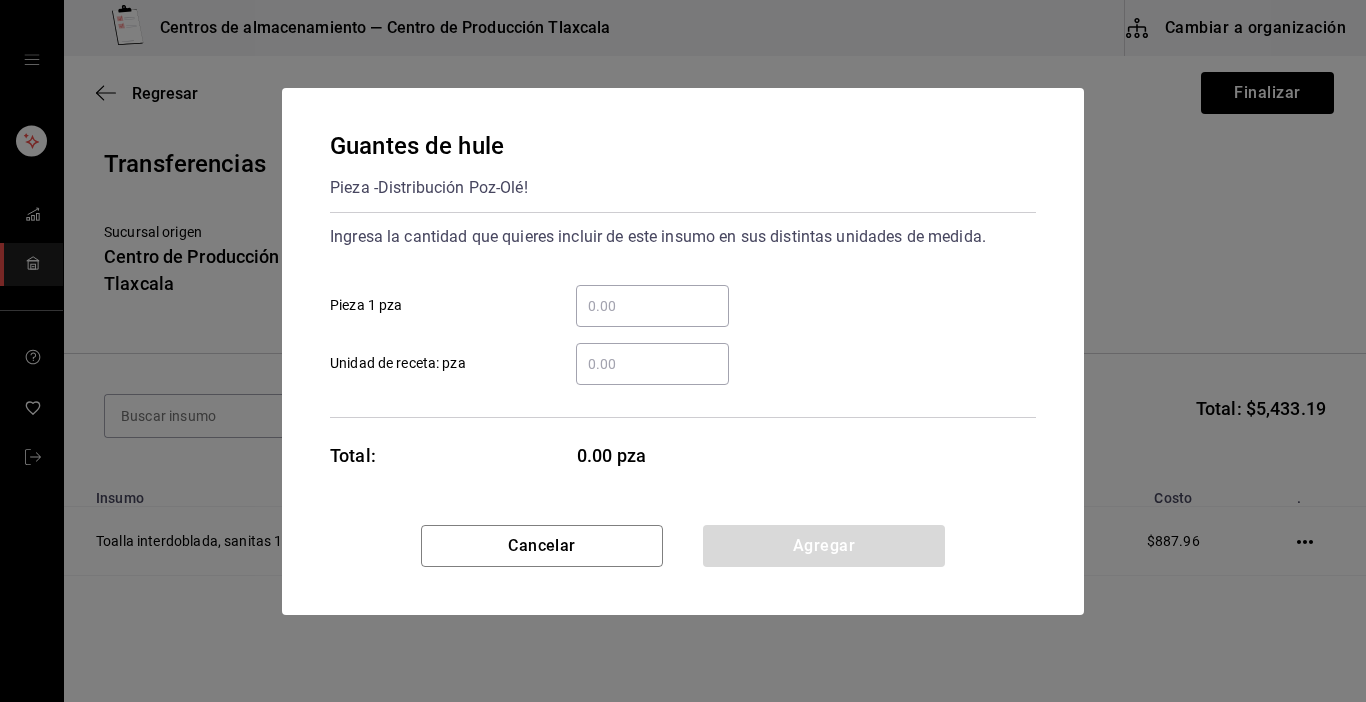 click on "​" at bounding box center (652, 306) 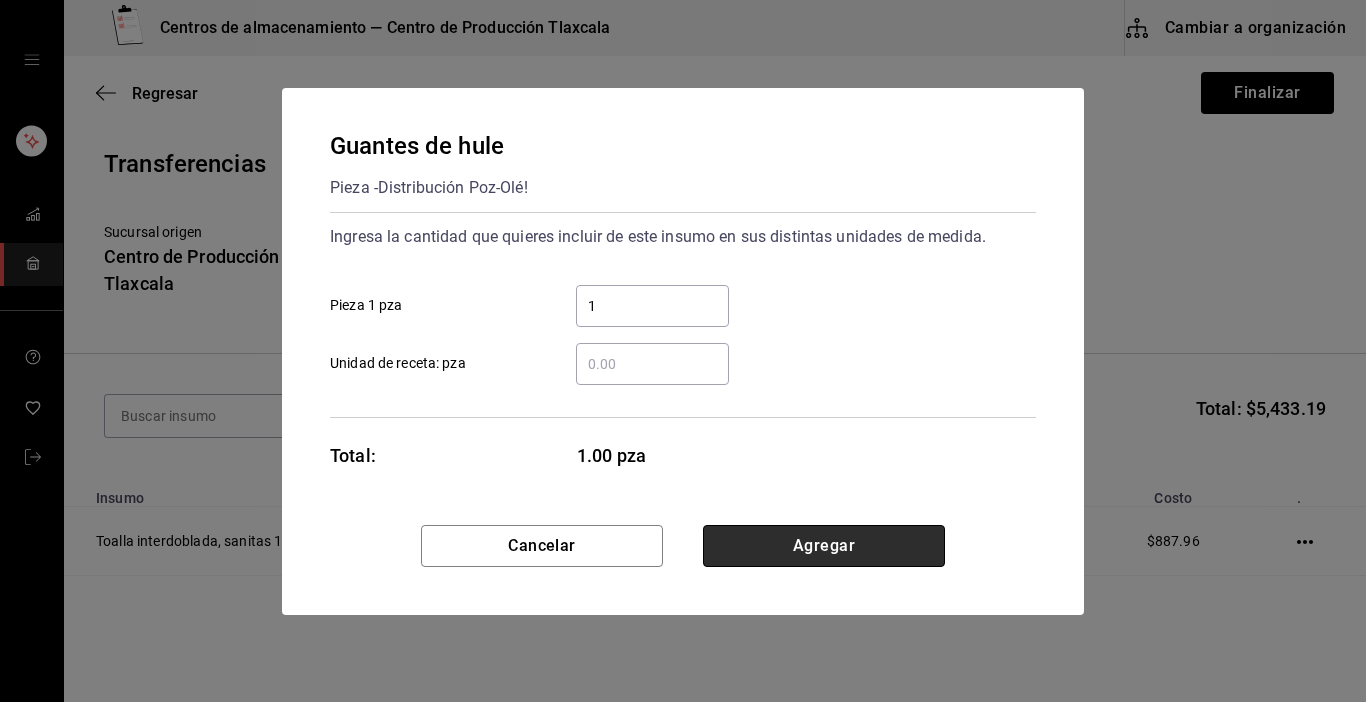 click on "Agregar" at bounding box center (824, 546) 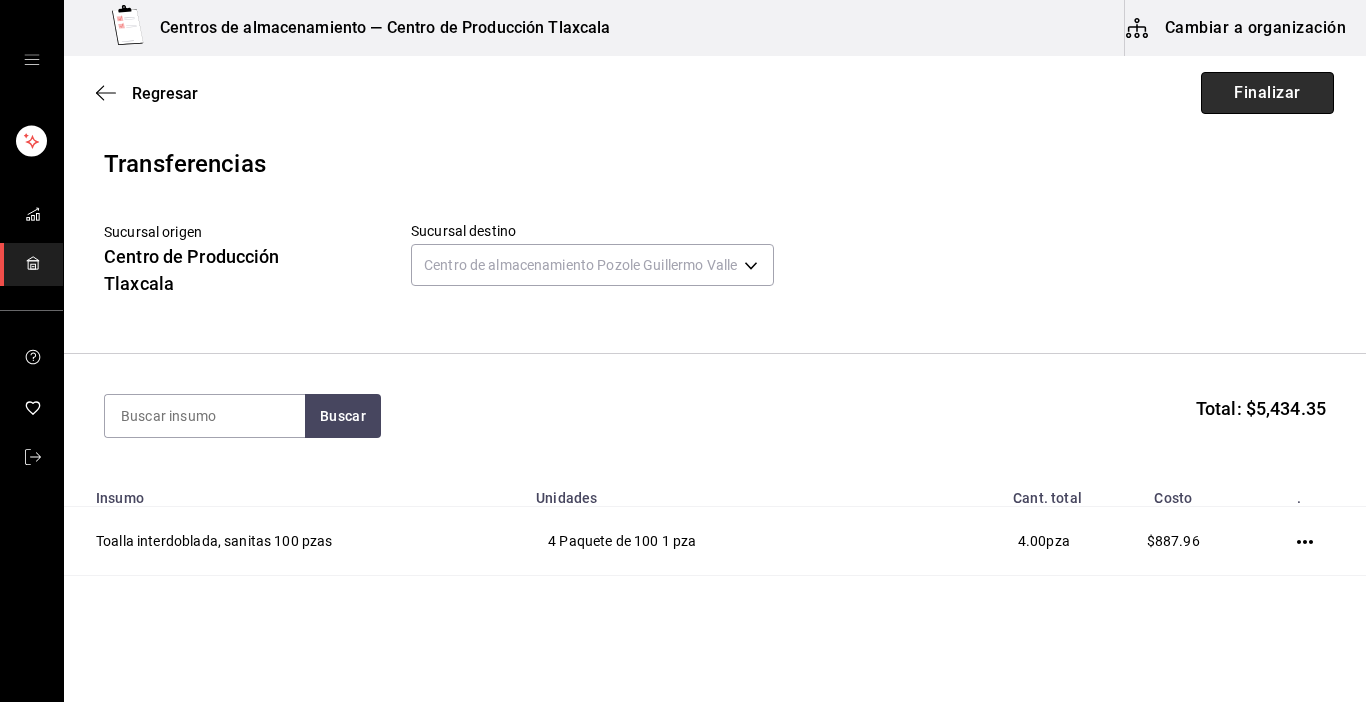 click on "Finalizar" at bounding box center [1267, 93] 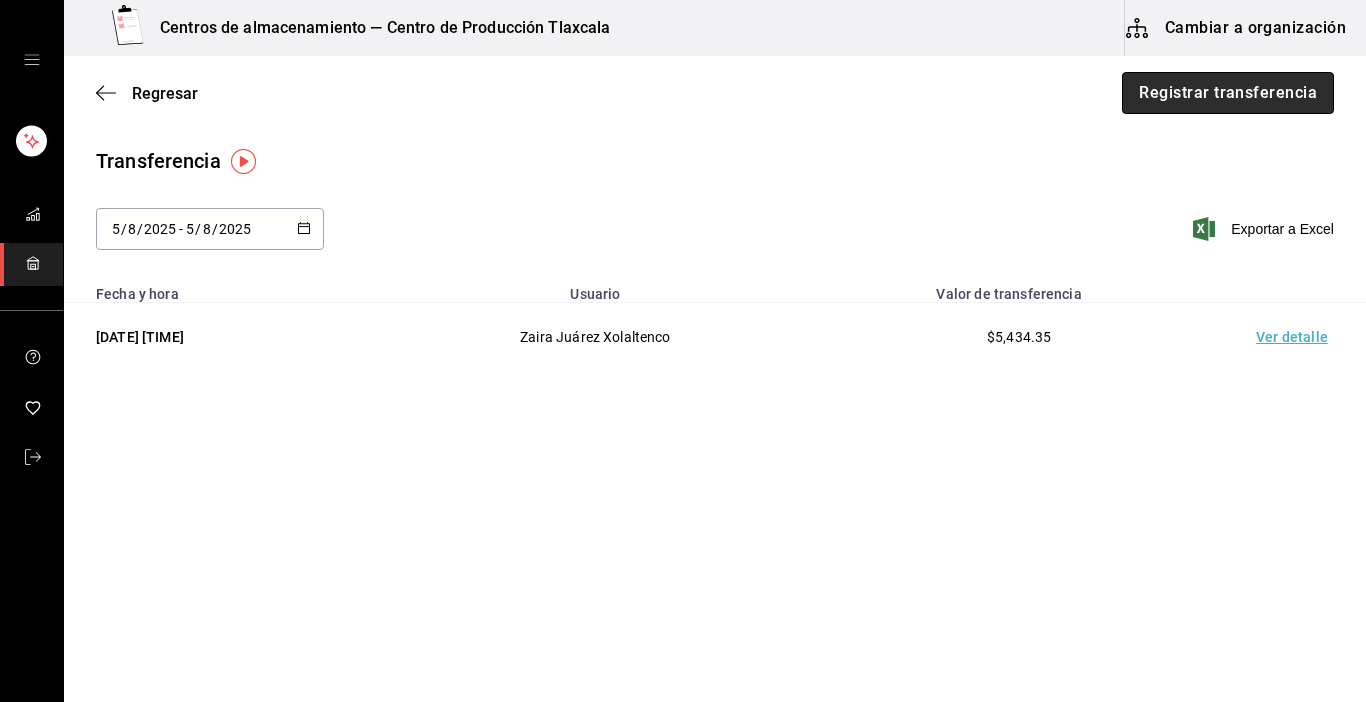 click on "Registrar transferencia" at bounding box center (1228, 93) 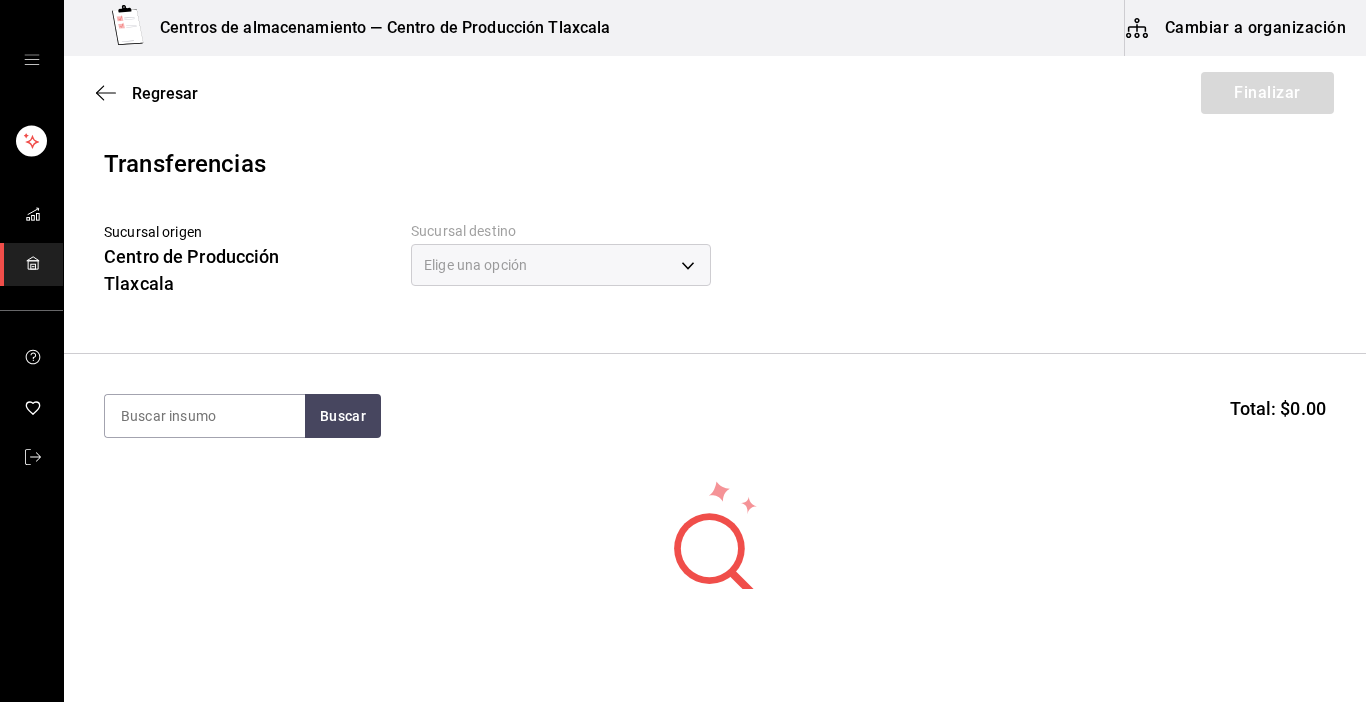 click on "Elige una opción" at bounding box center [561, 265] 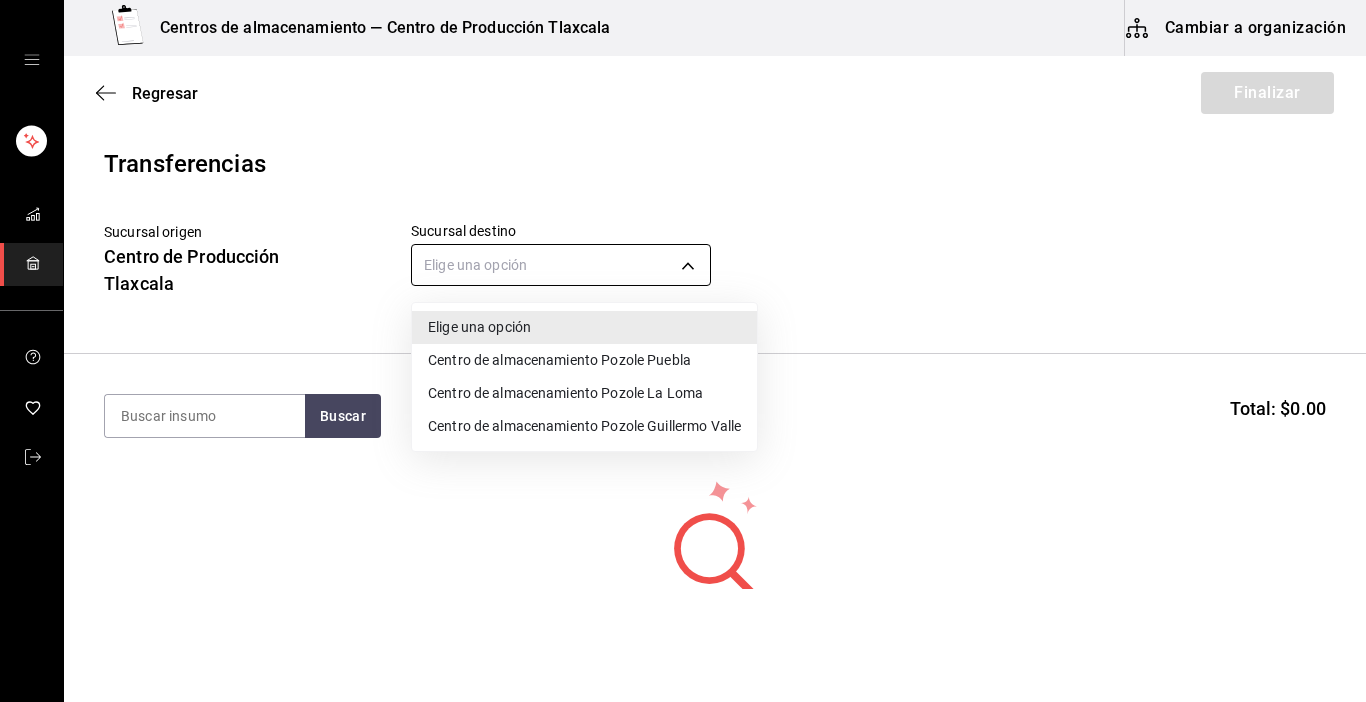 click on "Centros de almacenamiento — Centro de Producción Tlaxcala Cambiar a organización Regresar Finalizar Transferencias Sucursal origen Centro de Producción Tlaxcala Sucursal destino Elige una opción default Buscar Total: $[PRICE] No hay insumos a mostrar. Busca un insumo para agregarlo a la lista GANA 1 MES GRATIS EN TU SUSCRIPCIÓN AQUÍ ¿Recuerdas cómo empezó tu restaurante?
Hoy puedes ayudar a un colega a tener el mismo cambio que tú viviste.
Recomienda Parrot directamente desde tu Portal Administrador.
Es fácil y rápido.
🎁 Por cada restaurante que se una, ganas 1 mes gratis. Ver video tutorial Ir a video Editar Eliminar Visitar centro de ayuda [PHONE] soporte@parrotsoftware.io Visitar centro de ayuda [PHONE] soporte@parrotsoftware.io Elige una opción Centro de almacenamiento Pozole Puebla Centro de almacenamiento Pozole La Loma Centro de almacenamiento Pozole Guillermo Valle" at bounding box center (683, 294) 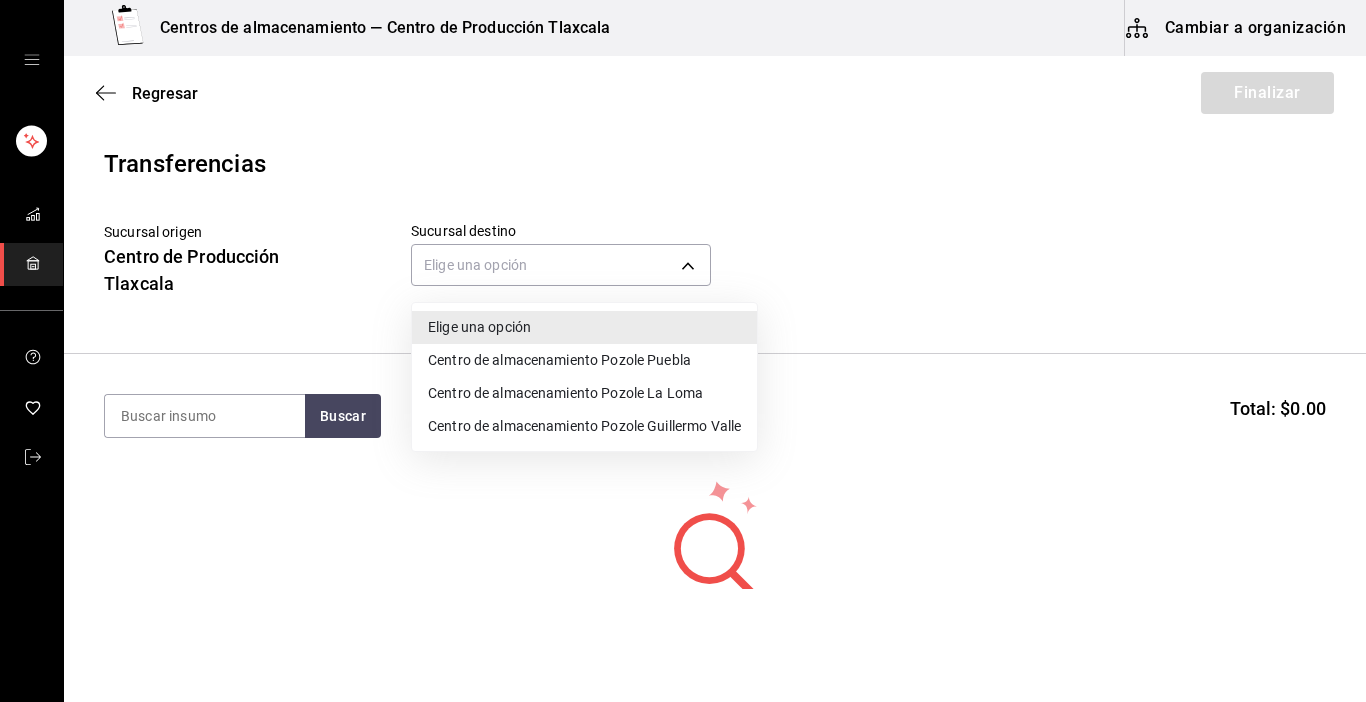 click on "Centro de almacenamiento Pozole La Loma" at bounding box center [584, 393] 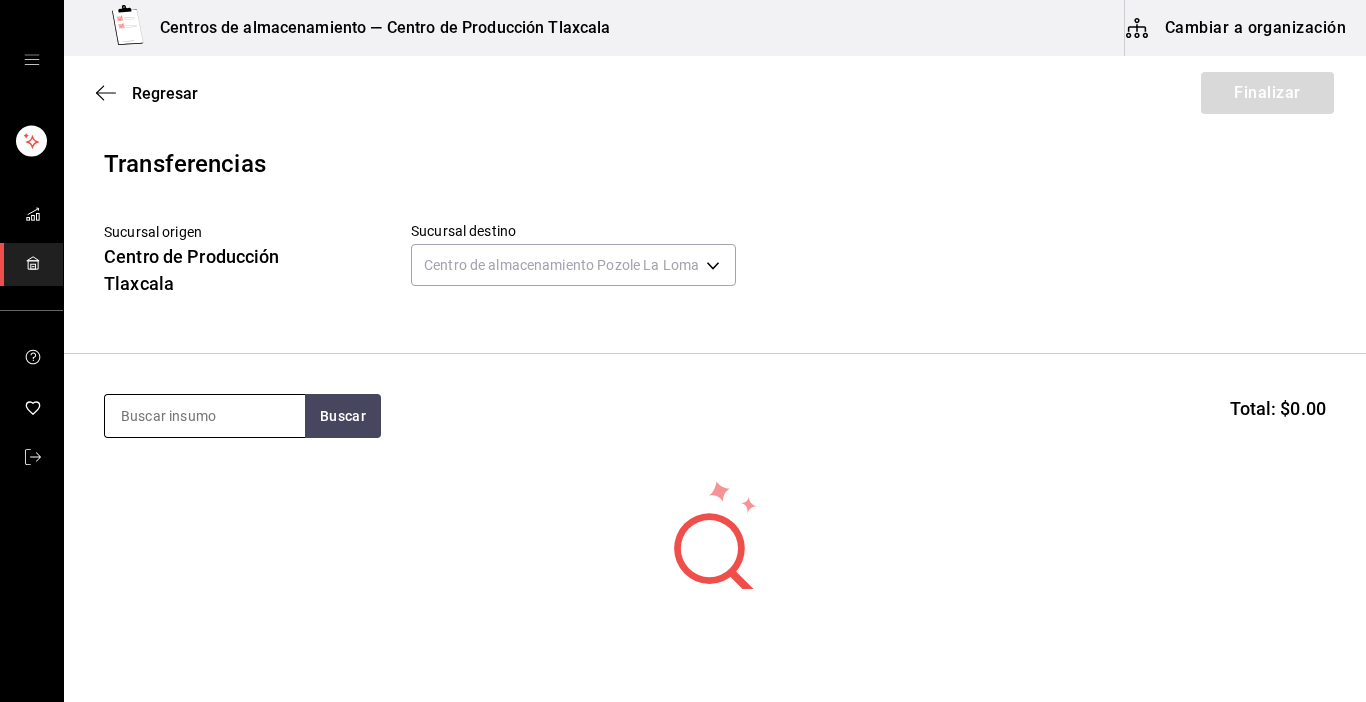 click at bounding box center (205, 416) 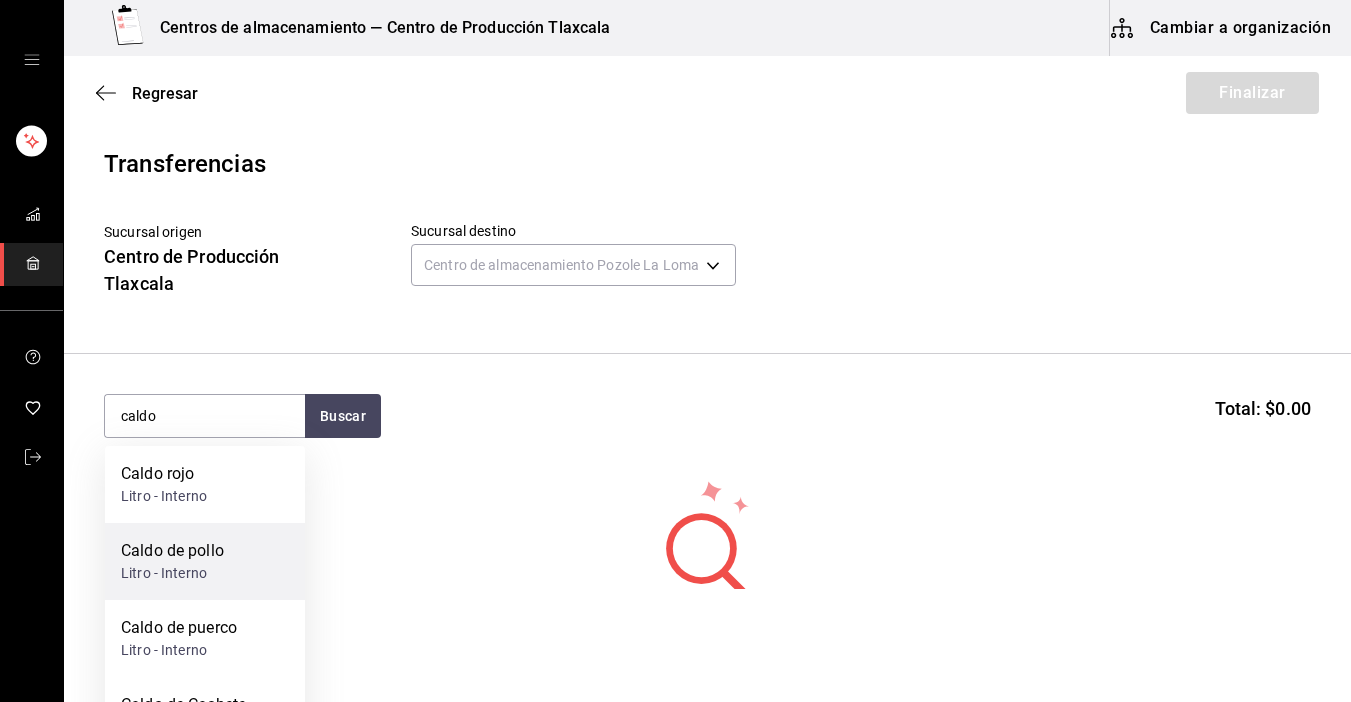 click on "Caldo de pollo" at bounding box center (172, 551) 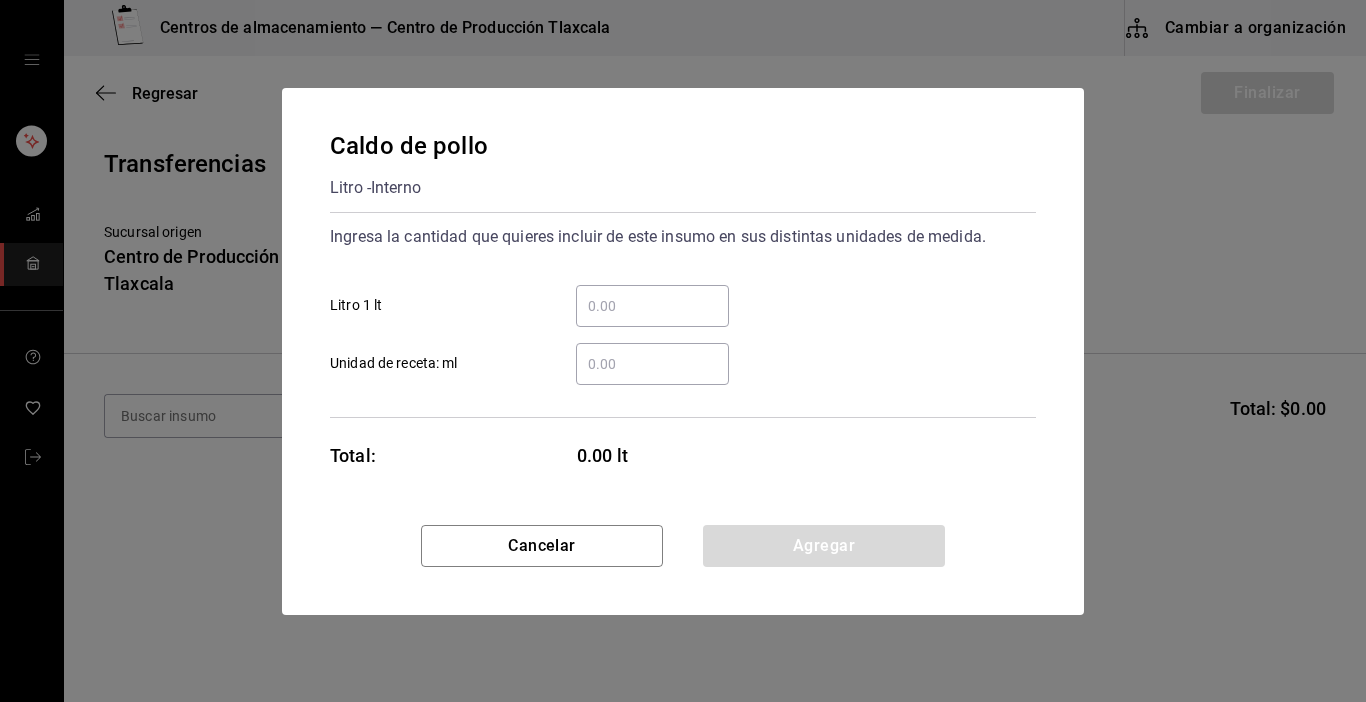 click on "​ Litro 1 lt" at bounding box center [652, 306] 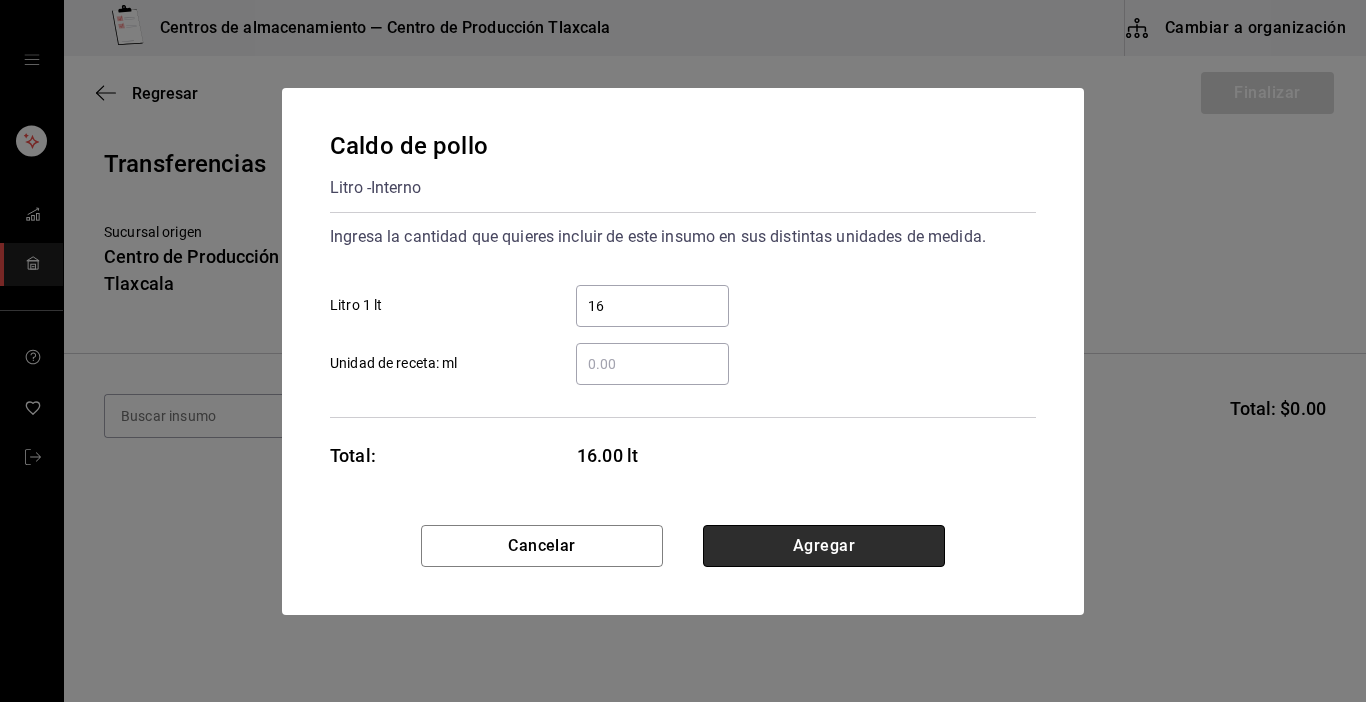 click on "Agregar" at bounding box center (824, 546) 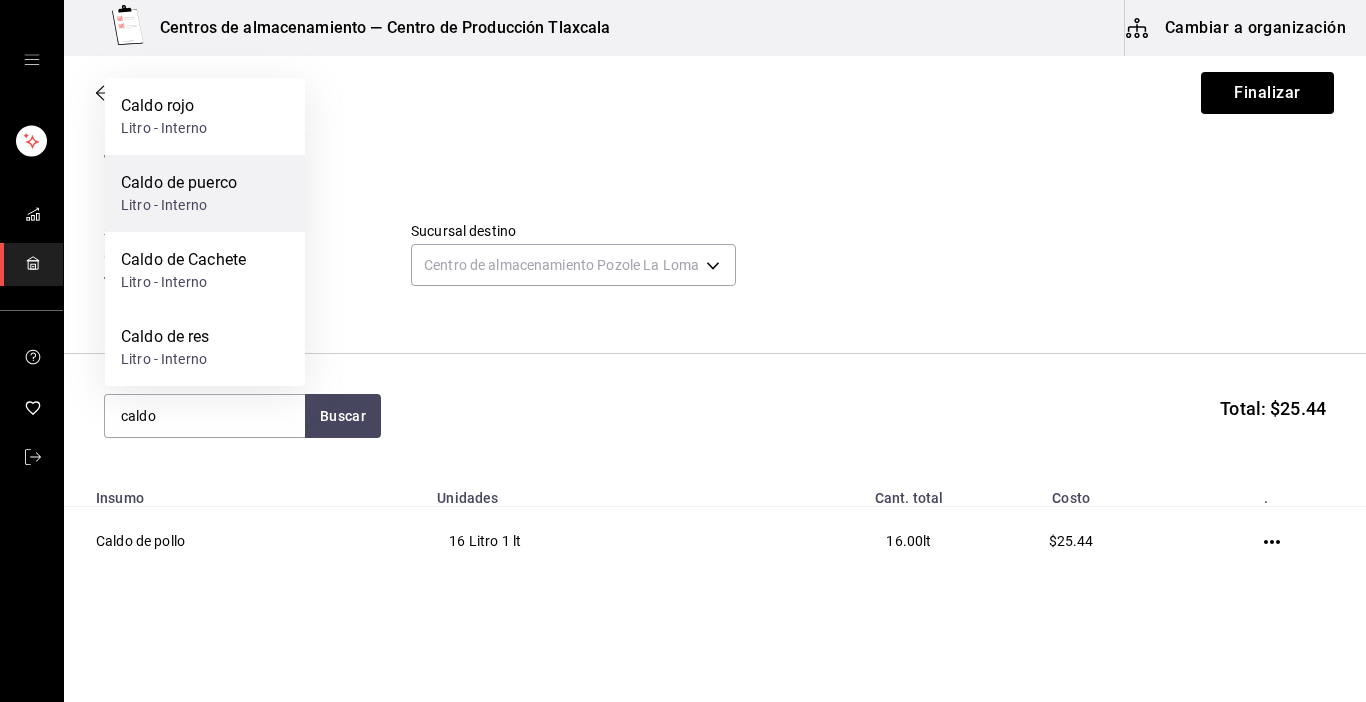click on "Caldo de puerco  Litro - Interno" at bounding box center [205, 193] 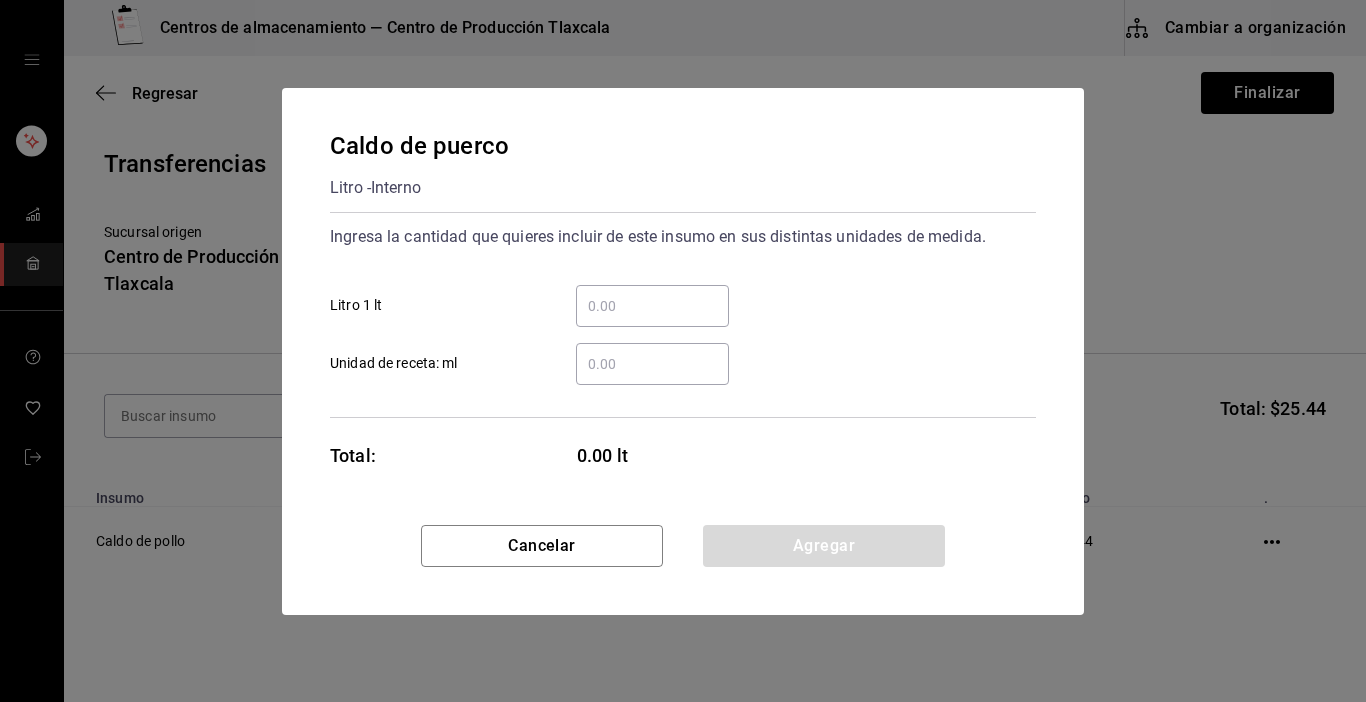 click on "​" at bounding box center [652, 306] 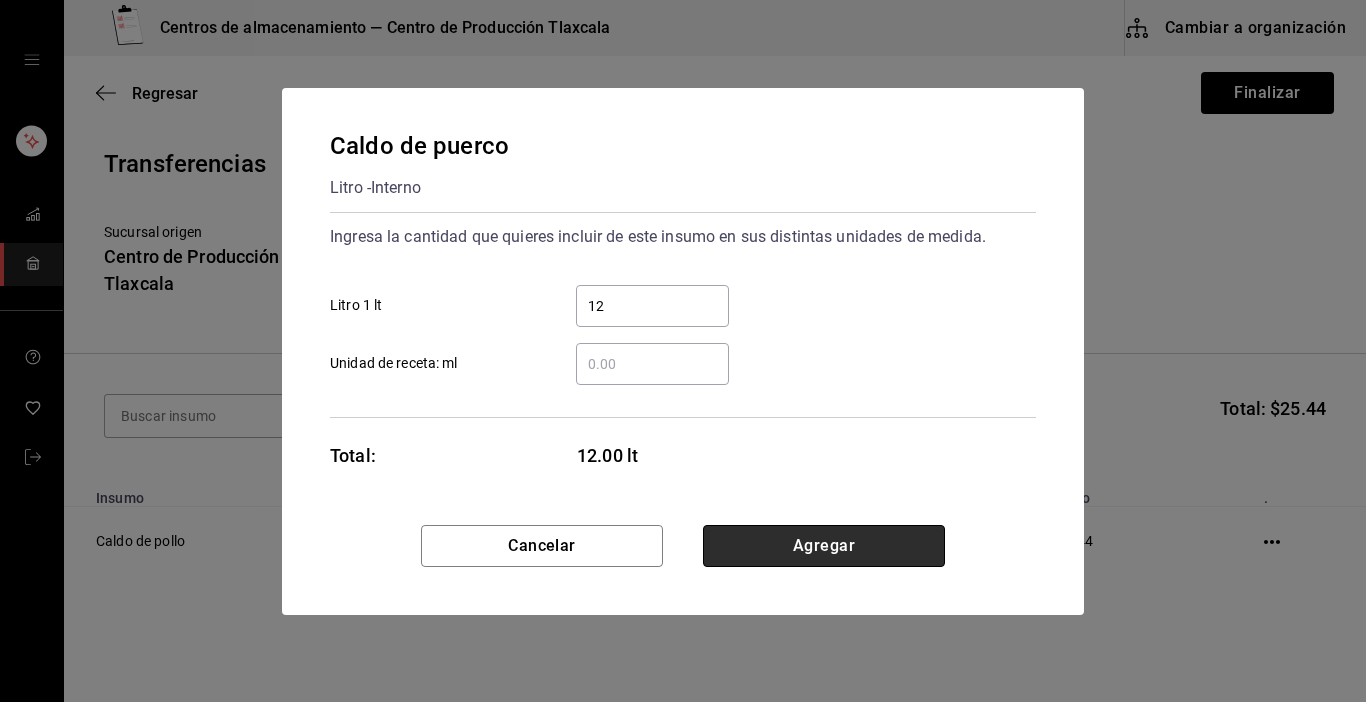 click on "Agregar" at bounding box center [824, 546] 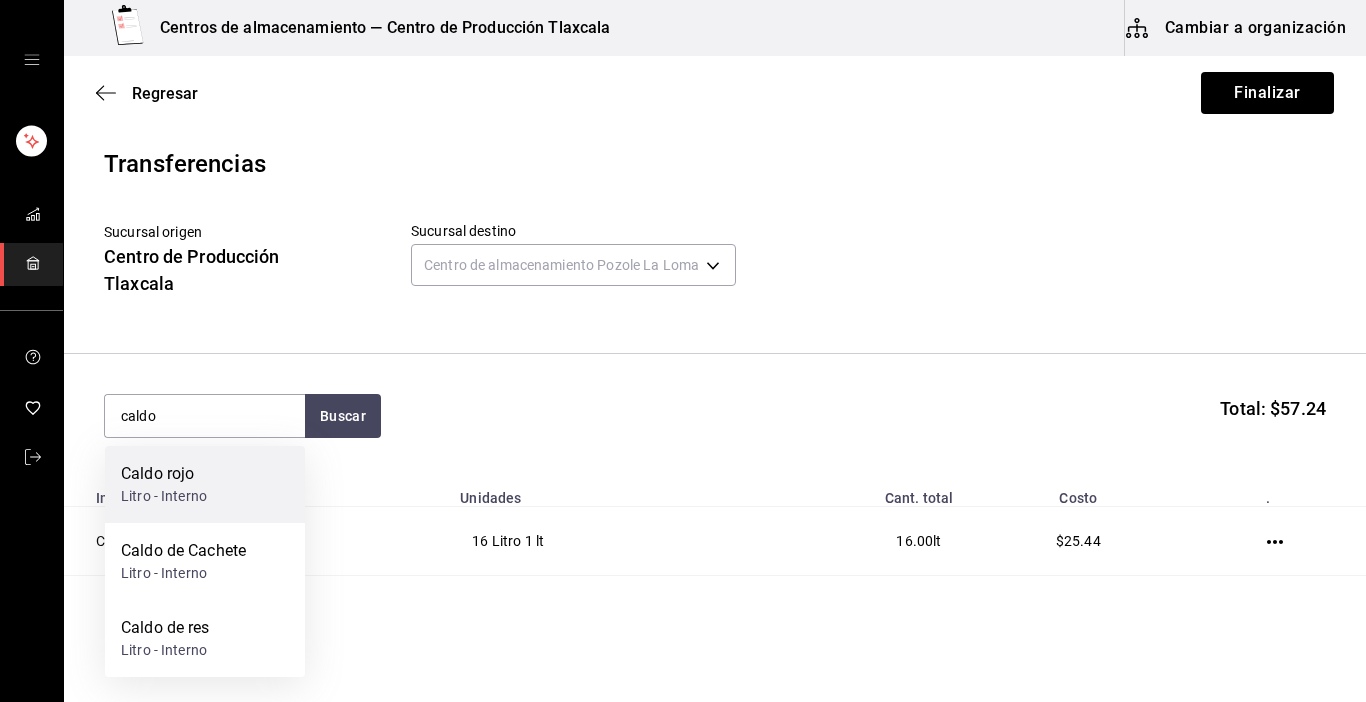 click on "Caldo rojo Litro - Interno" at bounding box center (205, 484) 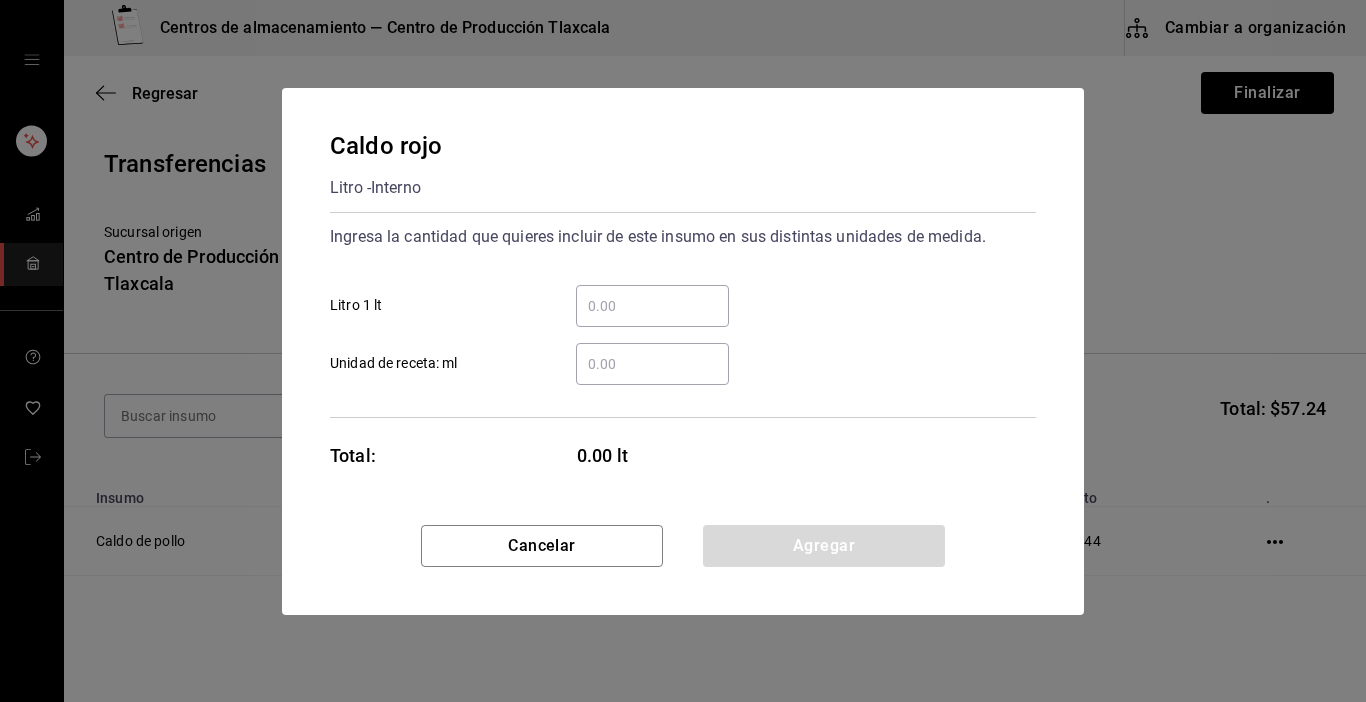 click on "​ Litro 1 lt" at bounding box center [652, 306] 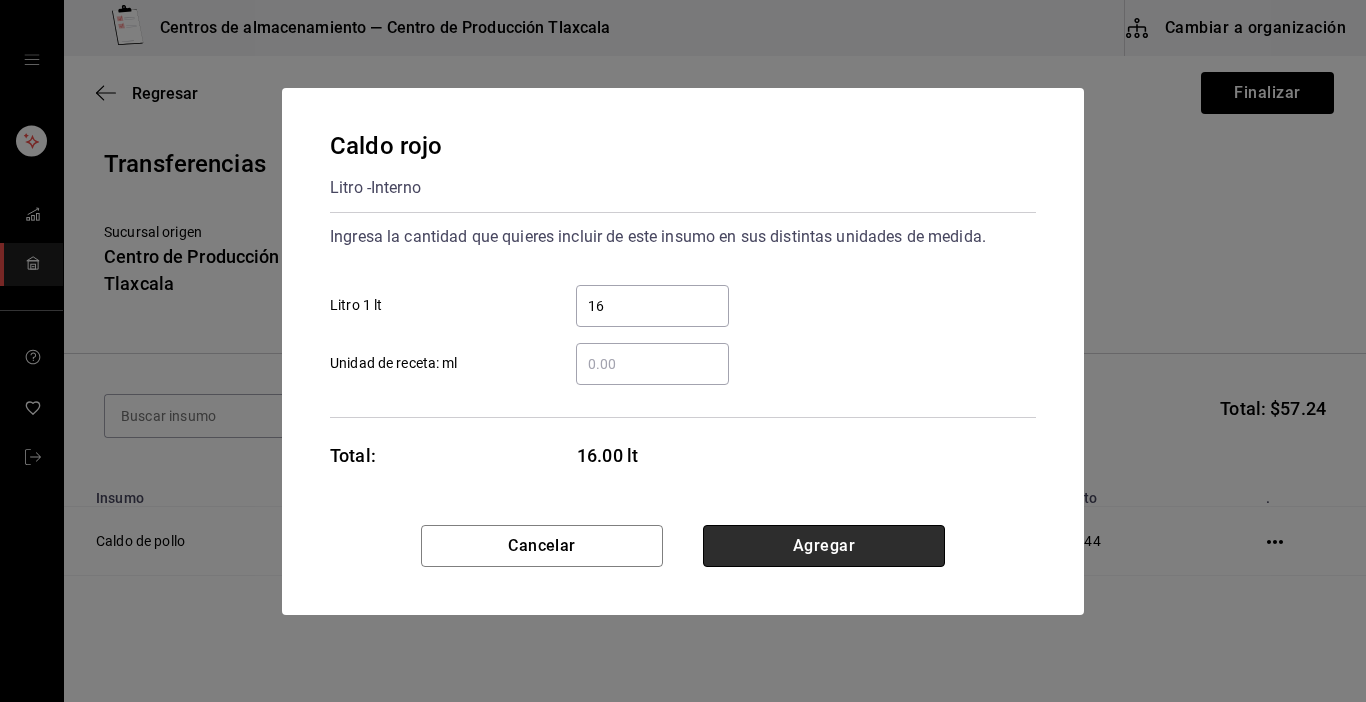 click on "Agregar" at bounding box center (824, 546) 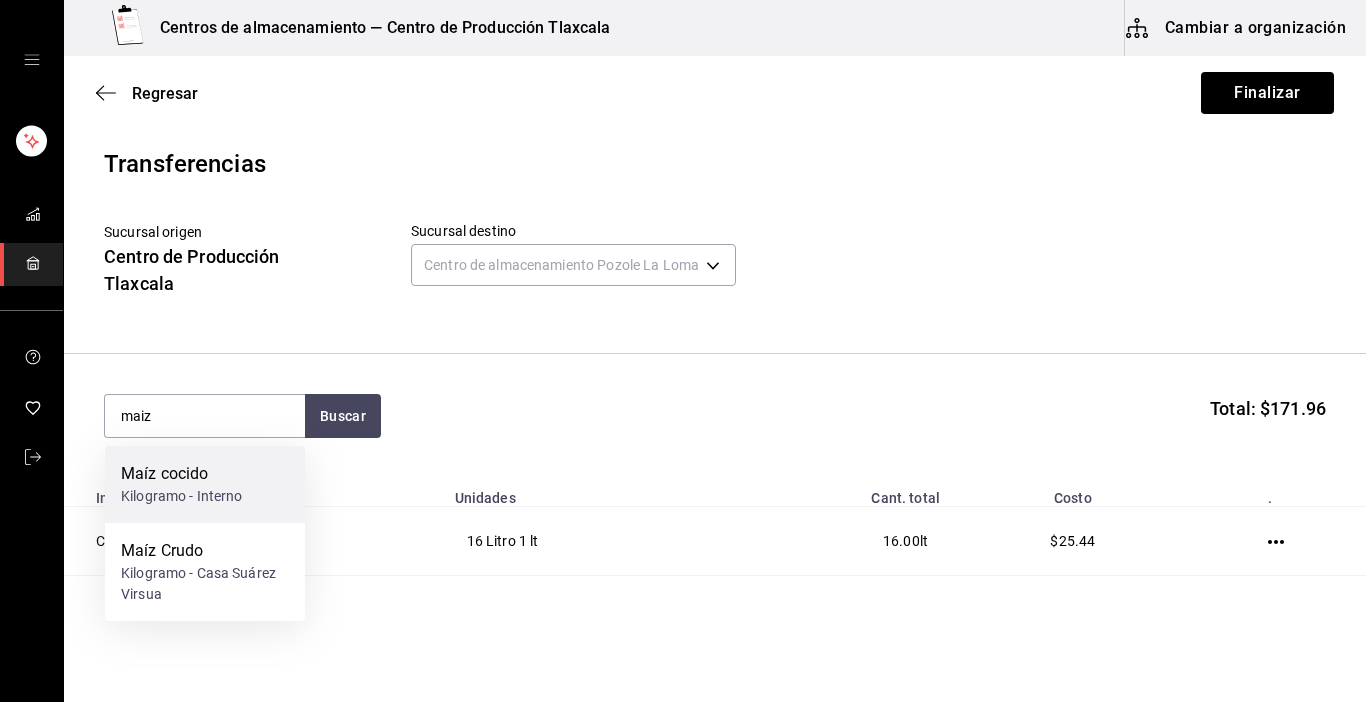click on "Maíz cocido Kilogramo - Interno" at bounding box center (205, 484) 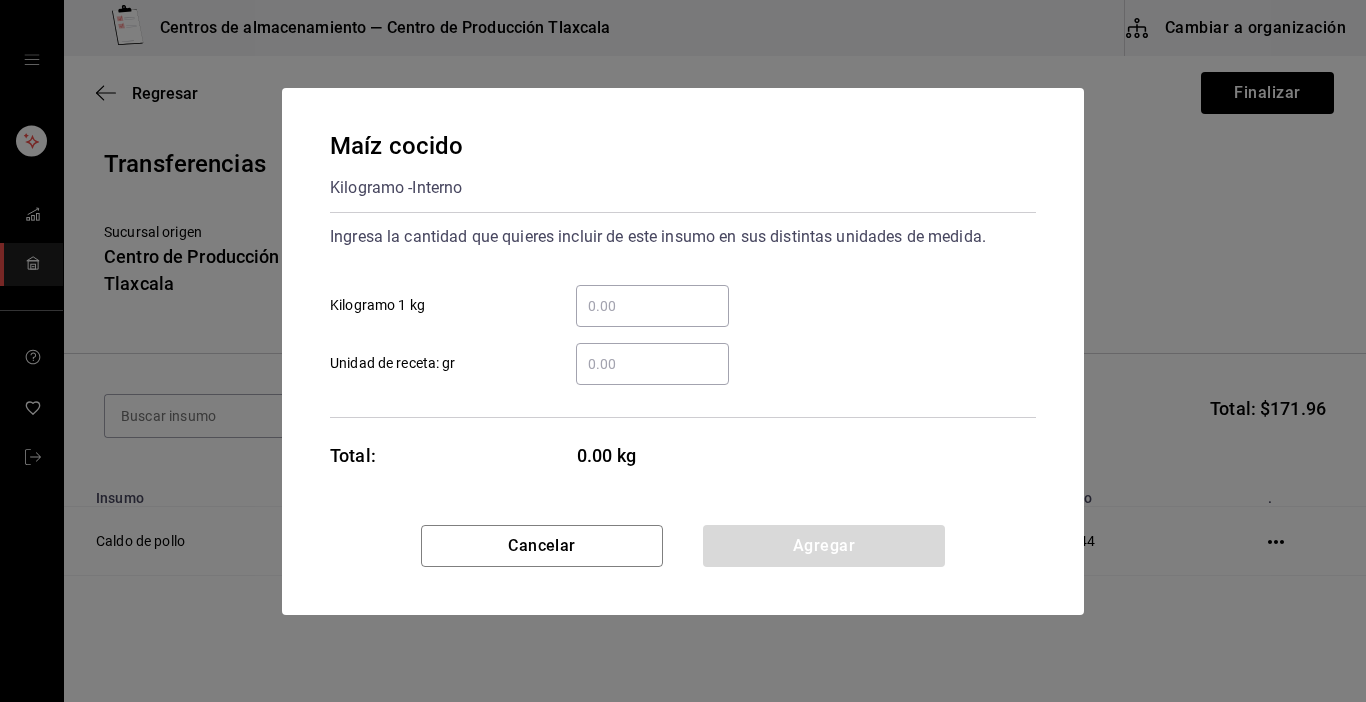click on "​ Kilogramo 1 kg" at bounding box center [652, 306] 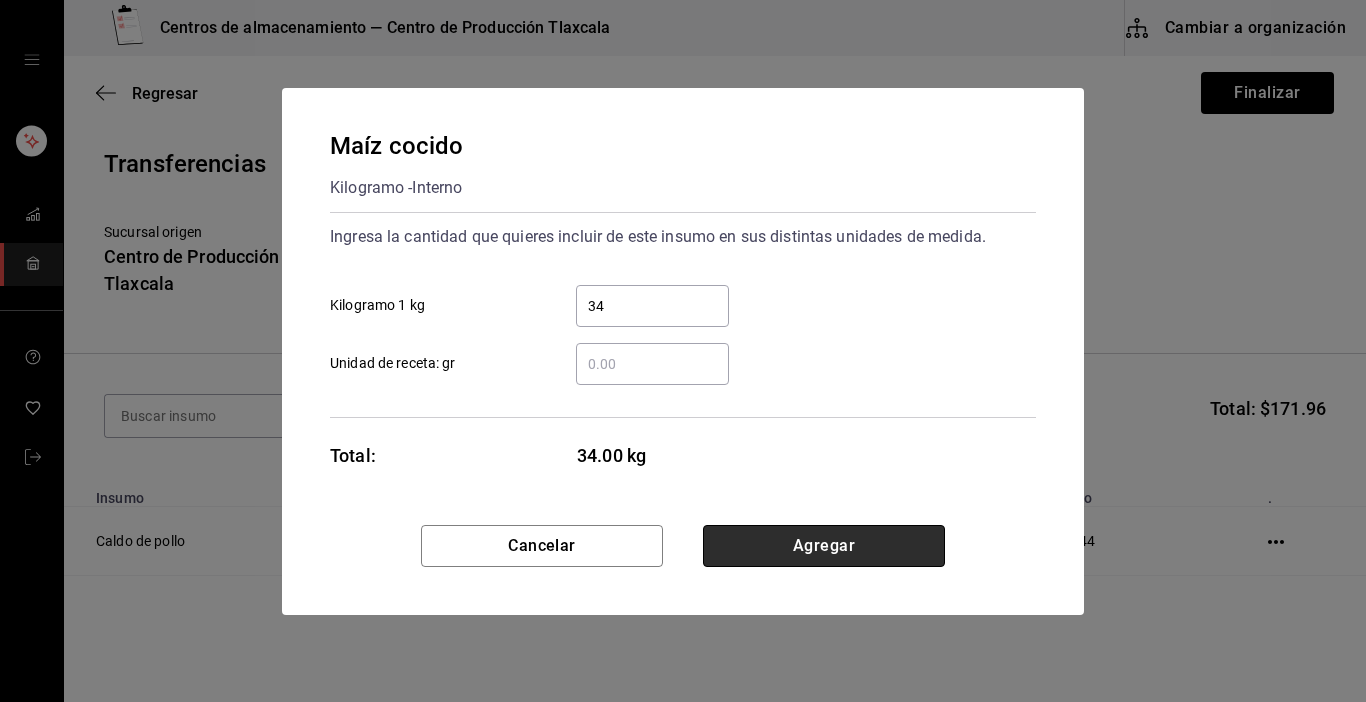click on "Agregar" at bounding box center [824, 546] 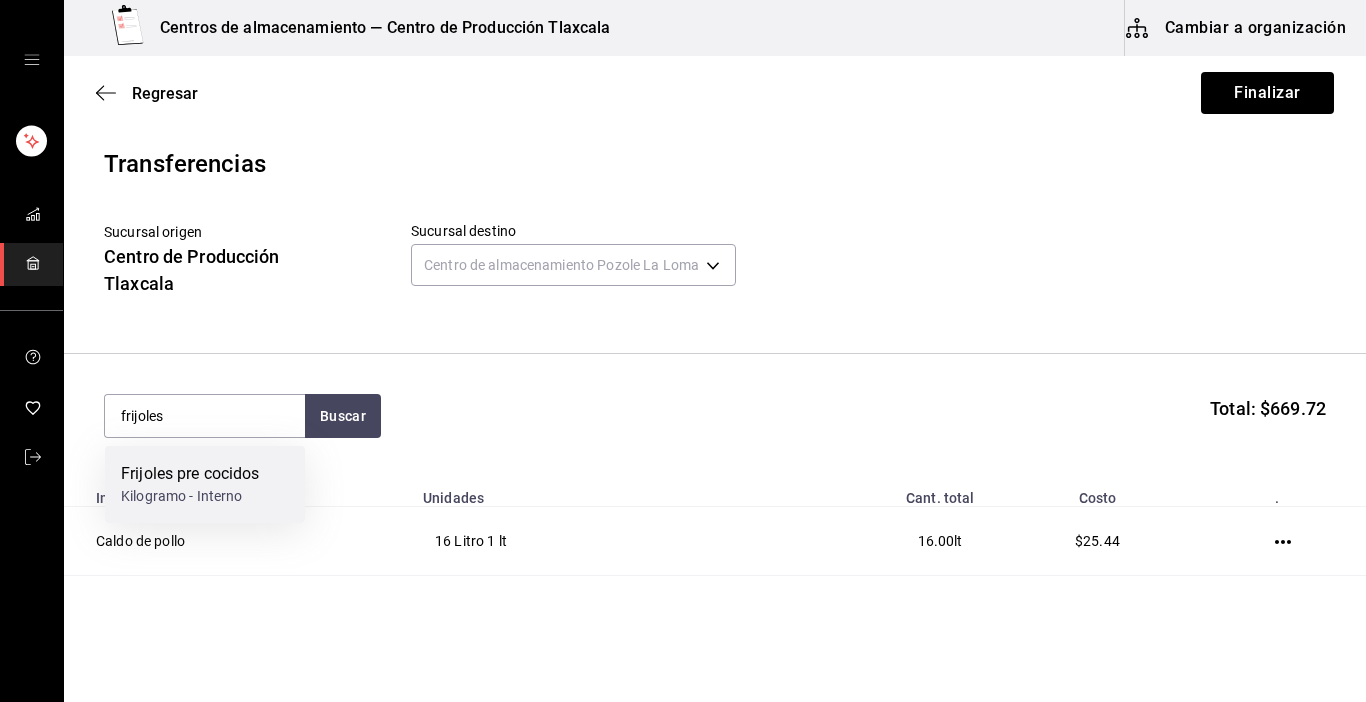 click on "Frijoles pre cocidos" at bounding box center (190, 474) 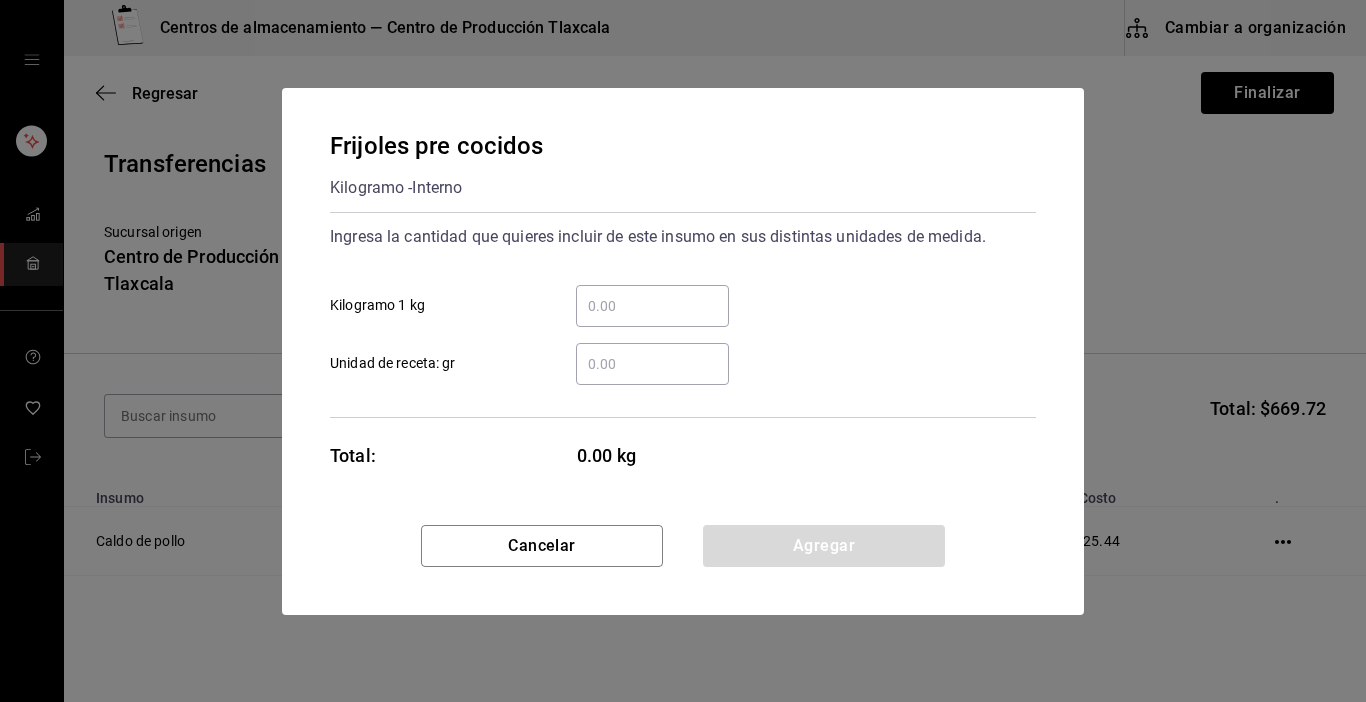 click on "​ Kilogramo 1 kg" at bounding box center [652, 306] 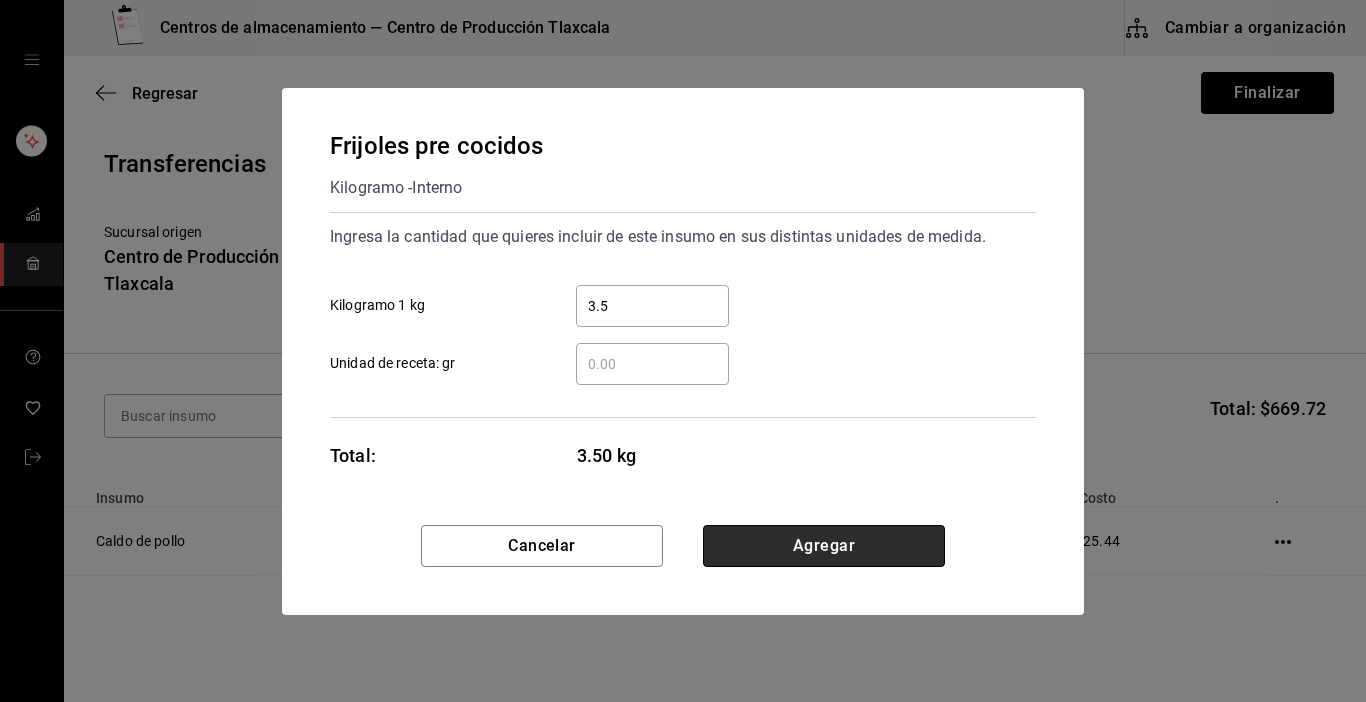 click on "Agregar" at bounding box center [824, 546] 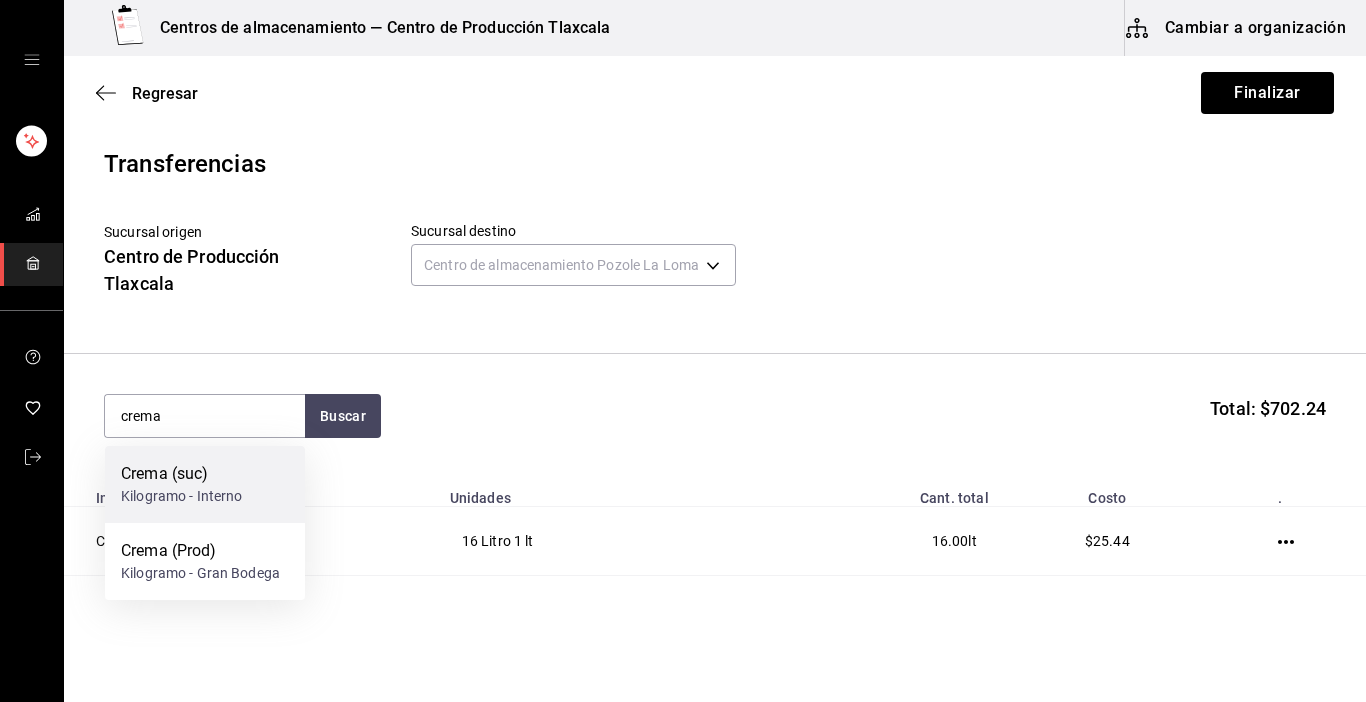 click on "Crema (suc) Kilogramo - Interno" at bounding box center [205, 484] 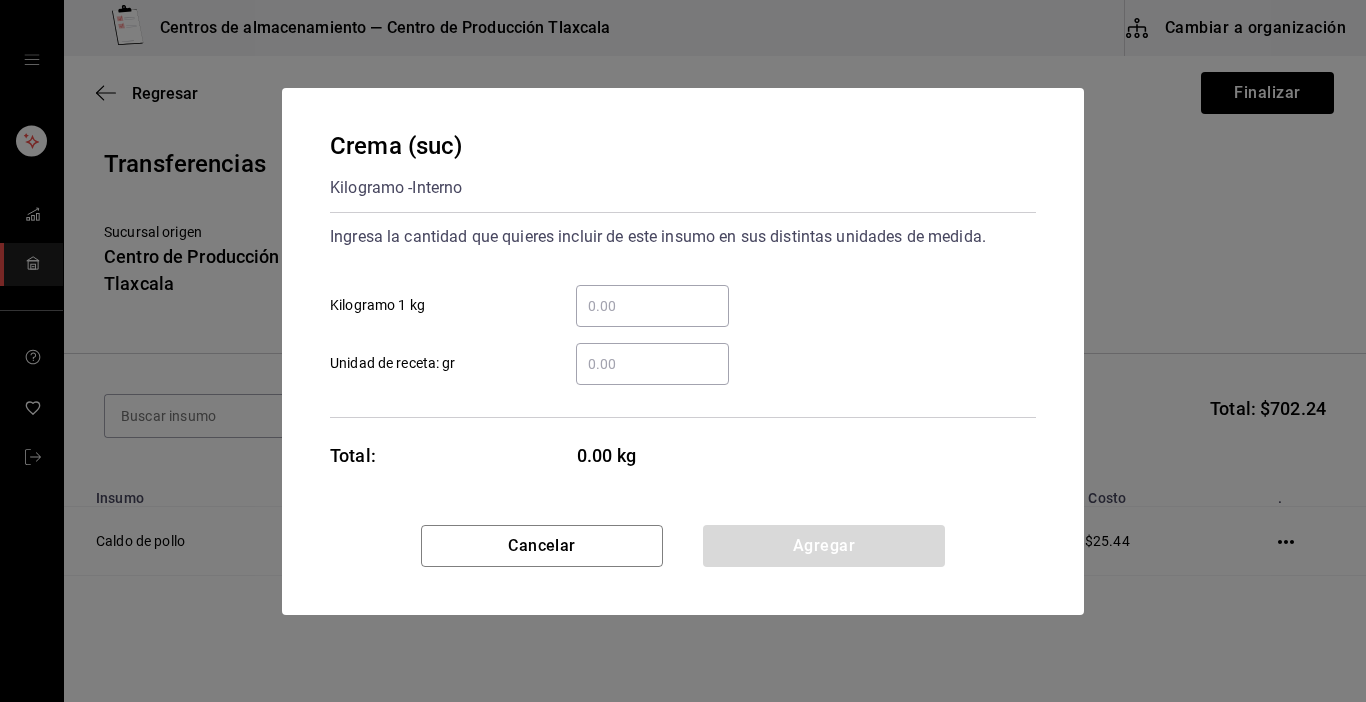 click on "​ Kilogramo 1 kg" at bounding box center [652, 306] 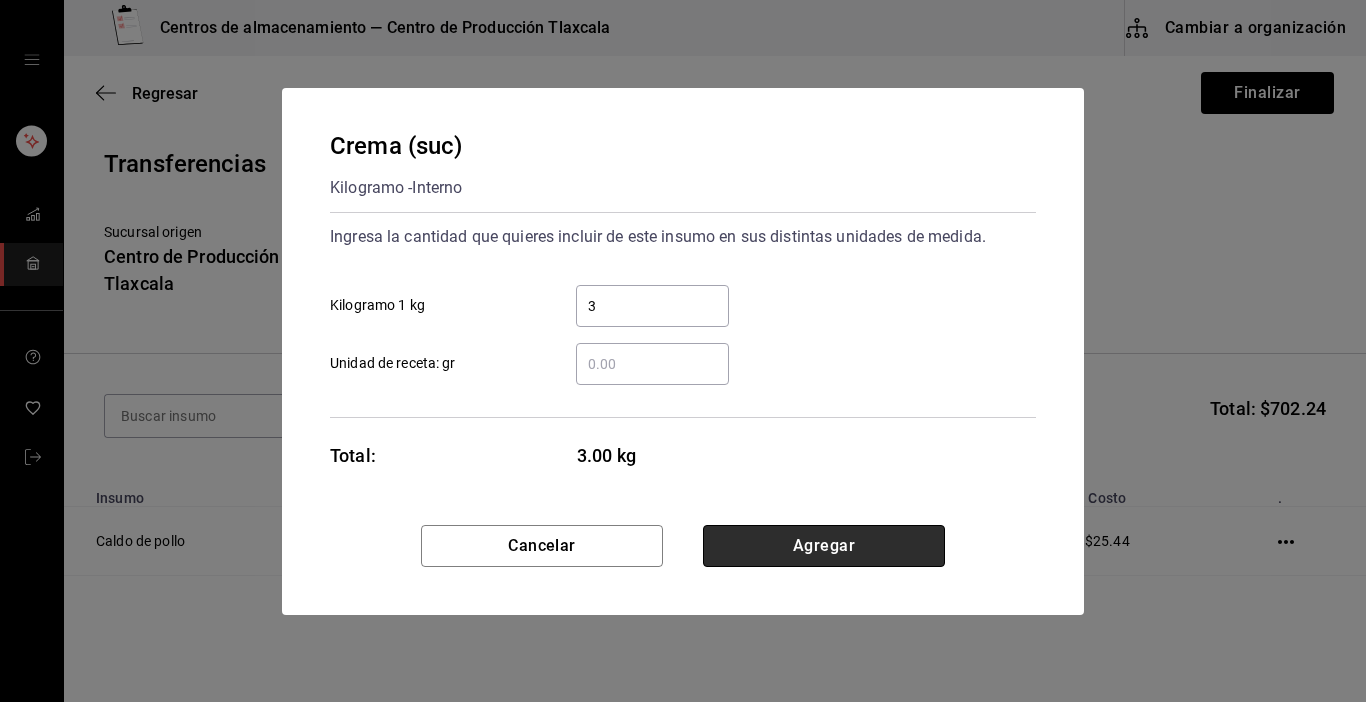 click on "Agregar" at bounding box center [824, 546] 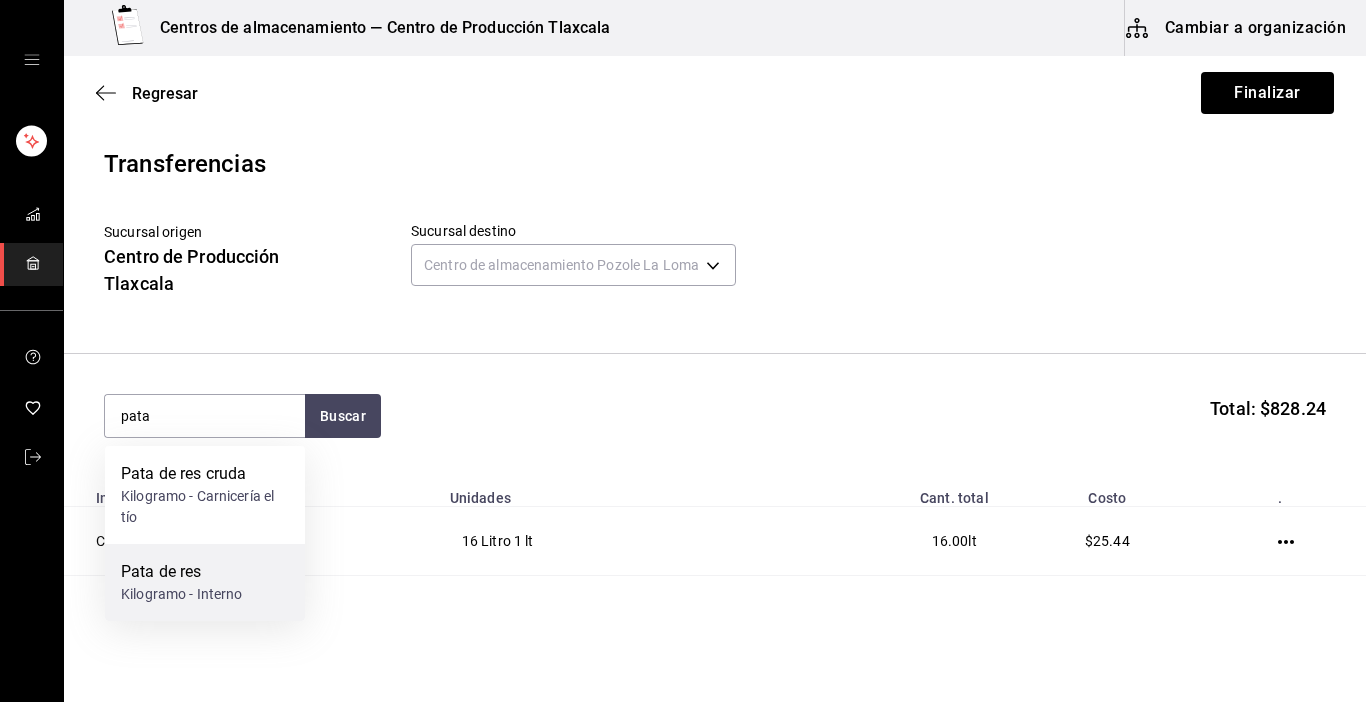 click on "Pata de res" at bounding box center (182, 572) 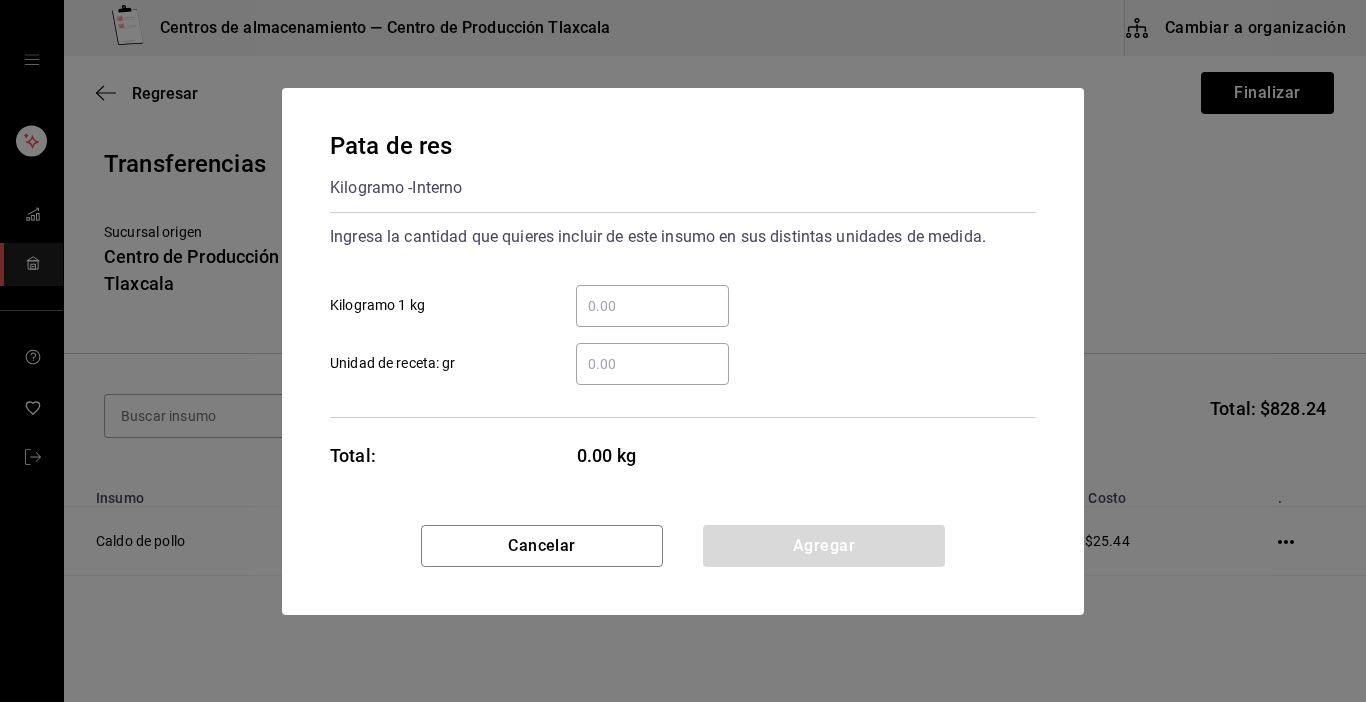 click on "​ Kilogramo 1 kg" at bounding box center (652, 306) 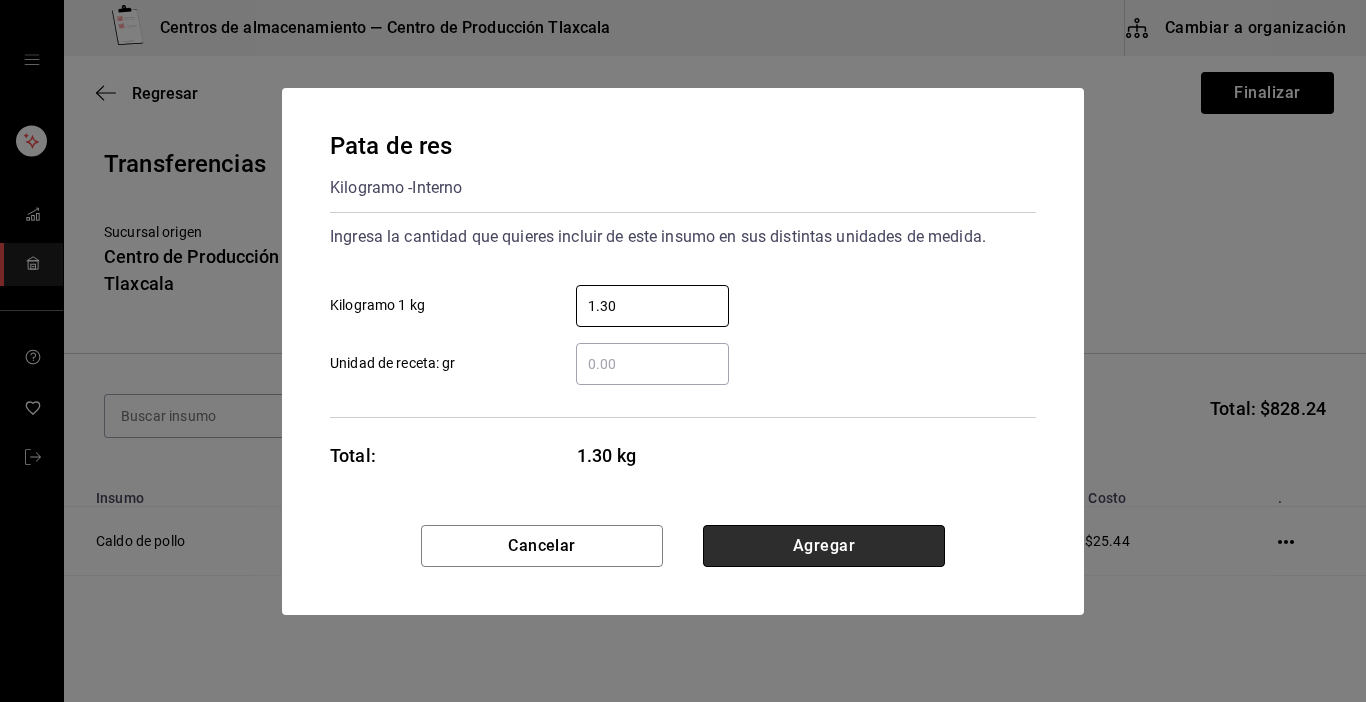 click on "Agregar" at bounding box center [824, 546] 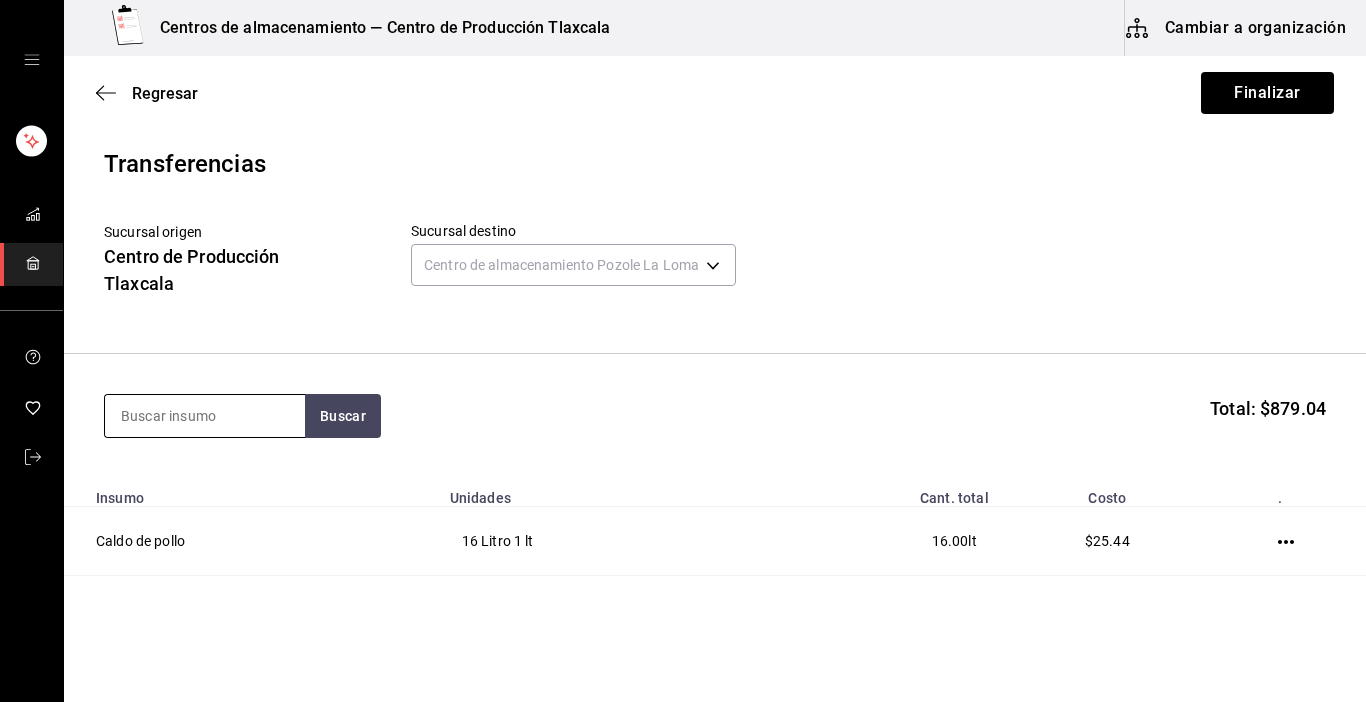 click at bounding box center (205, 416) 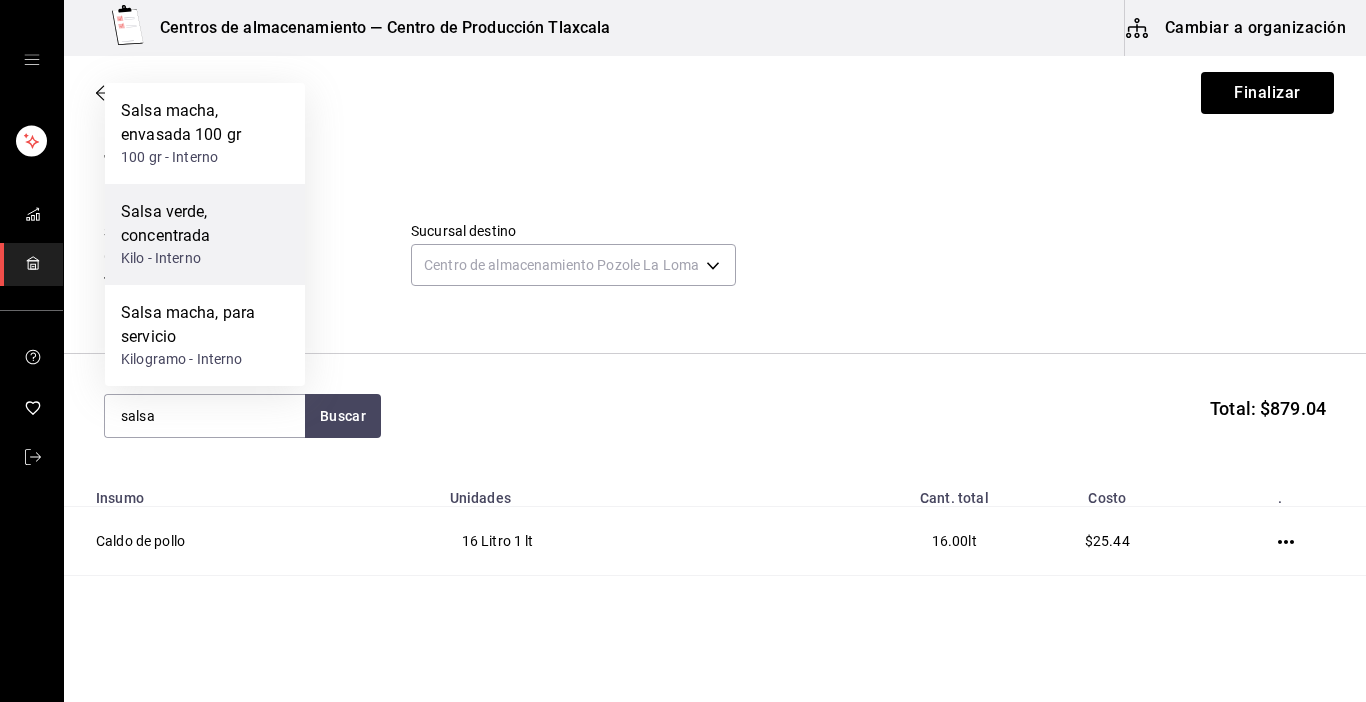 click on "Salsa verde, concentrada" at bounding box center (205, 224) 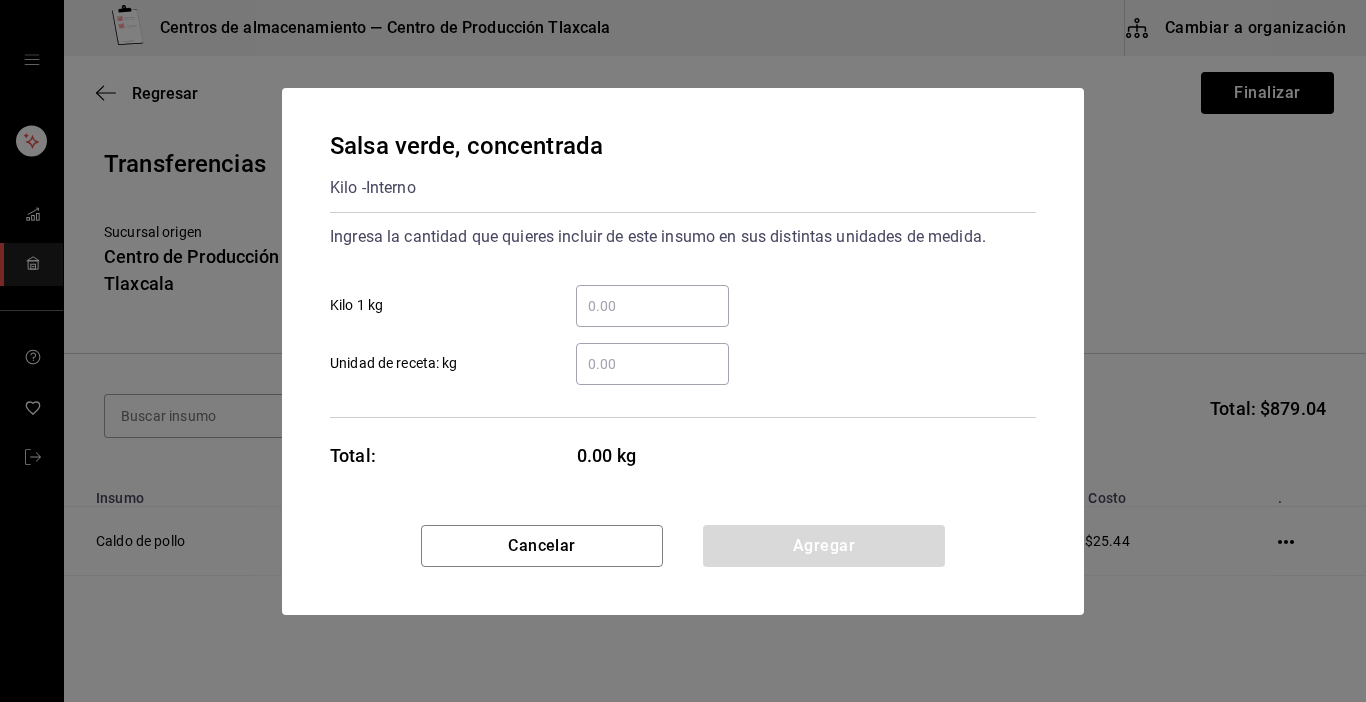 click on "​" at bounding box center [652, 306] 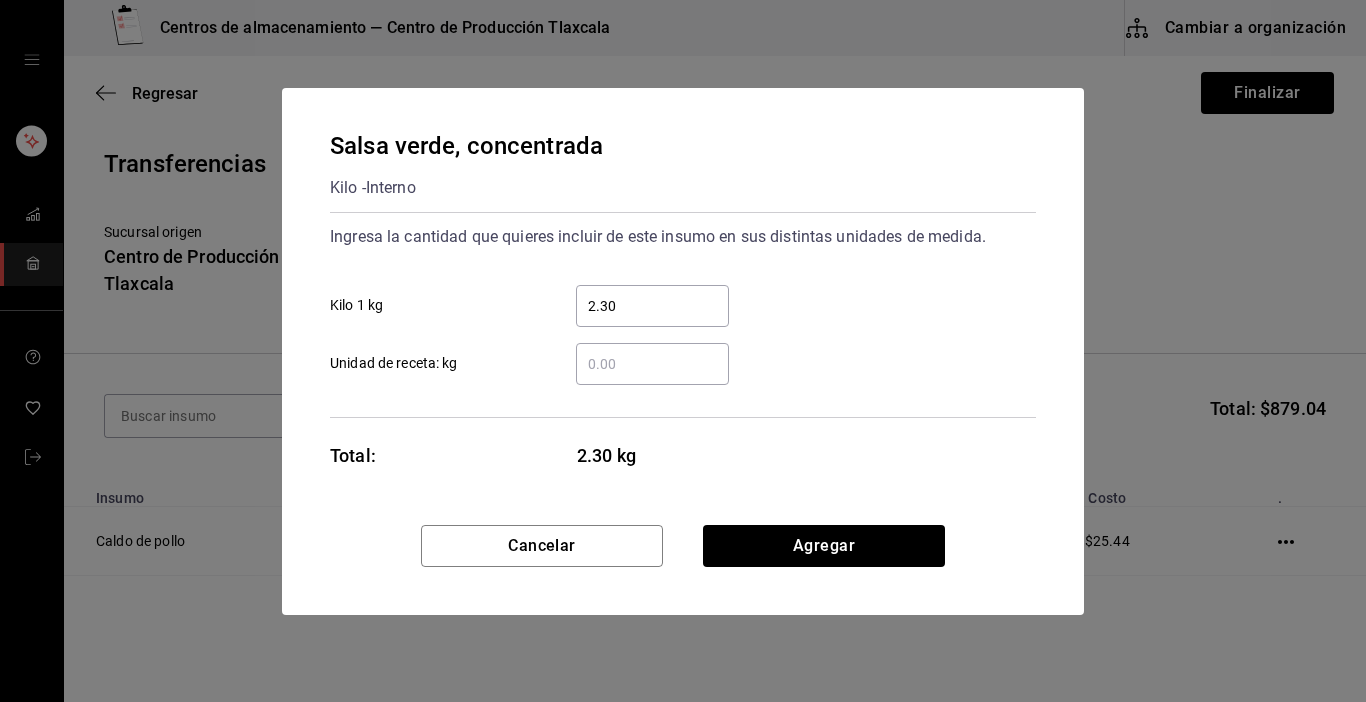 click on "Cancelar Agregar" at bounding box center [683, 570] 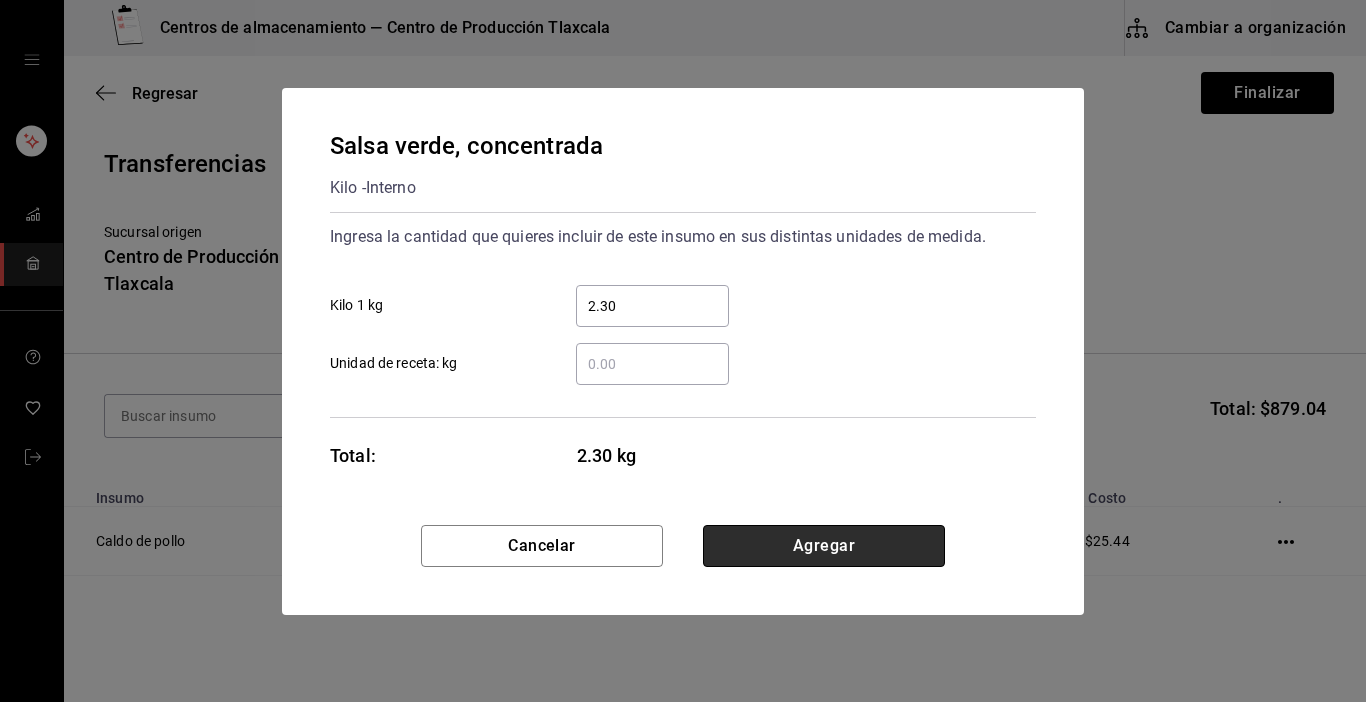 click on "Agregar" at bounding box center [824, 546] 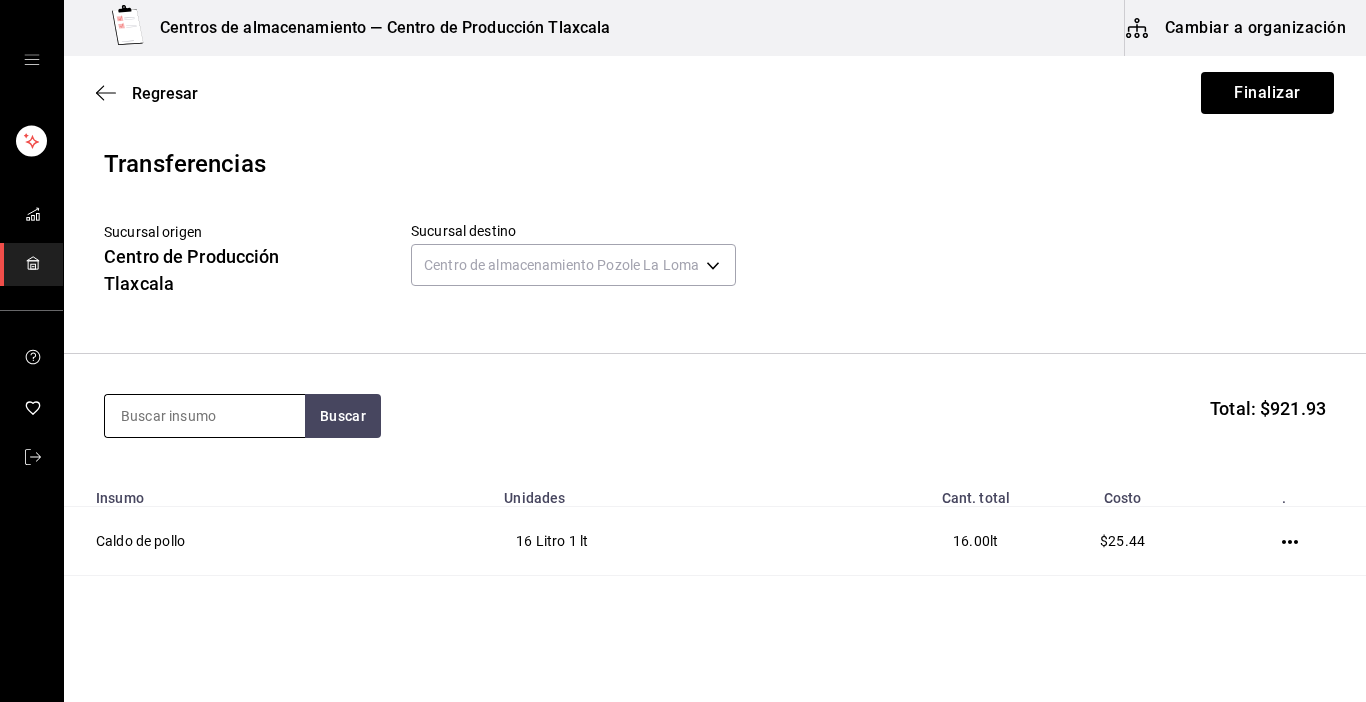 click at bounding box center [205, 416] 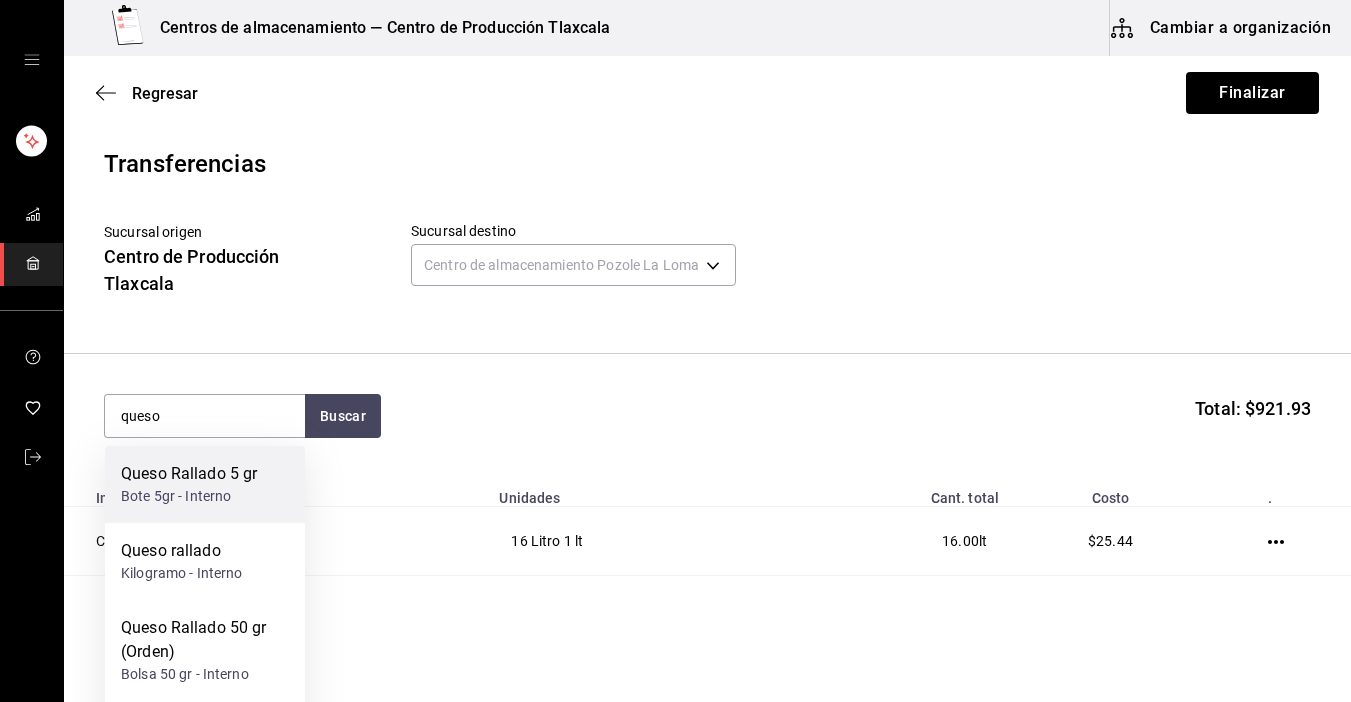 click on "Bote 5gr - Interno" at bounding box center (189, 496) 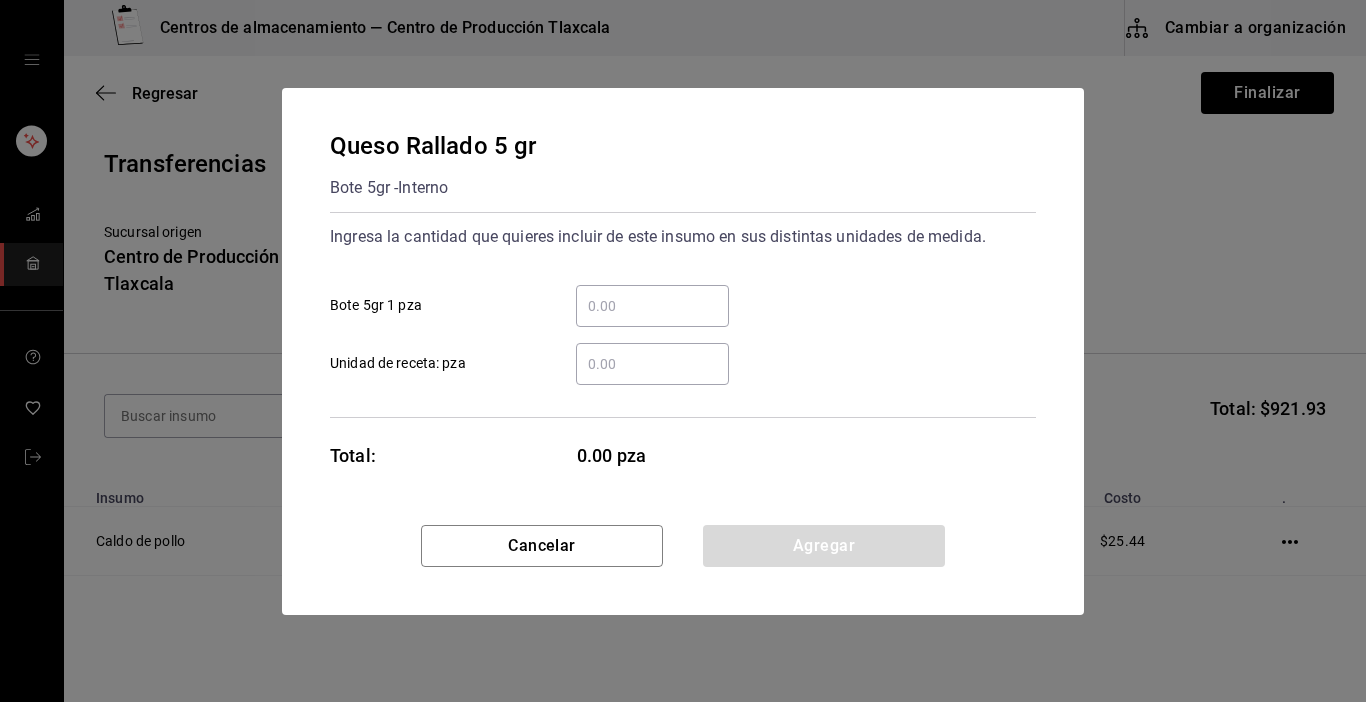 click on "​ Bote 5gr 1 pza" at bounding box center [652, 306] 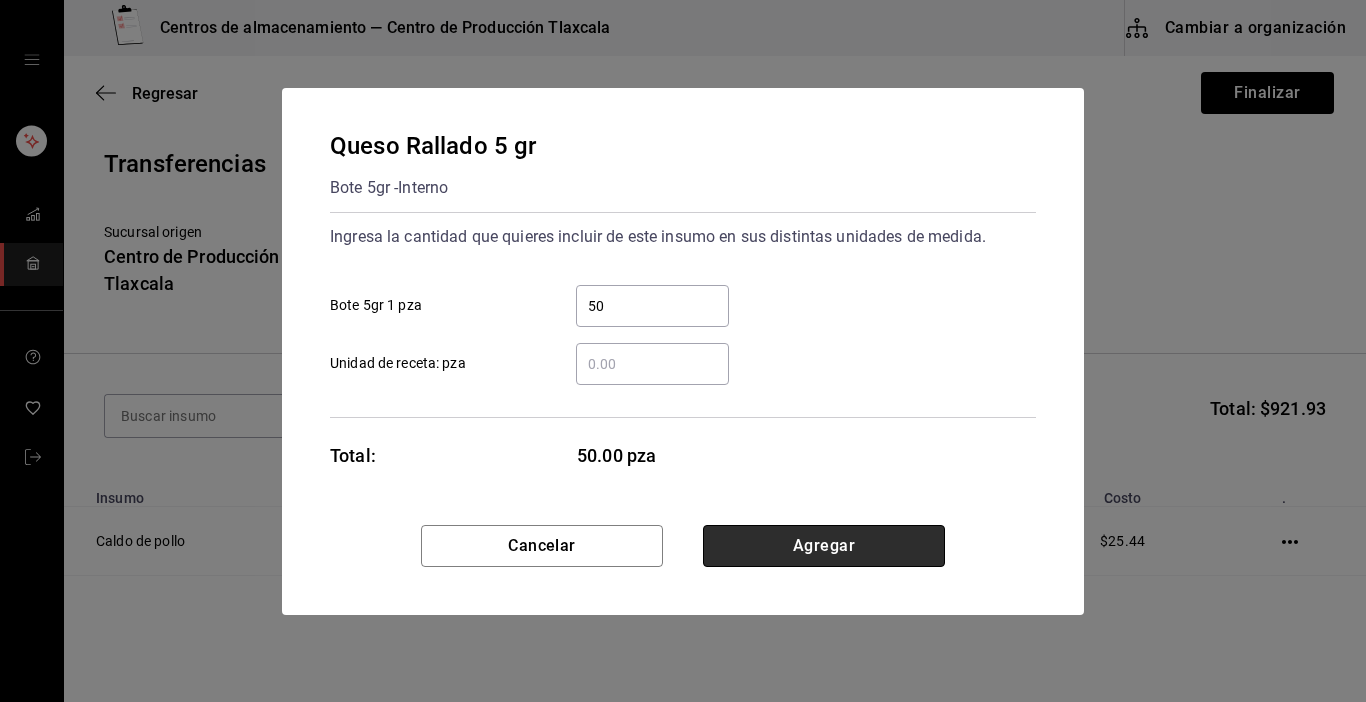 click on "Agregar" at bounding box center (824, 546) 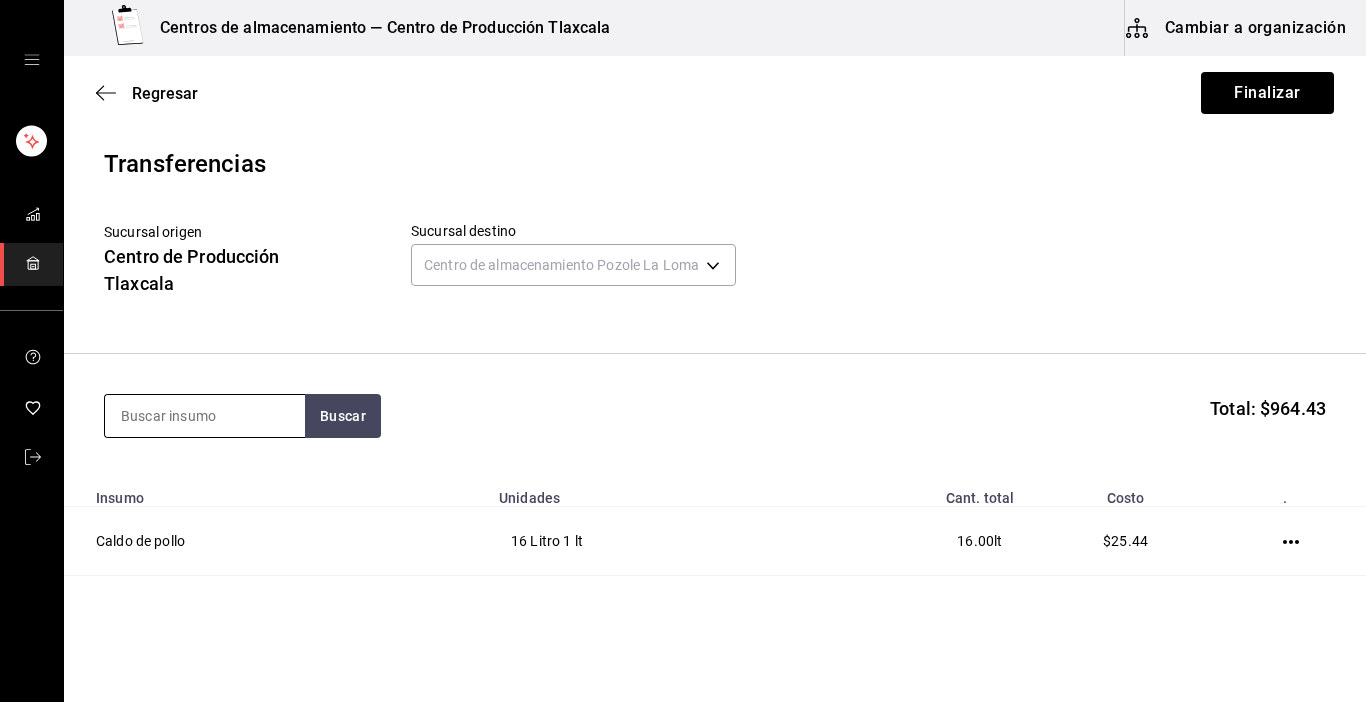 click at bounding box center (205, 416) 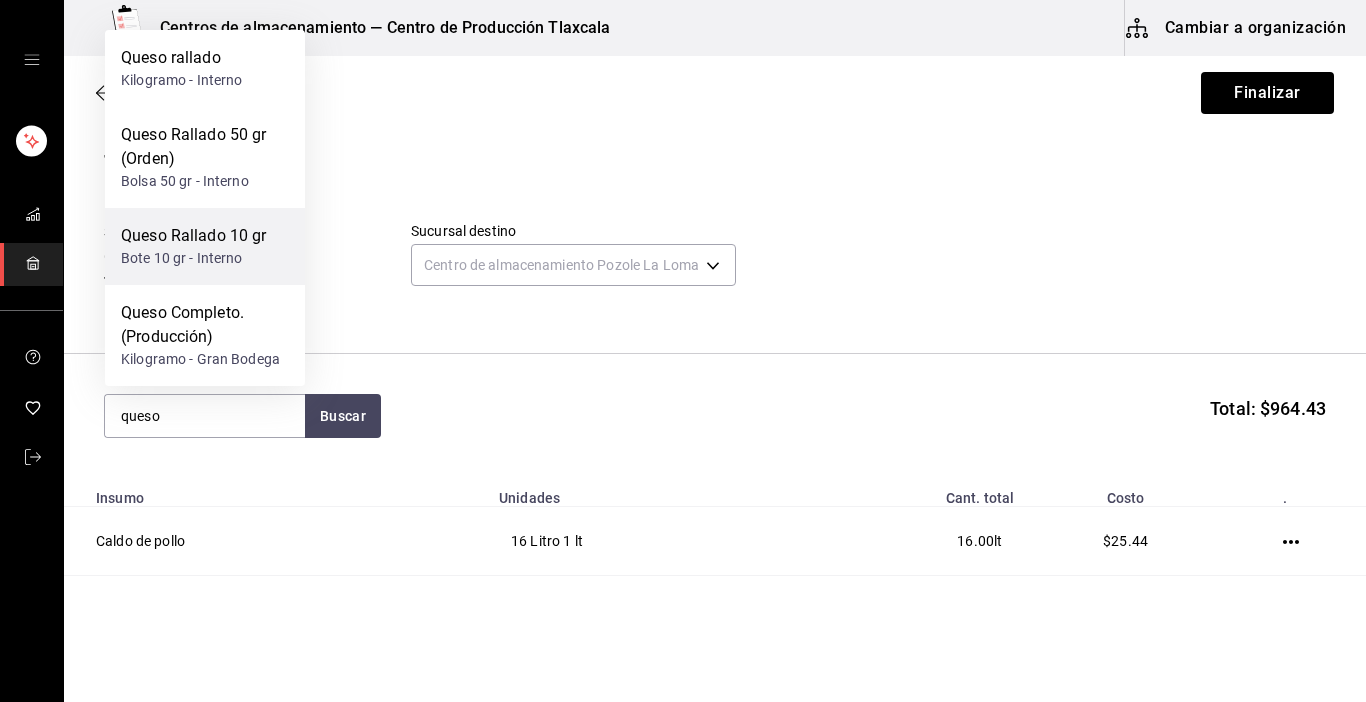 click on "Queso Rallado 10 gr" at bounding box center [194, 236] 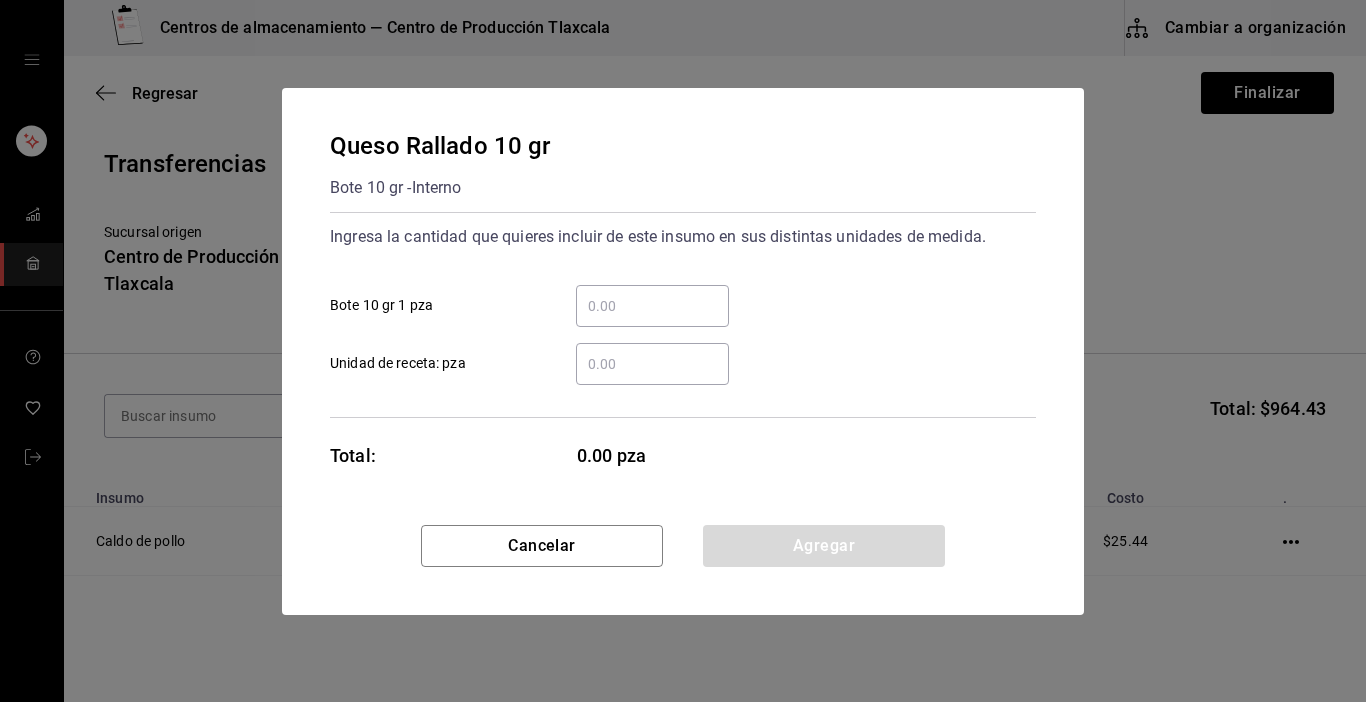 click on "​ Bote 10 gr 1 pza" at bounding box center [652, 306] 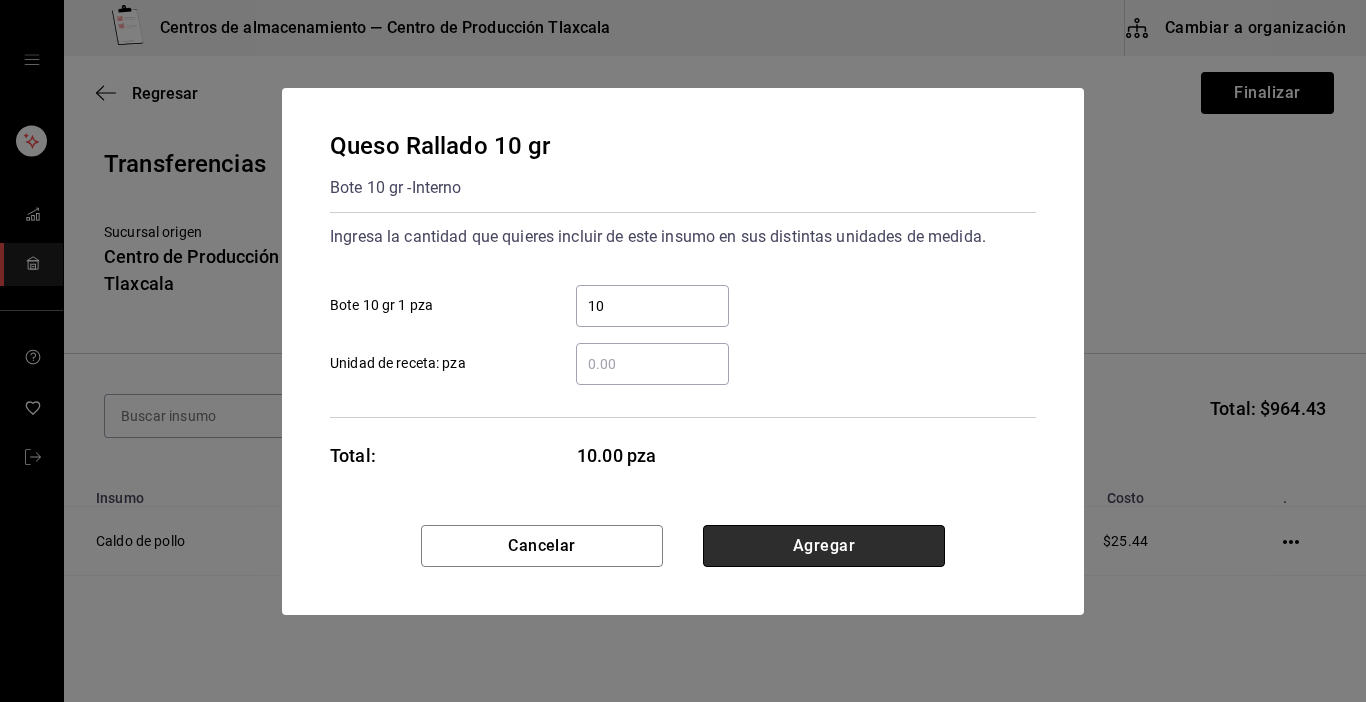 click on "Agregar" at bounding box center [824, 546] 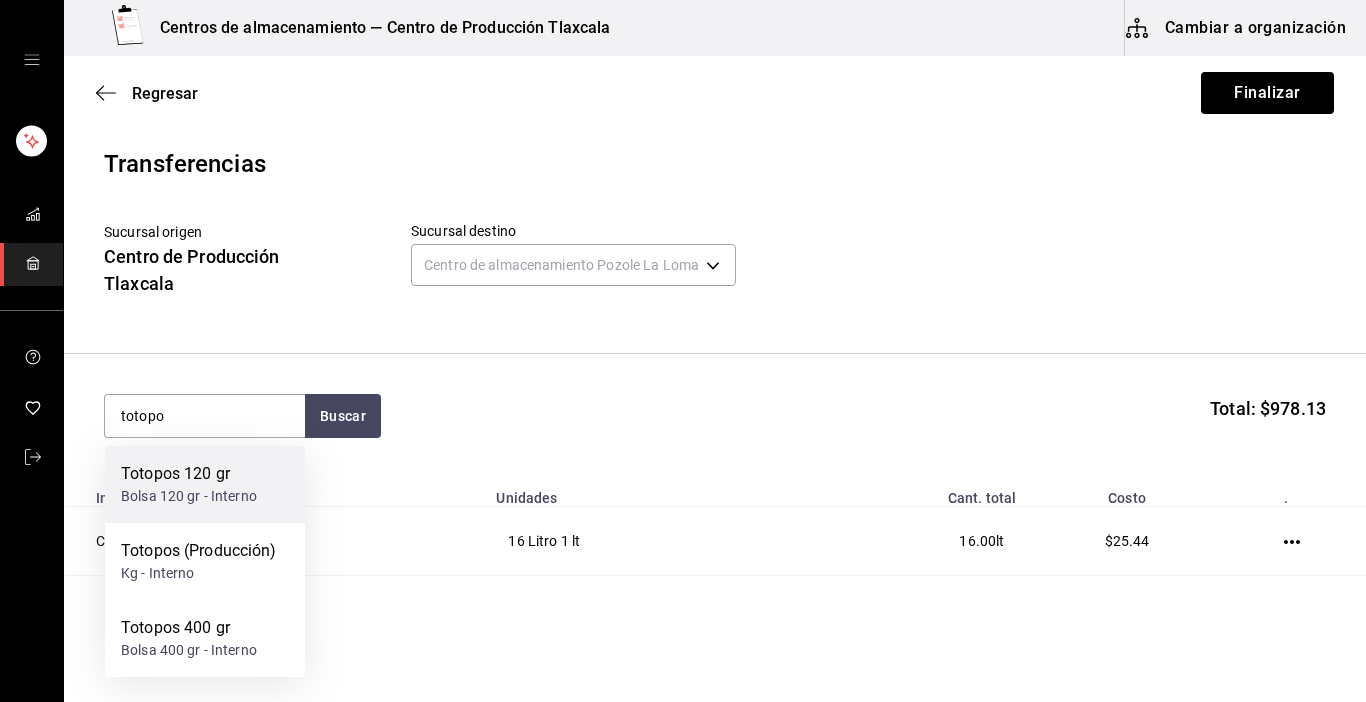 click on "Totopos 120 gr" at bounding box center [189, 474] 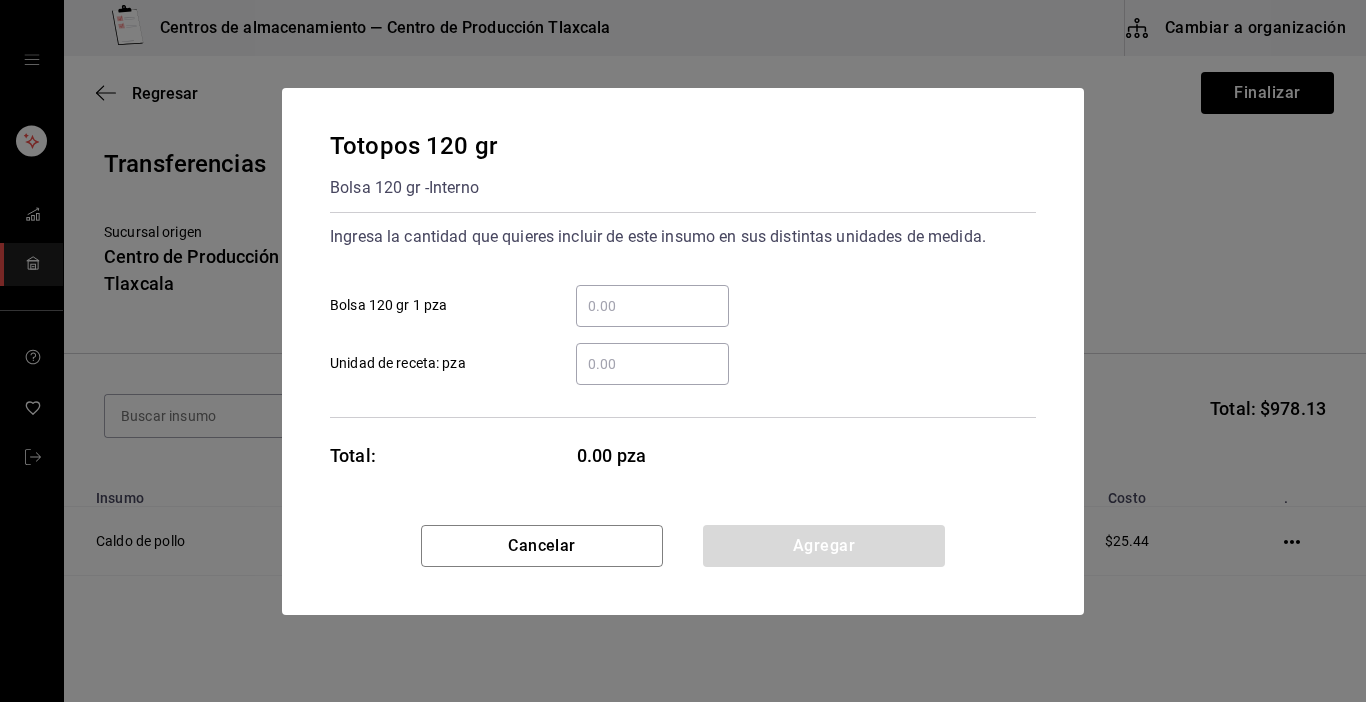 click on "​ Bolsa 120 gr 1 pza" at bounding box center [652, 306] 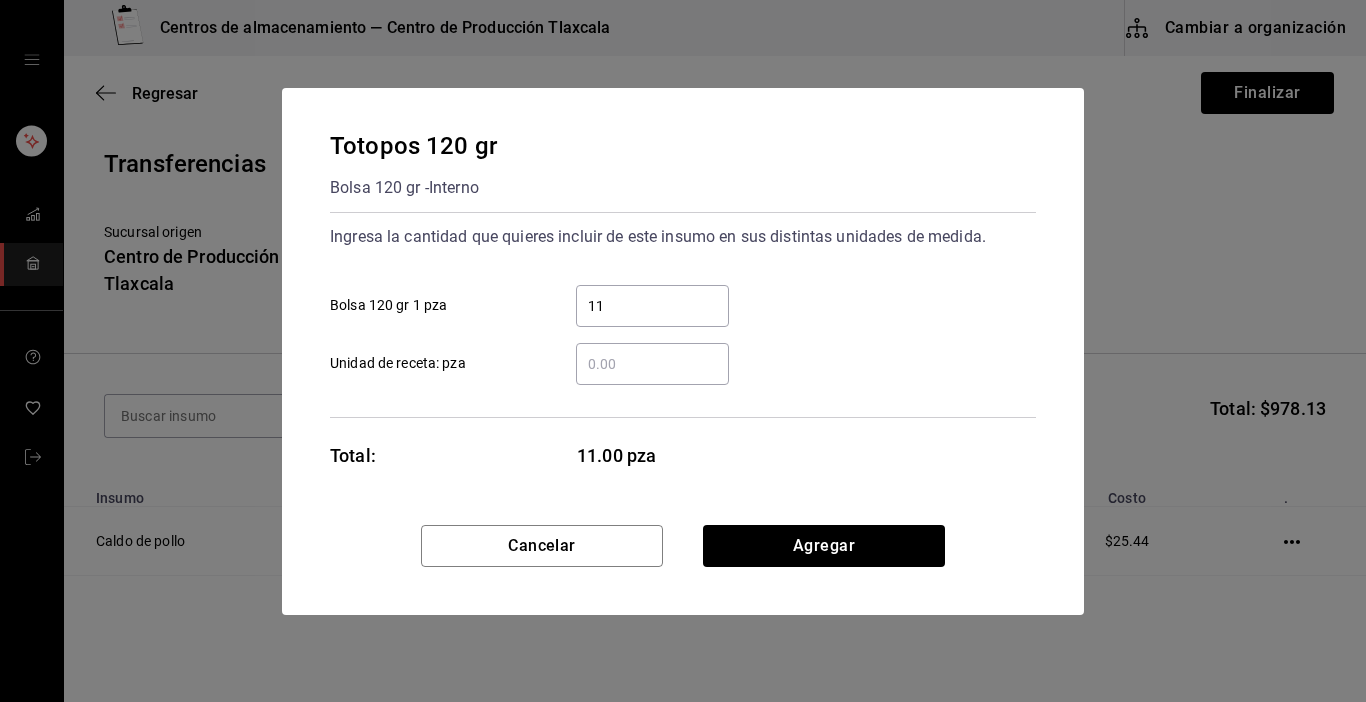 click on "Ingresa la cantidad que quieres incluir de este insumo en sus distintas unidades de medida. 11 ​ Bolsa 120 gr 1 pza ​ Unidad de receta: pza" at bounding box center [683, 315] 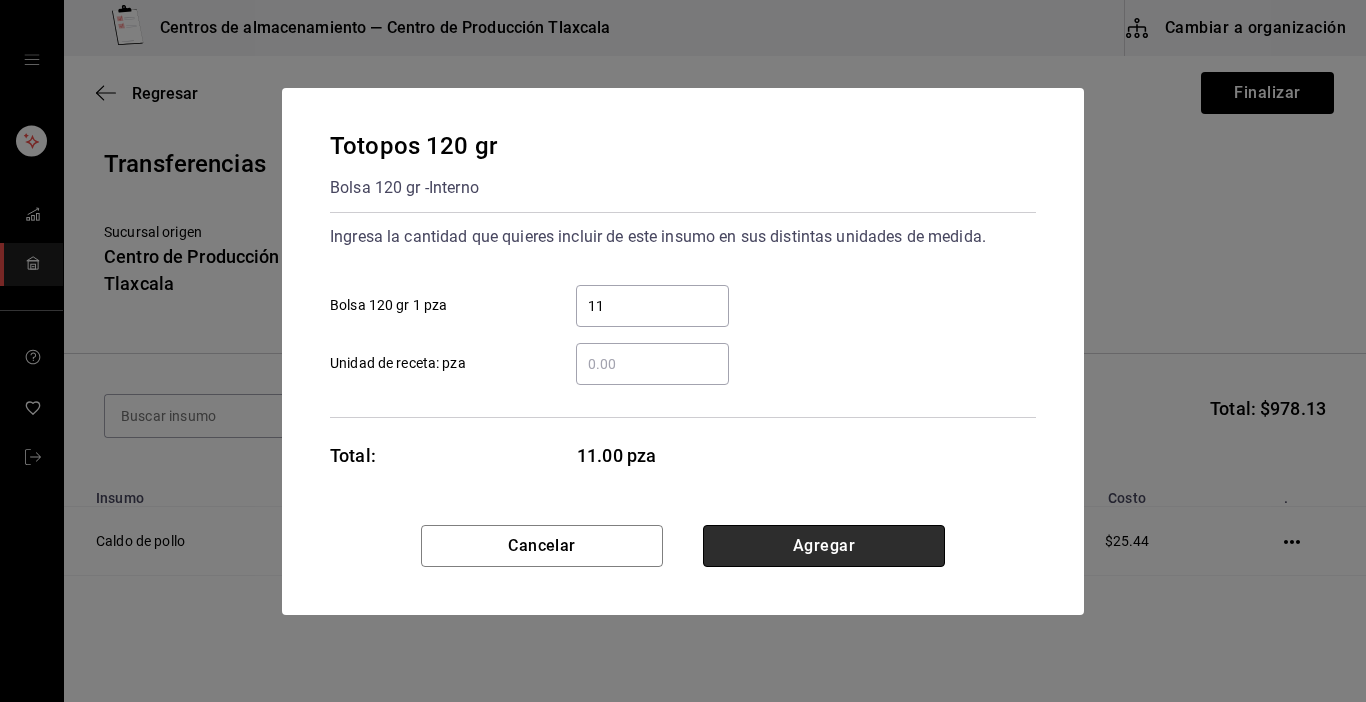 click on "Agregar" at bounding box center [824, 546] 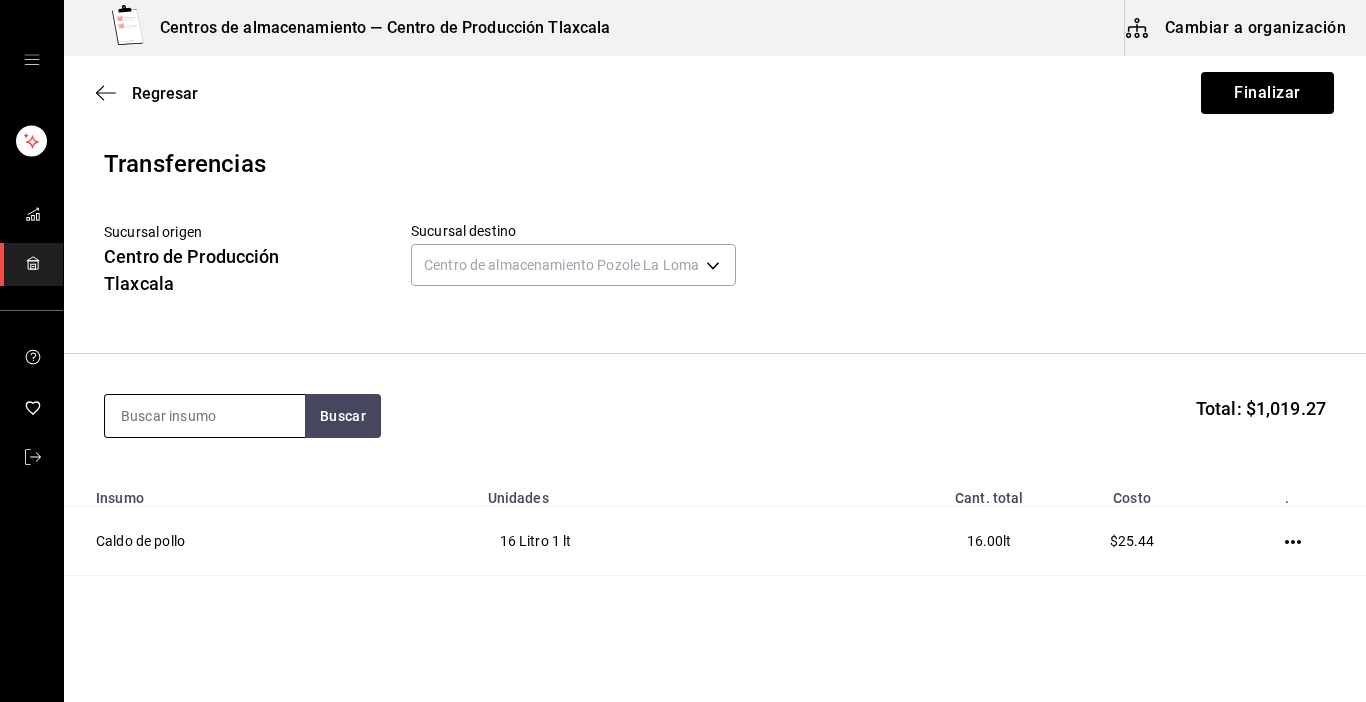 click at bounding box center (205, 416) 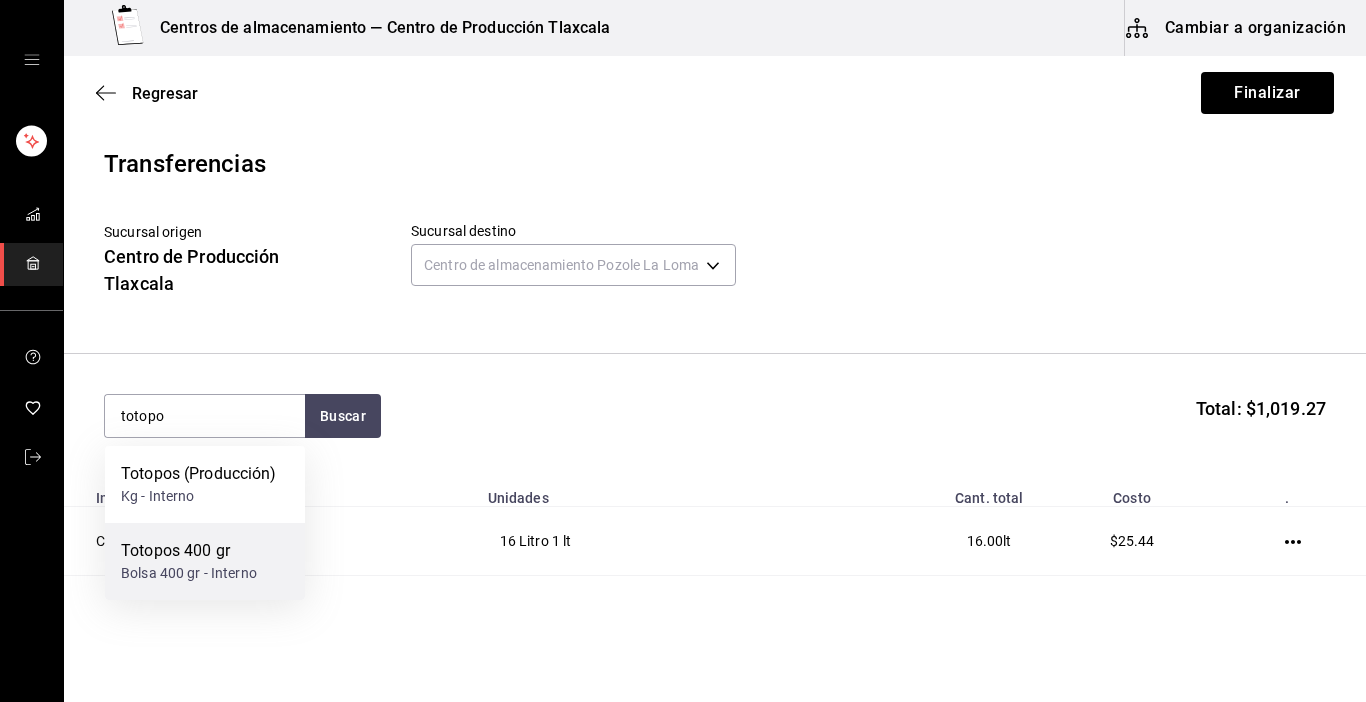 click on "Bolsa 400 gr - Interno" at bounding box center [189, 573] 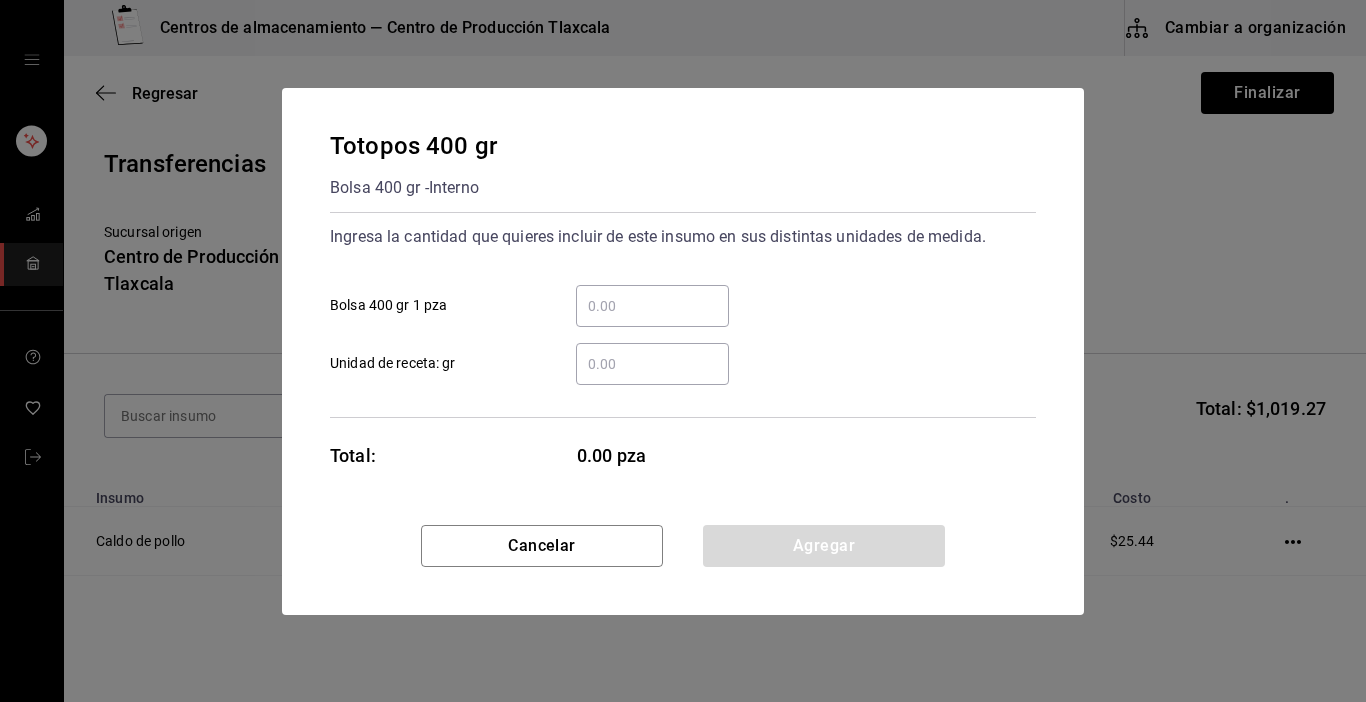 click on "​ Bolsa 400 gr 1 pza" at bounding box center (652, 306) 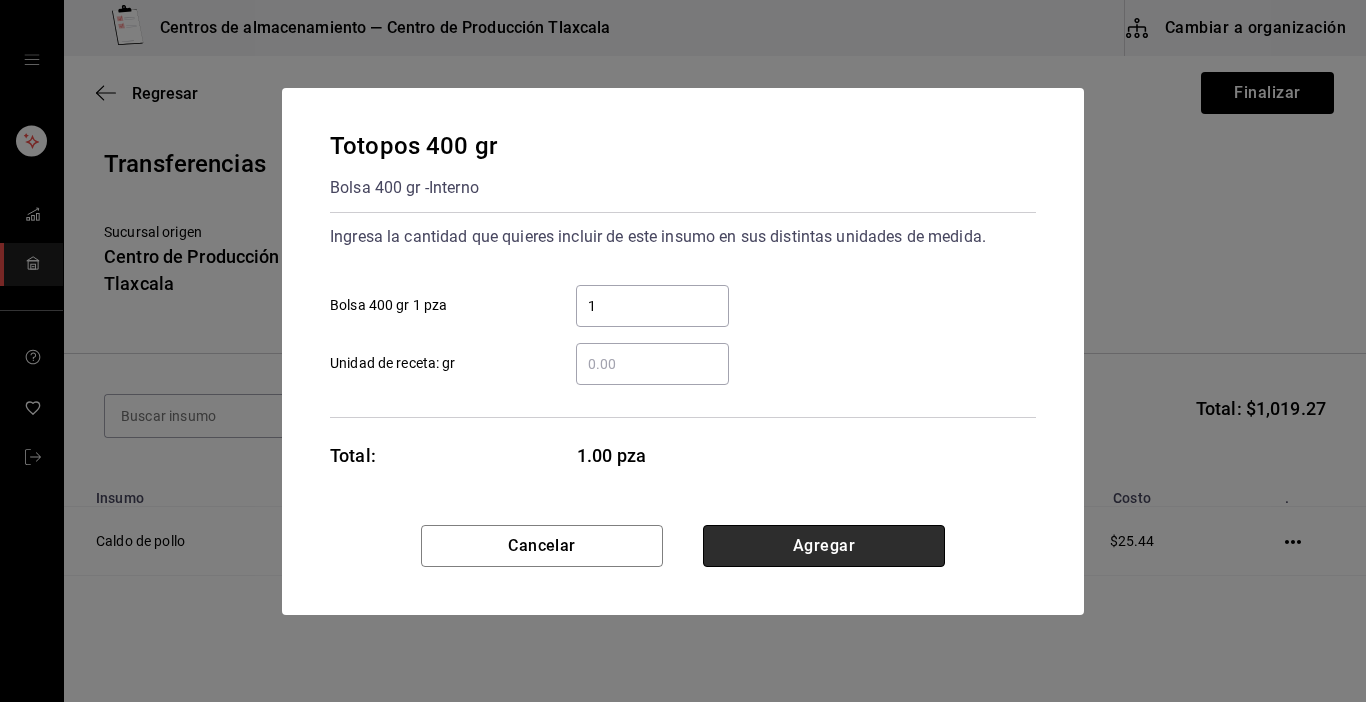 click on "Agregar" at bounding box center (824, 546) 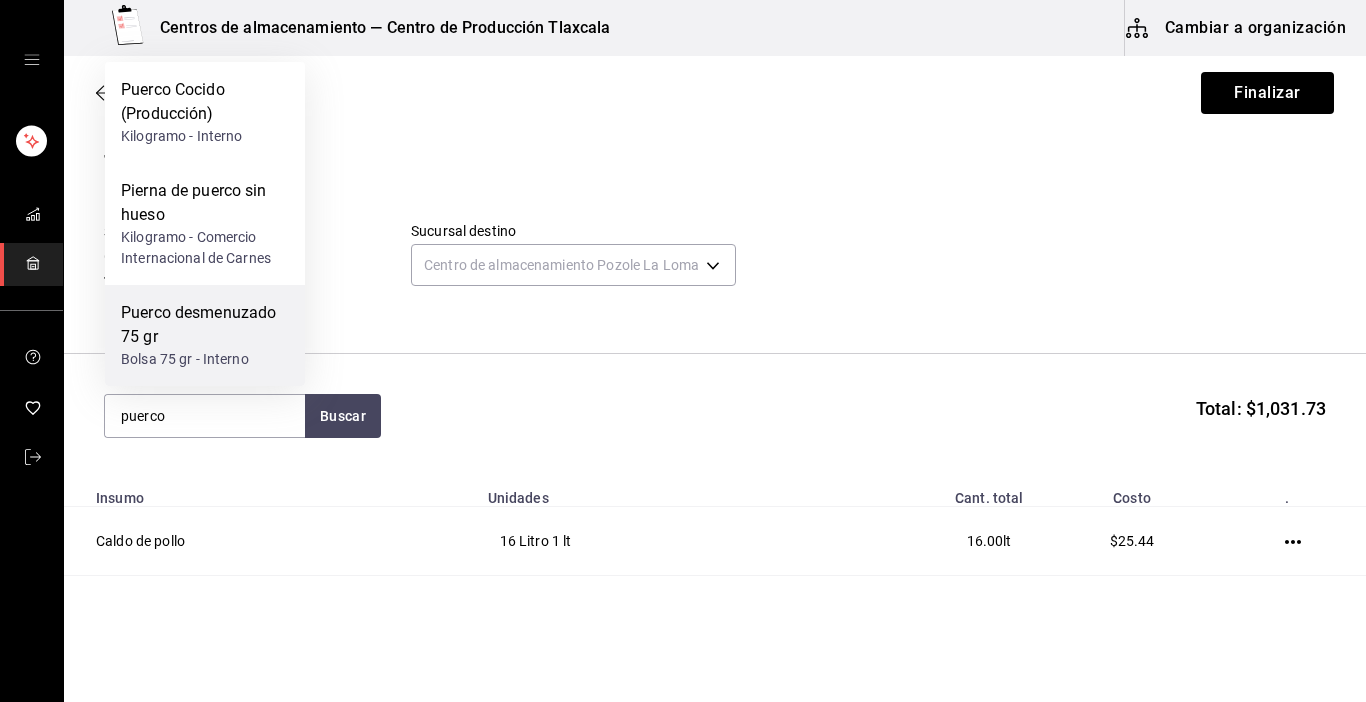 click on "Puerco desmenuzado 75 gr" at bounding box center [205, 325] 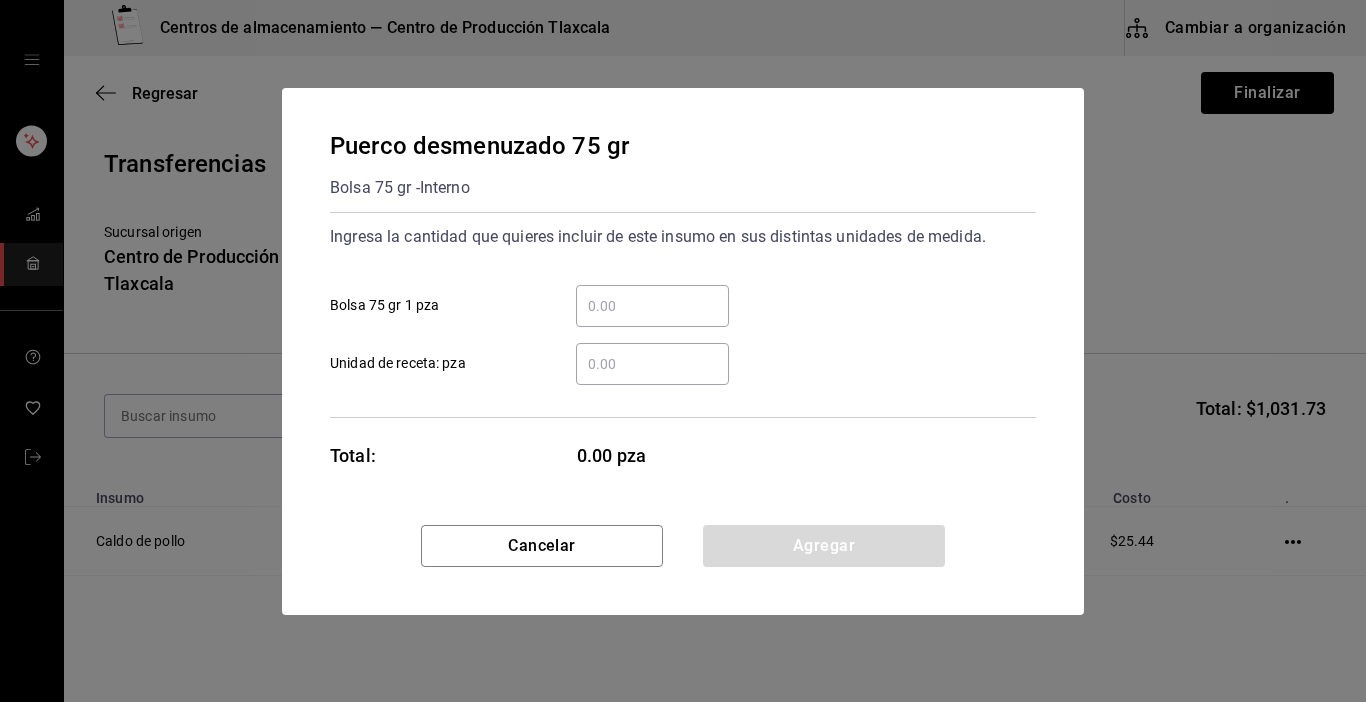 click on "​ Bolsa 75 gr 1 pza" at bounding box center (652, 306) 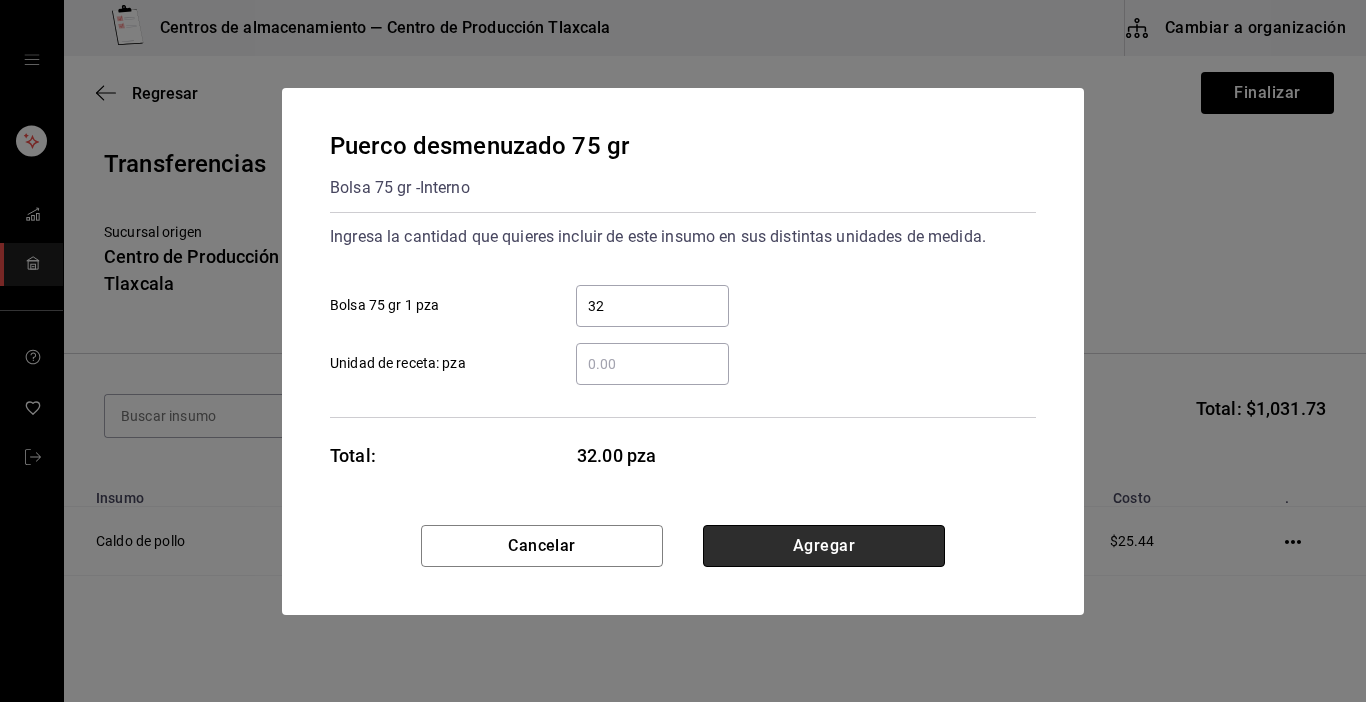 click on "Agregar" at bounding box center [824, 546] 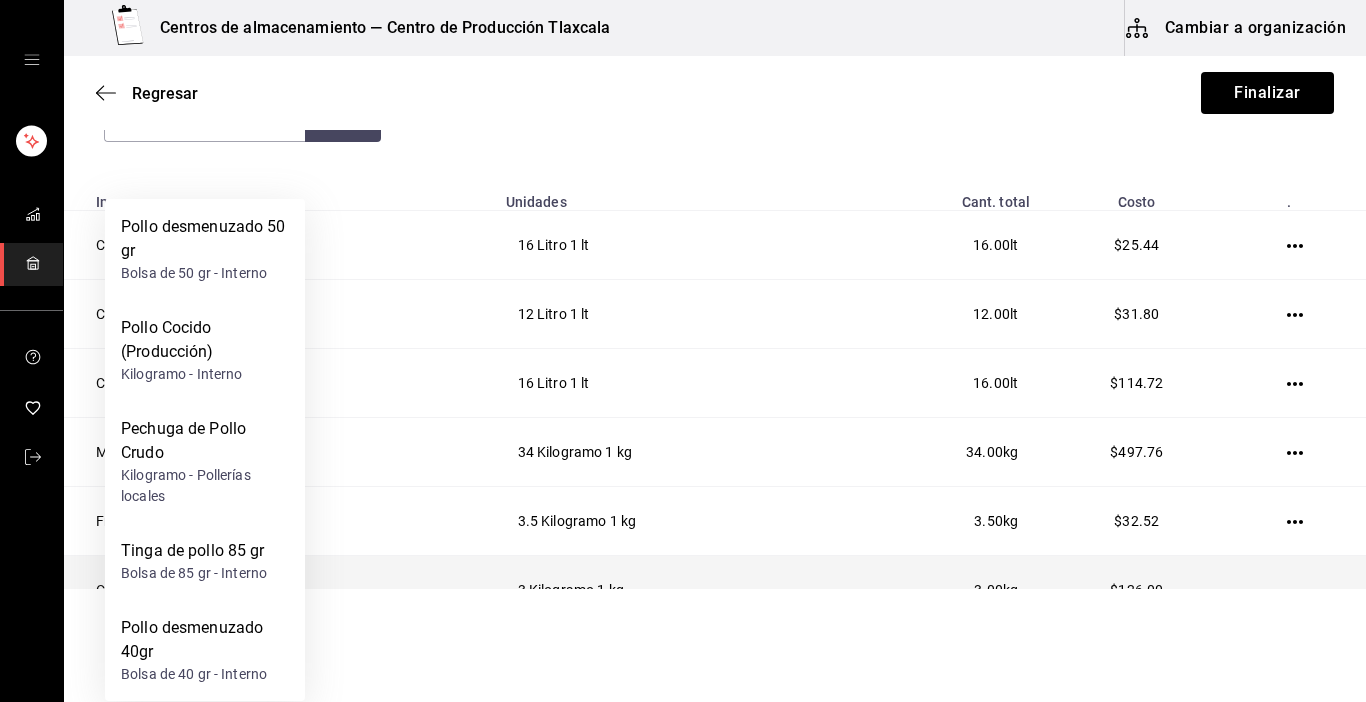 click on "Caldo de pollo 16 Litro 1 lt 16.00  lt $[PRICE] Caldo de puerco  12 Litro 1 lt 12.00  lt $[PRICE] Caldo rojo 16 Litro 1 lt 16.00  lt $[PRICE] Maíz cocido 34 Kilogramo 1 kg 34.00  kg $[PRICE] Frijoles pre cocidos 3.5 Kilogramo 1 kg 3.50  kg $[PRICE] Crema (suc) 3 Kilogramo 1 kg 3.00  kg $[PRICE] Pata de res 1.3 Kilogramo 1 kg 1.30  kg $[PRICE] Salsa verde, concentrada 2.3 Kilo 1 kg 2.30  kg $[PRICE] Queso Rallado 5 gr 50 Bote 5gr 1 pza 50.00  pza $[PRICE] Queso Rallado 10 gr 10 Bote 10 gr 1 pza 10.00  pza $[PRICE] Totopos 120 gr 11 Bolsa 120 gr 1 pza 11.00  pza $[PRICE] Totopos 400 gr 1 Bolsa 400 gr 1 pza 1.00  pza $[PRICE] Puerco desmenuzado 75 gr 32 Bolsa 75 gr 1 pza 32.00  pza $[PRICE]" at bounding box center [715, 659] 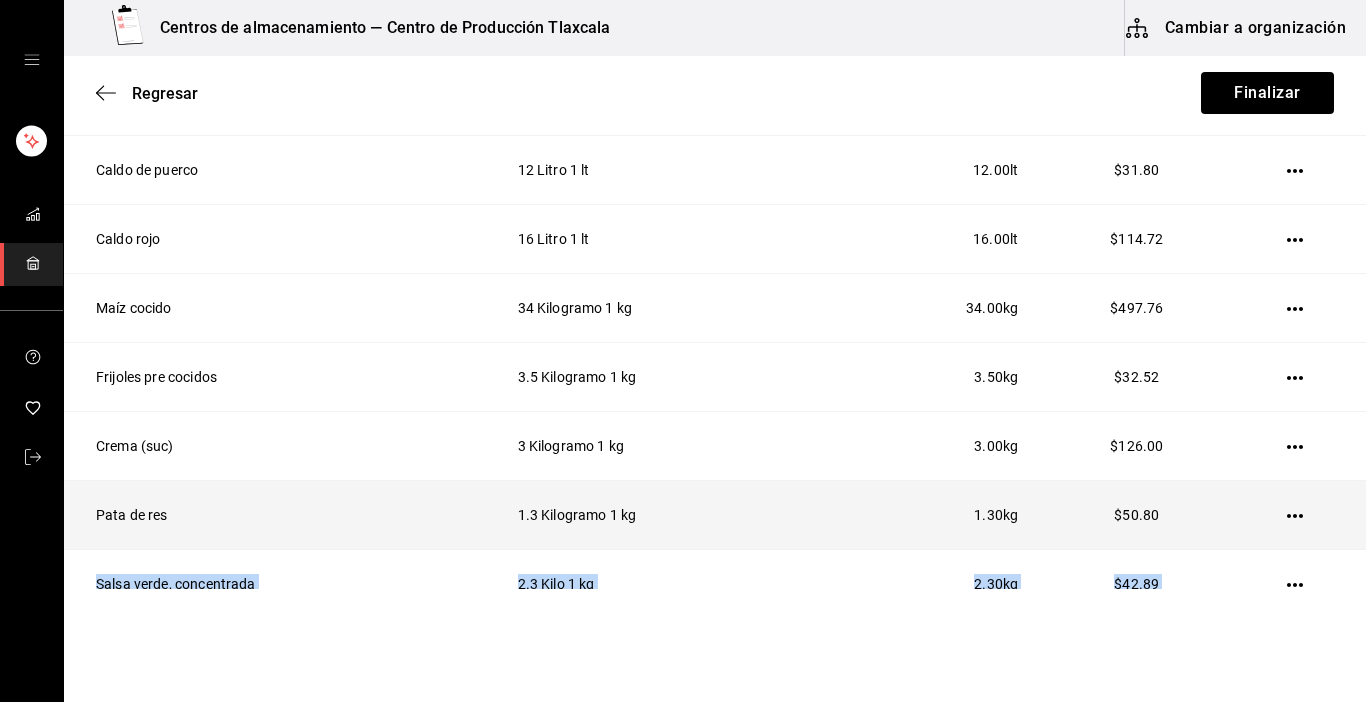 click on "Caldo de pollo 16 Litro 1 lt 16.00  lt $[PRICE] Caldo de puerco  12 Litro 1 lt 12.00  lt $[PRICE] Caldo rojo 16 Litro 1 lt 16.00  lt $[PRICE] Maíz cocido 34 Kilogramo 1 kg 34.00  kg $[PRICE] Frijoles pre cocidos 3.5 Kilogramo 1 kg 3.50  kg $[PRICE] Crema (suc) 3 Kilogramo 1 kg 3.00  kg $[PRICE] Pata de res 1.3 Kilogramo 1 kg 1.30  kg $[PRICE] Salsa verde, concentrada 2.3 Kilo 1 kg 2.30  kg $[PRICE] Queso Rallado 5 gr 50 Bote 5gr 1 pza 50.00  pza $[PRICE] Queso Rallado 10 gr 10 Bote 10 gr 1 pza 10.00  pza $[PRICE] Totopos 120 gr 11 Bolsa 120 gr 1 pza 11.00  pza $[PRICE] Totopos 400 gr 1 Bolsa 400 gr 1 pza 1.00  pza $[PRICE] Puerco desmenuzado 75 gr 32 Bolsa 75 gr 1 pza 32.00  pza $[PRICE]" at bounding box center (715, 515) 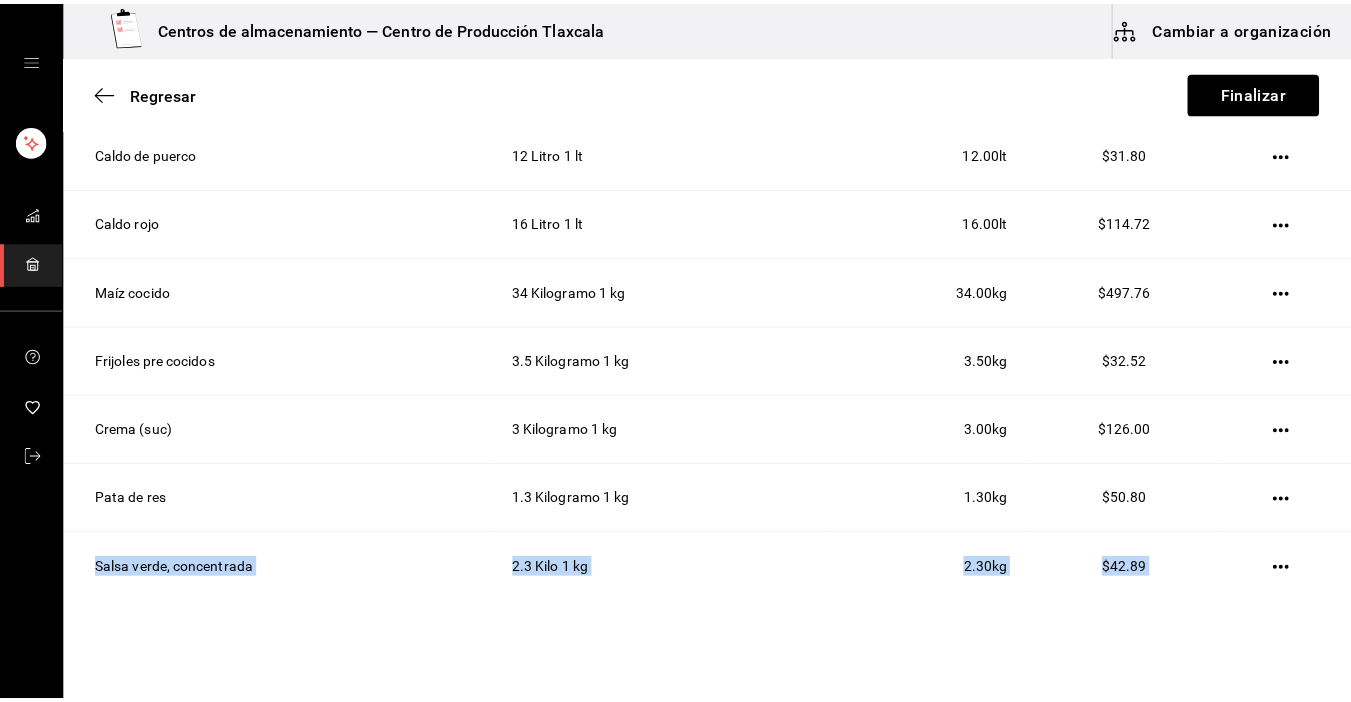 scroll, scrollTop: 0, scrollLeft: 0, axis: both 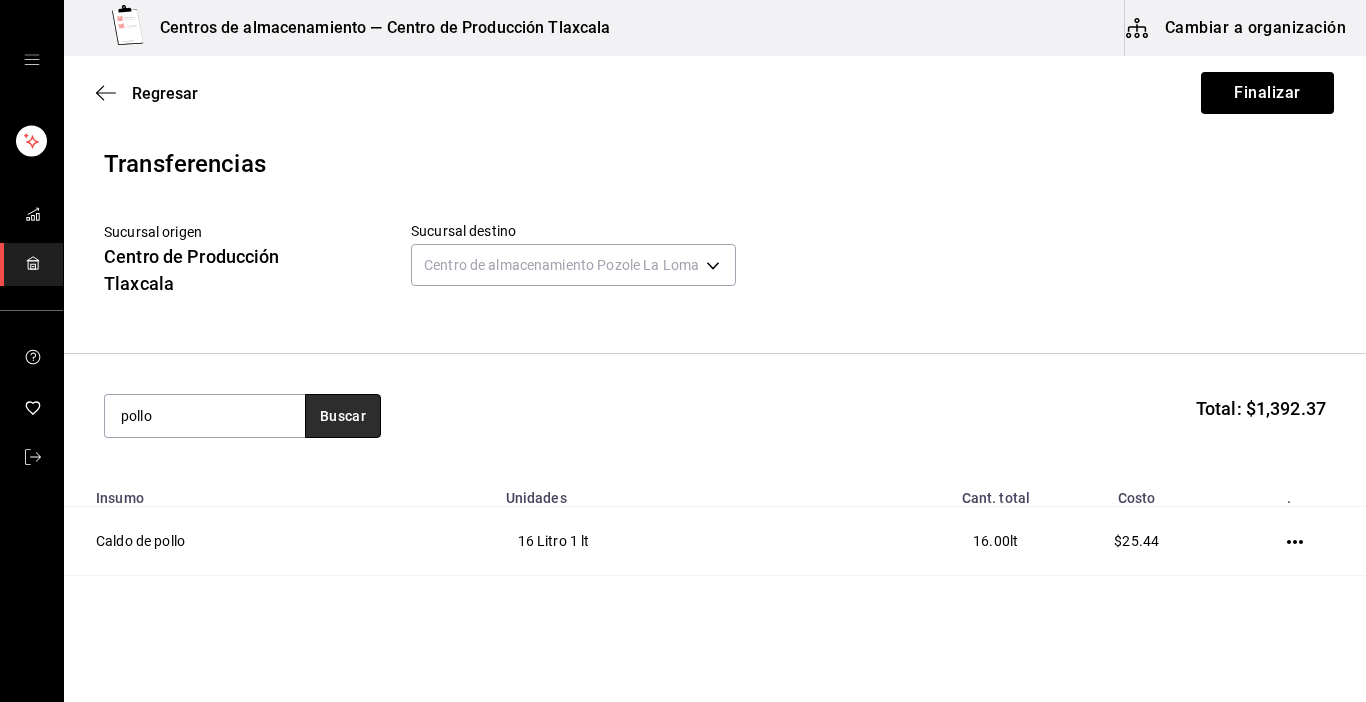 click on "Buscar" at bounding box center (343, 416) 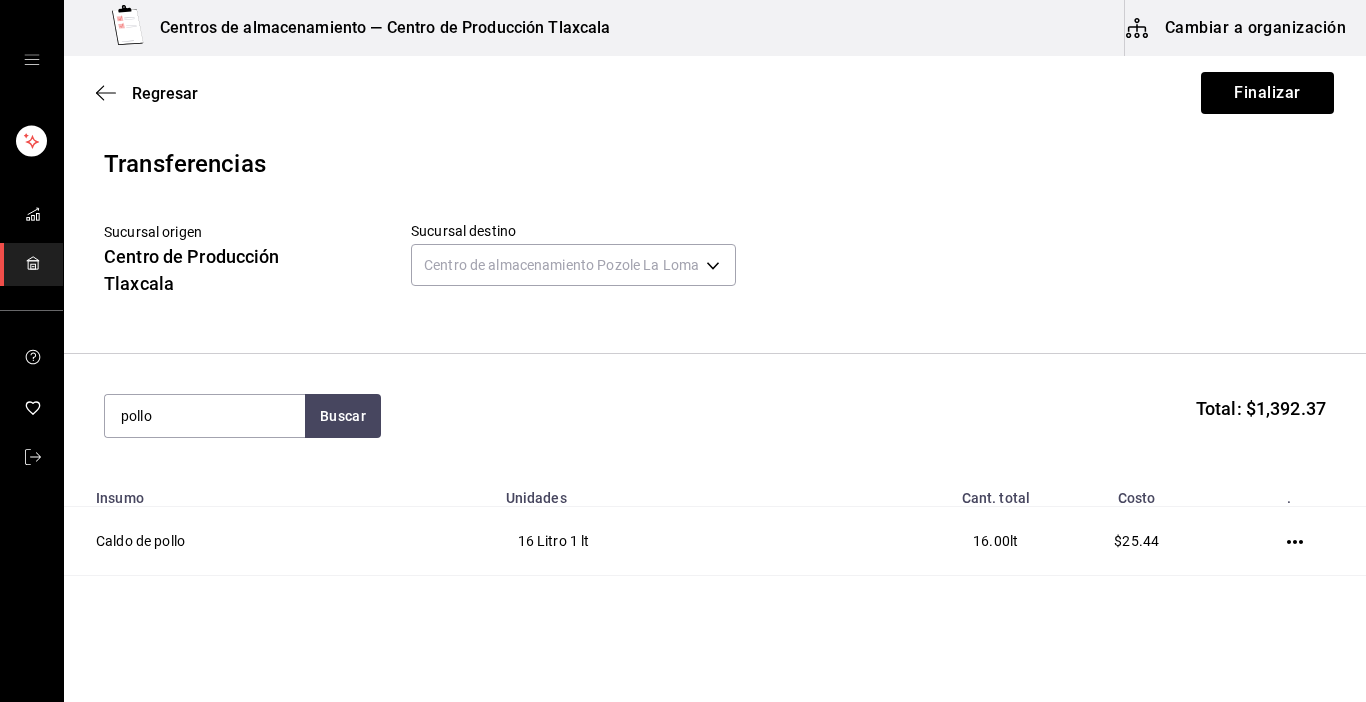 click on "Centros de almacenamiento — Centro de Producción Tlaxcala Cambiar a organización Regresar Finalizar Transferencias Sucursal origen Centro de Producción Tlaxcala Sucursal destino Centro de almacenamiento Pozole La Loma [UUID] pollo Buscar Total: $1,392.37 Insumo Unidades Cant. total Costo  .  Caldo de pollo 16 Litro 1 lt 16.00  lt $25.44 Caldo de puerco  12 Litro 1 lt 12.00  lt $31.80 Caldo rojo 16 Litro 1 lt 16.00  lt $114.72 Maíz cocido 34 Kilogramo 1 kg 34.00  kg $497.76 Frijoles pre cocidos 3.5 Kilogramo 1 kg 3.50  kg $32.52 Crema (suc) 3 Kilogramo 1 kg 3.00  kg $126.00 Pata de res 1.3 Kilogramo 1 kg 1.30  kg $50.80 Salsa verde, concentrada 2.3 Kilo 1 kg 2.30  kg $42.89 Queso Rallado 5 gr 50 Bote 5gr 1 pza 50.00  pza $42.50 Queso Rallado 10 gr 10 Bote 10 gr 1 pza 10.00  pza $13.70 Totopos 120 gr 11 Bolsa 120 gr 1 pza 11.00  pza $41.14 Totopos 400 gr 1 Bolsa 400 gr 1 pza 1.00  pza $12.46 Puerco desmenuzado 75 gr 32 Bolsa 75 gr 1 pza 32.00  pza $360.64 Ver video tutorial" at bounding box center (683, 294) 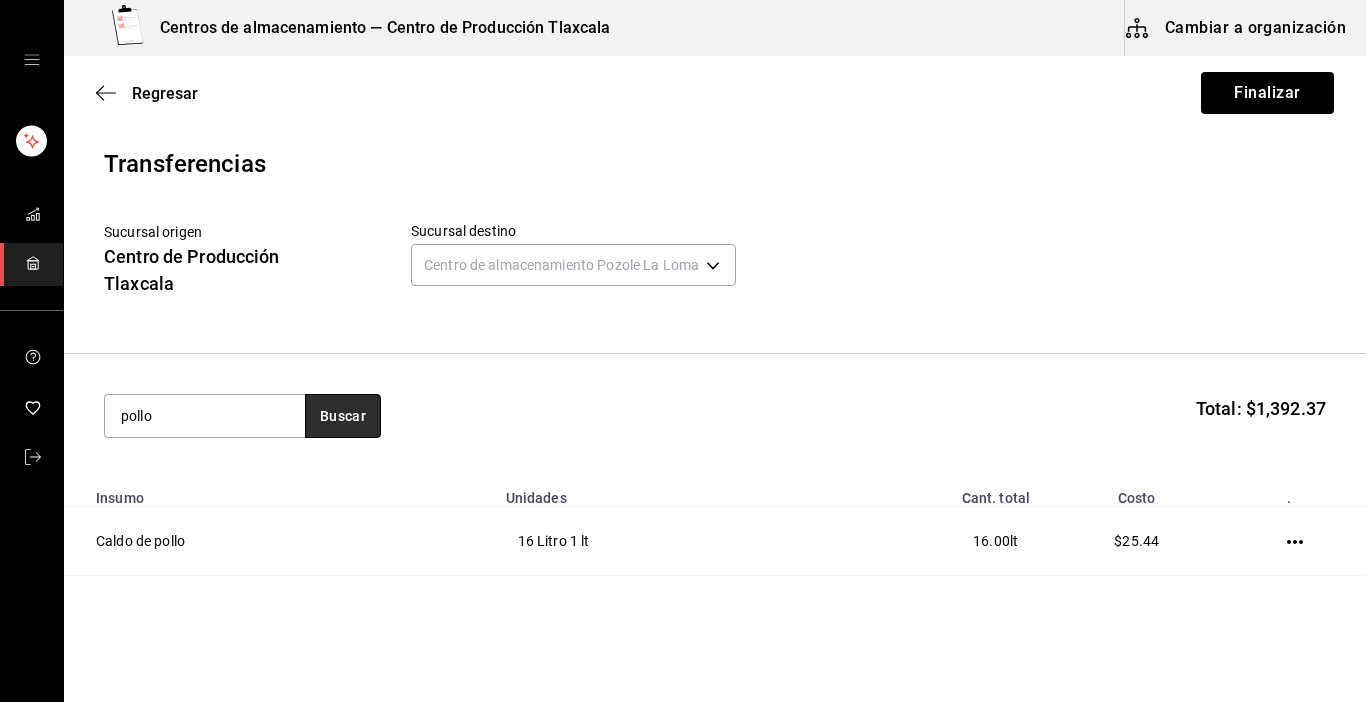 click on "Buscar" at bounding box center (343, 416) 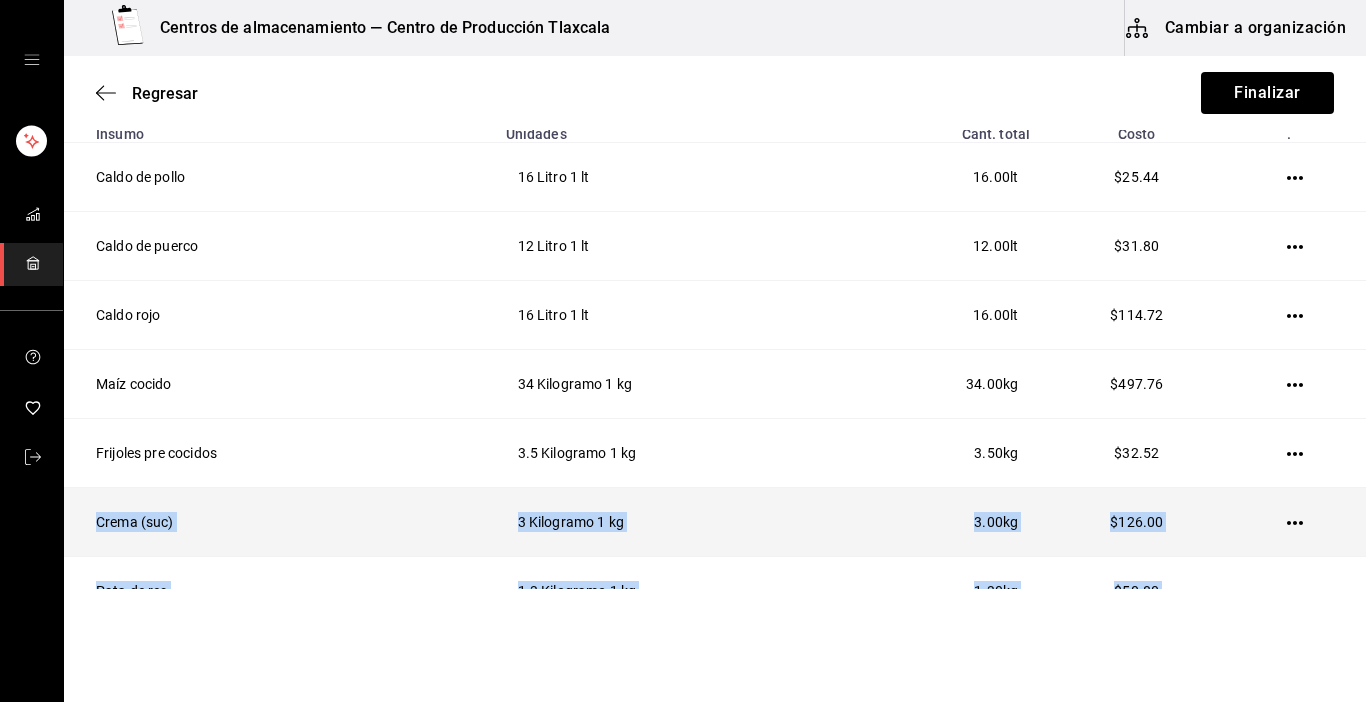 click on "Caldo de pollo 16 Litro 1 lt 16.00  lt $[PRICE] Caldo de puerco  12 Litro 1 lt 12.00  lt $[PRICE] Caldo rojo 16 Litro 1 lt 16.00  lt $[PRICE] Maíz cocido 34 Kilogramo 1 kg 34.00  kg $[PRICE] Frijoles pre cocidos 3.5 Kilogramo 1 kg 3.50  kg $[PRICE] Crema (suc) 3 Kilogramo 1 kg 3.00  kg $[PRICE] Pata de res 1.3 Kilogramo 1 kg 1.30  kg $[PRICE] Salsa verde, concentrada 2.3 Kilo 1 kg 2.30  kg $[PRICE] Queso Rallado 5 gr 50 Bote 5gr 1 pza 50.00  pza $[PRICE] Queso Rallado 10 gr 10 Bote 10 gr 1 pza 10.00  pza $[PRICE] Totopos 120 gr 11 Bolsa 120 gr 1 pza 11.00  pza $[PRICE] Totopos 400 gr 1 Bolsa 400 gr 1 pza 1.00  pza $[PRICE] Puerco desmenuzado 75 gr 32 Bolsa 75 gr 1 pza 32.00  pza $[PRICE]" at bounding box center (715, 591) 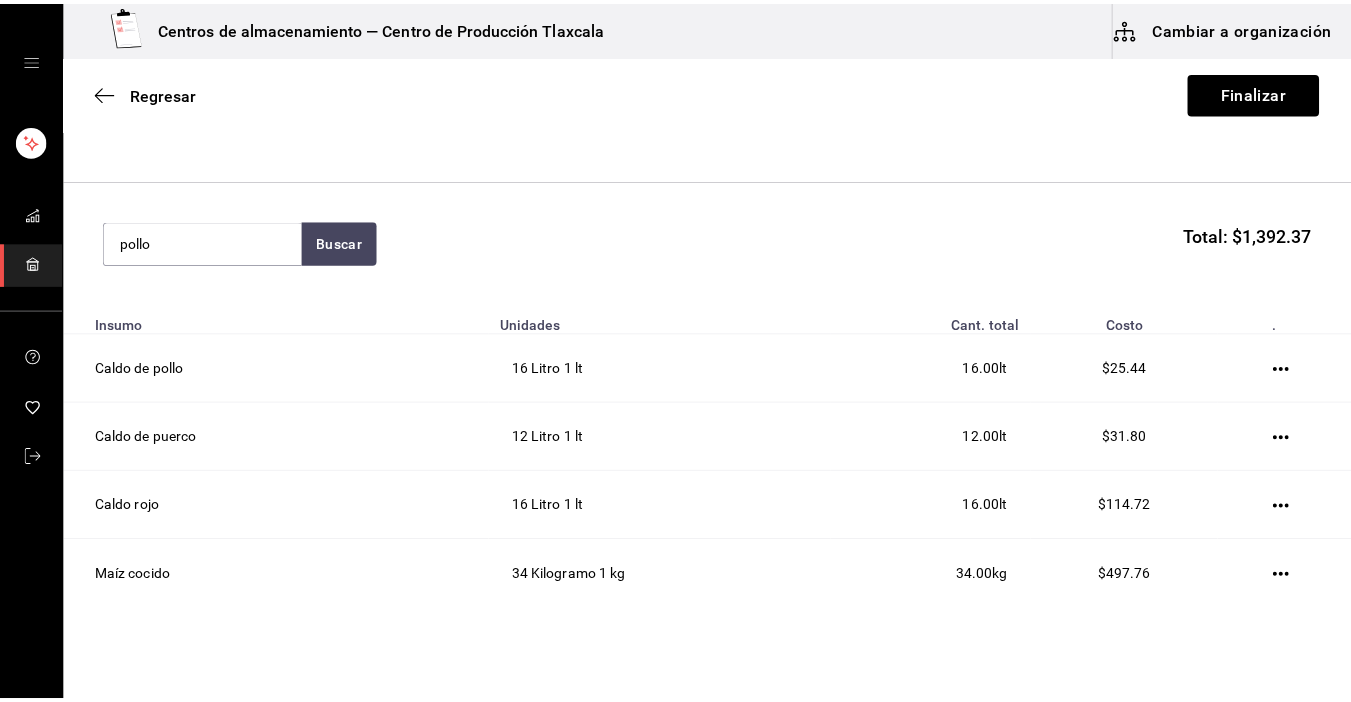 scroll, scrollTop: 172, scrollLeft: 0, axis: vertical 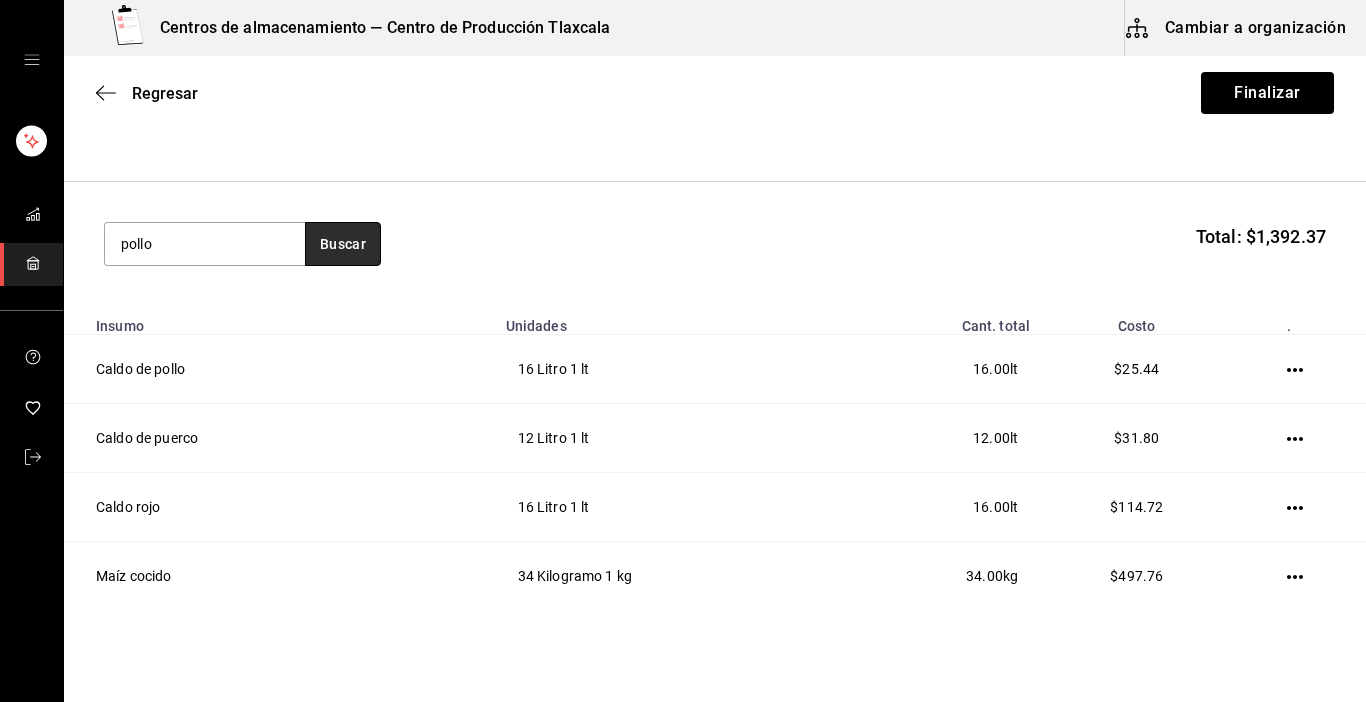 click on "Buscar" at bounding box center (343, 244) 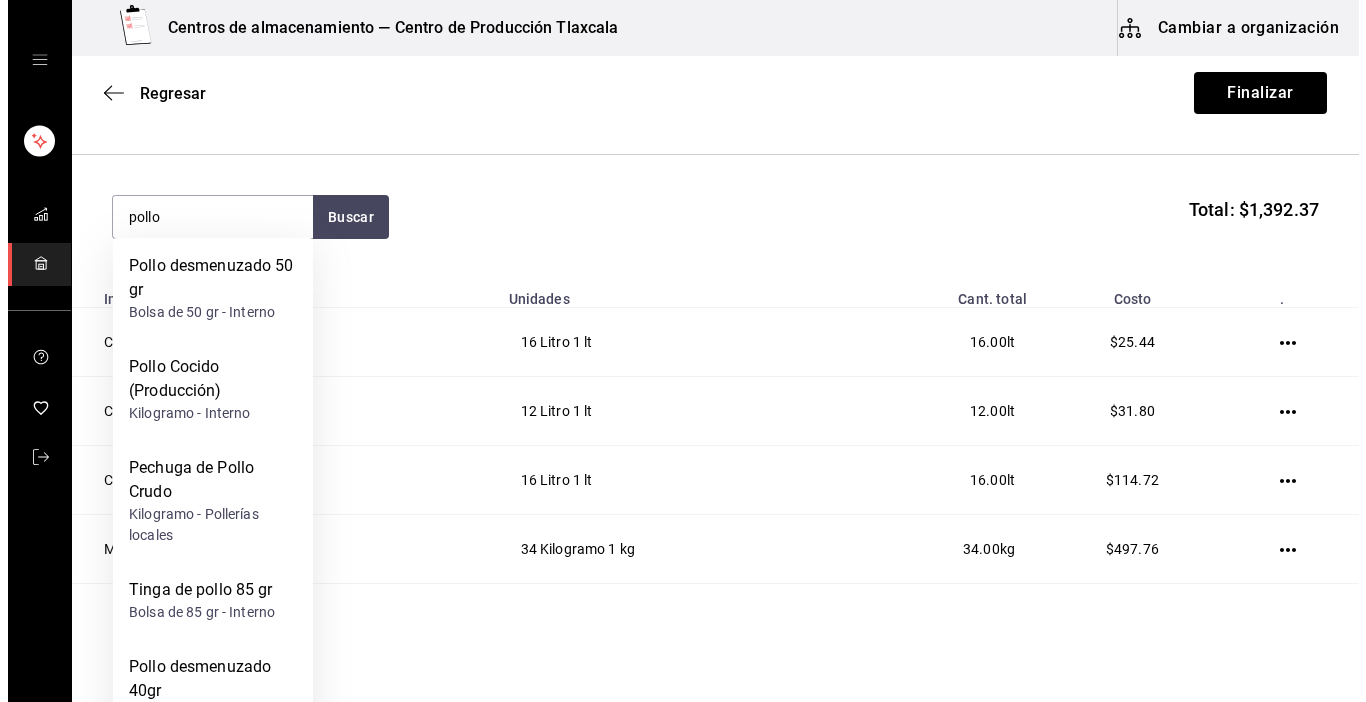 scroll, scrollTop: 212, scrollLeft: 0, axis: vertical 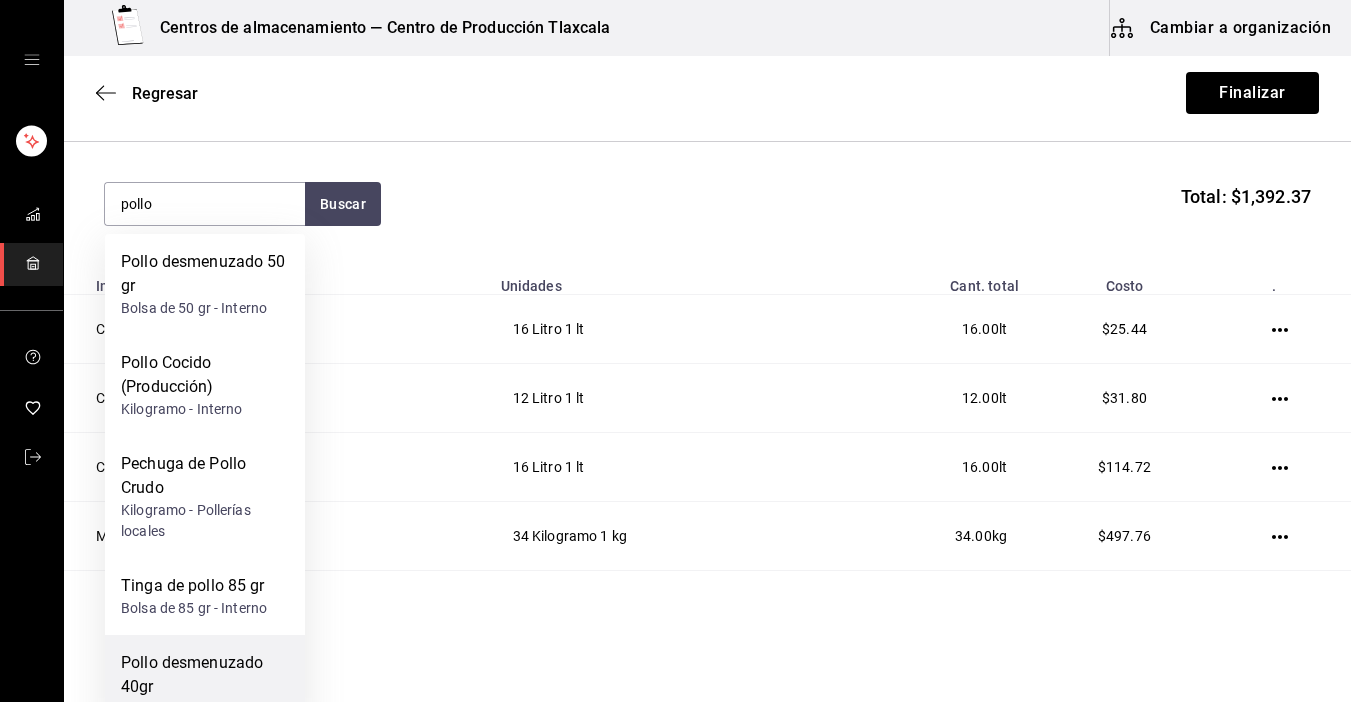 click on "Pollo desmenuzado 40gr" at bounding box center [205, 675] 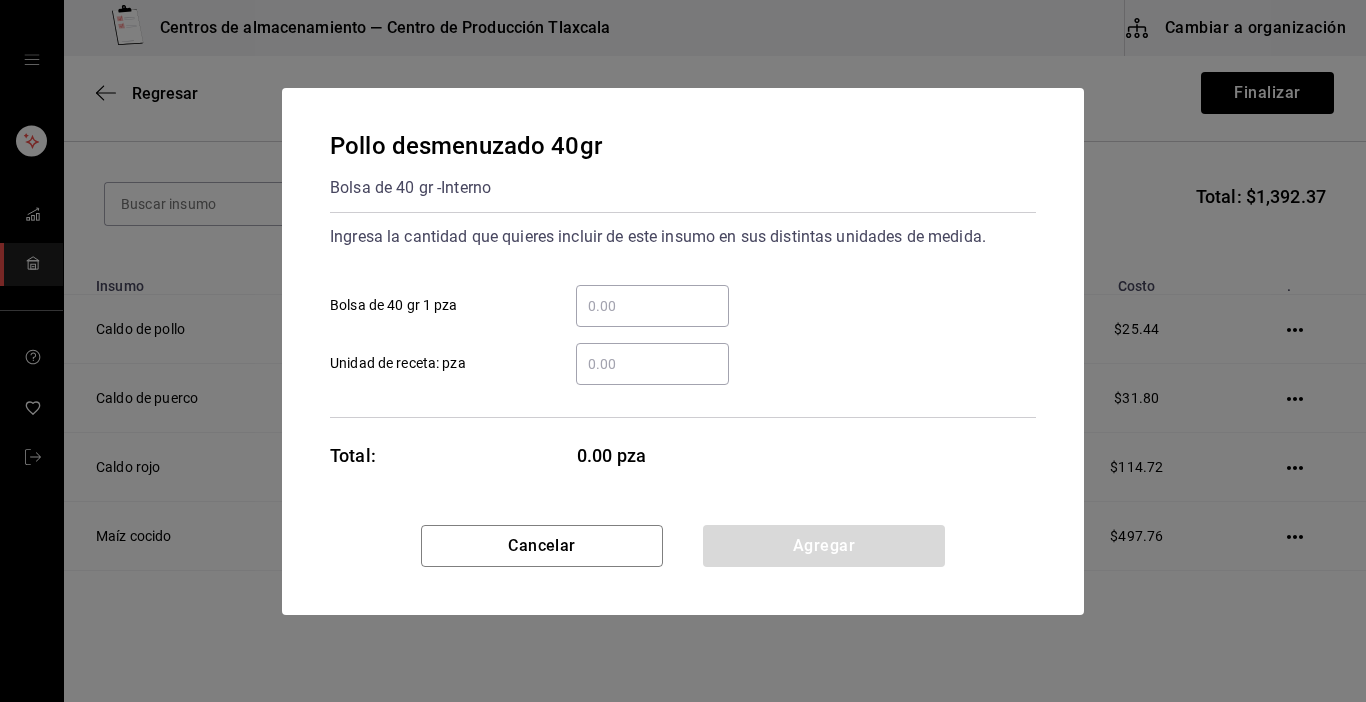 click on "​ Bolsa de 40 gr 1 pza" at bounding box center [652, 306] 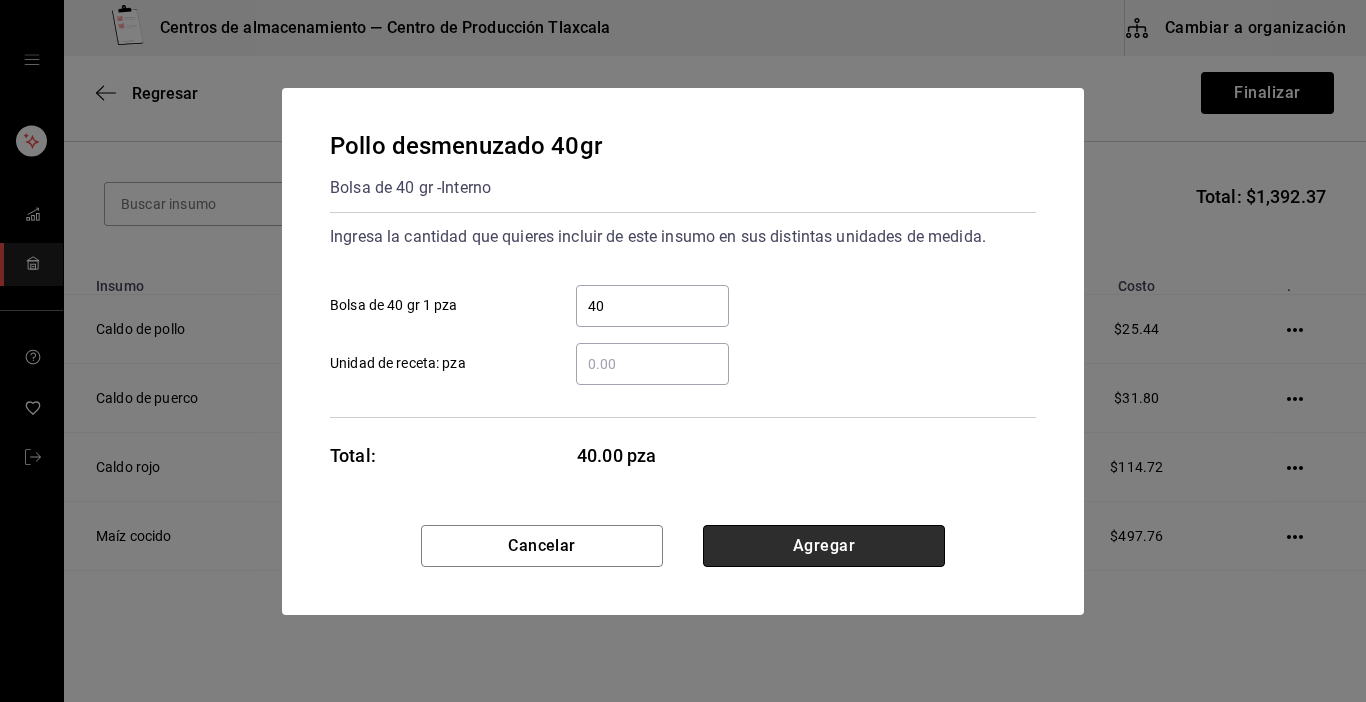 click on "Agregar" at bounding box center [824, 546] 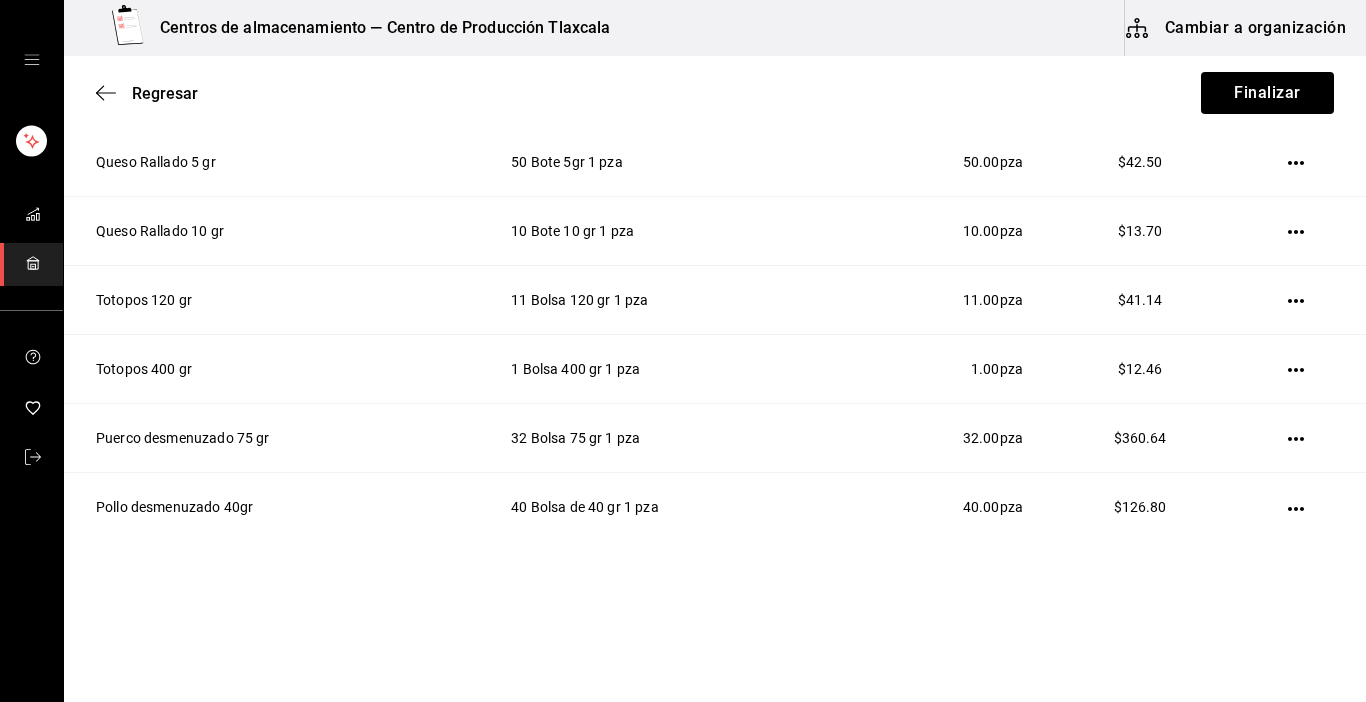 scroll, scrollTop: 948, scrollLeft: 0, axis: vertical 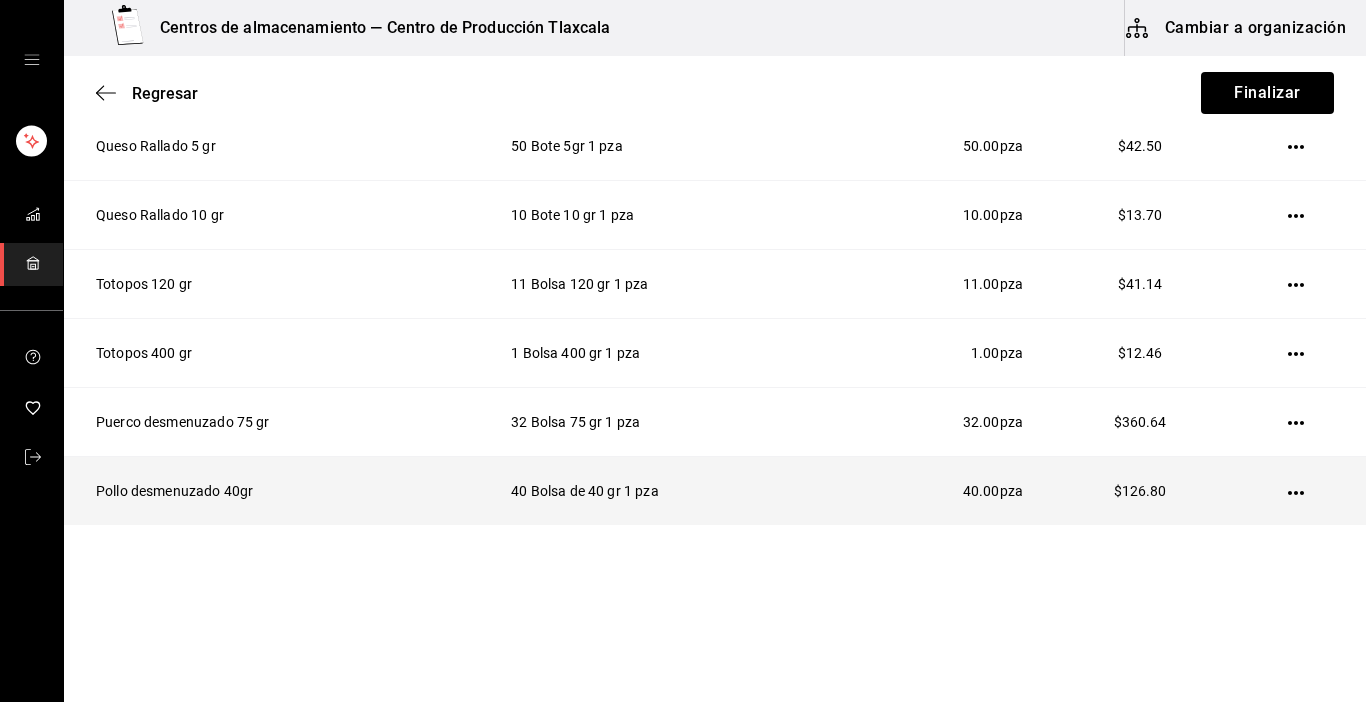 click 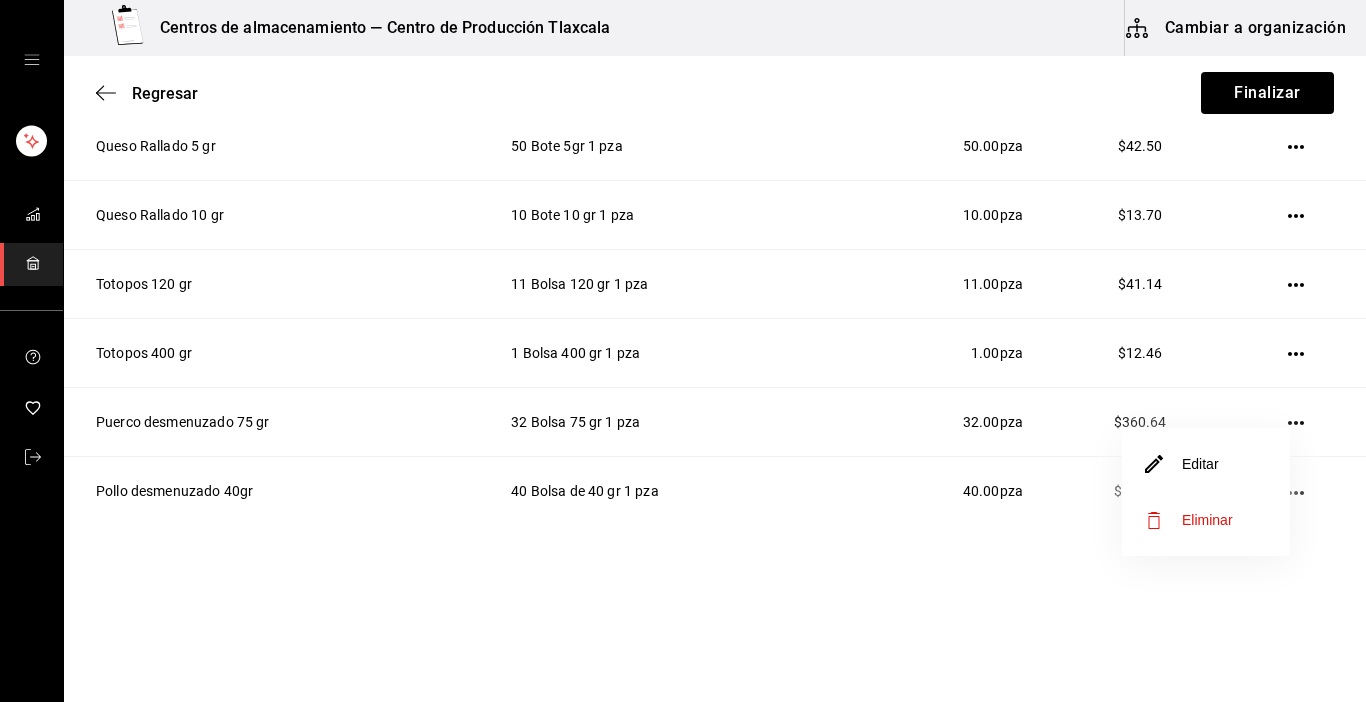 click on "Editar" at bounding box center [1206, 464] 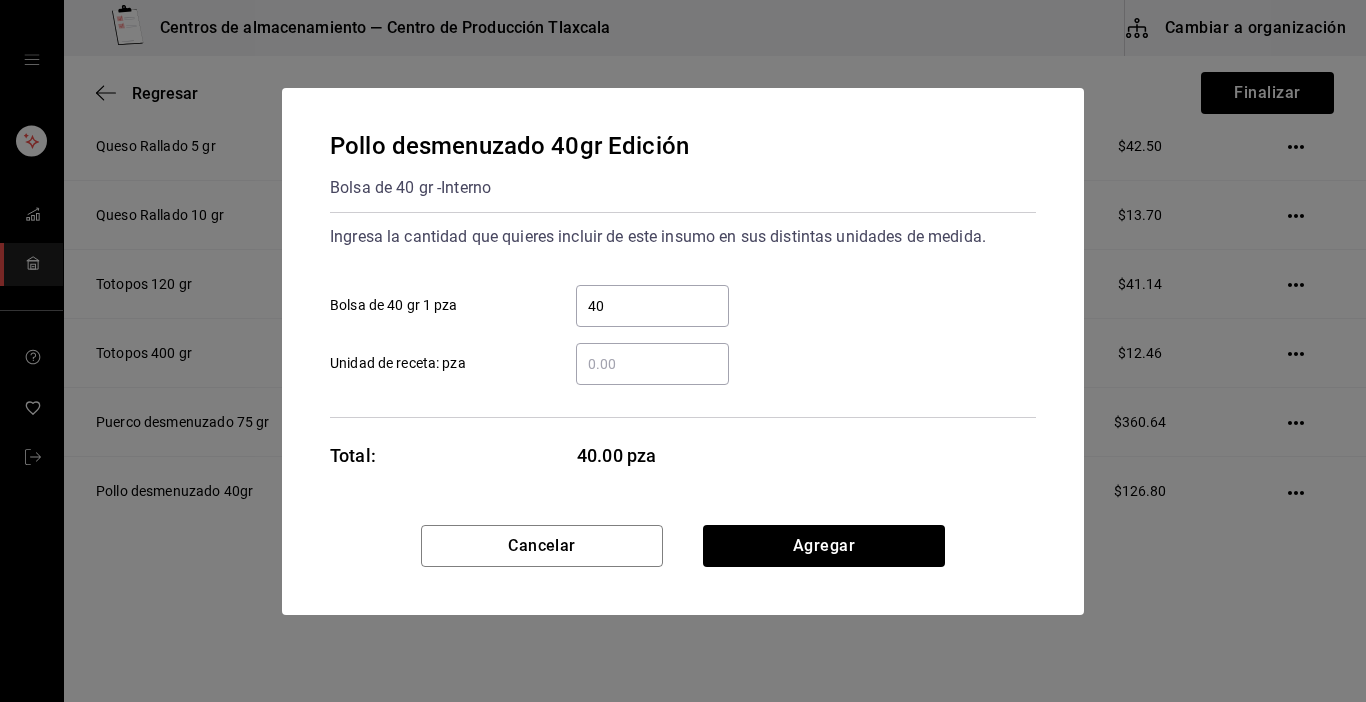click on "40" at bounding box center [652, 306] 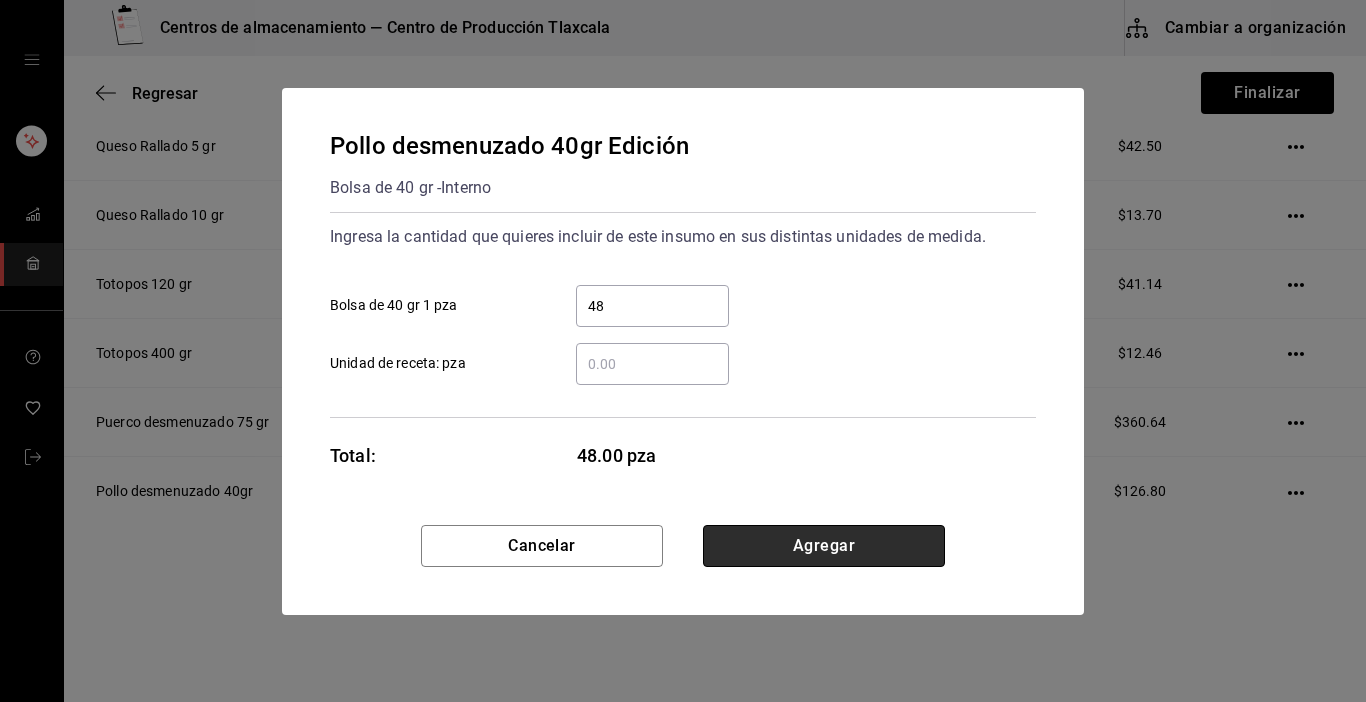 click on "Agregar" at bounding box center (824, 546) 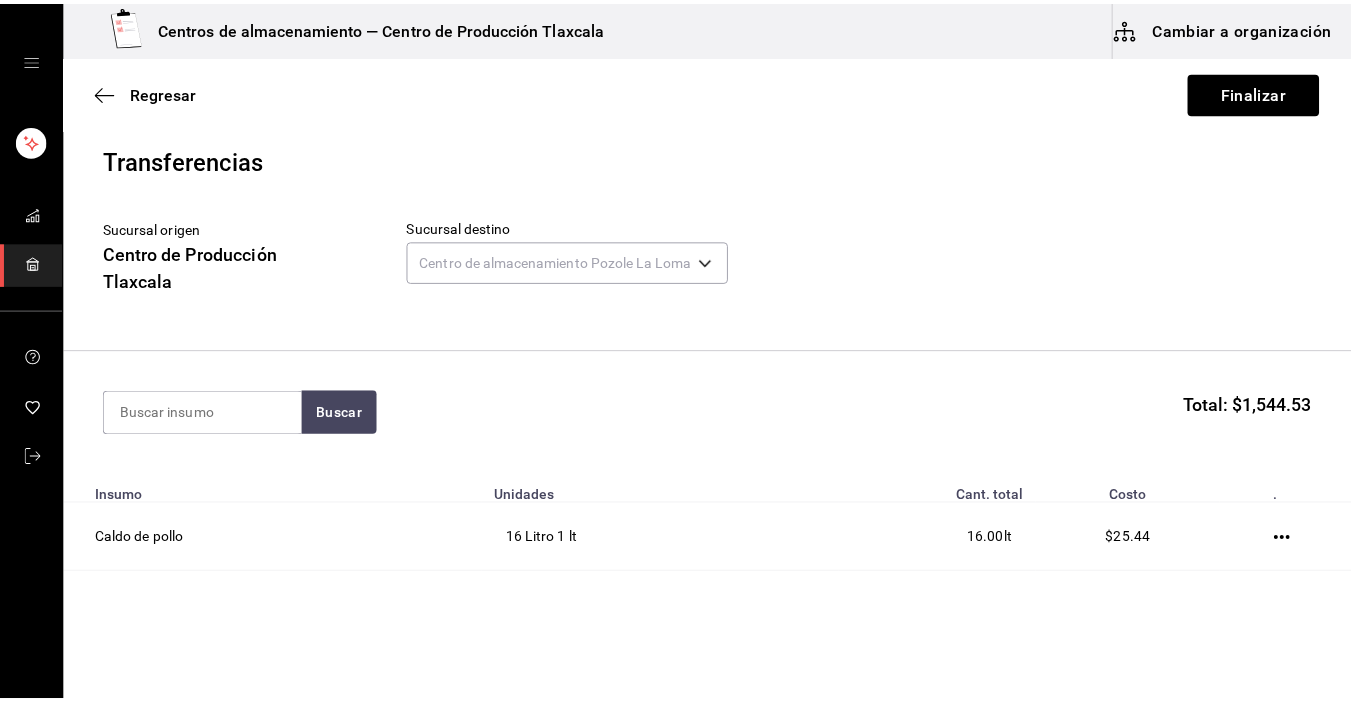scroll, scrollTop: 0, scrollLeft: 0, axis: both 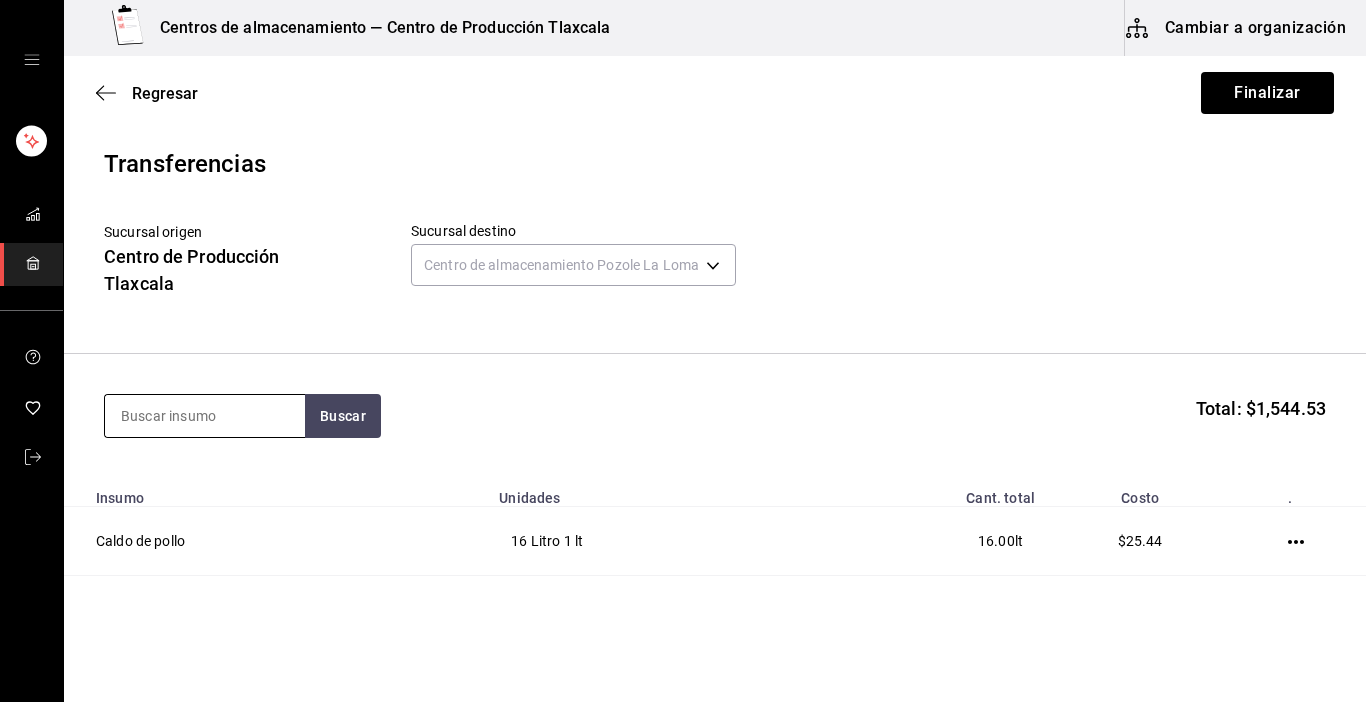 click at bounding box center (205, 416) 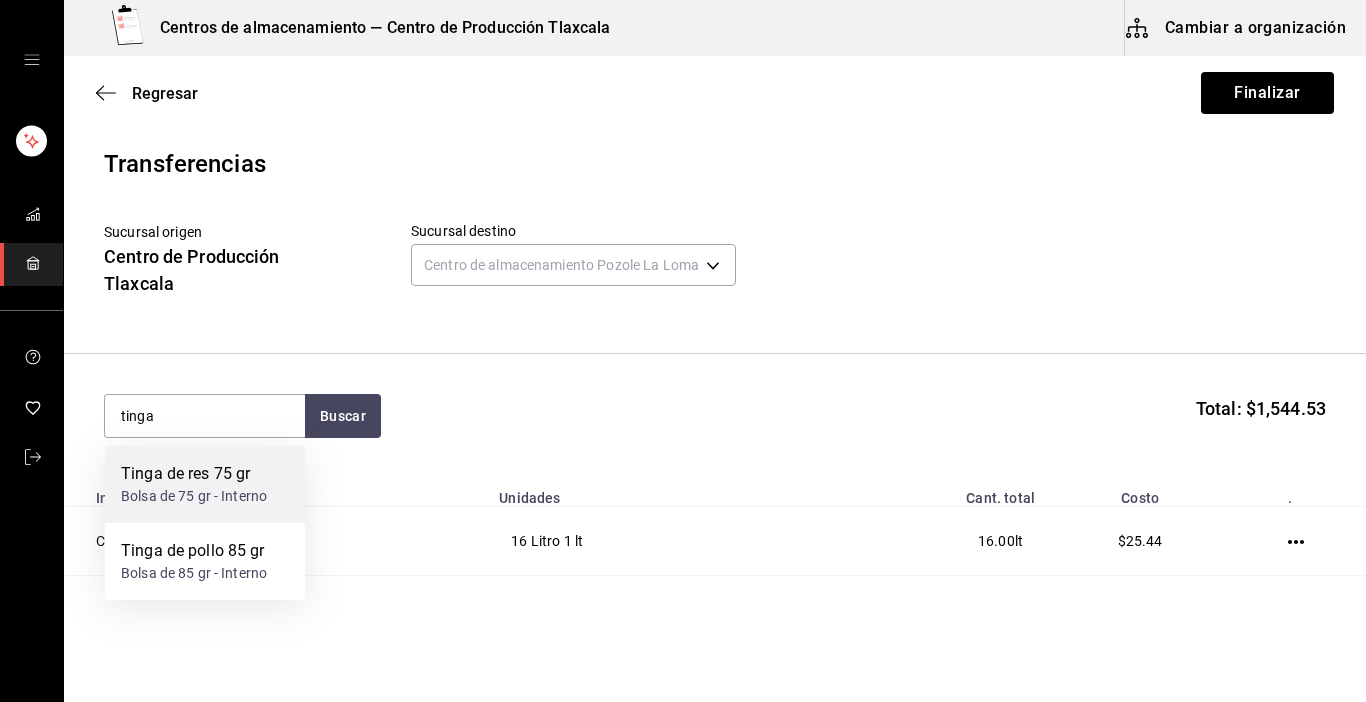 click on "Tinga de res  75 gr" at bounding box center [194, 474] 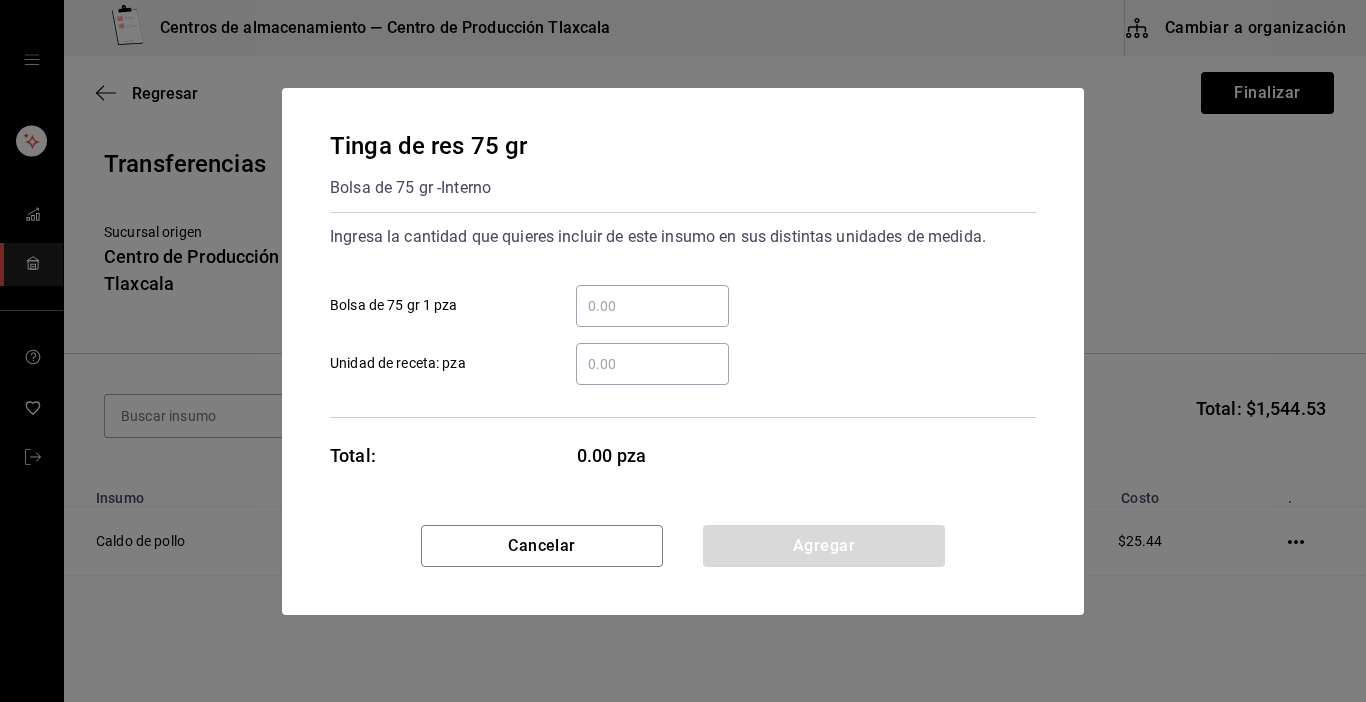 click on "​ Bolsa de 75 gr 1 pza" at bounding box center (652, 306) 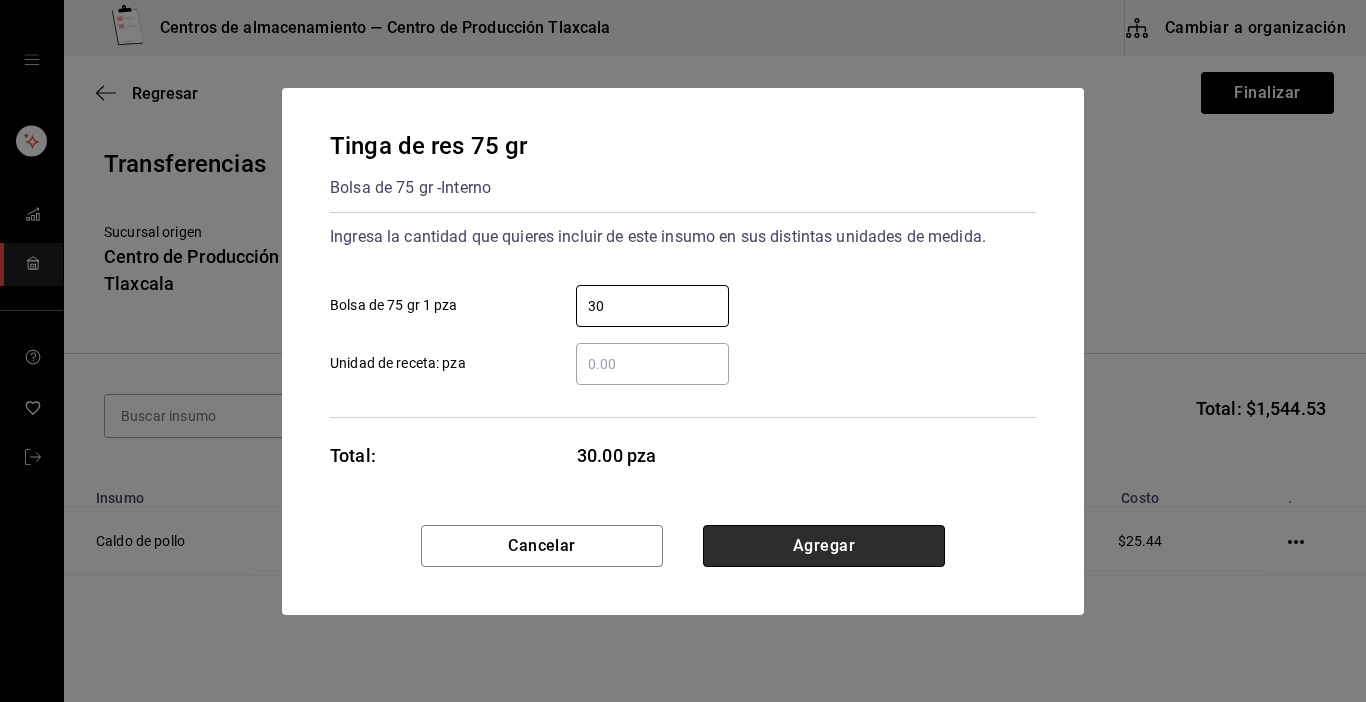 click on "Agregar" at bounding box center [824, 546] 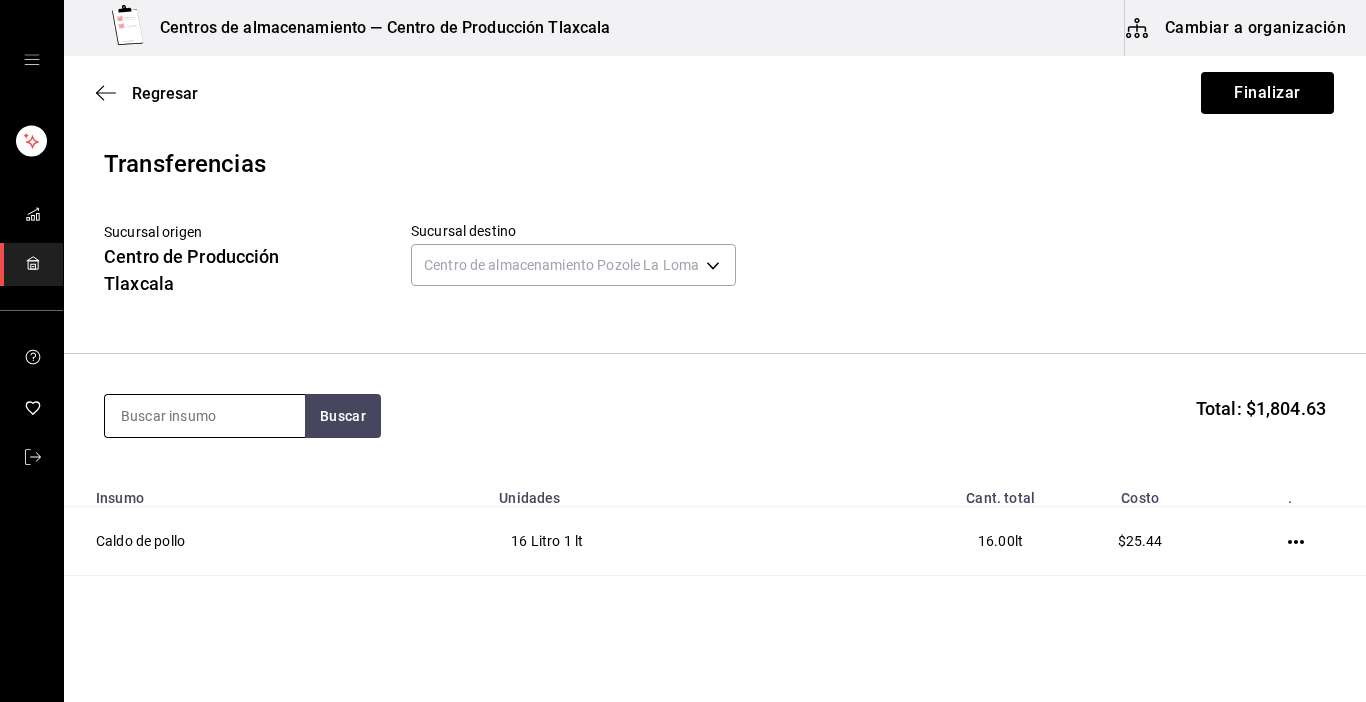click at bounding box center [205, 416] 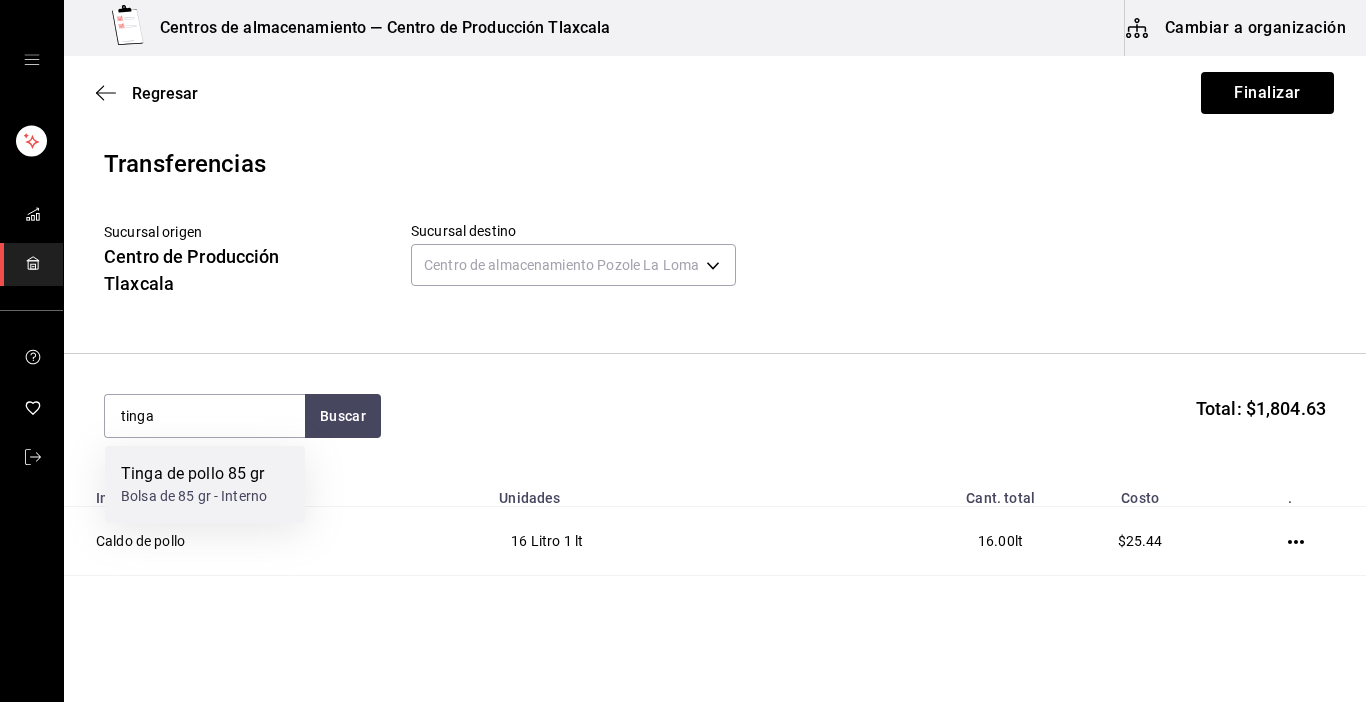 click on "Tinga de pollo 85 gr" at bounding box center (194, 474) 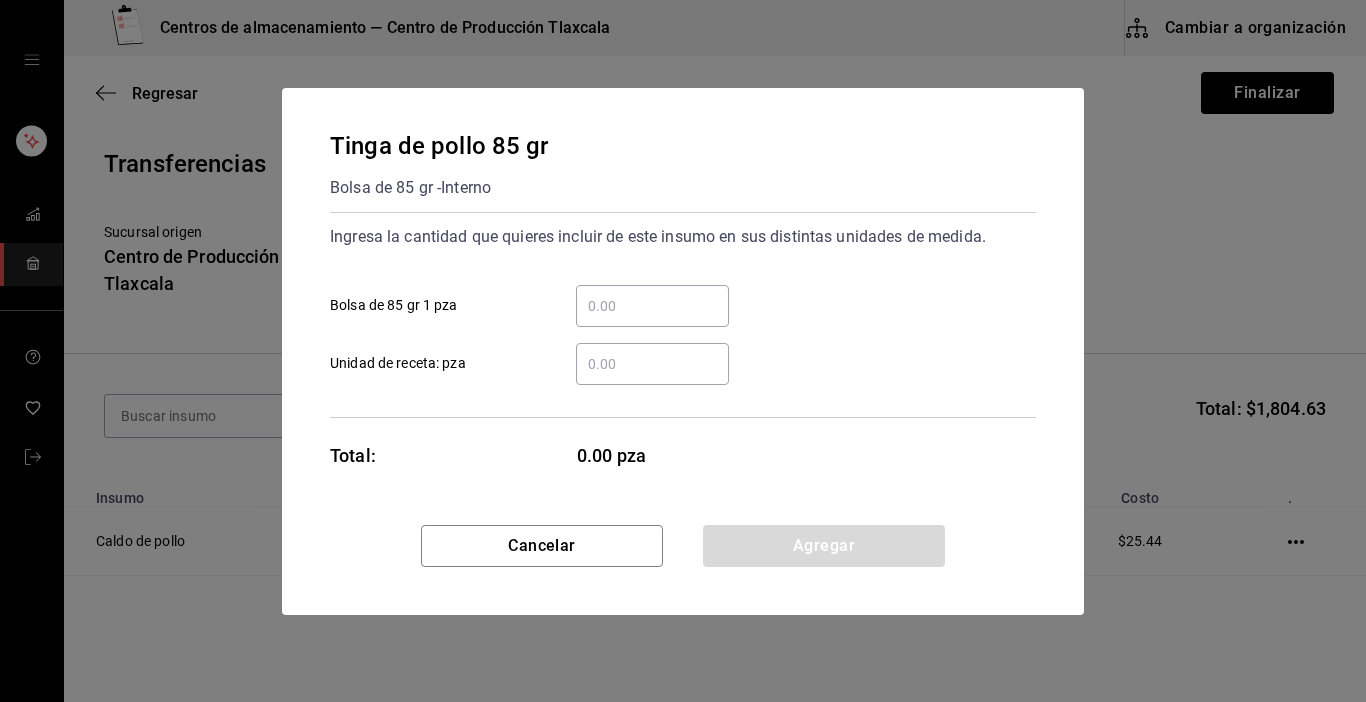 click on "​ Bolsa de 85 gr 1 pza" at bounding box center [652, 306] 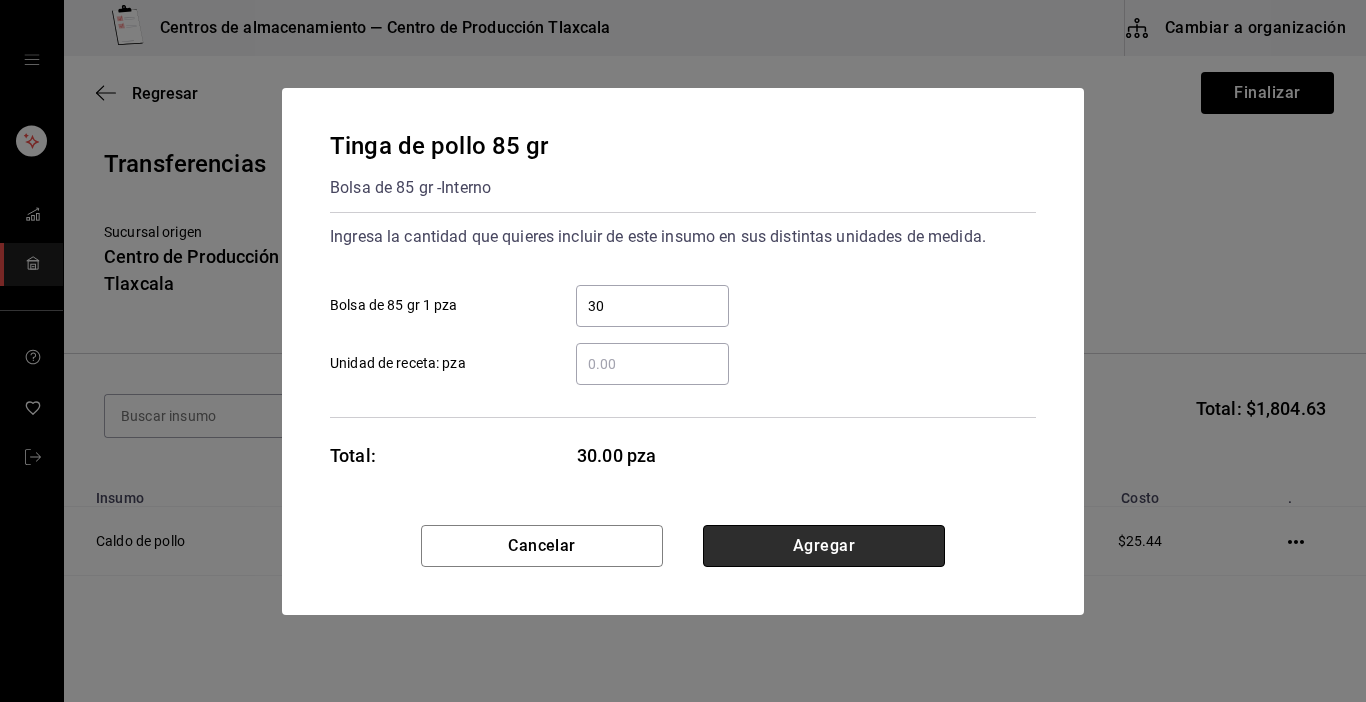 click on "Agregar" at bounding box center [824, 546] 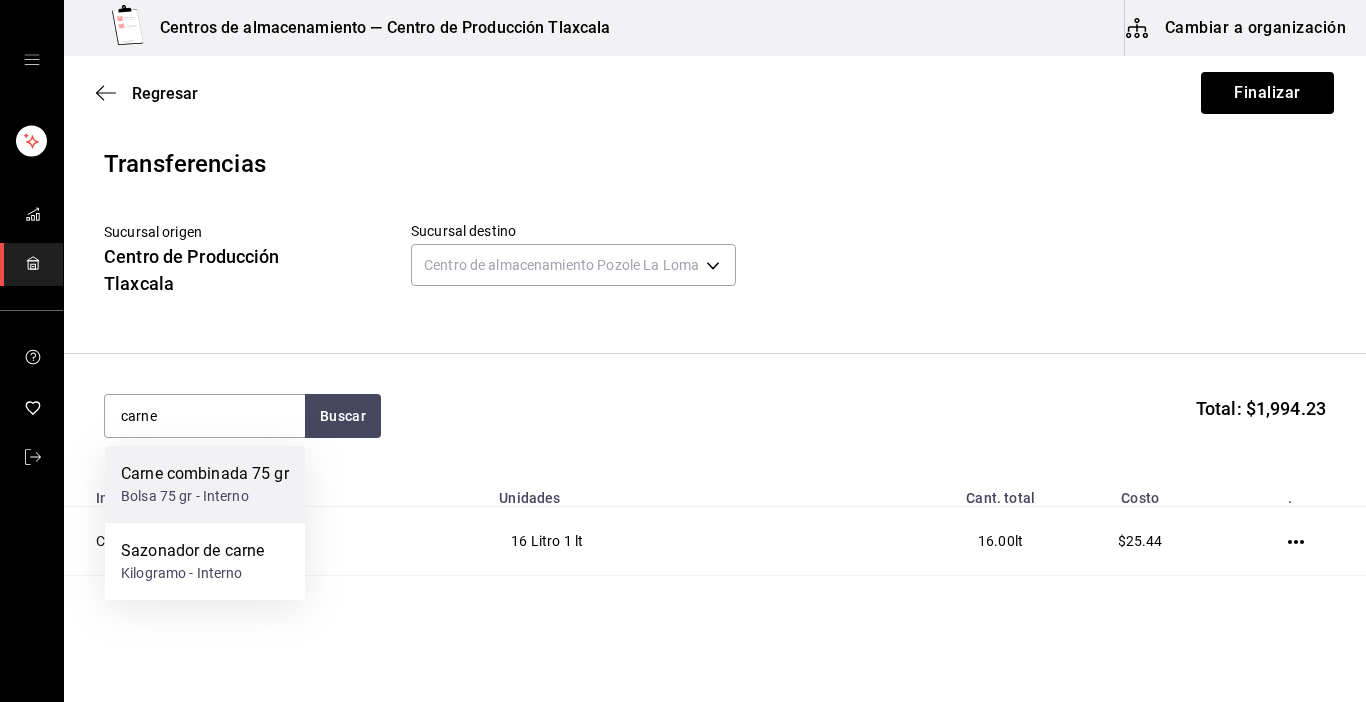 click on "Carne combinada 75 gr" at bounding box center [205, 474] 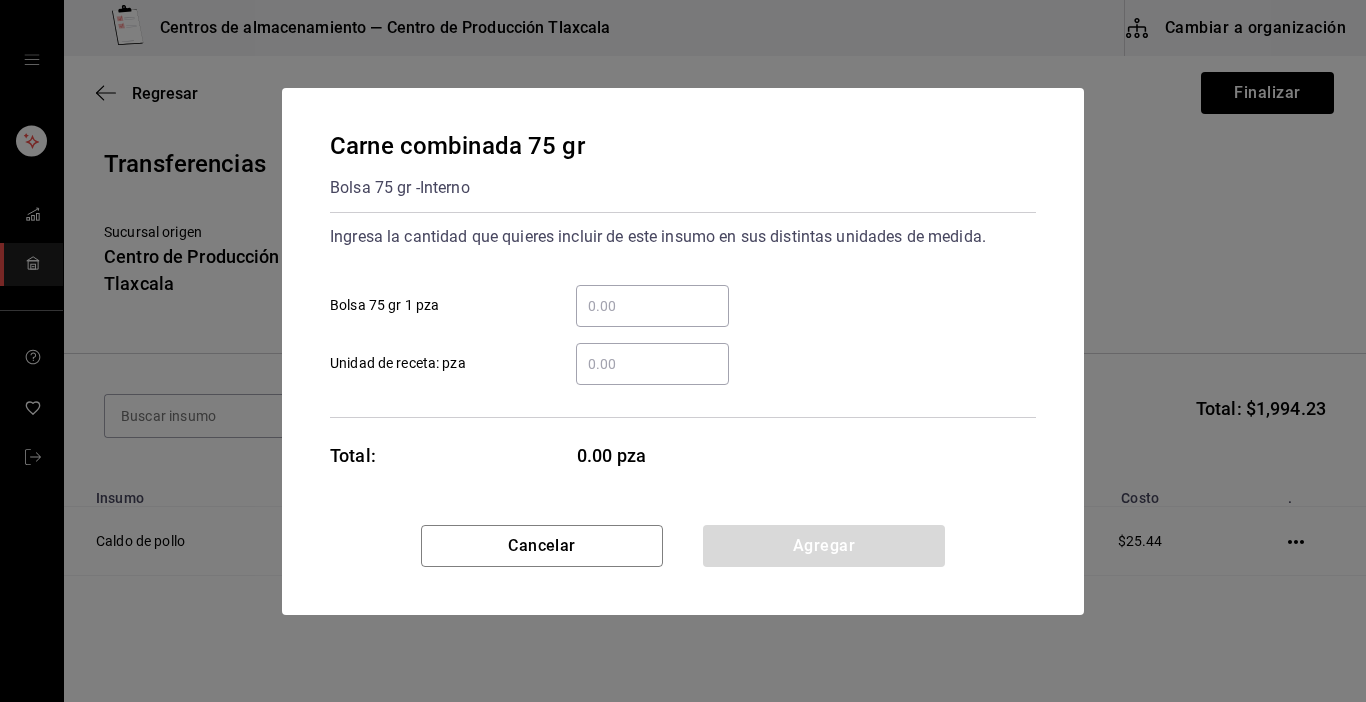click on "​ Bolsa 75 gr 1 pza" at bounding box center (652, 306) 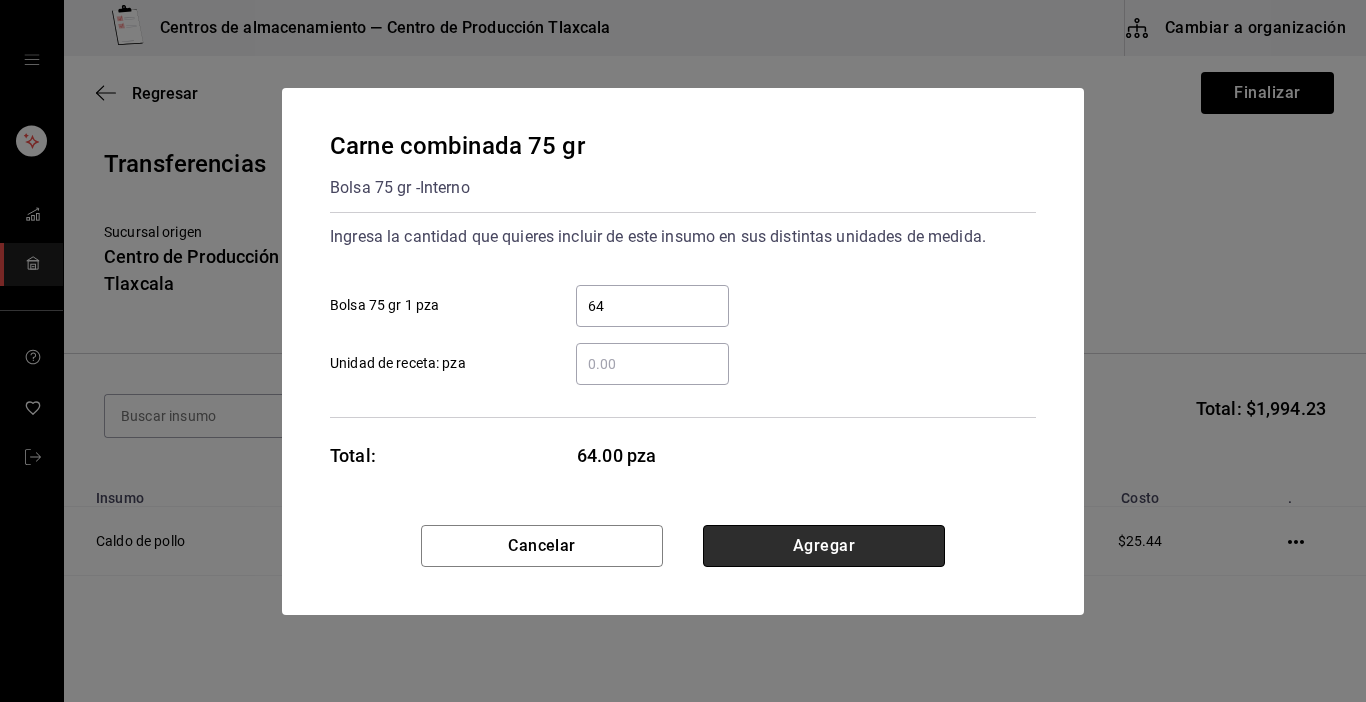 click on "Agregar" at bounding box center [824, 546] 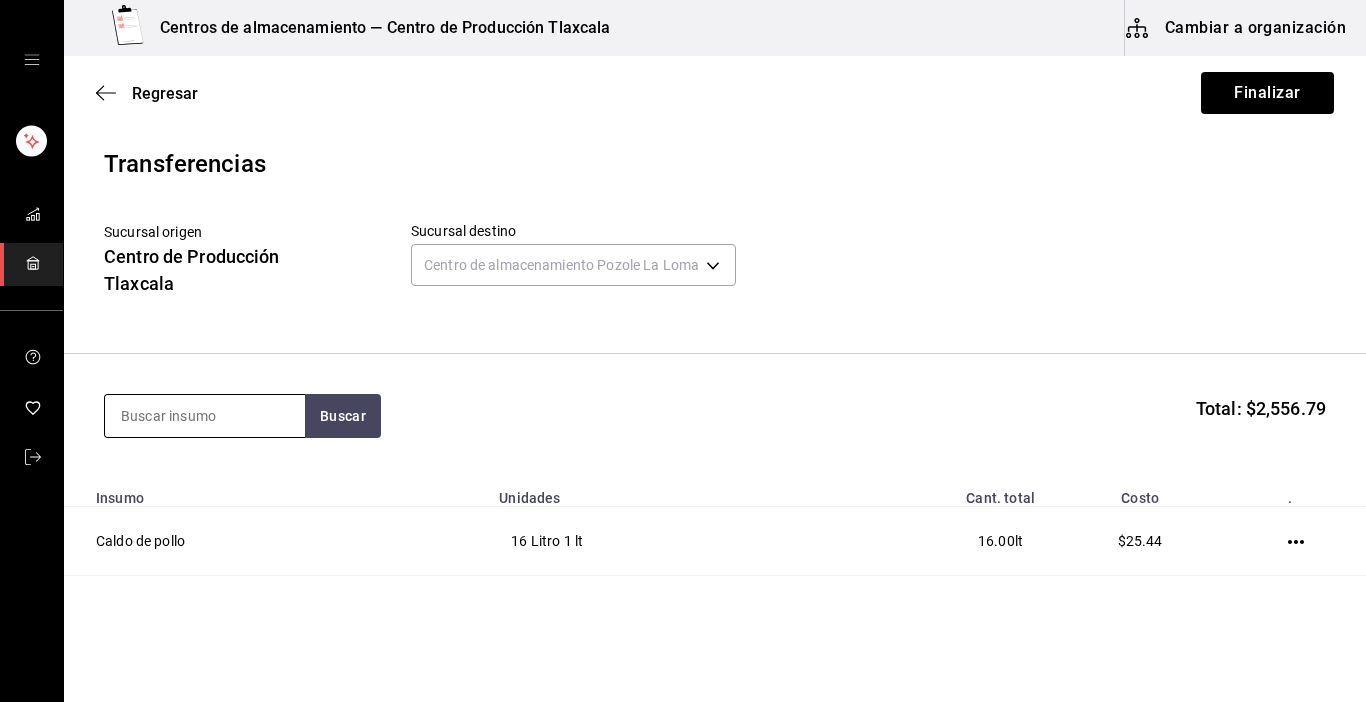 click at bounding box center (205, 416) 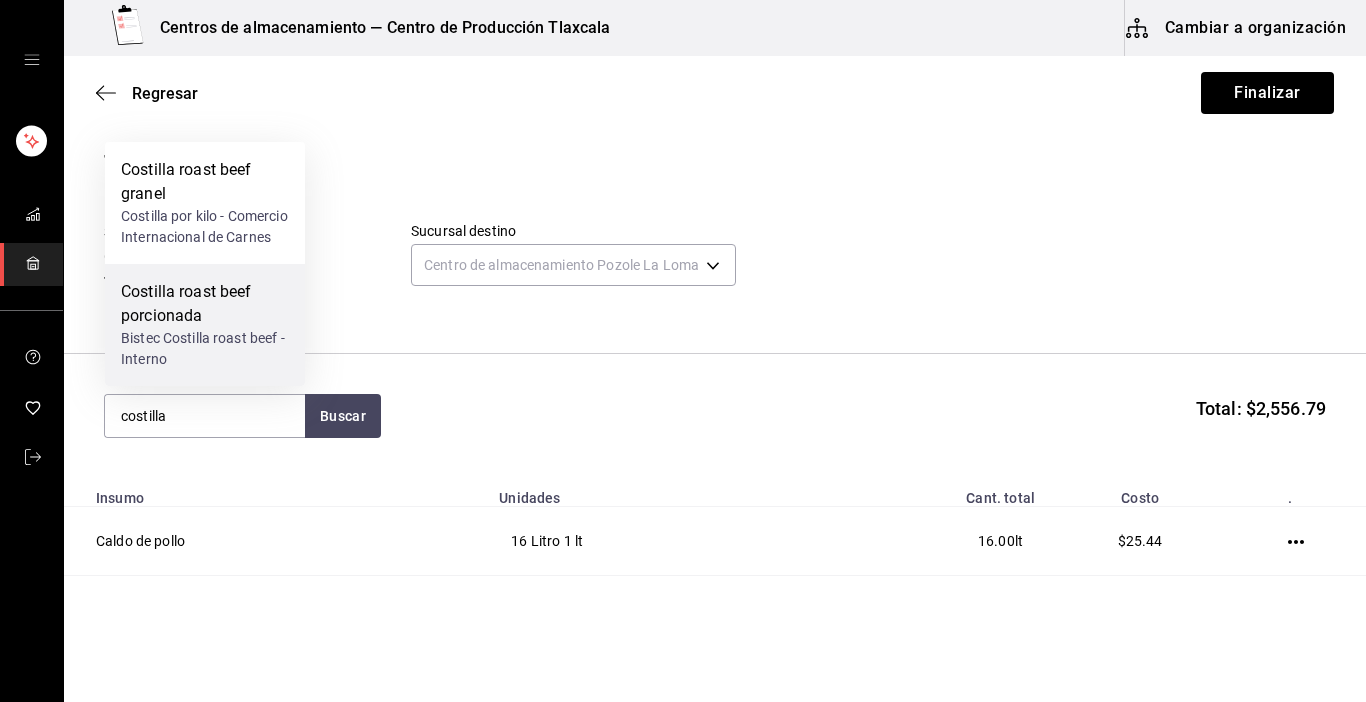 click on "Bistec Costilla roast beef - Interno" at bounding box center (205, 349) 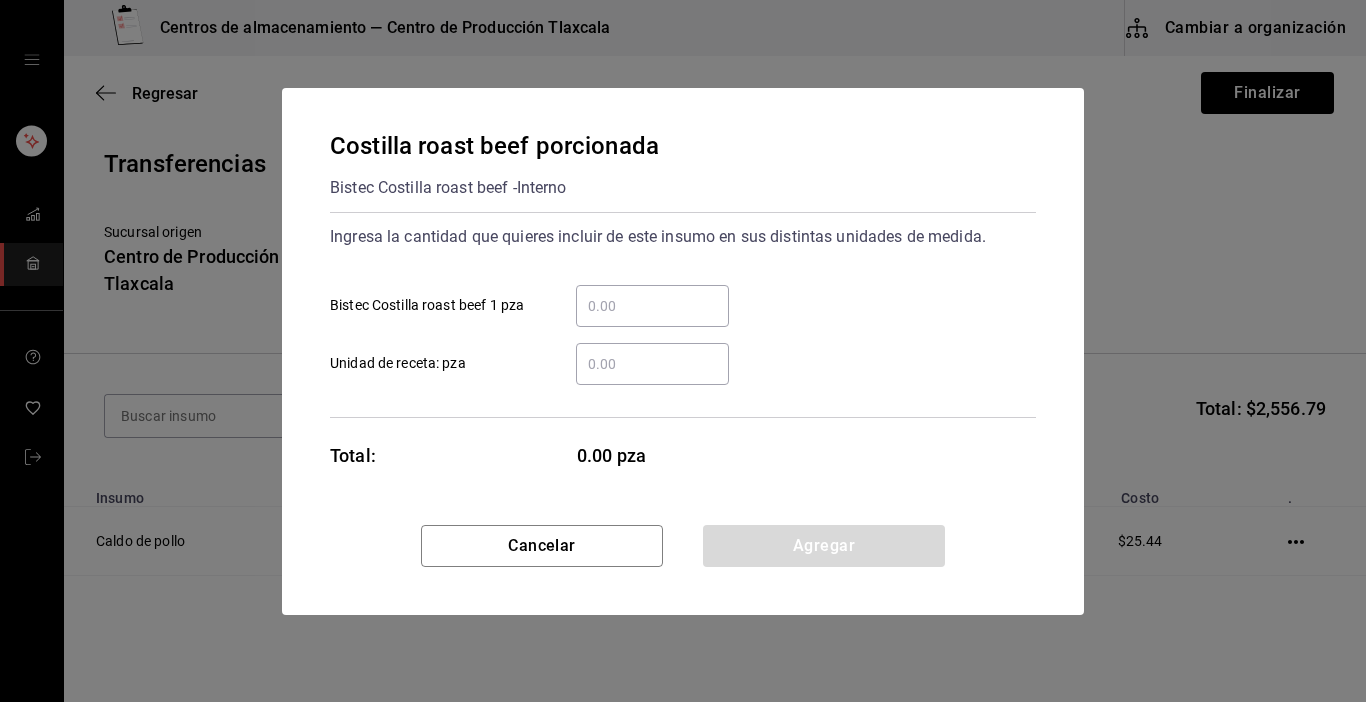click on "​ Bistec Costilla roast beef 1 pza" at bounding box center (652, 306) 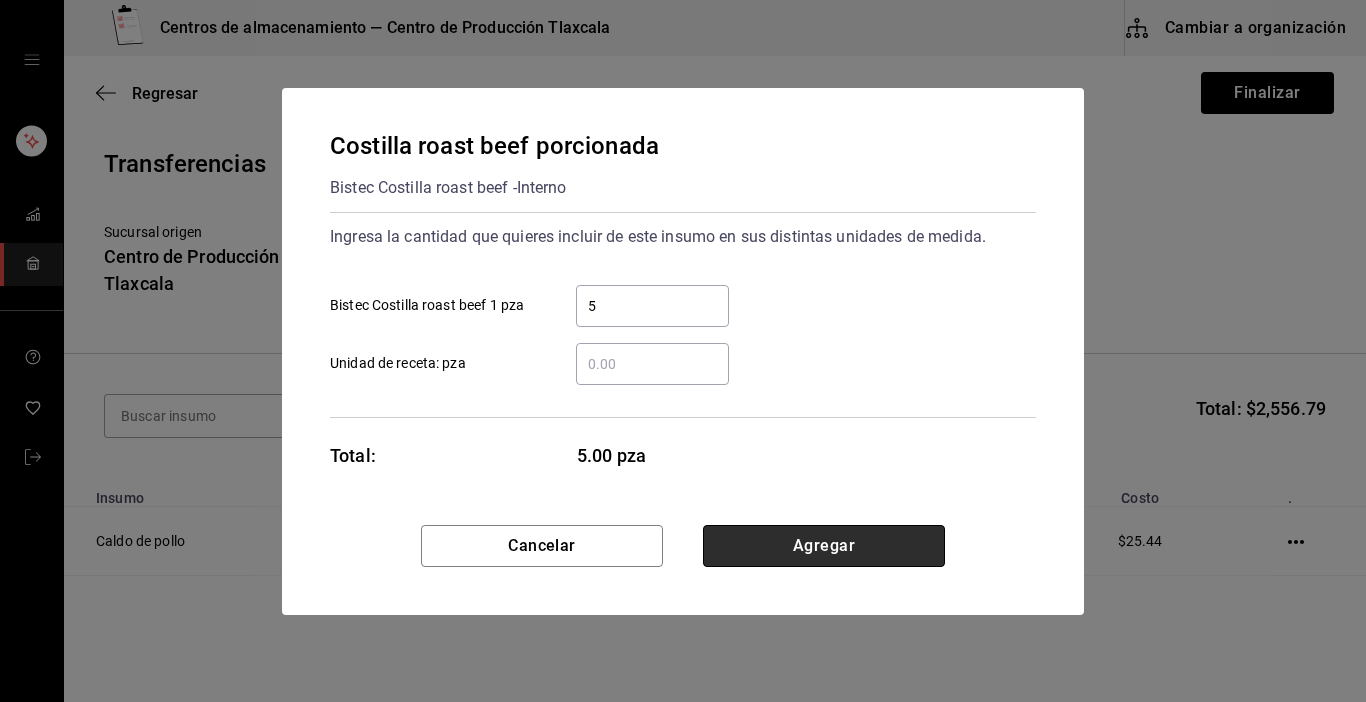 click on "Agregar" at bounding box center [824, 546] 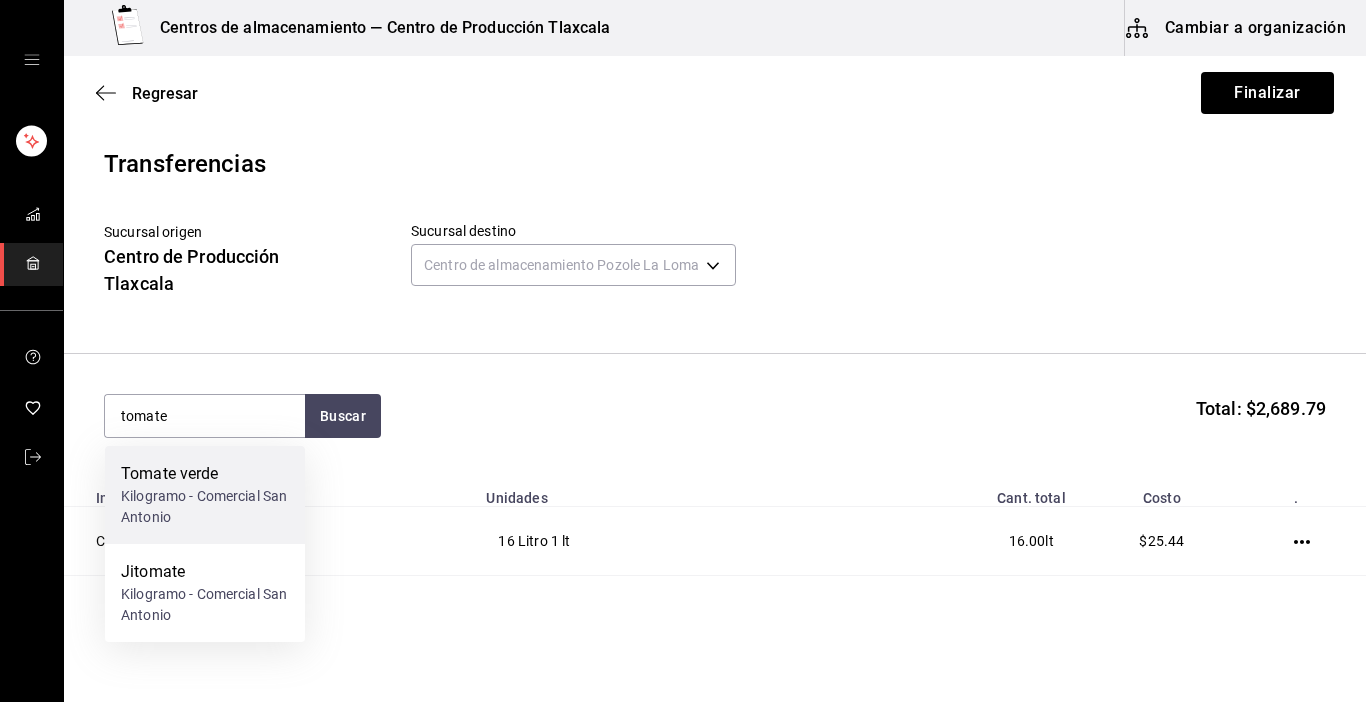 click on "Kilogramo - Comercial San Antonio" at bounding box center (205, 507) 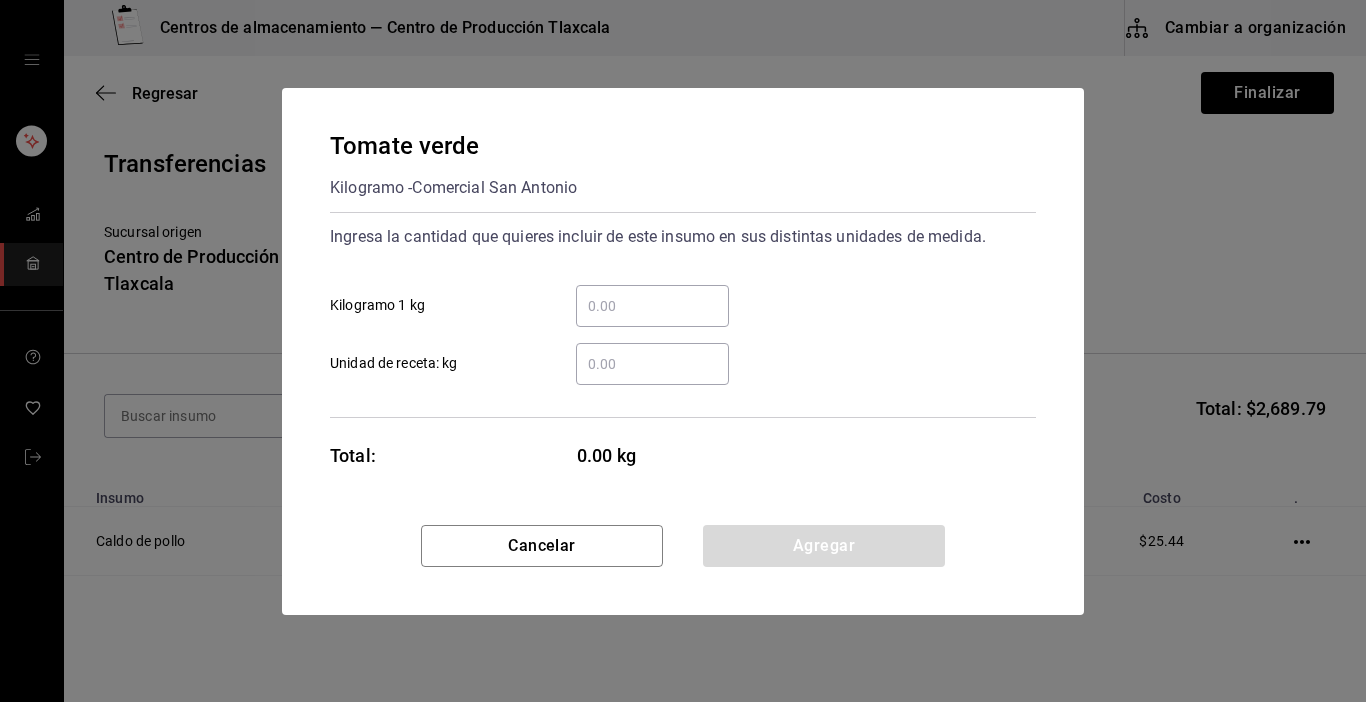 click on "​ Kilogramo 1 kg" at bounding box center [652, 306] 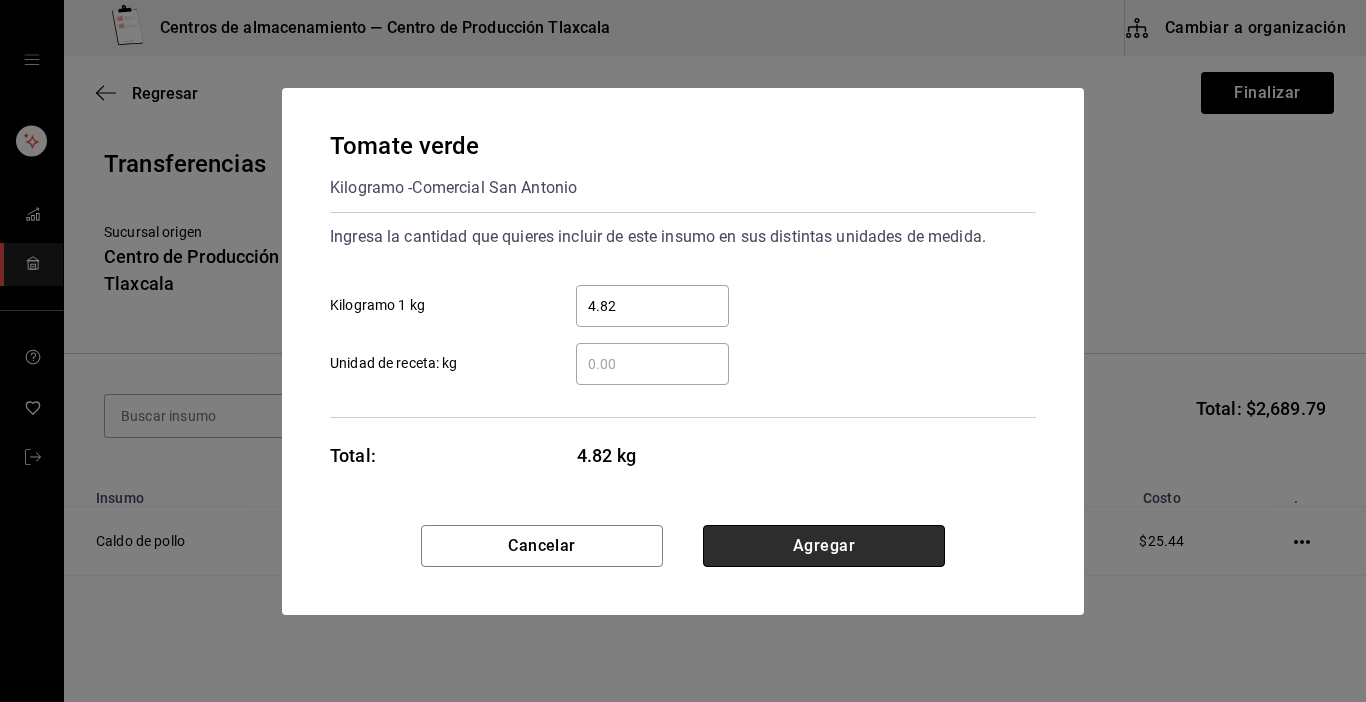 click on "Agregar" at bounding box center [824, 546] 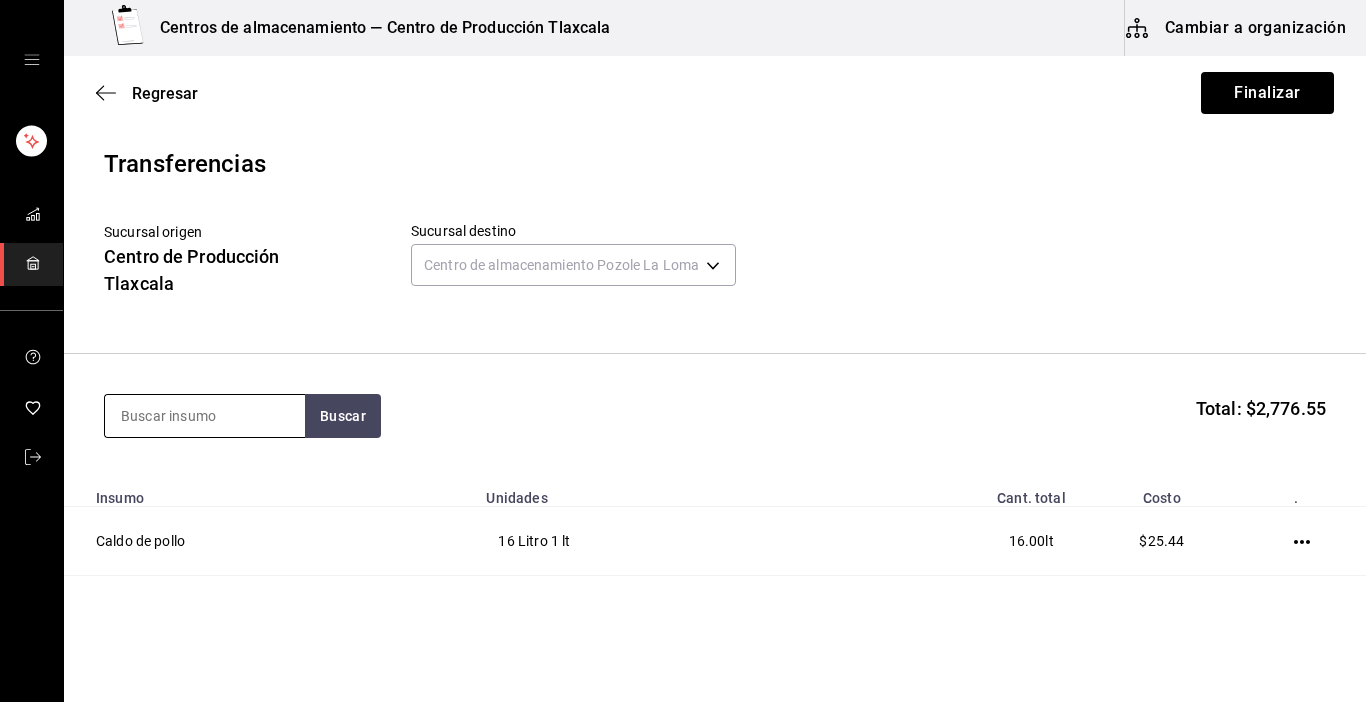 click at bounding box center [205, 416] 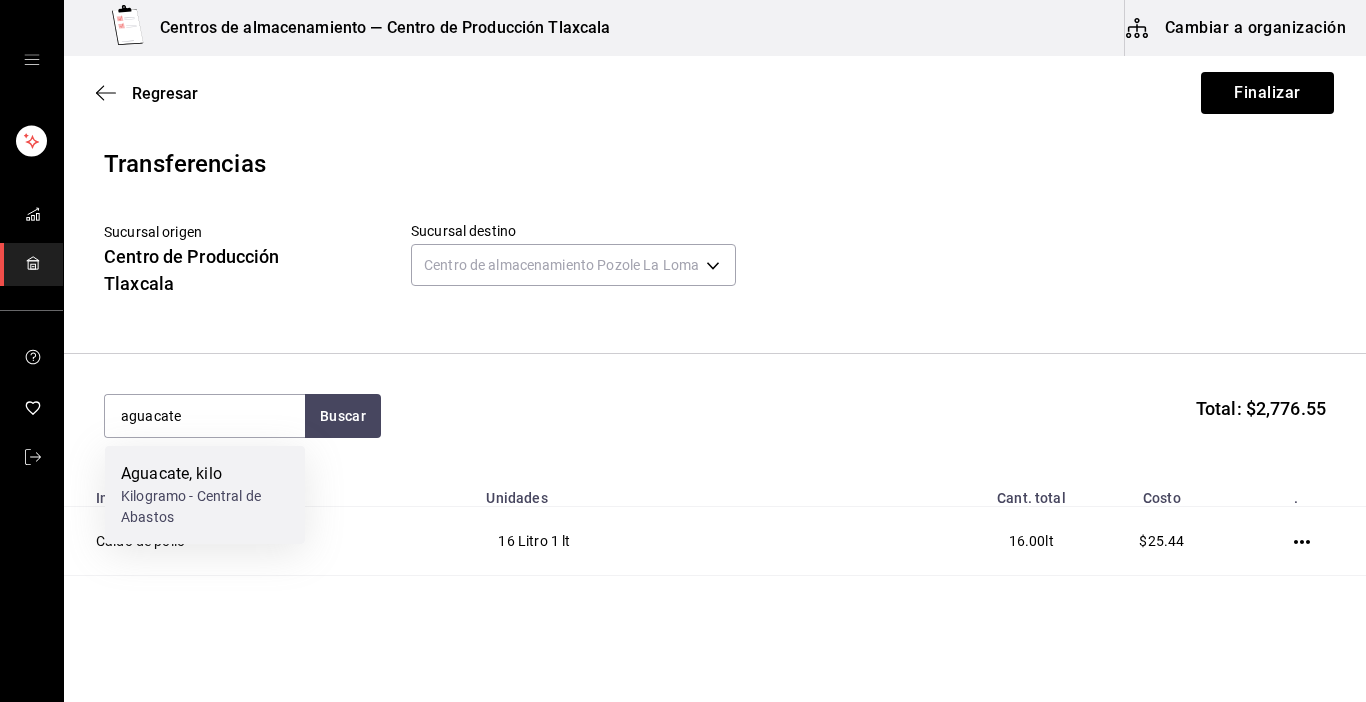 click on "Aguacate, kilo Kilogramo - Central de Abastos" at bounding box center [205, 495] 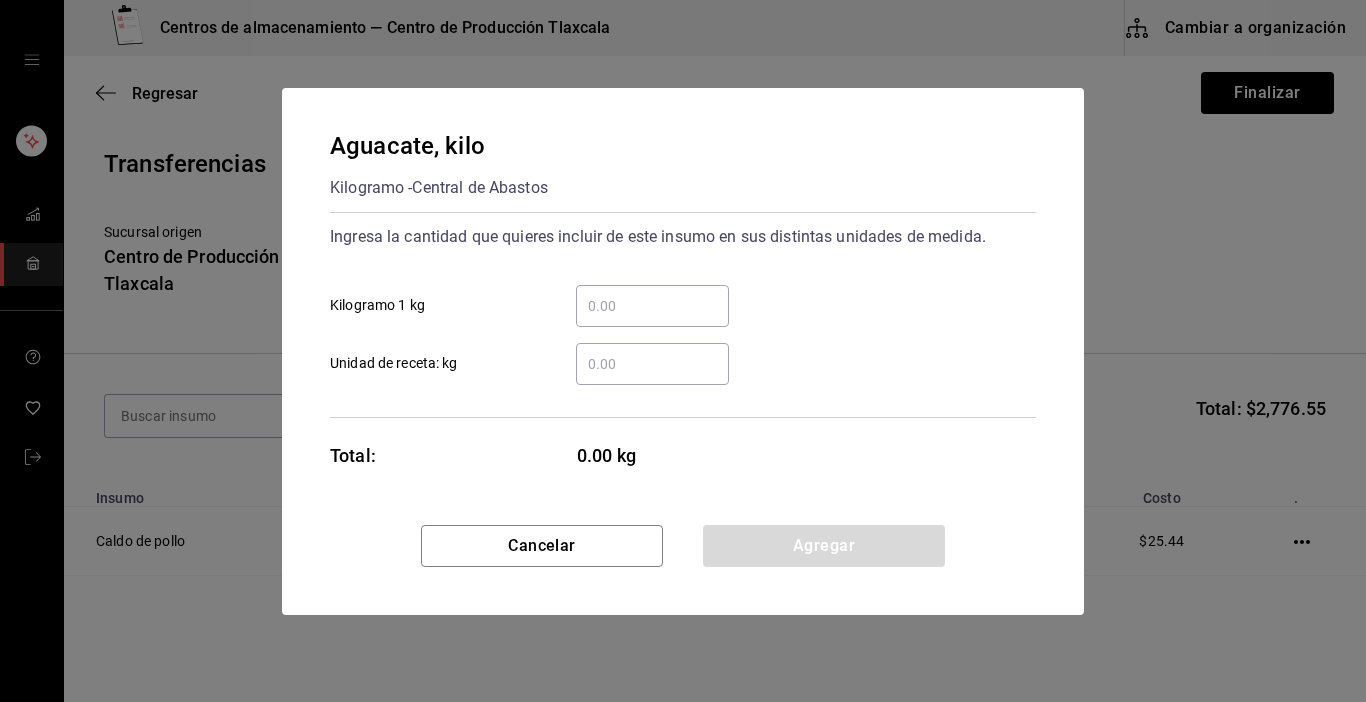 click on "​ Kilogramo 1 kg" at bounding box center (652, 306) 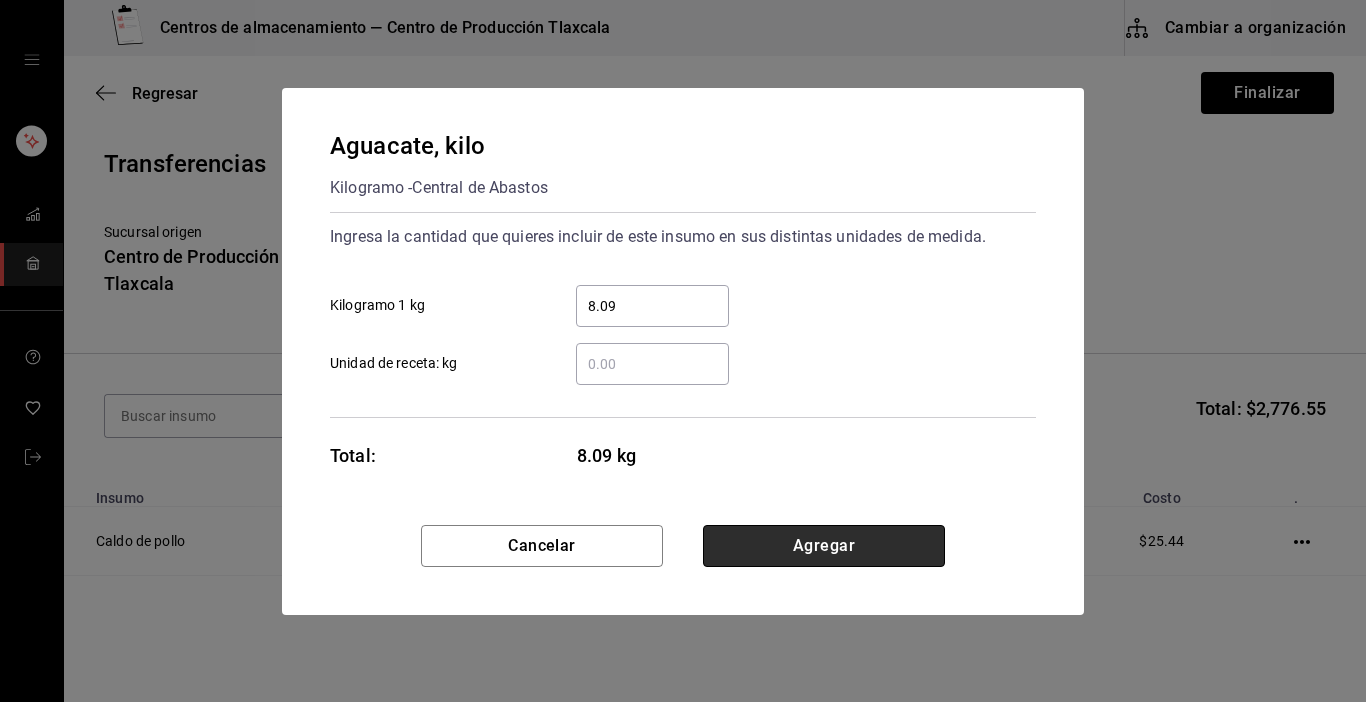 click on "Agregar" at bounding box center [824, 546] 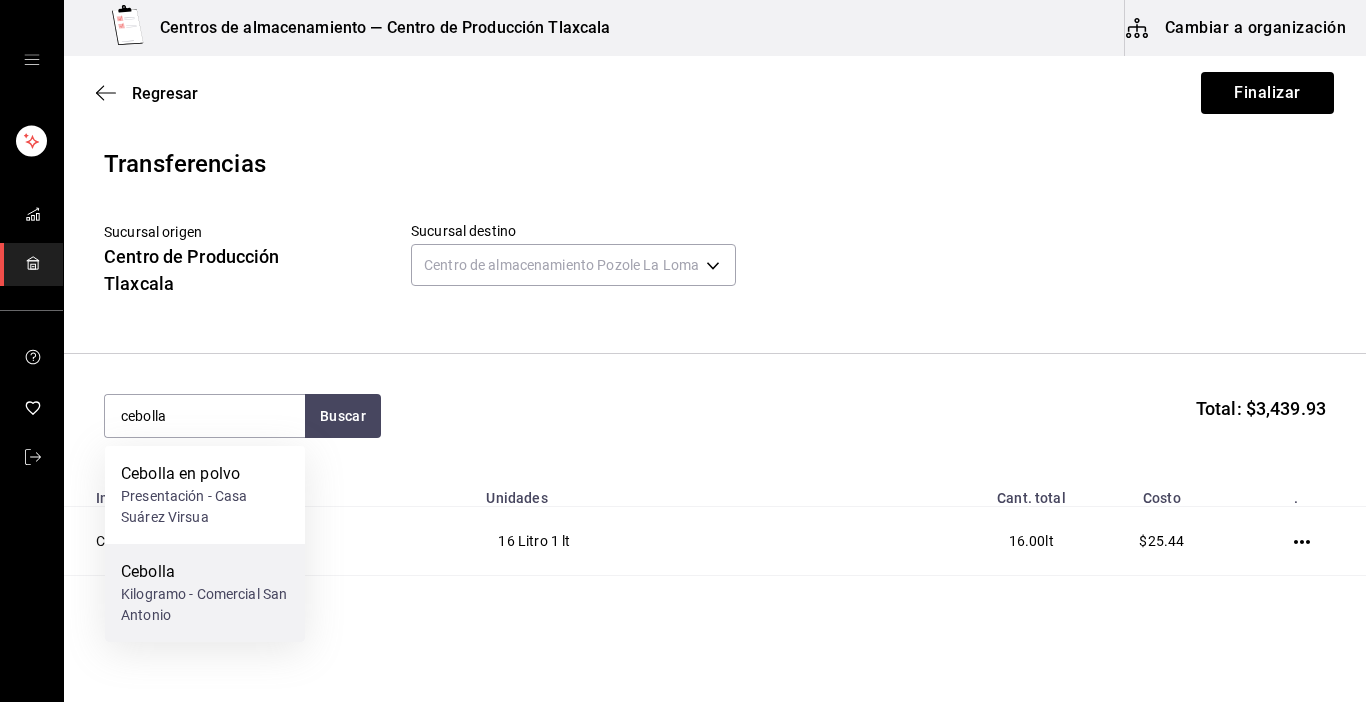 click on "Cebolla Kilogramo - Comercial San Antonio" at bounding box center [205, 593] 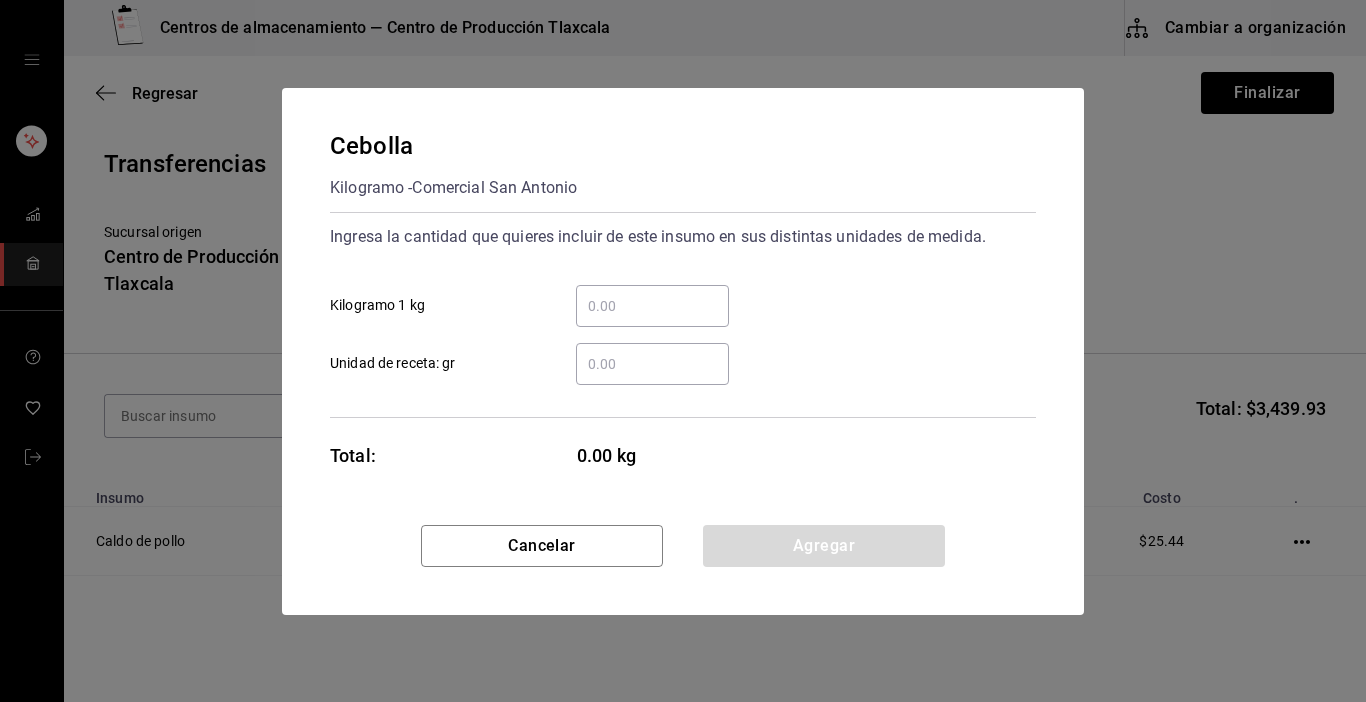 click on "​ Kilogramo 1 kg" at bounding box center [652, 306] 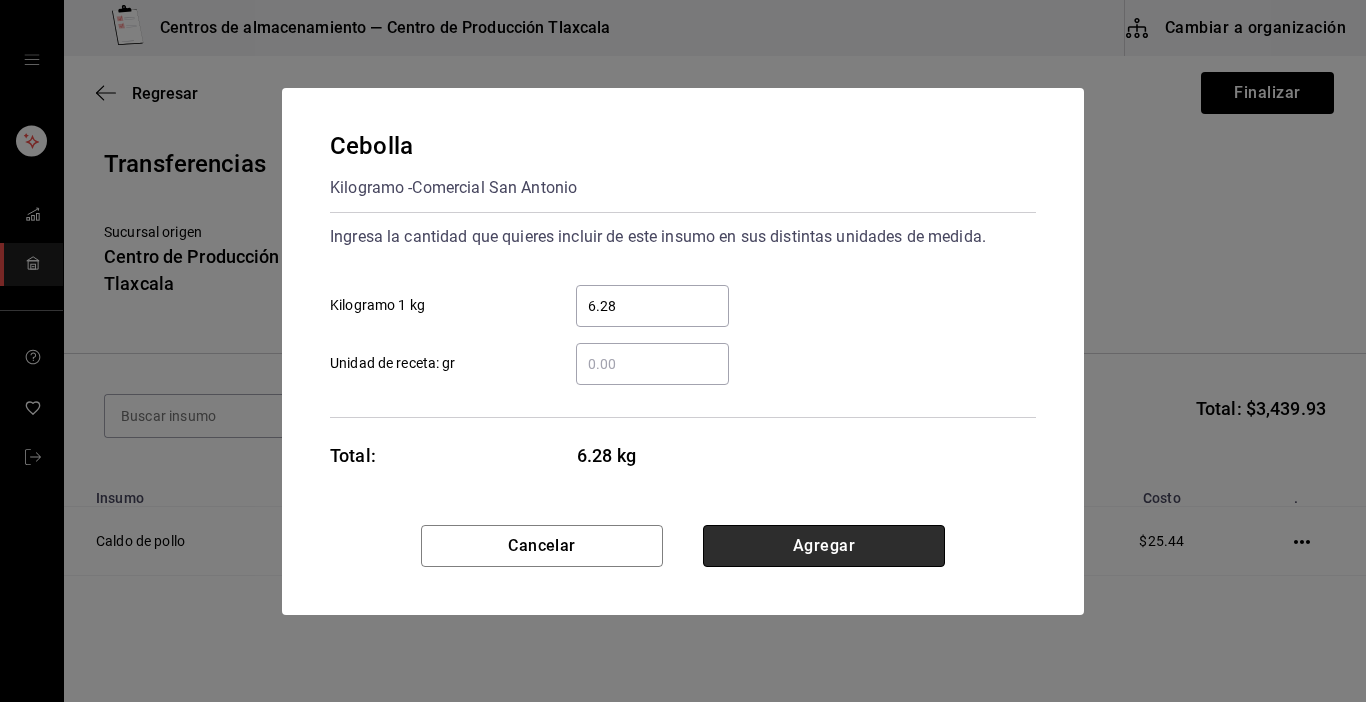 click on "Agregar" at bounding box center (824, 546) 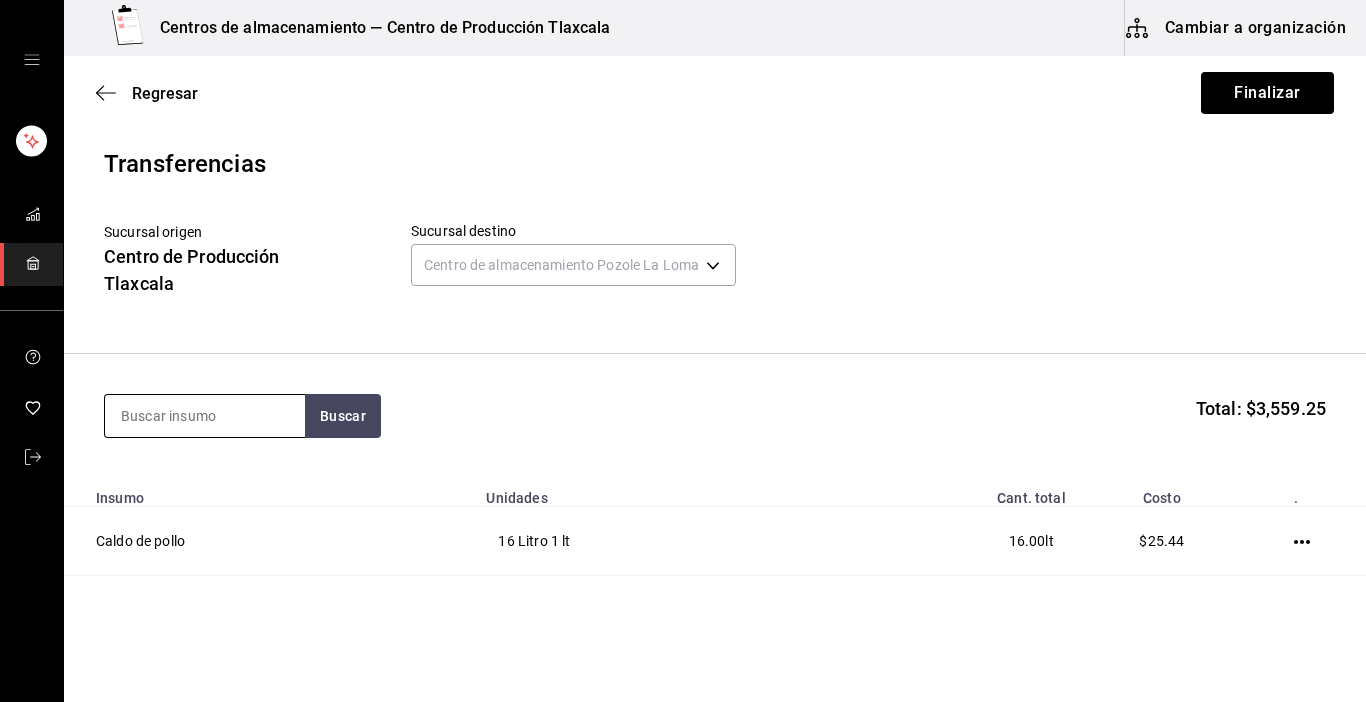 click at bounding box center [204, 416] 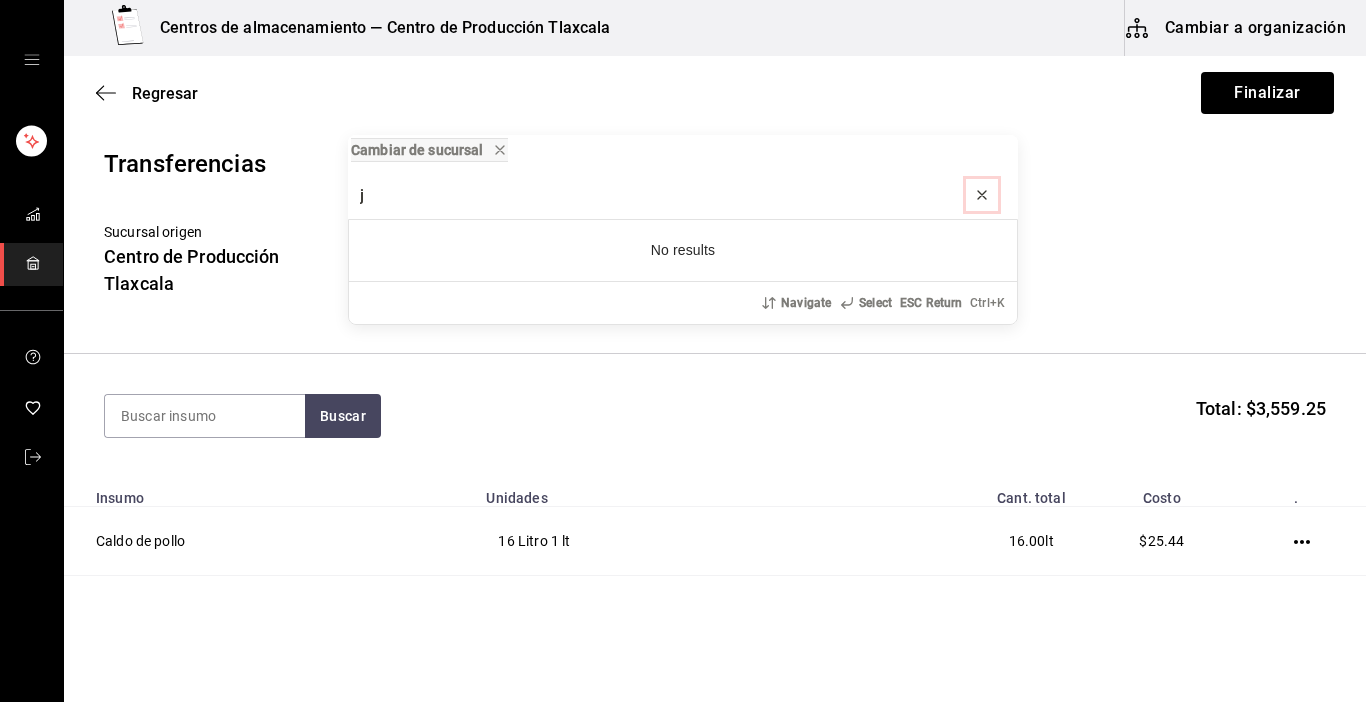 click at bounding box center (982, 195) 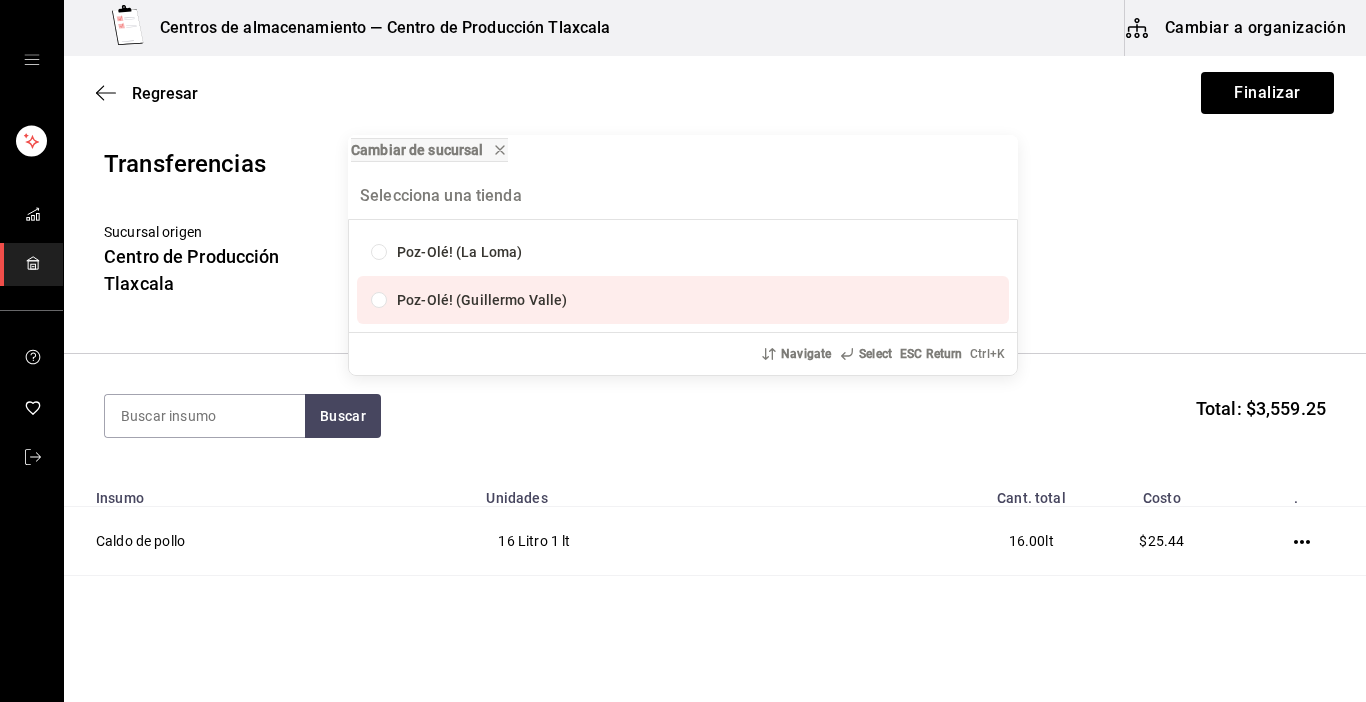 click on "Cambiar de sucursal Poz-Olé! (La Loma) Poz-Olé! (Guillermo Valle) Navigate Select ESC Return Ctrl+ K" at bounding box center (683, 351) 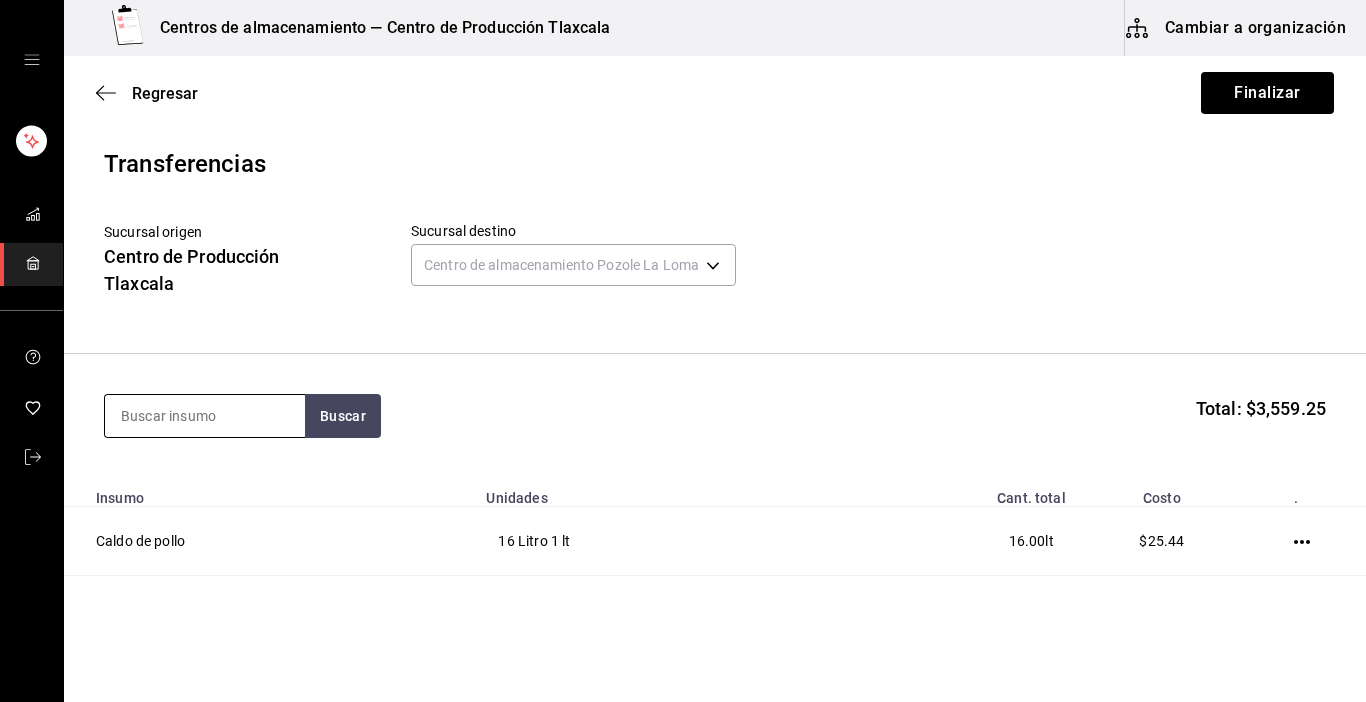 click at bounding box center (205, 416) 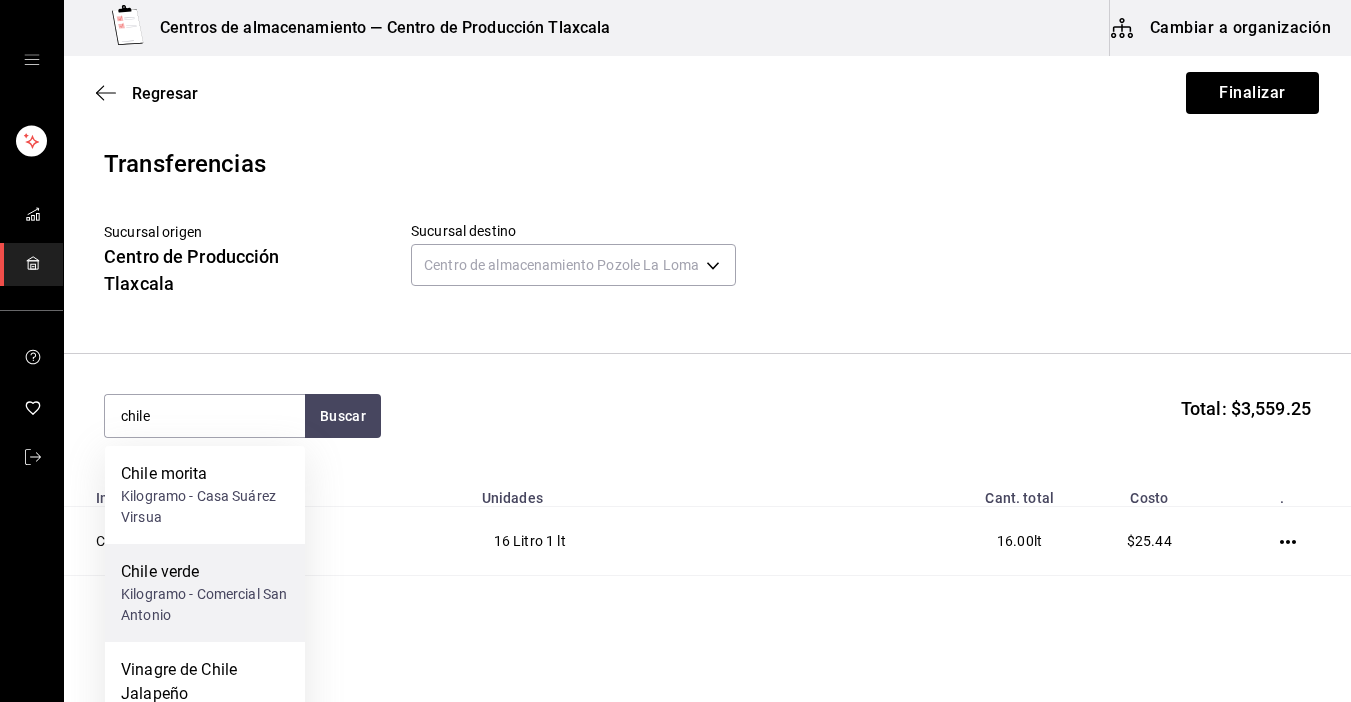 click on "Kilogramo - Comercial San Antonio" at bounding box center [205, 605] 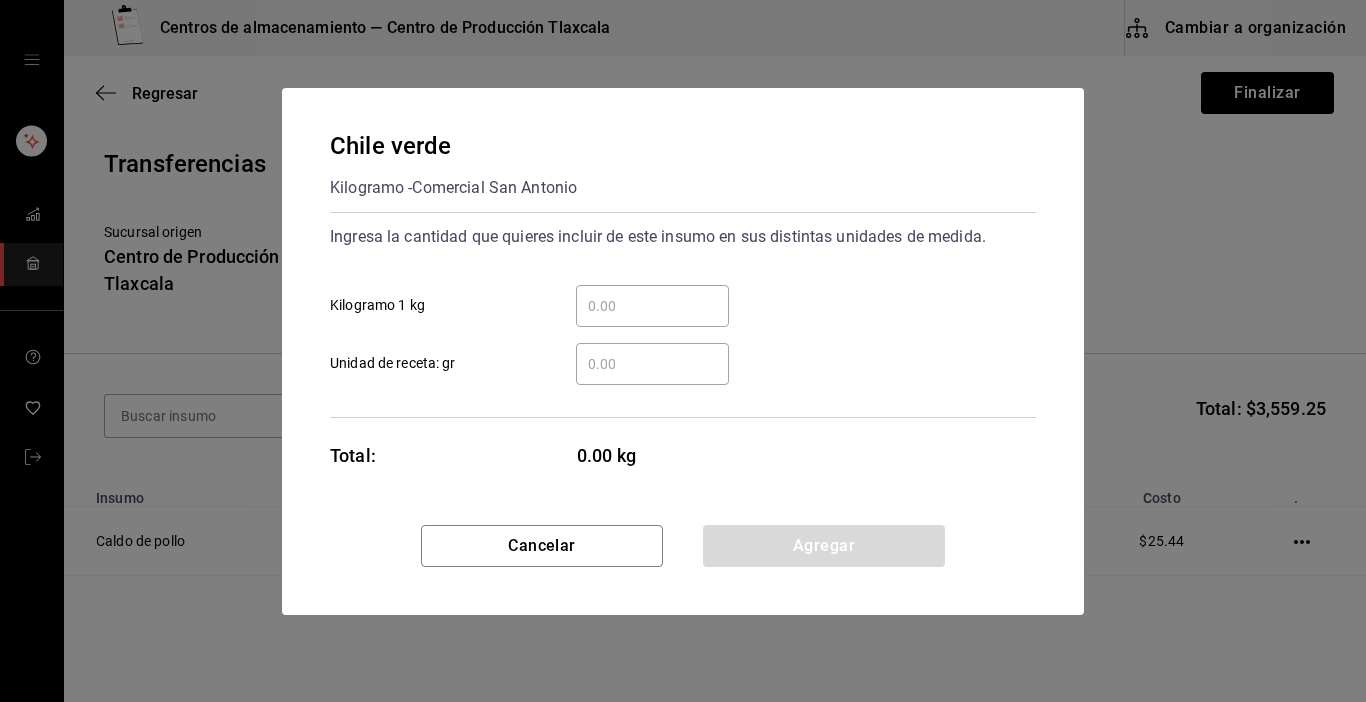 click on "​ Unidad de receta: gr" at bounding box center [652, 364] 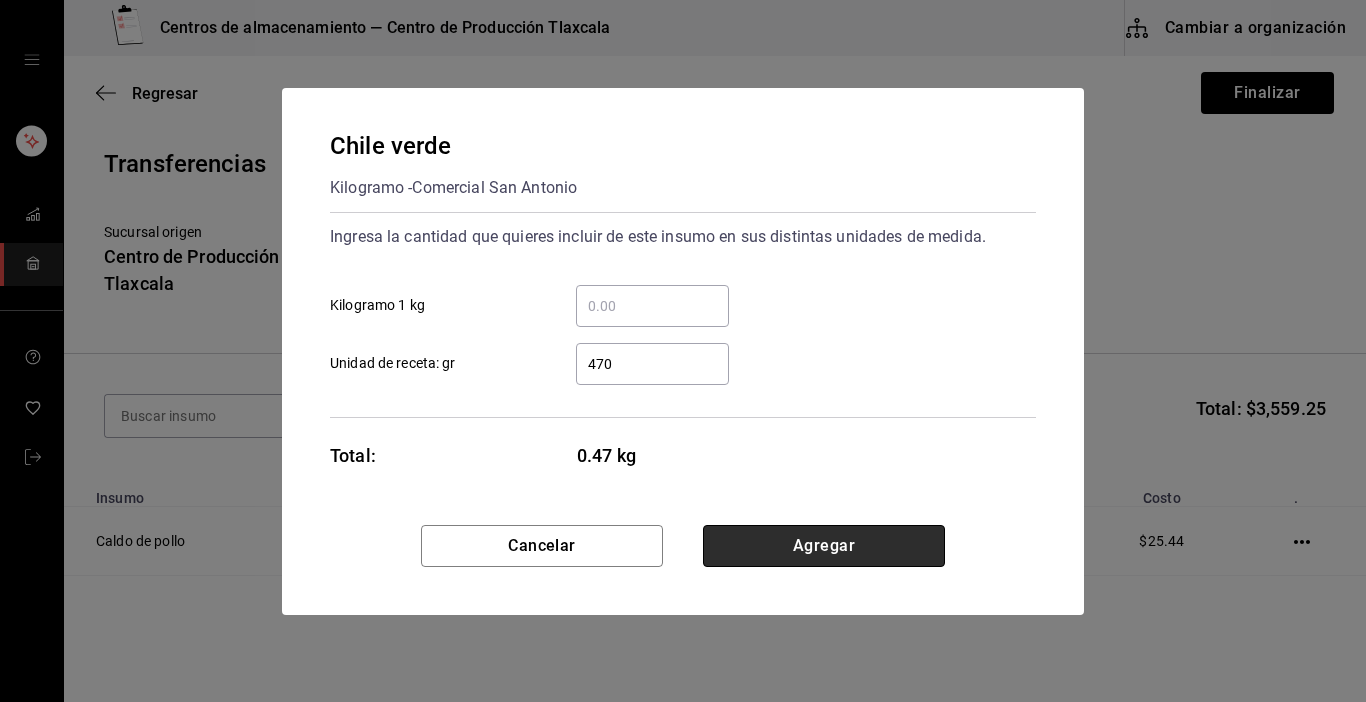 click on "Agregar" at bounding box center (824, 546) 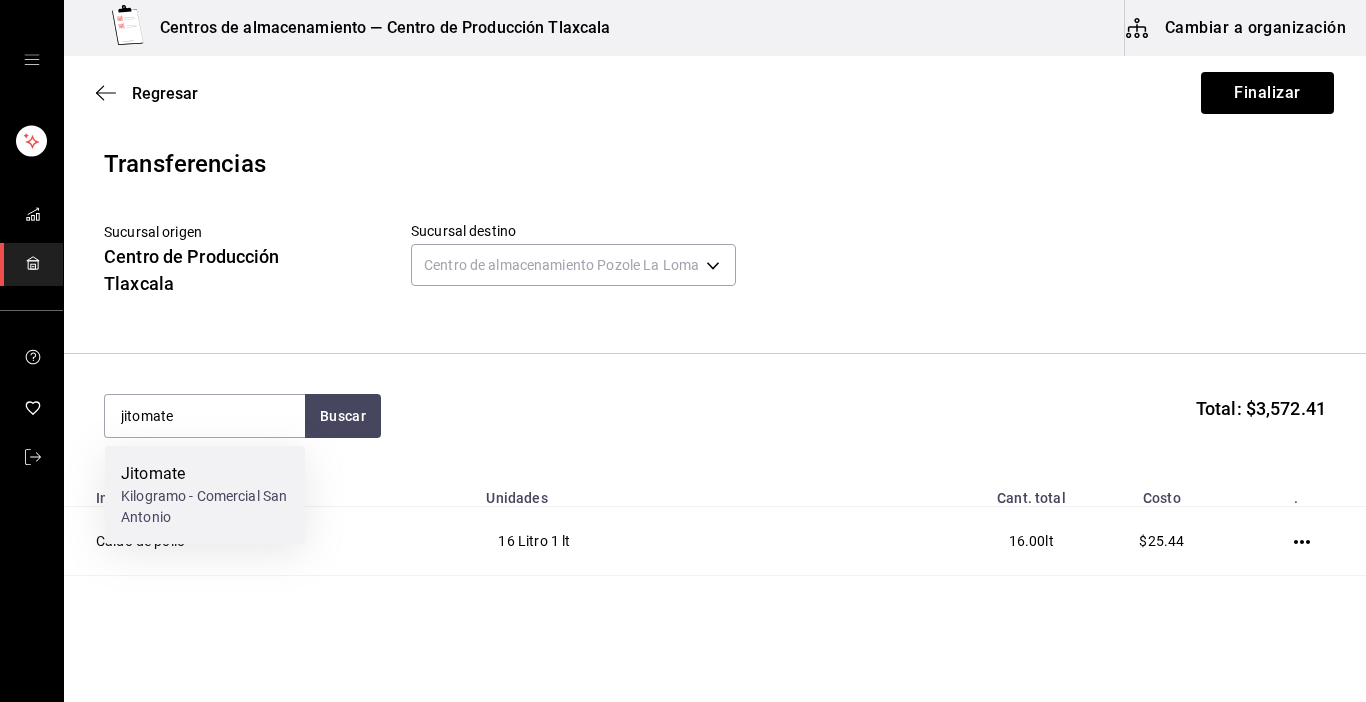 click on "Jitomate" at bounding box center (205, 474) 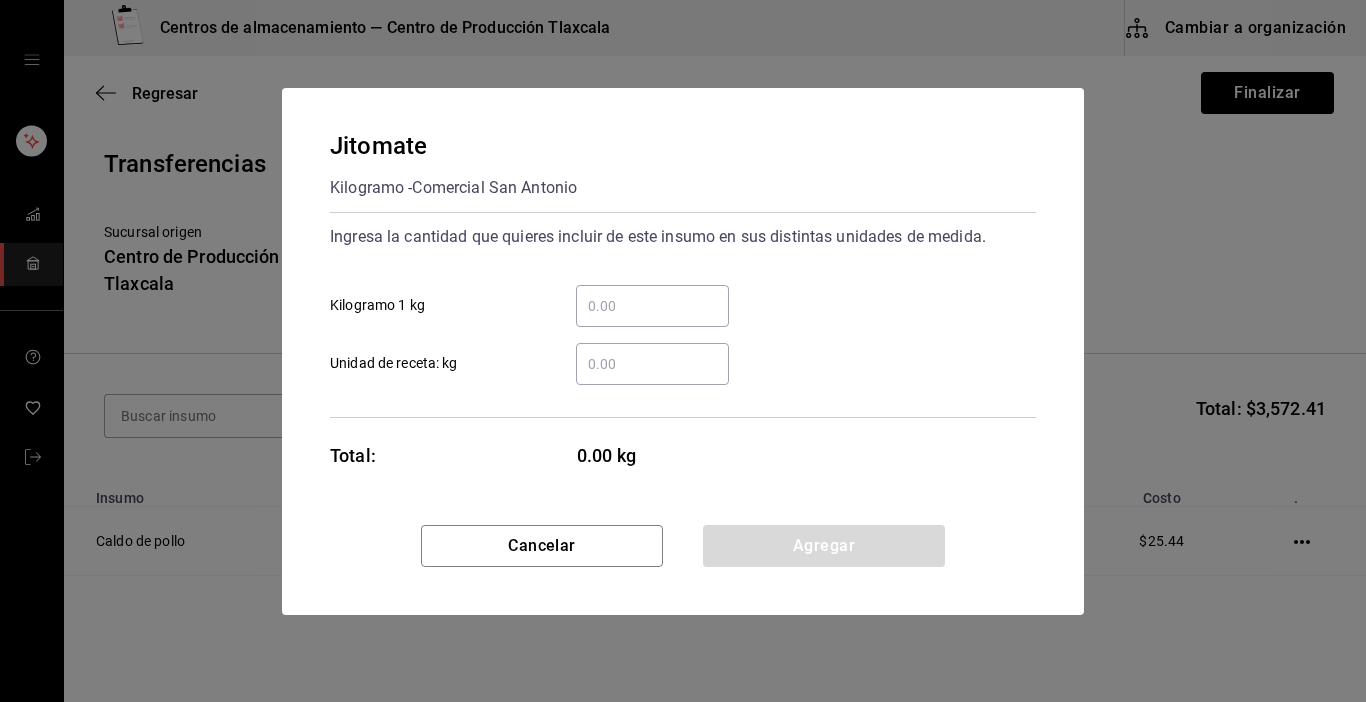 click on "​" at bounding box center [652, 306] 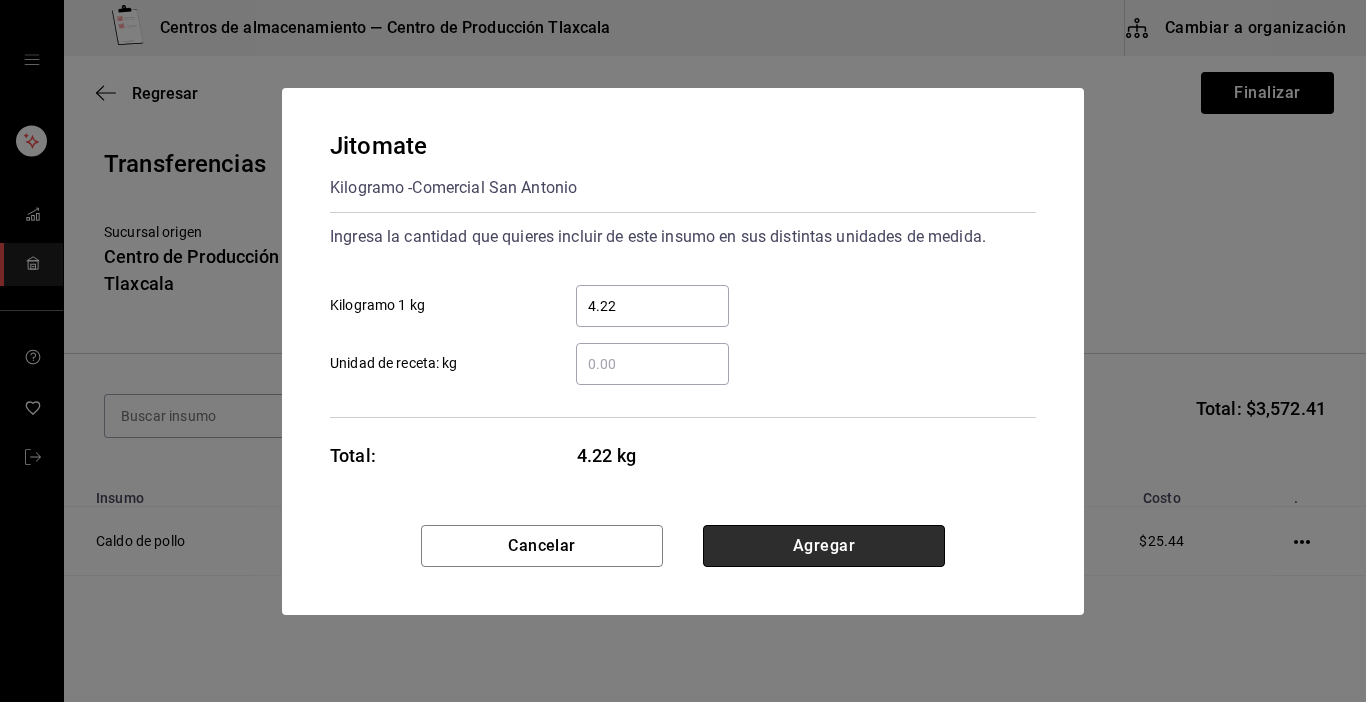 click on "Agregar" at bounding box center (824, 546) 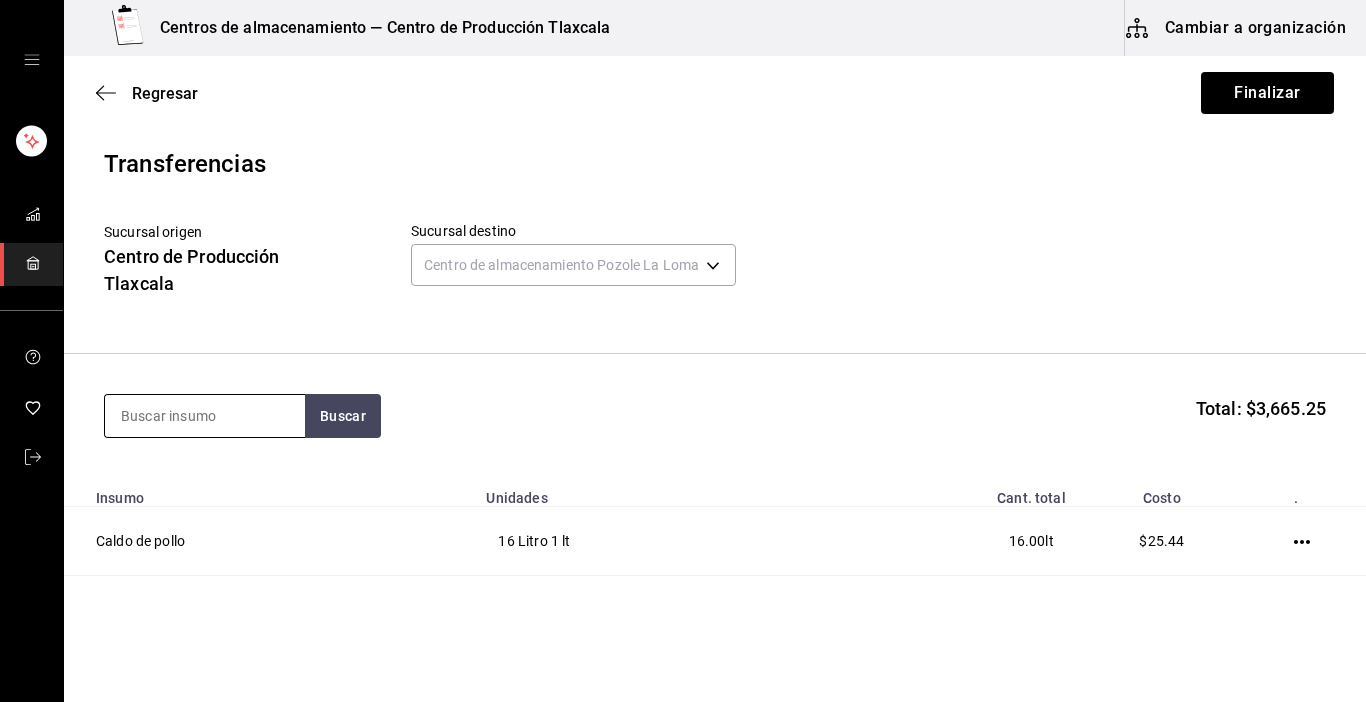 click at bounding box center (205, 416) 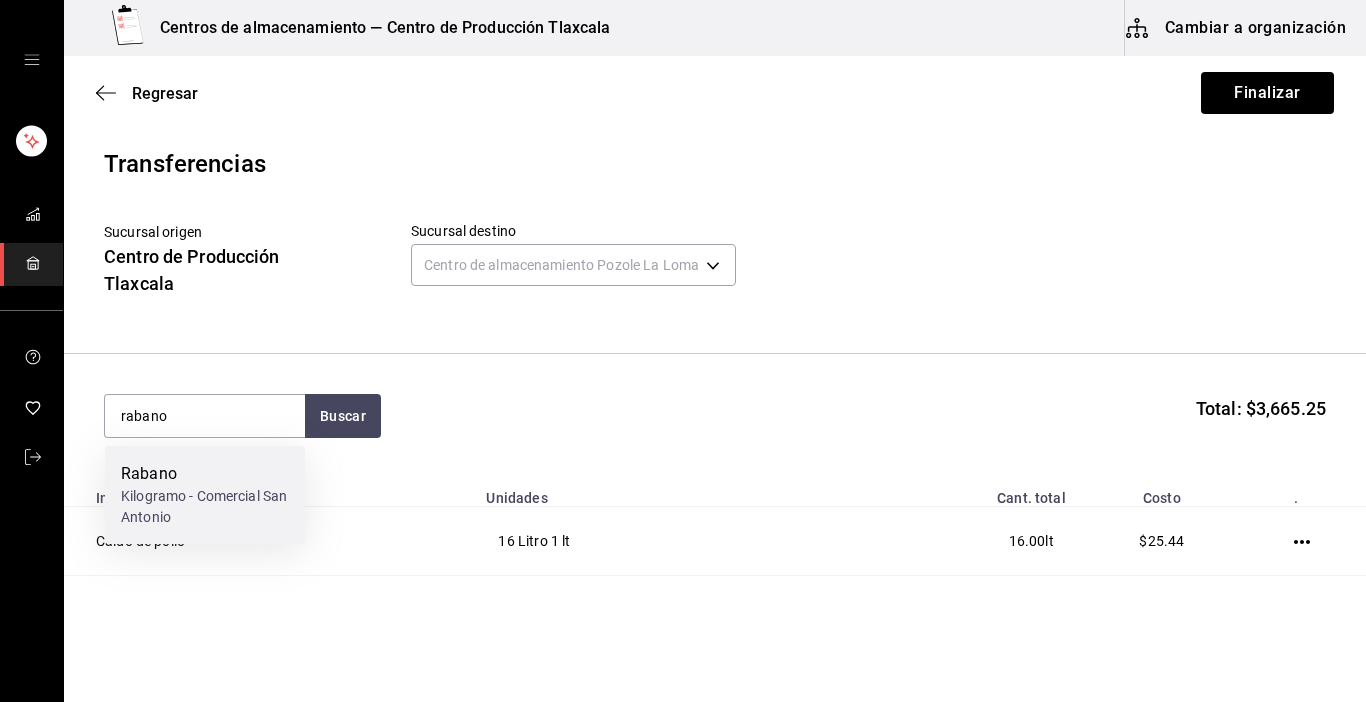 click on "Rabano" at bounding box center (205, 474) 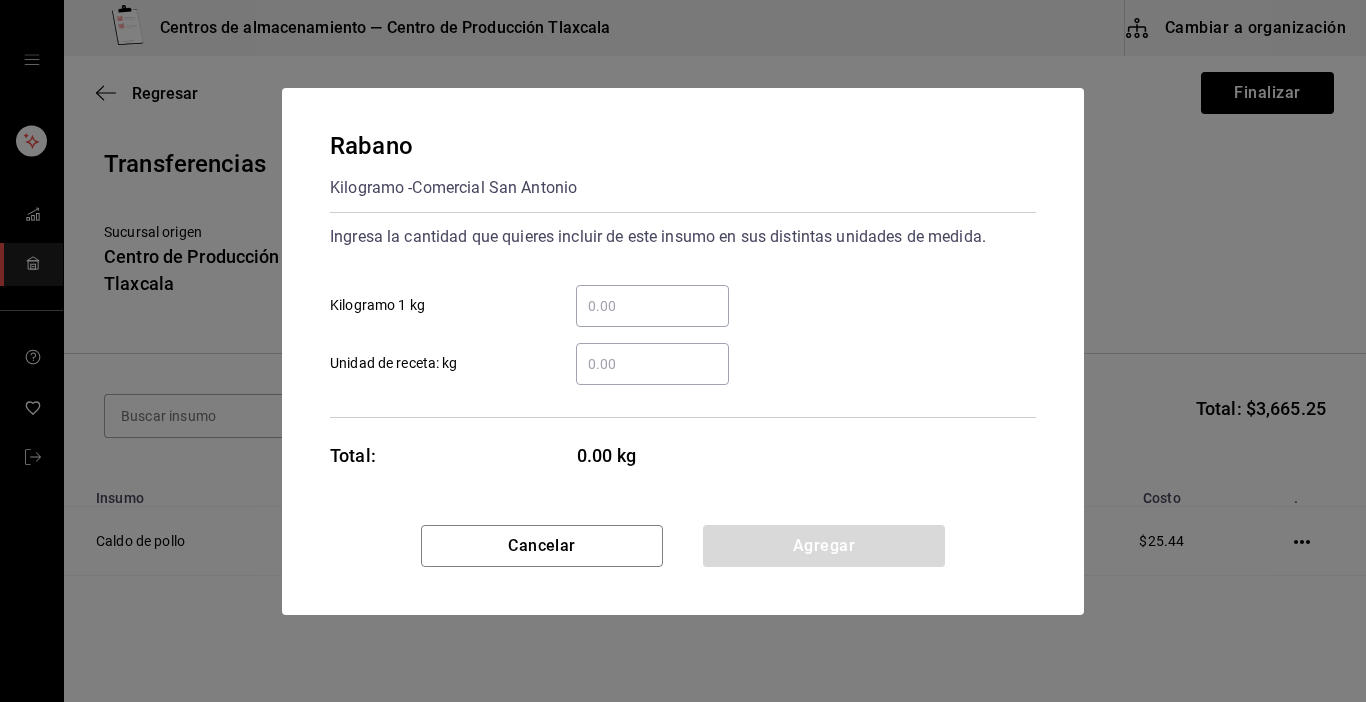 click on "​ Kilogramo 1 kg" at bounding box center [652, 306] 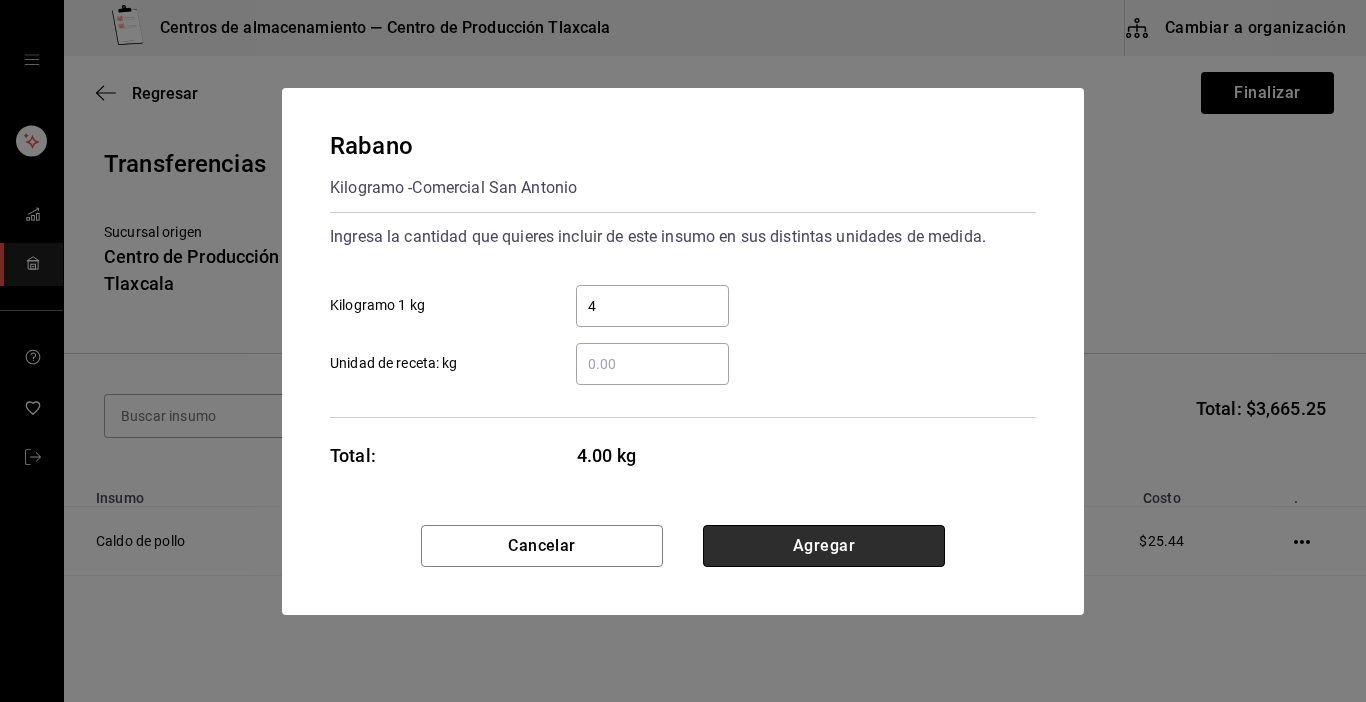 click on "Agregar" at bounding box center [824, 546] 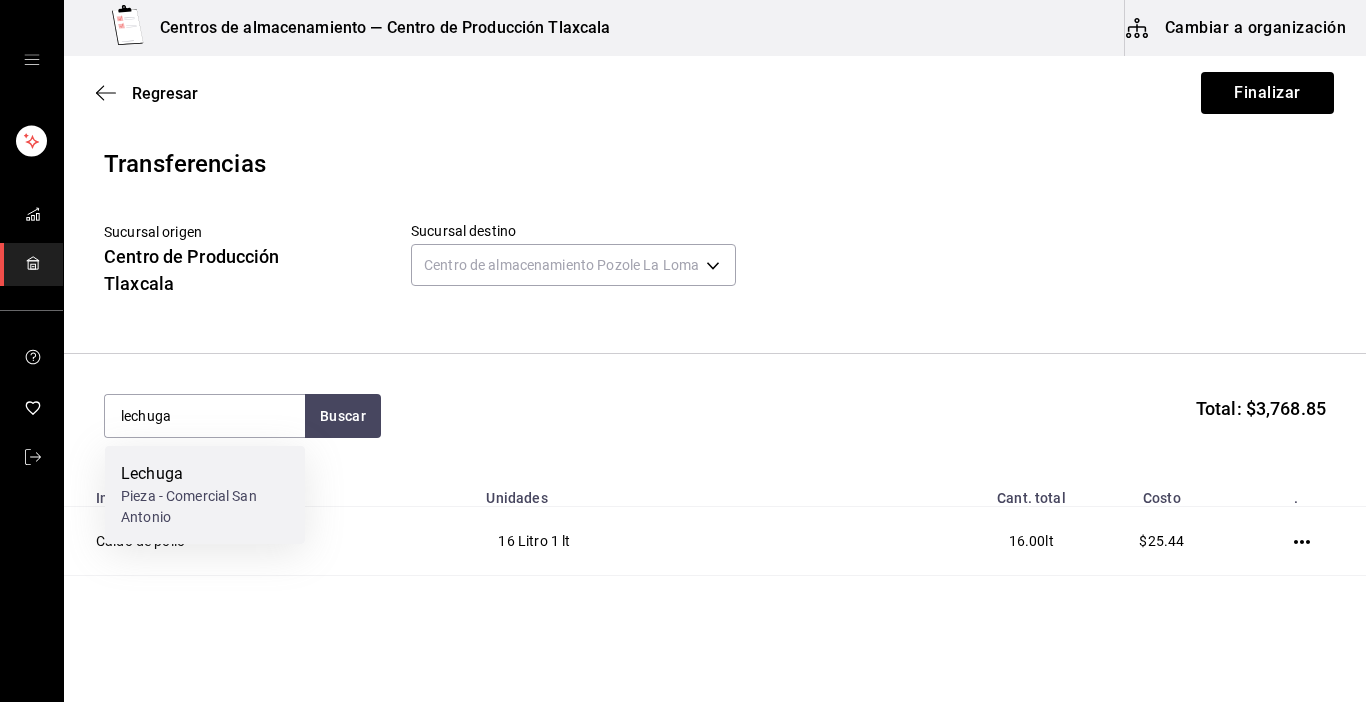 click on "Pieza - Comercial San Antonio" at bounding box center (205, 507) 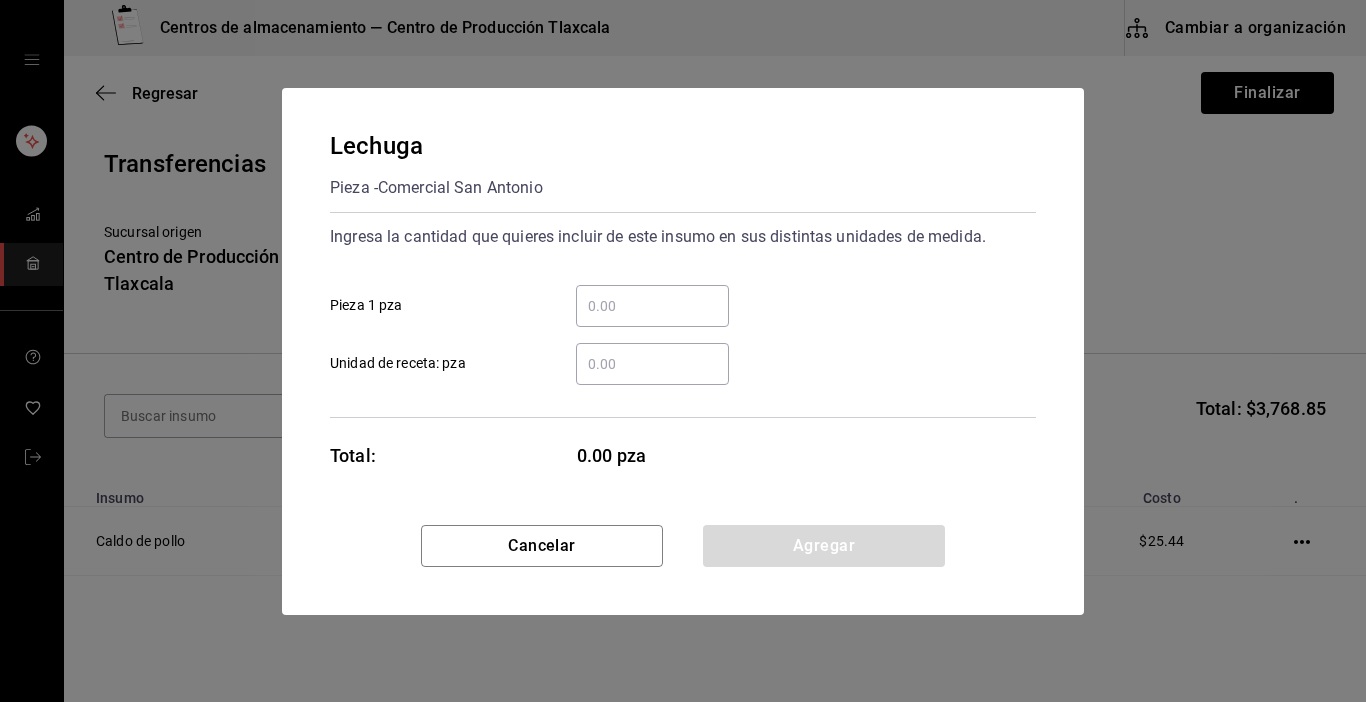 click on "​ Pieza 1 pza" at bounding box center [652, 306] 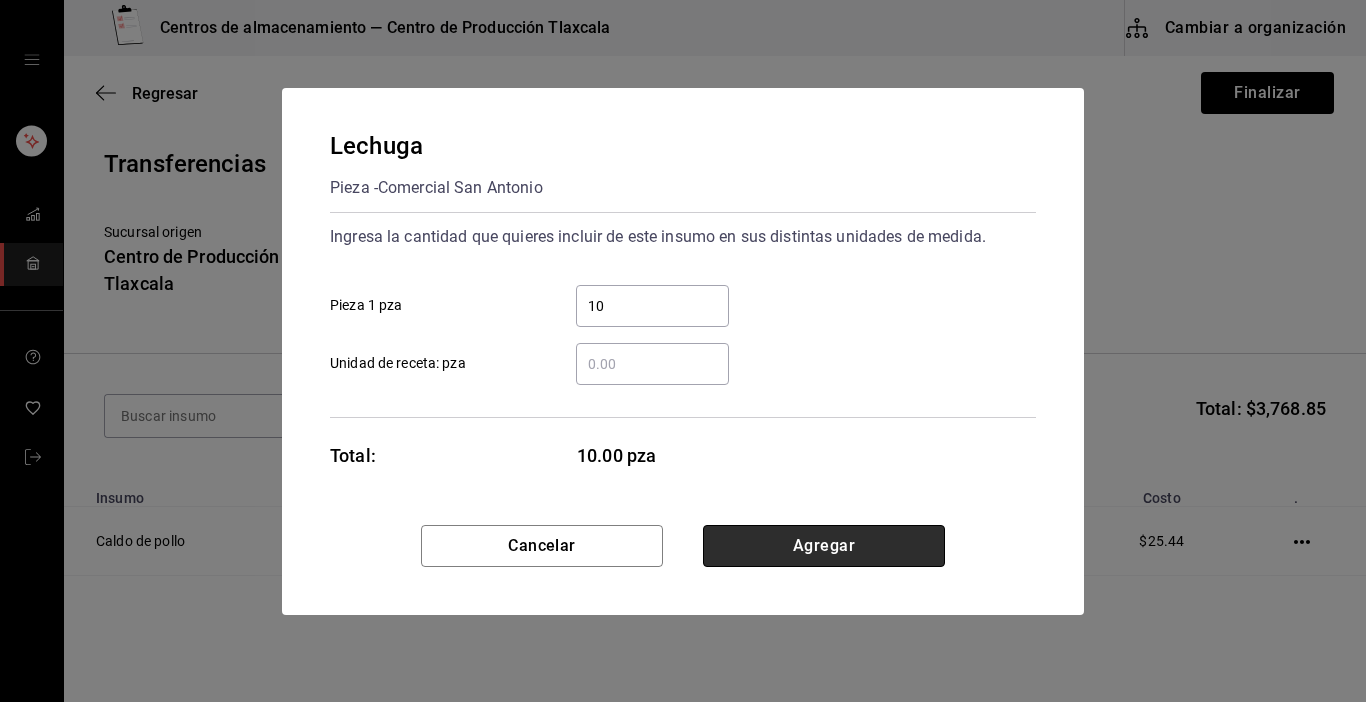 click on "Agregar" at bounding box center (824, 546) 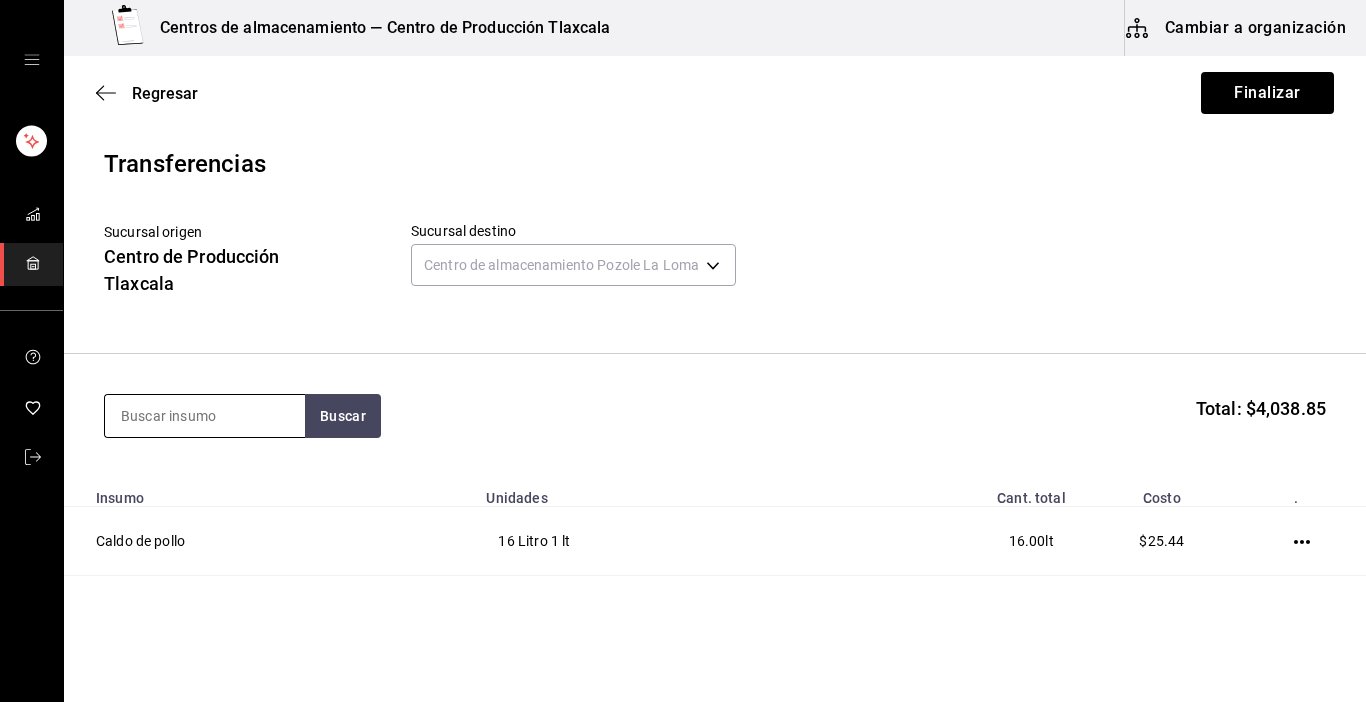 click at bounding box center [205, 416] 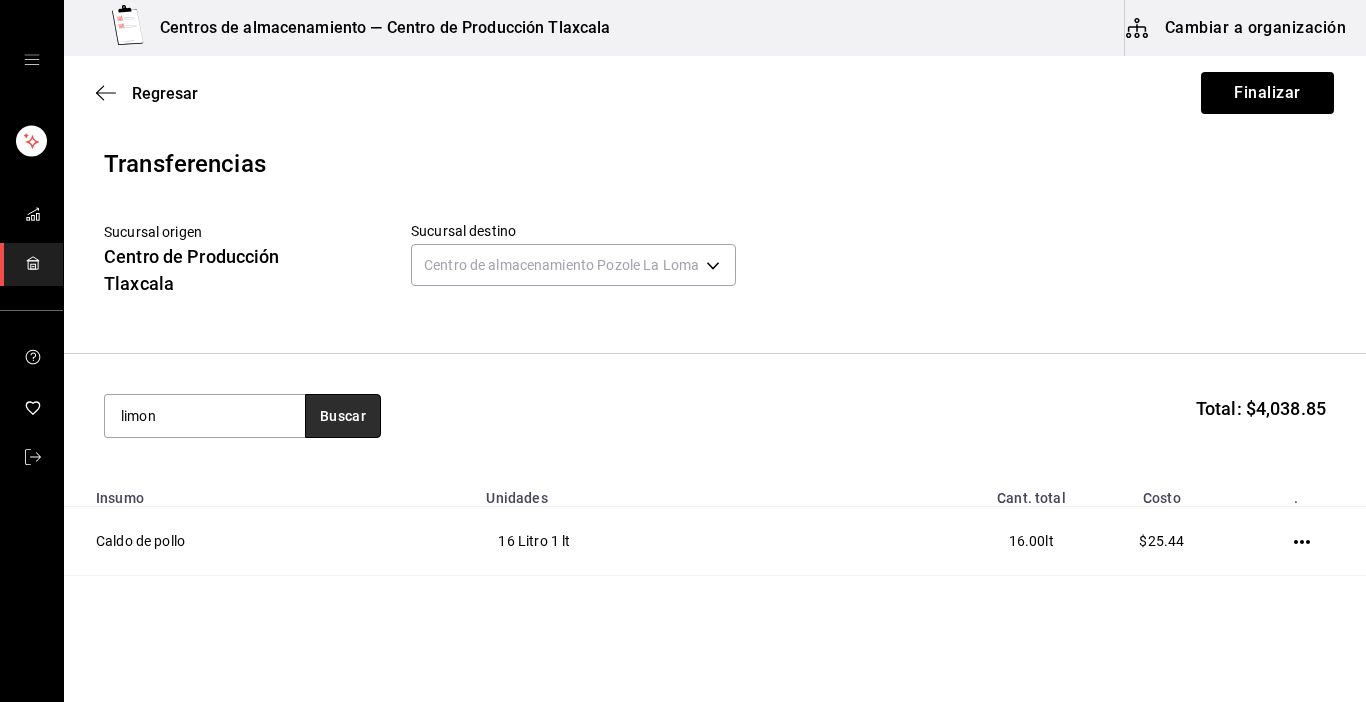 click on "Buscar" at bounding box center [343, 416] 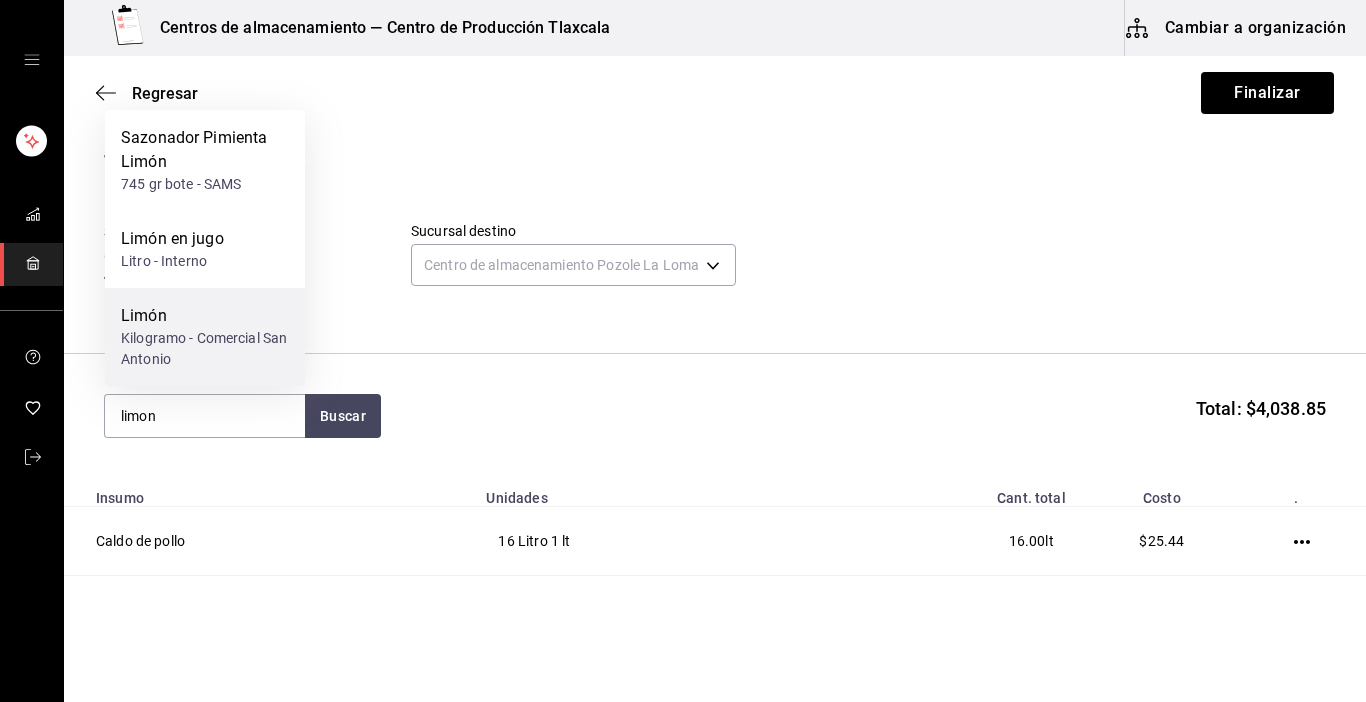 click on "Limón Kilogramo - Comercial San Antonio" at bounding box center (205, 337) 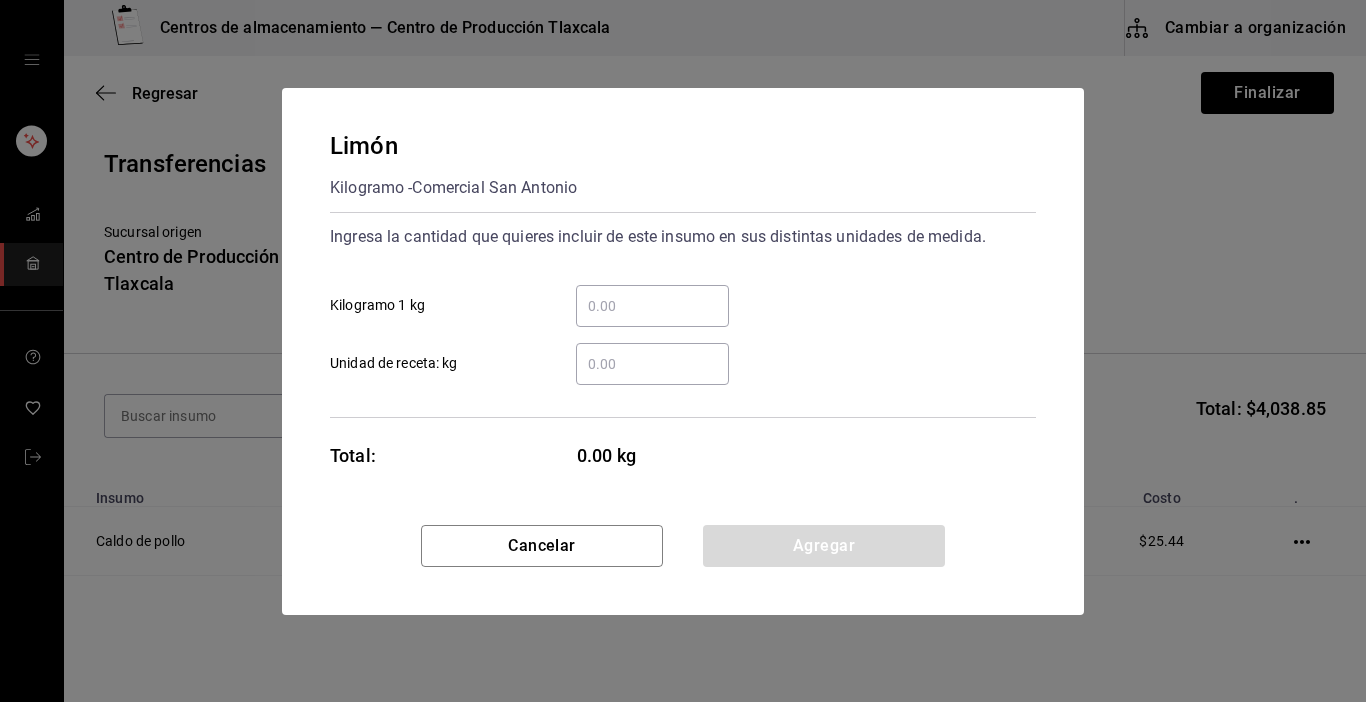 click on "​ Kilogramo 1 kg" at bounding box center [652, 306] 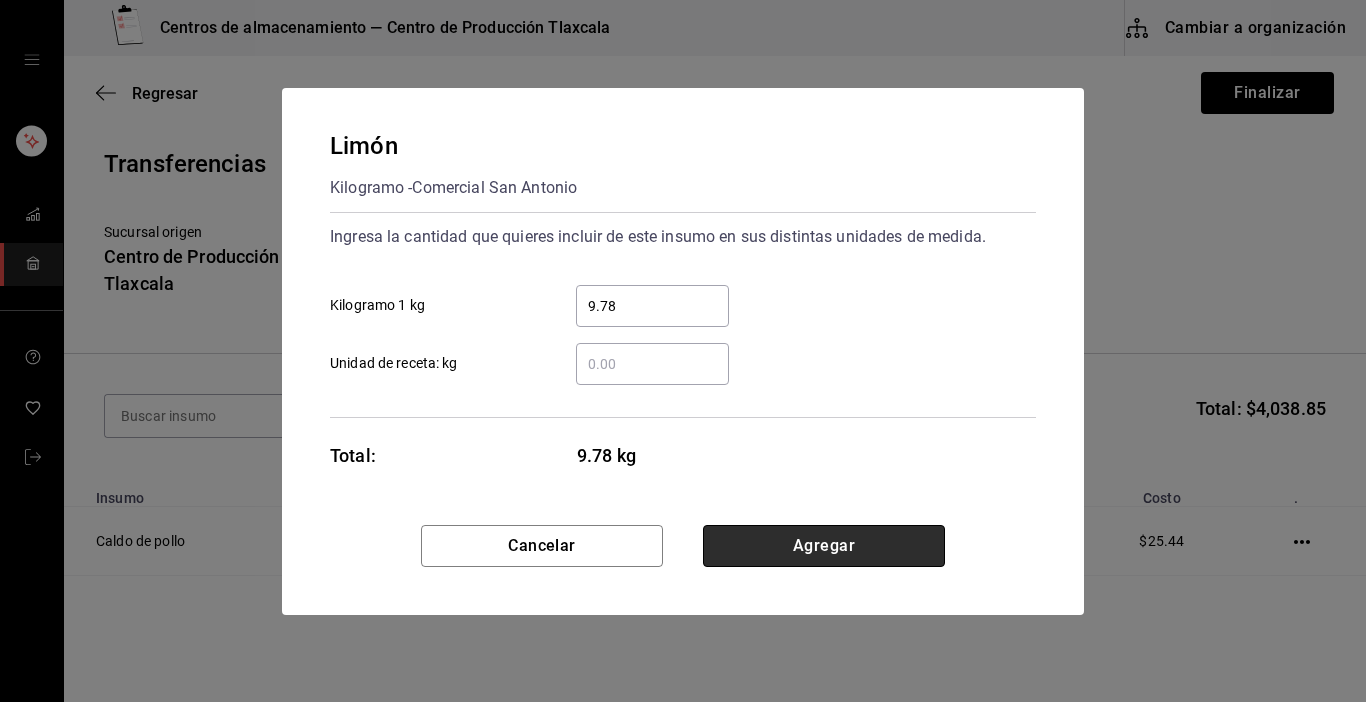 click on "Agregar" at bounding box center [824, 546] 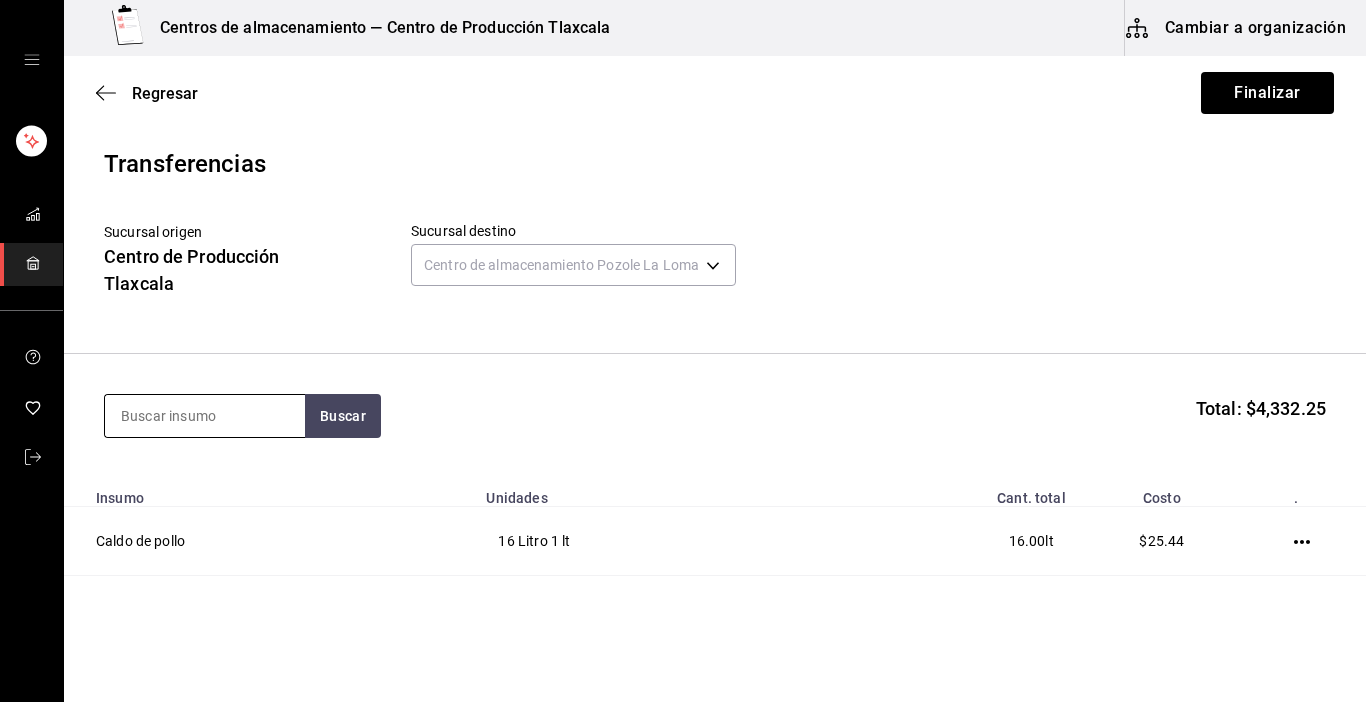 click at bounding box center (205, 416) 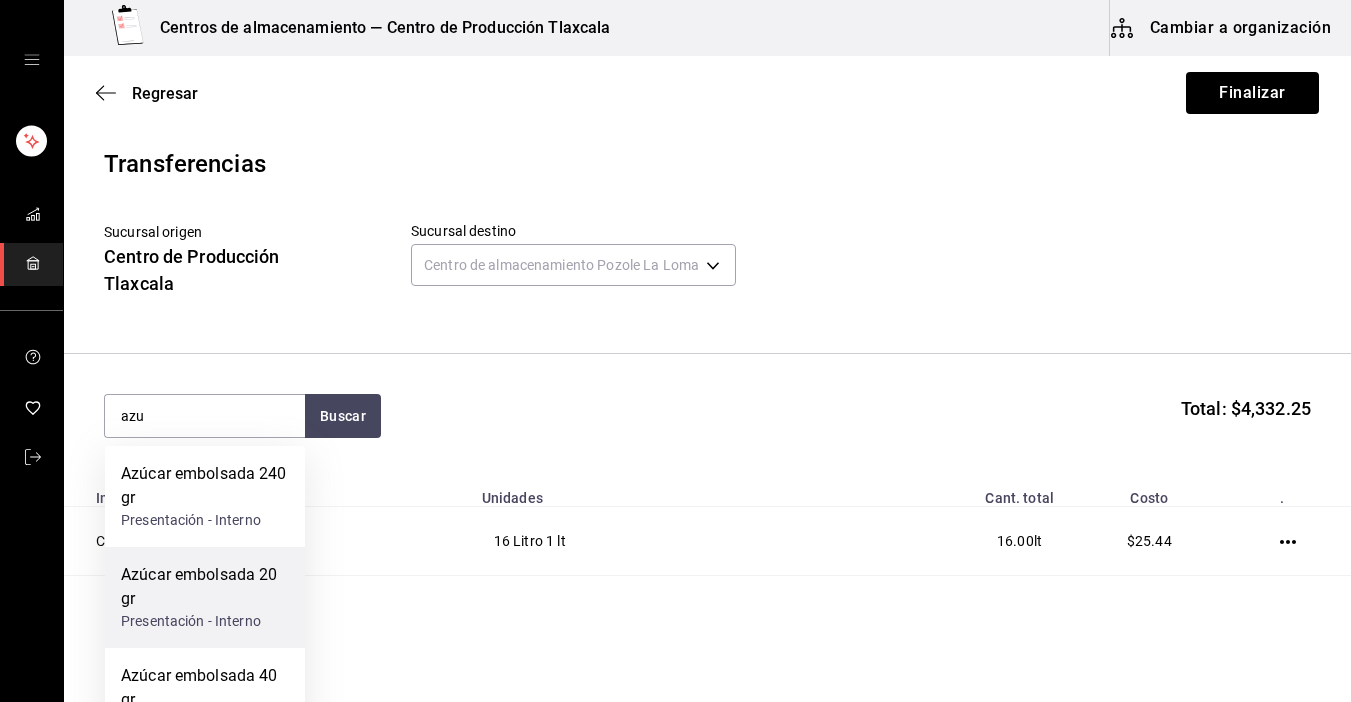 click on "Azúcar embolsada 20 gr" at bounding box center [205, 587] 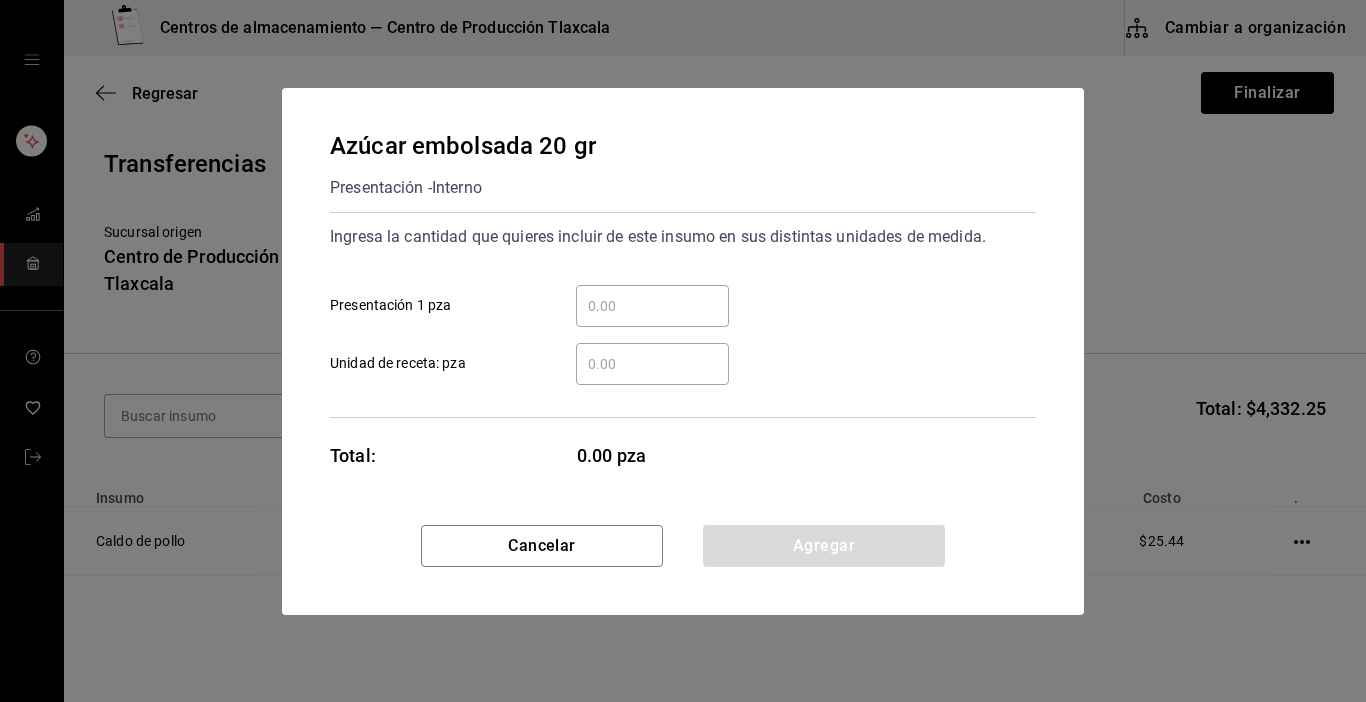 click on "​ Presentación 1 pza" at bounding box center (652, 306) 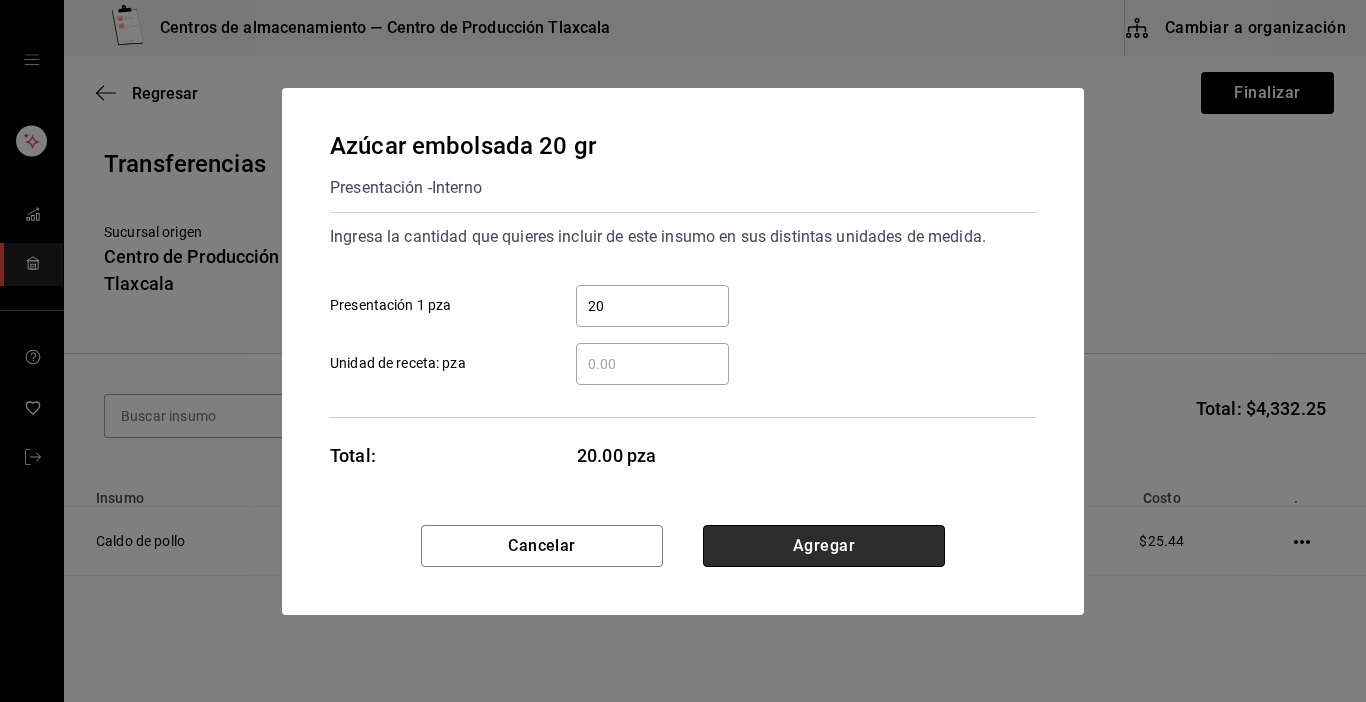 click on "Agregar" at bounding box center (824, 546) 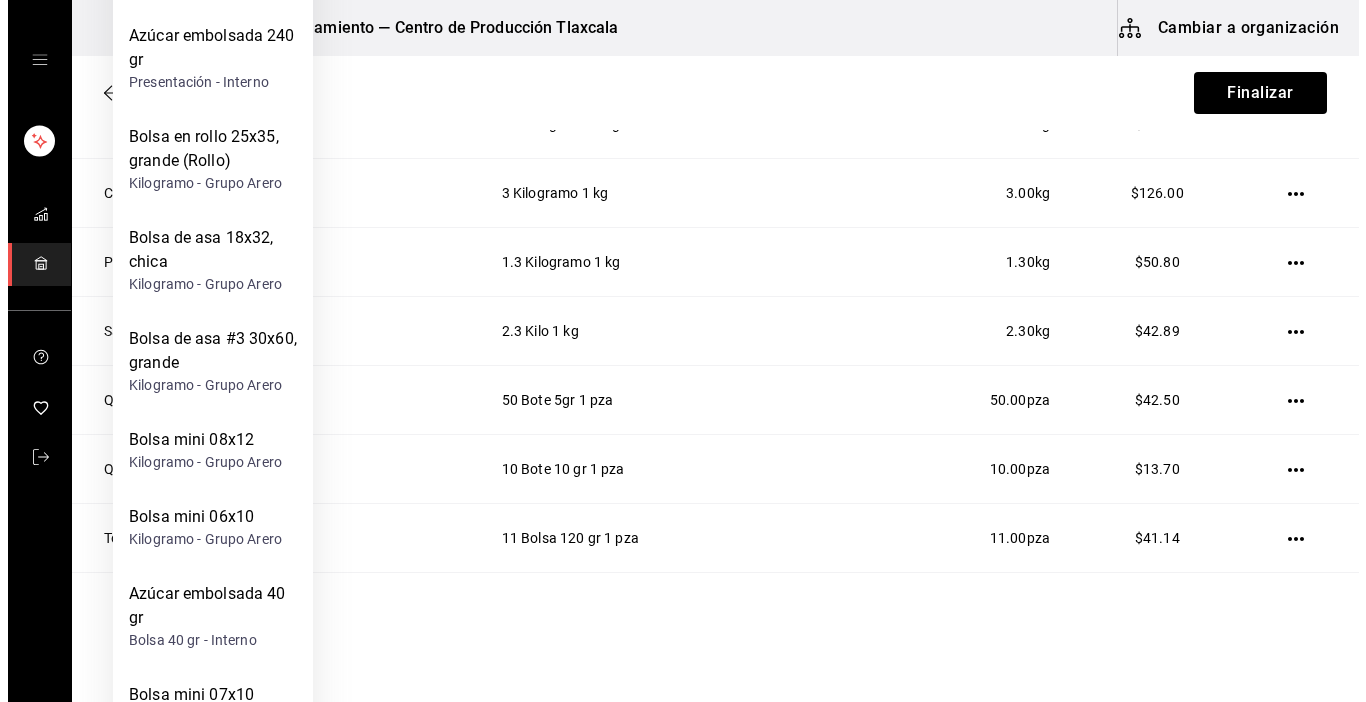 scroll, scrollTop: 733, scrollLeft: 0, axis: vertical 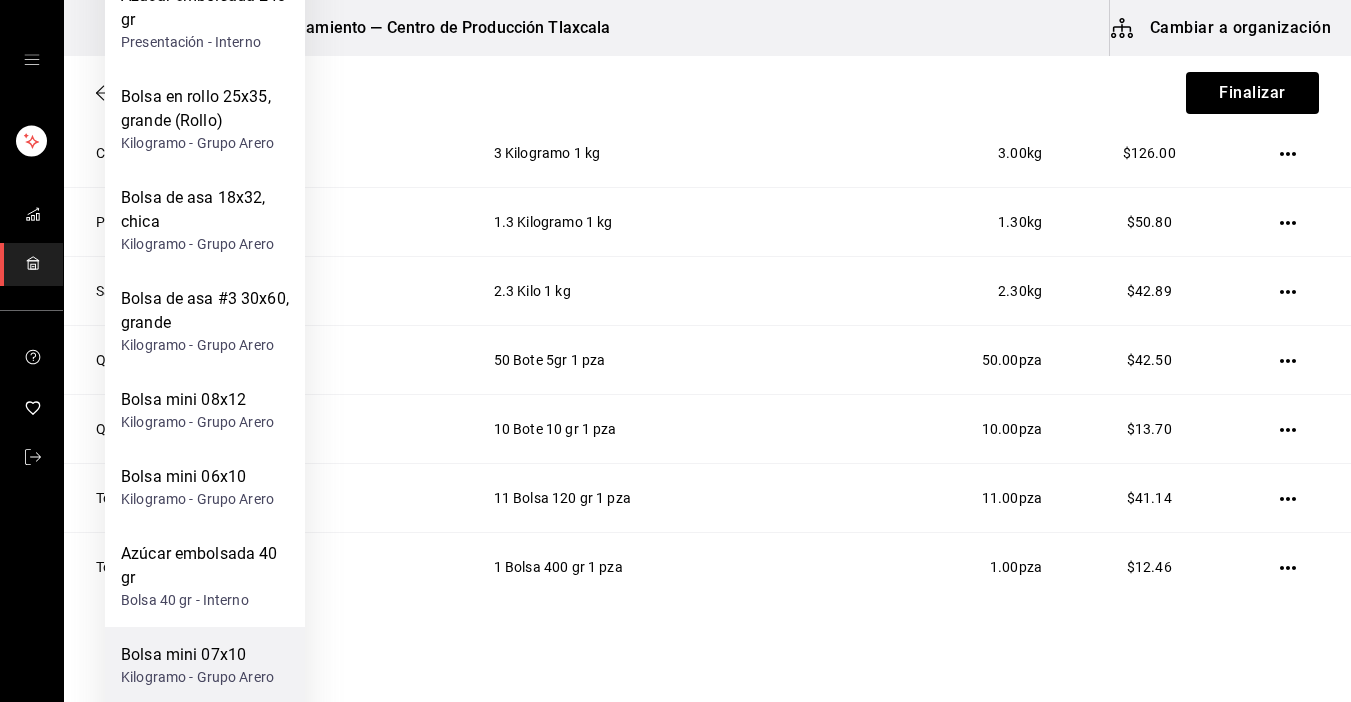 click on "Bolsa mini 07x10" at bounding box center (197, 655) 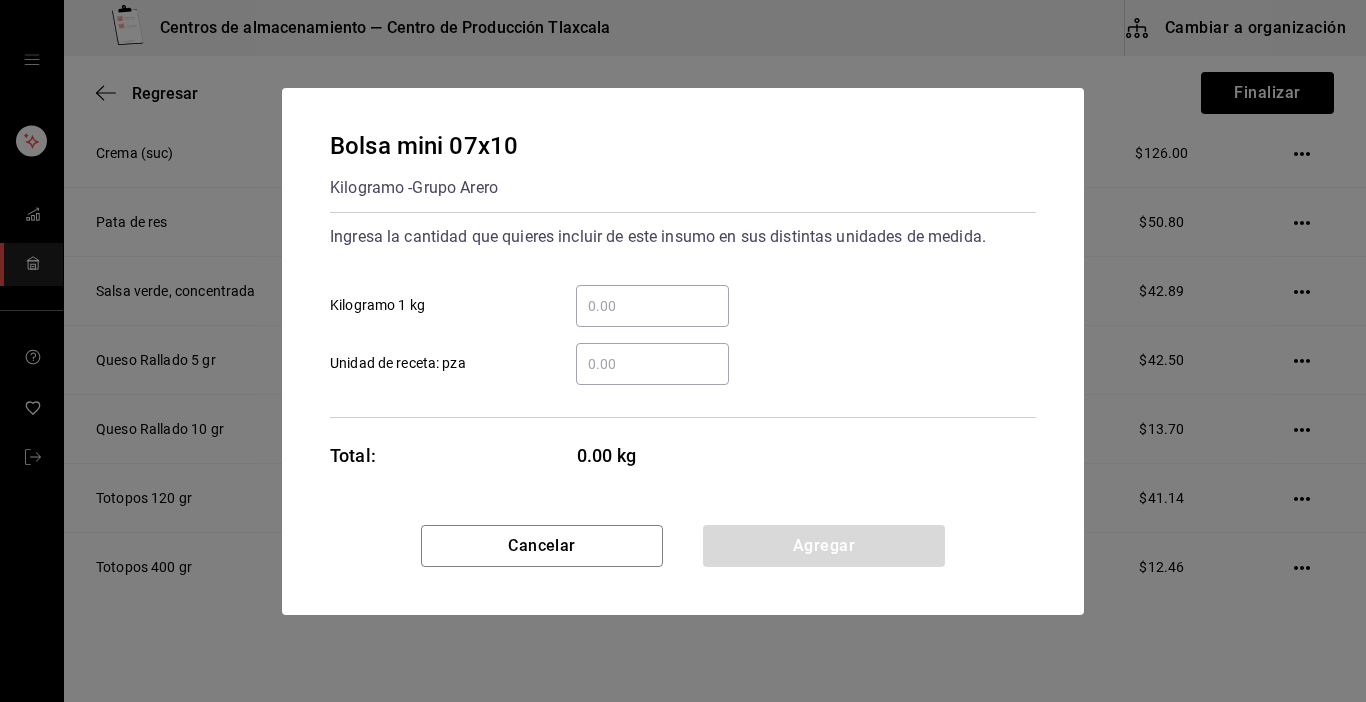 click on "​ Kilogramo 1 kg" at bounding box center [652, 306] 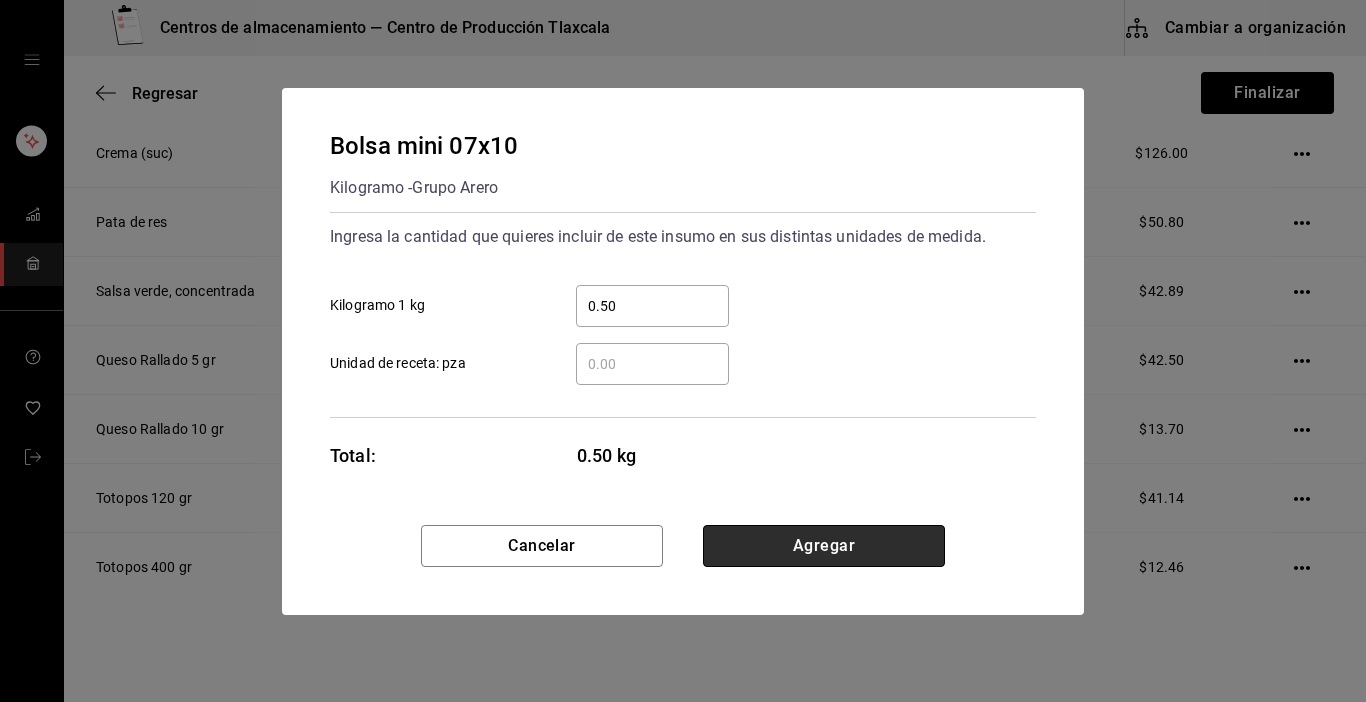 click on "Agregar" at bounding box center (824, 546) 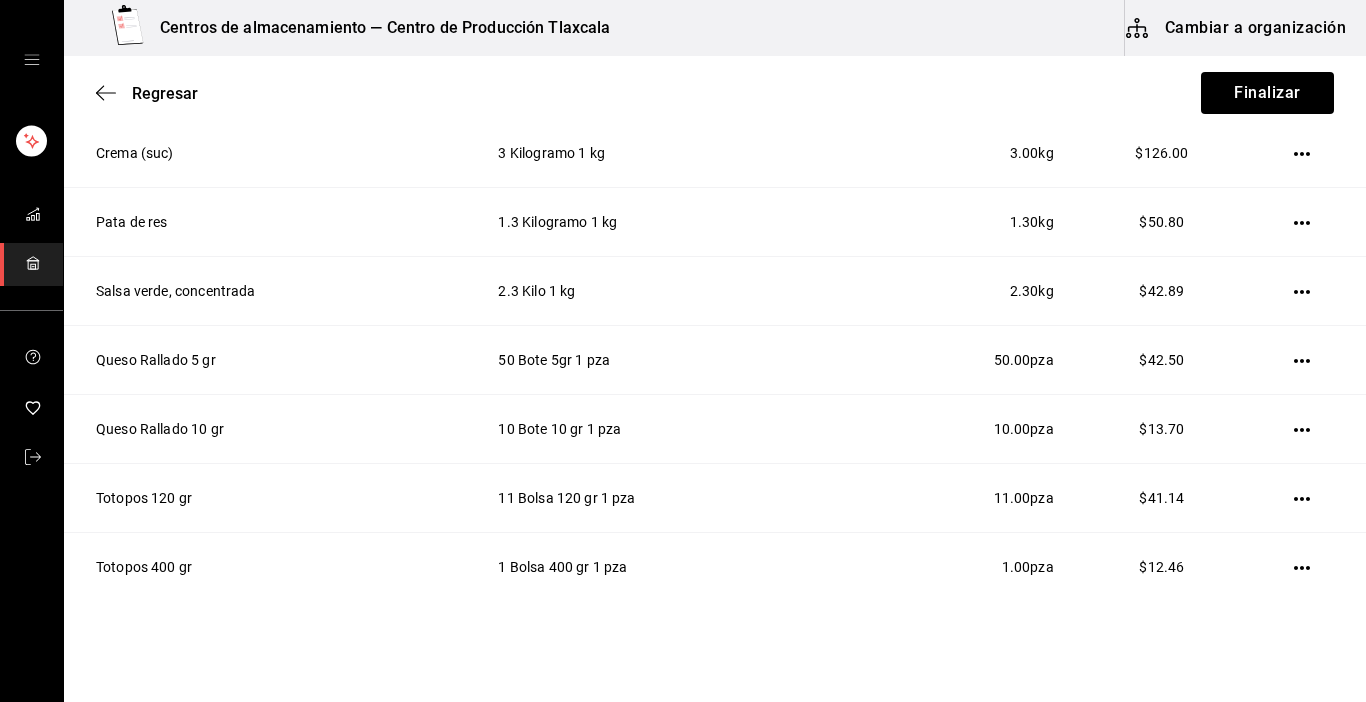 scroll, scrollTop: 94, scrollLeft: 0, axis: vertical 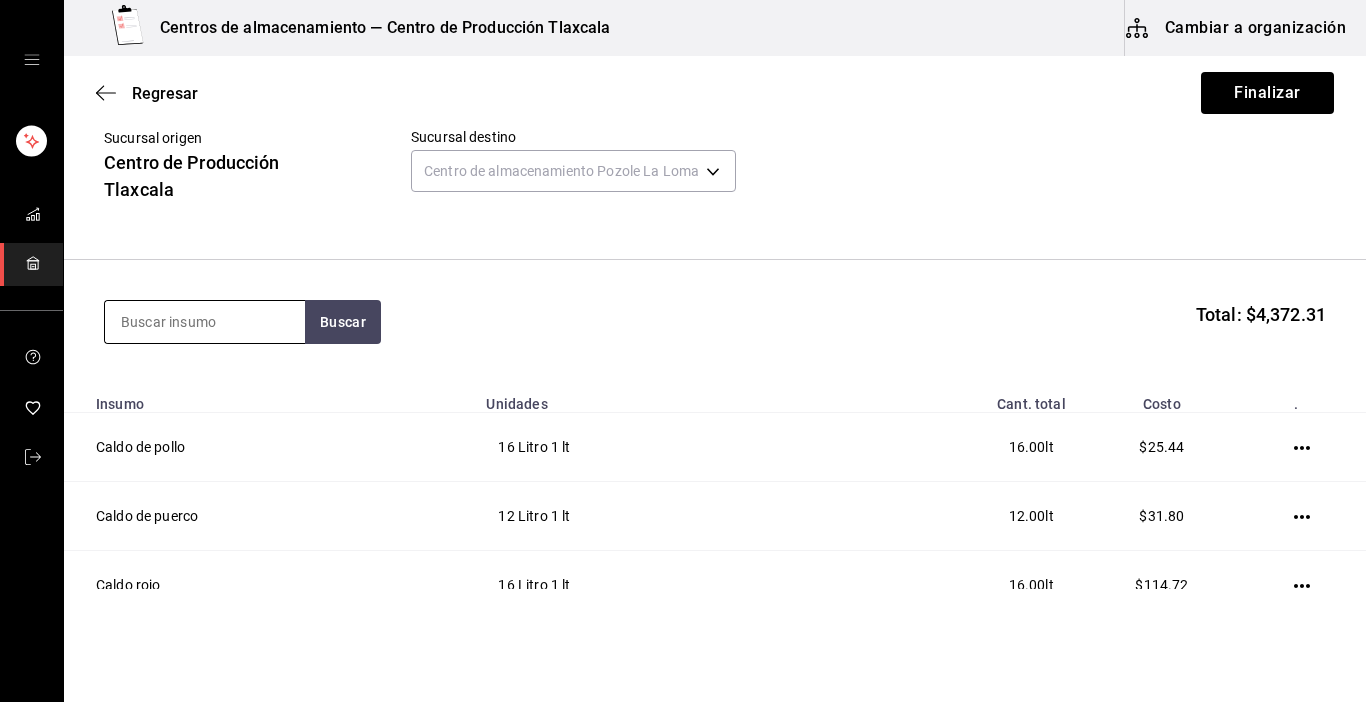click at bounding box center [205, 322] 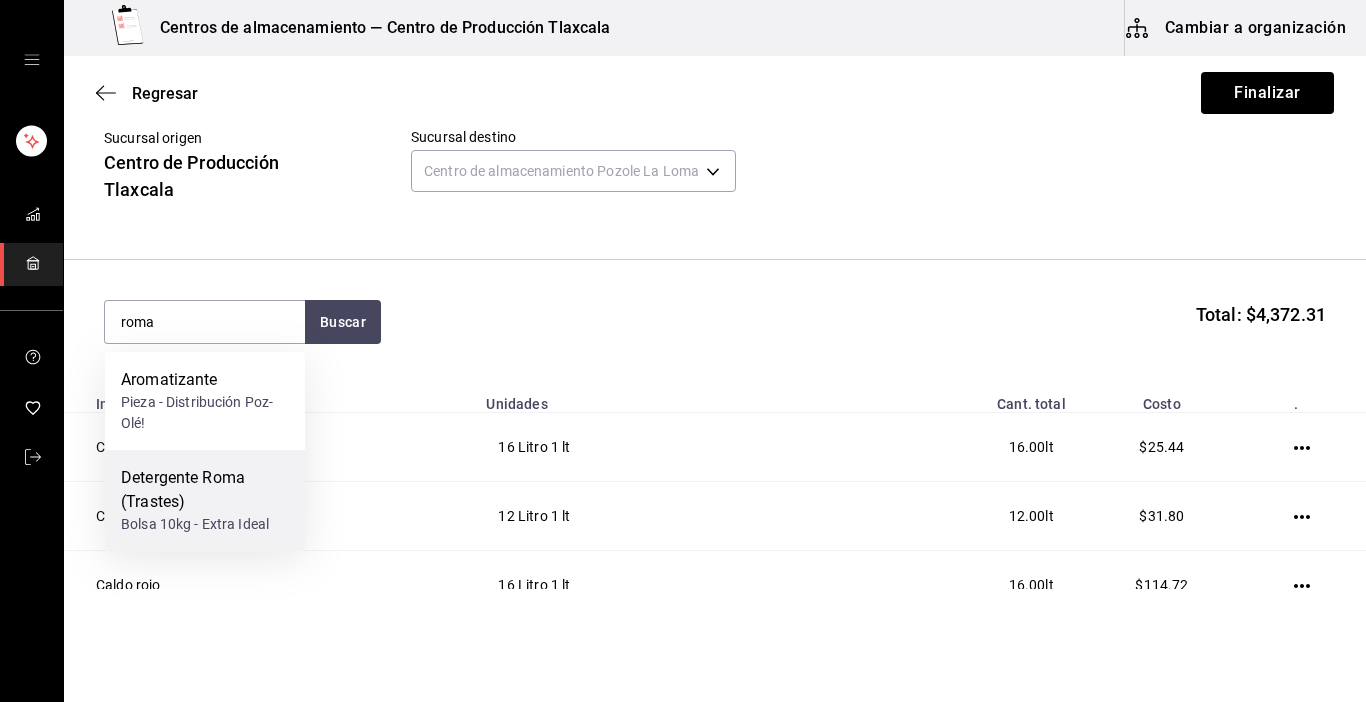 click on "Detergente Roma (Trastes)" at bounding box center (205, 490) 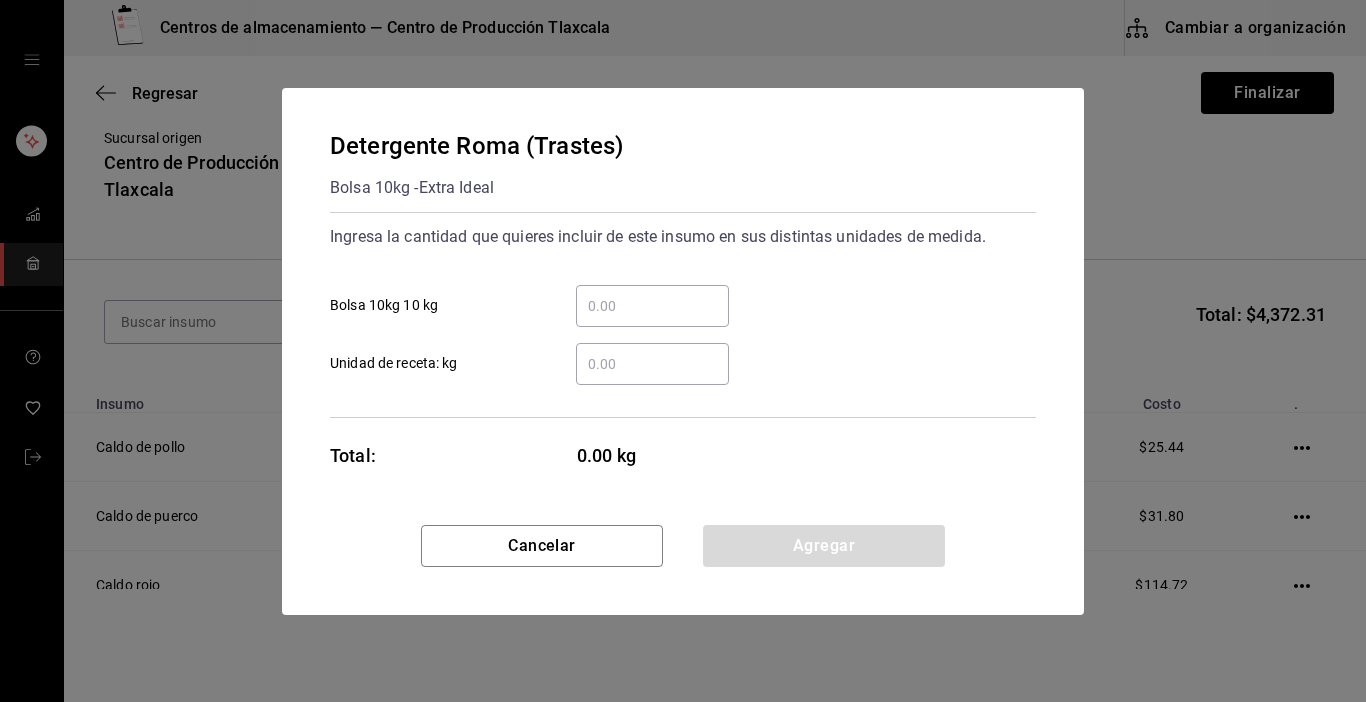 click on "​ Bolsa 10kg 10 kg" at bounding box center [652, 306] 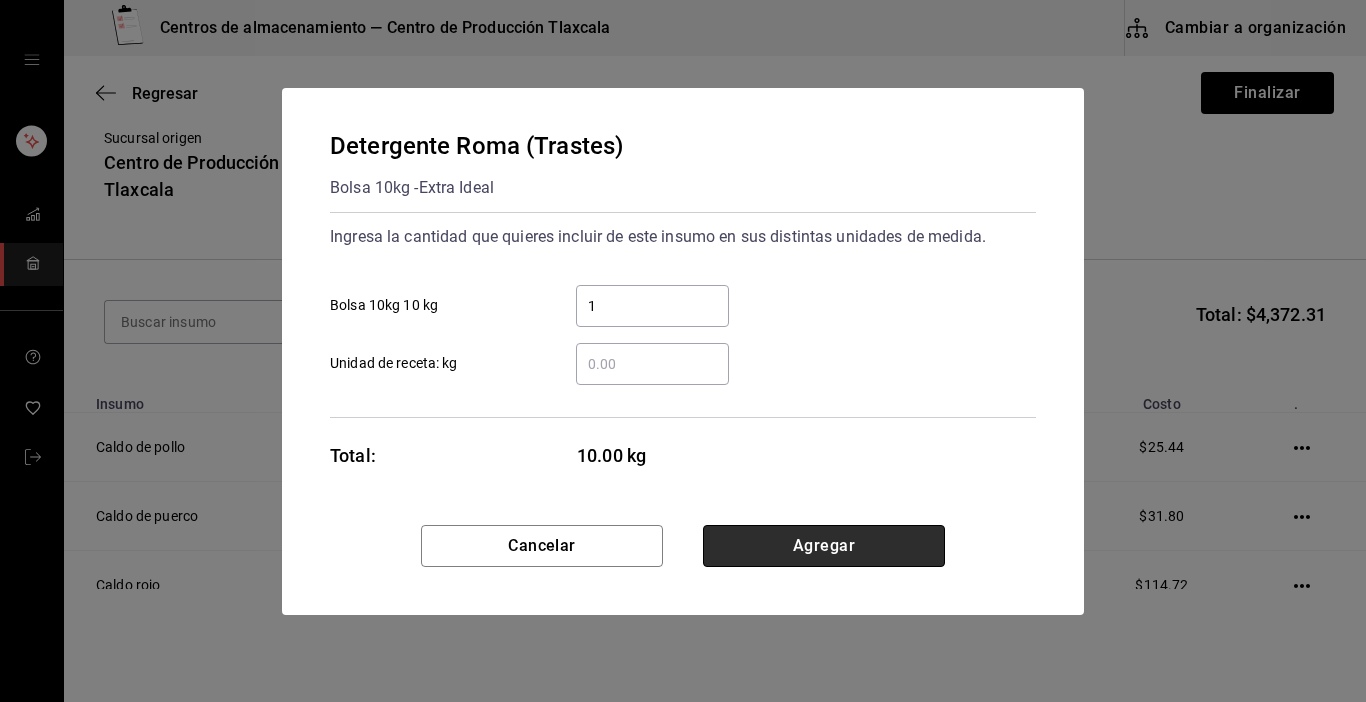 click on "Agregar" at bounding box center [824, 546] 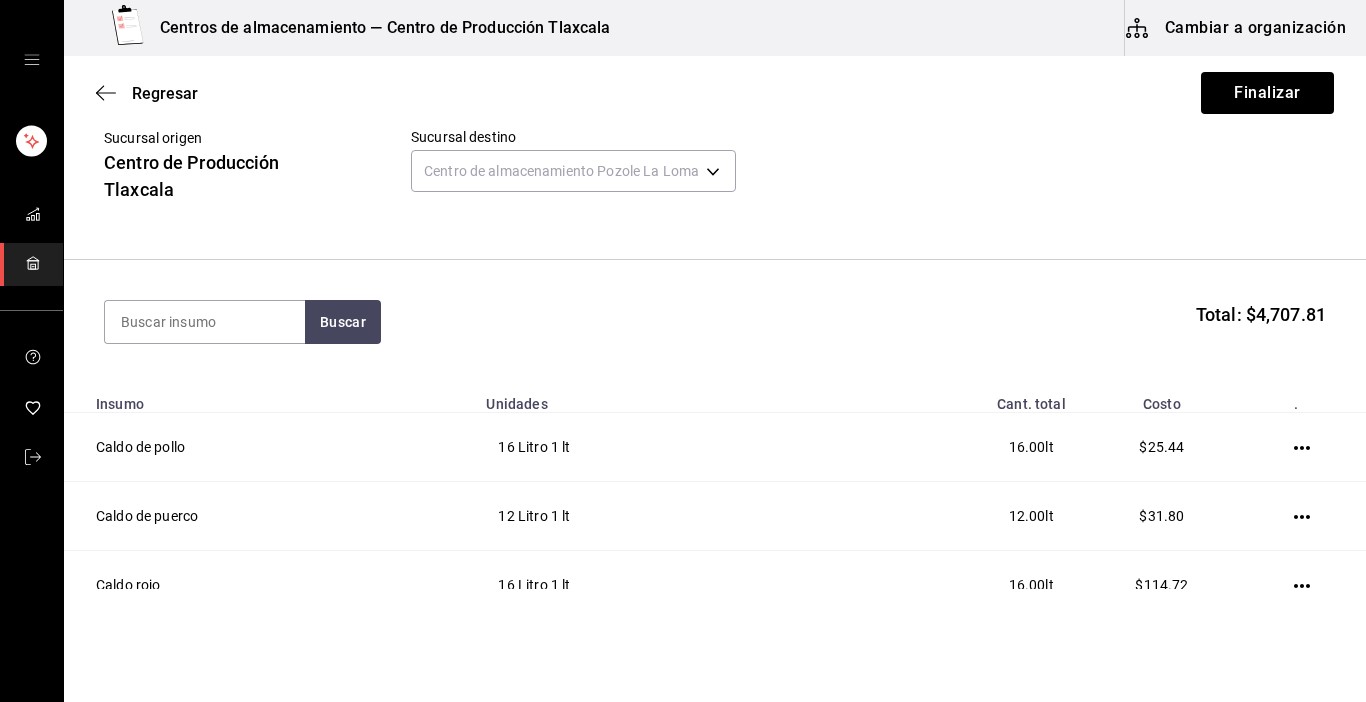 click on "Buscar Total: $4,707.81" at bounding box center [715, 322] 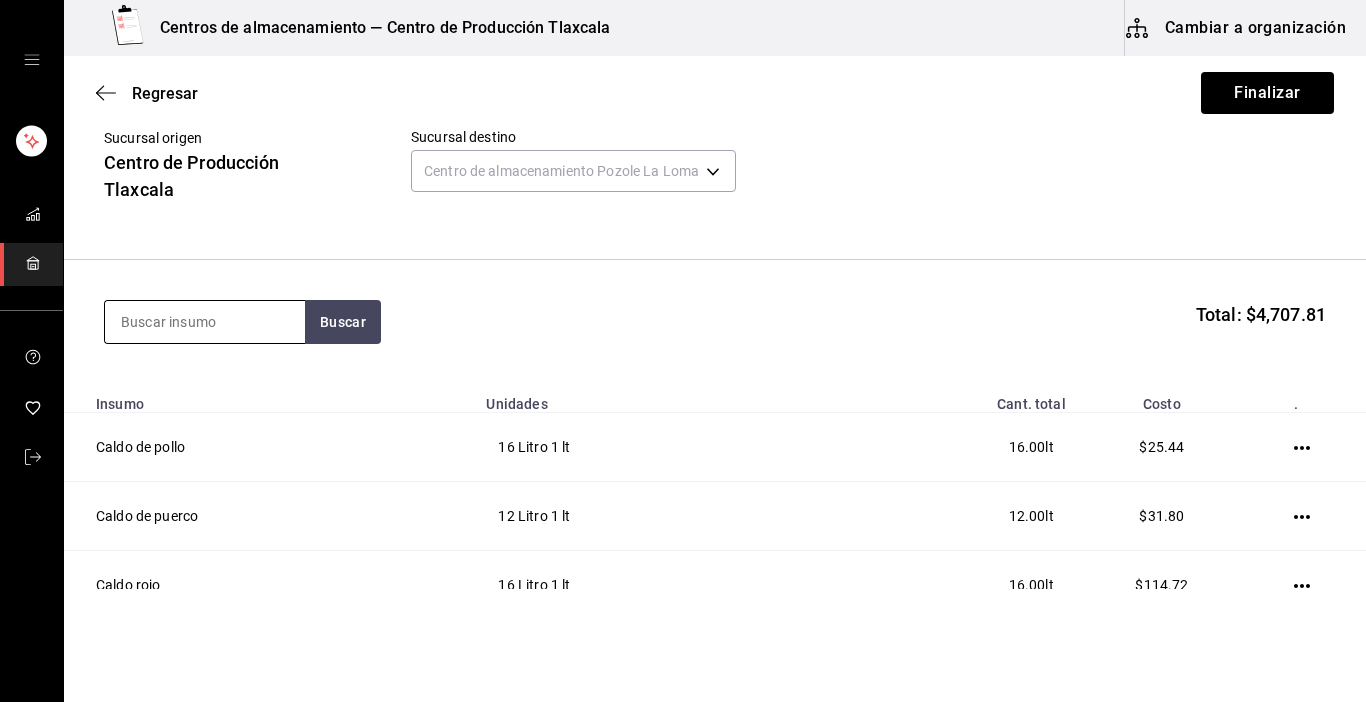 click at bounding box center (205, 322) 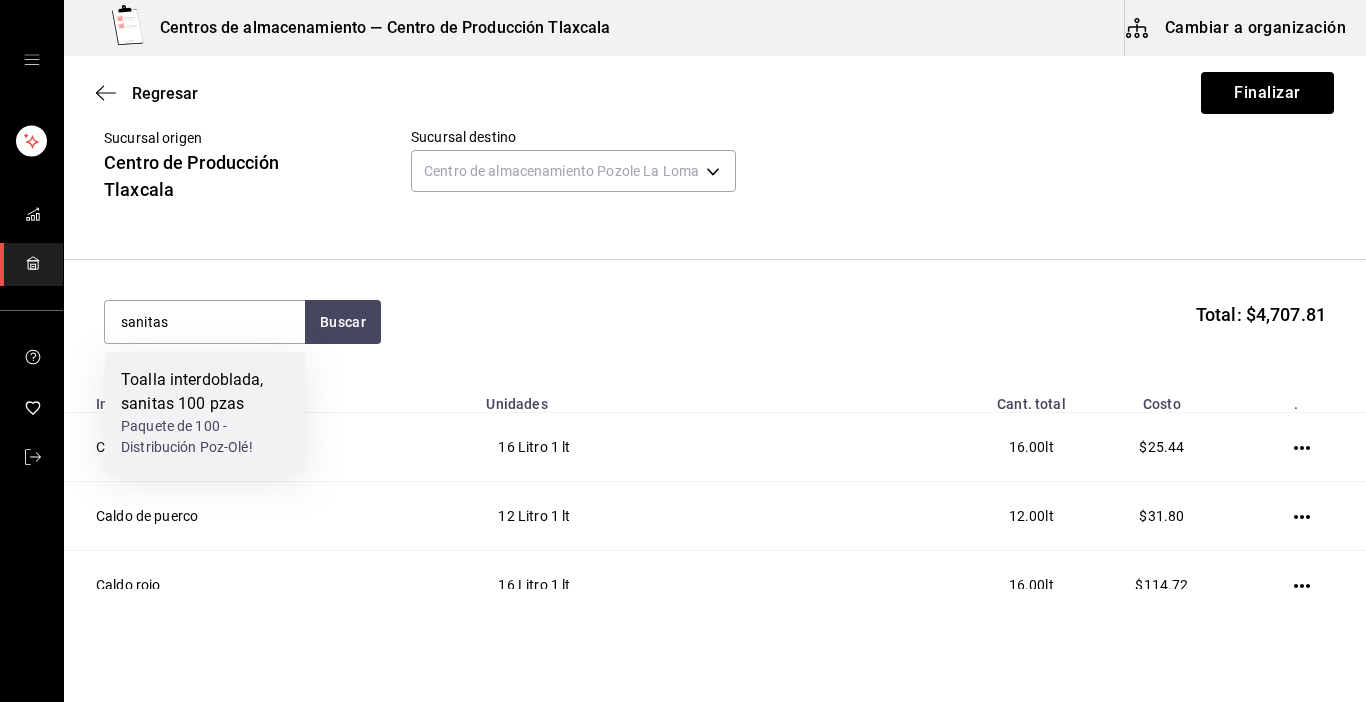 click on "Toalla interdoblada, sanitas 100 pzas" at bounding box center [205, 392] 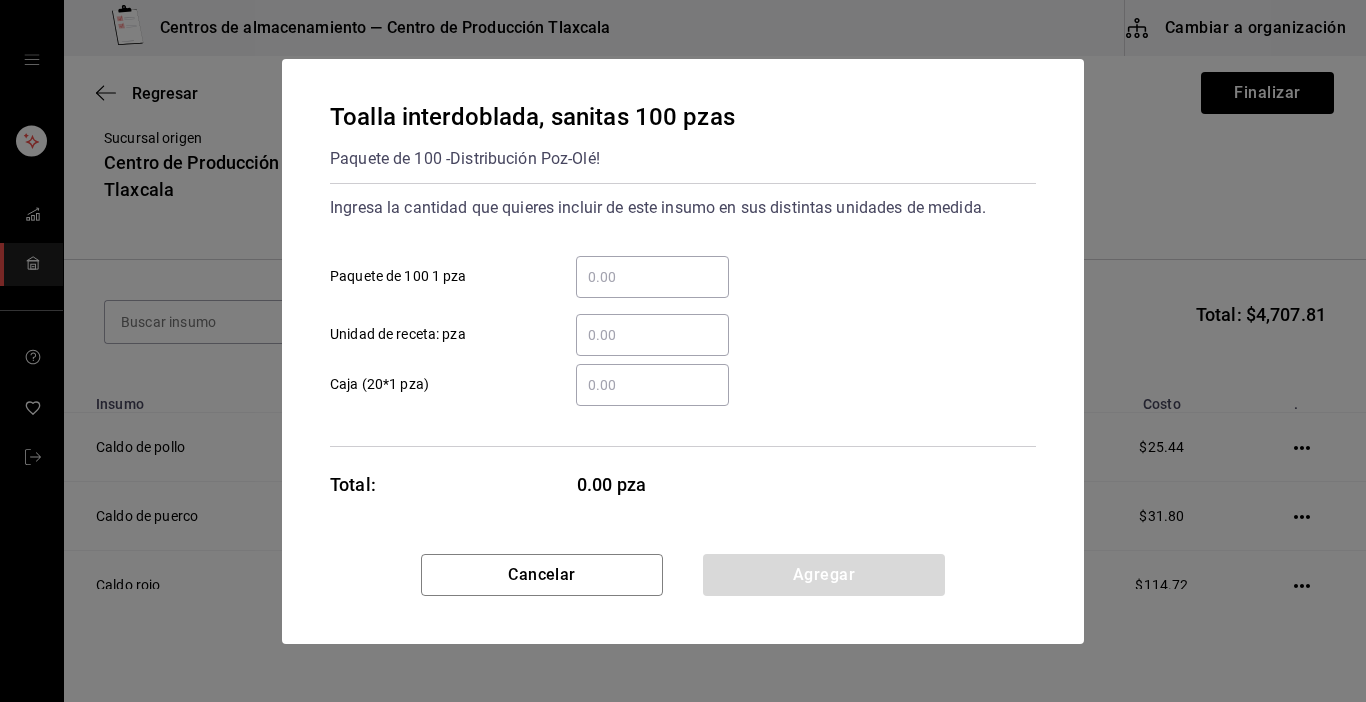 click on "​ Unidad de receta: pza" at bounding box center [652, 335] 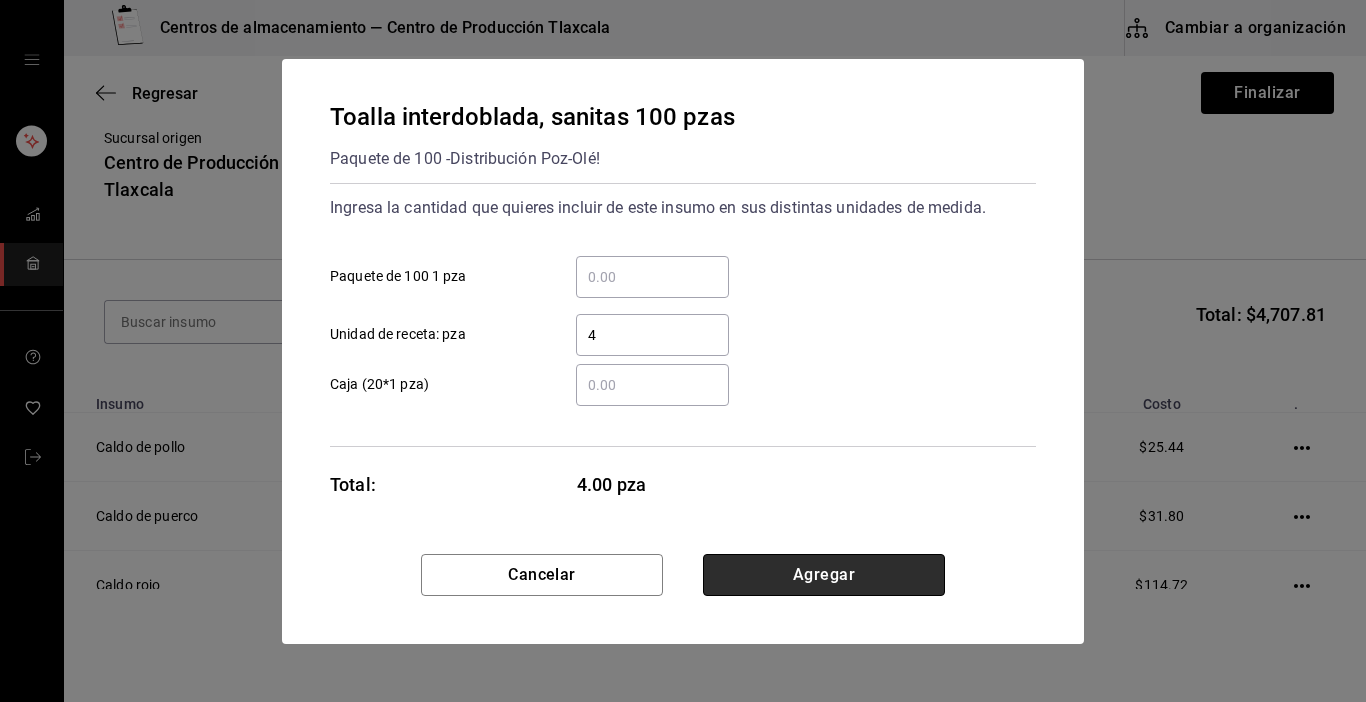 click on "Agregar" at bounding box center (824, 575) 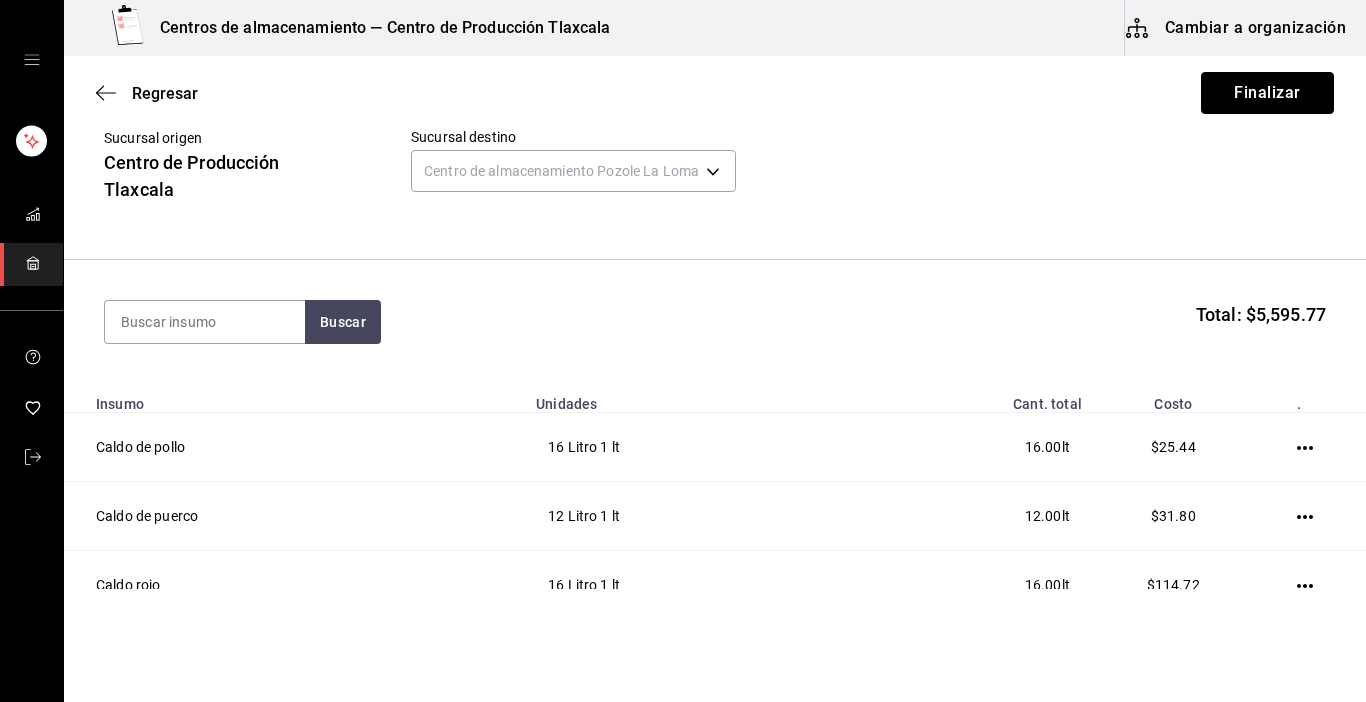 drag, startPoint x: 1242, startPoint y: 73, endPoint x: 1259, endPoint y: 41, distance: 36.23534 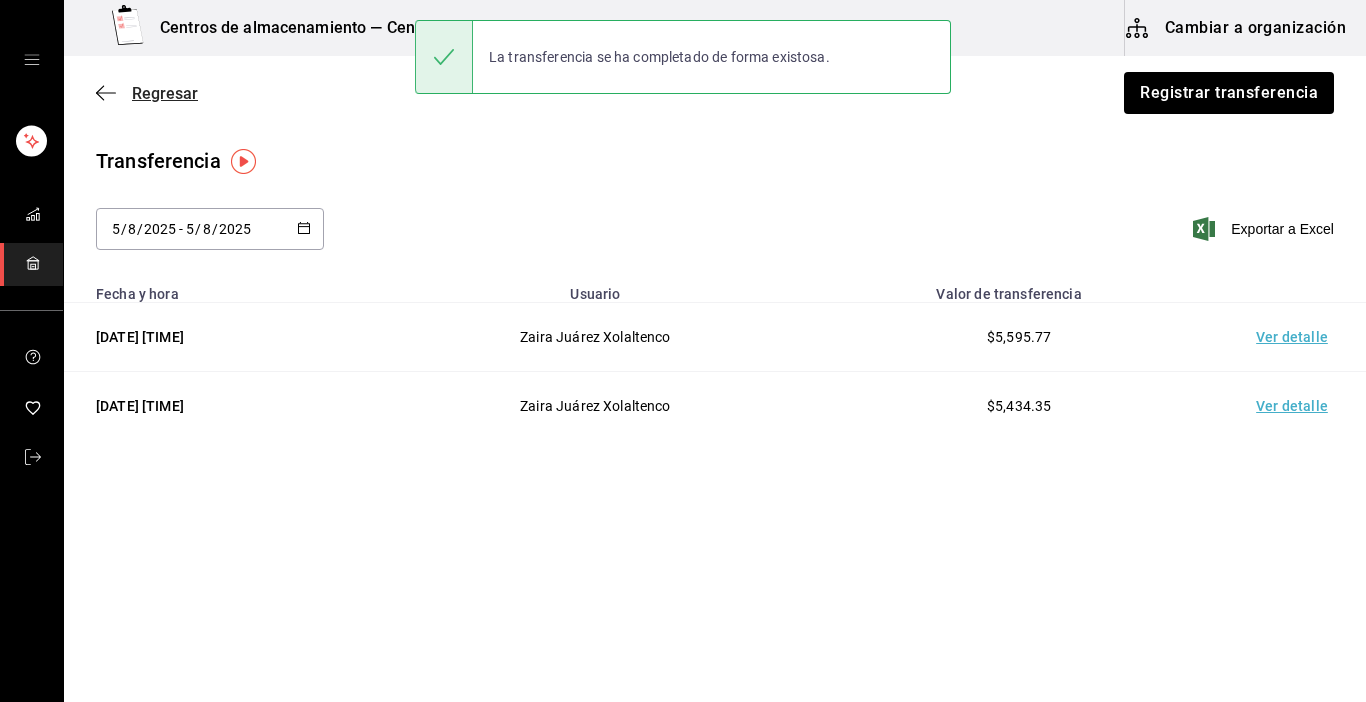 click 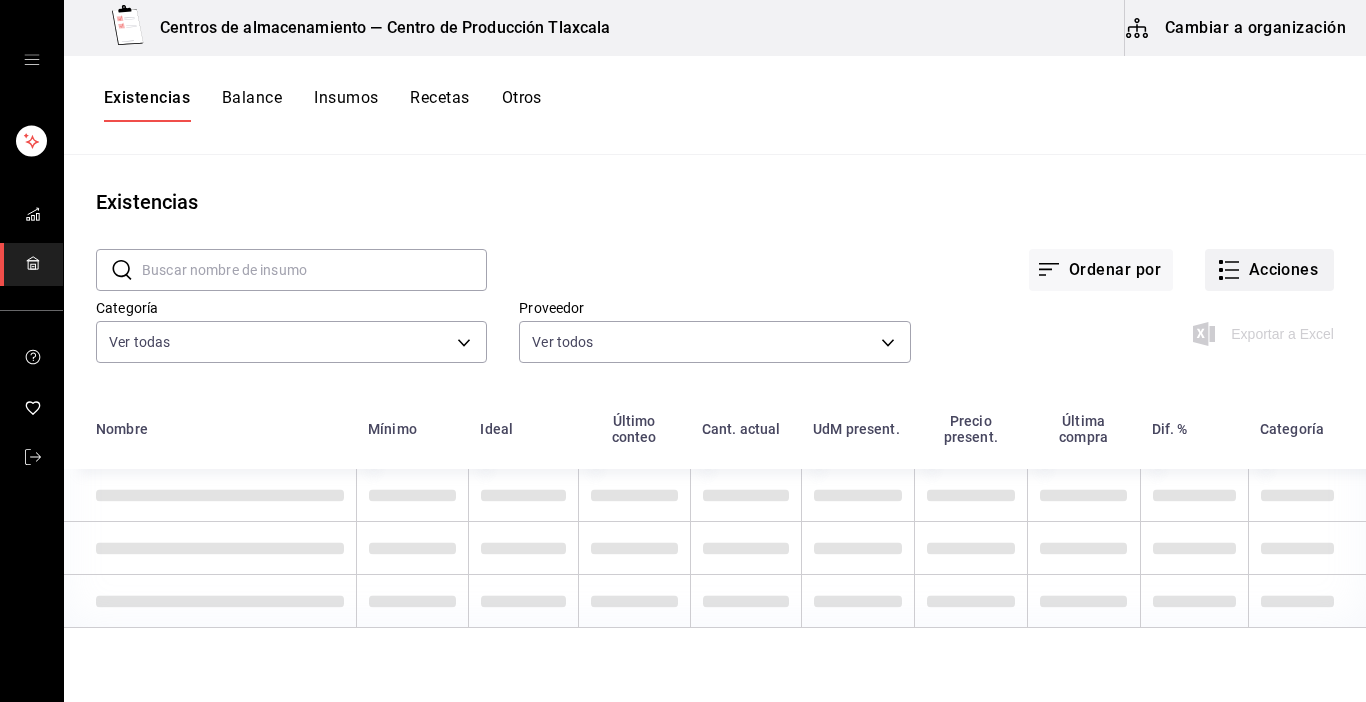 click 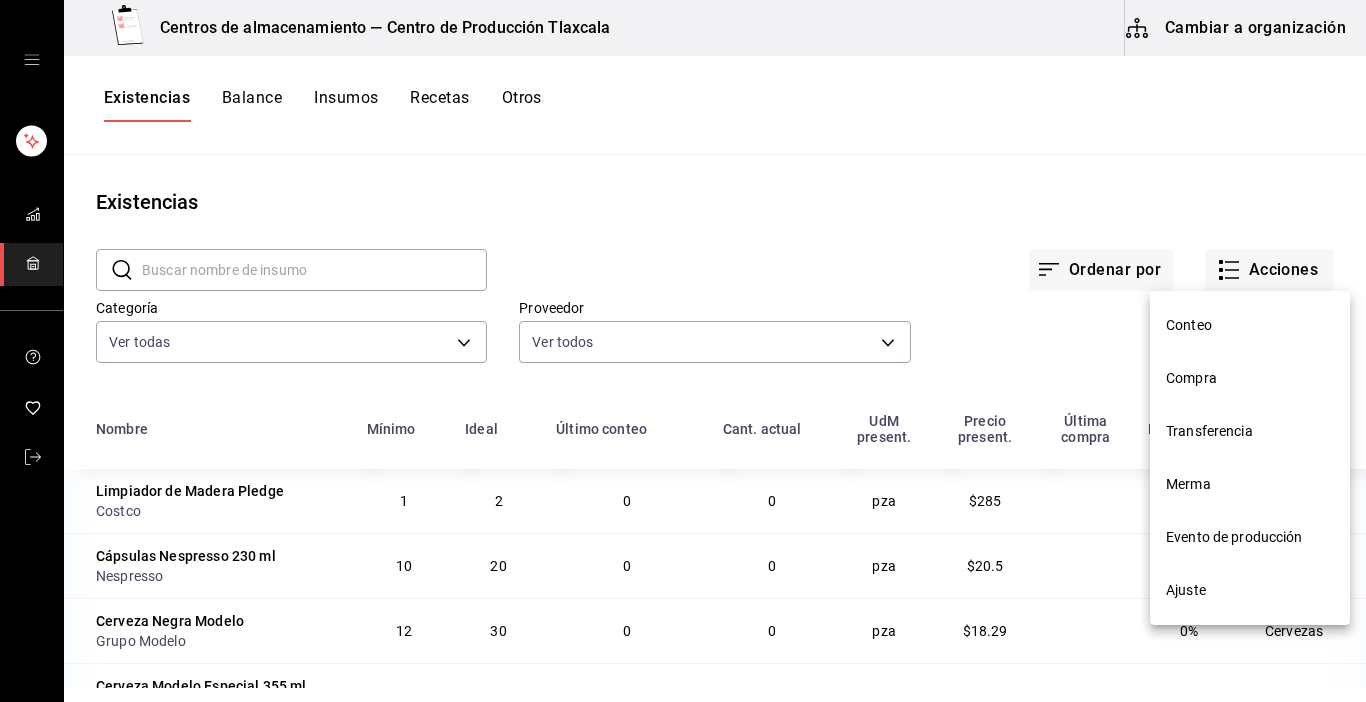 click on "Evento de producción" at bounding box center (1250, 537) 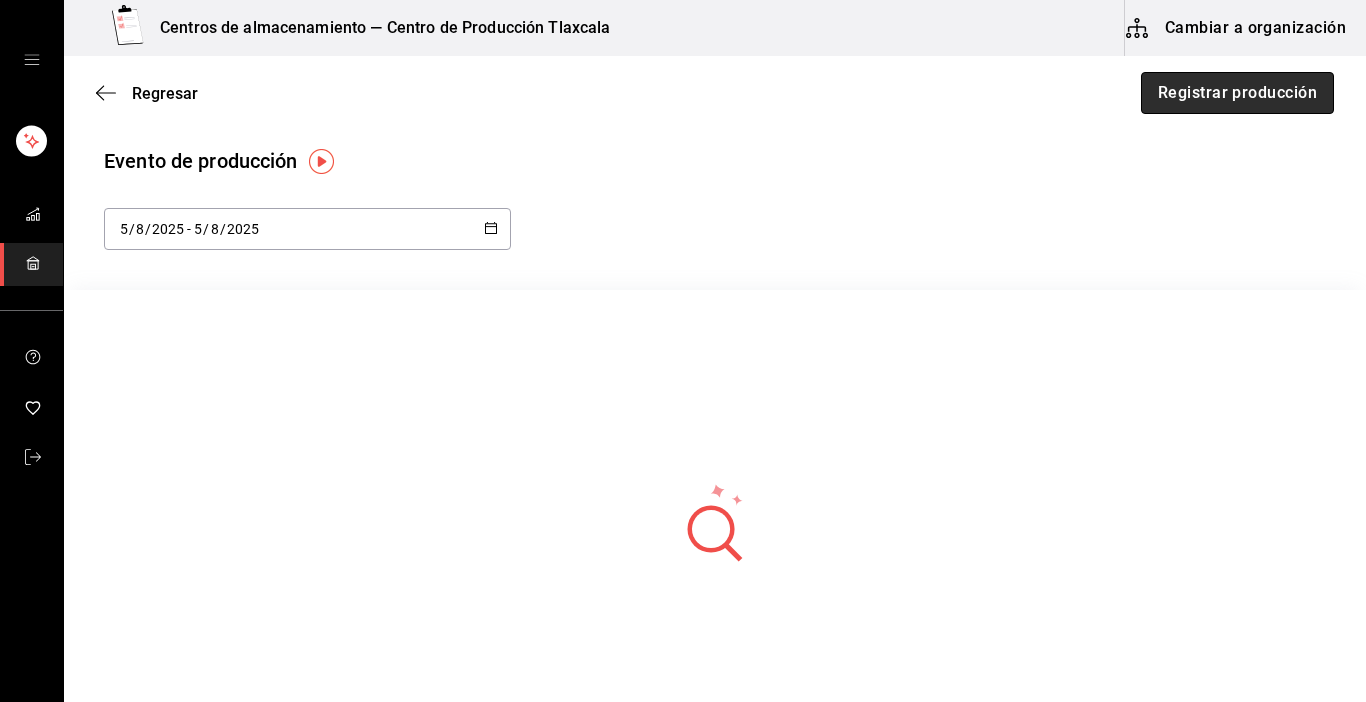 click on "Registrar producción" at bounding box center (1237, 93) 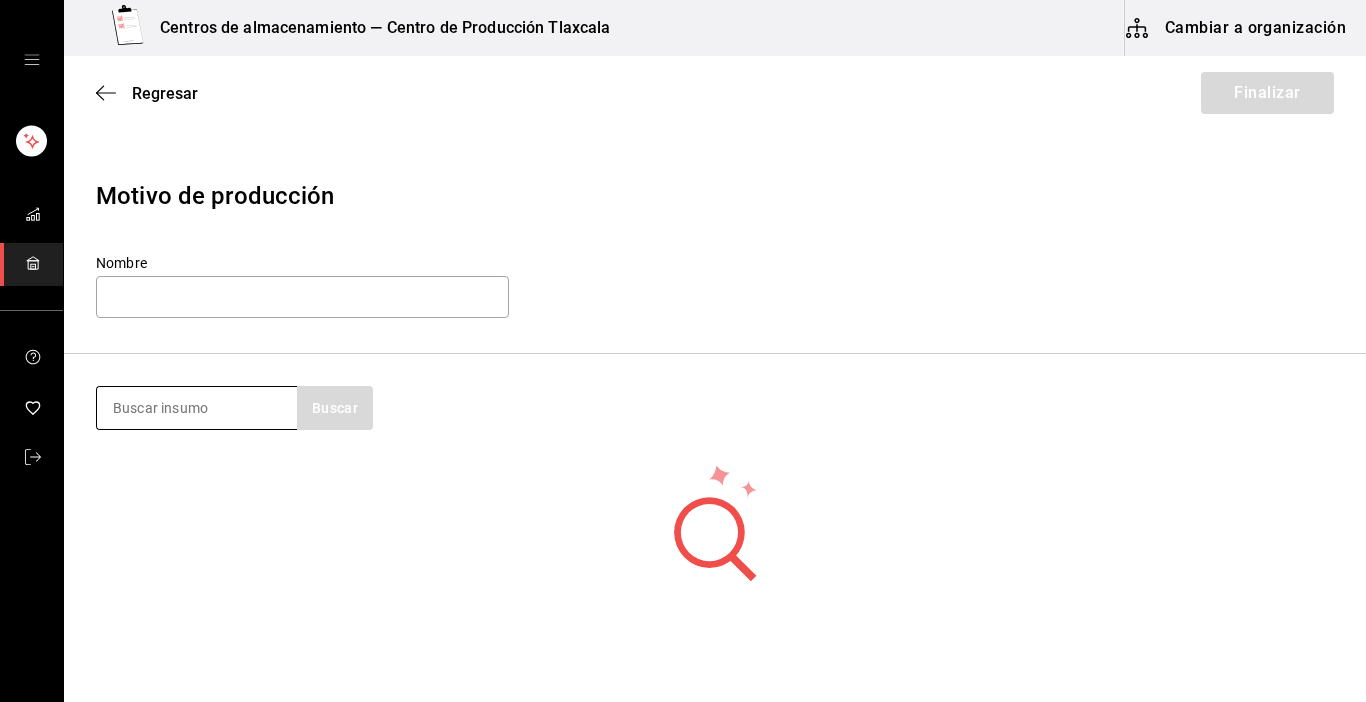 click at bounding box center (197, 408) 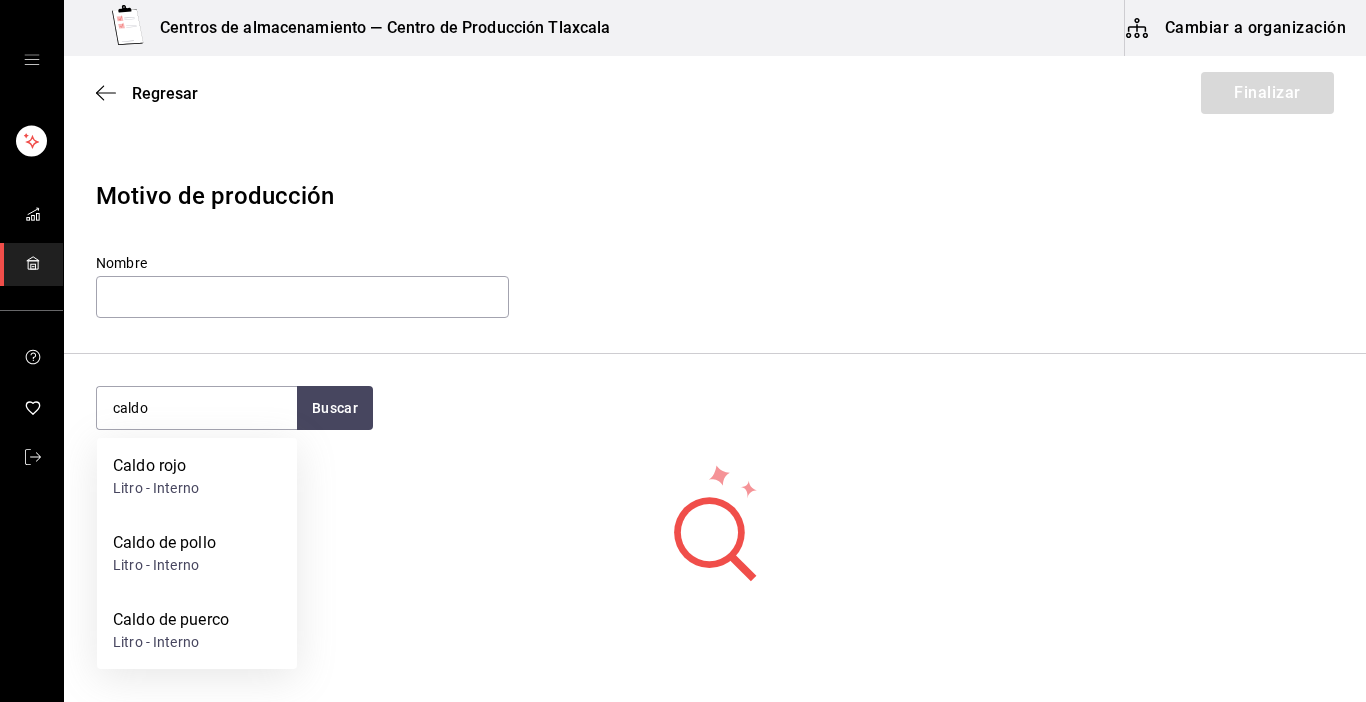 drag, startPoint x: 230, startPoint y: 624, endPoint x: 221, endPoint y: 593, distance: 32.280025 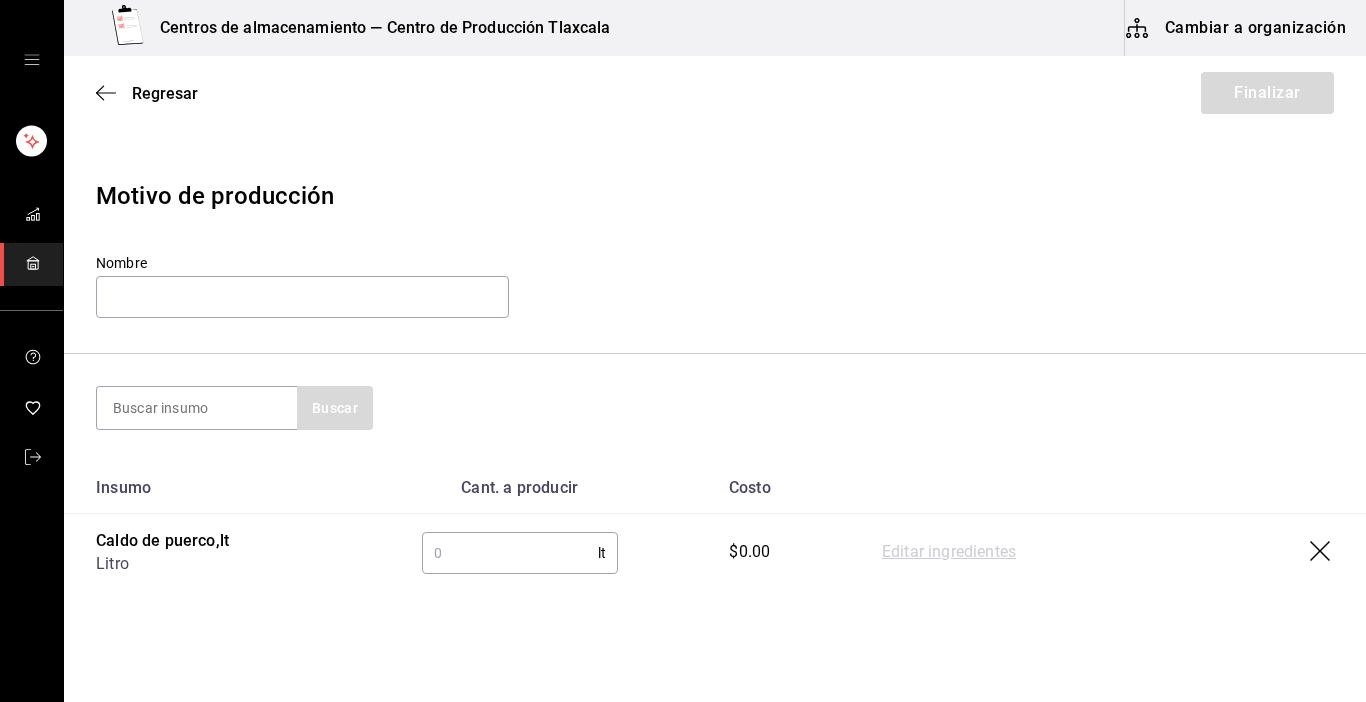 drag, startPoint x: 512, startPoint y: 561, endPoint x: 497, endPoint y: 550, distance: 18.601076 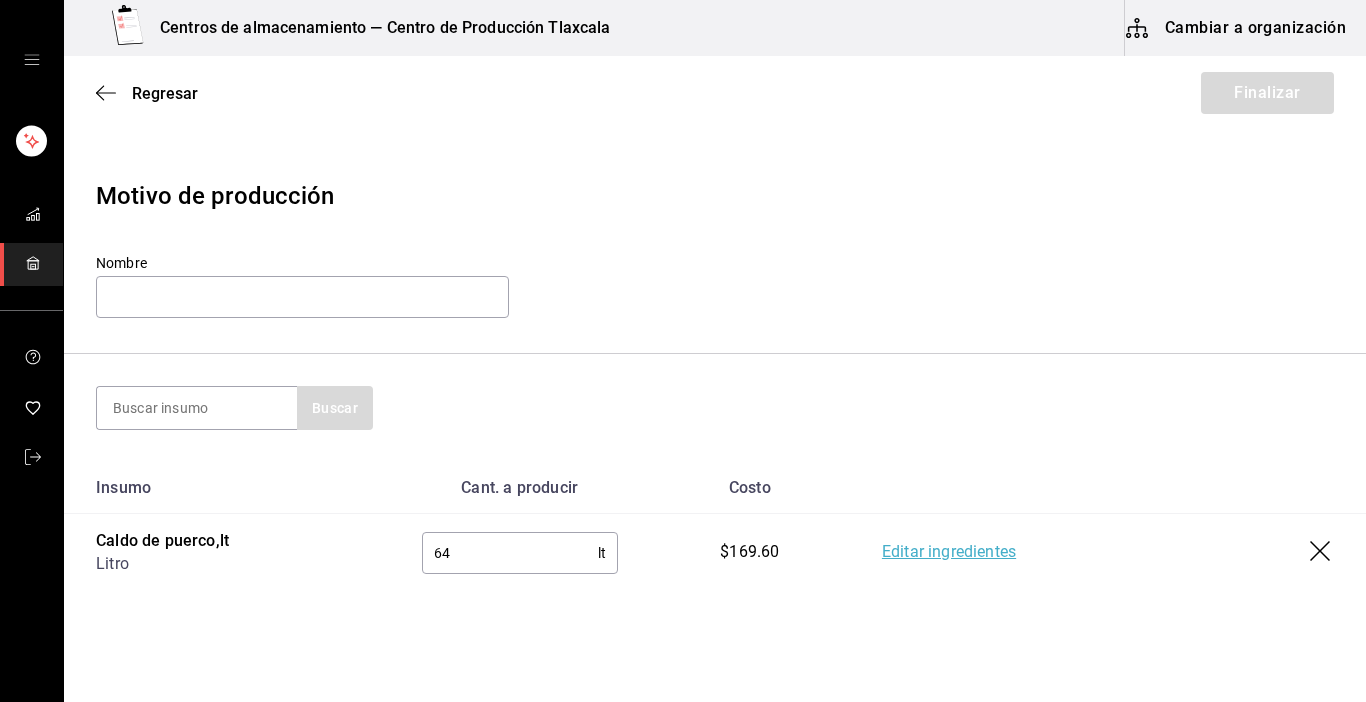 click on "Editar ingredientes" at bounding box center [949, 553] 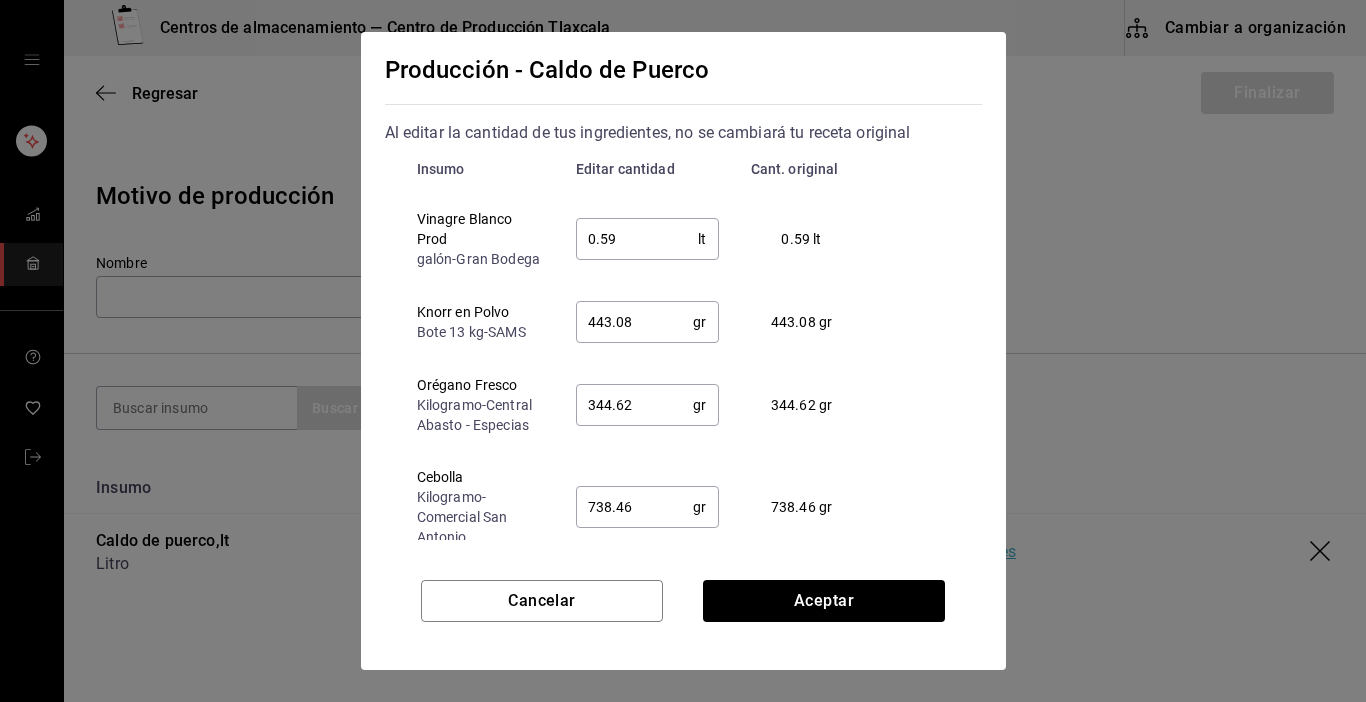 click on "0.59 lt ​" at bounding box center (647, 239) 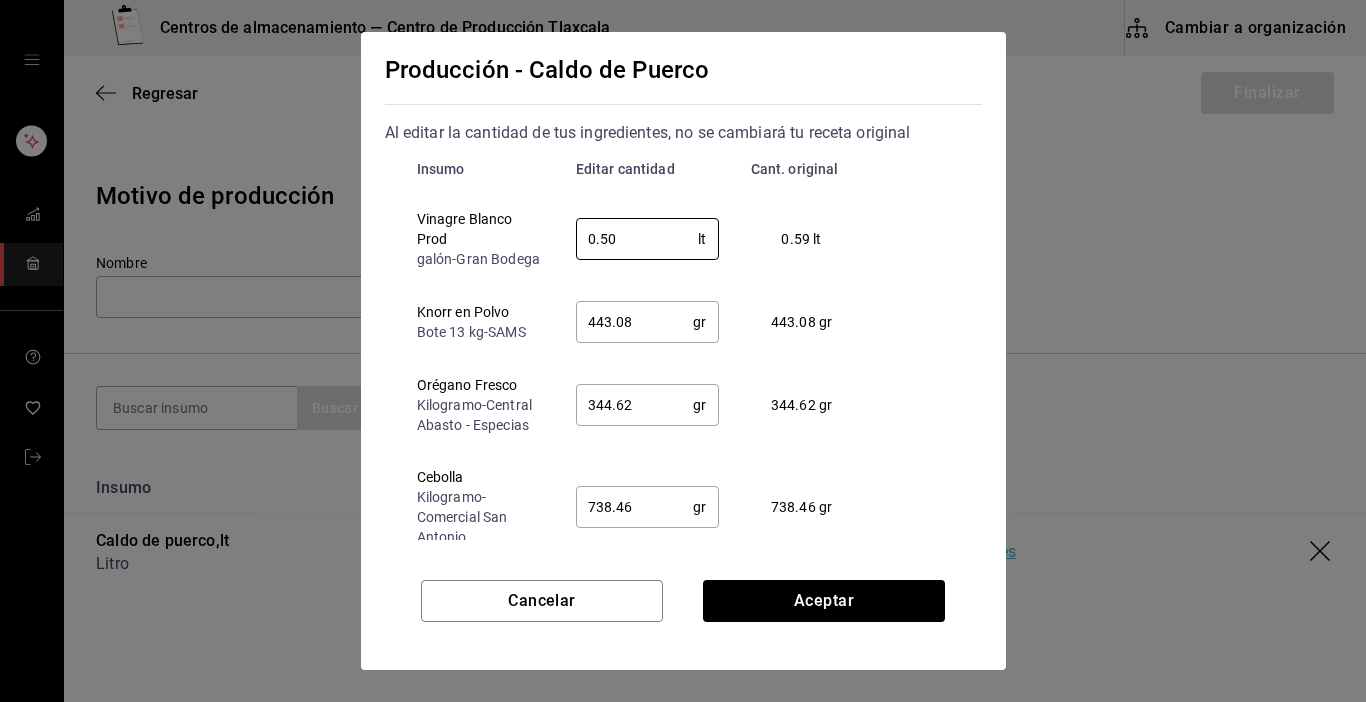 click on "443.08" at bounding box center [635, 322] 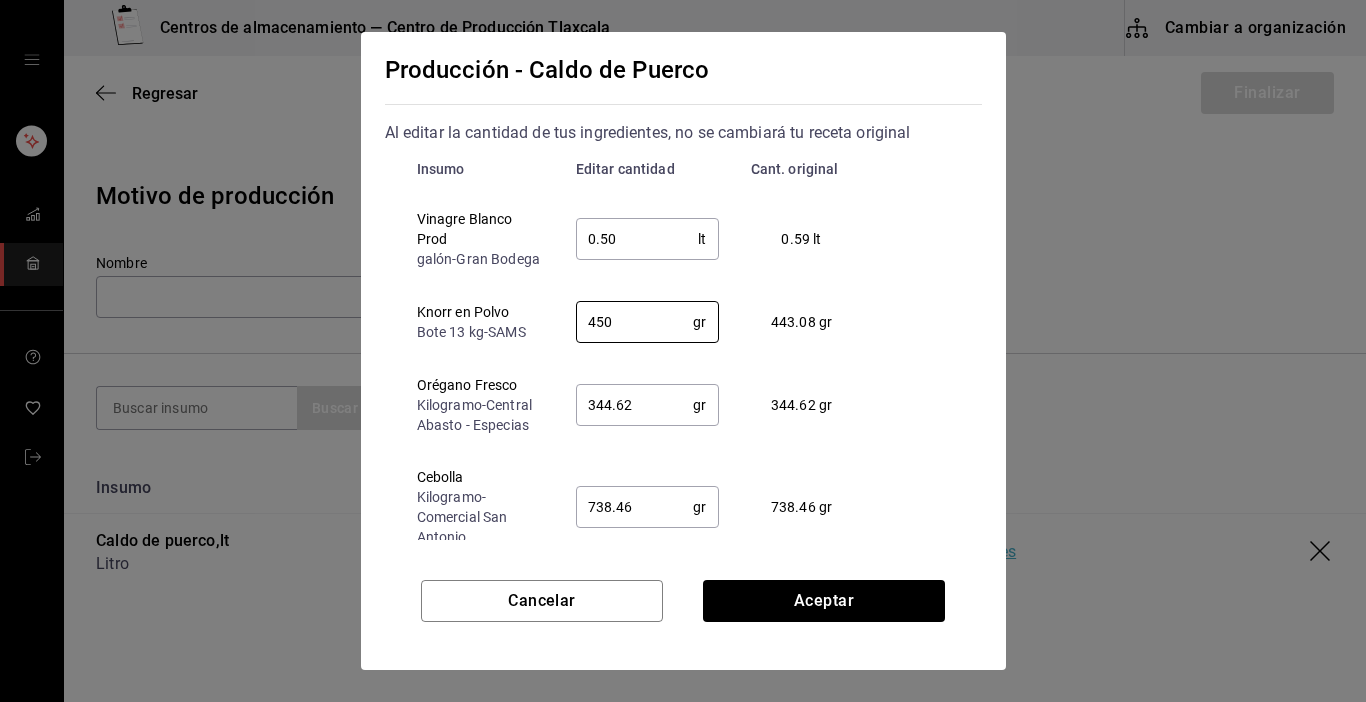 click on "344.62" at bounding box center [635, 405] 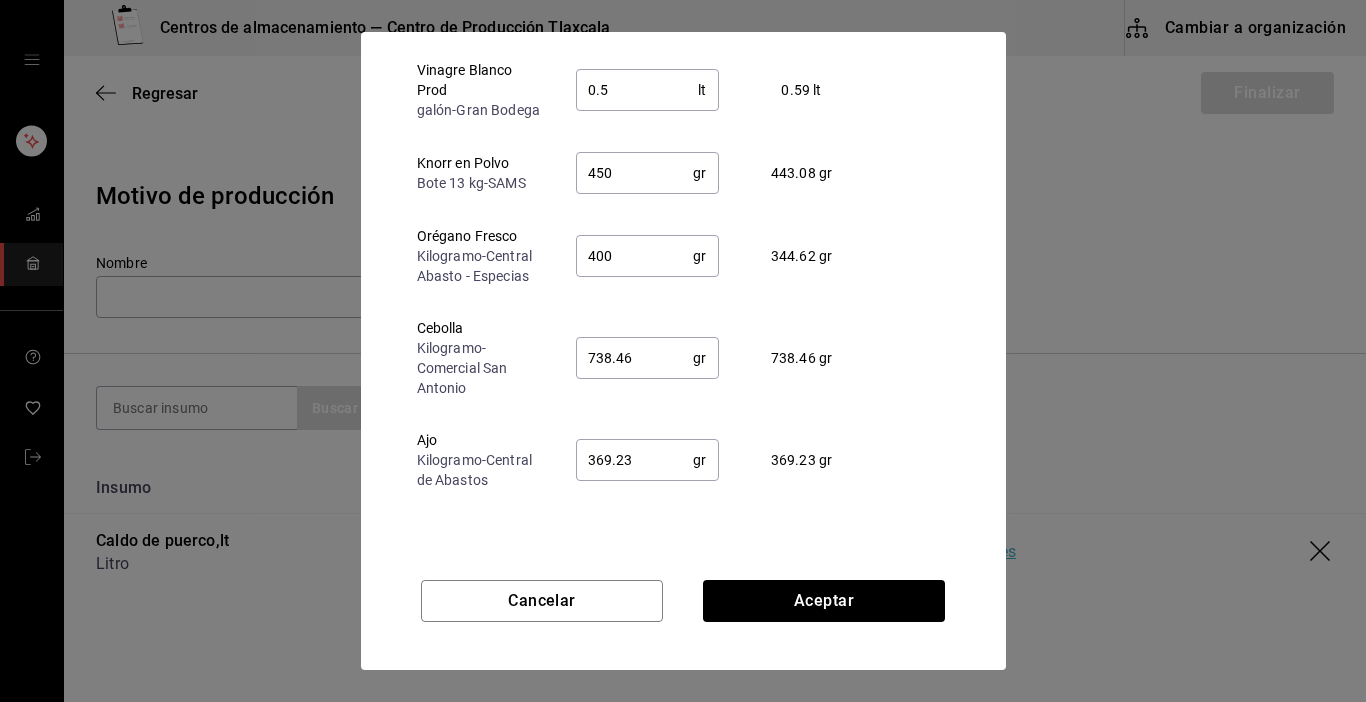 scroll, scrollTop: 152, scrollLeft: 0, axis: vertical 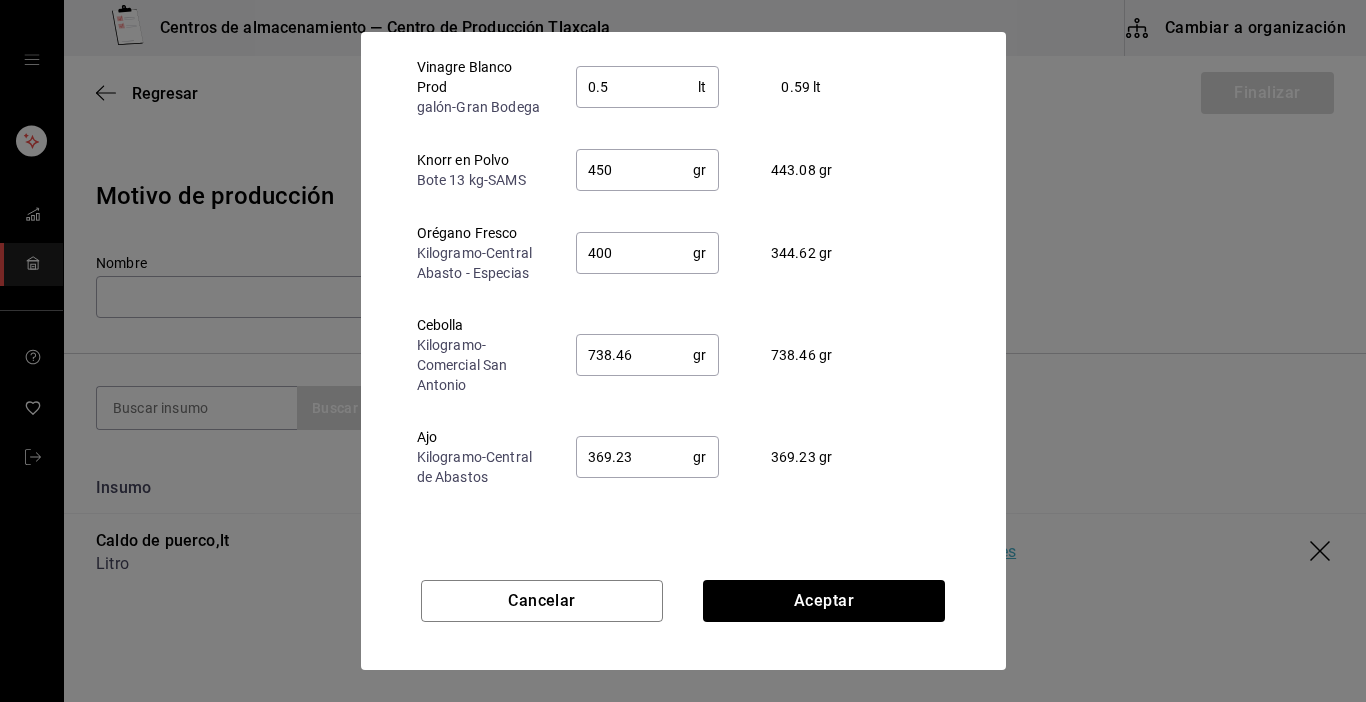 click on "738.46" at bounding box center [635, 355] 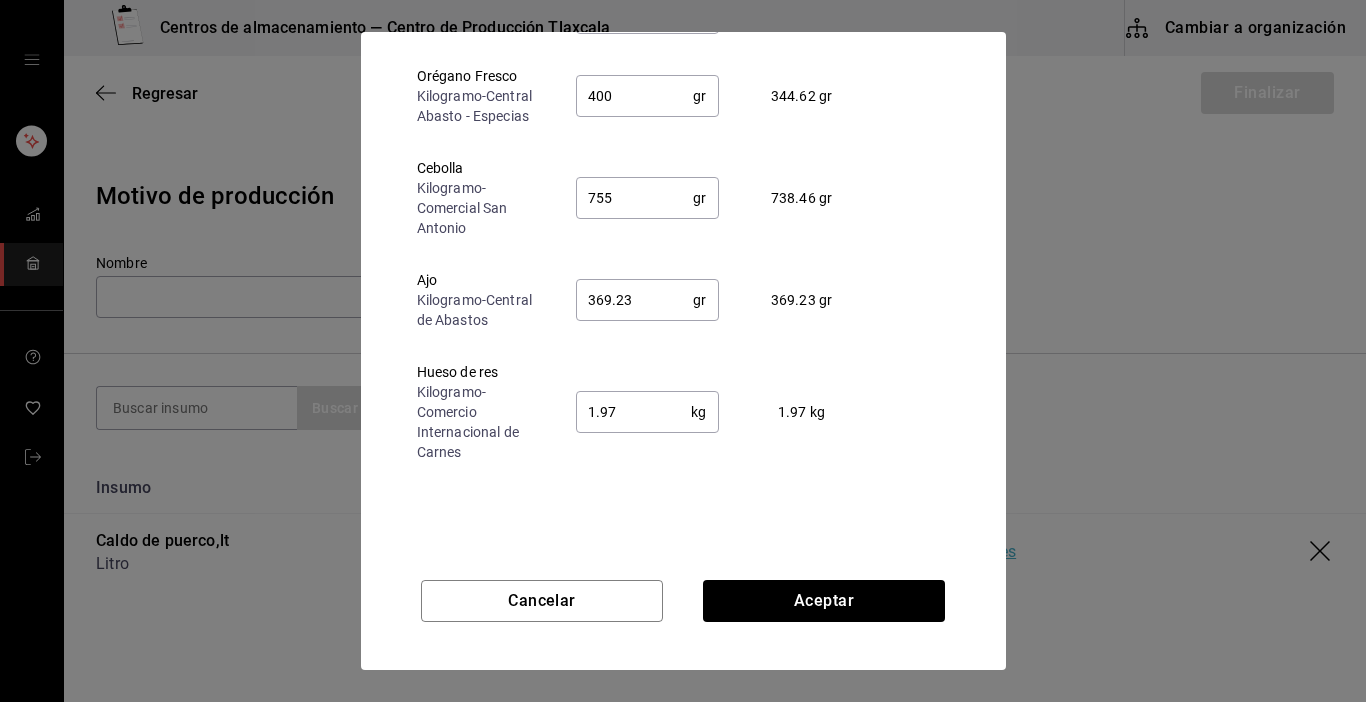 scroll, scrollTop: 160, scrollLeft: 0, axis: vertical 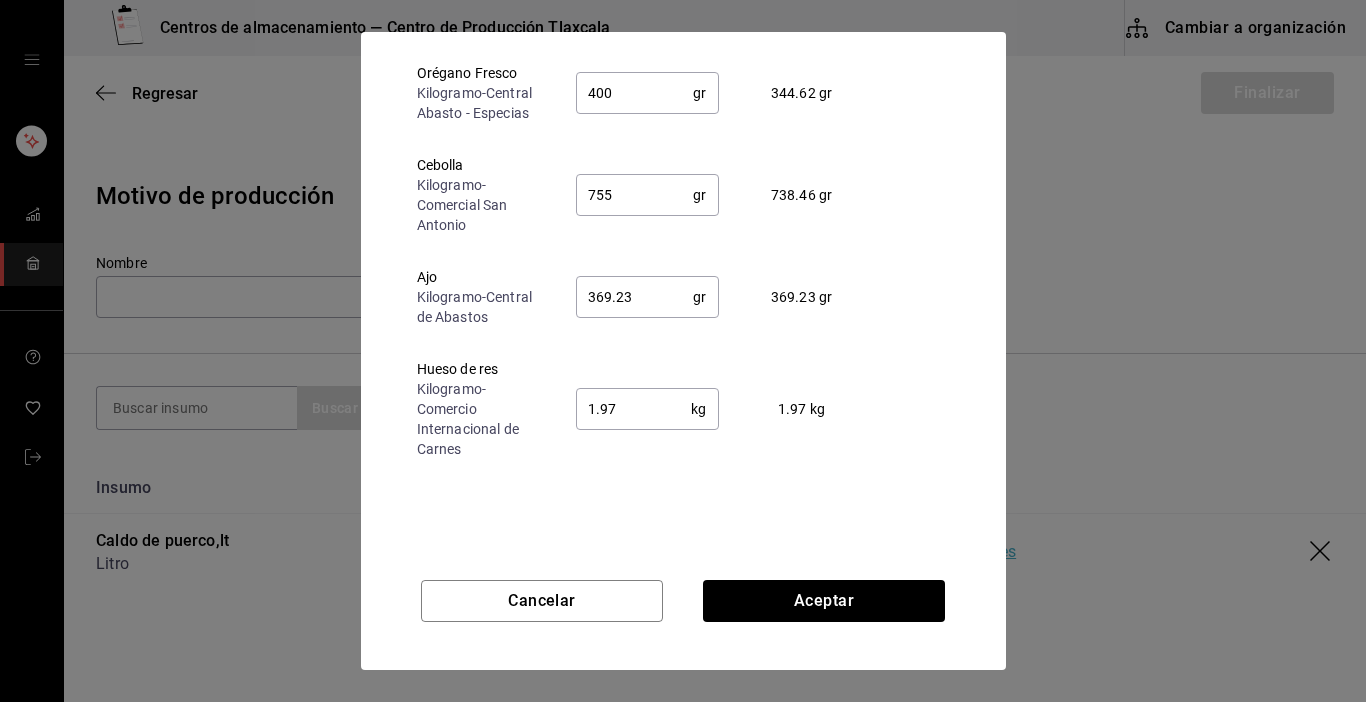 click on "369.23" at bounding box center [635, 297] 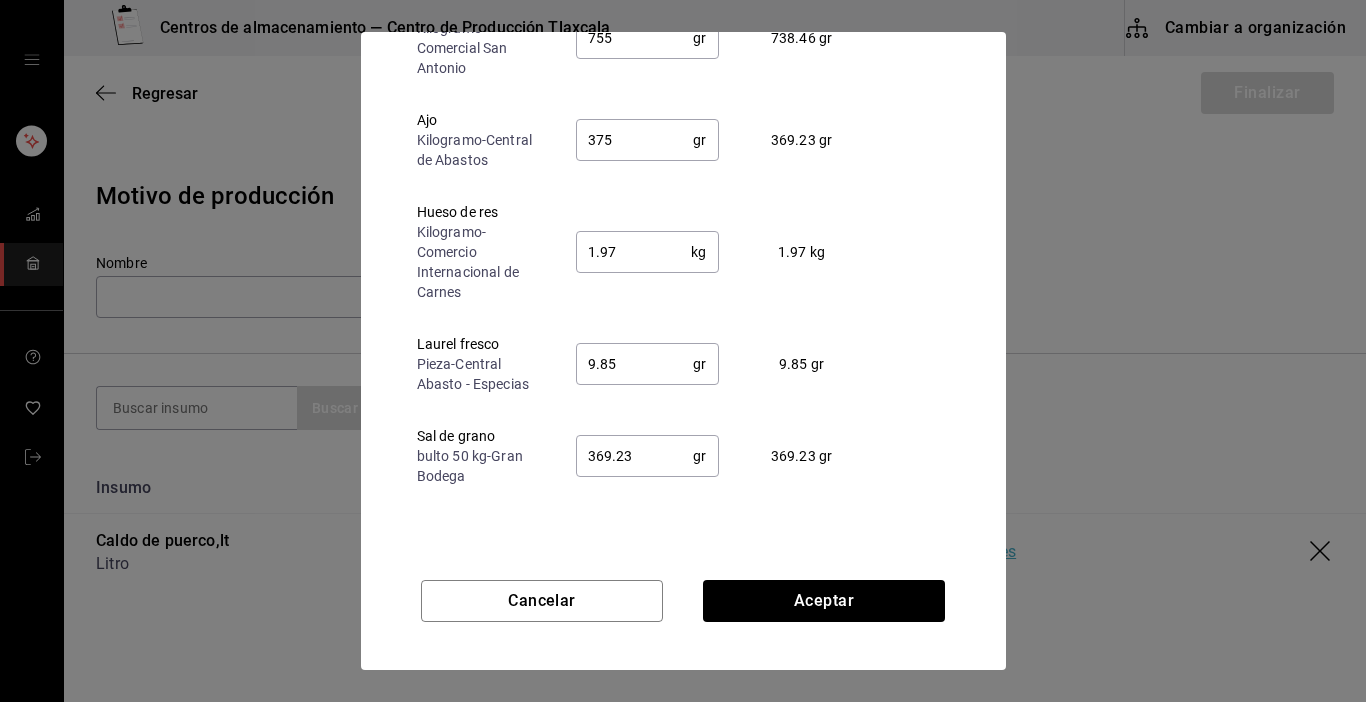 scroll, scrollTop: 320, scrollLeft: 0, axis: vertical 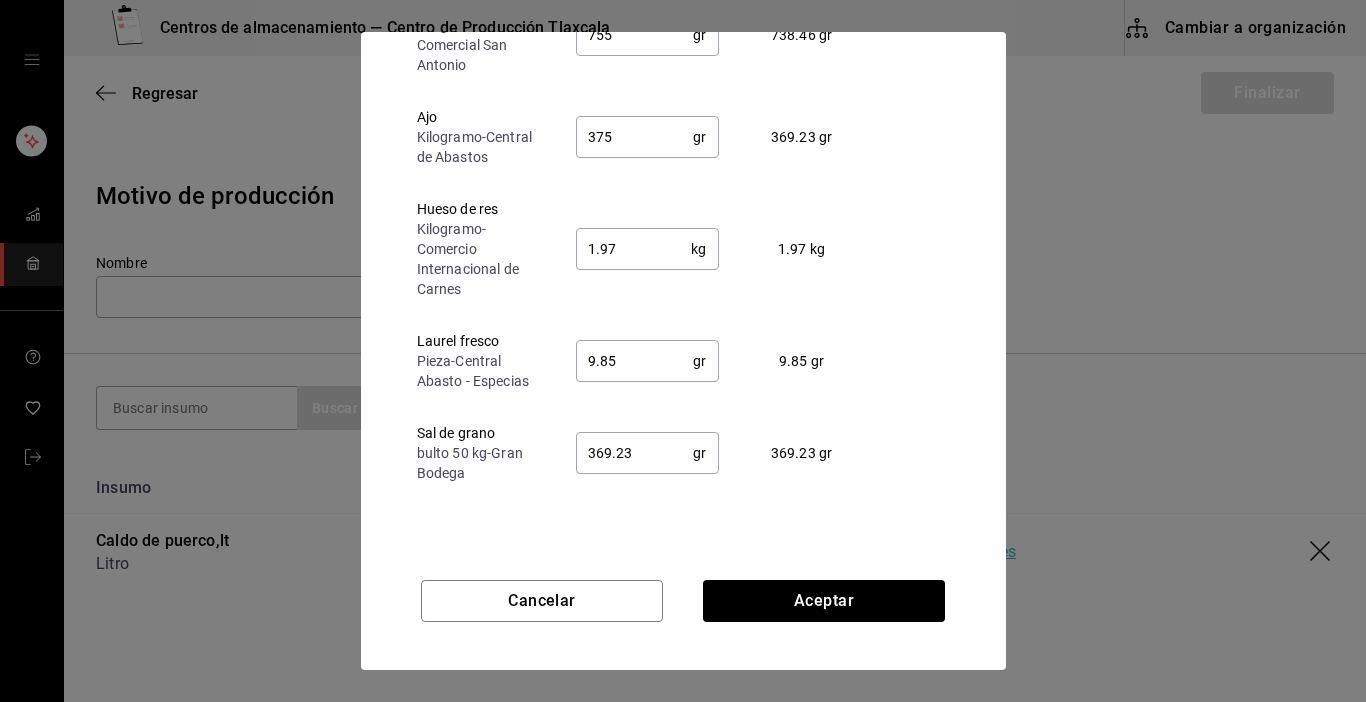 click on "1.97" at bounding box center [634, 249] 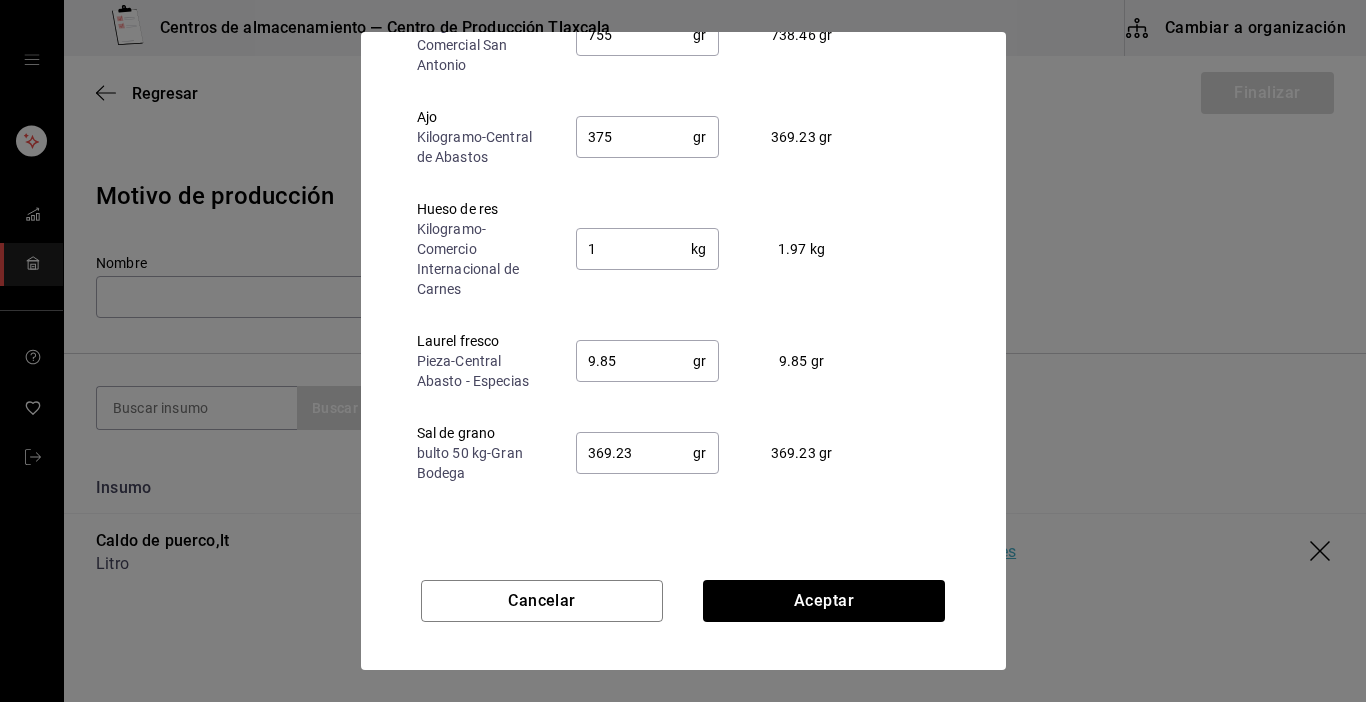 click on "9.85 gr" at bounding box center (810, 361) 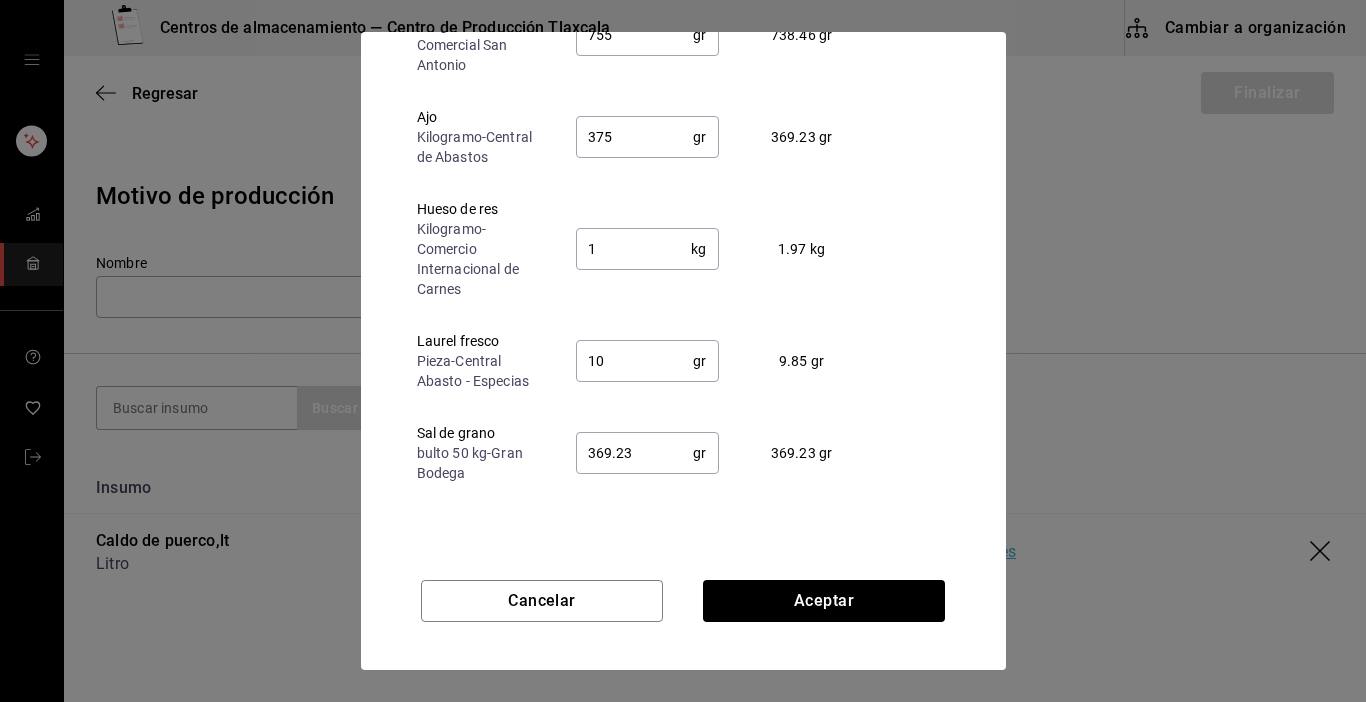 scroll, scrollTop: 348, scrollLeft: 0, axis: vertical 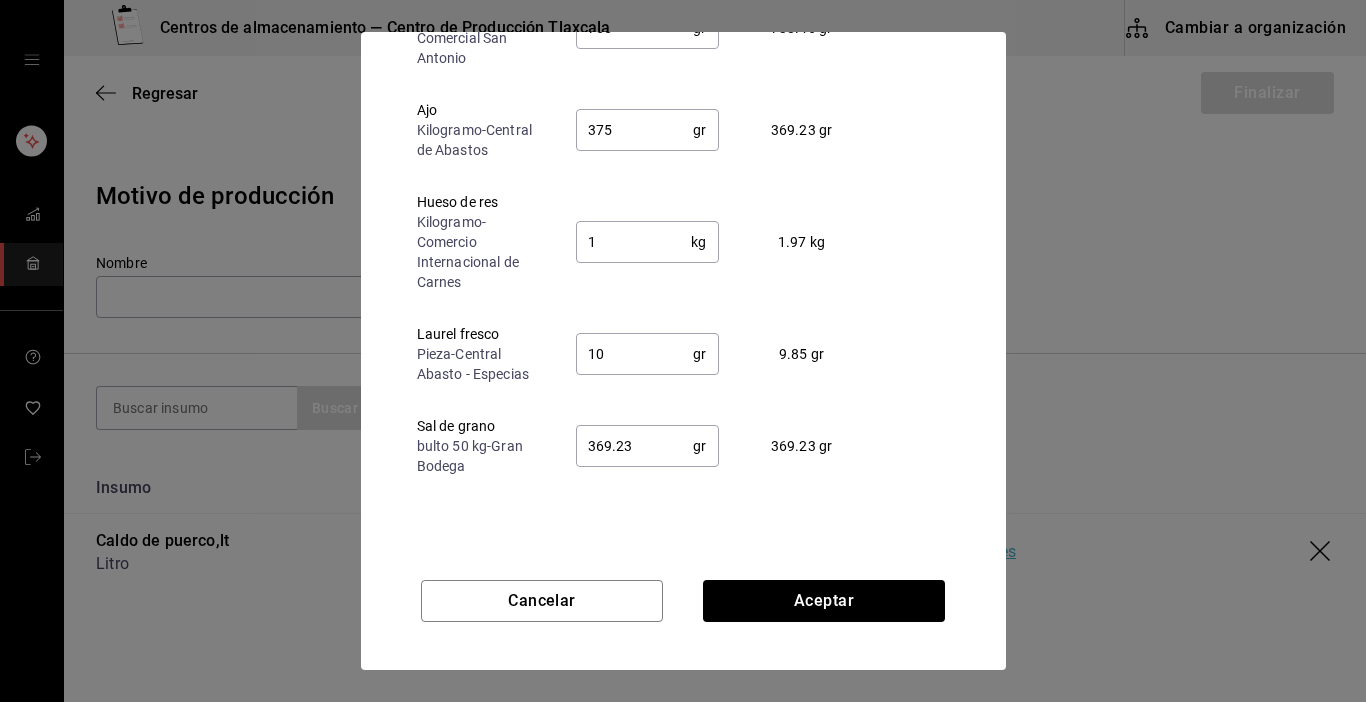 drag, startPoint x: 676, startPoint y: 448, endPoint x: 663, endPoint y: 437, distance: 17.029387 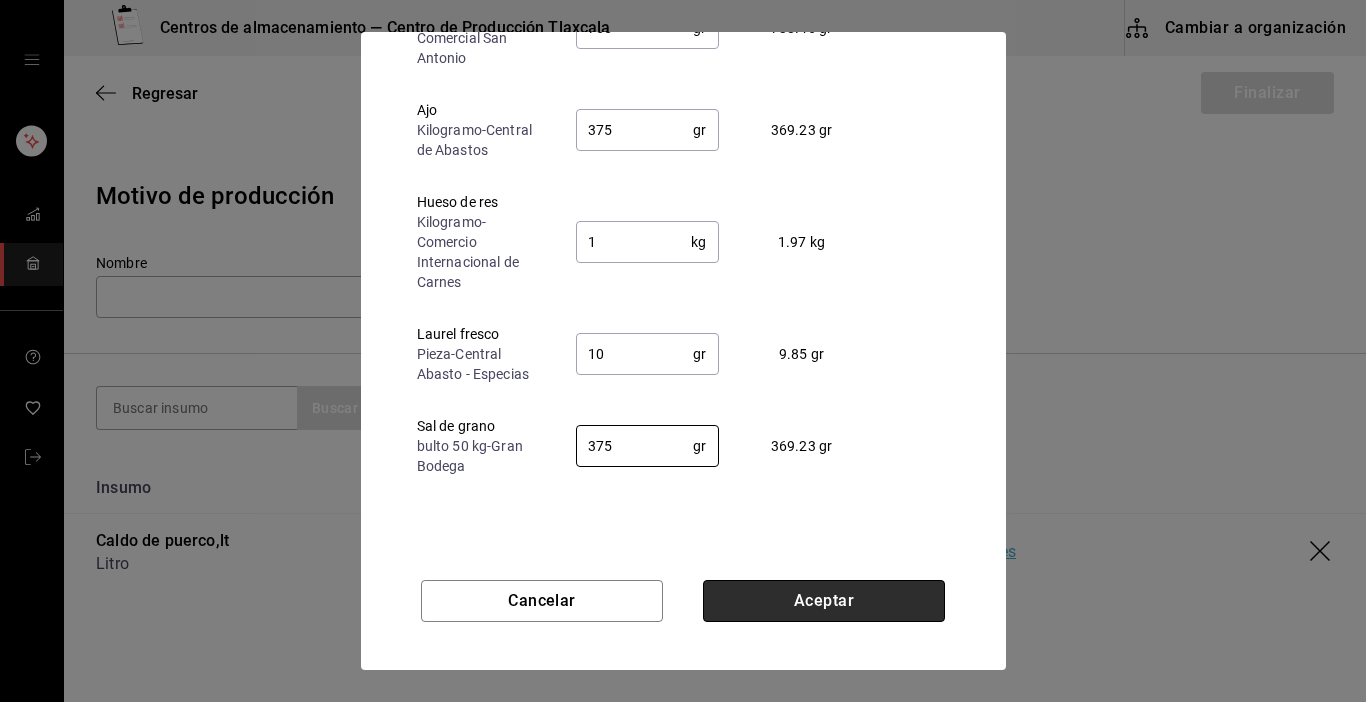click on "Aceptar" at bounding box center (824, 601) 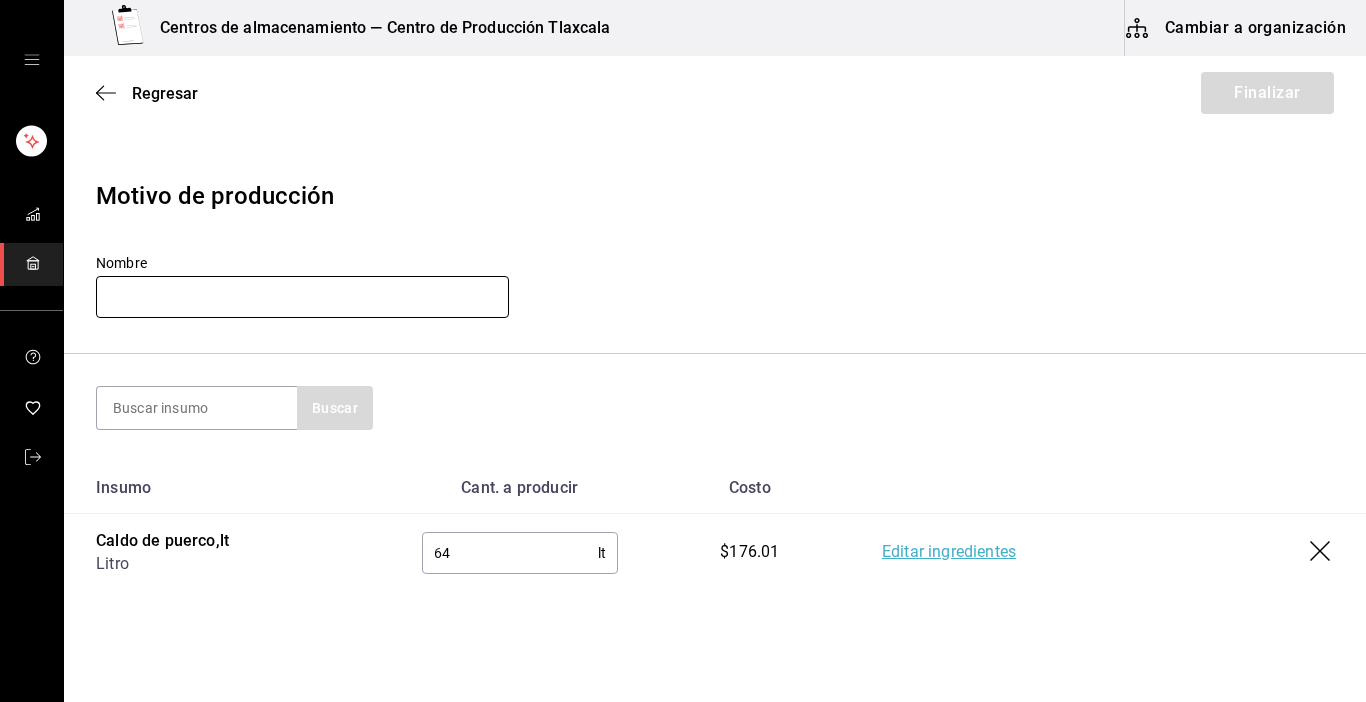 click at bounding box center [302, 297] 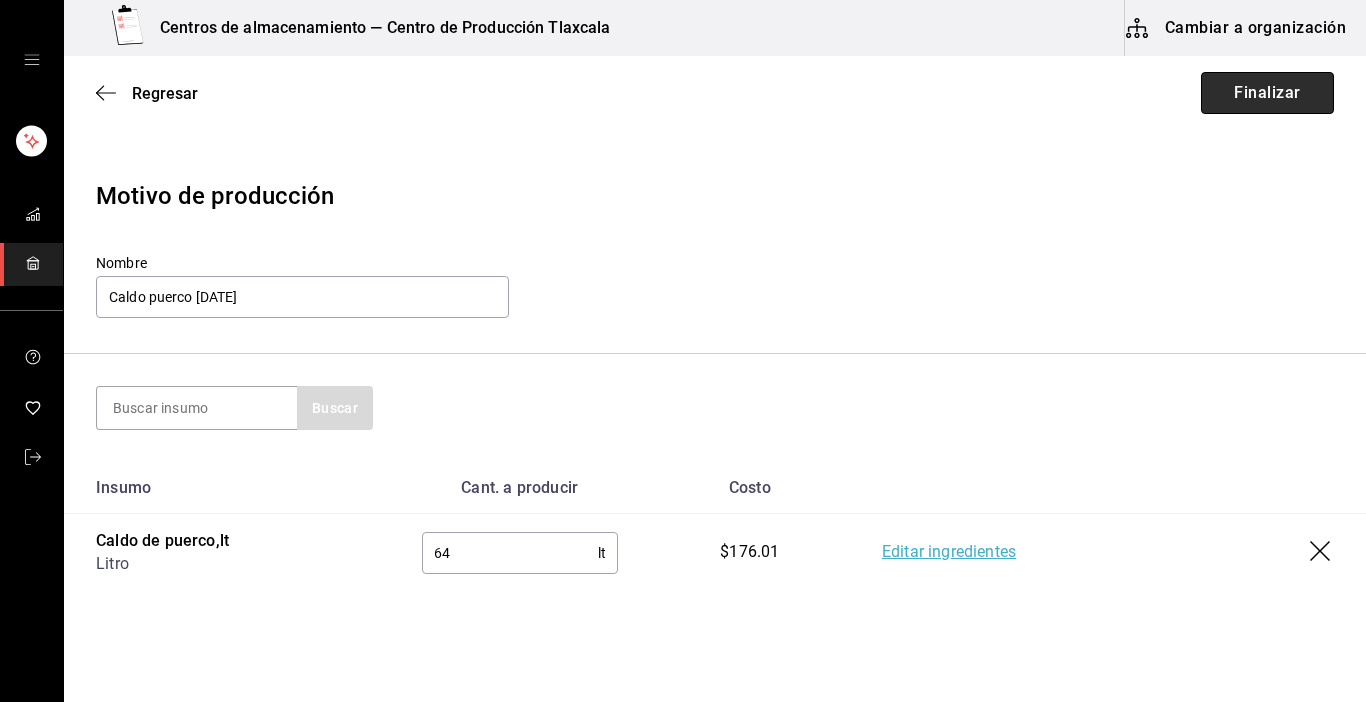 click on "Finalizar" at bounding box center (1267, 93) 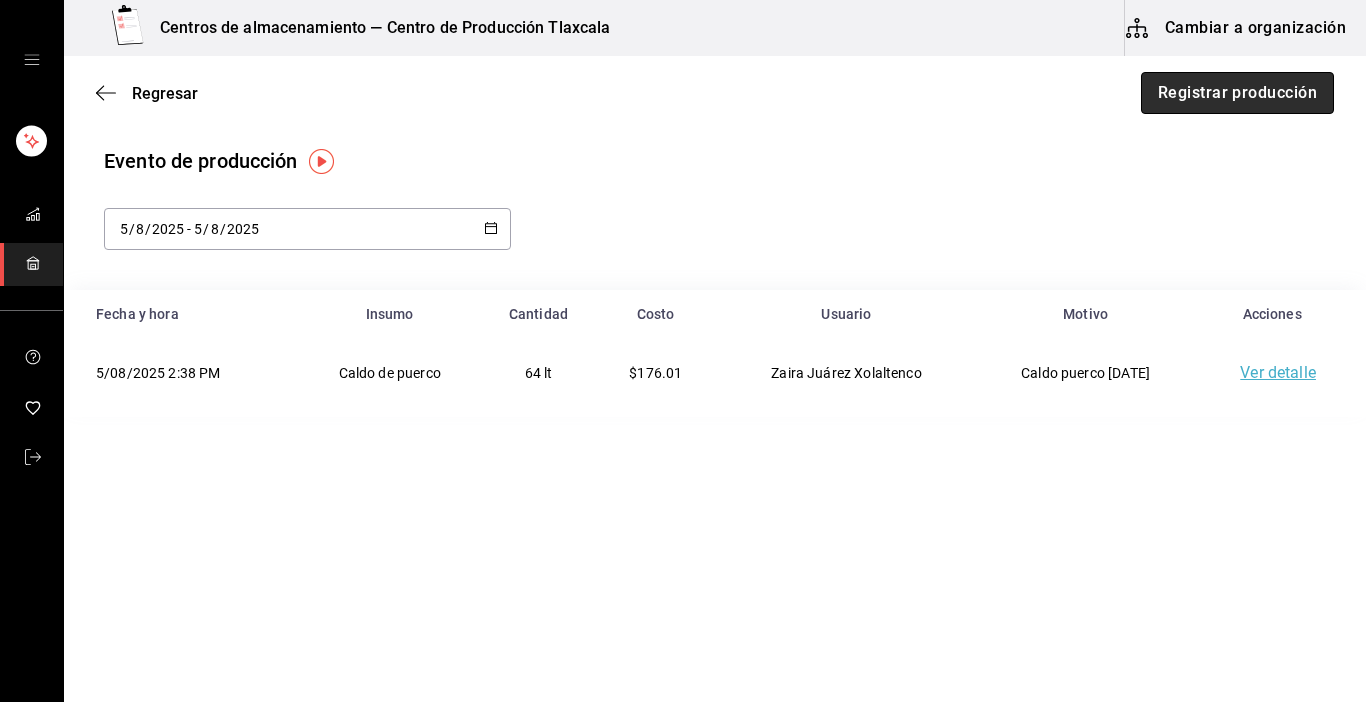 click on "Registrar producción" at bounding box center [1237, 93] 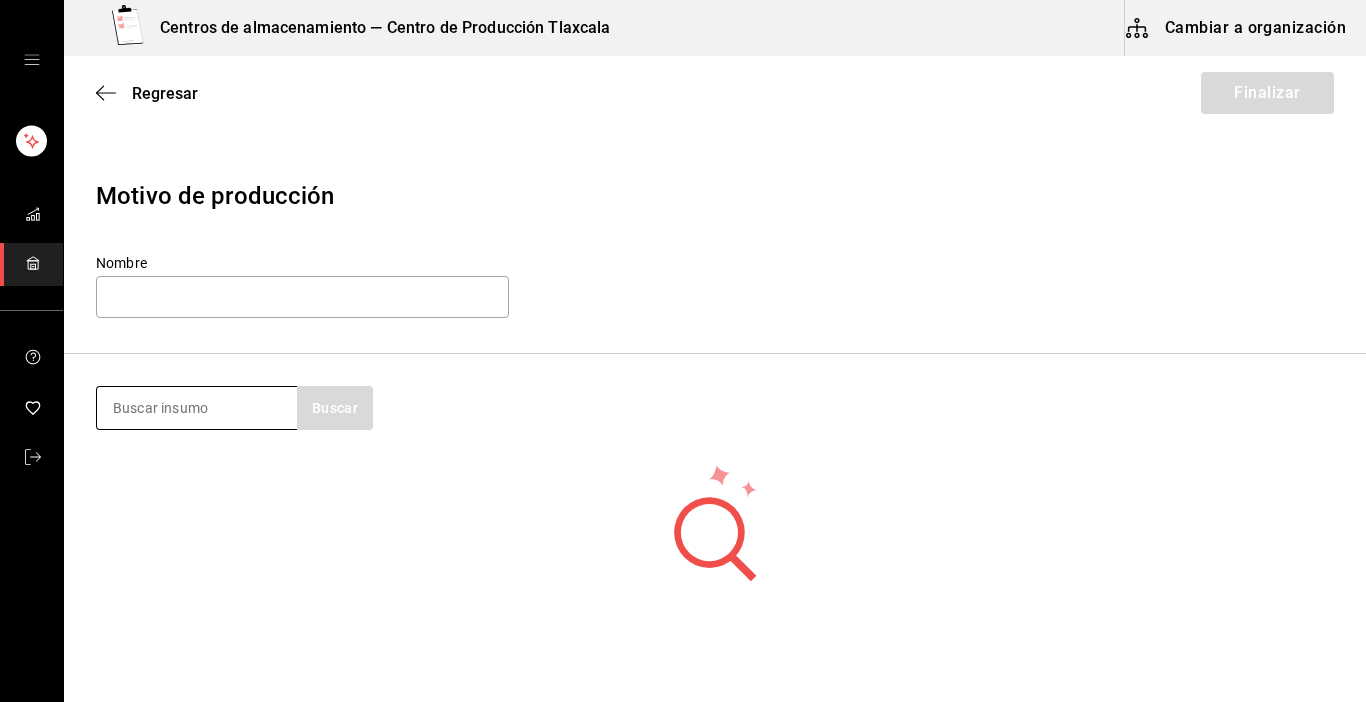 click at bounding box center (197, 408) 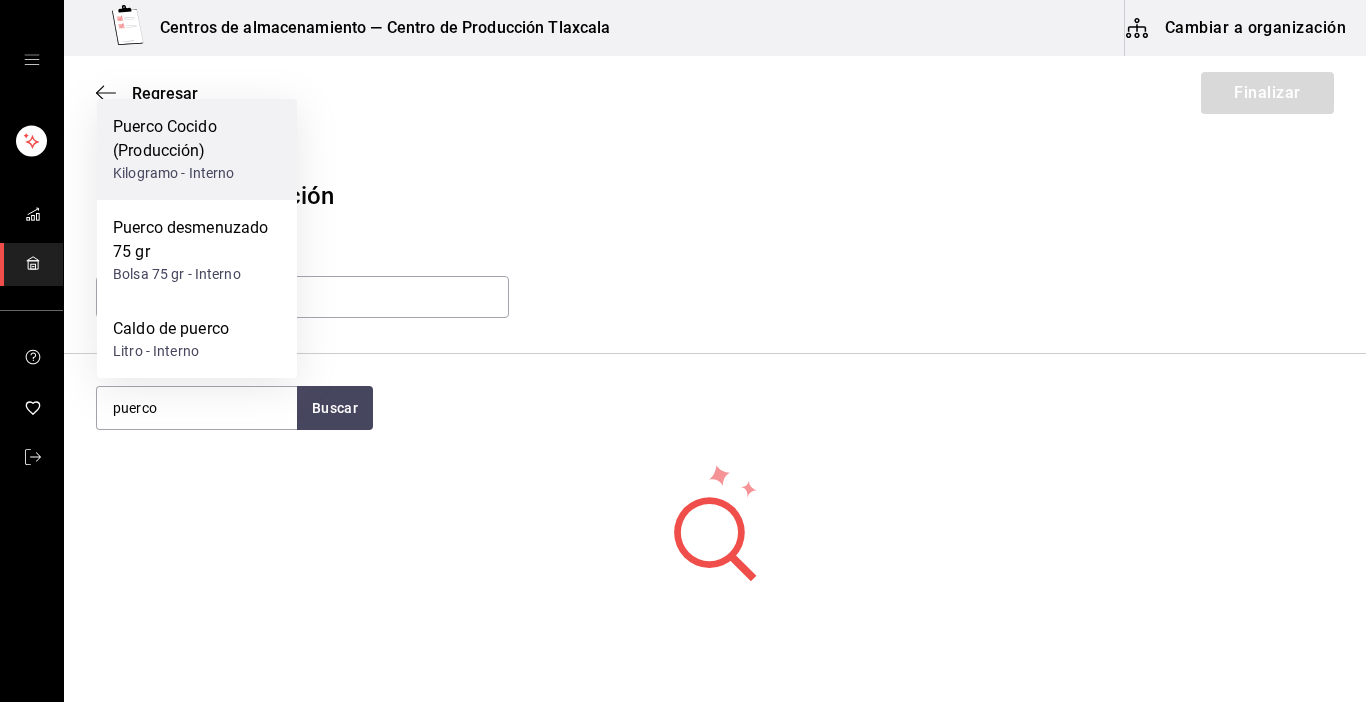click on "Kilogramo - Interno" at bounding box center (197, 173) 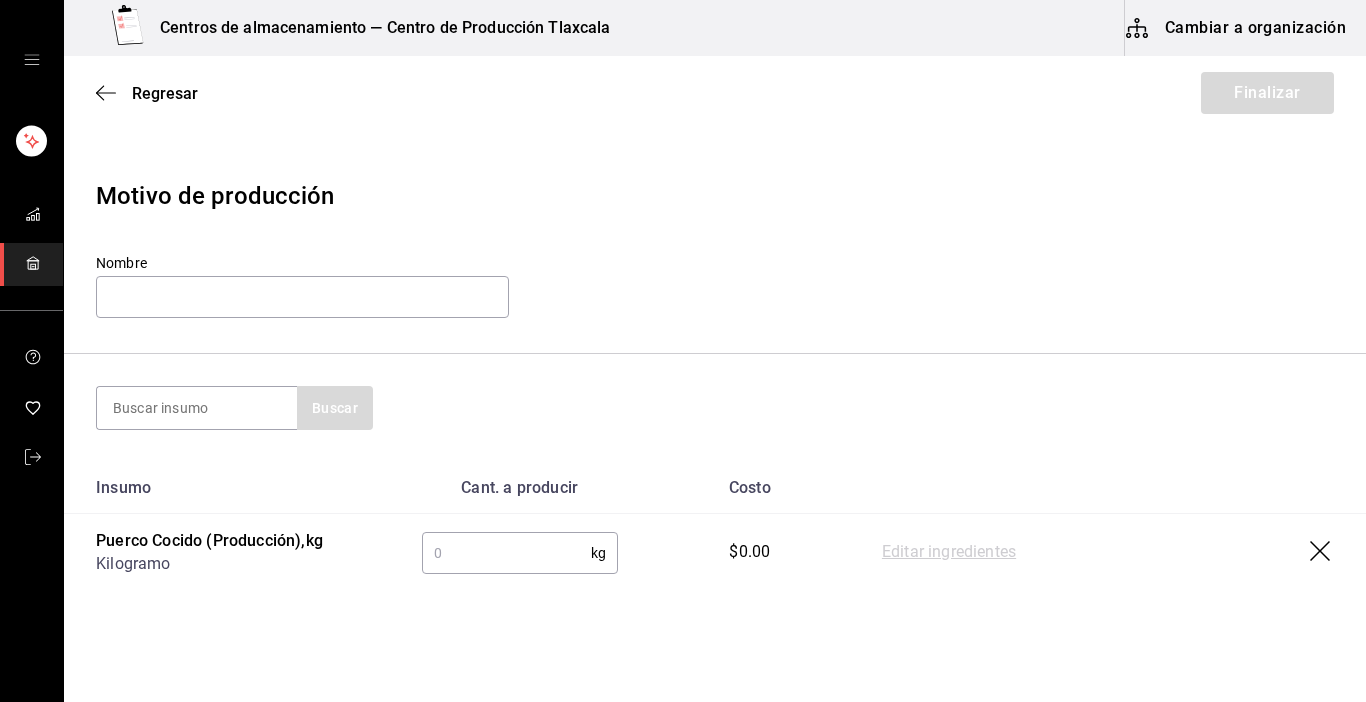 click at bounding box center (506, 553) 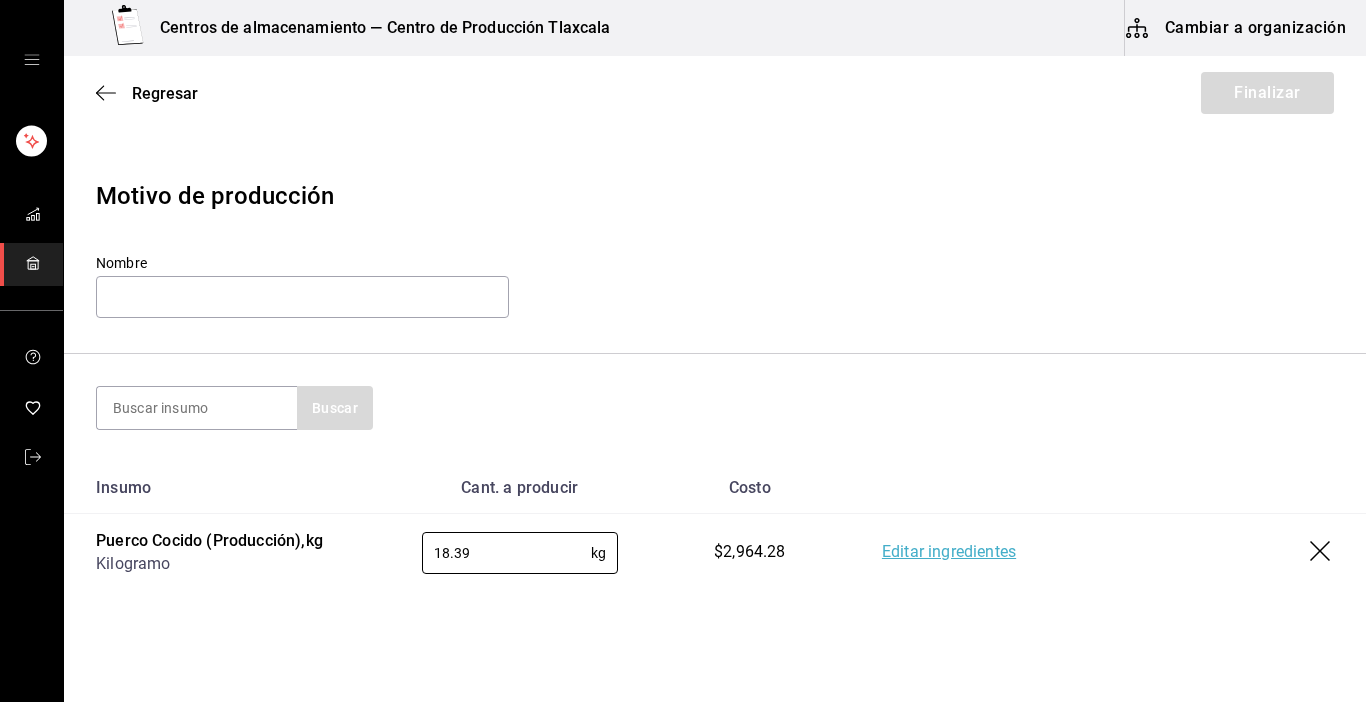 click on "Editar ingredientes" at bounding box center [949, 553] 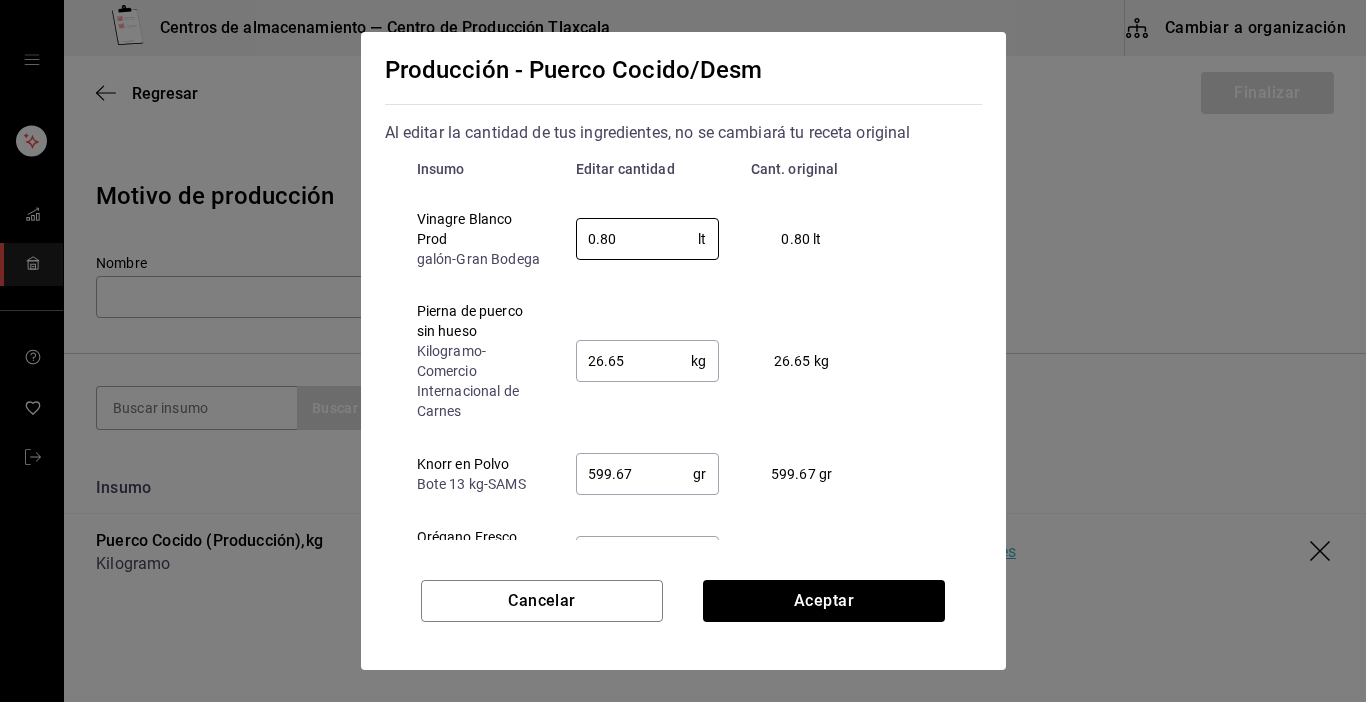 click on "0.80 lt ​" at bounding box center [647, 239] 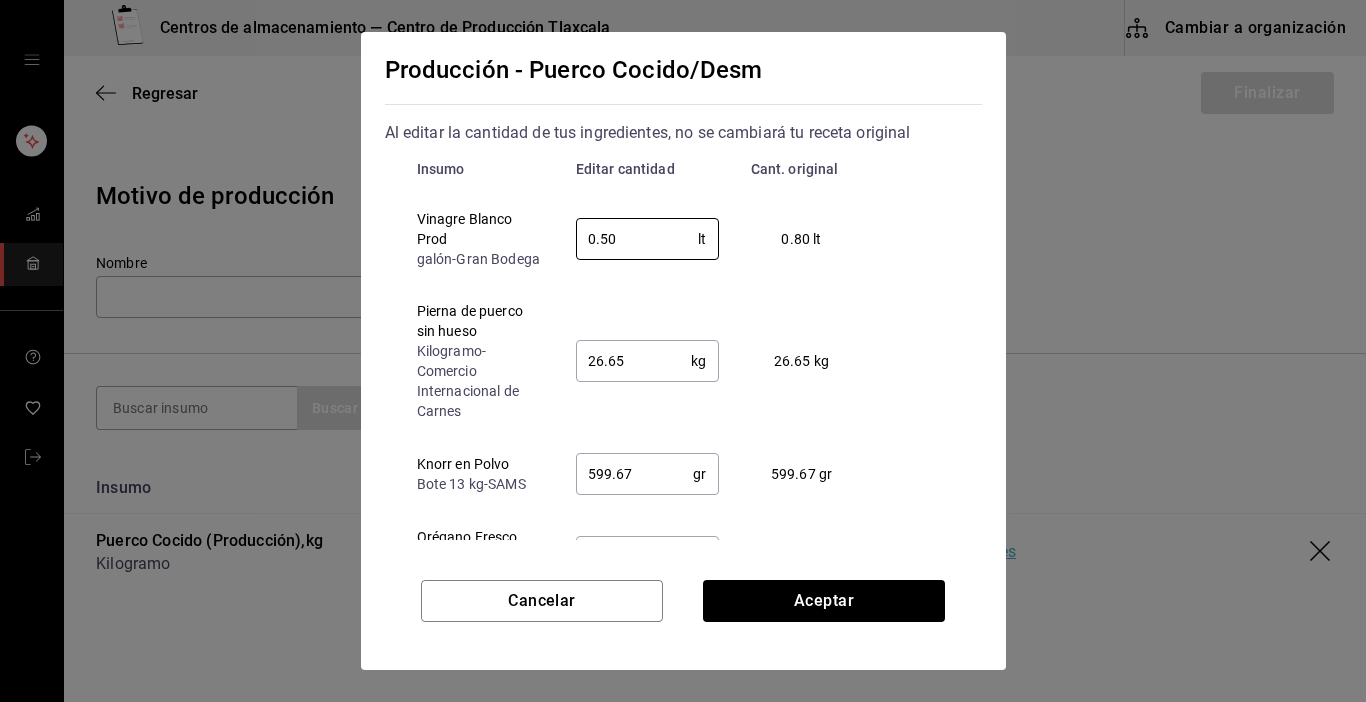 click on "26.65" at bounding box center [634, 361] 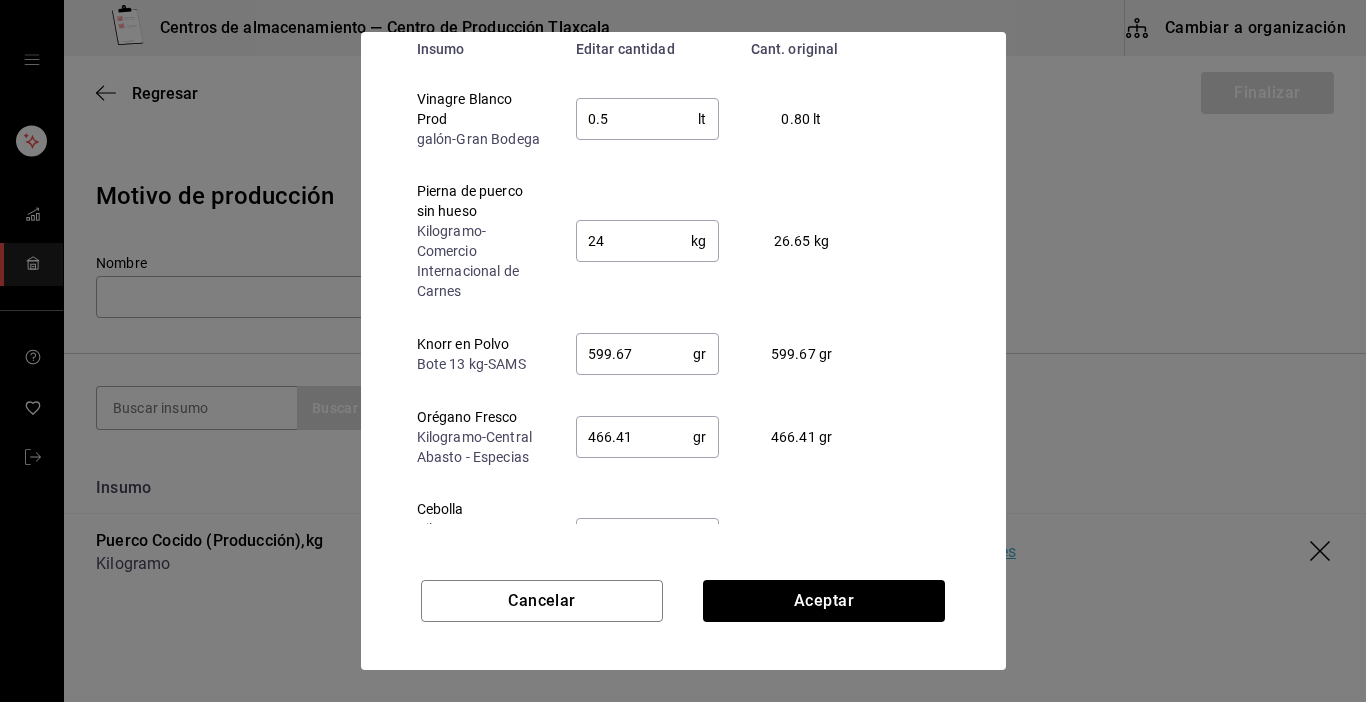 scroll, scrollTop: 152, scrollLeft: 0, axis: vertical 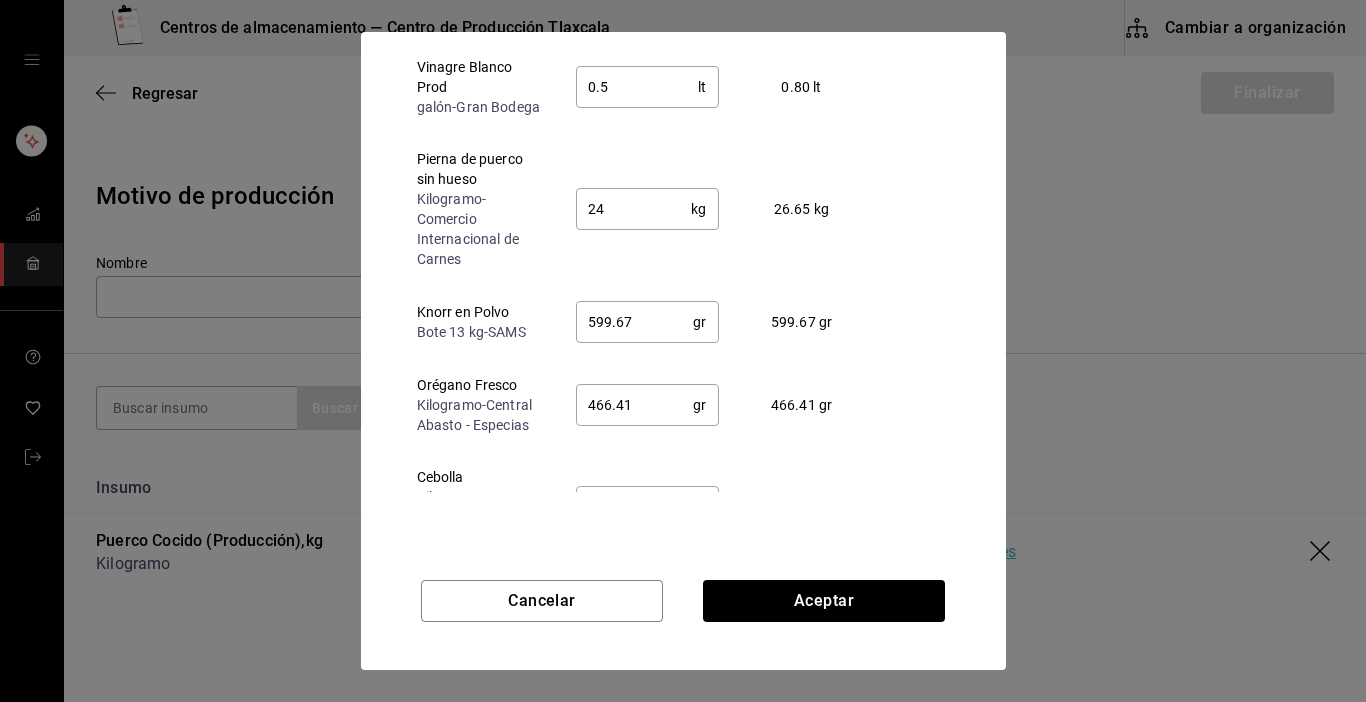 click on "599.67" at bounding box center (635, 322) 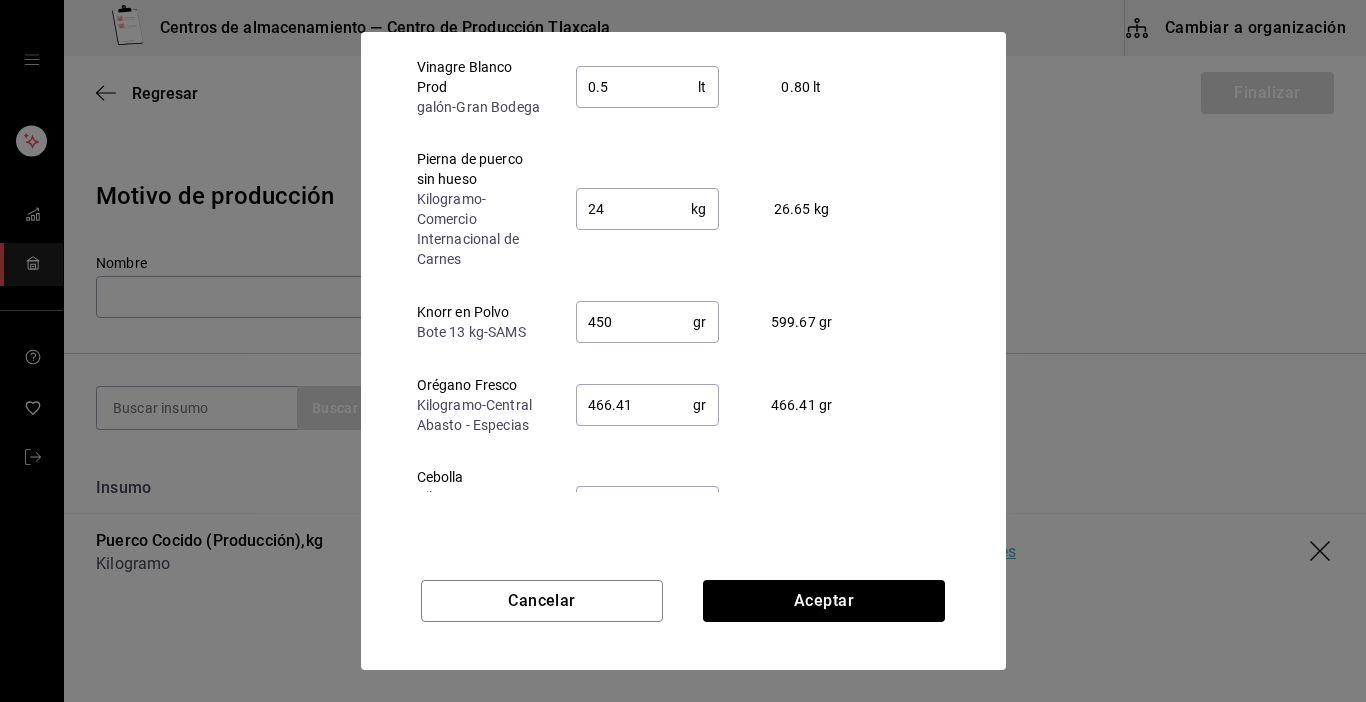click on "466.41" at bounding box center [635, 405] 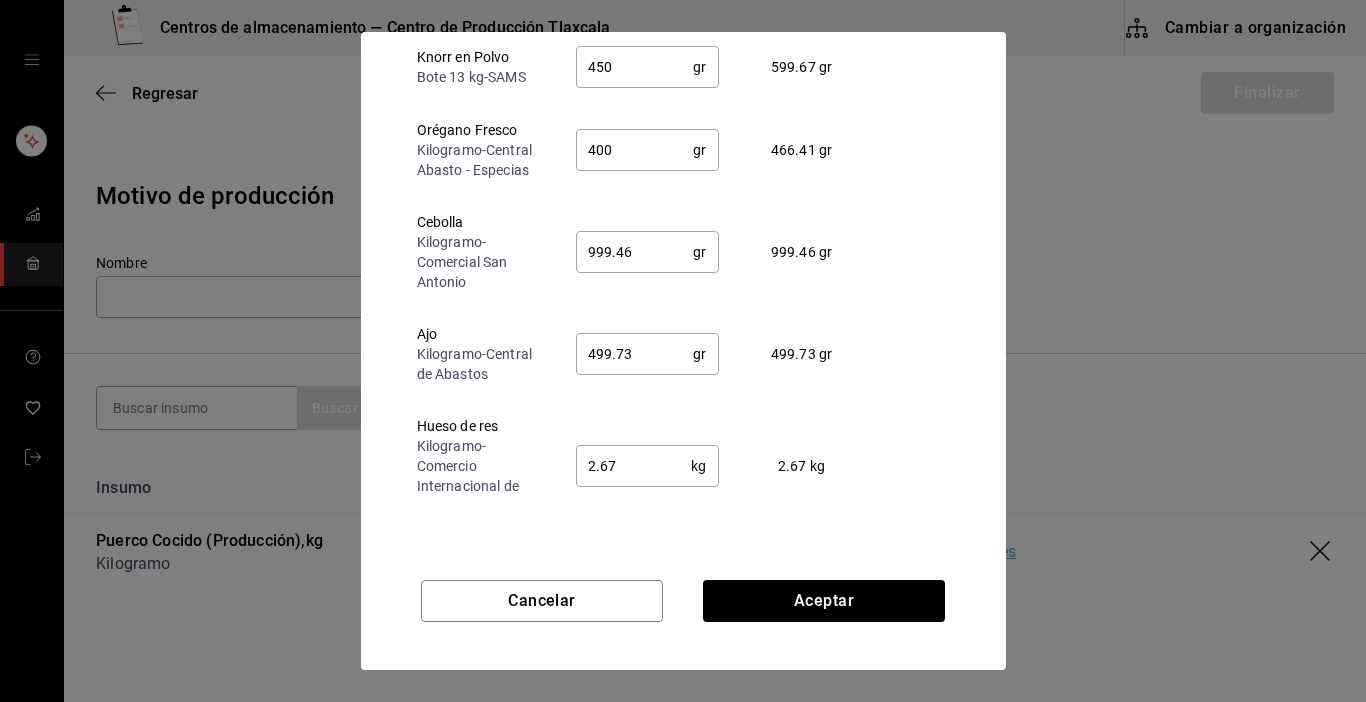 scroll, scrollTop: 280, scrollLeft: 0, axis: vertical 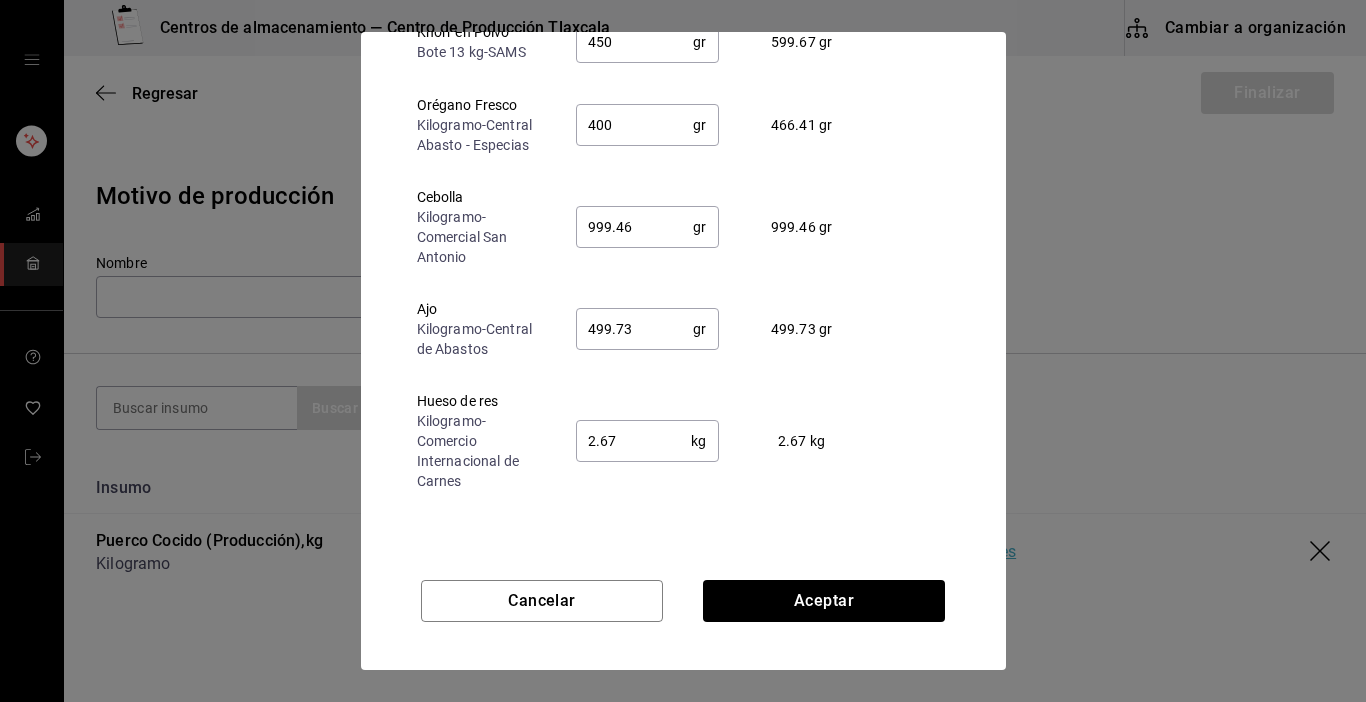click on "999.46" at bounding box center (635, 227) 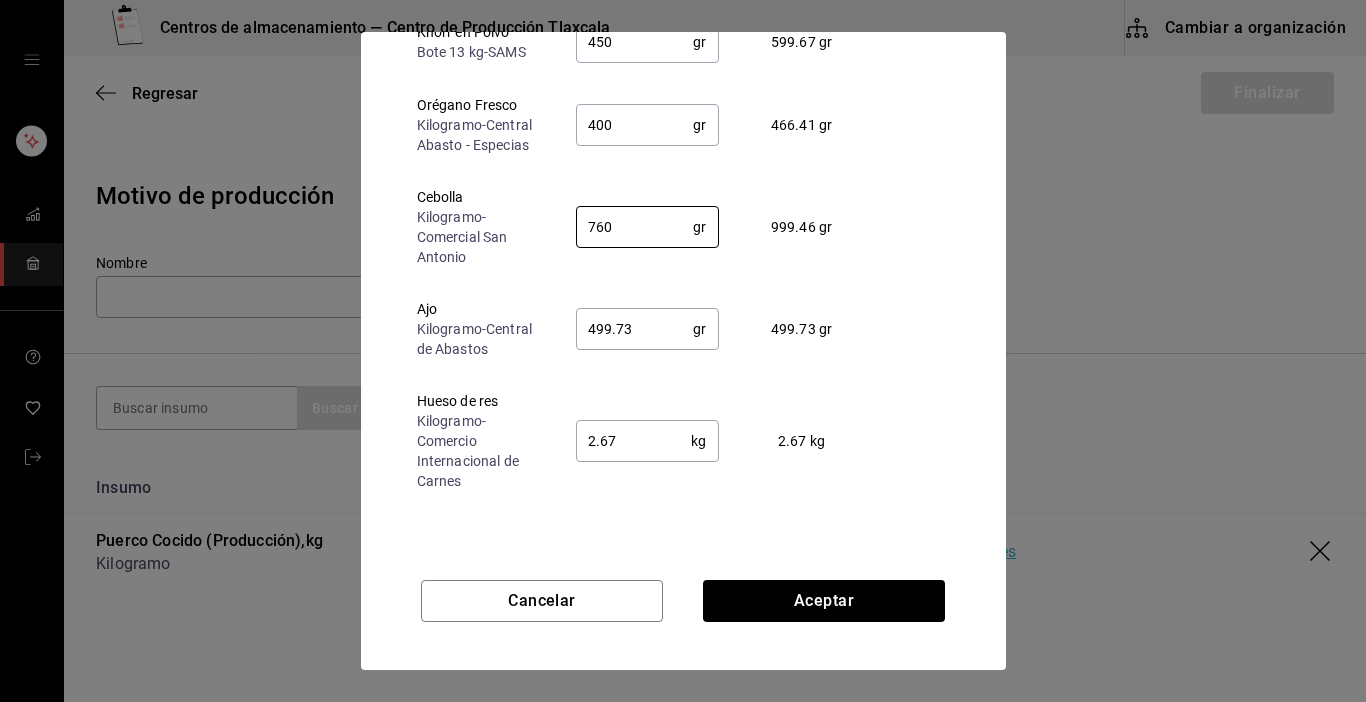 click on "499.73" at bounding box center [635, 329] 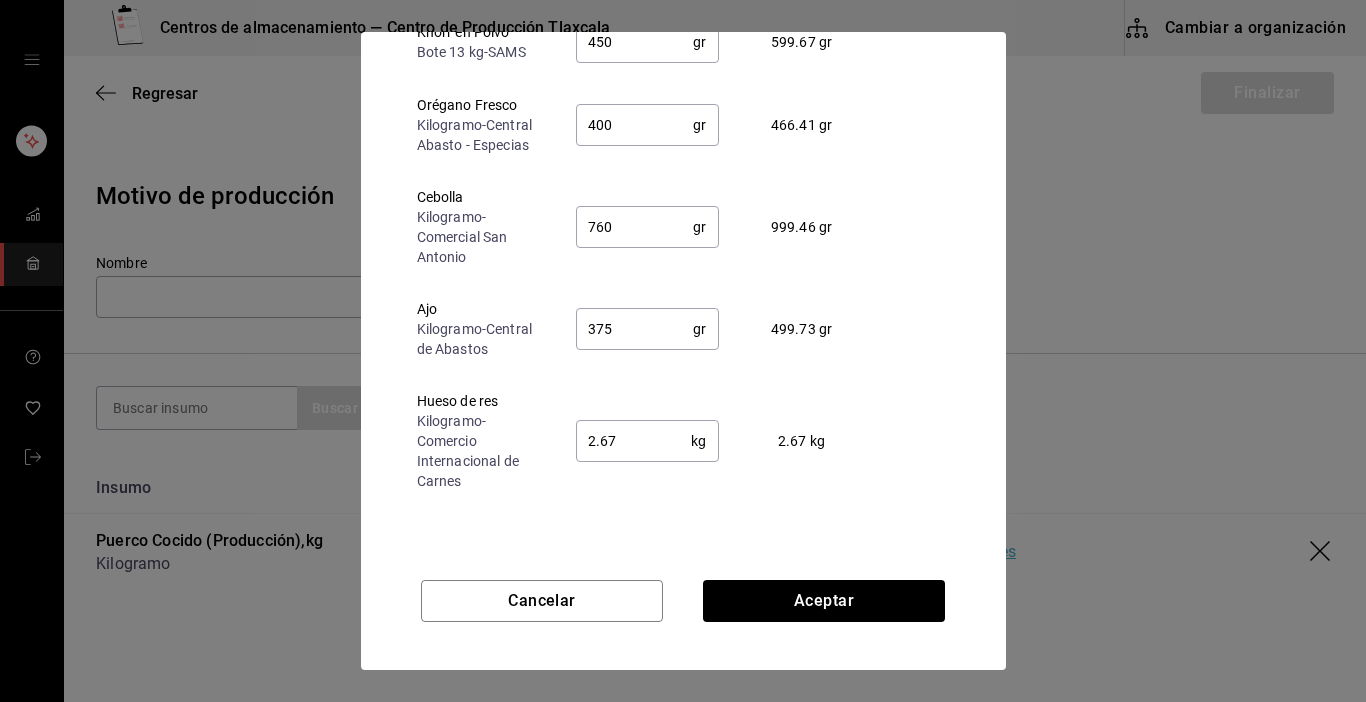 click on "Producción - Puerco Cocido/Desm Al editar la cantidad de tus ingredientes, no se cambiará tu receta original Insumo Editar cantidad Cant. original Vinagre Blanco Prod galón  -  Gran Bodega 0.5 lt ​ 0.80 lt Pierna de puerco sin hueso Kilogramo  -  Comercio Internacional de Carnes 24 kg ​ 26.65 kg Knorr en Polvo Bote 13 kg  -  SAMS 450 gr ​ 599.67 gr Orégano Fresco Kilogramo  -  Central Abasto - Especias 400 gr ​ 466.41 gr Cebolla Kilogramo  -  Comercial San Antonio 760 gr ​ 999.46 gr Ajo Kilogramo  -  Central de Abastos 375 gr ​ 499.73 gr Hueso de res Kilogramo  -  Comercio Internacional de Carnes 2.67 kg ​ 2.67 kg Espaldilla con hueso Kilogramo  -  Comercio Internacional de Carnes 18.66 kg ​ 18.66 kg Sal de grano bulto 50 kg  -  Gran Bodega 499.73 gr ​ 499.73 gr" at bounding box center [683, 286] 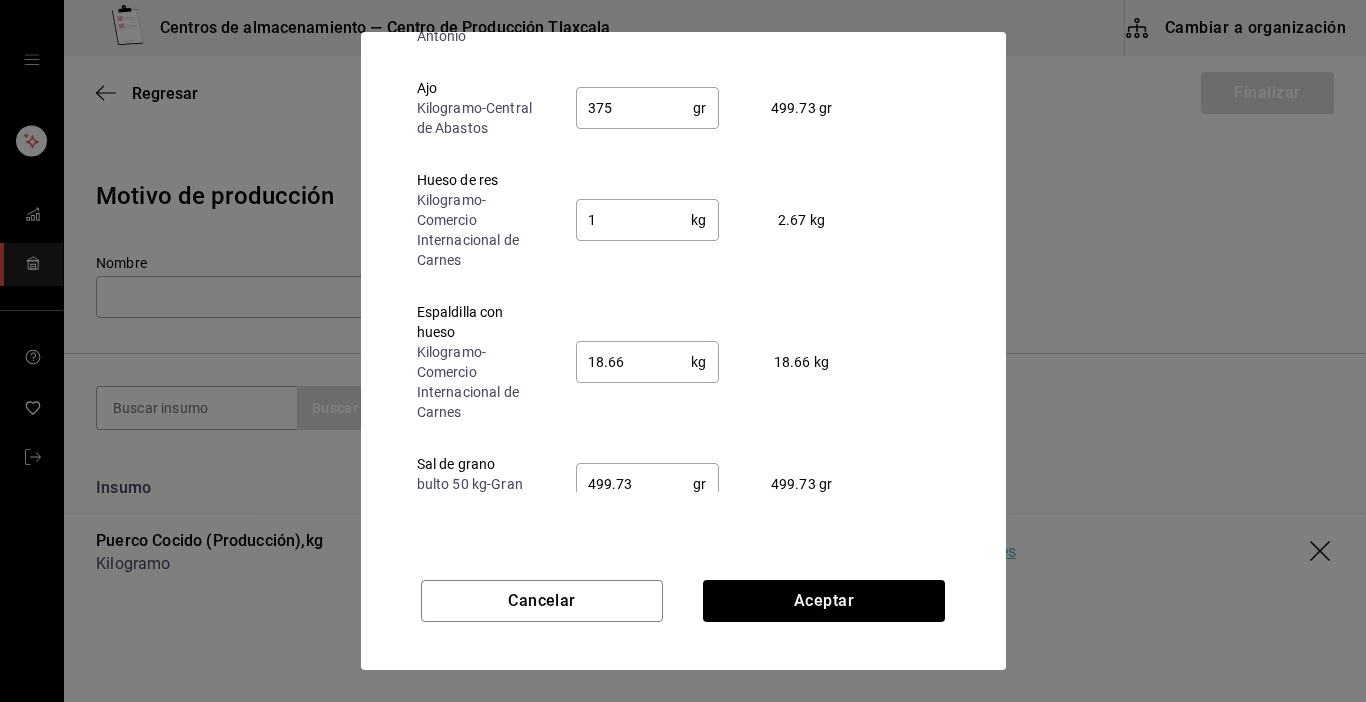 scroll, scrollTop: 520, scrollLeft: 0, axis: vertical 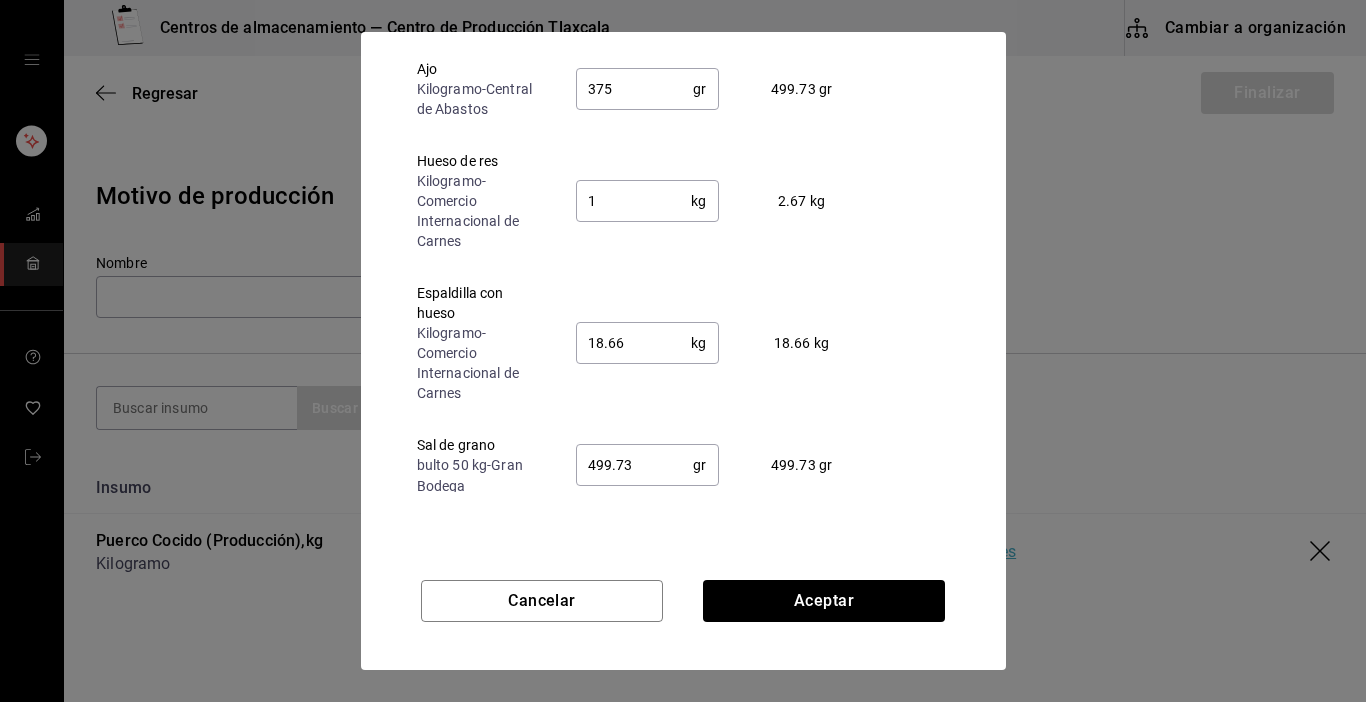 click on "18.66" at bounding box center [634, 343] 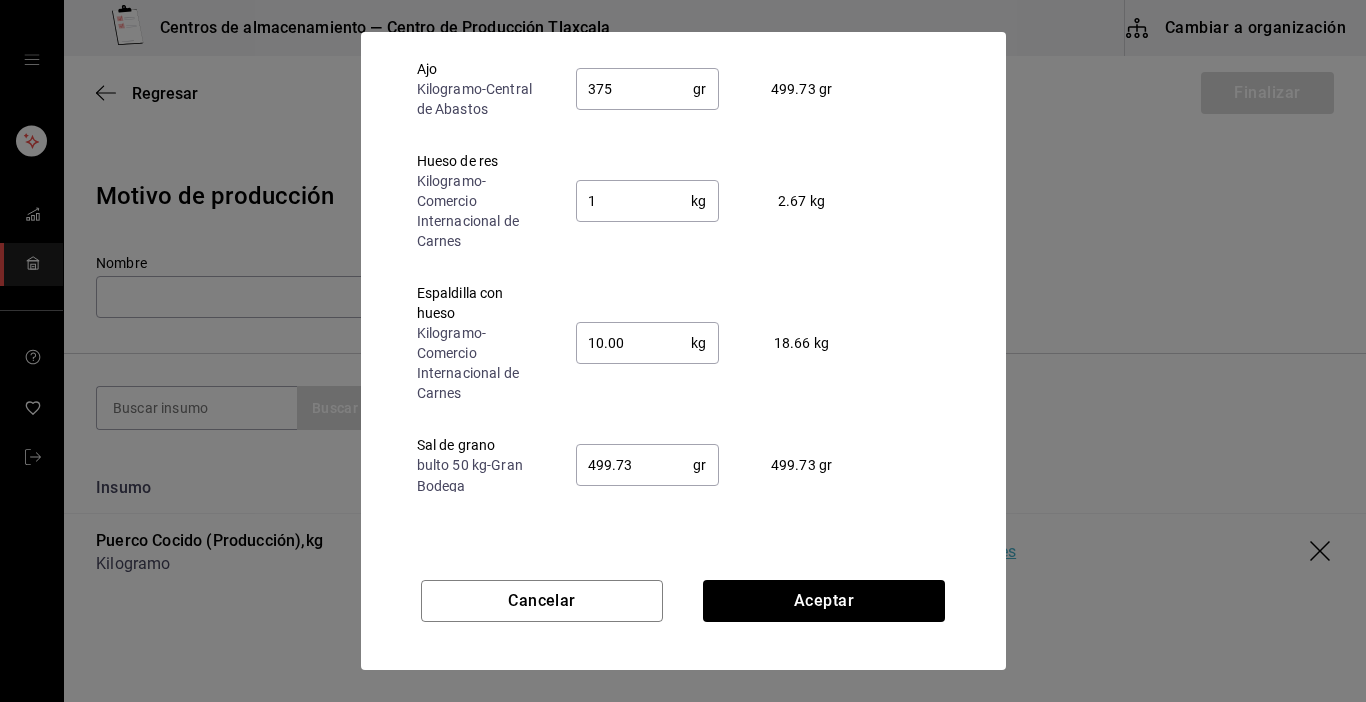 scroll, scrollTop: 561, scrollLeft: 0, axis: vertical 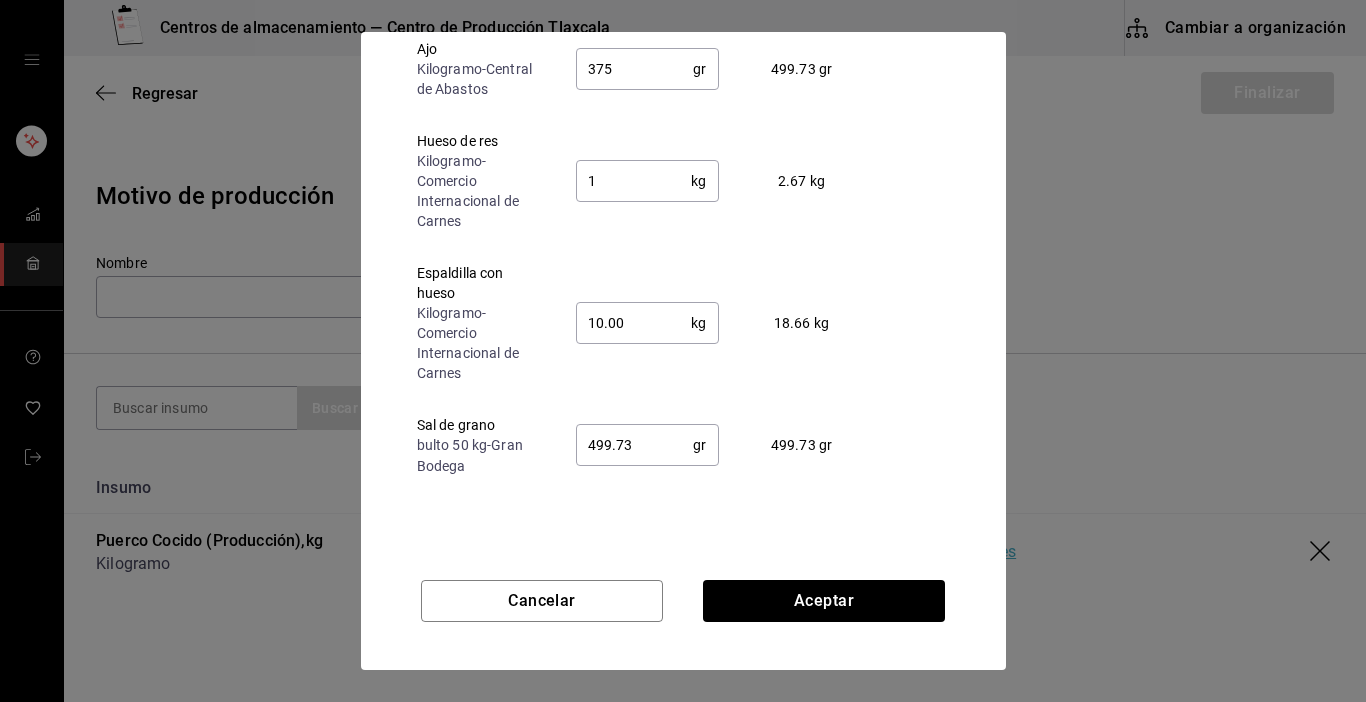 click on "499.73" at bounding box center [635, 445] 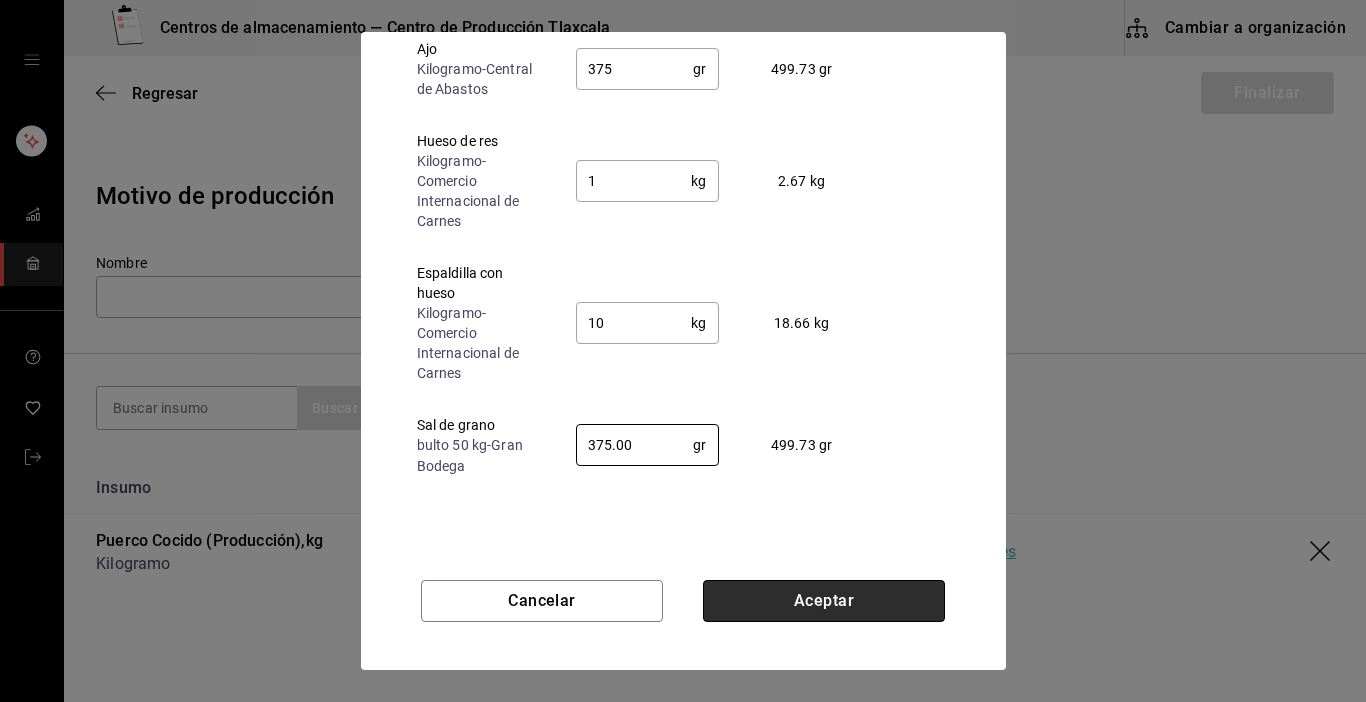 click on "Aceptar" at bounding box center (824, 601) 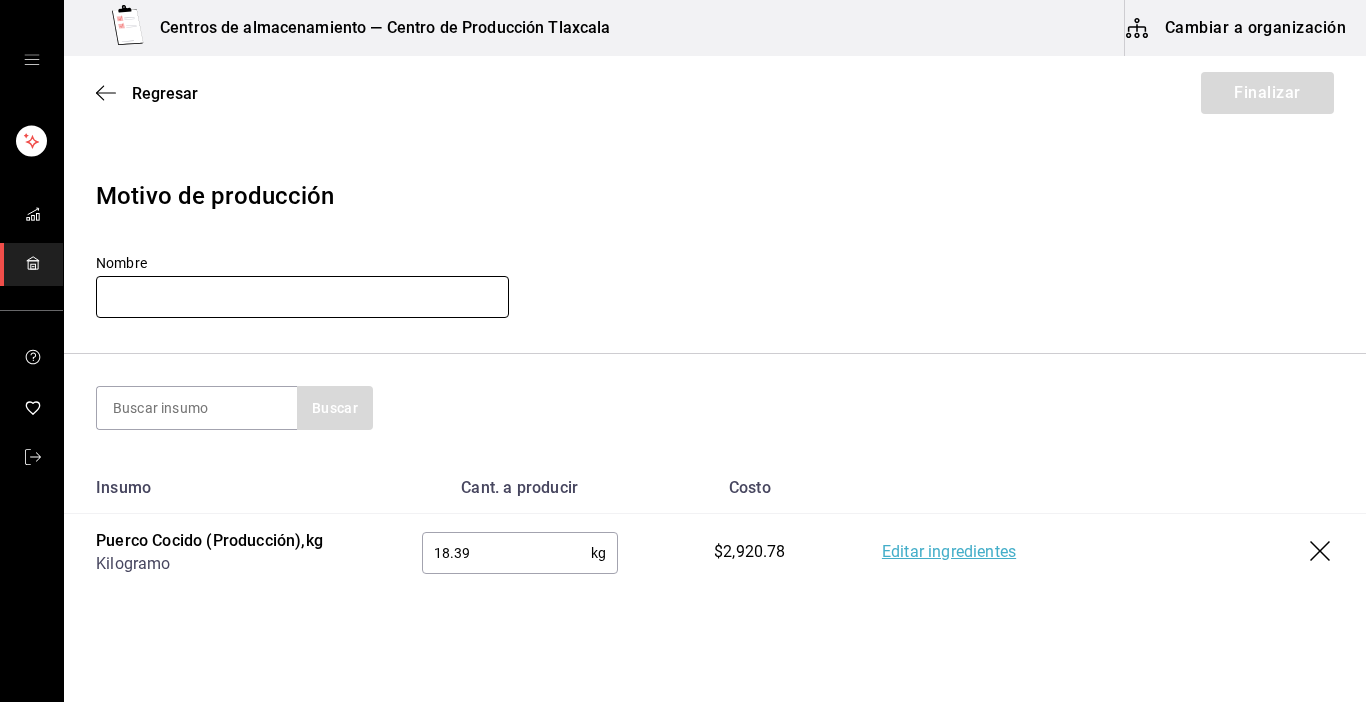 click at bounding box center [302, 297] 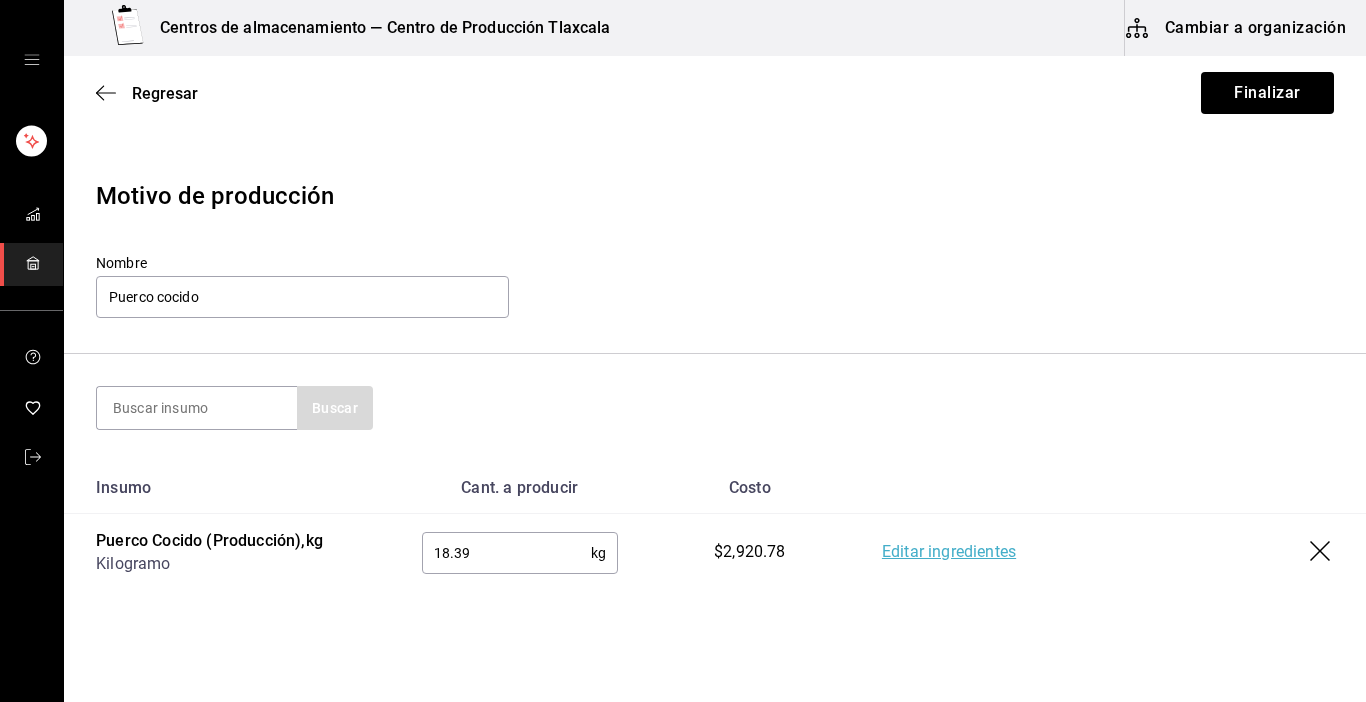 click on "Nombre Puerco cocido" at bounding box center (715, 287) 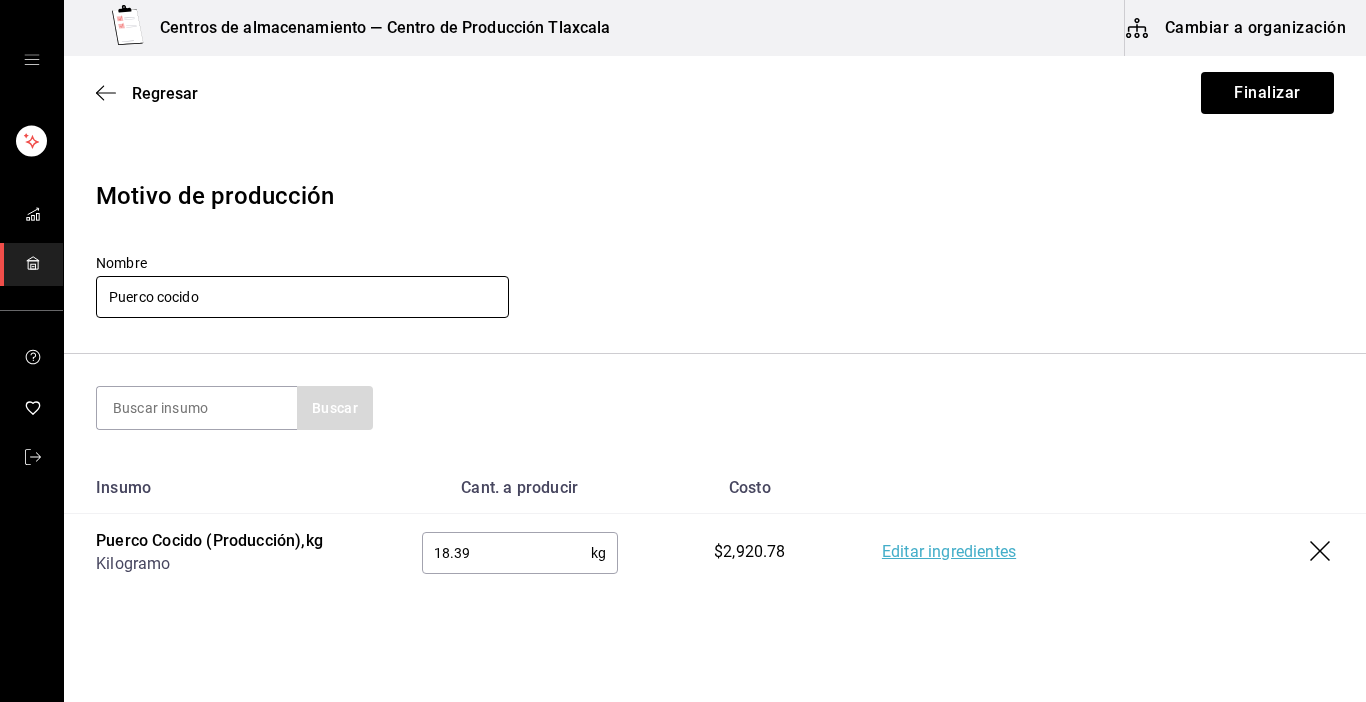 click on "Puerco cocido" at bounding box center (302, 297) 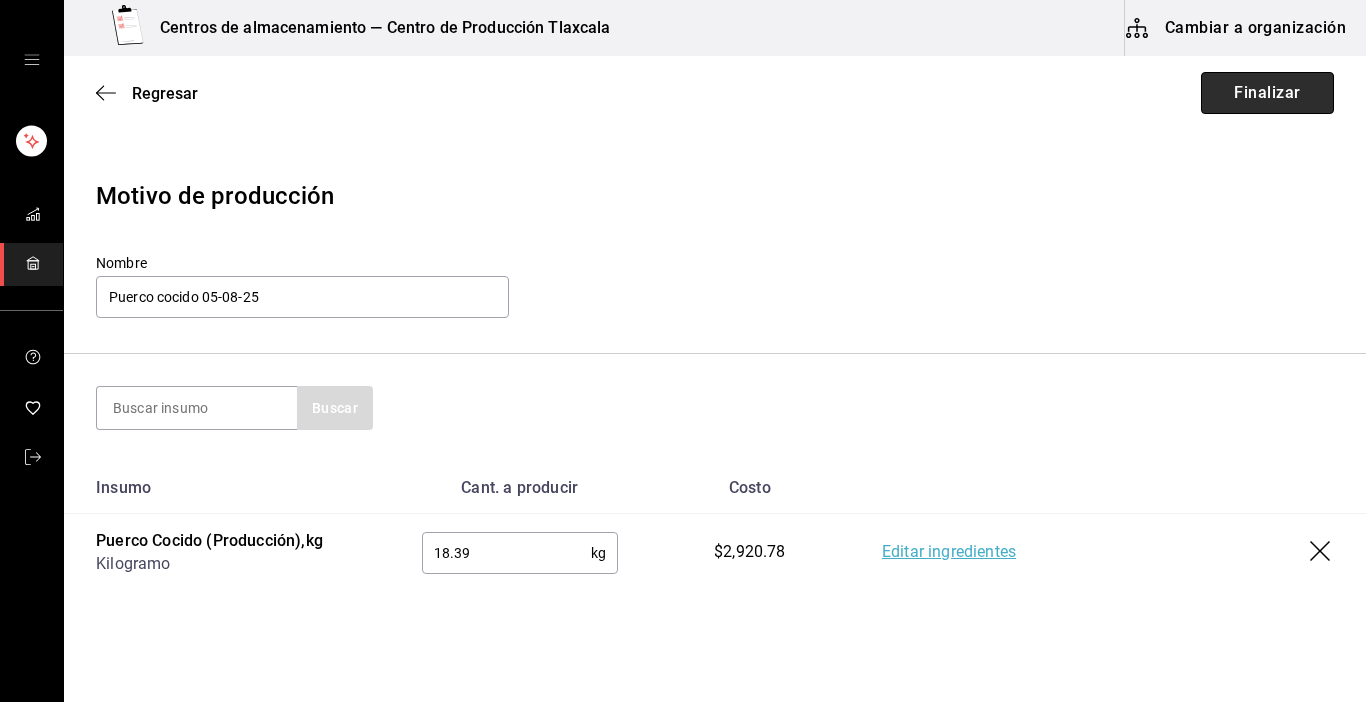 click on "Finalizar" at bounding box center (1267, 93) 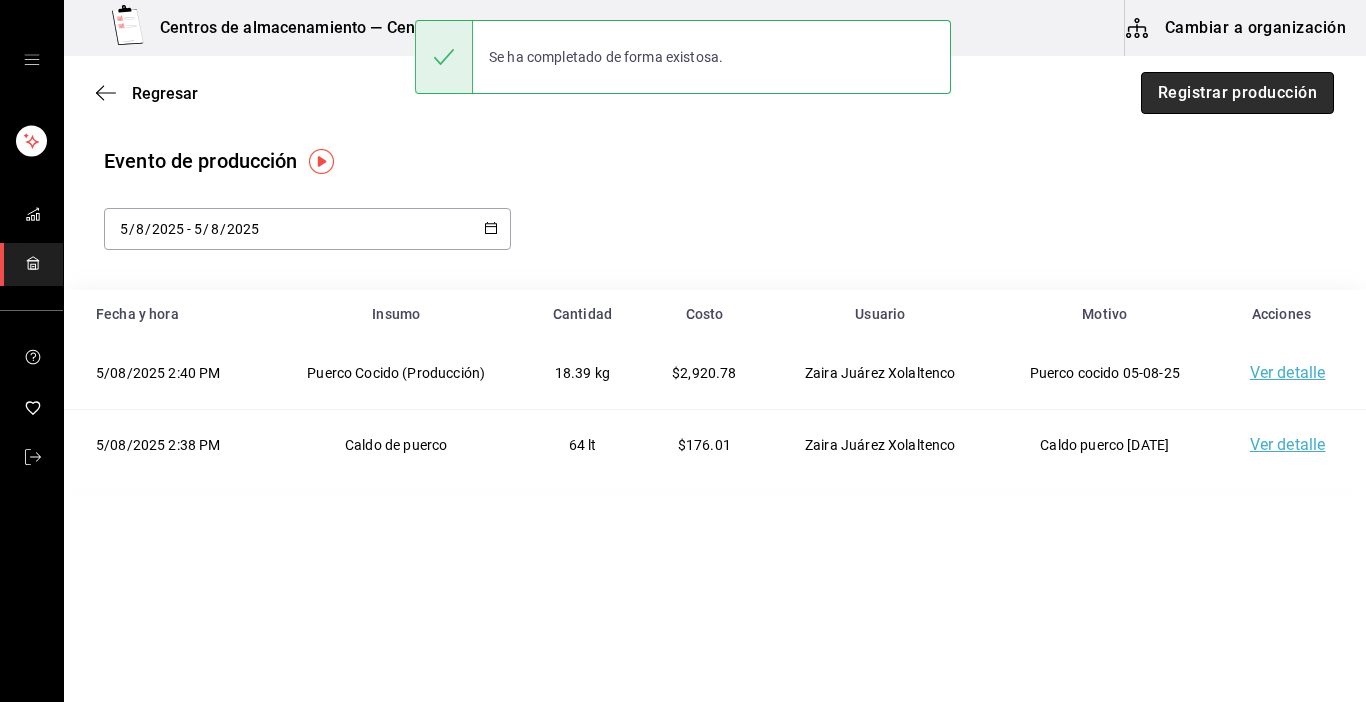 click on "Registrar producción" at bounding box center (1237, 93) 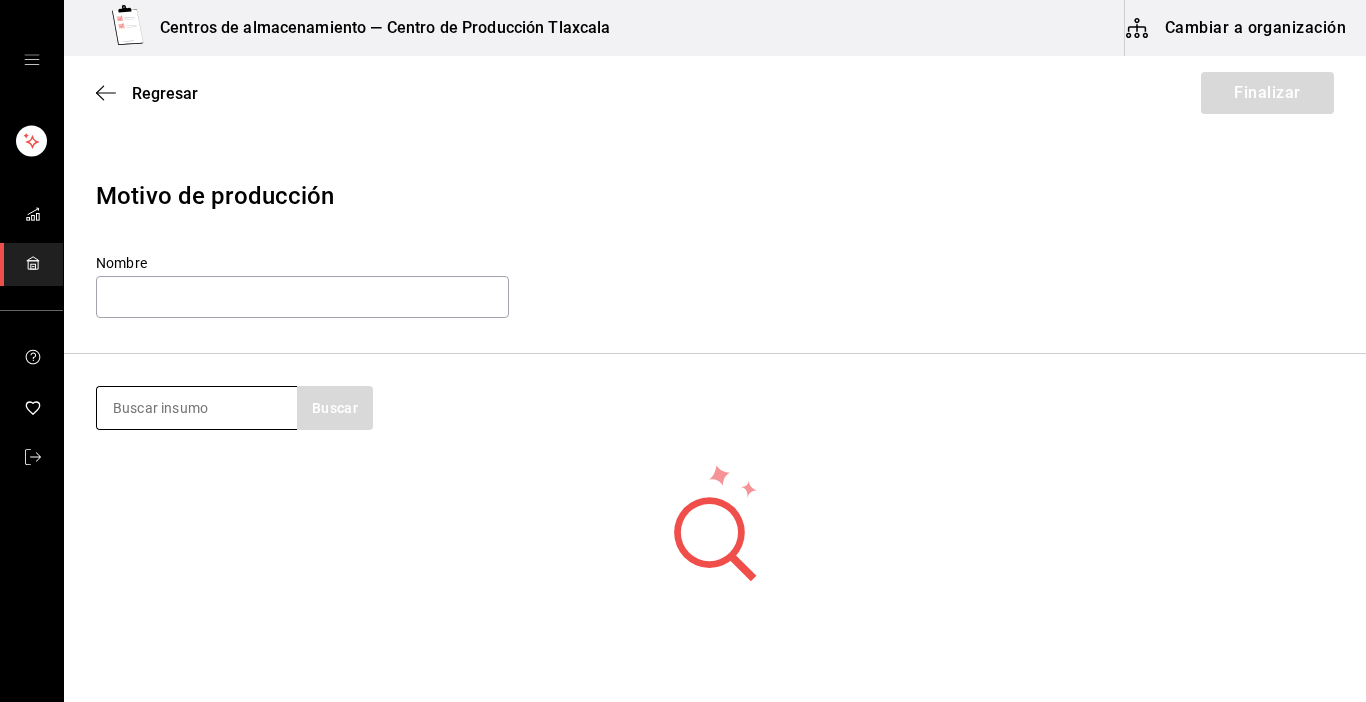 click at bounding box center (197, 408) 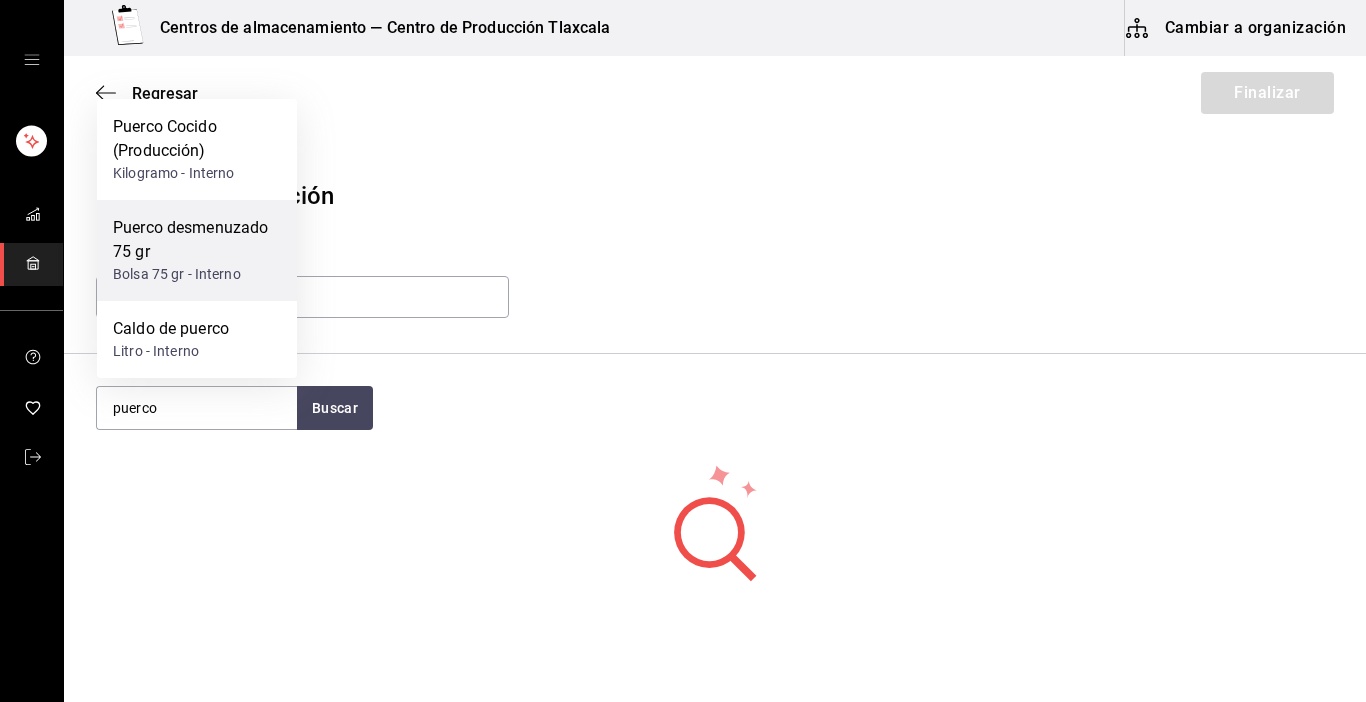 click on "Puerco desmenuzado 75 gr" at bounding box center (197, 240) 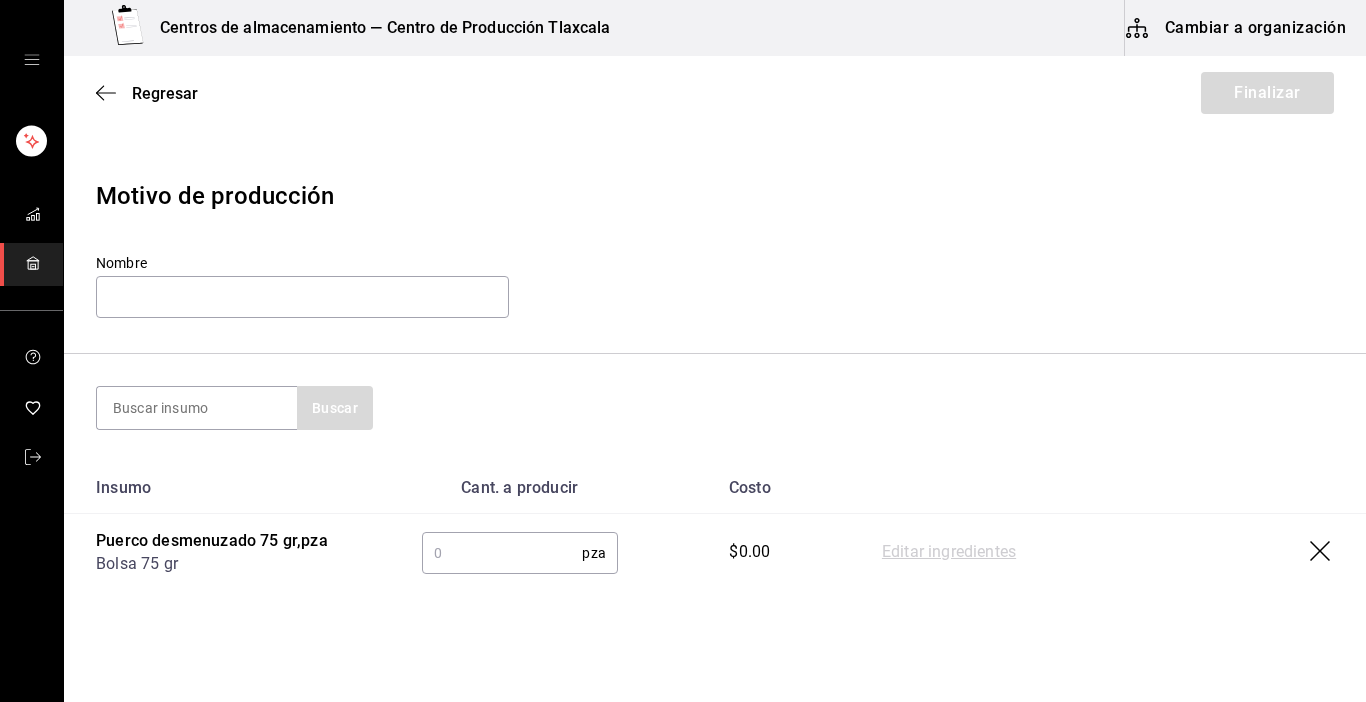 click on "pza ​" at bounding box center (520, 553) 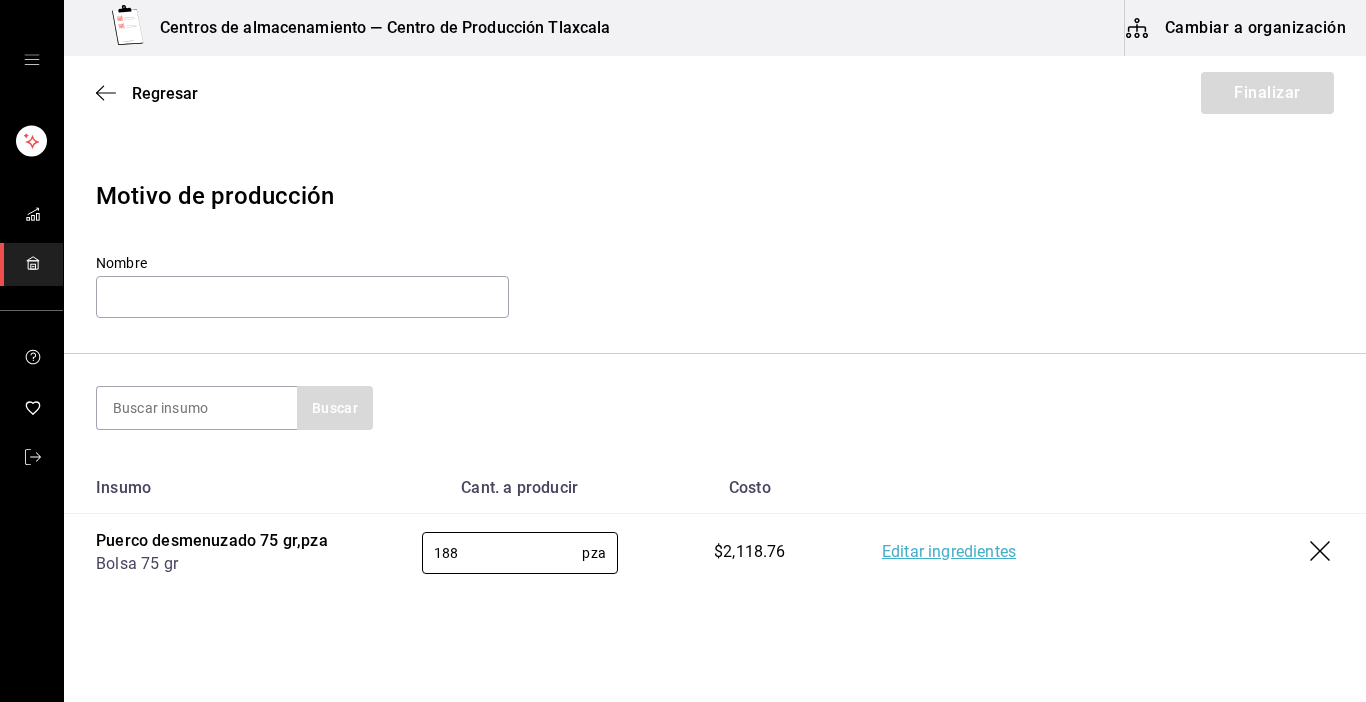 click on "Editar ingredientes" at bounding box center (949, 553) 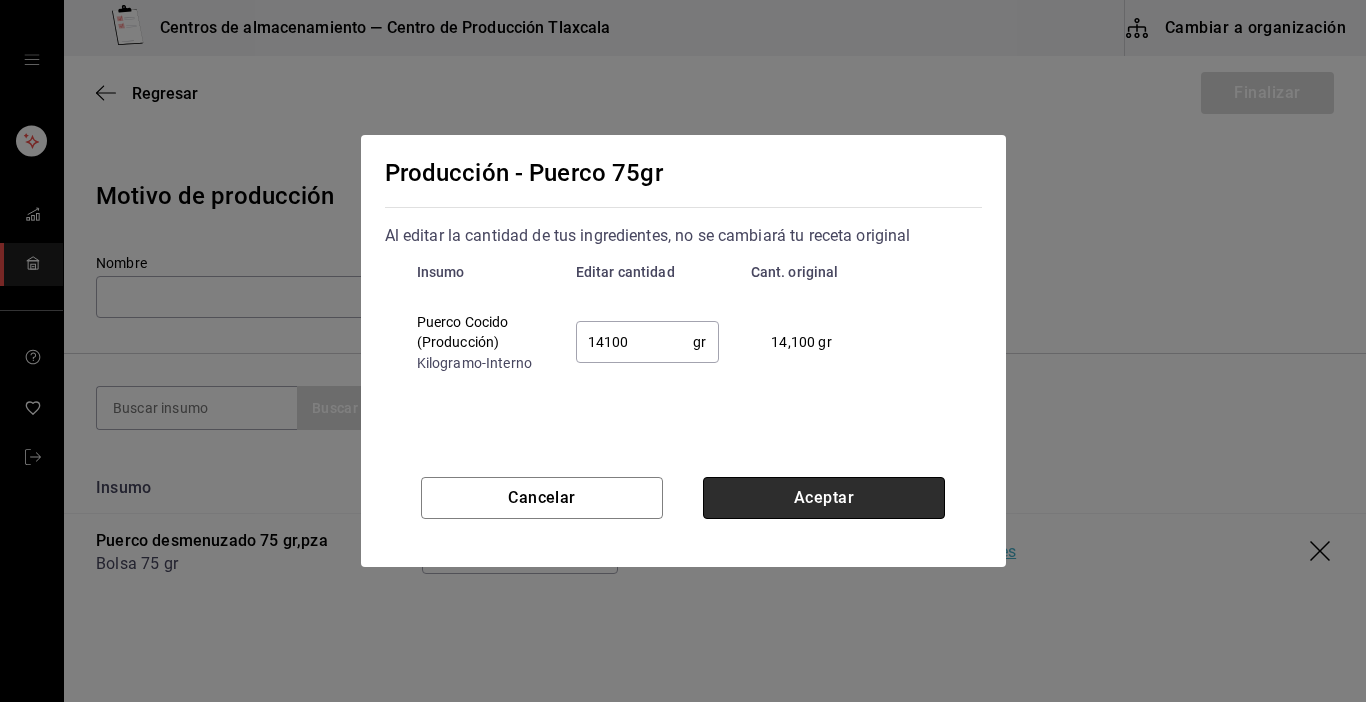 click on "Aceptar" at bounding box center (824, 498) 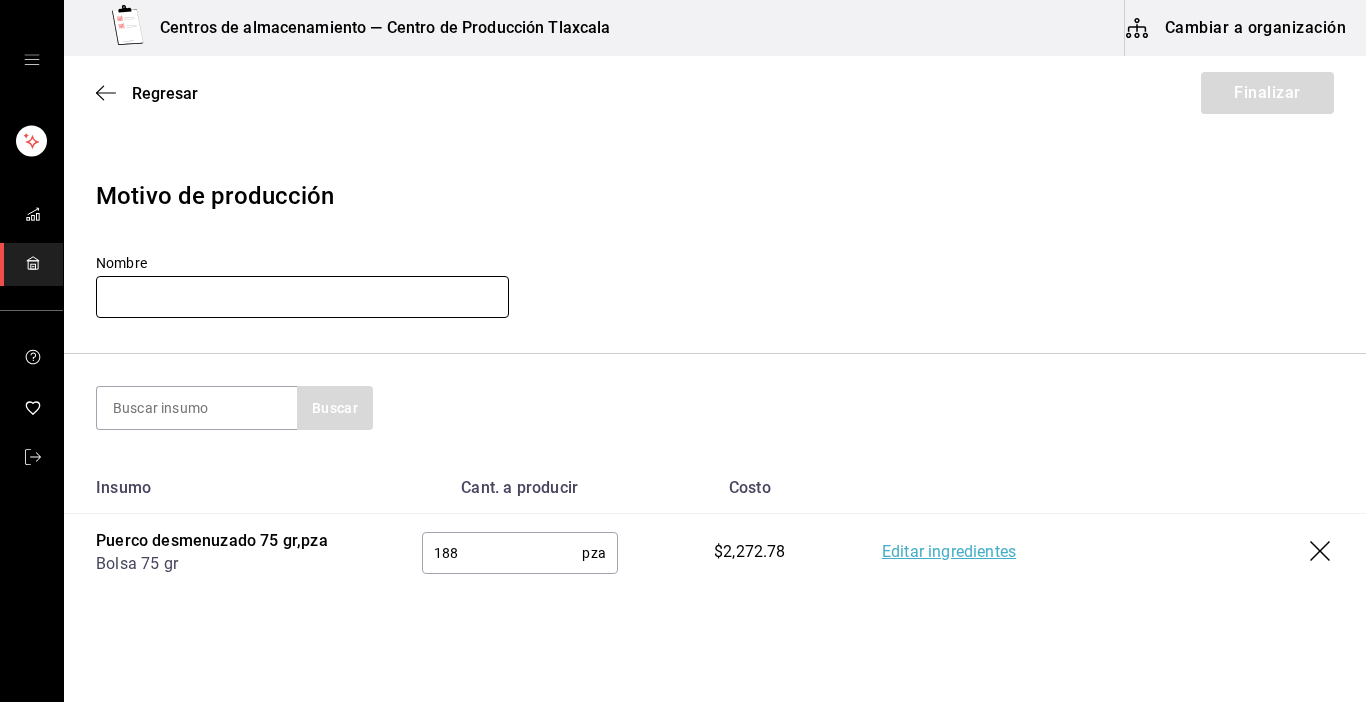 click at bounding box center (302, 297) 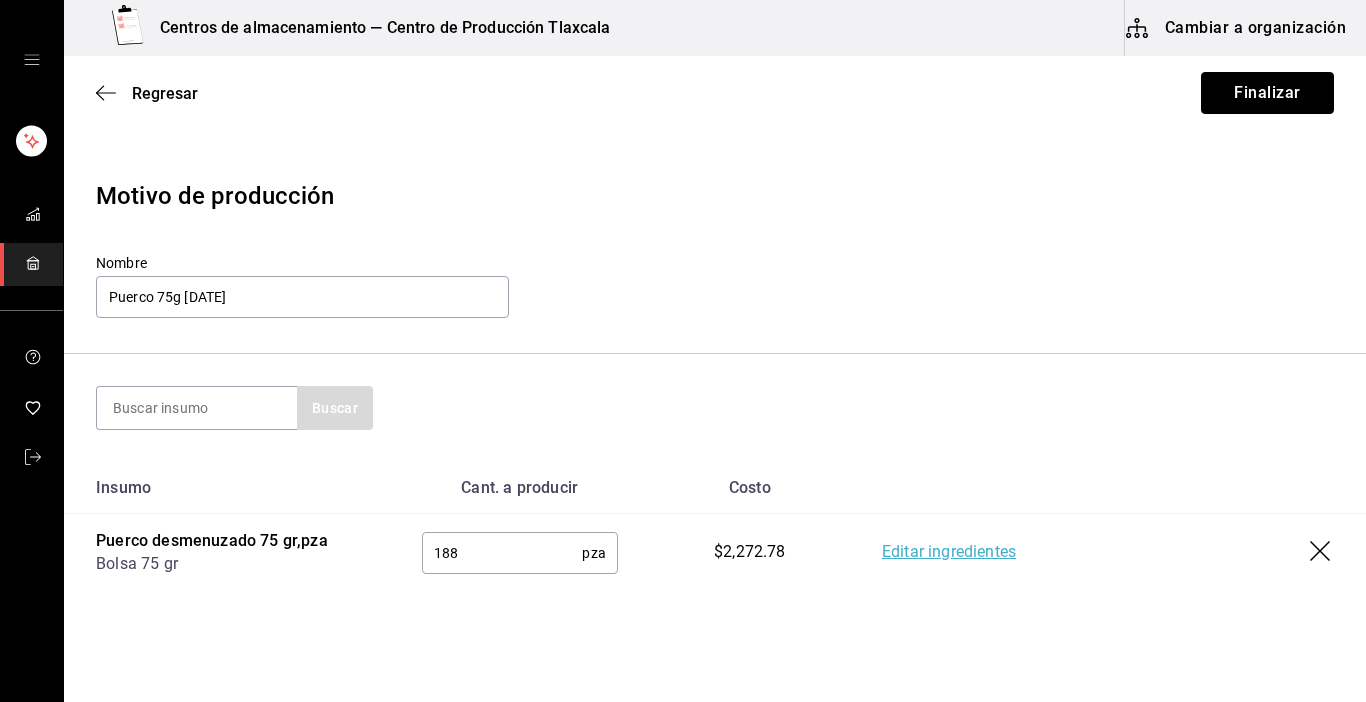 click on "Finalizar" at bounding box center (1267, 93) 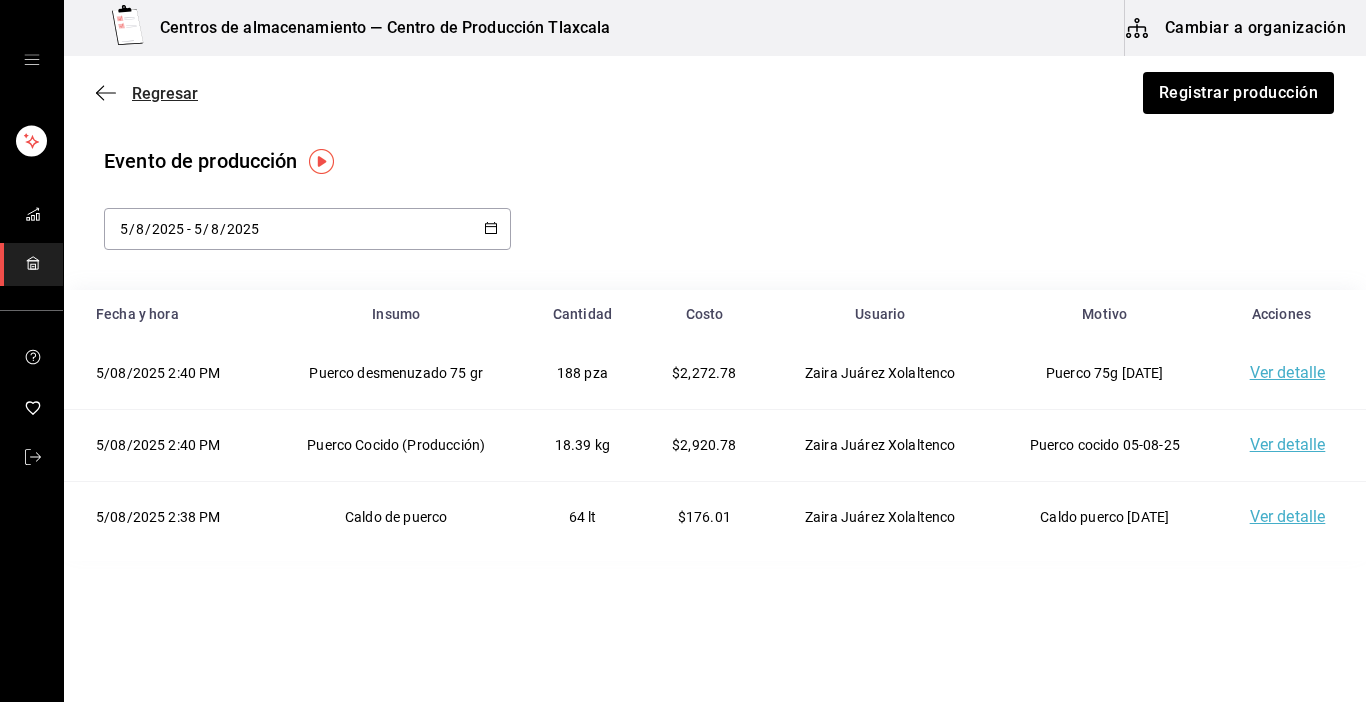 click 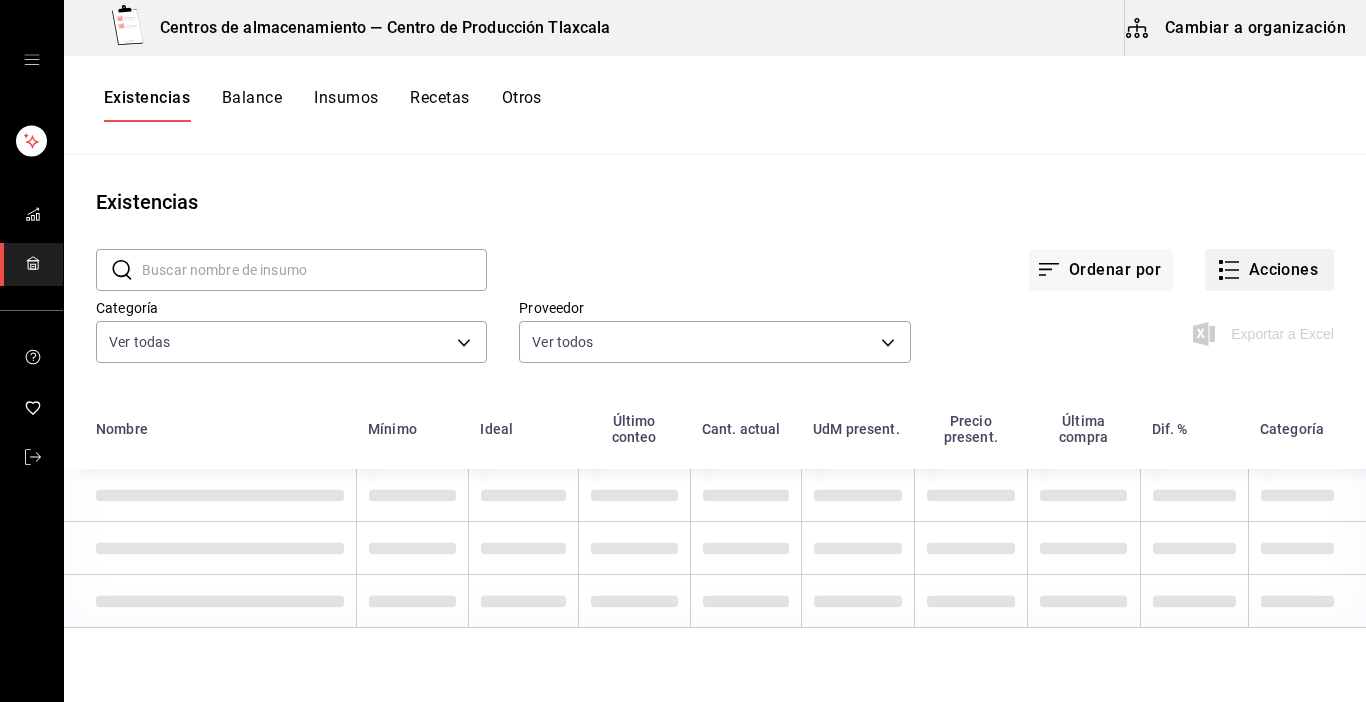 click on "Acciones" at bounding box center [1269, 270] 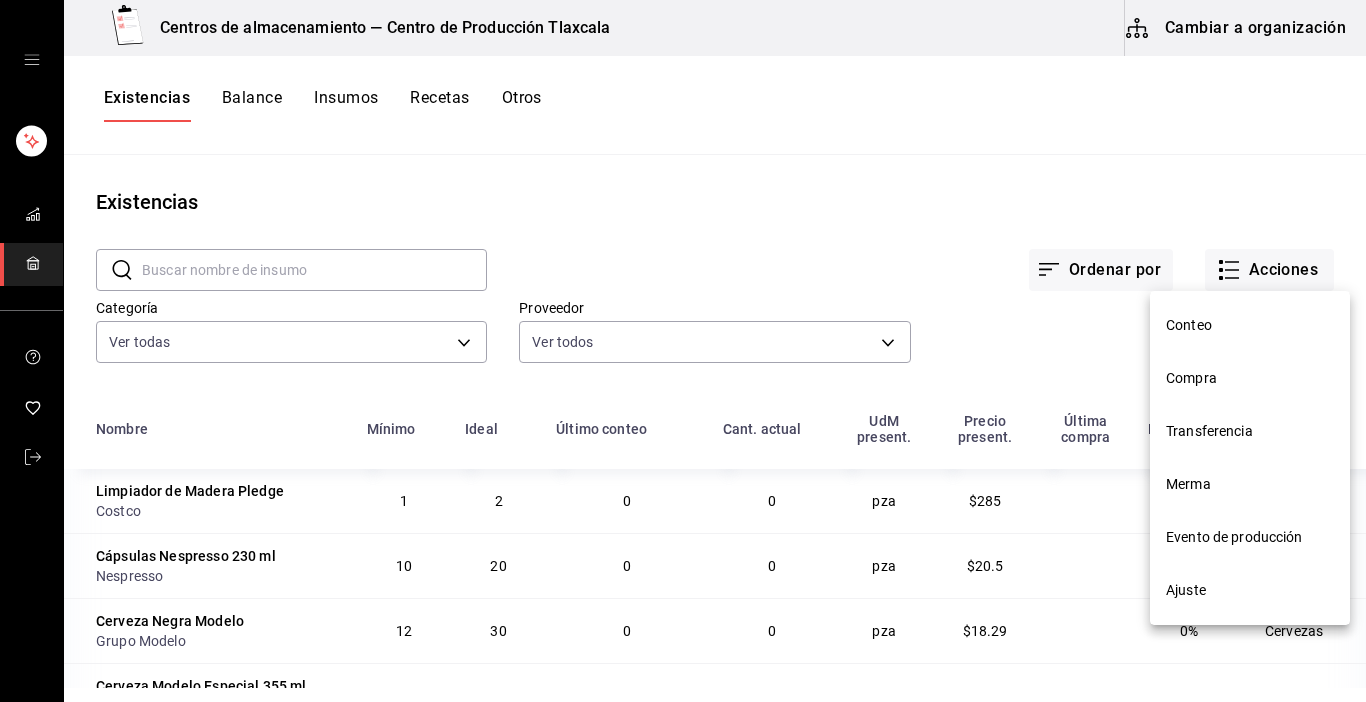 click on "Merma" at bounding box center (1250, 484) 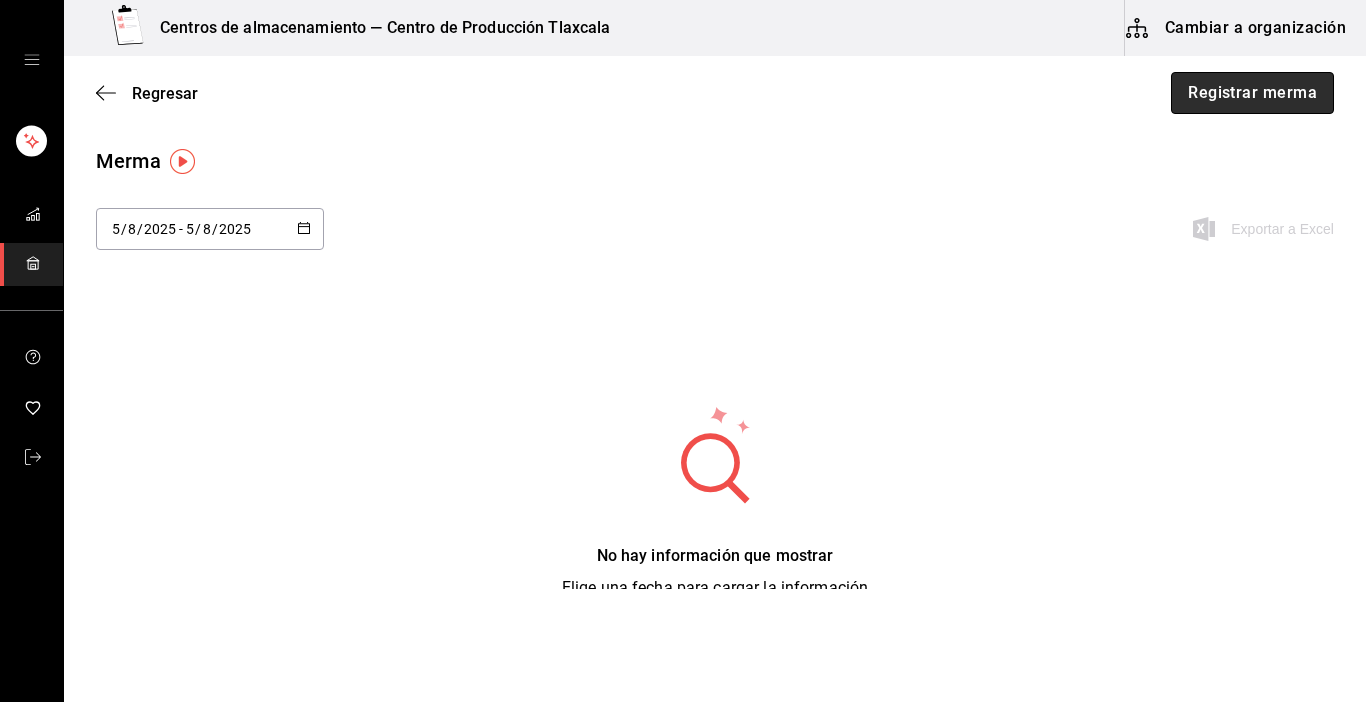 click on "Registrar merma" at bounding box center (1252, 93) 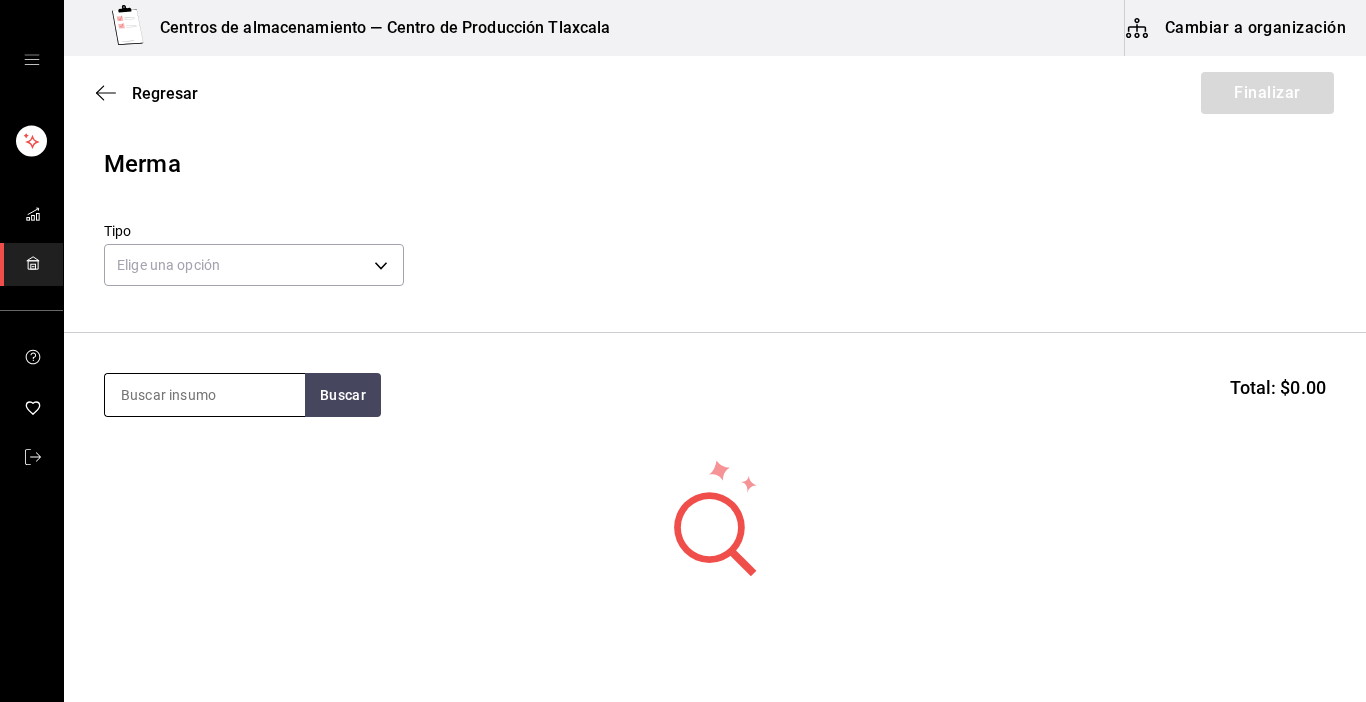 click at bounding box center (205, 395) 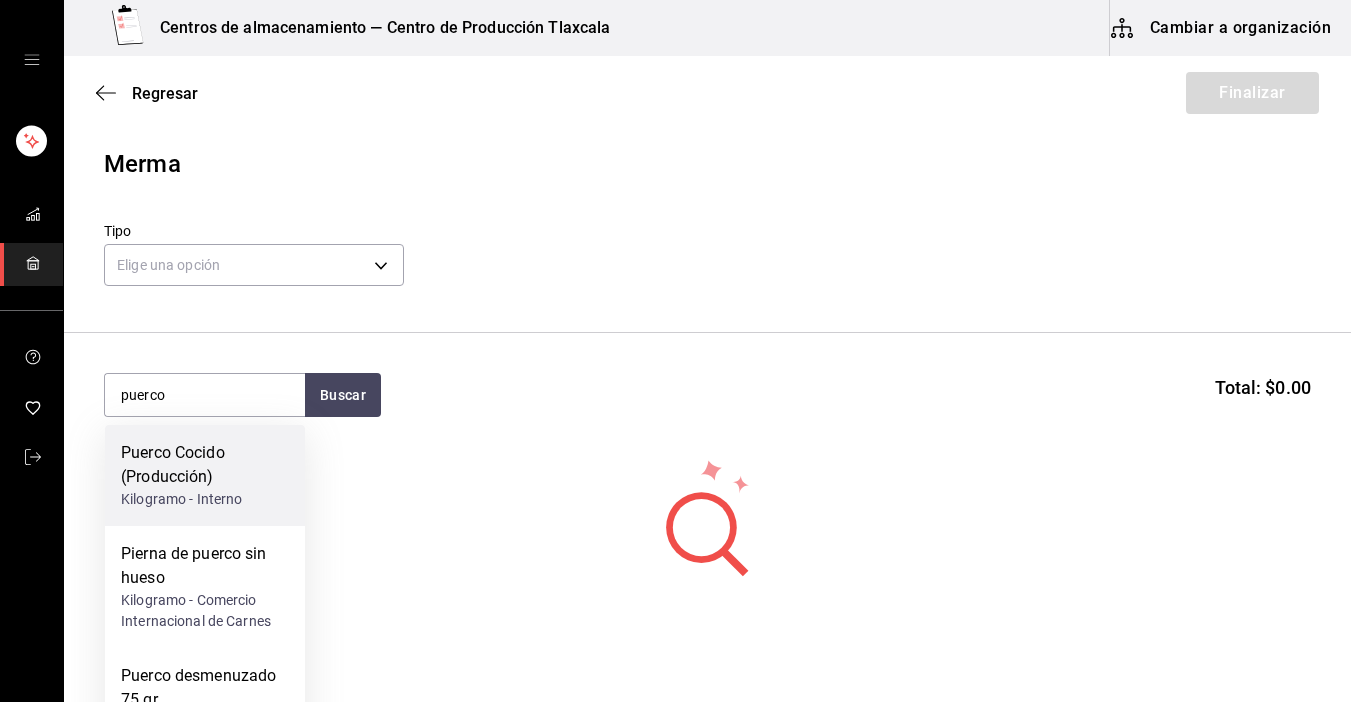 click on "Kilogramo - Interno" at bounding box center [205, 499] 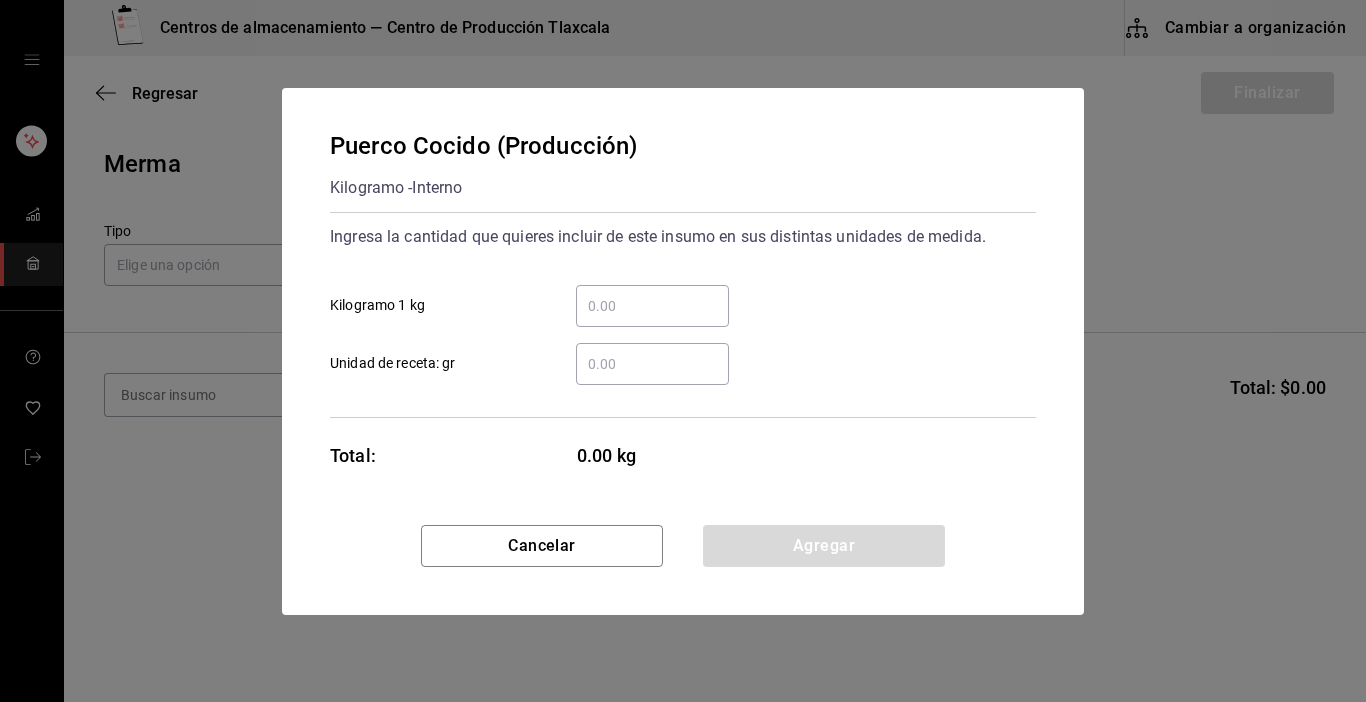 click on "​" at bounding box center [652, 306] 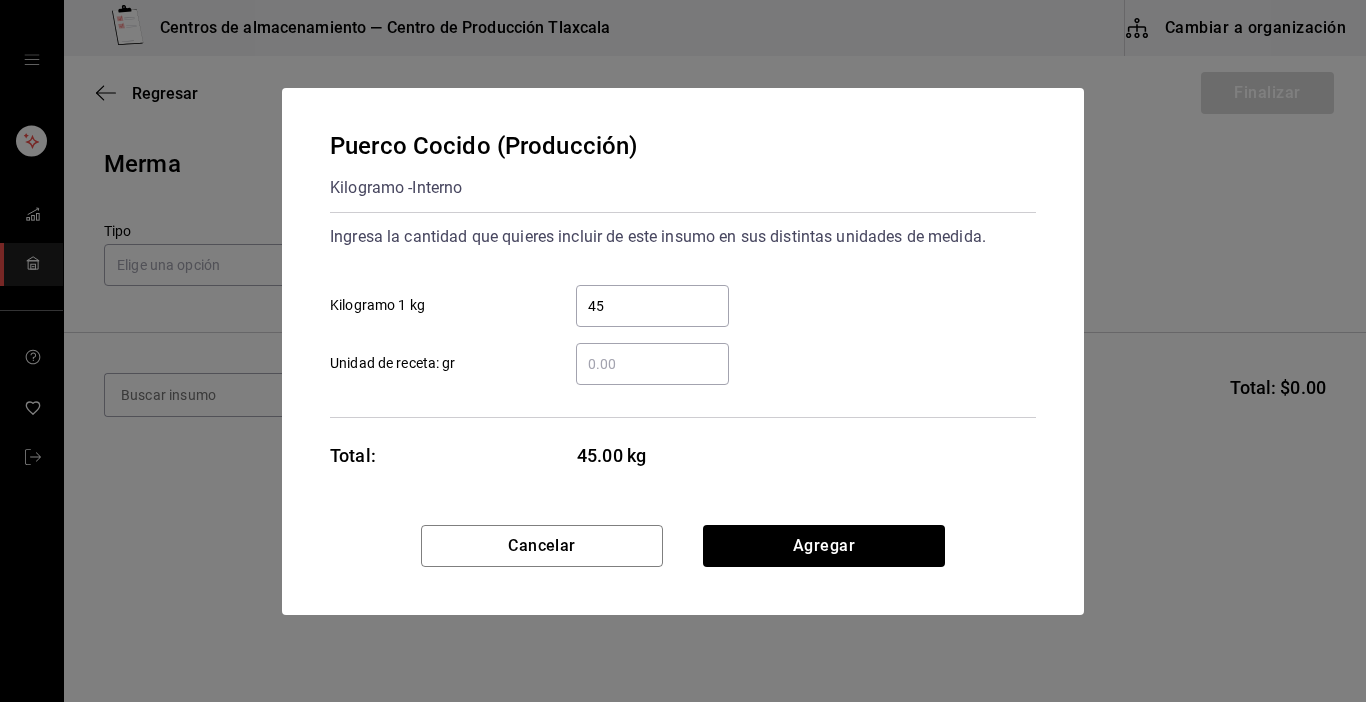 drag, startPoint x: 603, startPoint y: 341, endPoint x: 601, endPoint y: 360, distance: 19.104973 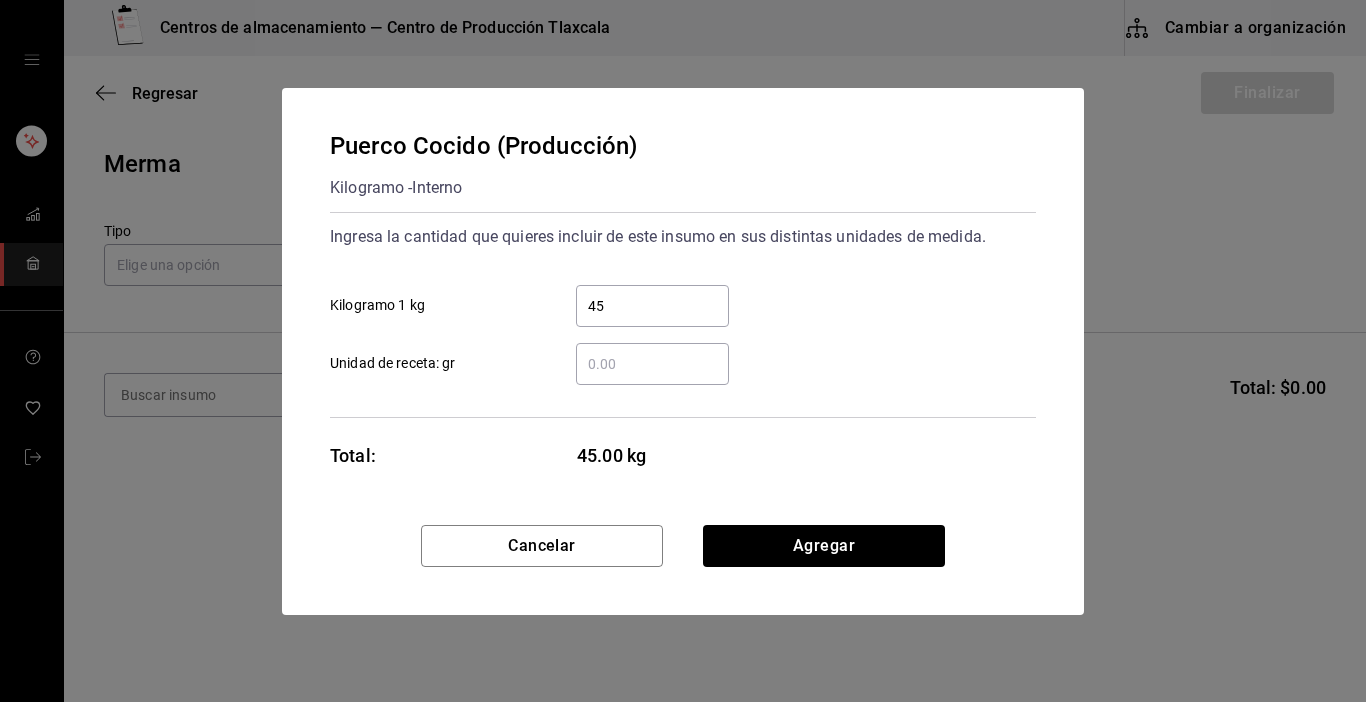 click on "45" at bounding box center (652, 306) 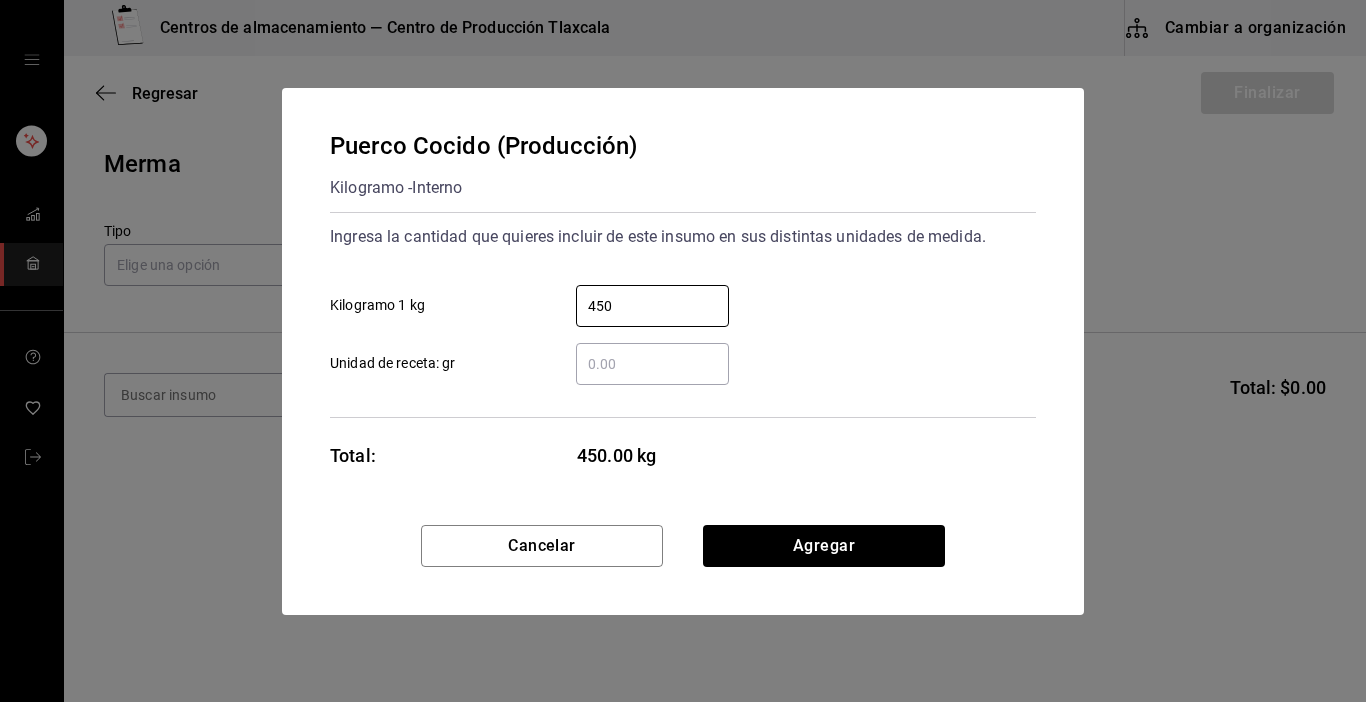 click on "​ Unidad de receta: gr" at bounding box center [652, 364] 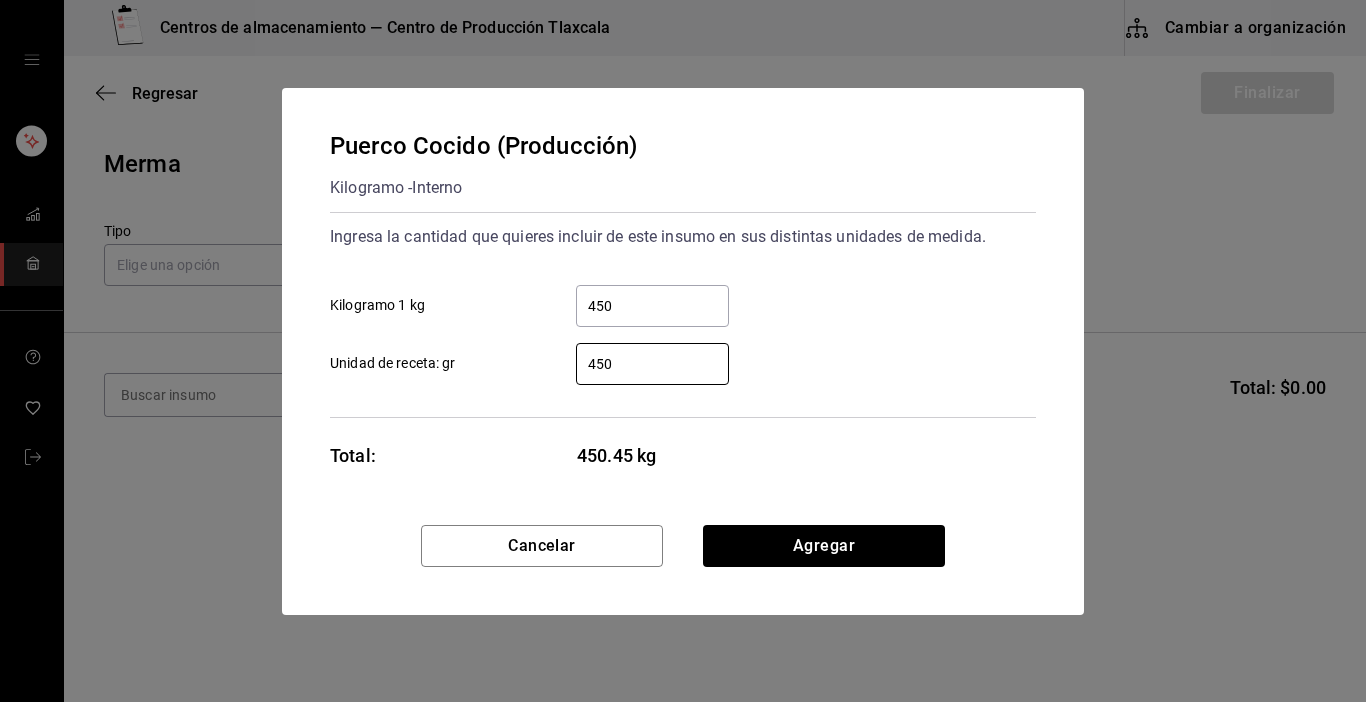 click on "450" at bounding box center (652, 306) 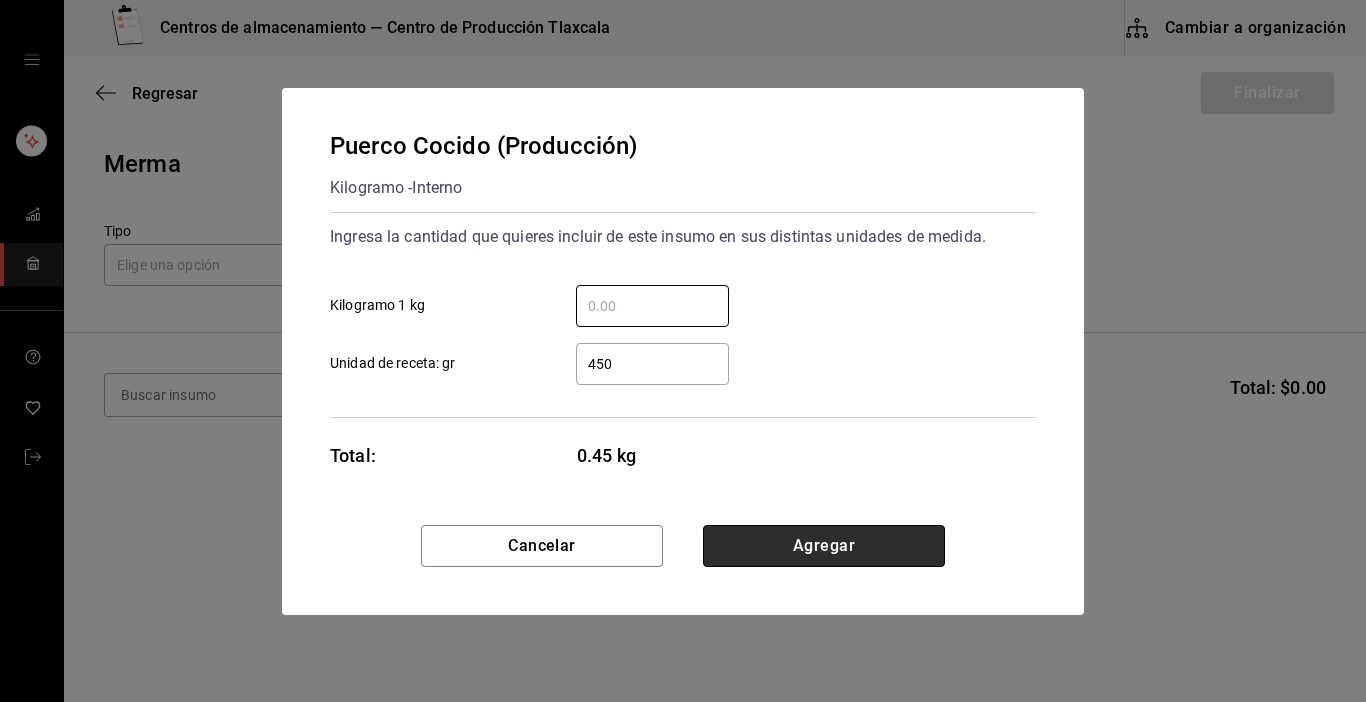 click on "Agregar" at bounding box center [824, 546] 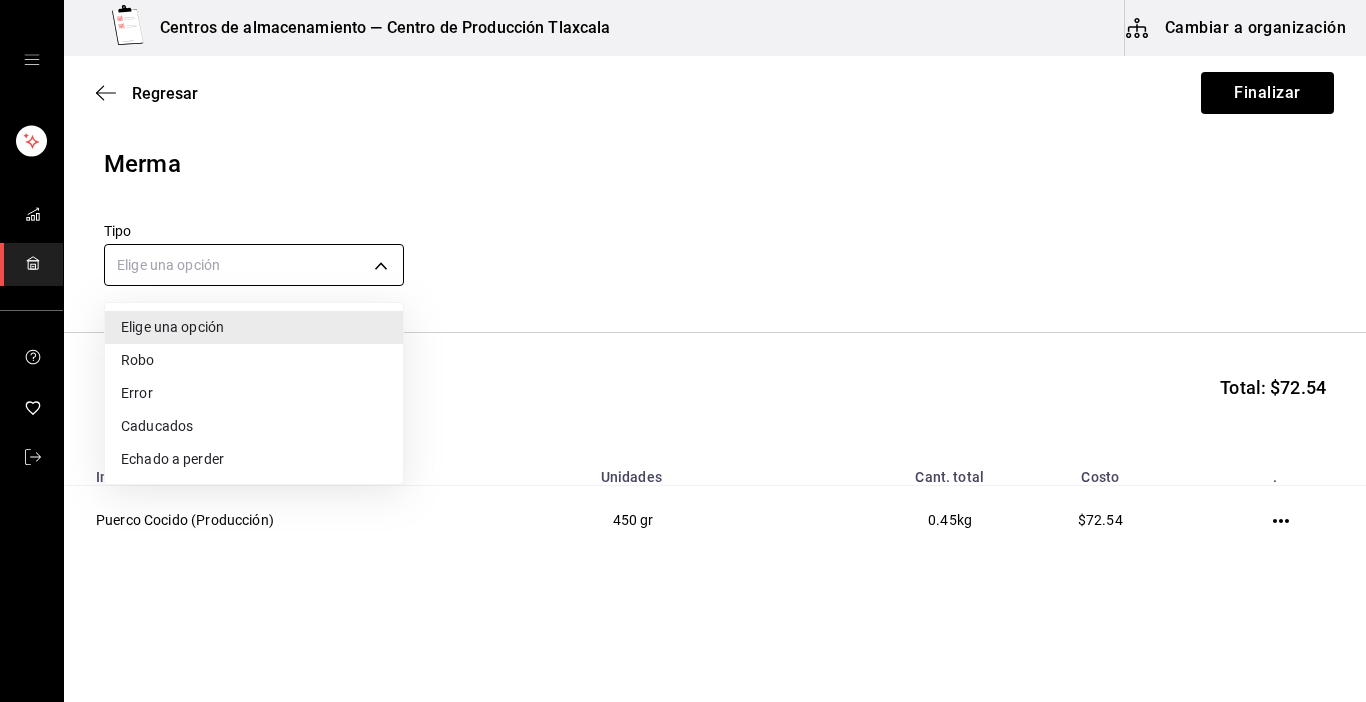 click on "Visitar centro de ayuda ([PHONE]) [EMAIL] Visitar centro de ayuda ([PHONE]) [EMAIL]" at bounding box center [683, 294] 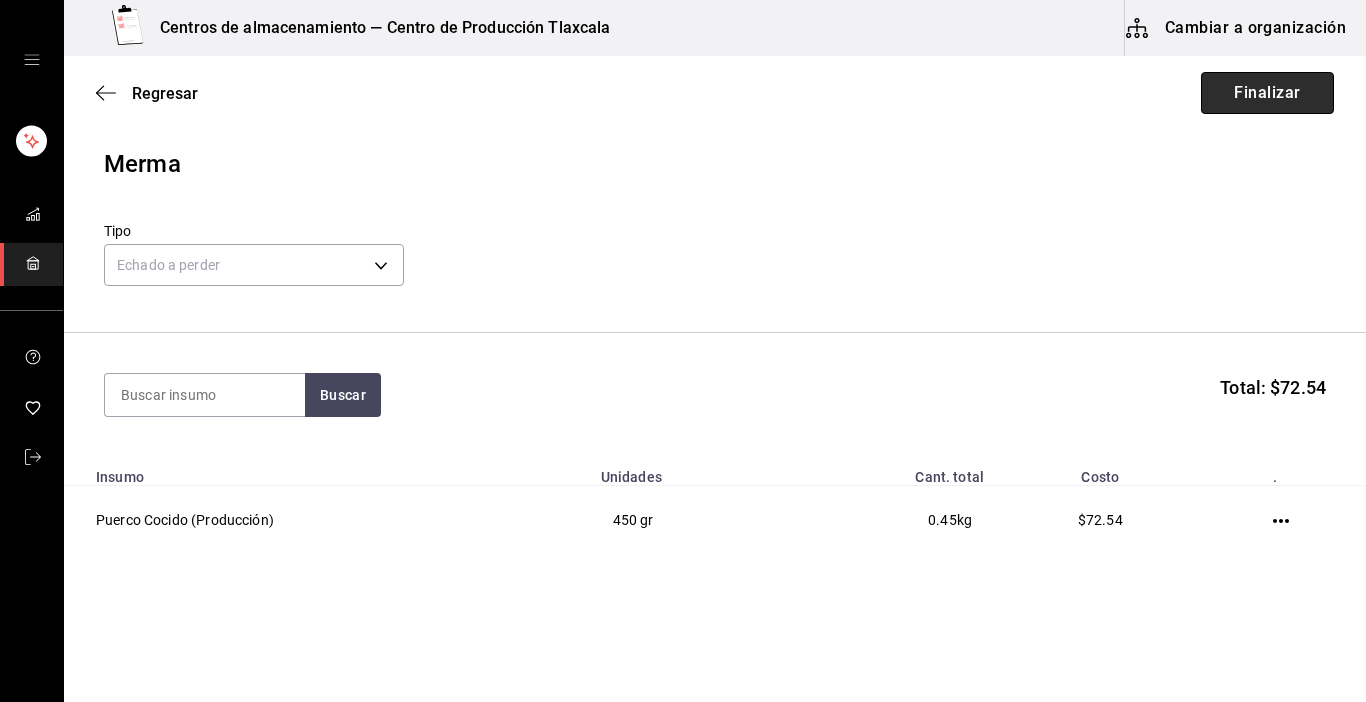 click on "Finalizar" at bounding box center (1267, 93) 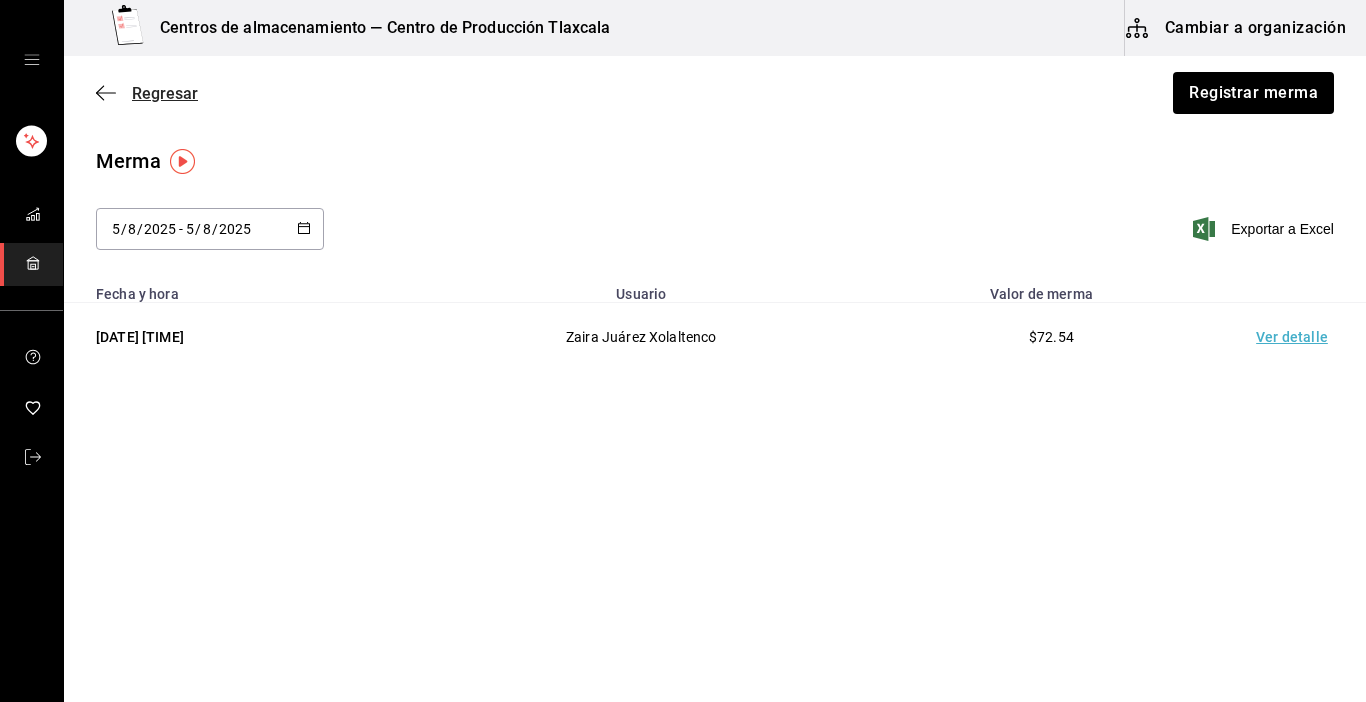 click 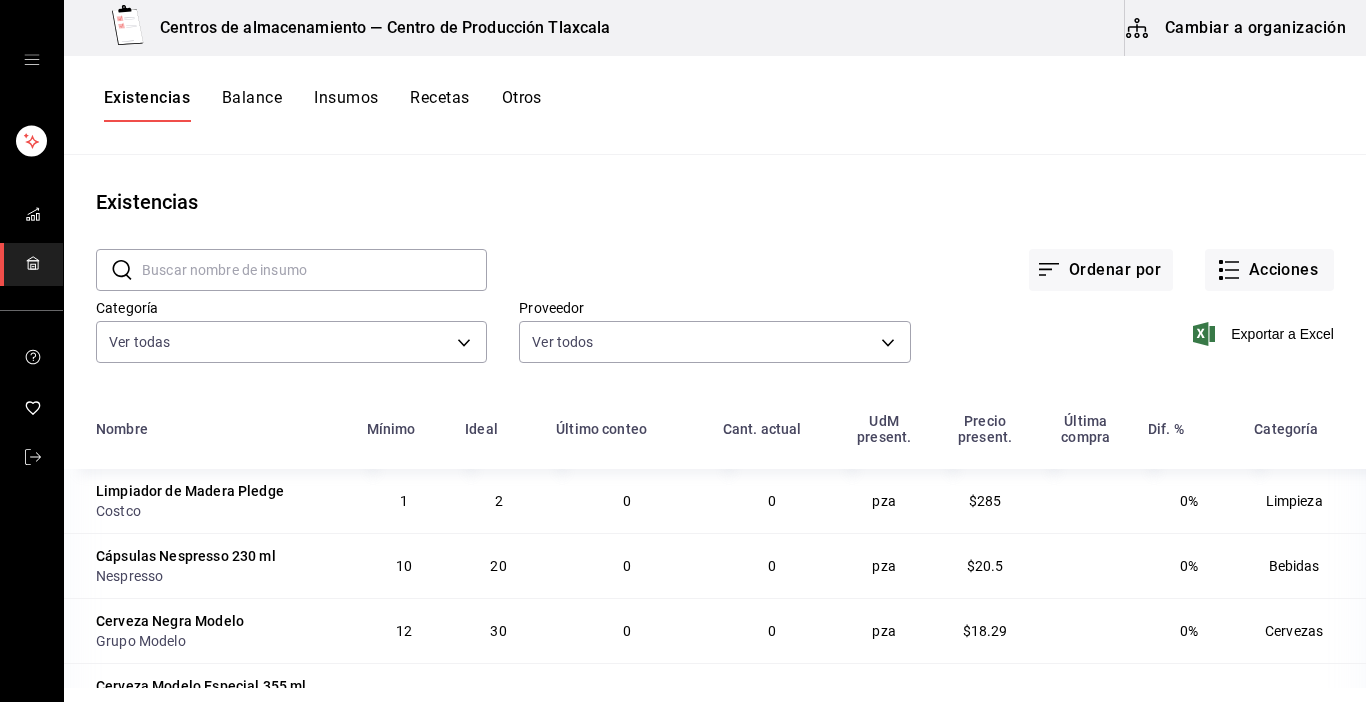 click at bounding box center (314, 270) 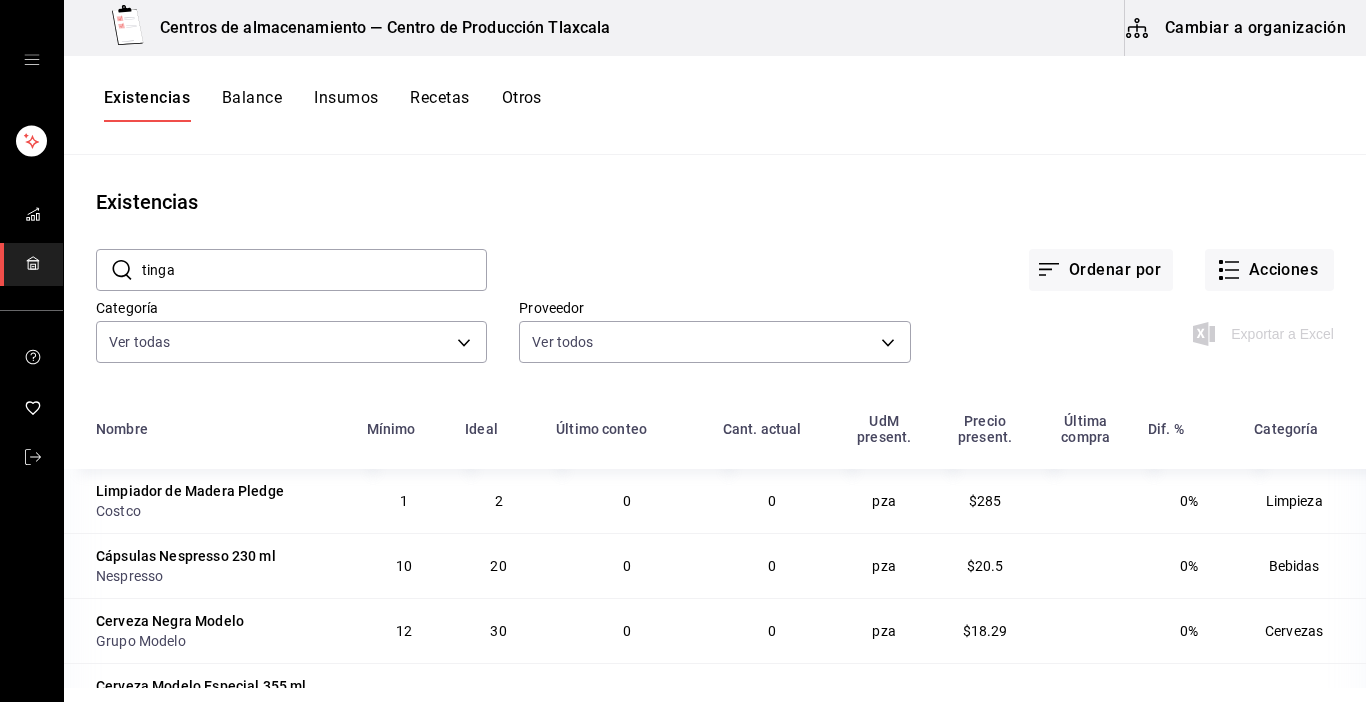 click on "tinga" at bounding box center [314, 270] 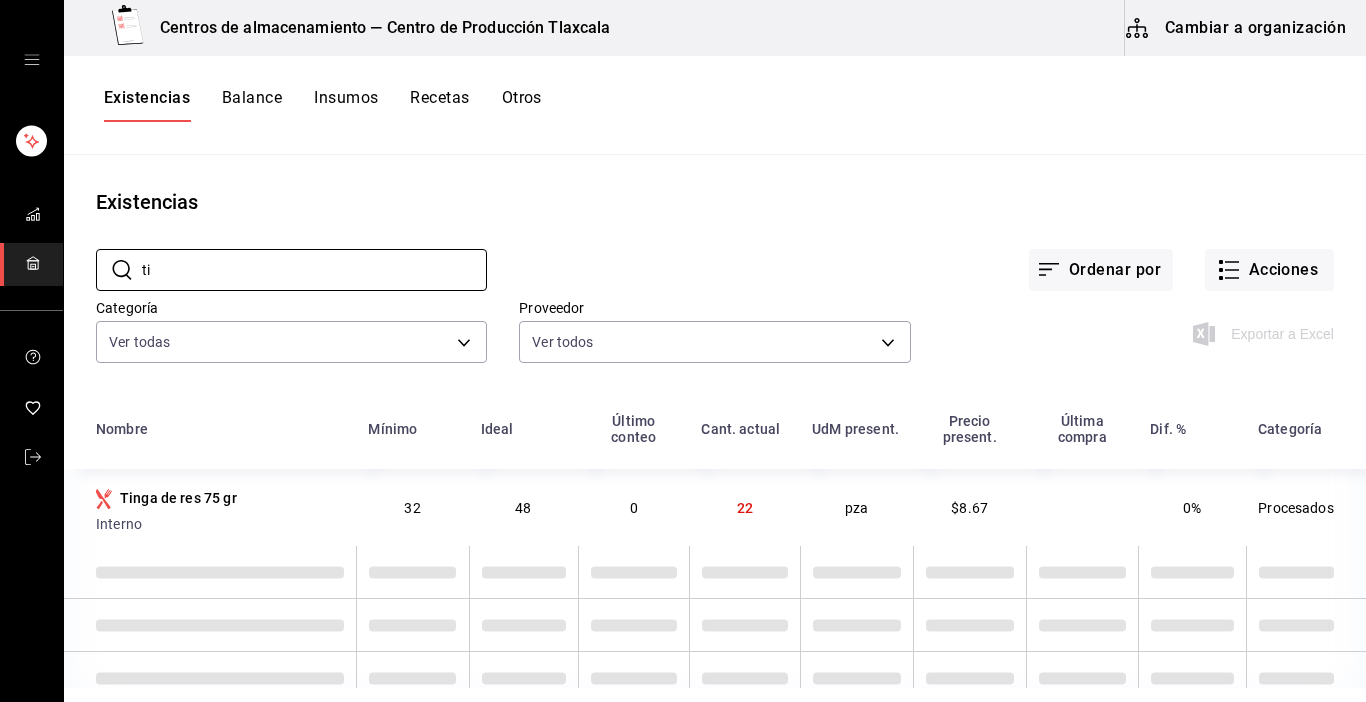 scroll, scrollTop: 0, scrollLeft: 0, axis: both 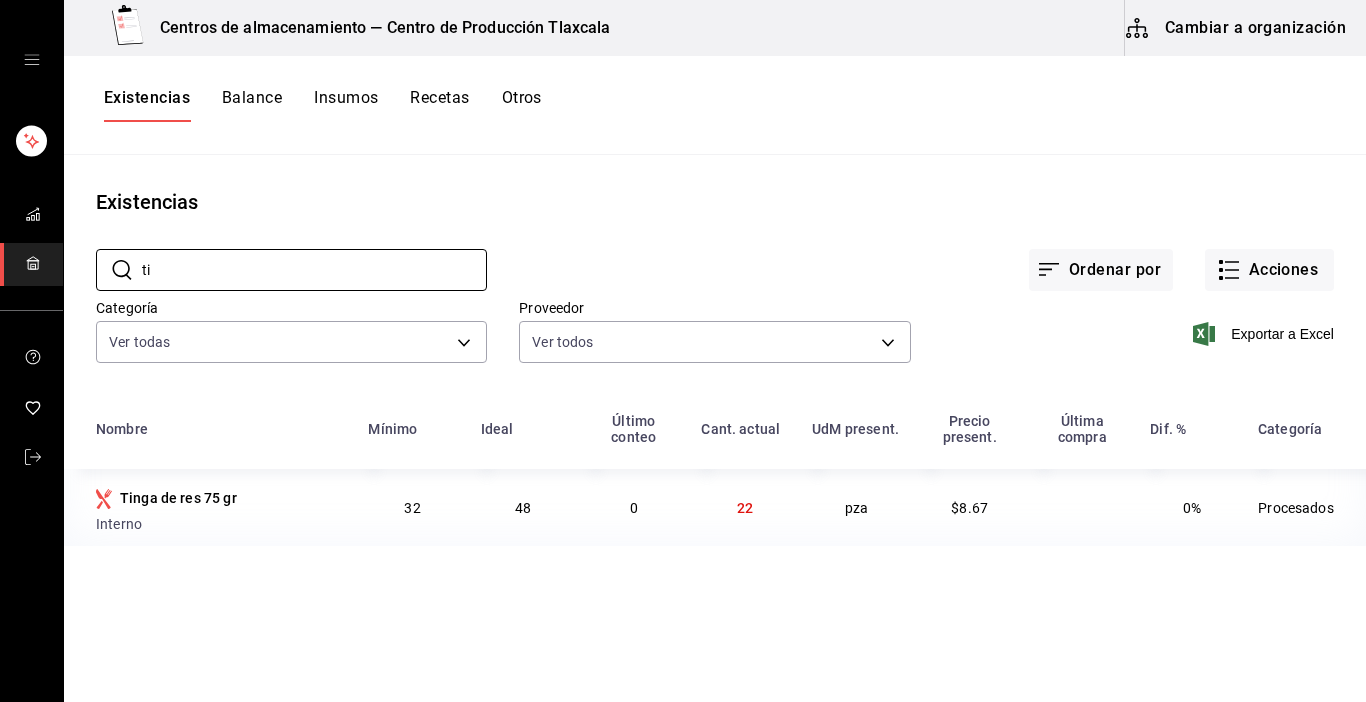 type on "t" 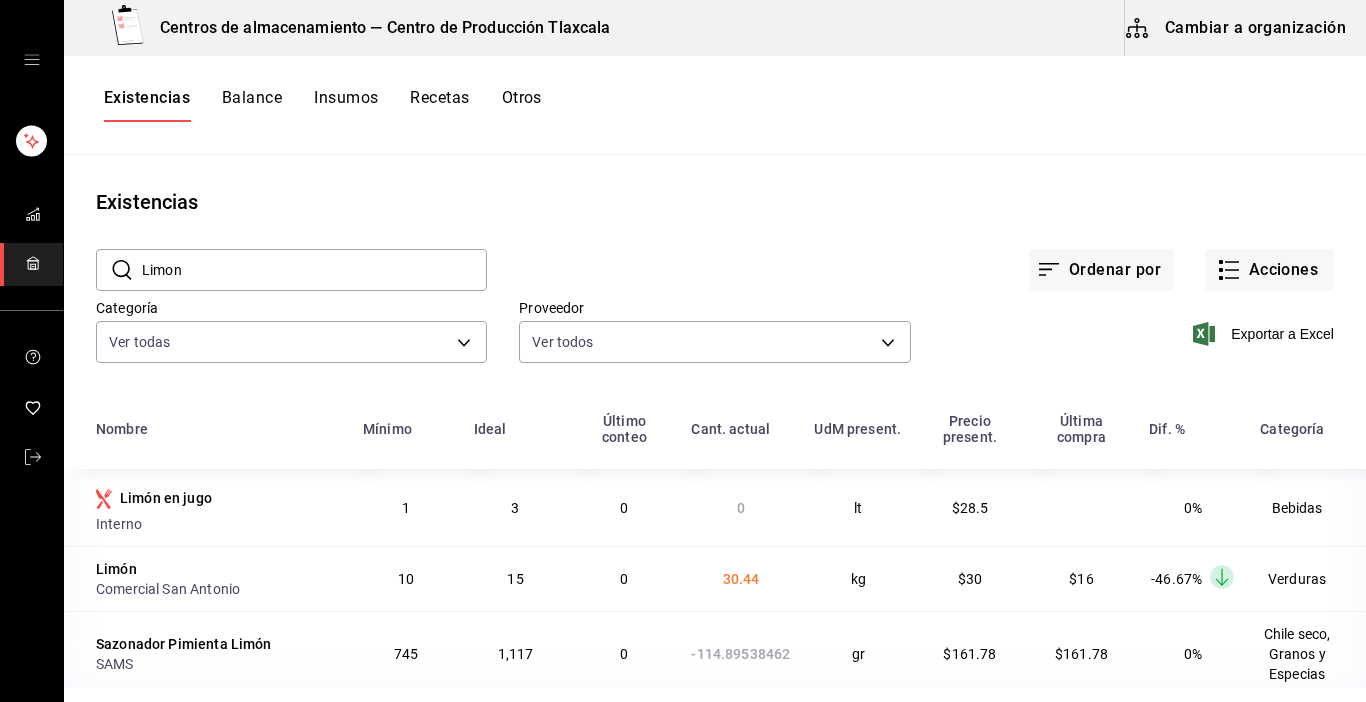 click on "Limon" at bounding box center [314, 270] 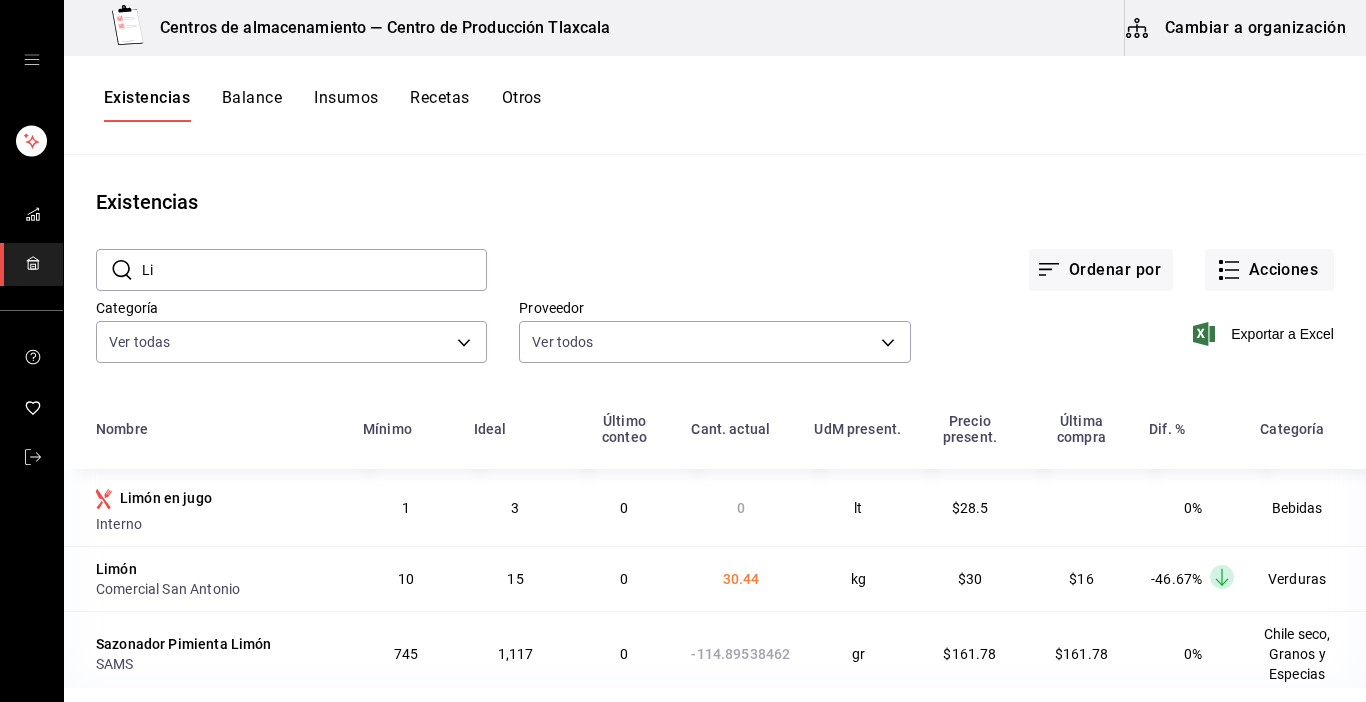 type on "L" 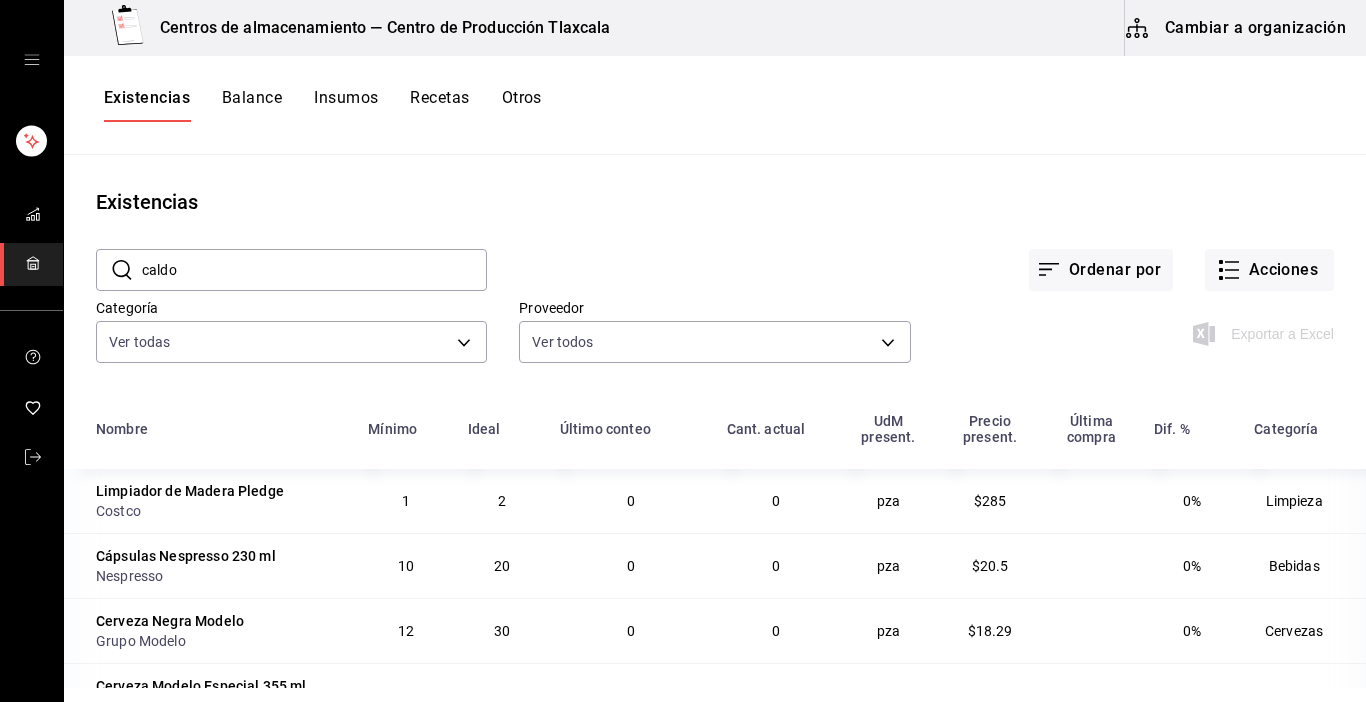 click on "caldo" at bounding box center [314, 270] 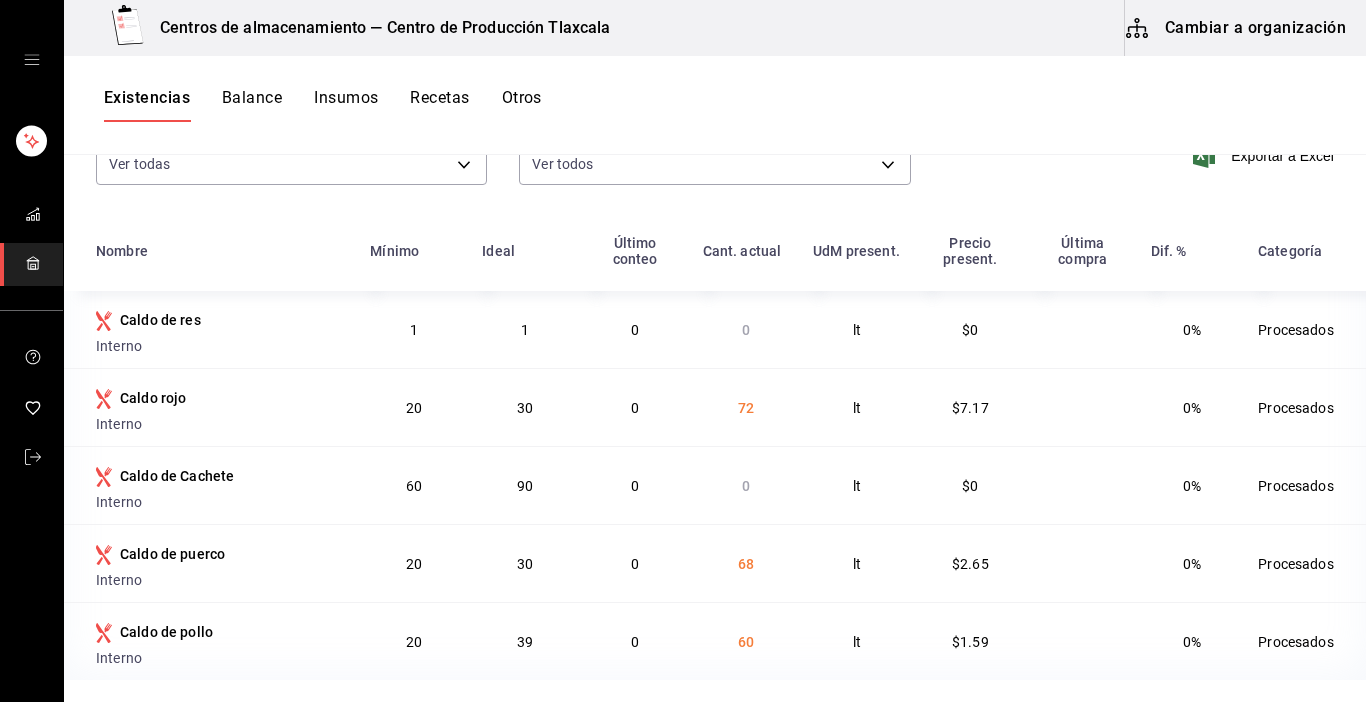 scroll, scrollTop: 185, scrollLeft: 0, axis: vertical 